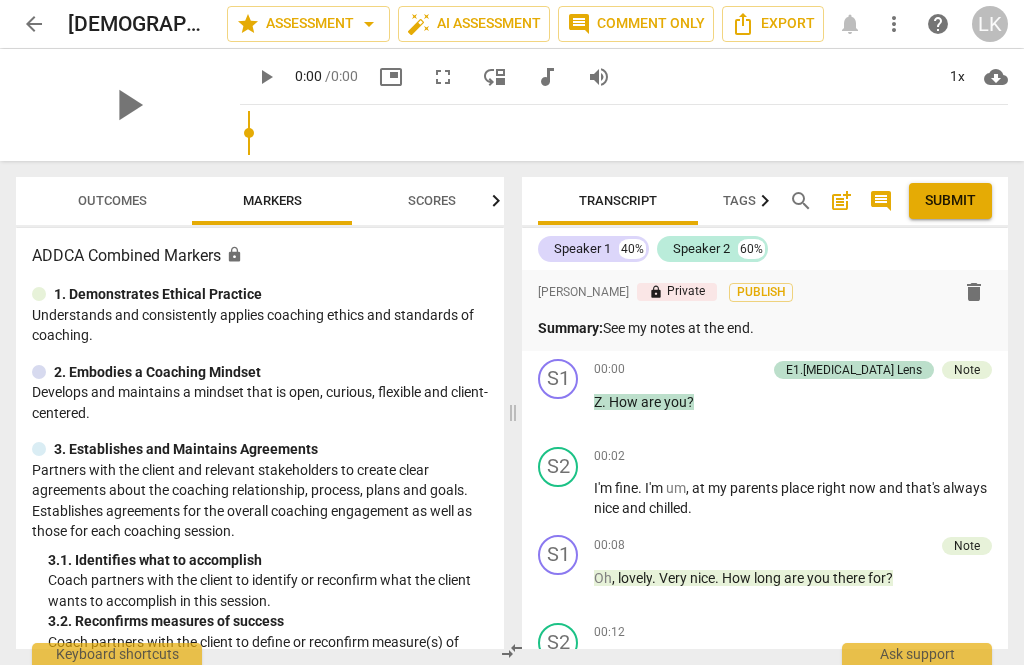 scroll, scrollTop: 0, scrollLeft: 0, axis: both 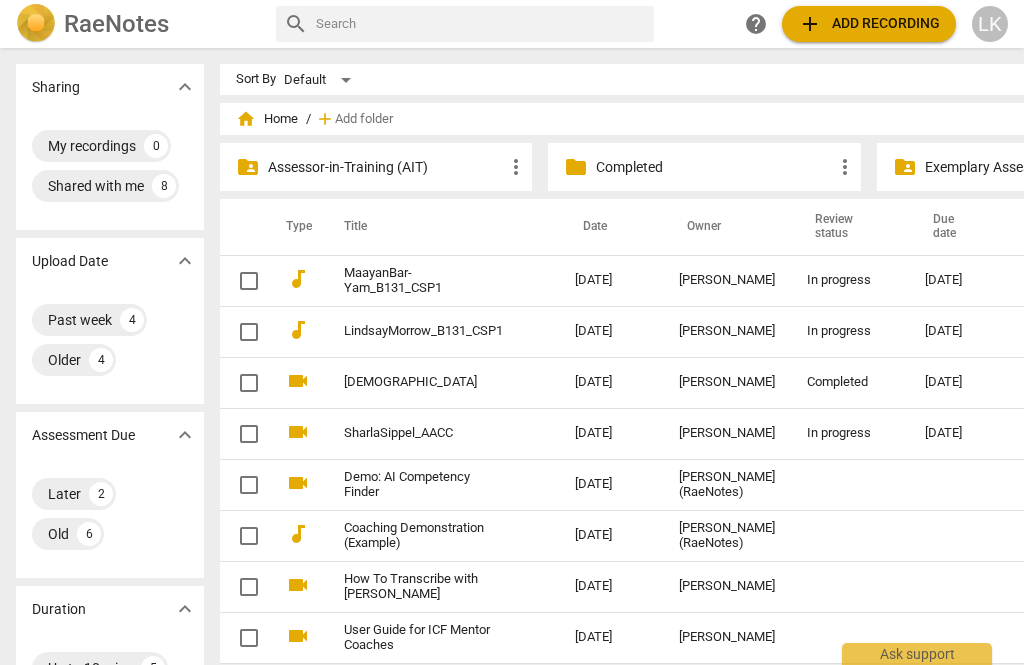 click on "2025-07-24" at bounding box center (611, 331) 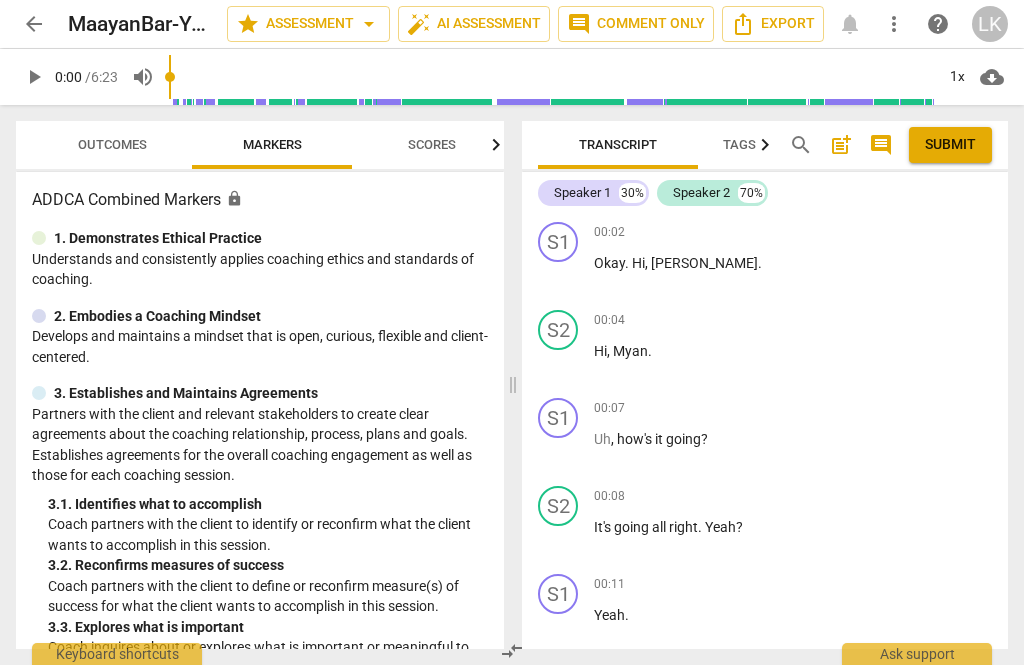 click on "arrow_back" at bounding box center [34, 24] 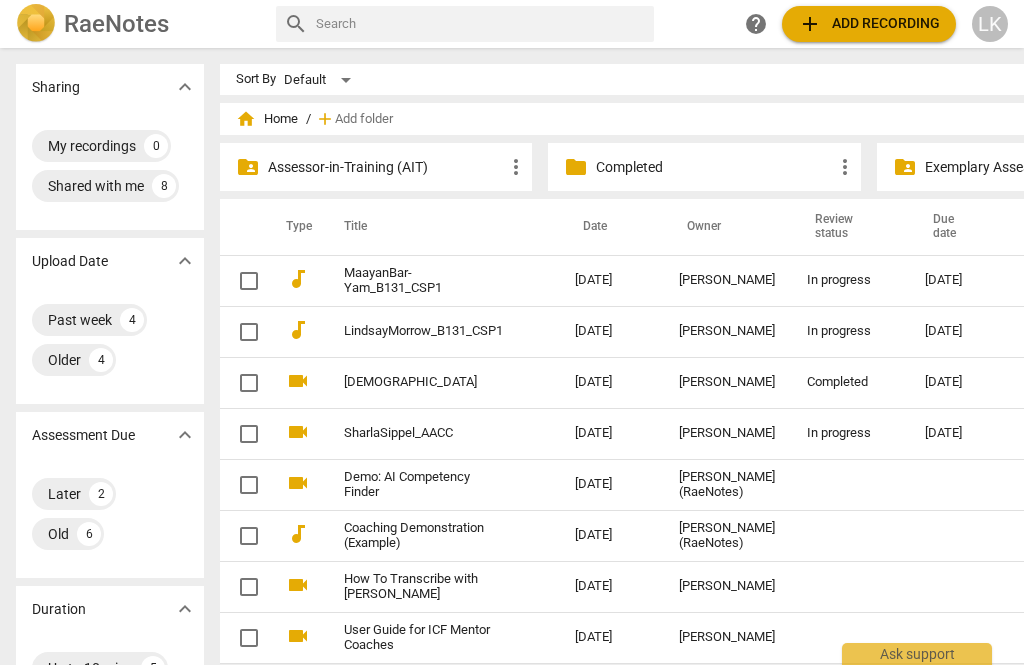 click on "08-07-2025" at bounding box center (960, 331) 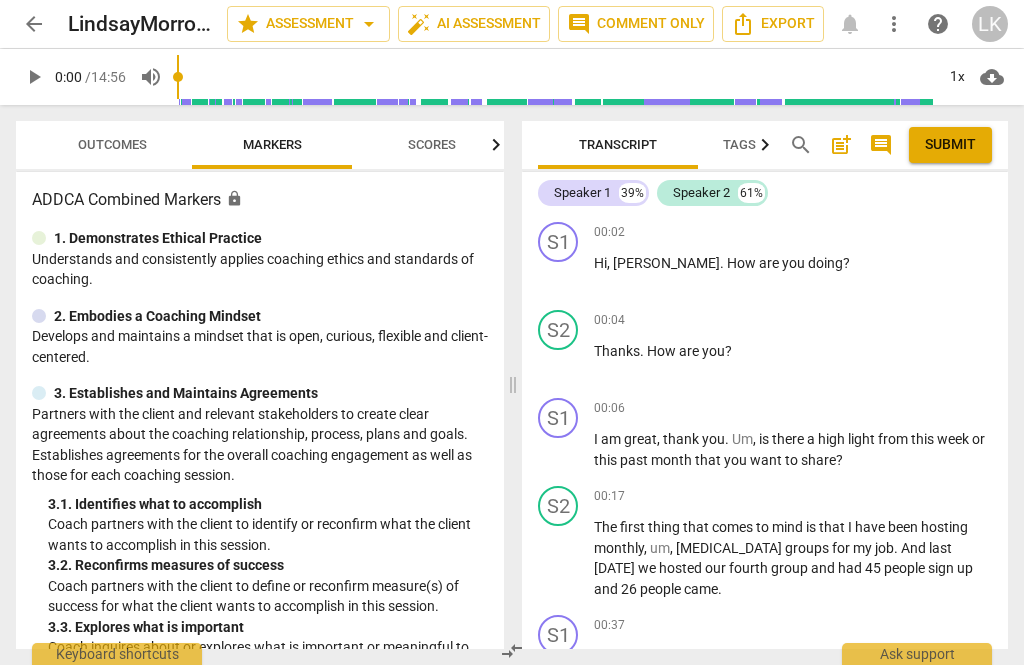 click on "post_add" at bounding box center (841, 145) 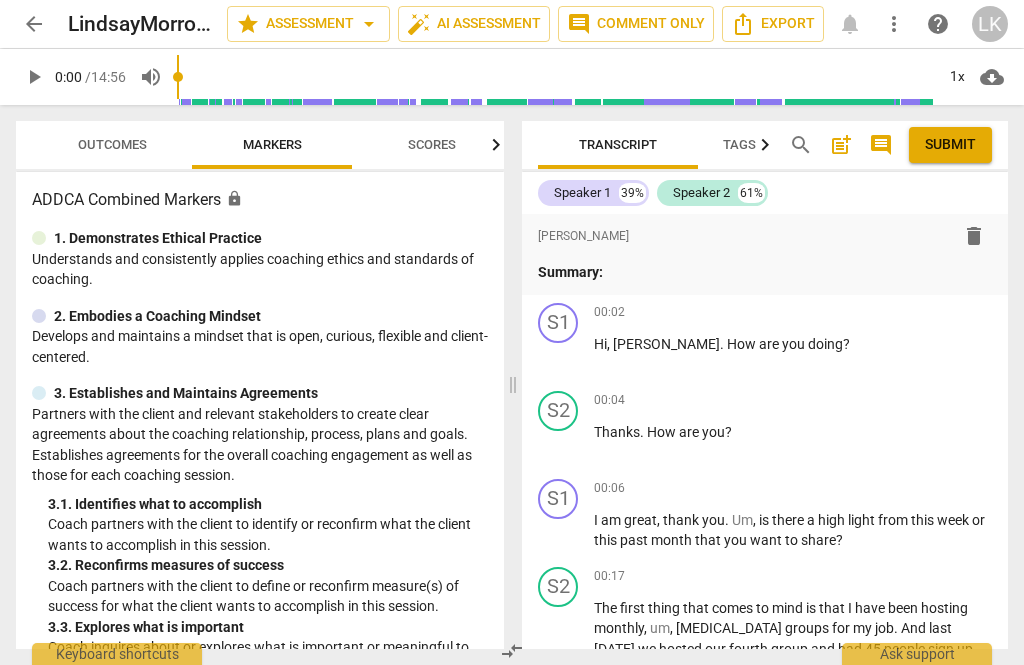 click on "Summary:" at bounding box center (765, 272) 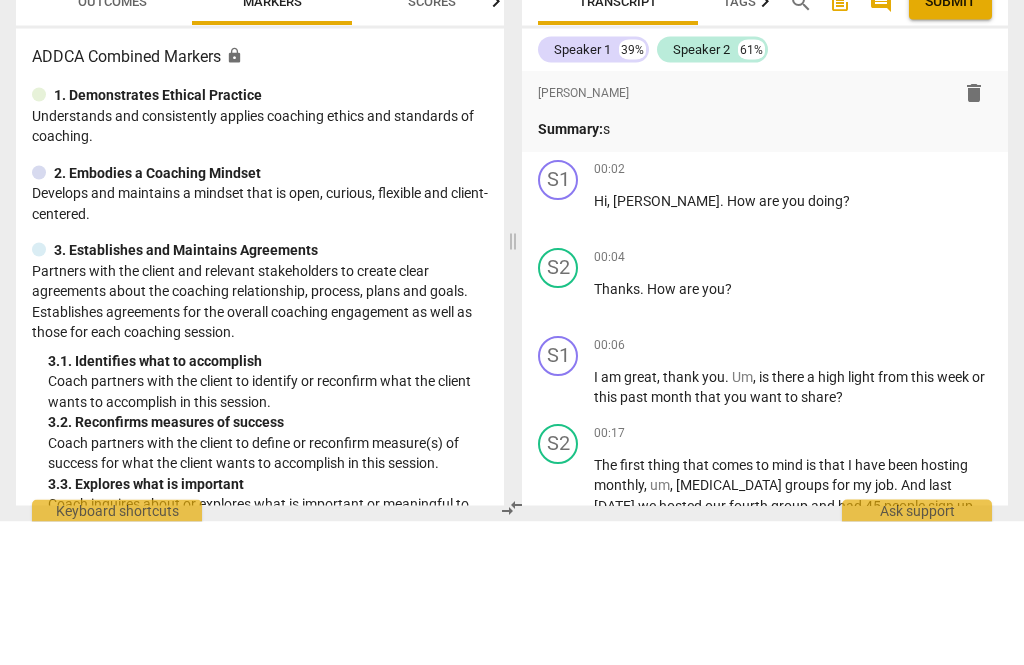 type 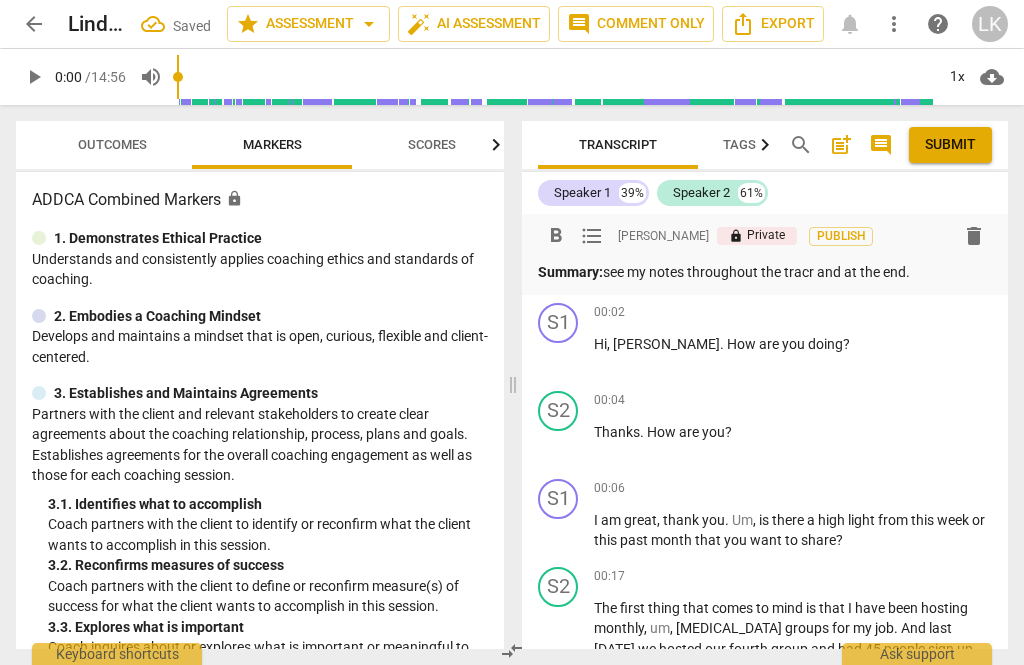click on "play_arrow" at bounding box center (559, 356) 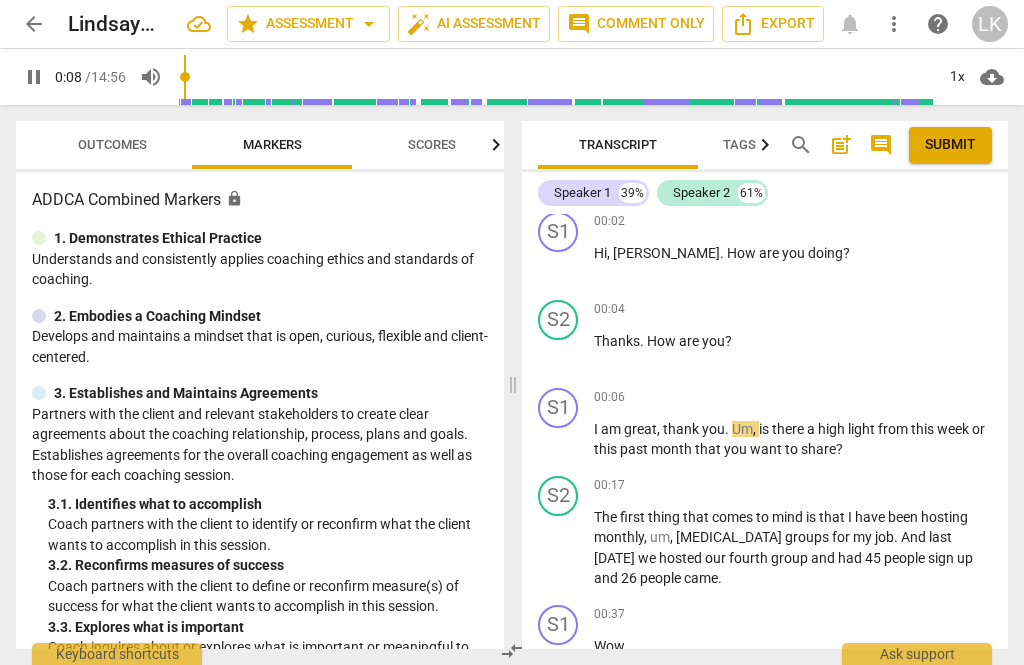 scroll, scrollTop: 94, scrollLeft: 0, axis: vertical 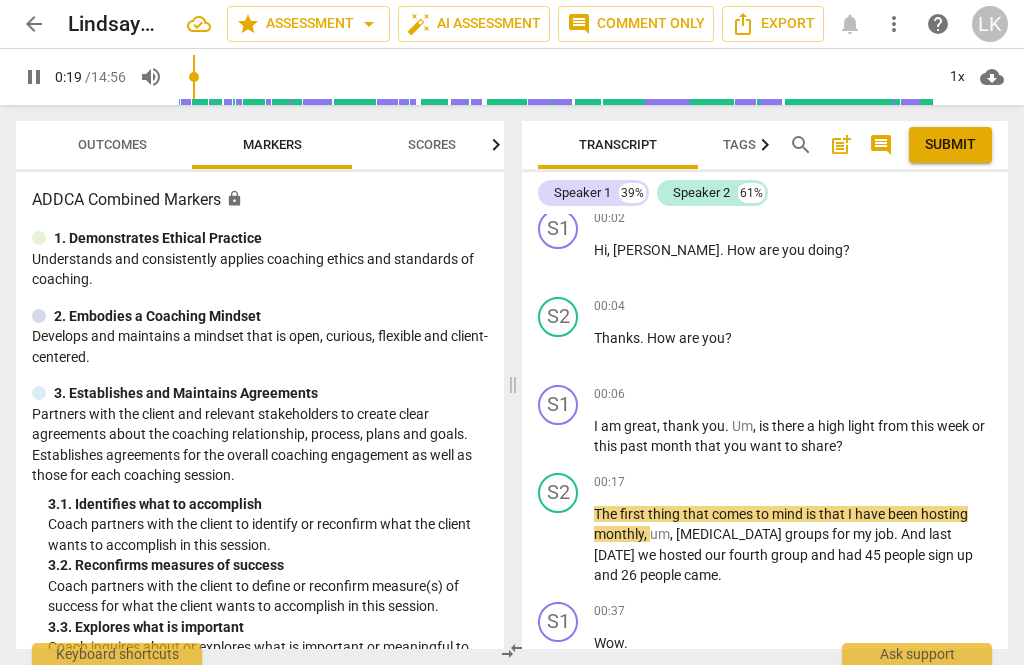 click on "pause" at bounding box center (559, 438) 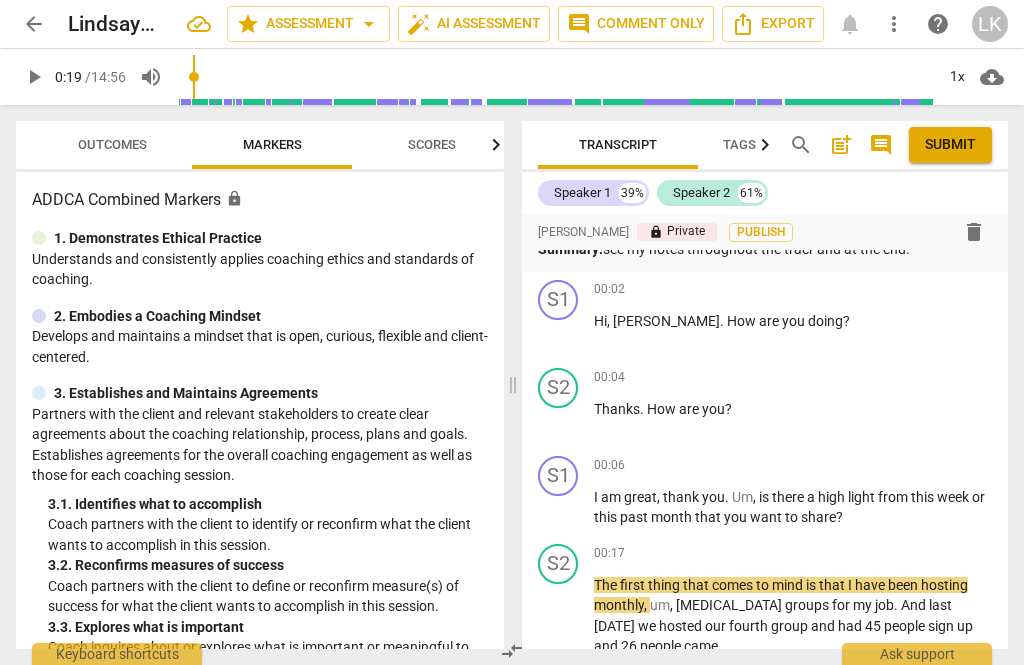 scroll, scrollTop: 22, scrollLeft: 0, axis: vertical 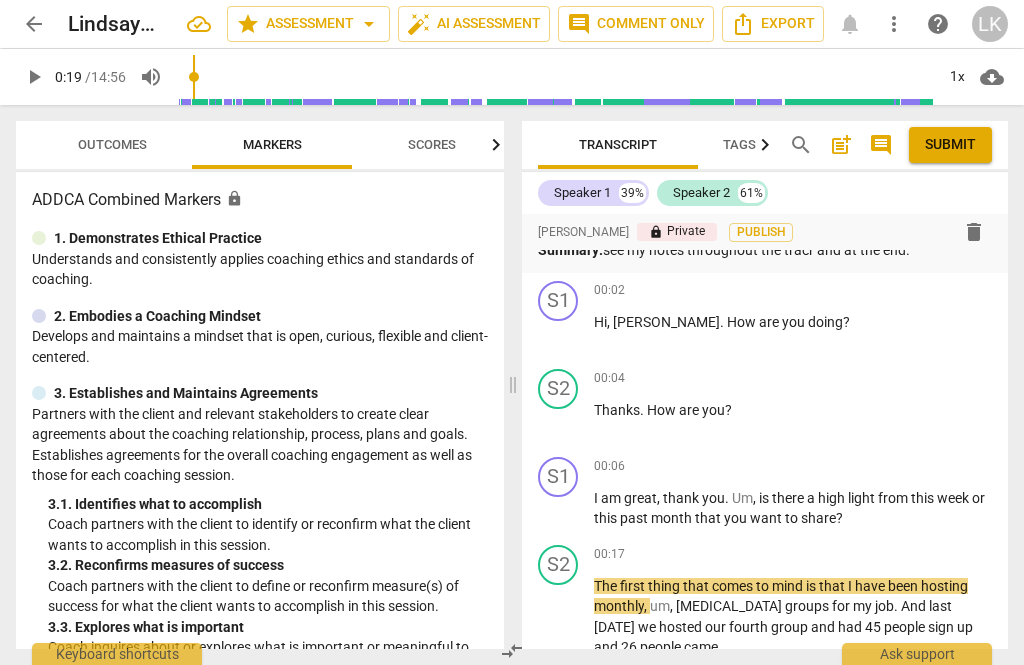 click on "Add competency" at bounding box center [944, 291] 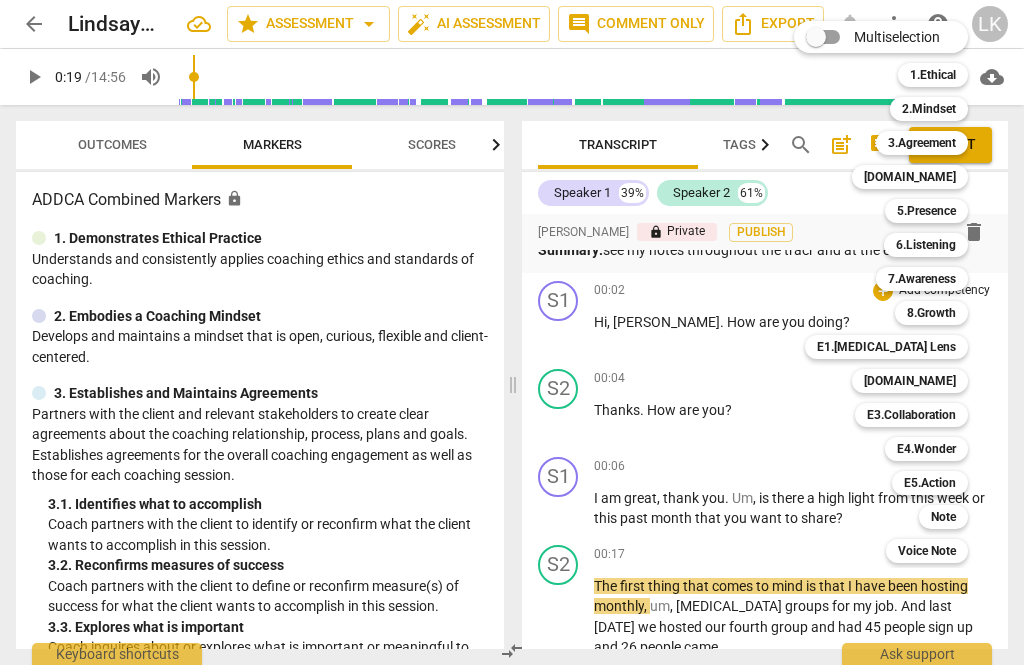 click on "E1.[MEDICAL_DATA] Lens" at bounding box center [886, 347] 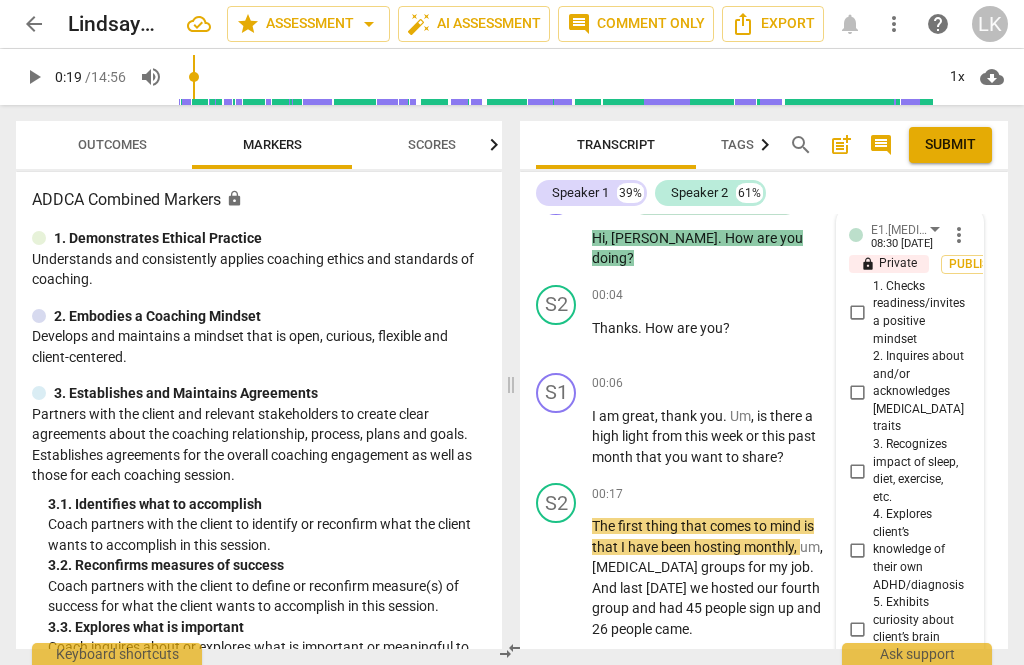scroll, scrollTop: 121, scrollLeft: 0, axis: vertical 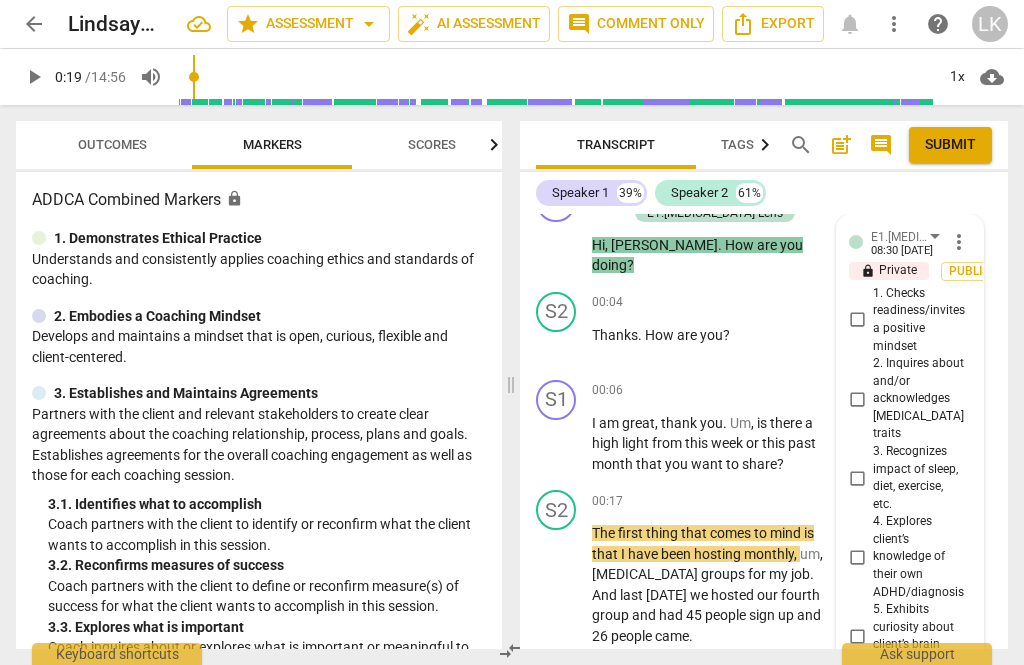click on "1. Checks readiness/invites a positive mindset" at bounding box center [857, 320] 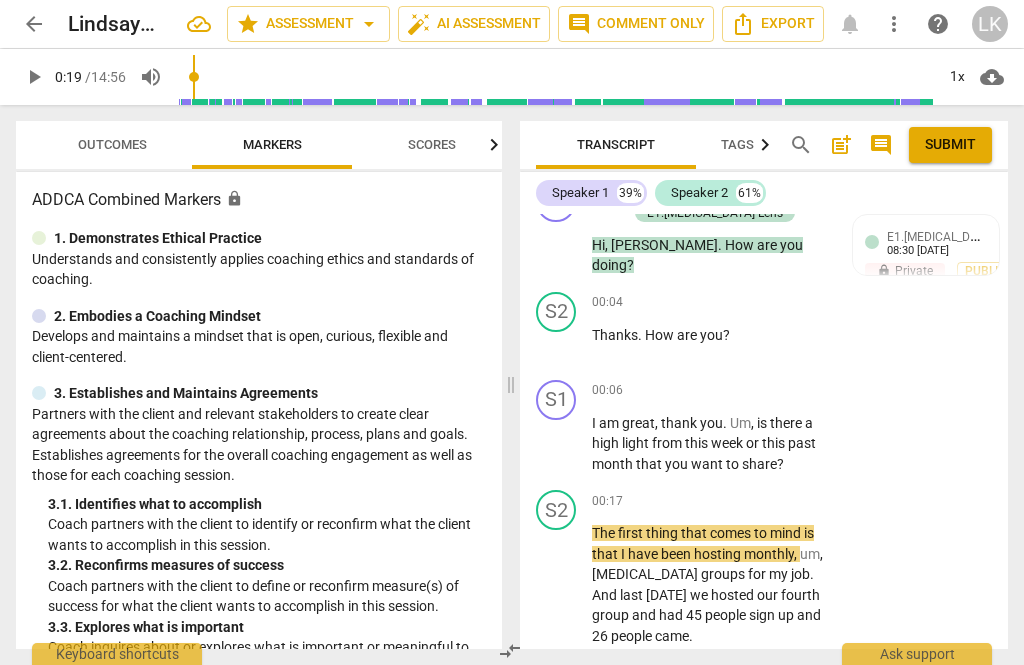 click on "+" at bounding box center (708, 391) 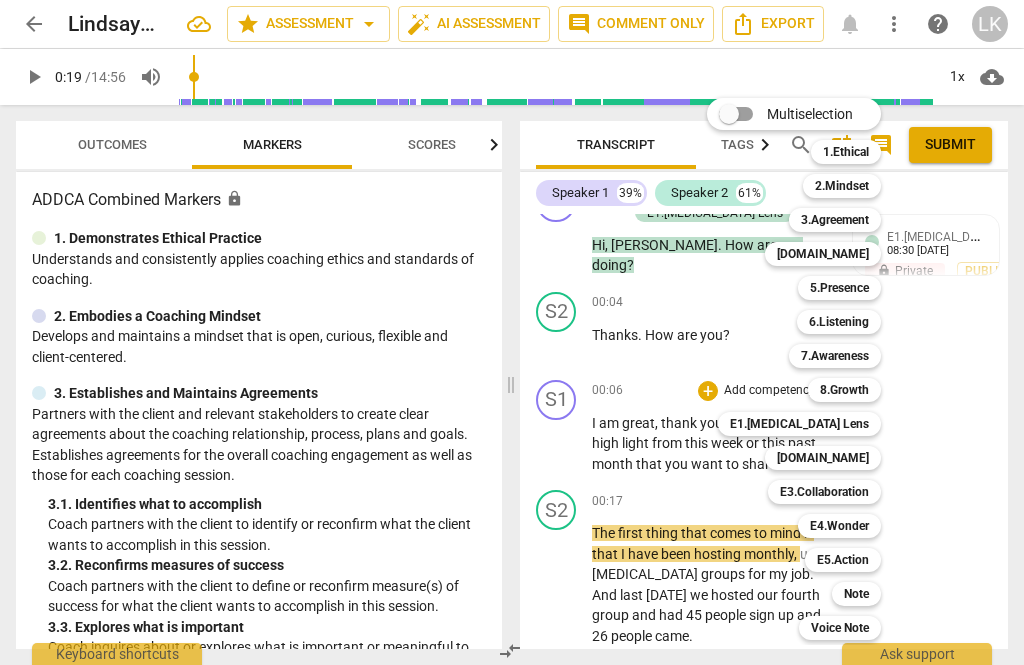 click on "5.Presence" at bounding box center (839, 288) 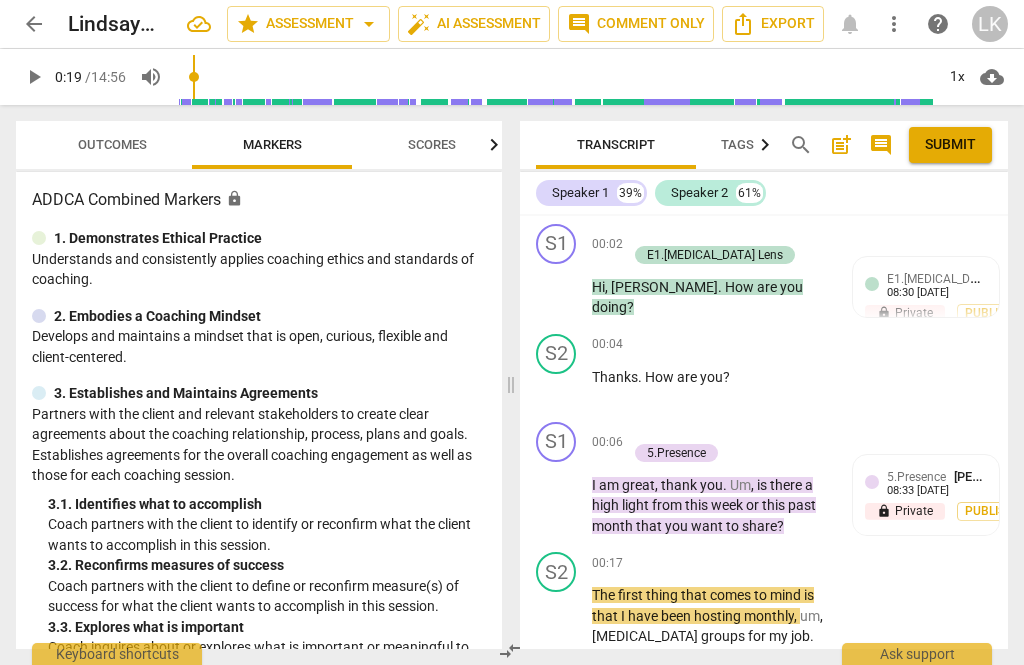 scroll, scrollTop: 91, scrollLeft: 0, axis: vertical 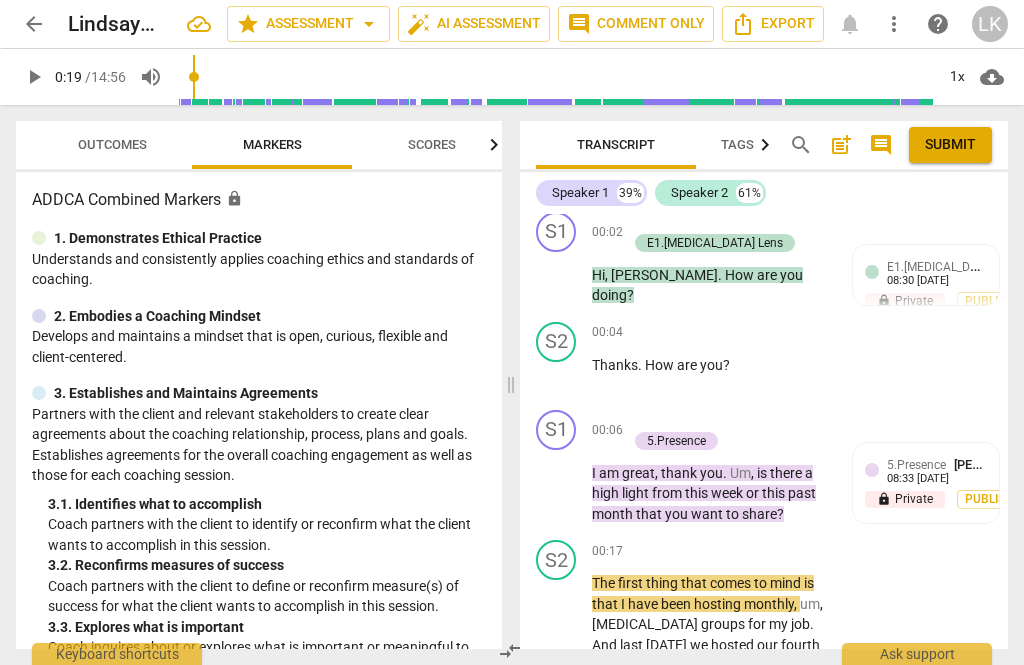 click on "5.Presence" at bounding box center (916, 465) 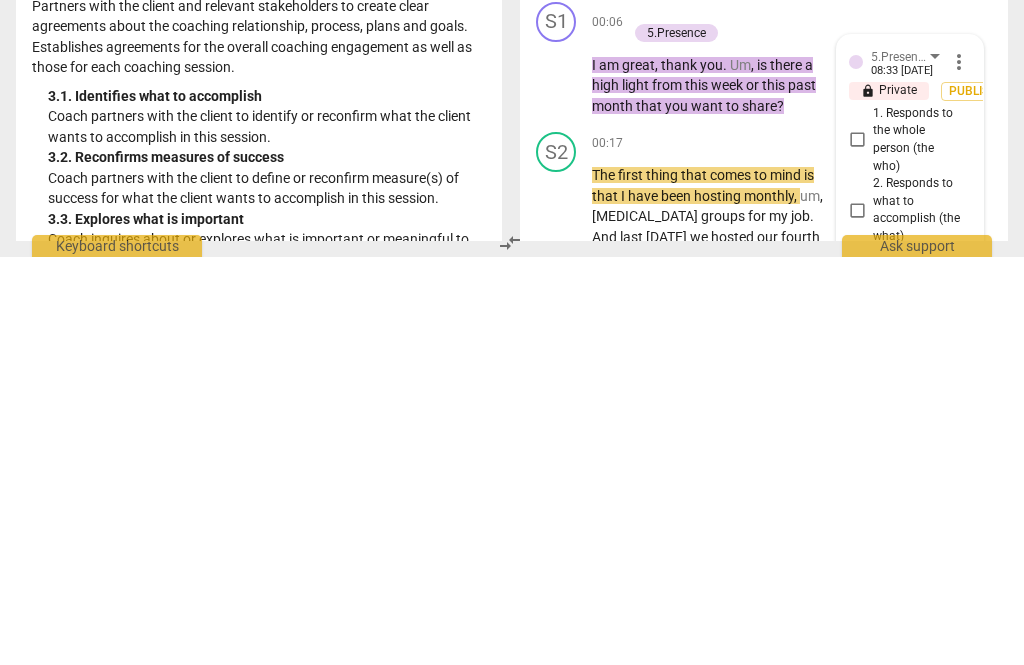scroll, scrollTop: 438, scrollLeft: 0, axis: vertical 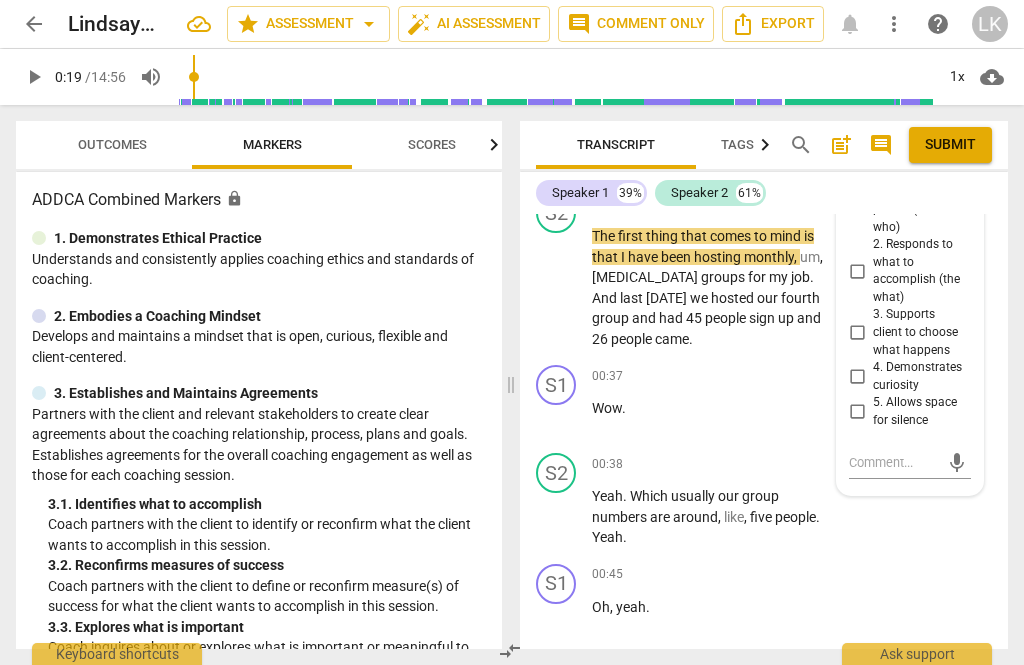 click on "3. Supports client to choose what happens" at bounding box center (857, 333) 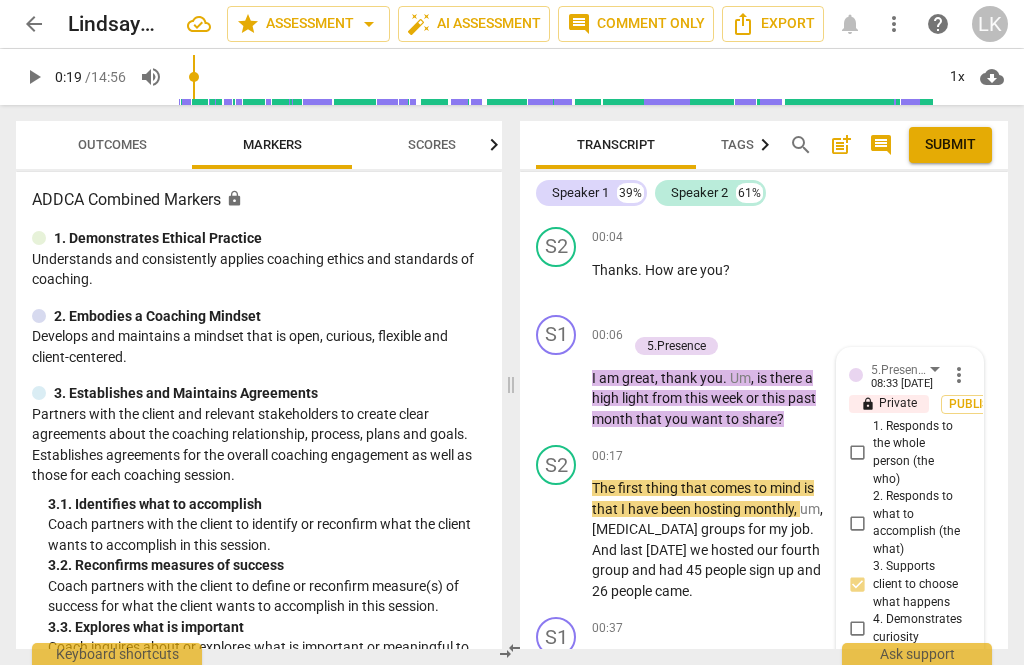 scroll, scrollTop: 185, scrollLeft: 0, axis: vertical 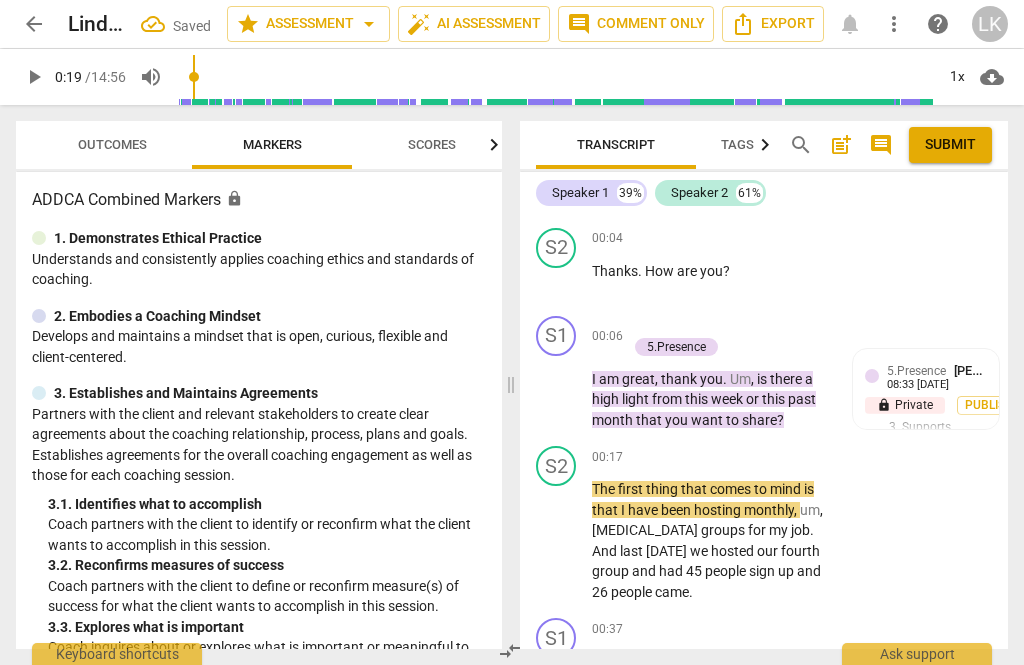 click on "Add competency" at bounding box center [698, 326] 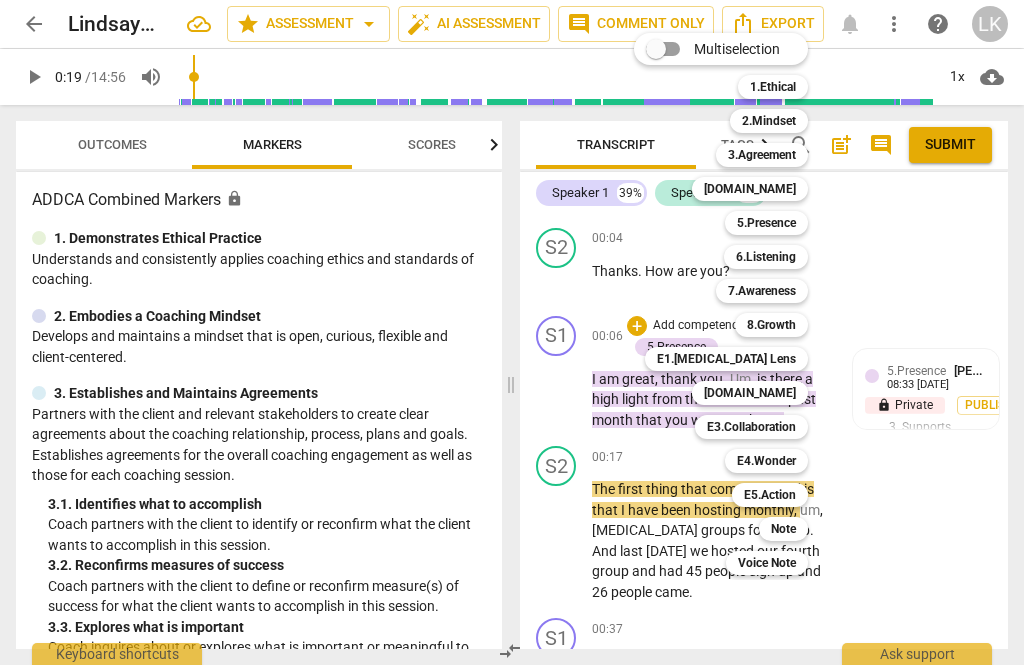 click on "E1.[MEDICAL_DATA] Lens" at bounding box center (726, 359) 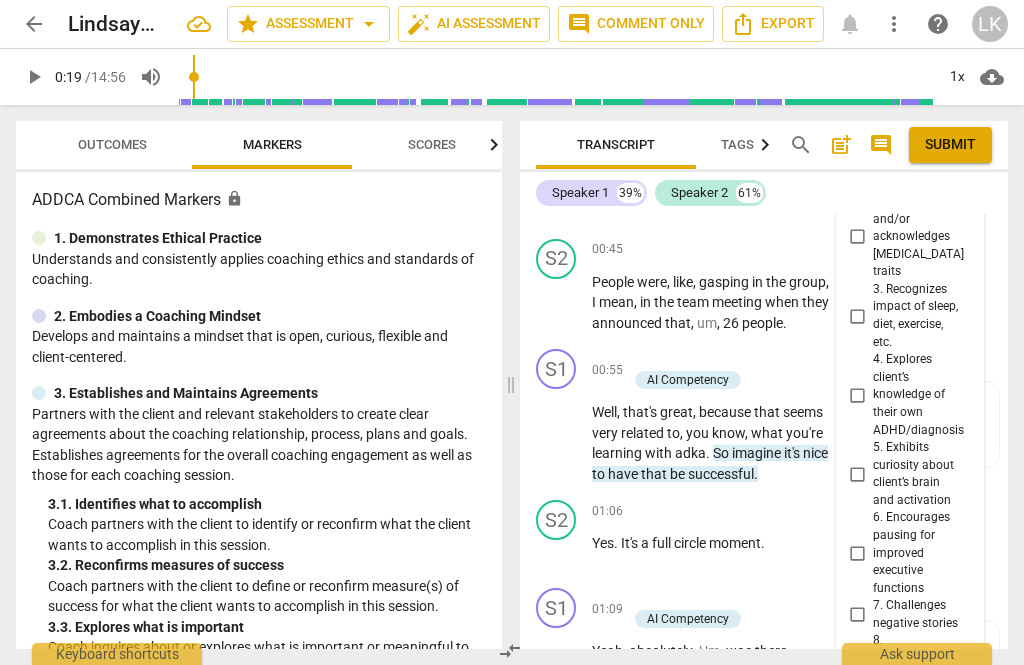 scroll, scrollTop: 915, scrollLeft: 0, axis: vertical 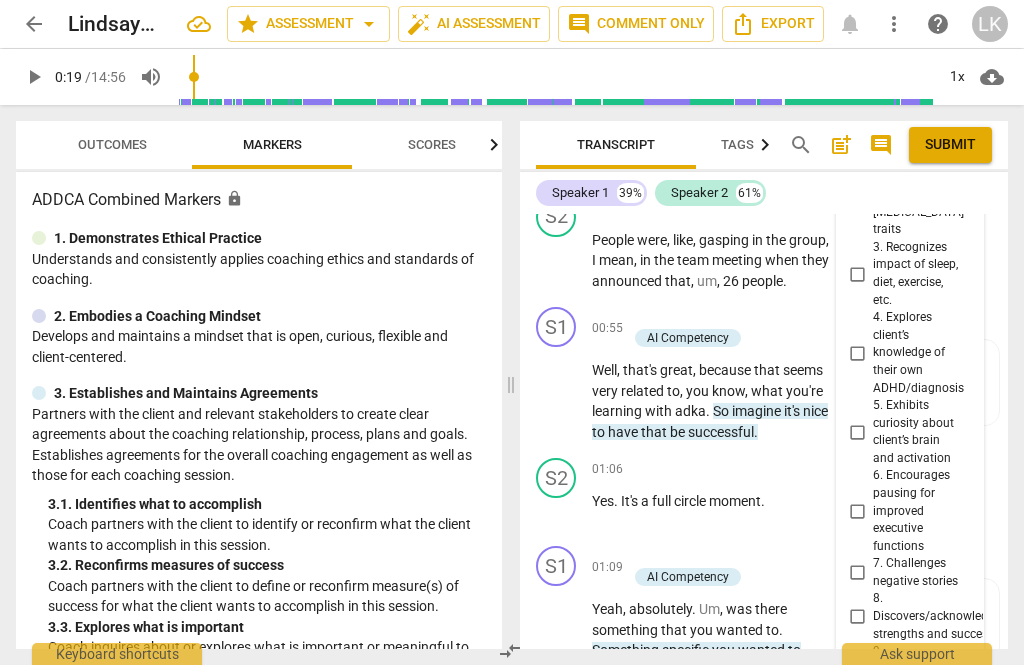 click on "8. Discovers/acknowledges strengths and successes" at bounding box center (857, 617) 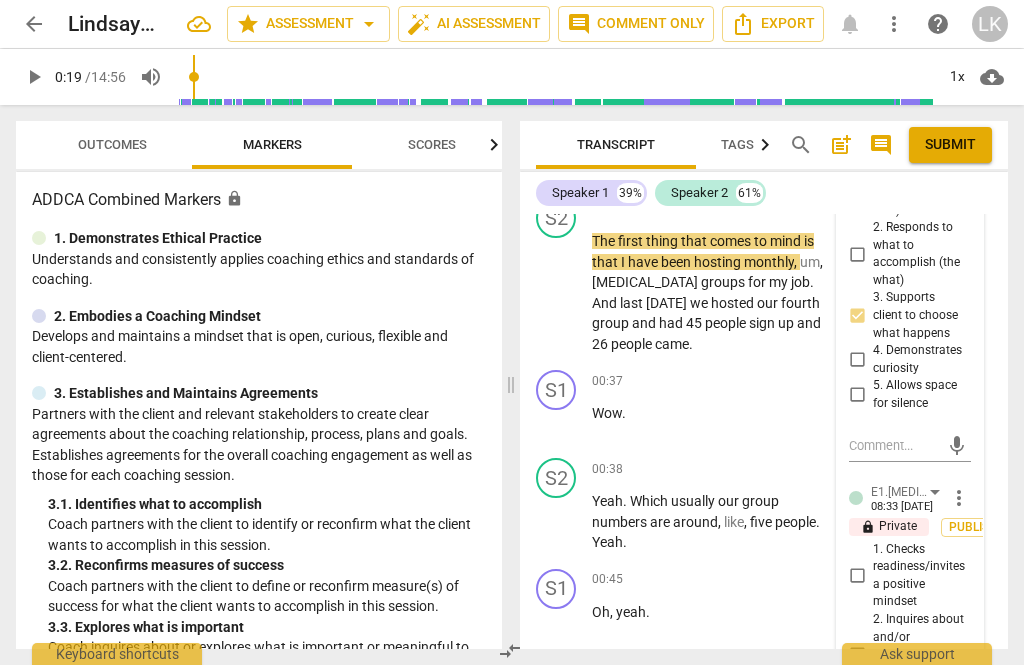 scroll, scrollTop: 398, scrollLeft: 0, axis: vertical 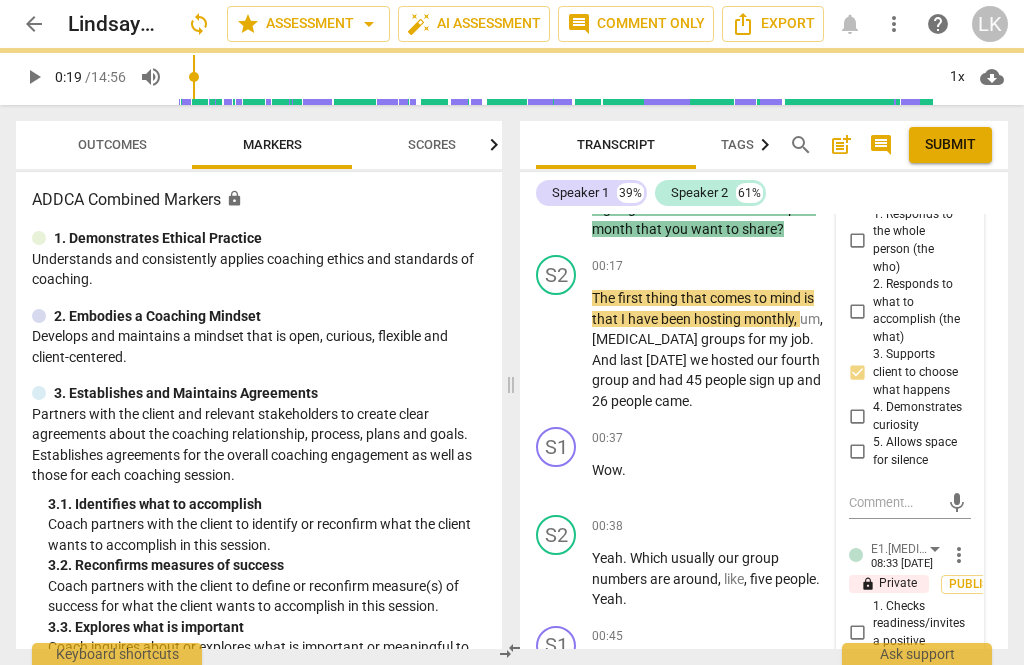 click at bounding box center (894, 502) 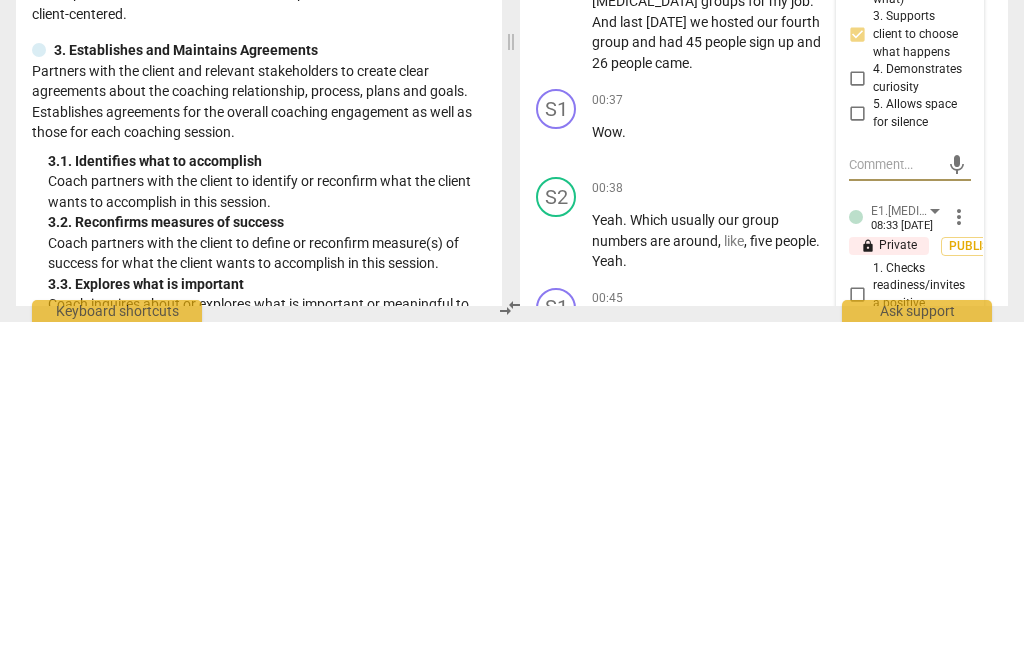 type on "I really" 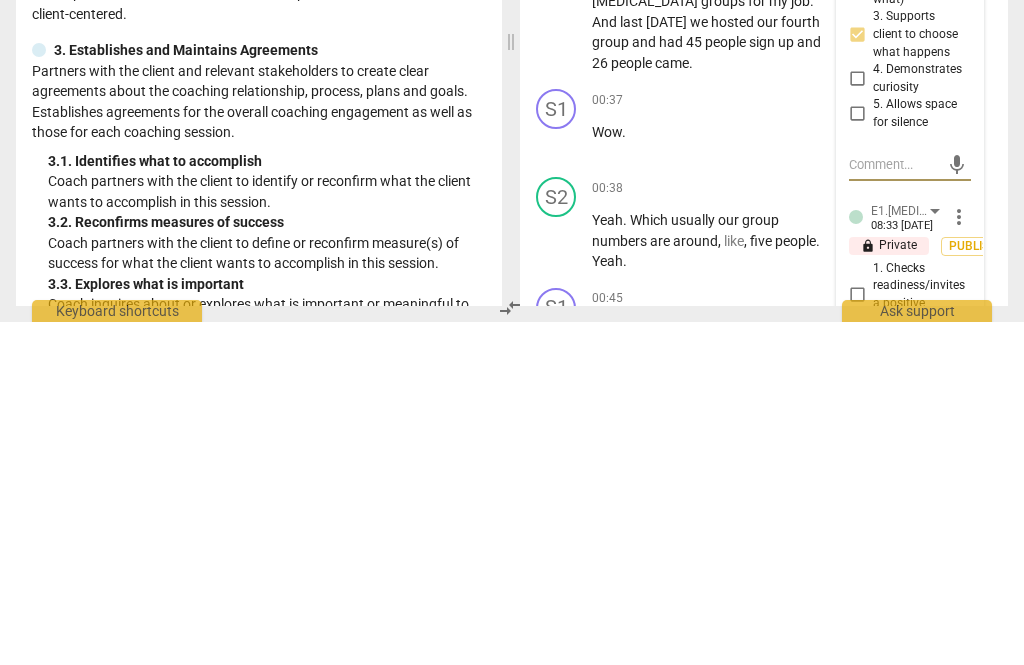 type on "I really" 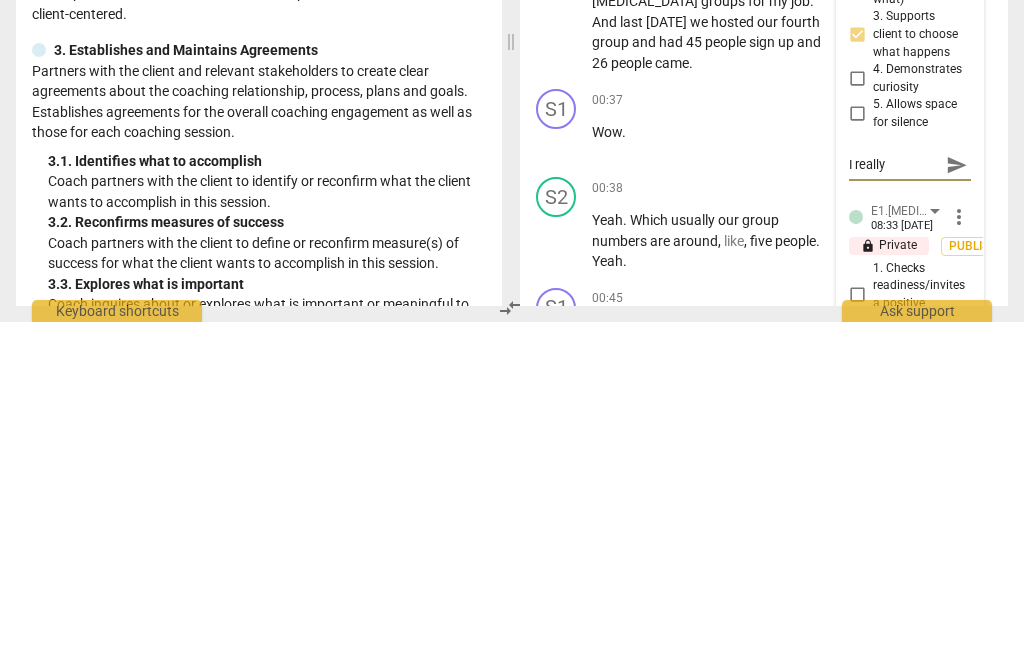 type on "I really appreciate" 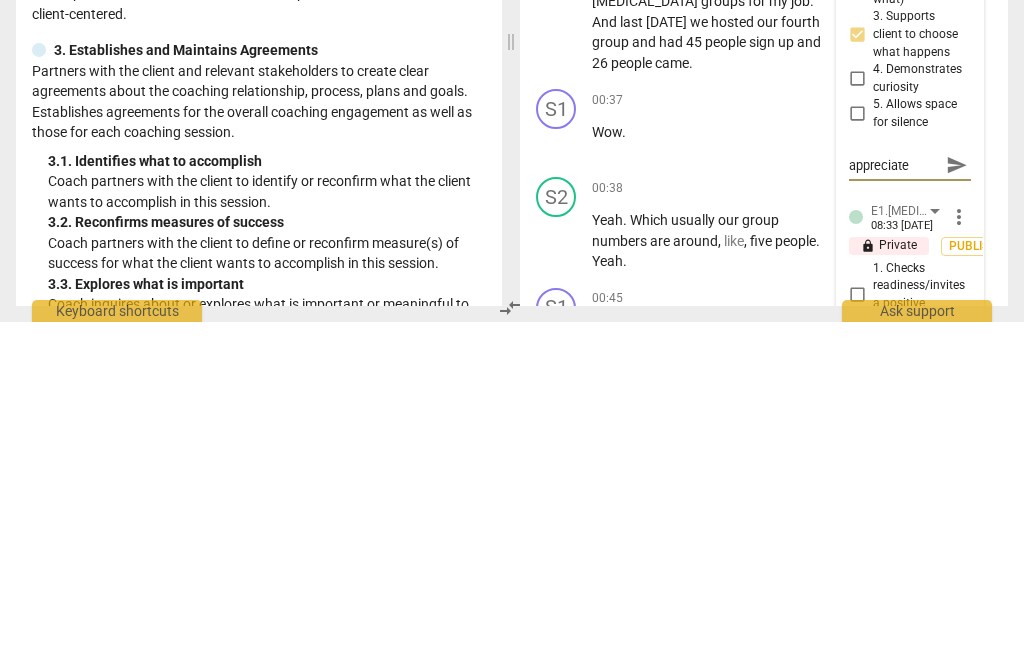 type on "I really appreciate that you" 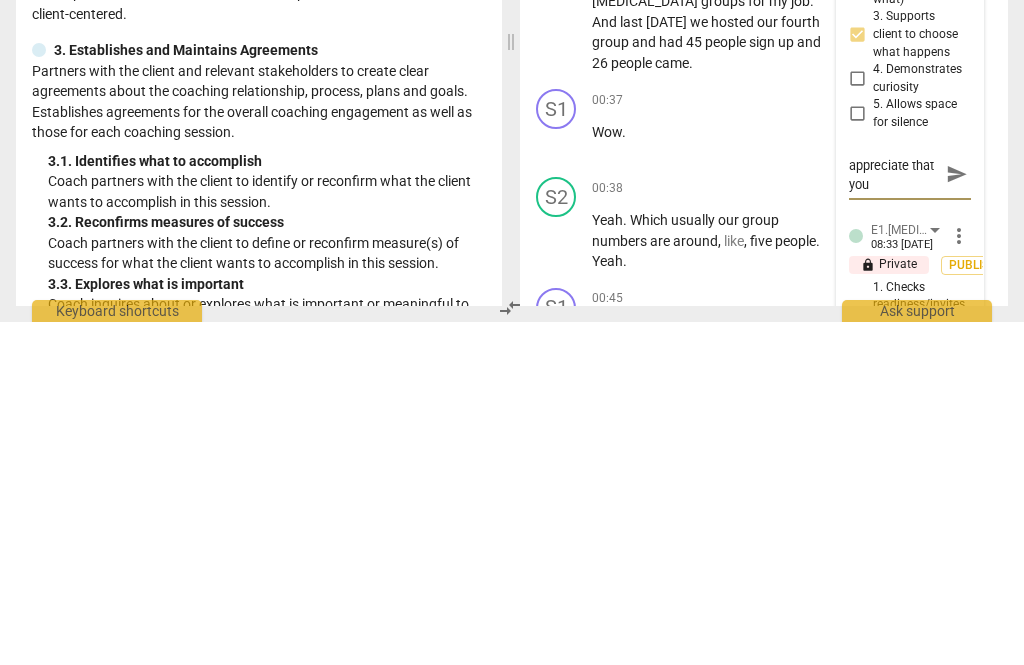 type on "I really appreciate that you gave the" 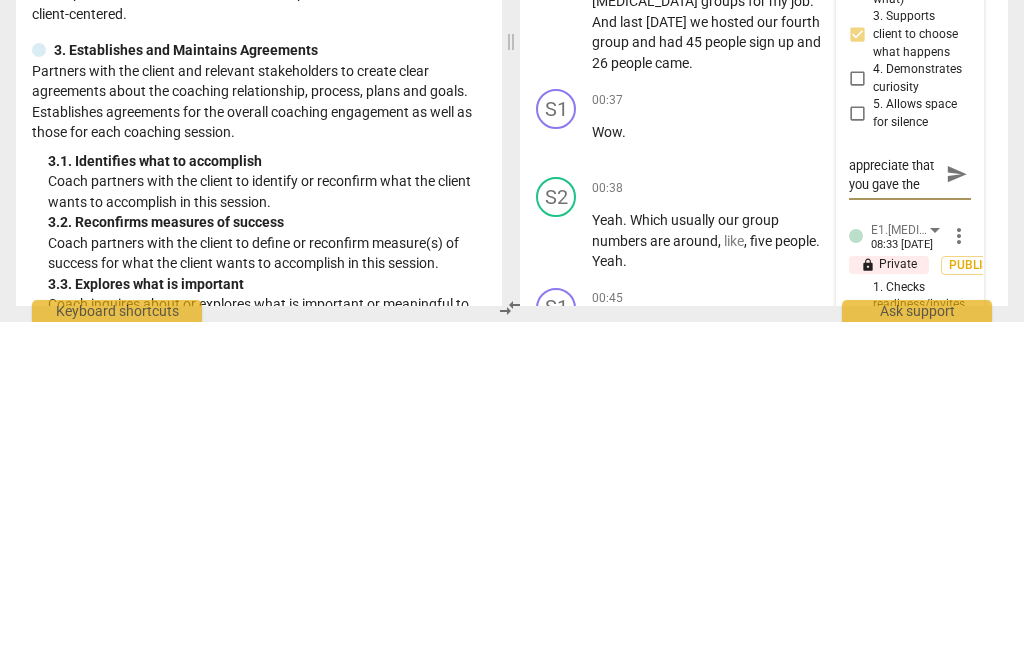 type on "I really appreciate that you gave the client" 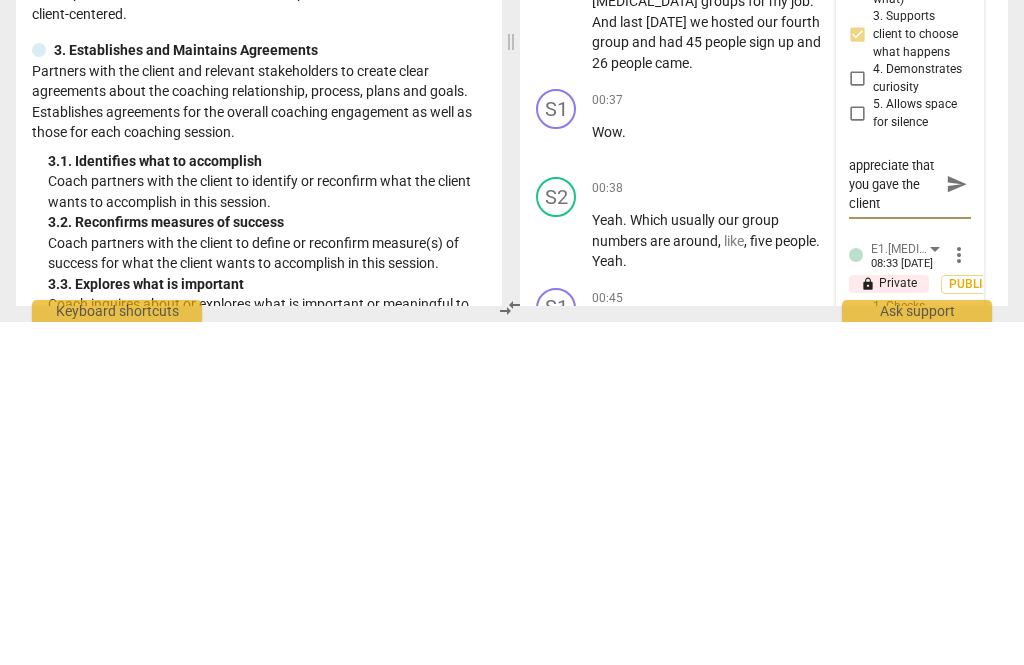 type on "I really appreciate that you gave the Client a choice" 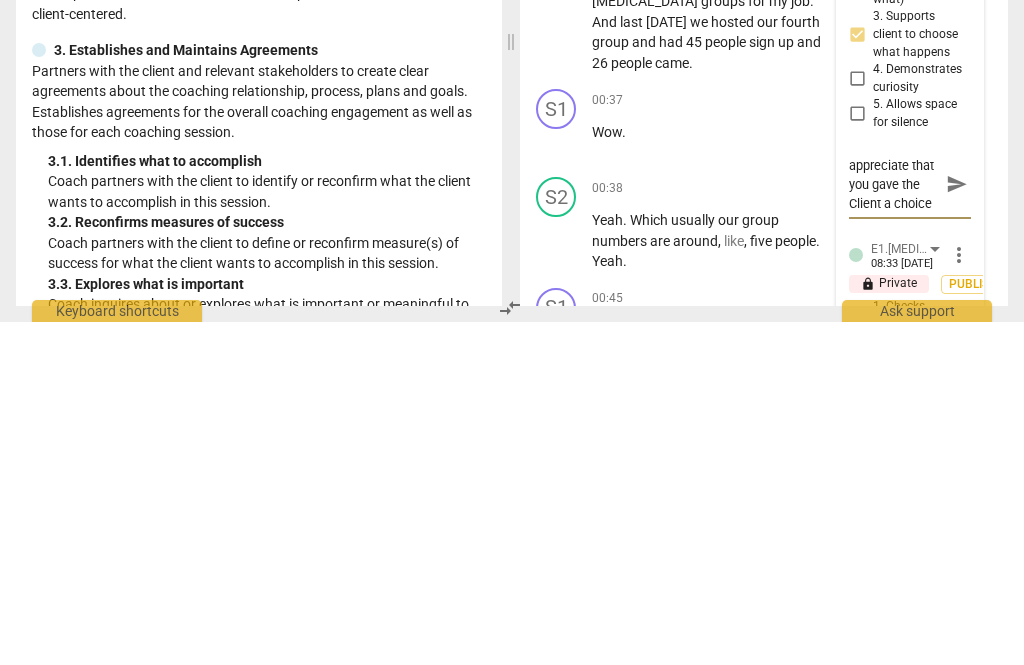 type on "I really appreciate that you gave the Client a choice about" 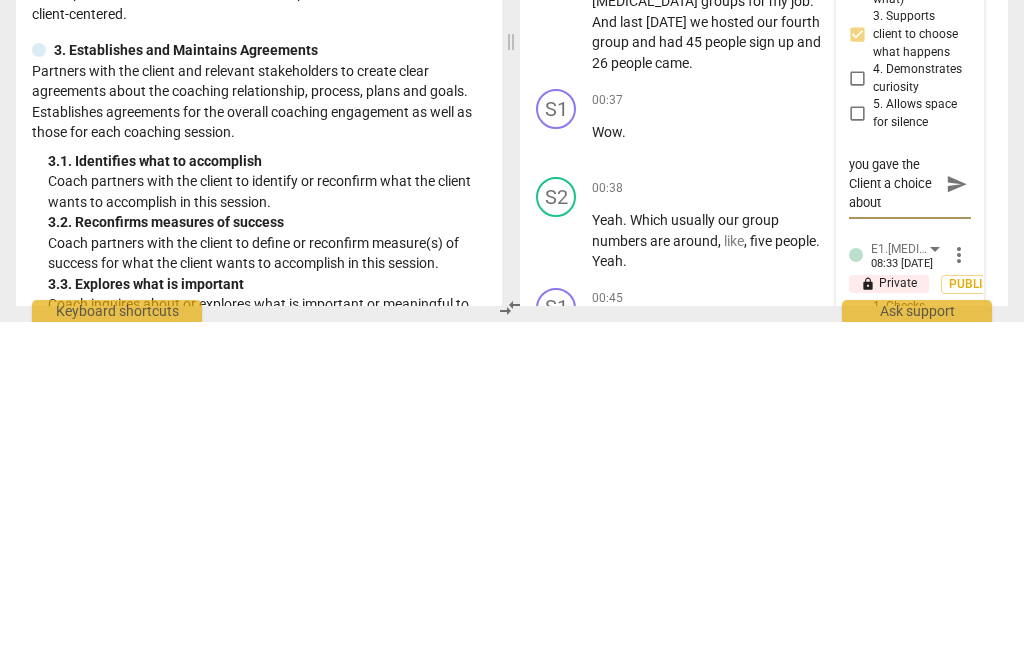 type on "I really appreciate that you gave the Client a choice about Sharon" 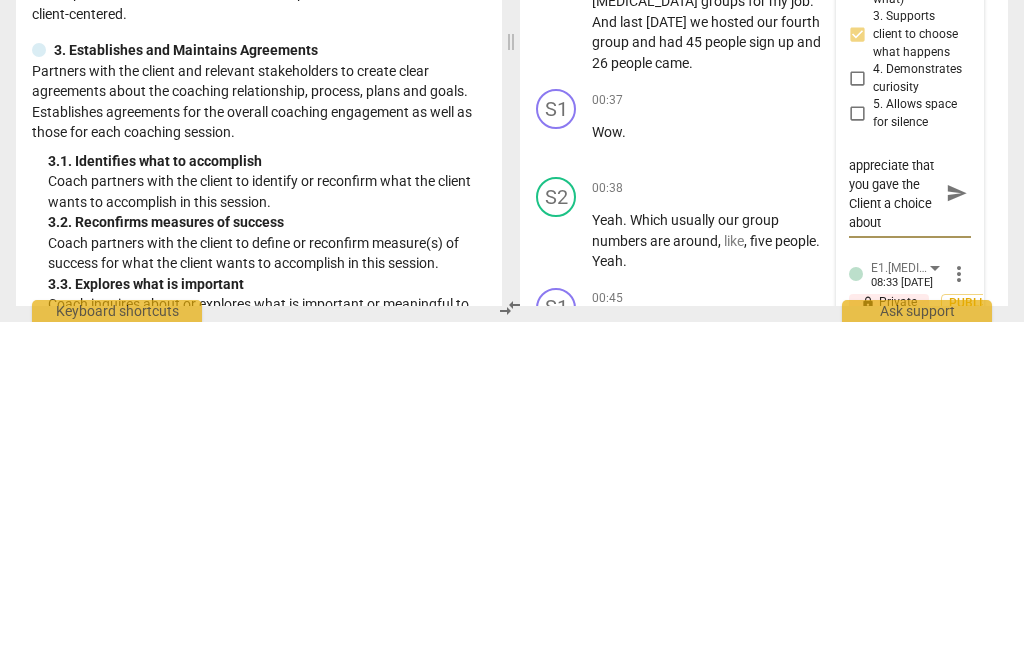 type on "I really appreciate that you gave the Client a choice about Sharon Sharon" 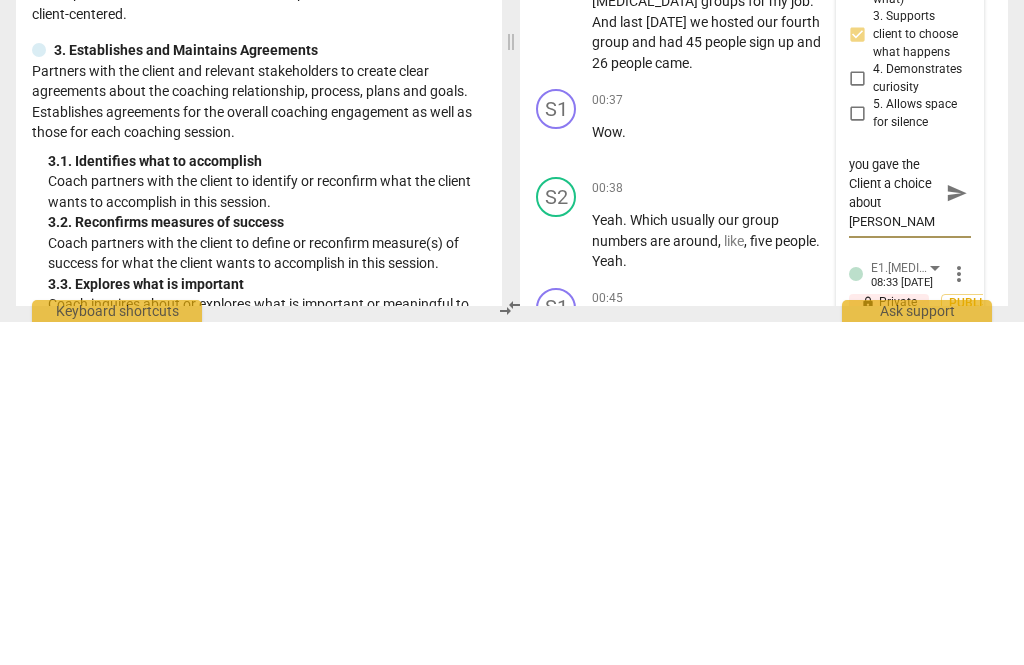 type on "I really appreciate that you gave the client a choice about Sharon coffin" 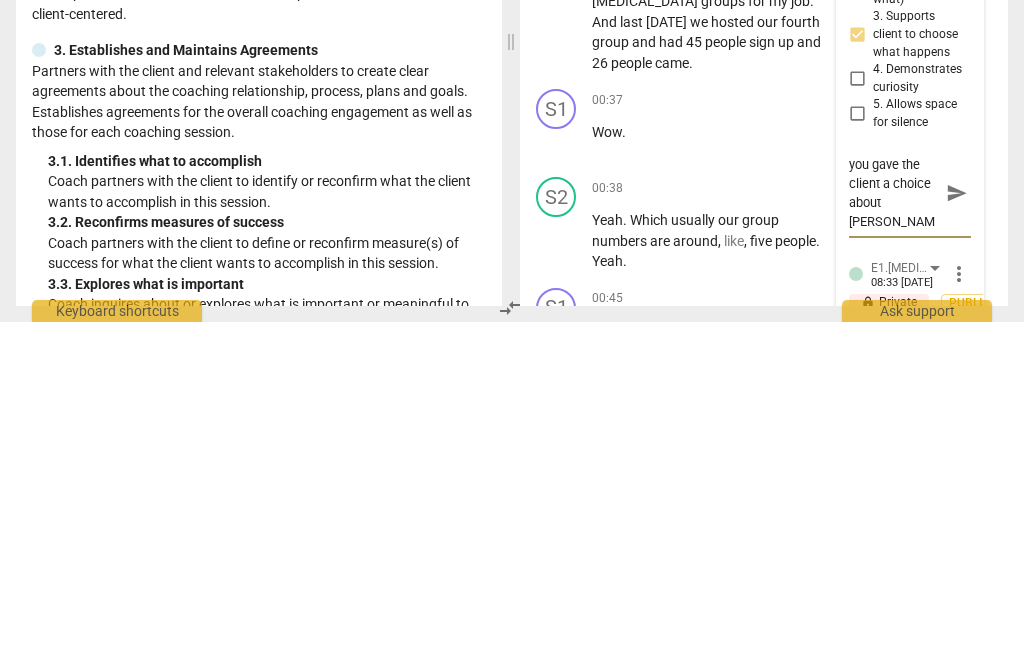 scroll, scrollTop: 38, scrollLeft: 0, axis: vertical 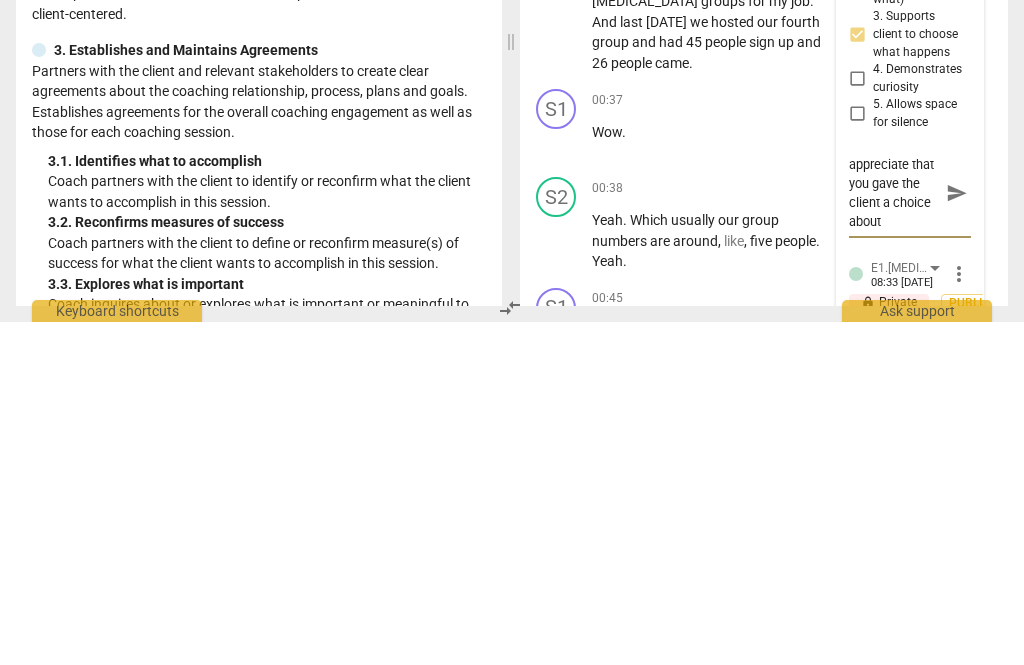 type on "I really appreciate that you gave the client a choice about Sharon" 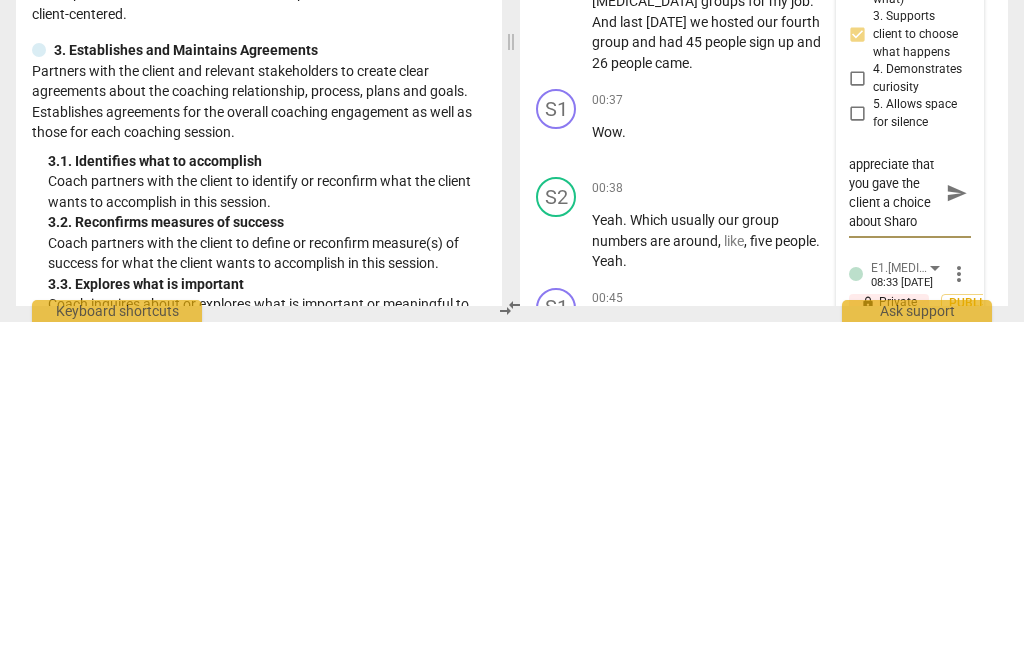 type on "I really appreciate that you gave the client a choice about Sharo" 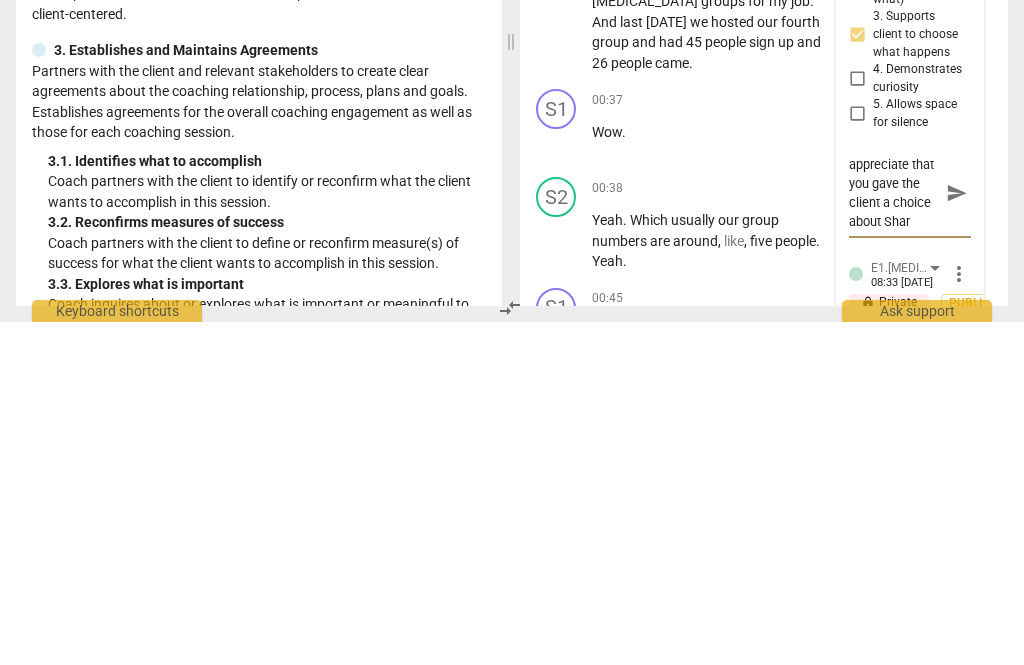 type on "I really appreciate that you gave the client a choice about Shar" 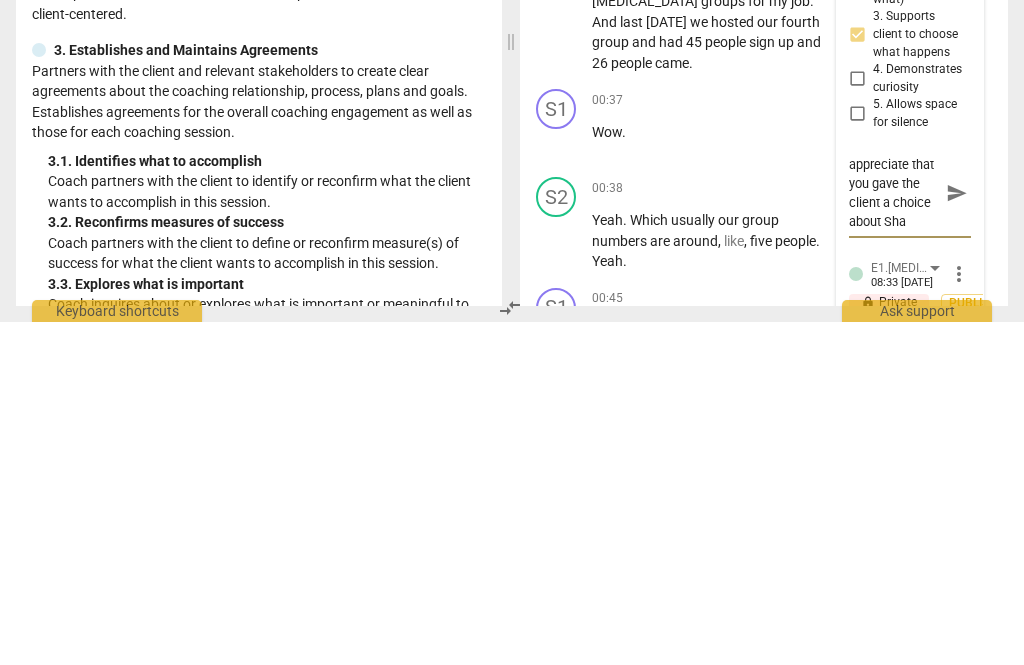 type on "I really appreciate that you gave the client a choice about Sh" 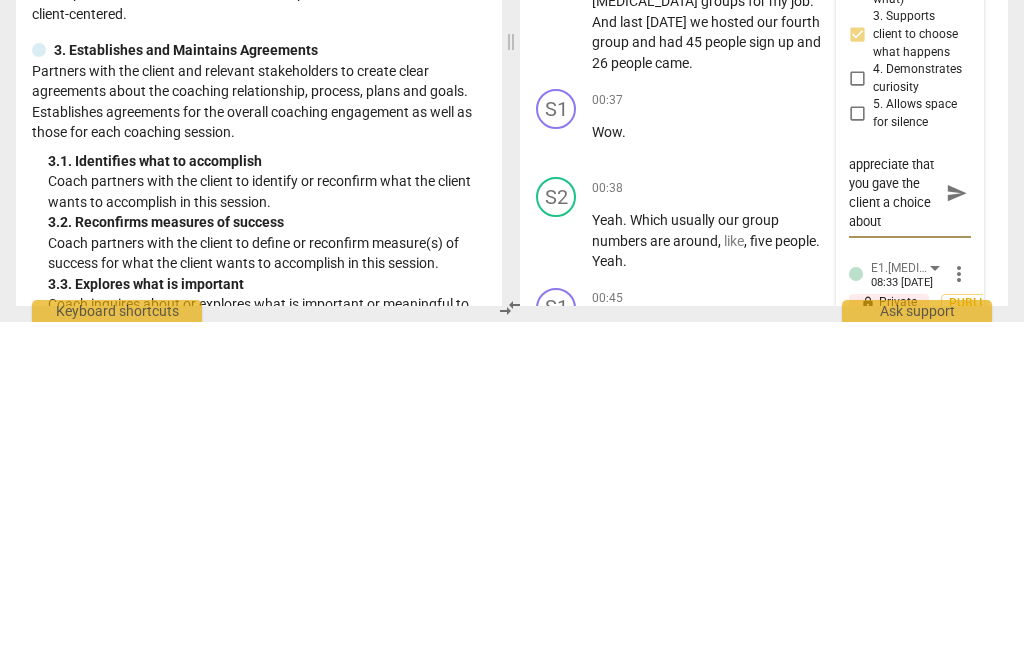 type on "I really appreciate that you gave the client a choice about S" 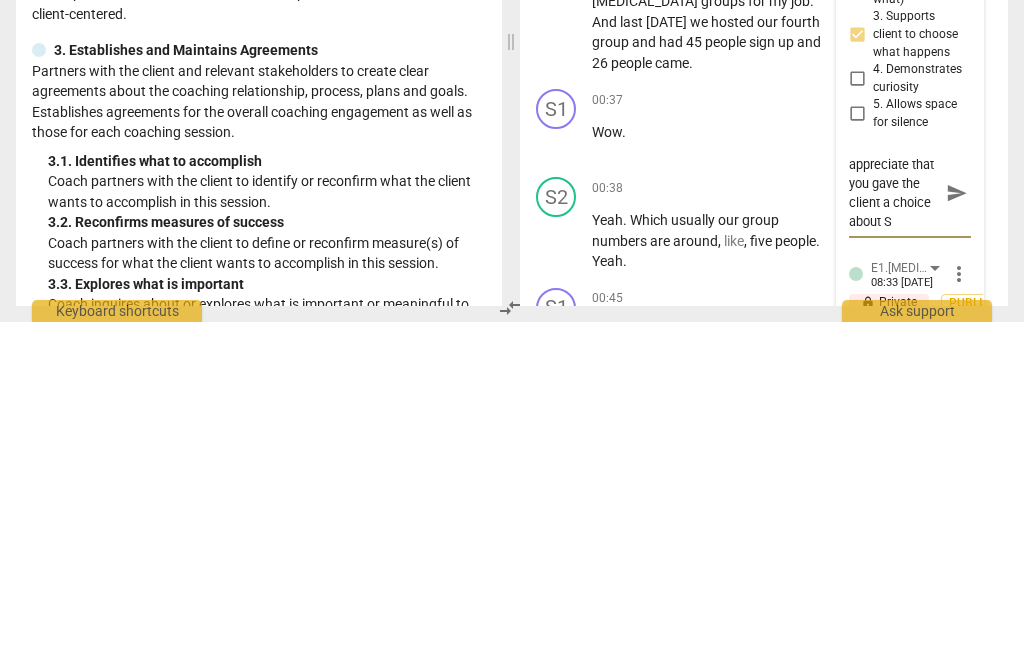 type on "I really appreciate that you gave the client a choice about" 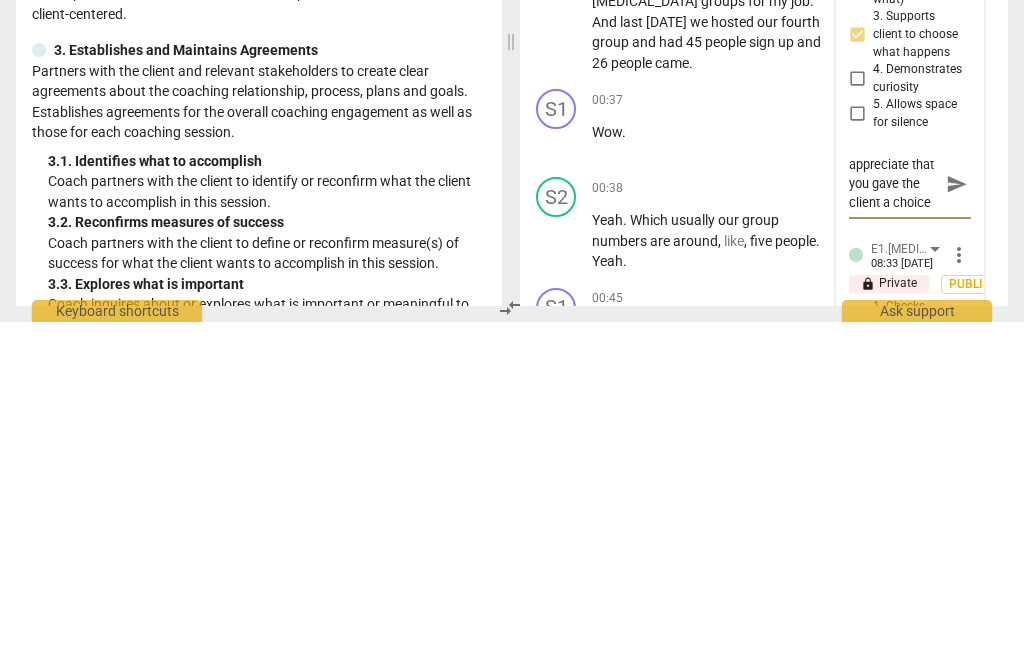 scroll, scrollTop: 37, scrollLeft: 0, axis: vertical 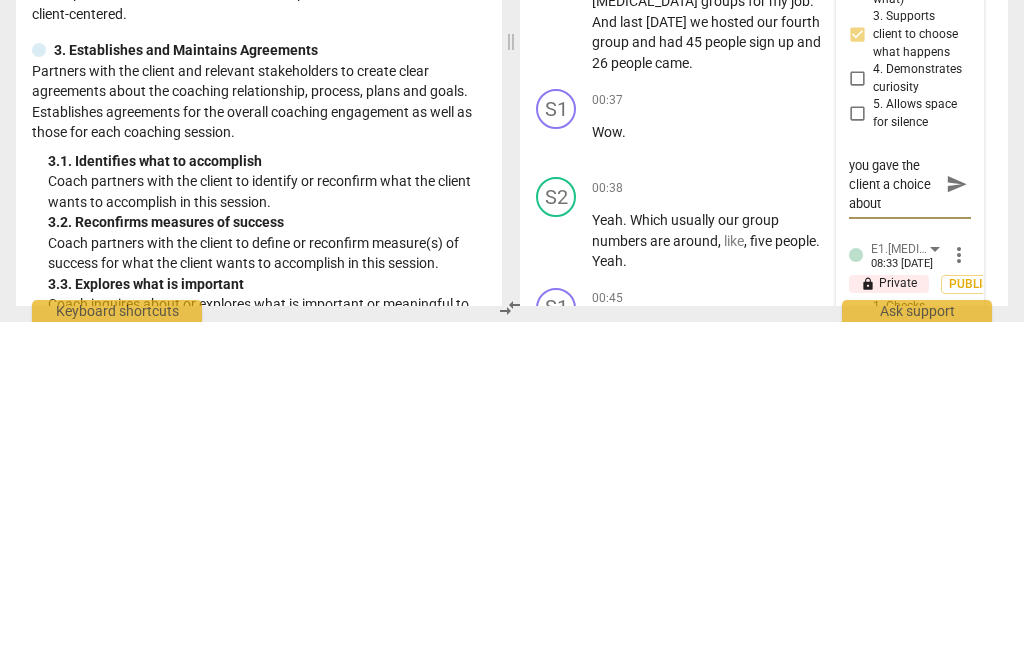 type on "I really appreciate that you gave the client a choice about S" 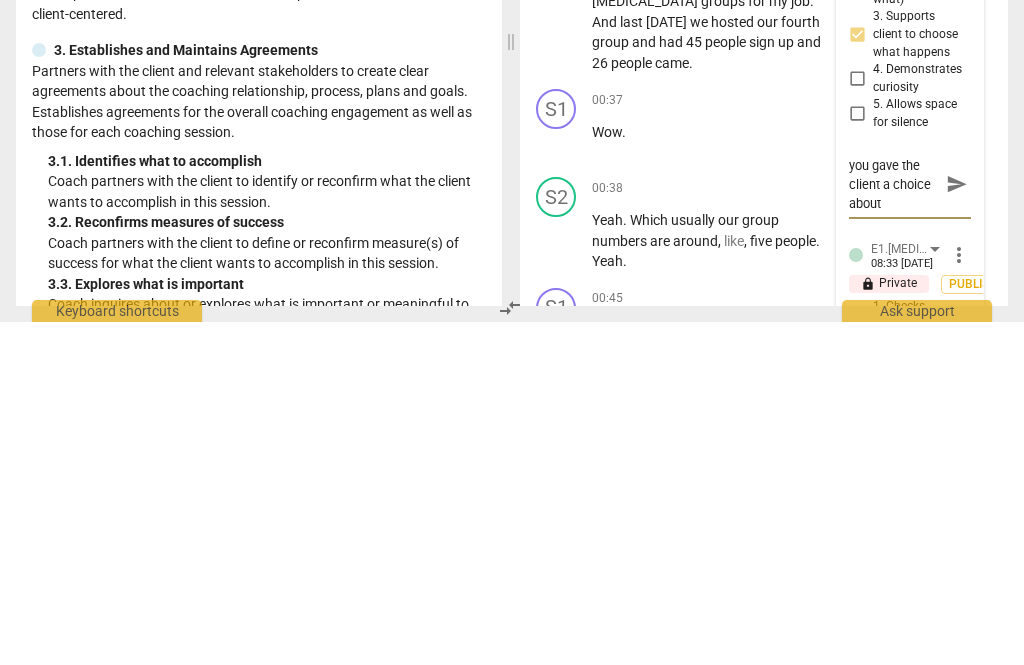 type on "I really appreciate that you gave the client a choice about S" 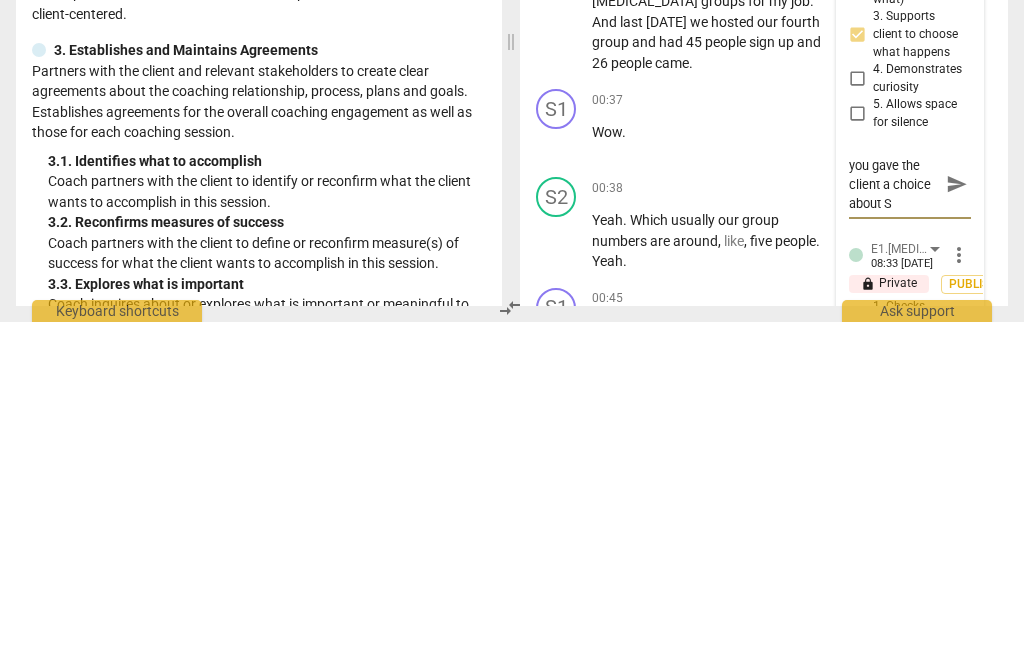 scroll, scrollTop: 19, scrollLeft: 0, axis: vertical 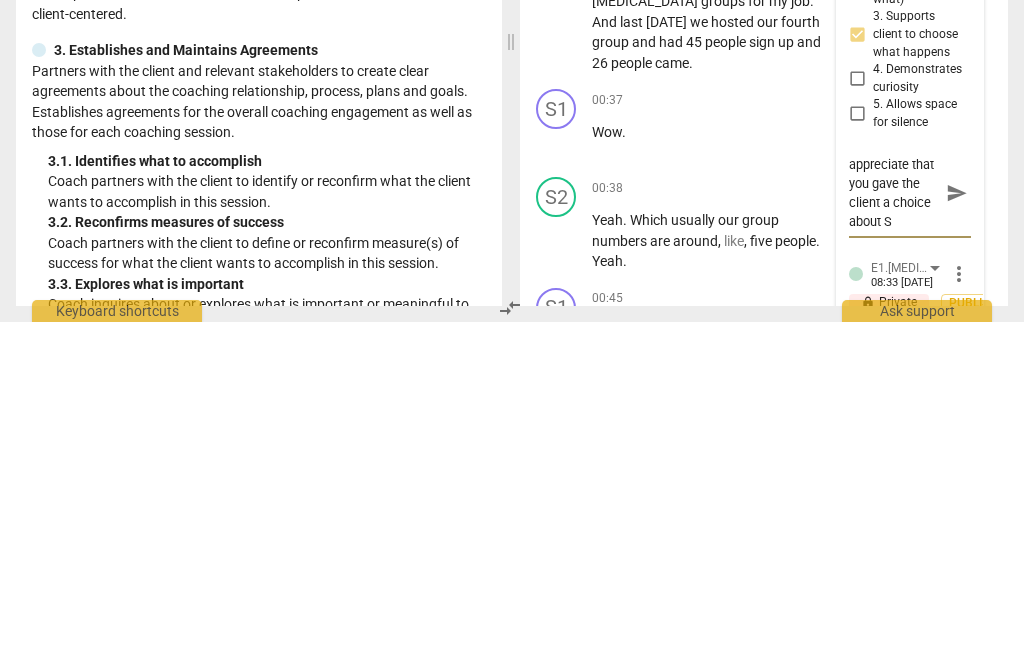 type on "I really appreciate that you gave the client a choice about Sh" 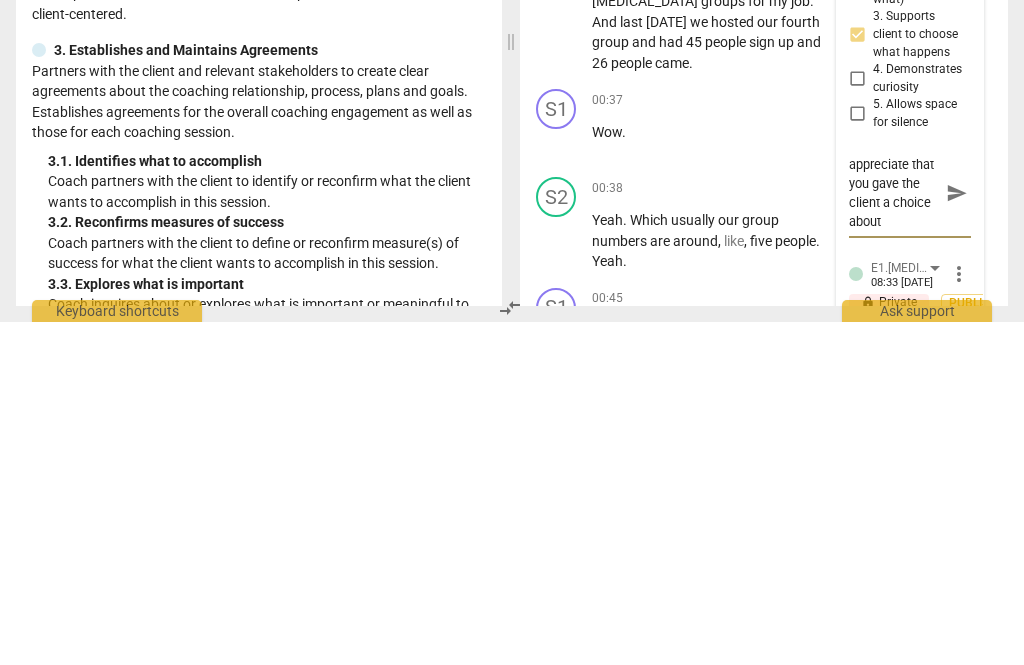type on "I really appreciate that you gave the client a choice about S" 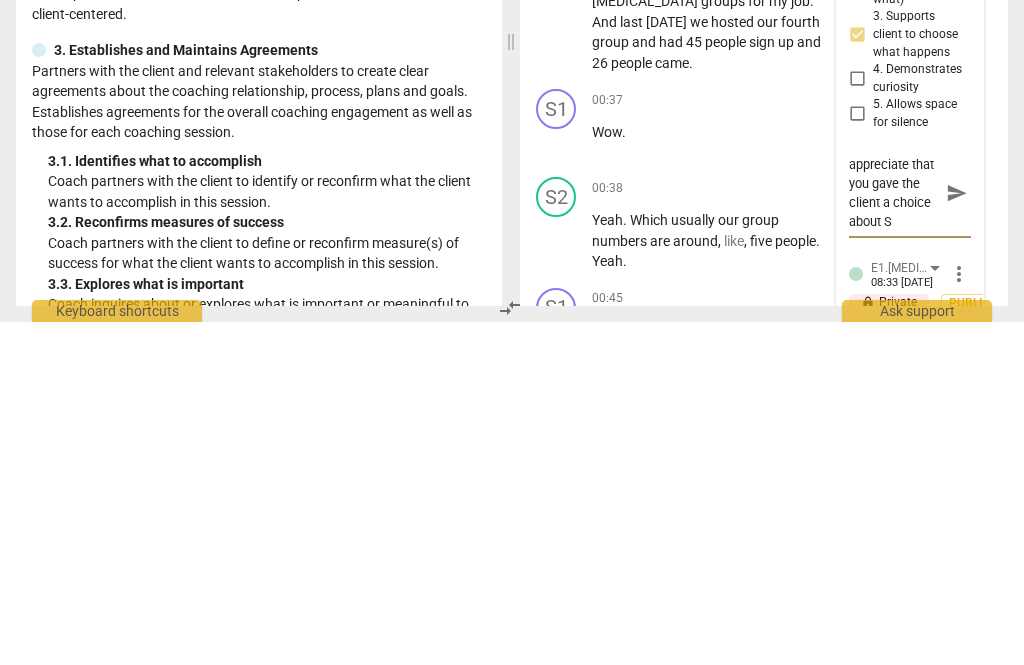 type on "I really appreciate that you gave the client a choice about" 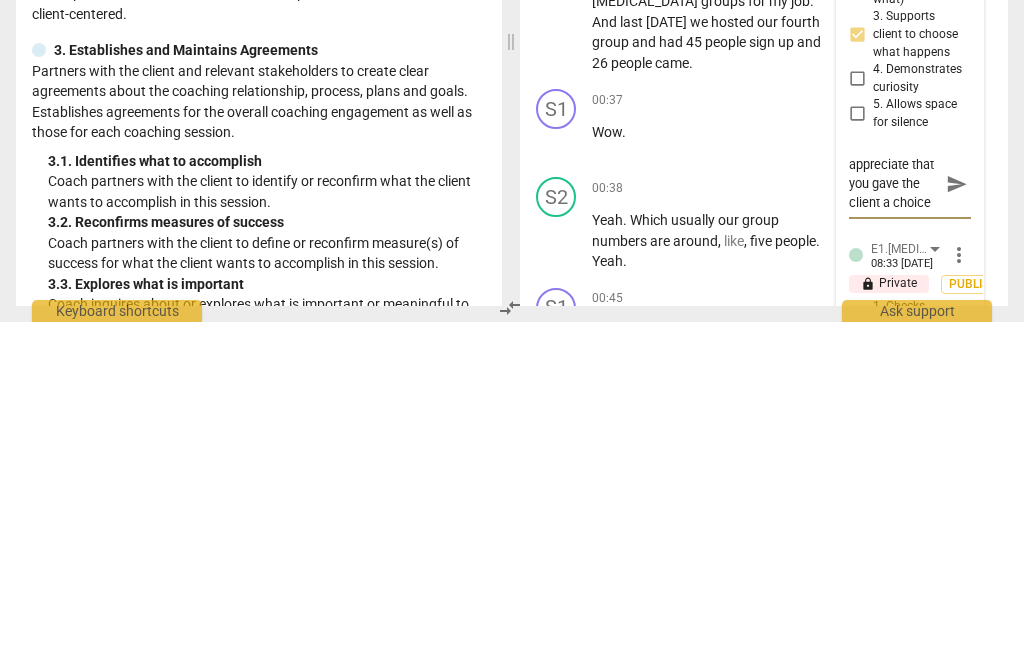 scroll, scrollTop: 37, scrollLeft: 0, axis: vertical 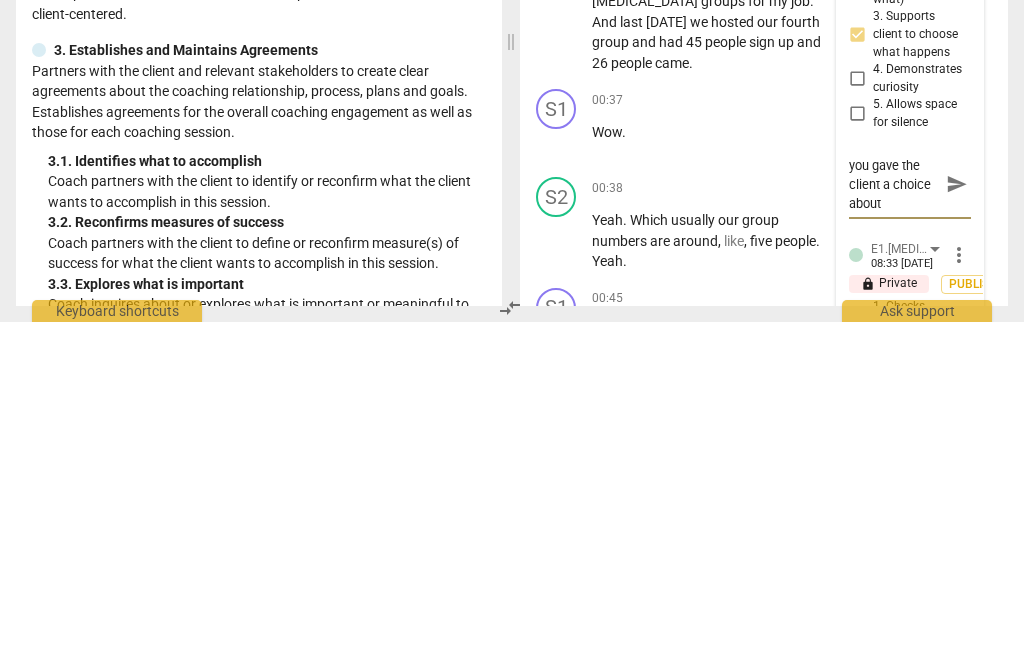 type on "I really appreciate that you gave the client a choice about s" 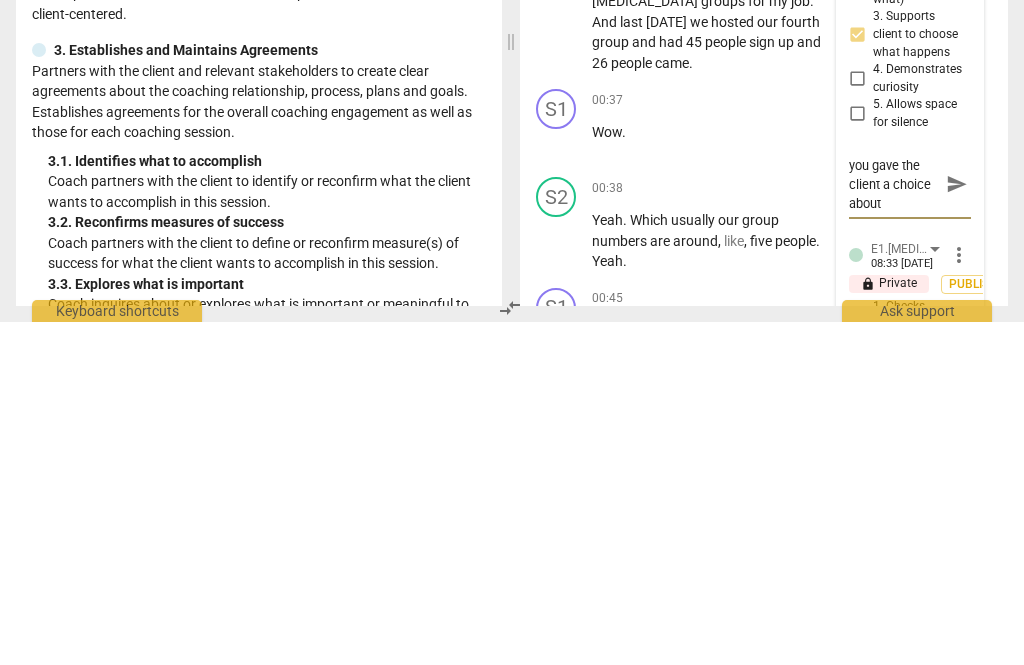 type on "I really appreciate that you gave the client a choice about s" 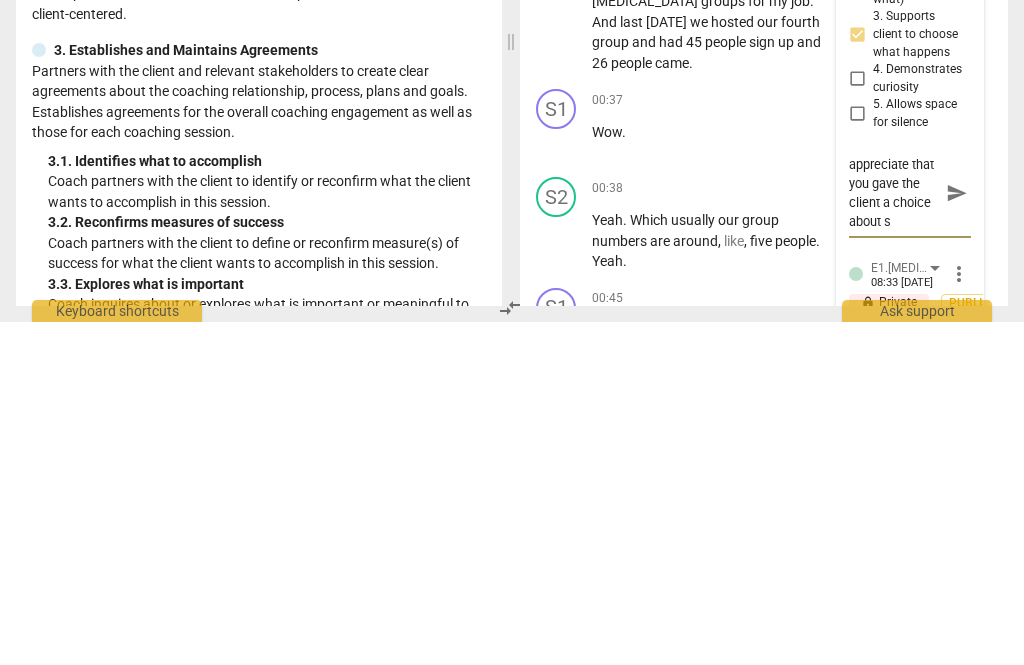 scroll, scrollTop: 19, scrollLeft: 0, axis: vertical 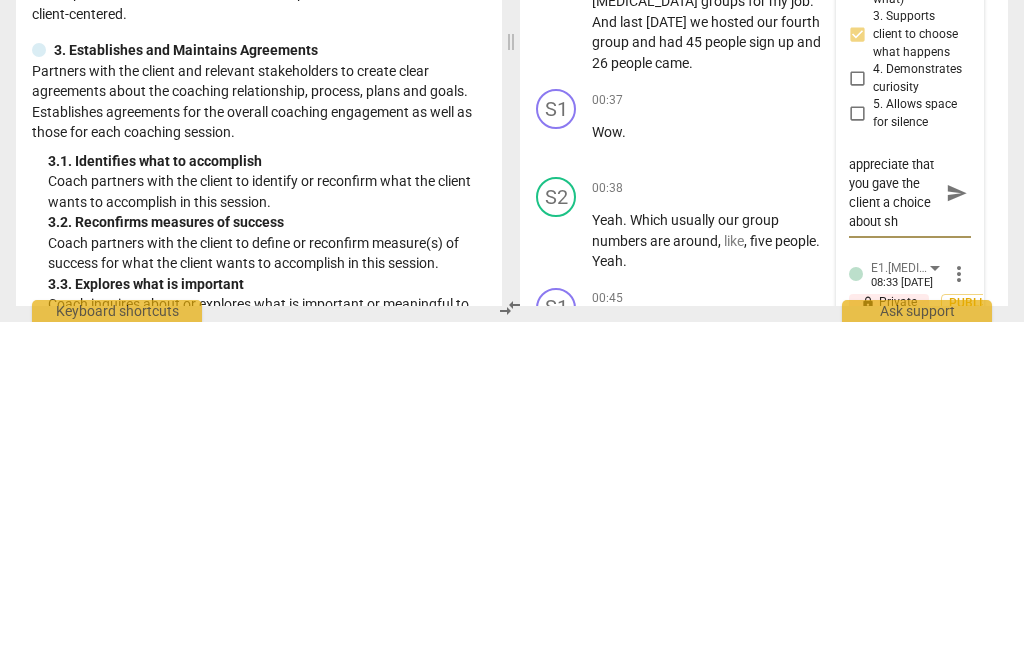 type on "I really appreciate that you gave the client a choice about sha" 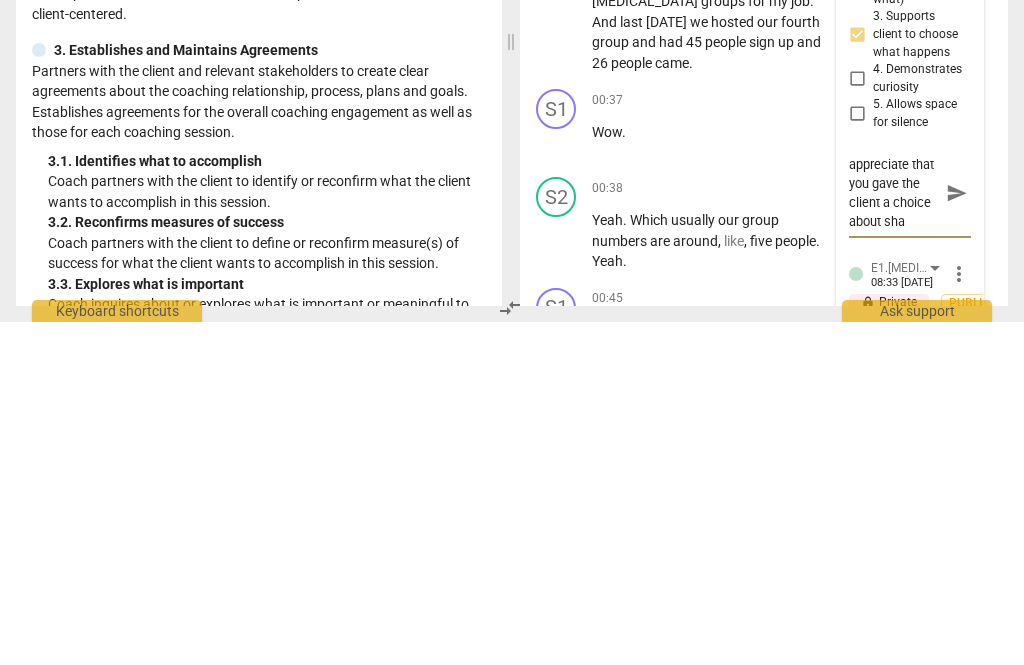 type on "I really appreciate that you gave the client a choice about sharing" 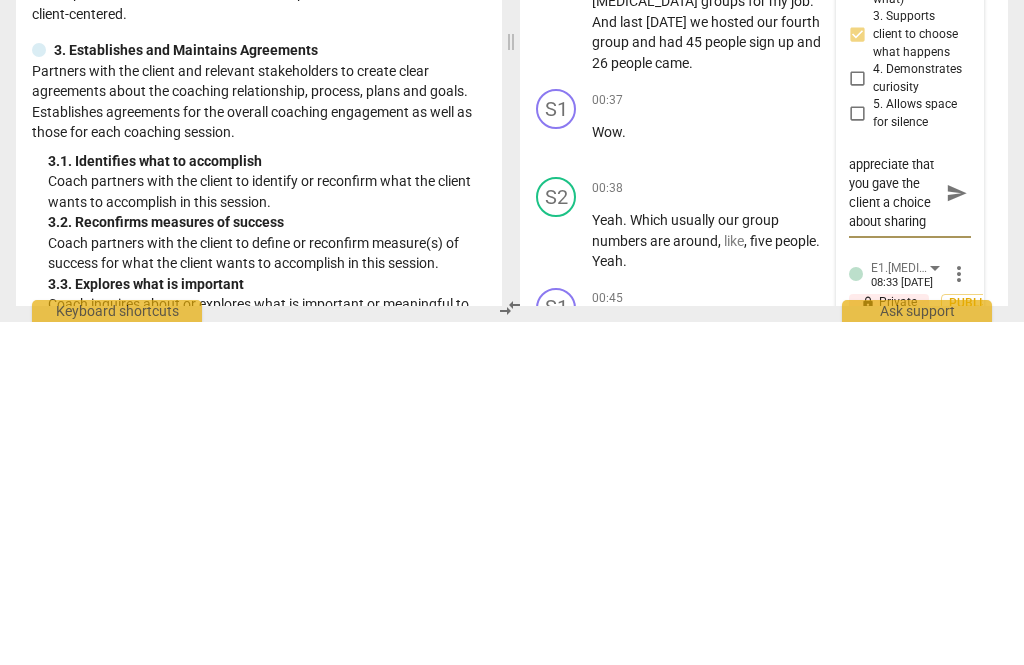 type on "I really appreciate that you gave the client a choice about sharing" 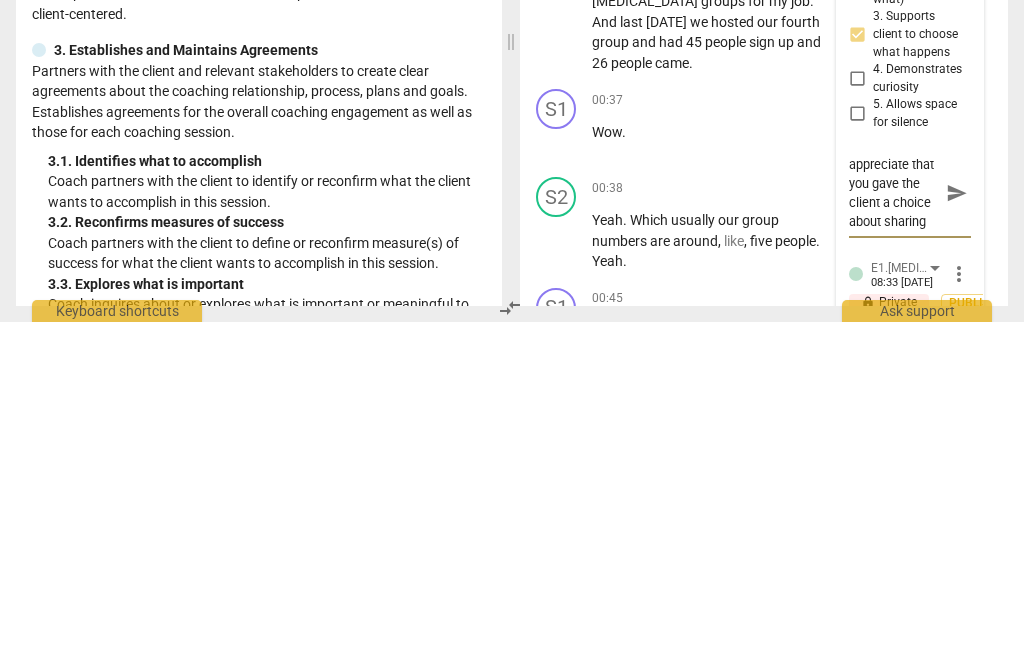 type on "I really appreciate that you gave the client a choice about sharing." 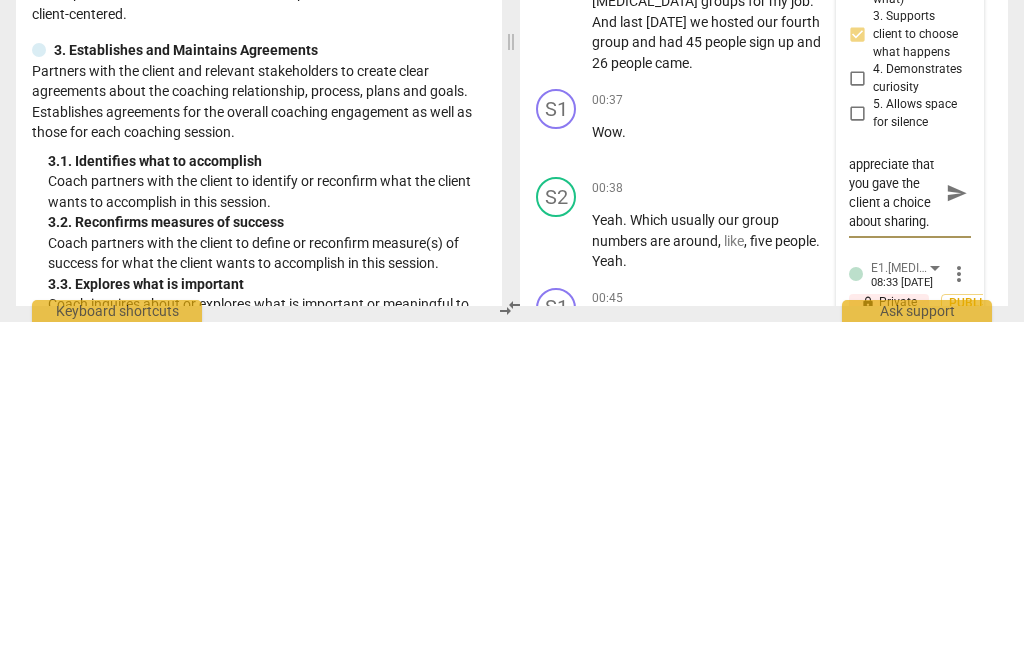 type on "I really appreciate that you gave the client a choice about sharing." 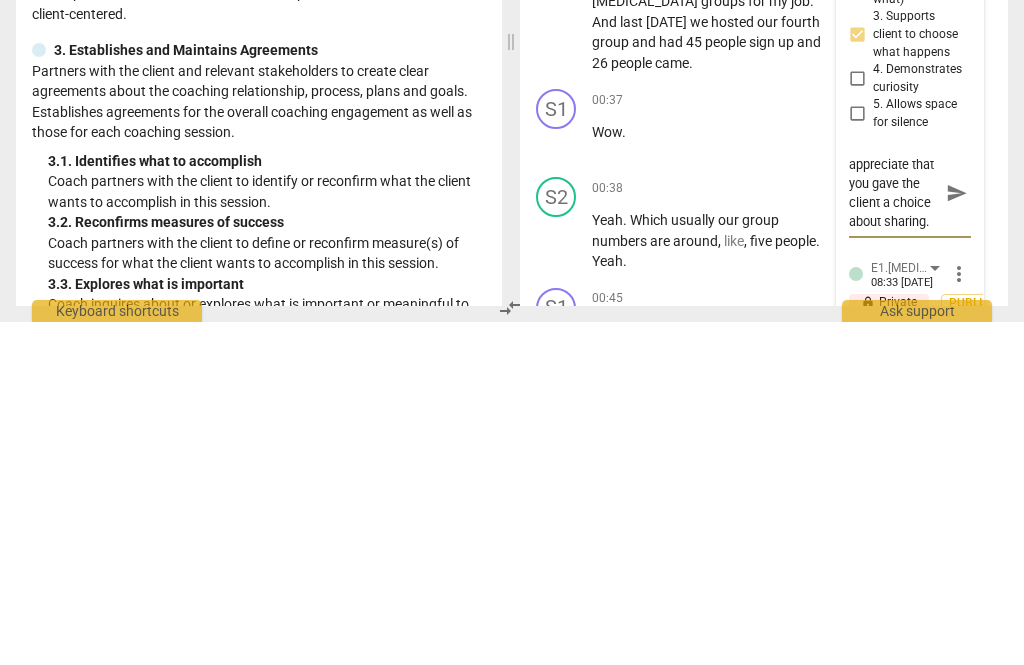 type on "I really appreciate that you gave the client a choice about sharing." 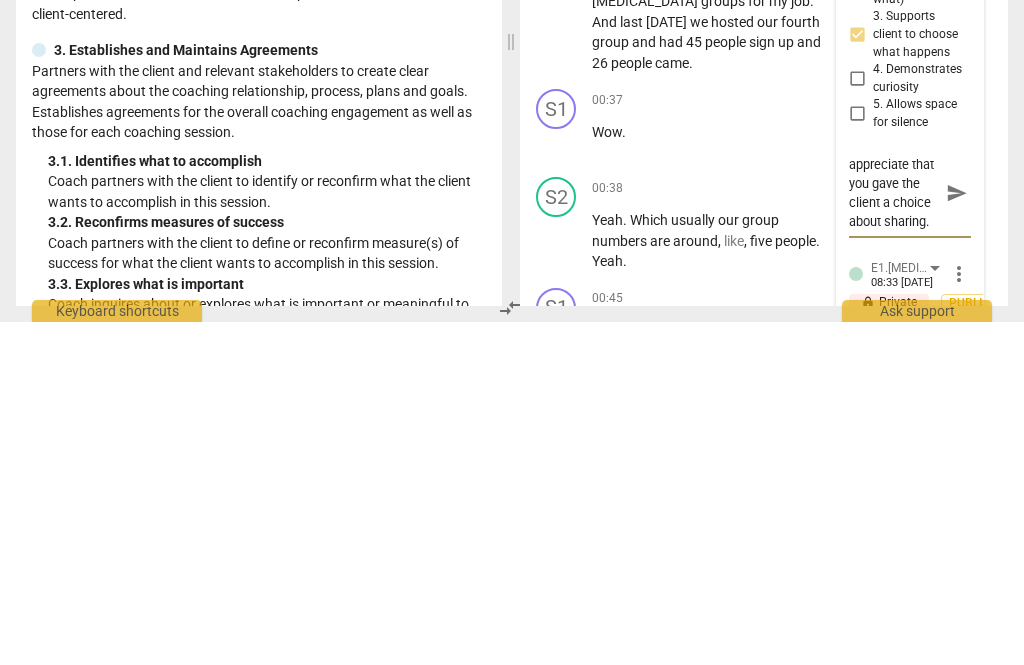 type on "I really appreciate that you gave the client a choice about sharing. T" 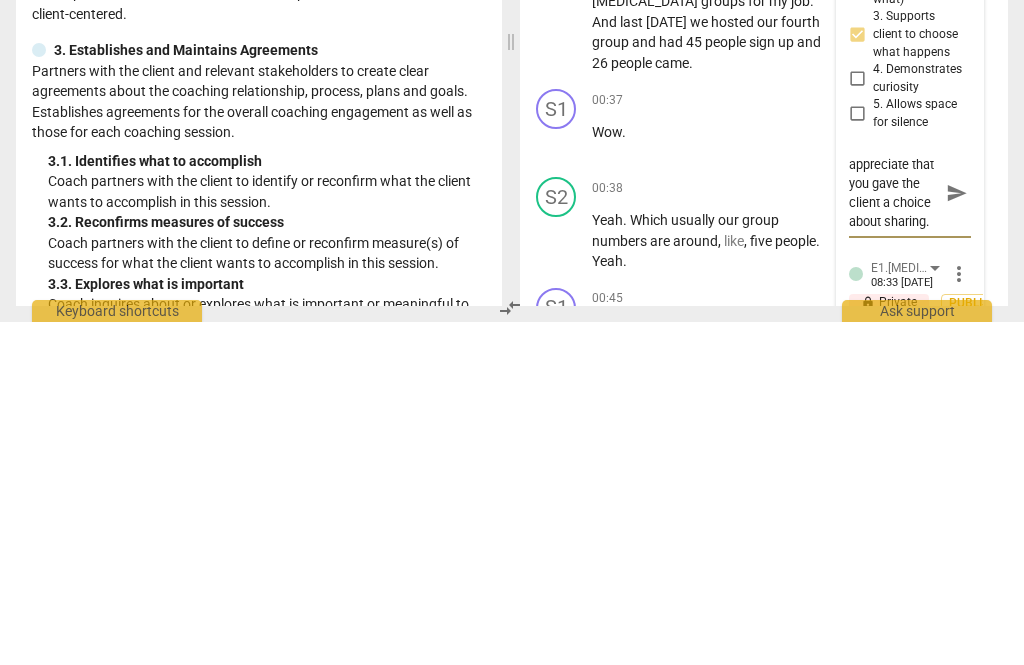 type on "I really appreciate that you gave the client a choice about sharing. T" 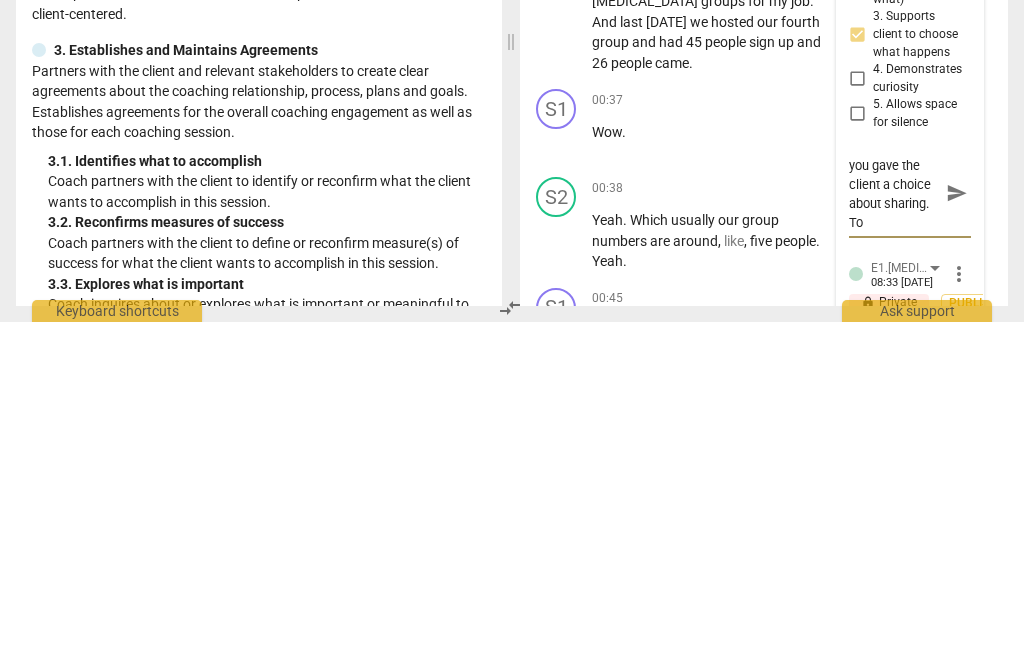 type on "I really appreciate that you gave the client a choice about sharing. To oh" 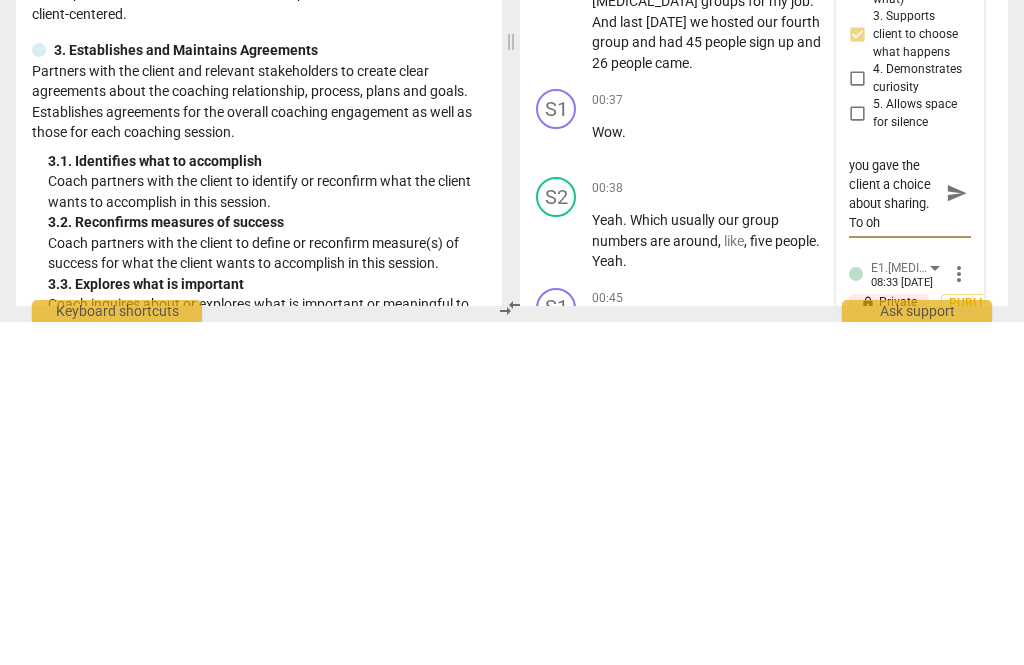 type on "I really appreciate that you gave the client a choice about sharing. Too often" 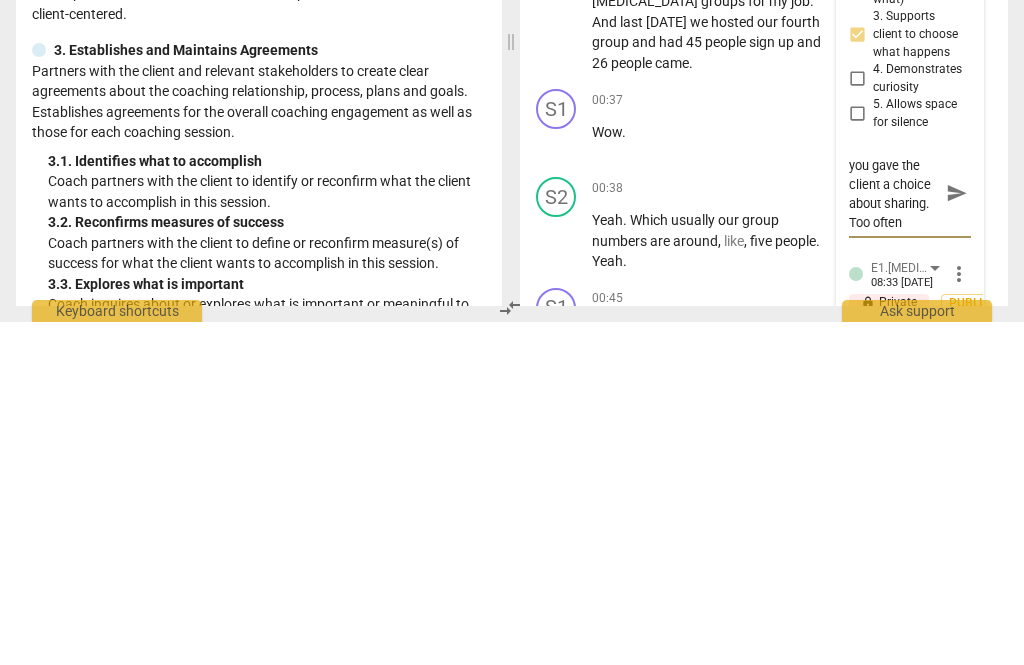 type on "I really appreciate that you gave the client a choice about sharing. Too often," 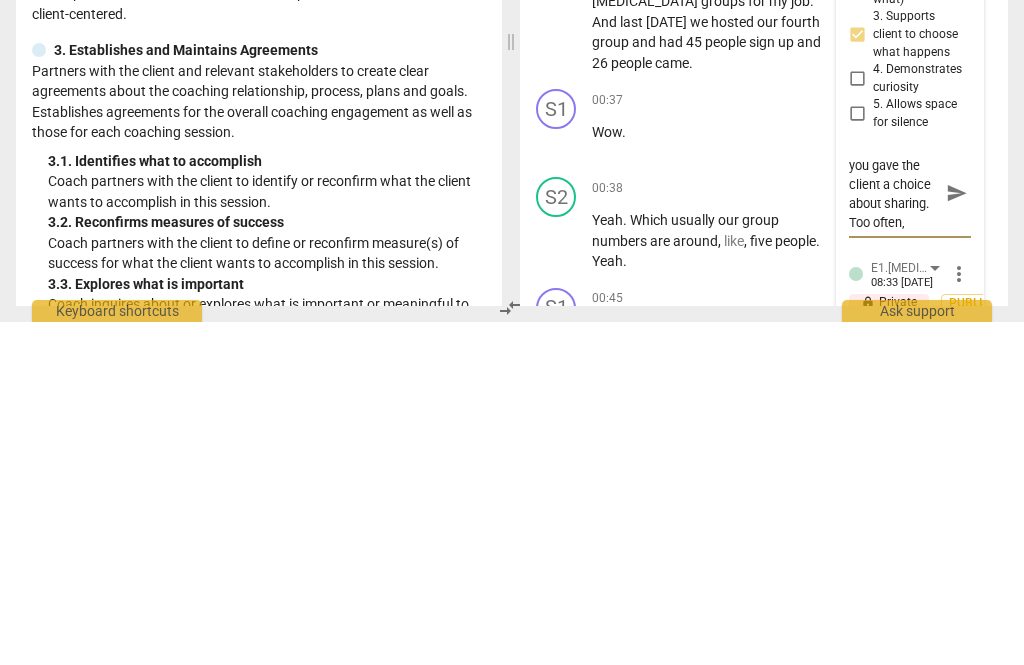 scroll, scrollTop: 37, scrollLeft: 0, axis: vertical 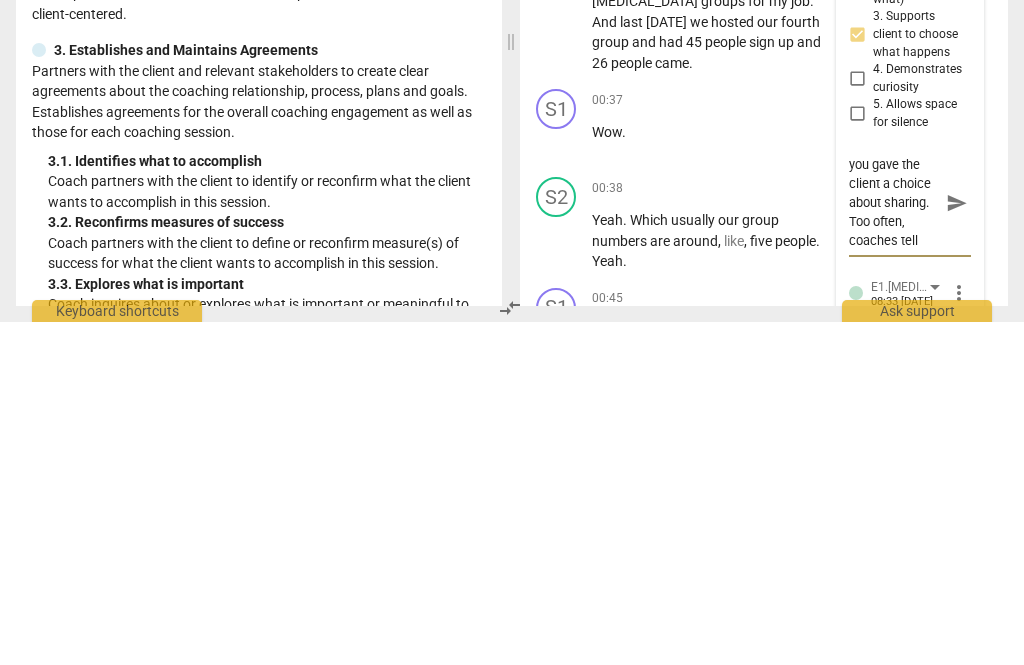 type on "I really appreciate that you gave the client a choice about sharing. Too often, coaches tell their" 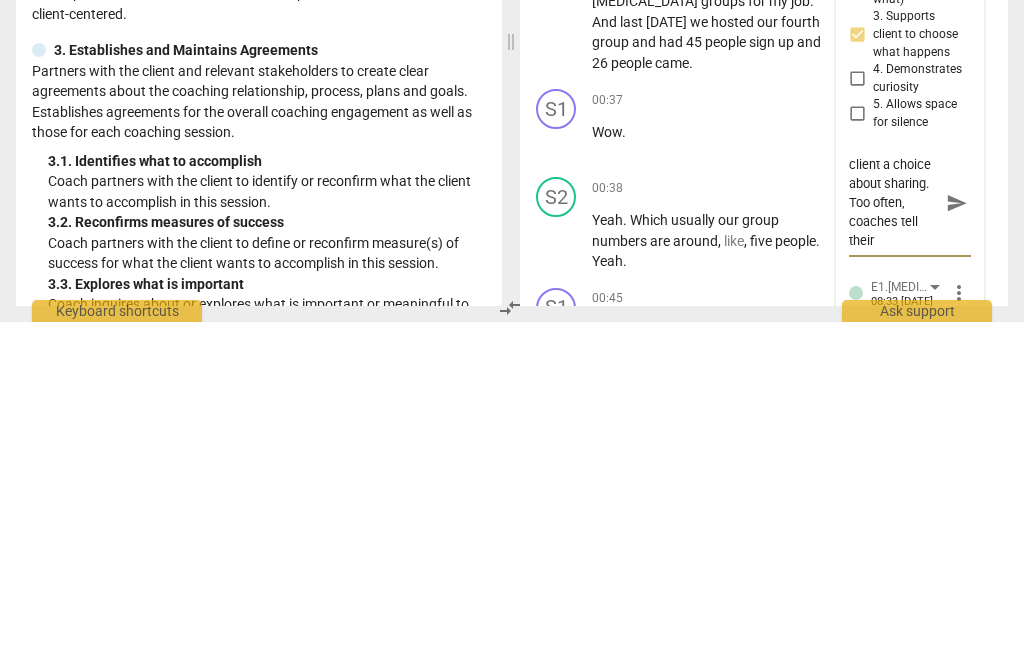 type on "I really appreciate that you gave the client a choice about sharing. Too often, coaches tell their client" 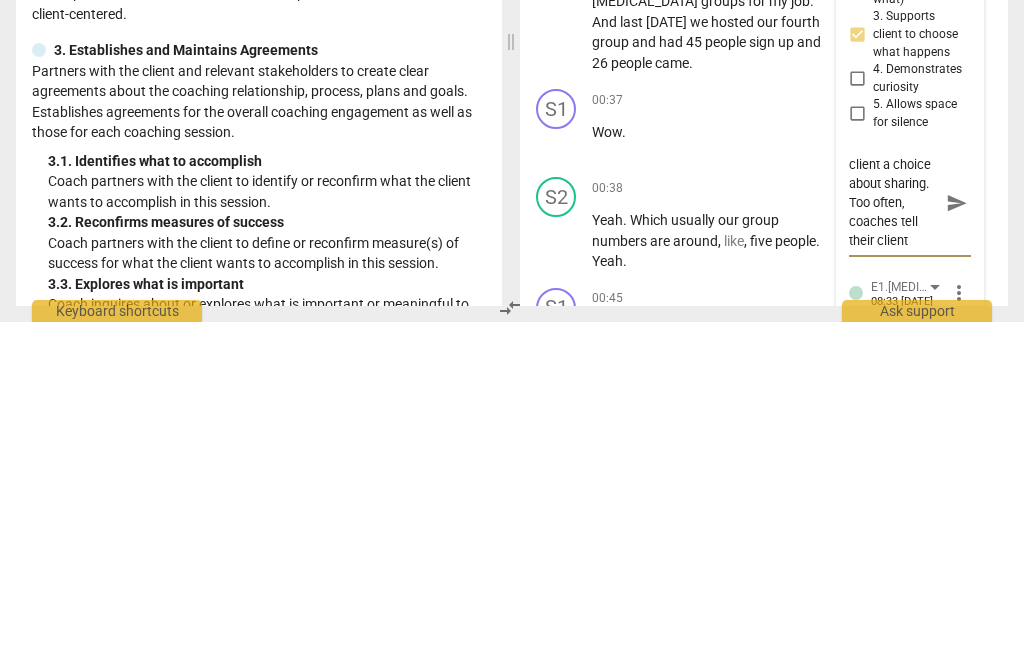 scroll, scrollTop: 38, scrollLeft: 0, axis: vertical 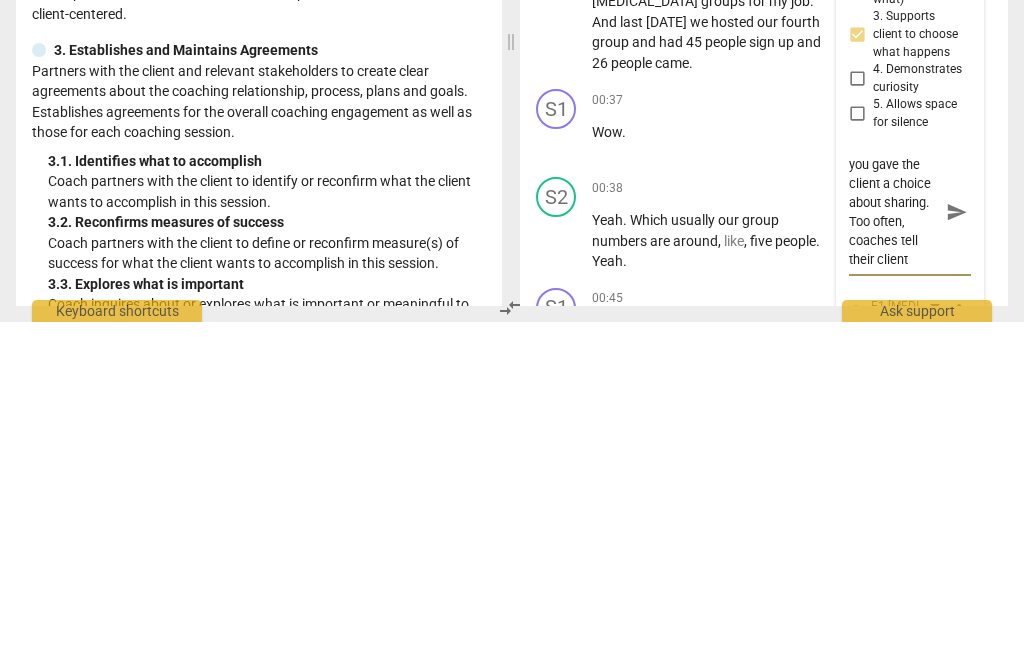type on "I really appreciate that you gave the client a choice about sharing. Too often, coaches tell their client to start" 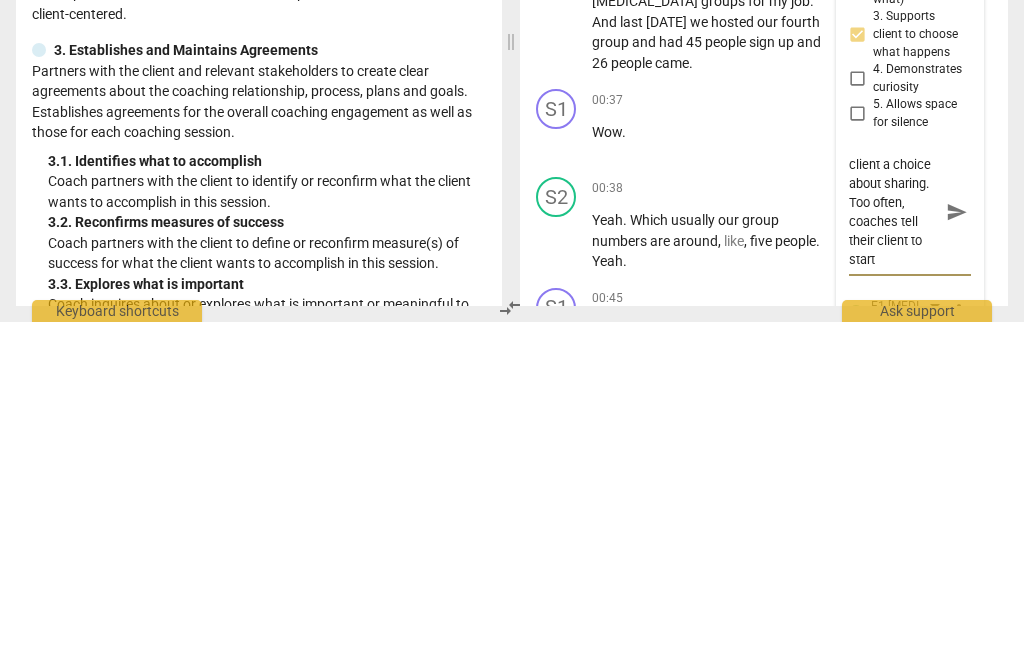 type on "I really appreciate that you gave the client a choice about sharing. Too often, coaches tell their client to start with a" 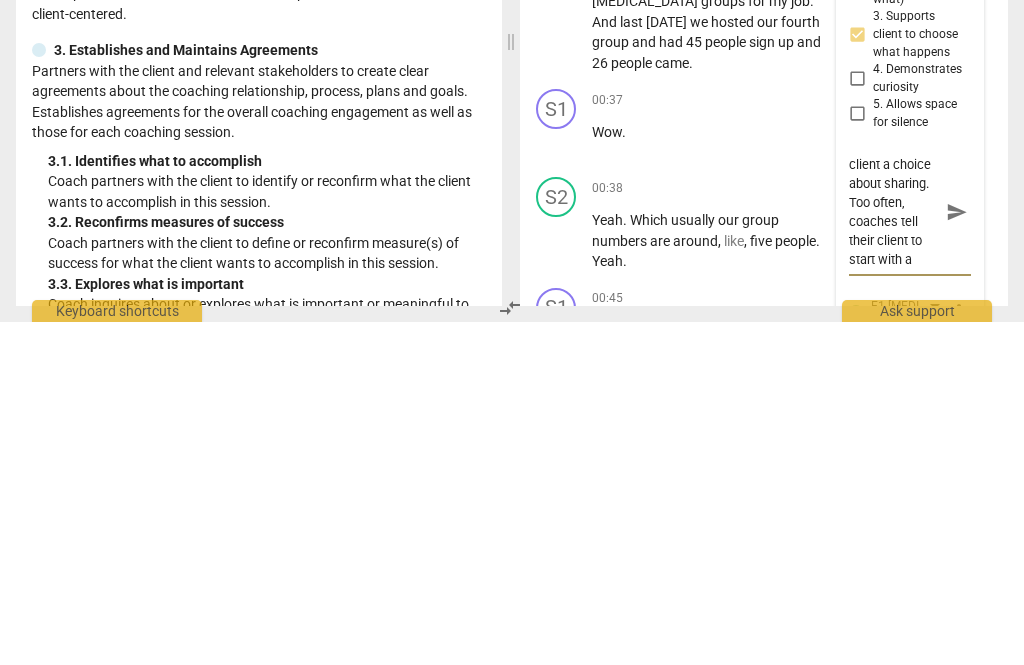 type on "I really appreciate that you gave the client a choice about sharing. Too often, coaches tell their client to start with a win" 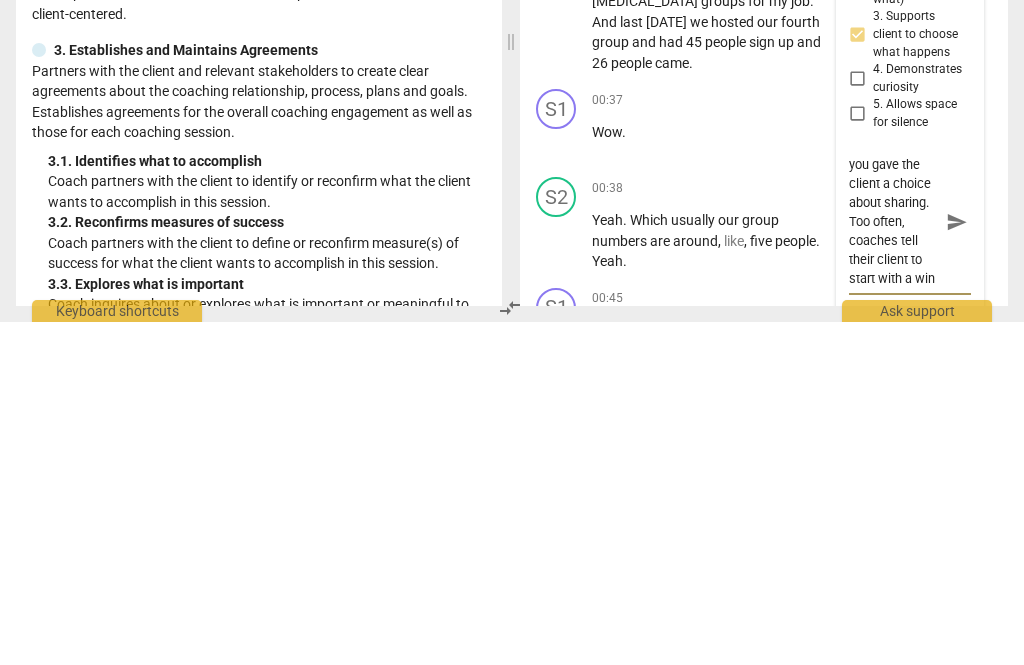 type on "I really appreciate that you gave the client a choice about sharing. Too often, coaches tell their client to start with a win." 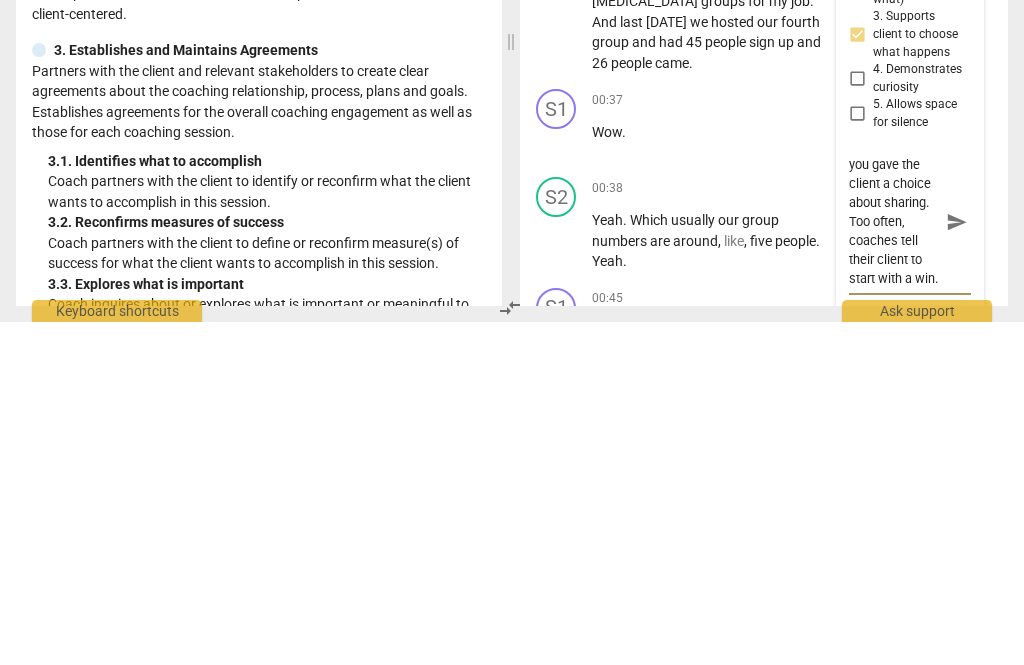 scroll, scrollTop: 57, scrollLeft: 0, axis: vertical 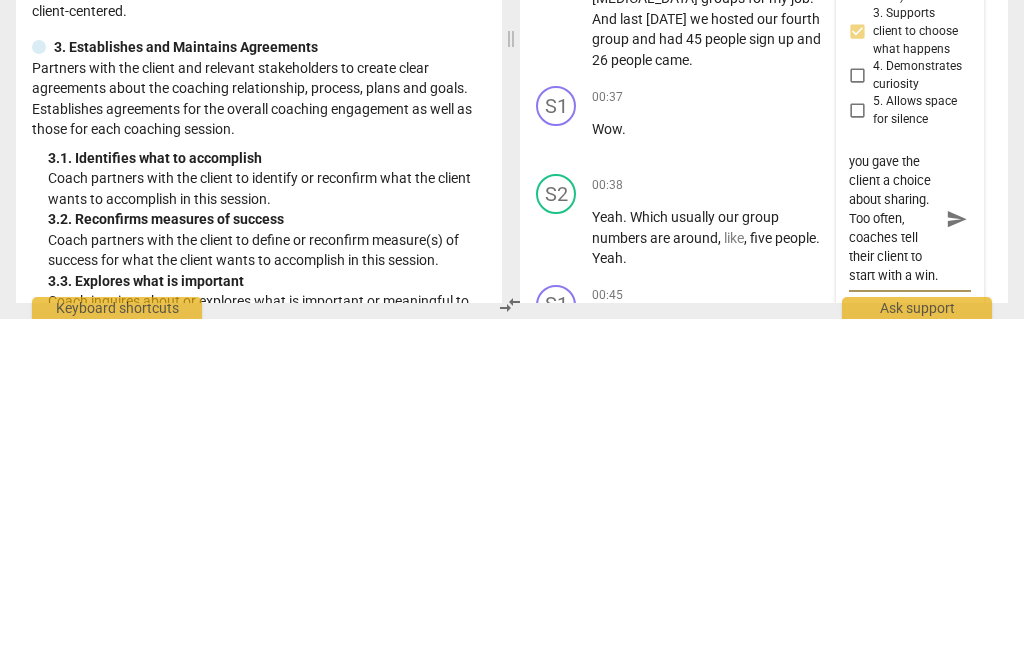 click on "I really appreciate that you gave the client a choice about sharing. Too often, coaches tell their client to start with a win." at bounding box center (894, 564) 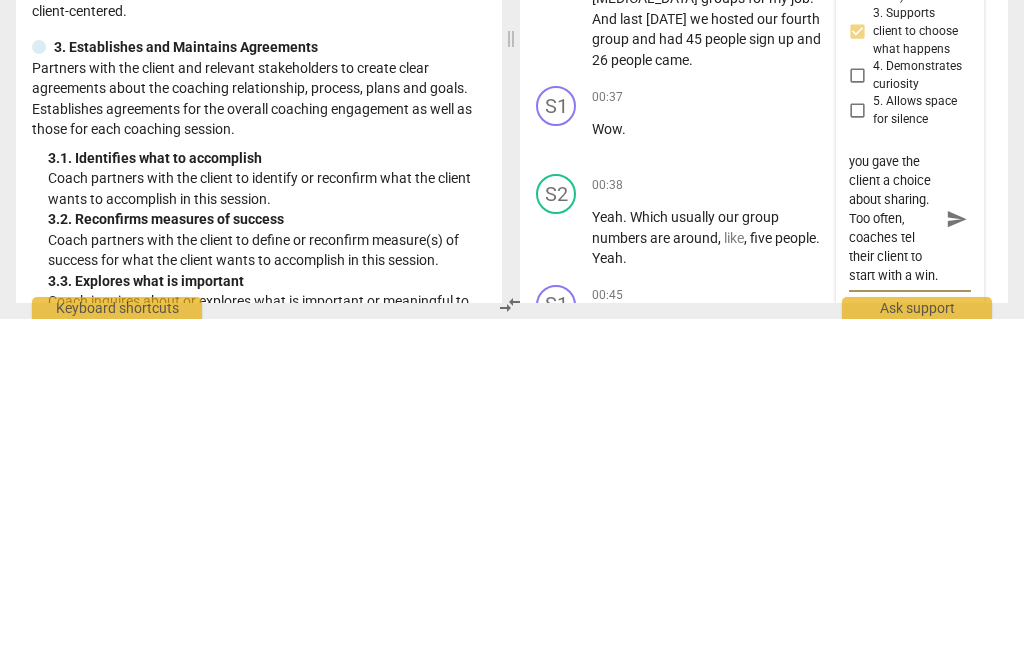 type on "I really appreciate that you gave the client a choice about sharing. Too often, coaches te their client to start with a win." 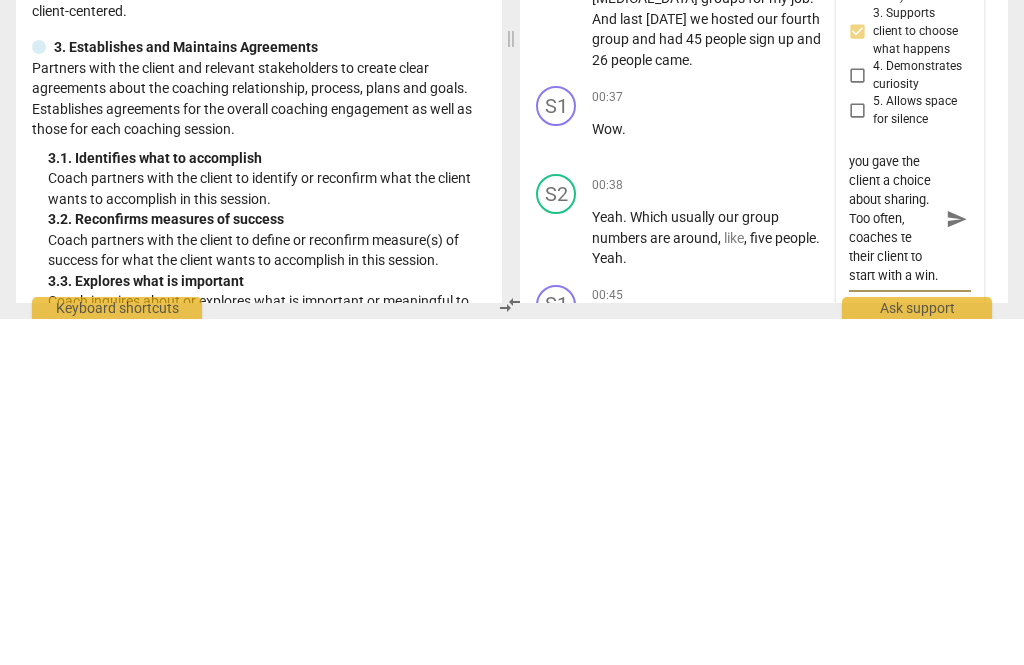 type on "I really appreciate that you gave the client a choice about sharing. Too often, coaches t their client to start with a win." 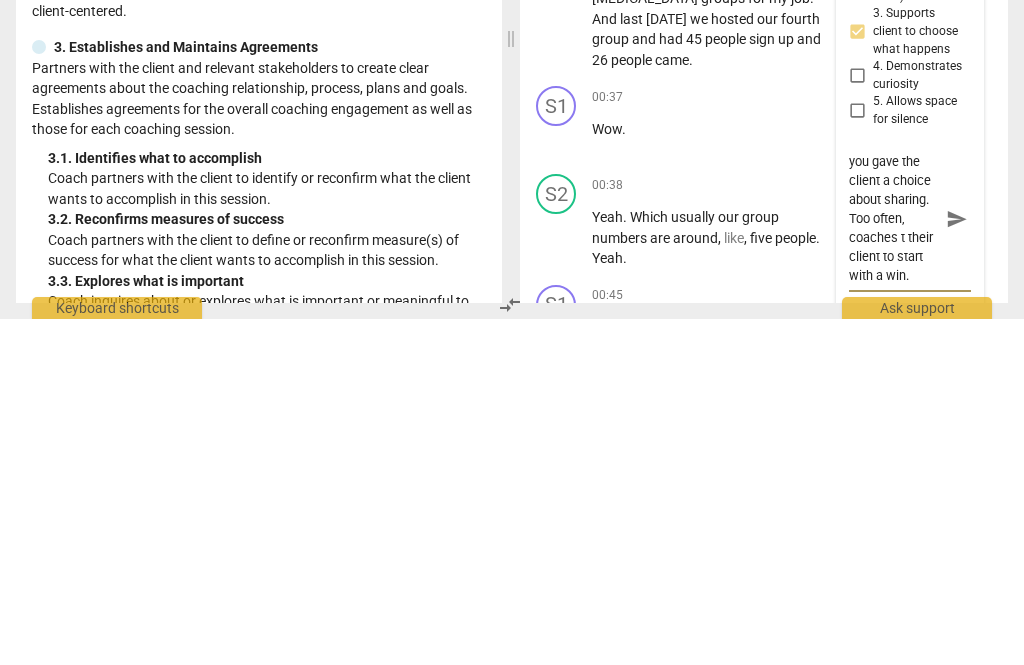 scroll, scrollTop: 38, scrollLeft: 0, axis: vertical 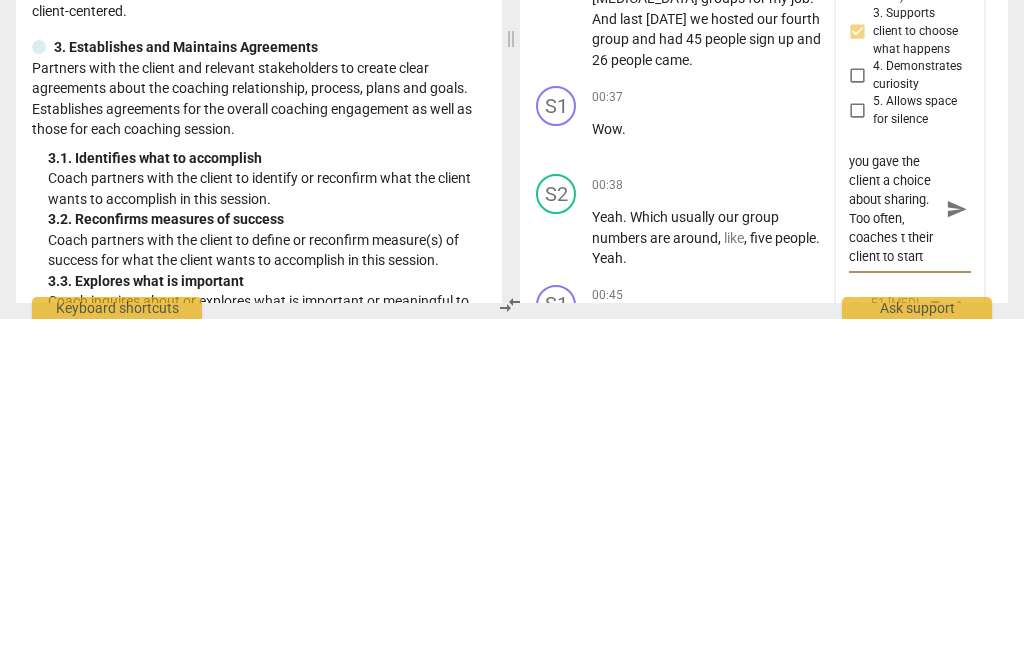 type on "I really appreciate that you gave the client a choice about sharing. Too often, coaches  their client to start with a win." 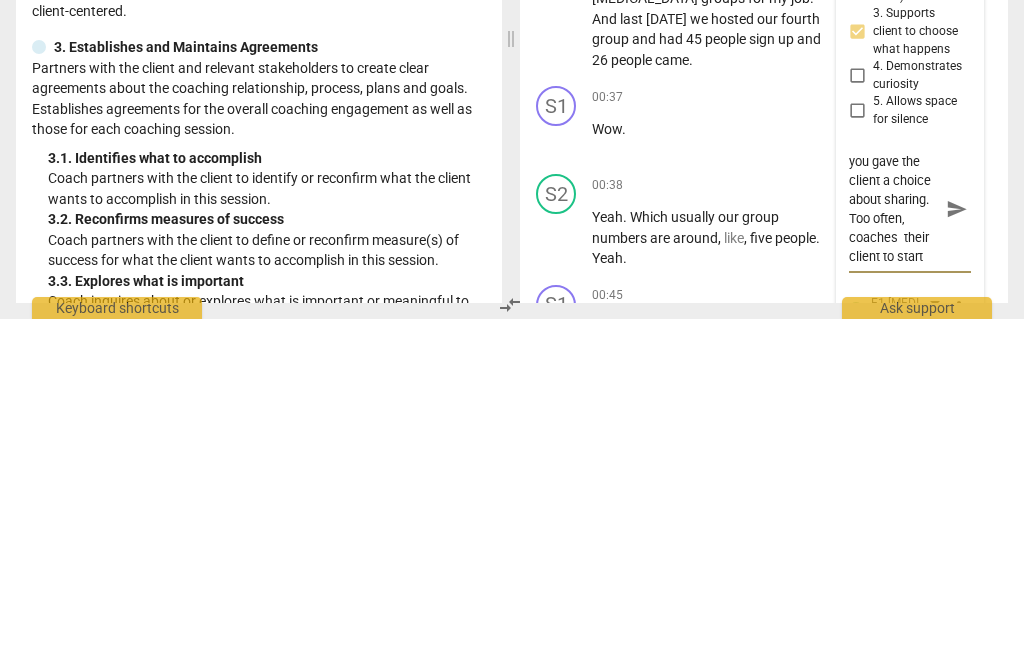 type on "I really appreciate that you gave the client a choice about sharing. Too often, coaches T their client to start with a win." 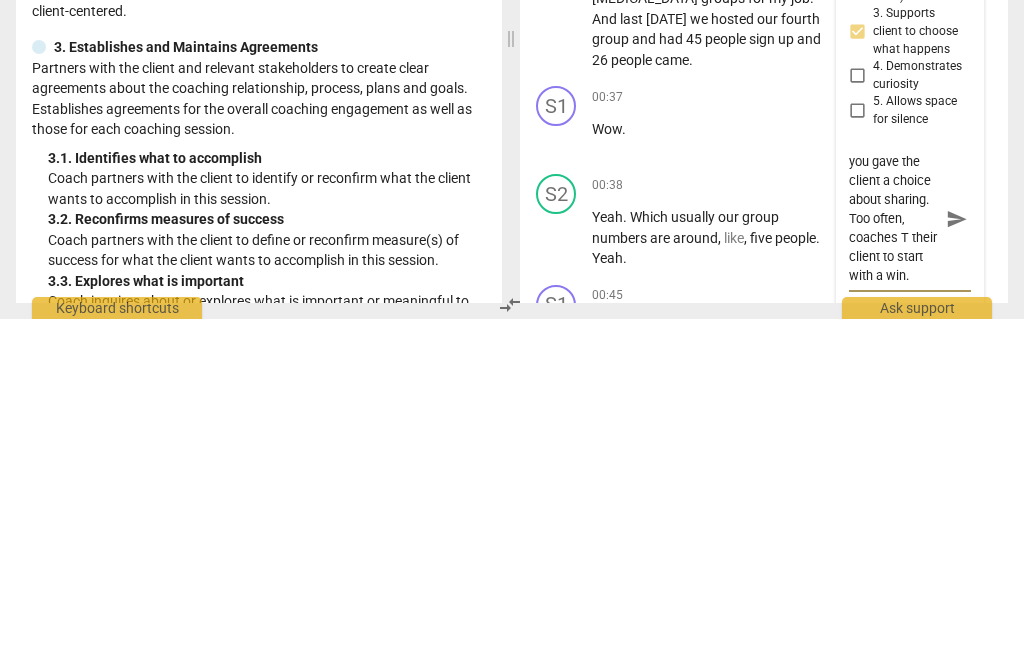 type on "I really appreciate that you gave the client a choice about sharing. Too often, coaches TE their client to start with a win." 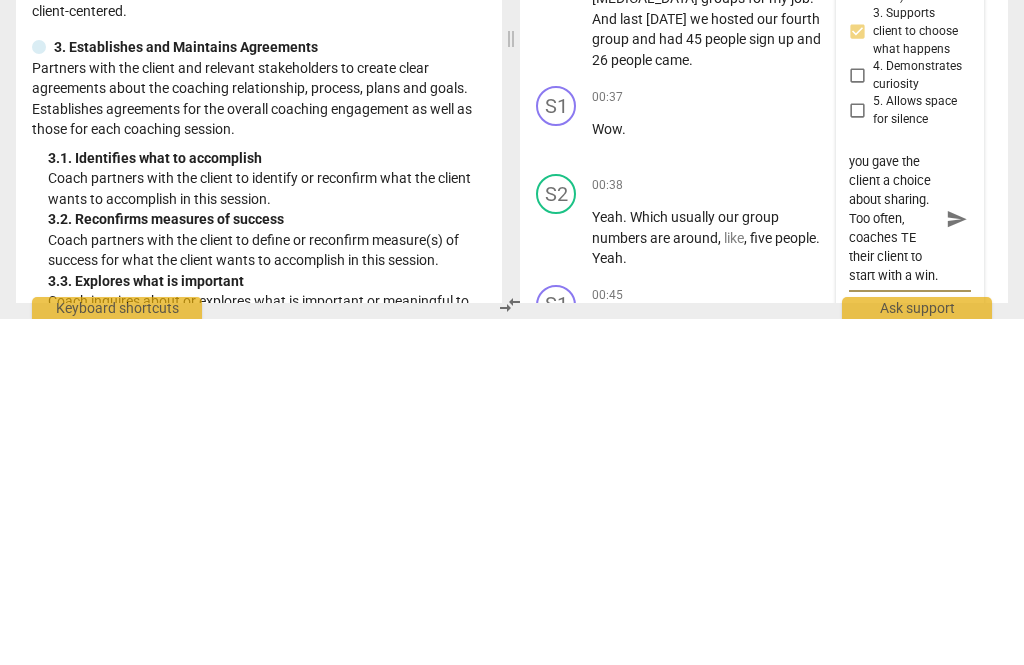 type on "I really appreciate that you gave the client a choice about sharing. Too often, coaches TEL their client to start with a win." 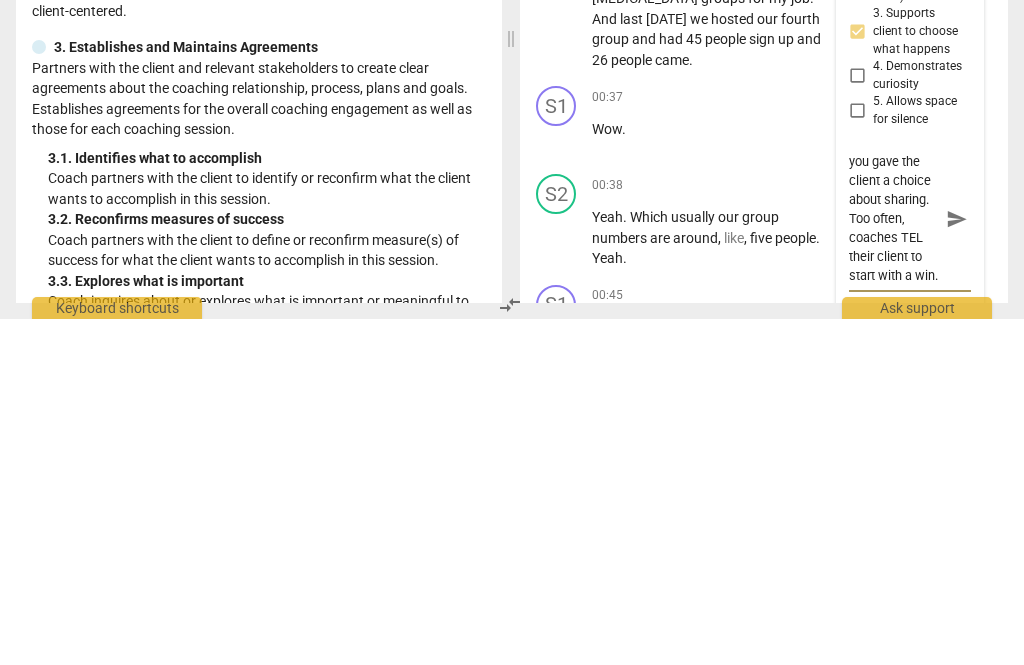 type on "I really appreciate that you gave the client a choice about sharing. Too often, coaches TELL their client to start with a win." 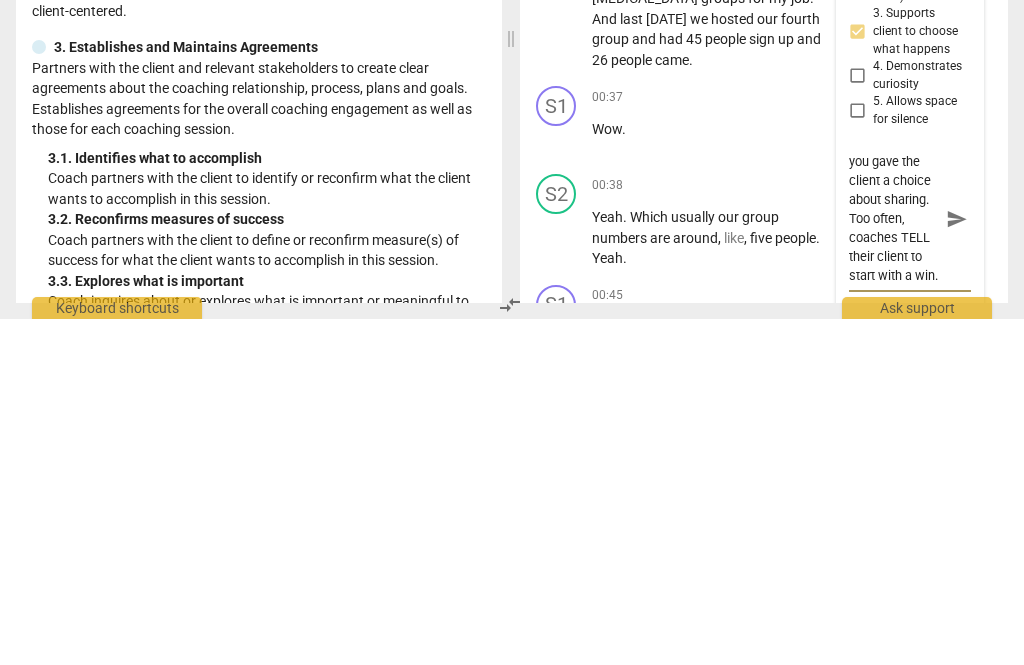 type on "I really appreciate that you gave the client a choice about sharing. Too often, coaches TELL their client to start with a win." 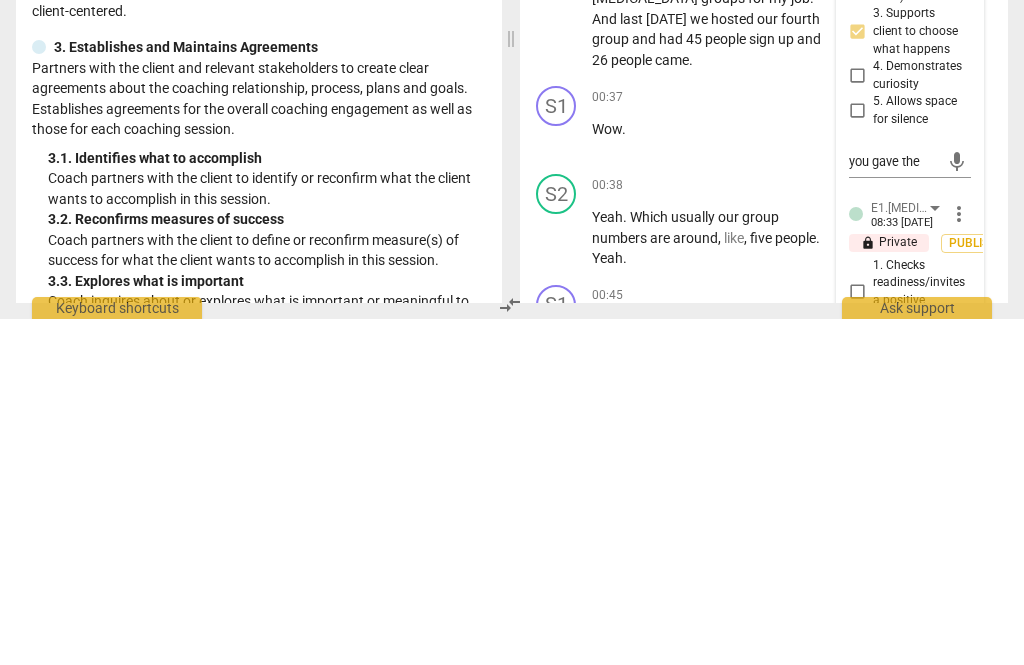 type 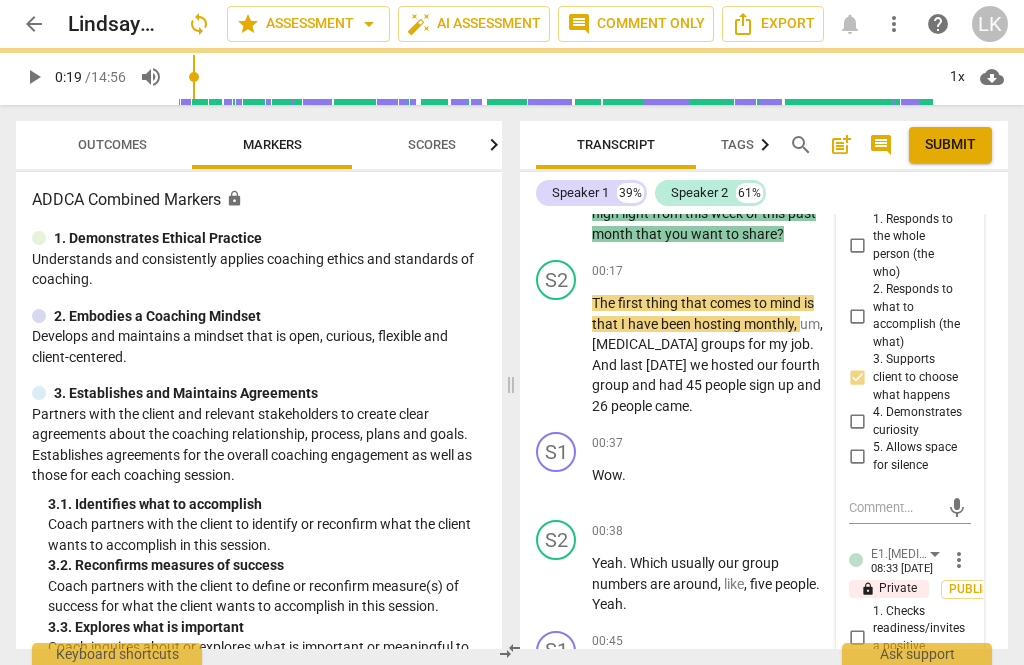 scroll, scrollTop: 0, scrollLeft: 0, axis: both 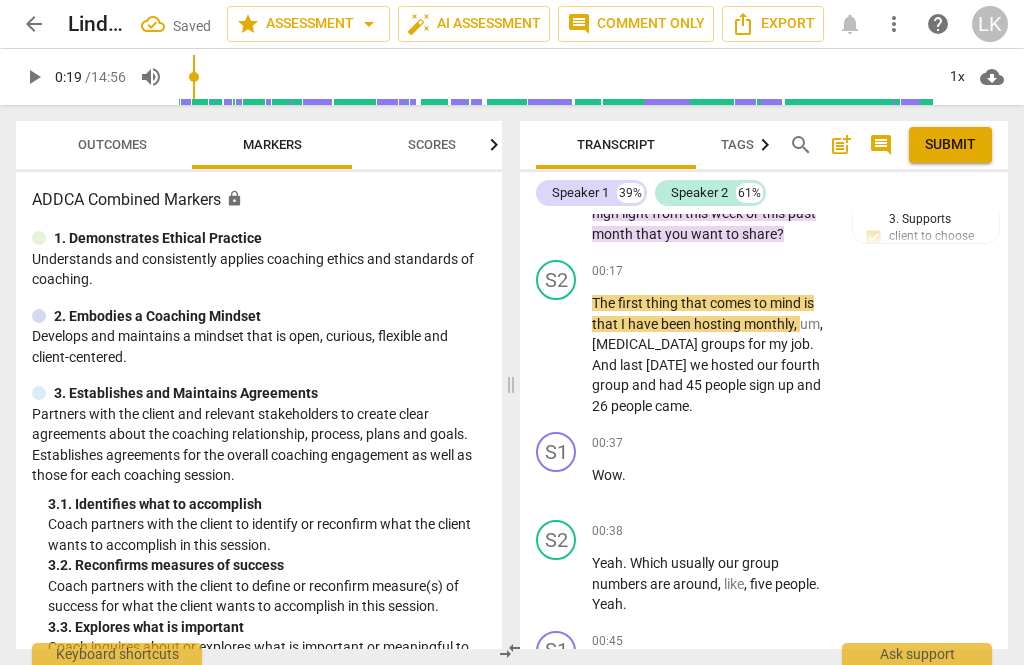 click on "Transcript Tags & Speakers Analytics   New search post_add comment Submit Speaker 1 39% Speaker 2 61% format_bold format_list_bulleted Linda King lock Private Publish delete Summary:   see my notes throughout the tracr and at the end.  S1 play_arrow pause 00:02 + Add competency E1.ADHD Lens keyboard_arrow_right Hi ,   Mary .   How   are   you   doing ? E1.ADHD Lens Linda King 08:30 07-27-2025 lock Private Publish 1. Checks readiness/invites a positive mindset S2 play_arrow pause 00:04 + Add competency keyboard_arrow_right Thanks .   How   are   you ? S1 play_arrow pause 00:06 + Add competency 5.Presence E1.ADHD Lens keyboard_arrow_right I   am   great ,   thank   you .   Um ,   is   there   a   high   light   from   this   week   or   this   past   month   that   you   want   to   share ? 5.Presence Linda King 08:35 07-27-2025 lock Private Publish 3. Supports client to choose what happens E1.ADHD Lens Linda King 08:33 07-27-2025 lock Private Publish 8. Discovers/acknowledges strengths and successes S2 pause +" at bounding box center [768, 385] 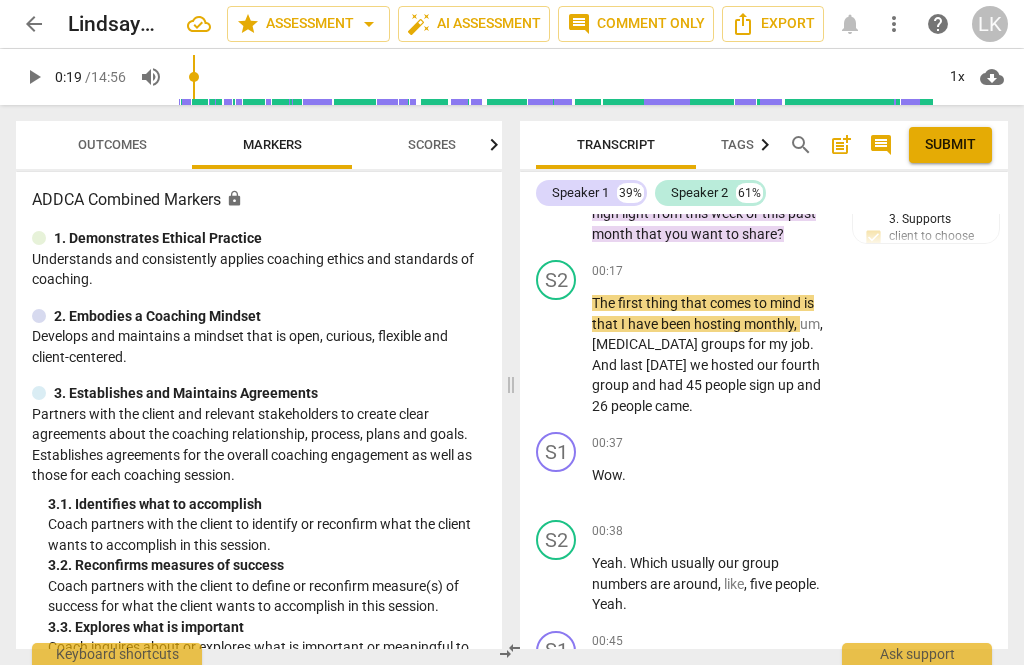 click on "Transcript Tags & Speakers Analytics   New search post_add comment Submit Speaker 1 39% Speaker 2 61% format_bold format_list_bulleted Linda King lock Private Publish delete Summary:   see my notes throughout the tracr and at the end.  S1 play_arrow pause 00:02 + Add competency E1.ADHD Lens keyboard_arrow_right Hi ,   Mary .   How   are   you   doing ? E1.ADHD Lens Linda King 08:30 07-27-2025 lock Private Publish 1. Checks readiness/invites a positive mindset S2 play_arrow pause 00:04 + Add competency keyboard_arrow_right Thanks .   How   are   you ? S1 play_arrow pause 00:06 + Add competency 5.Presence E1.ADHD Lens keyboard_arrow_right I   am   great ,   thank   you .   Um ,   is   there   a   high   light   from   this   week   or   this   past   month   that   you   want   to   share ? 5.Presence Linda King 08:35 07-27-2025 lock Private Publish 3. Supports client to choose what happens E1.ADHD Lens Linda King 08:33 07-27-2025 lock Private Publish 8. Discovers/acknowledges strengths and successes S2 pause +" at bounding box center [768, 385] 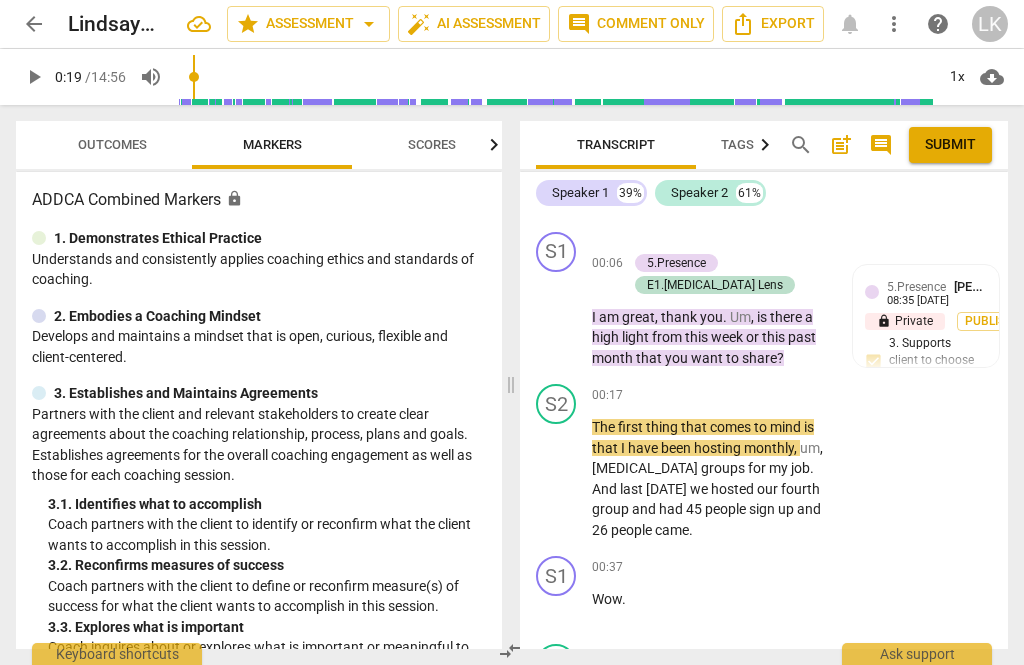 scroll, scrollTop: 266, scrollLeft: 0, axis: vertical 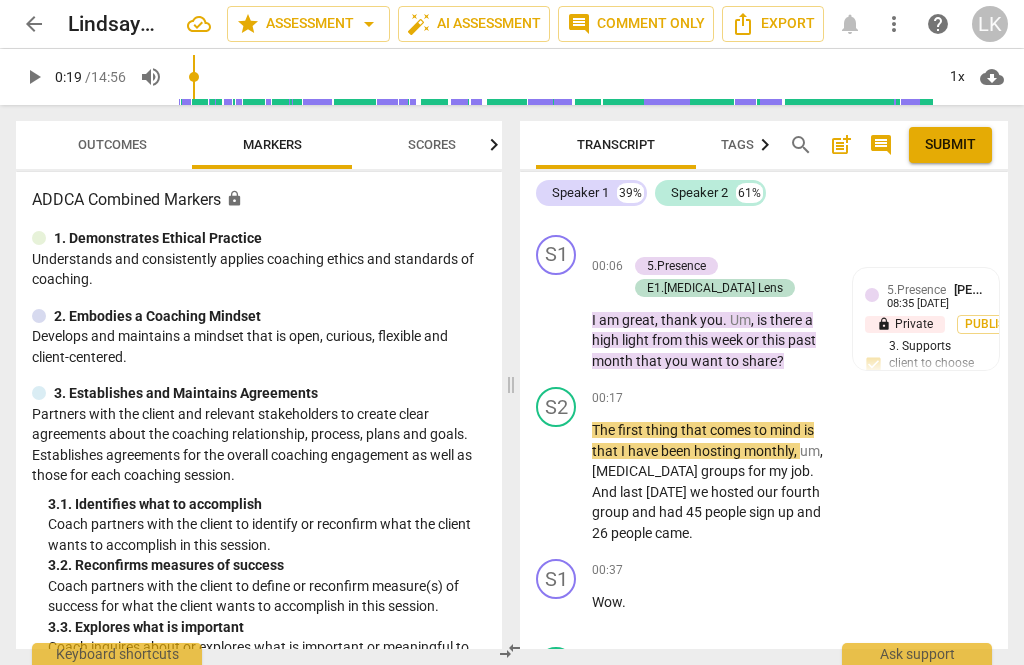click on "play_arrow" at bounding box center [557, 482] 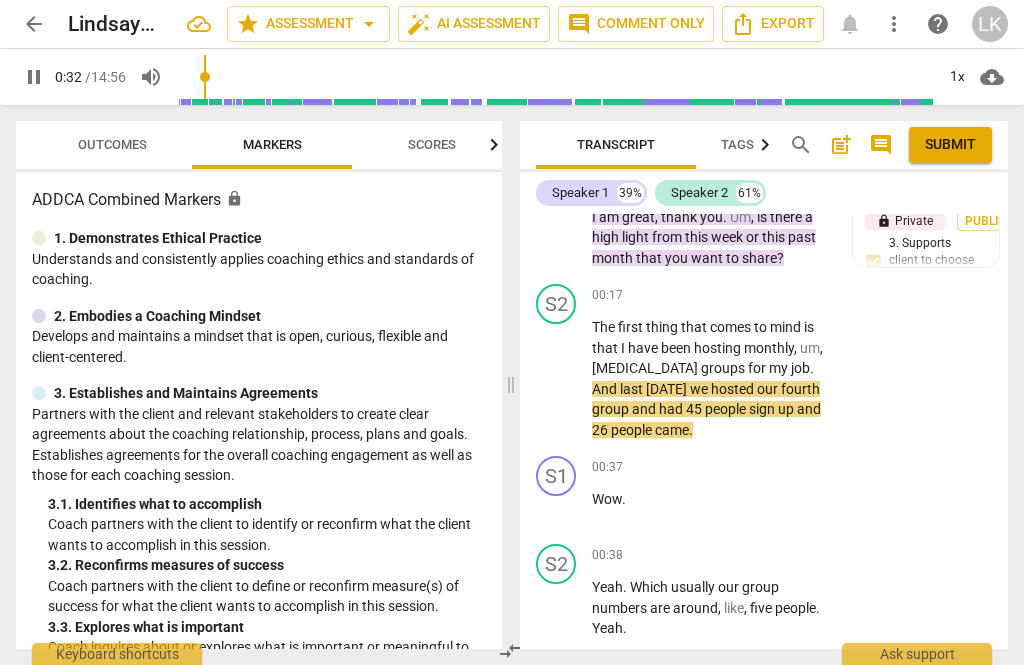 scroll, scrollTop: 379, scrollLeft: 0, axis: vertical 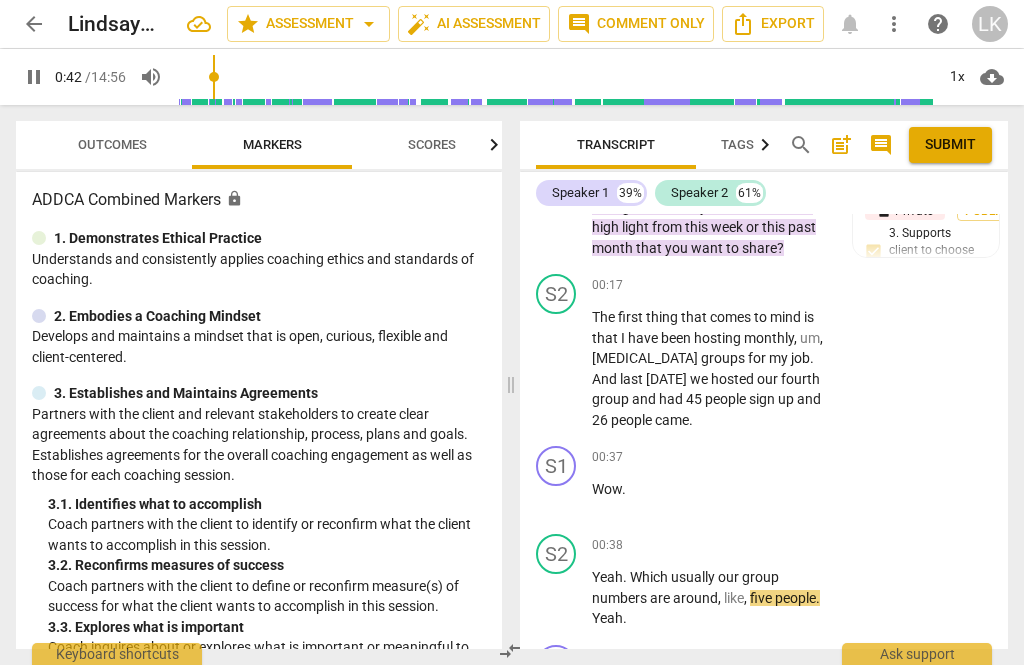 click on "pause" at bounding box center [557, 499] 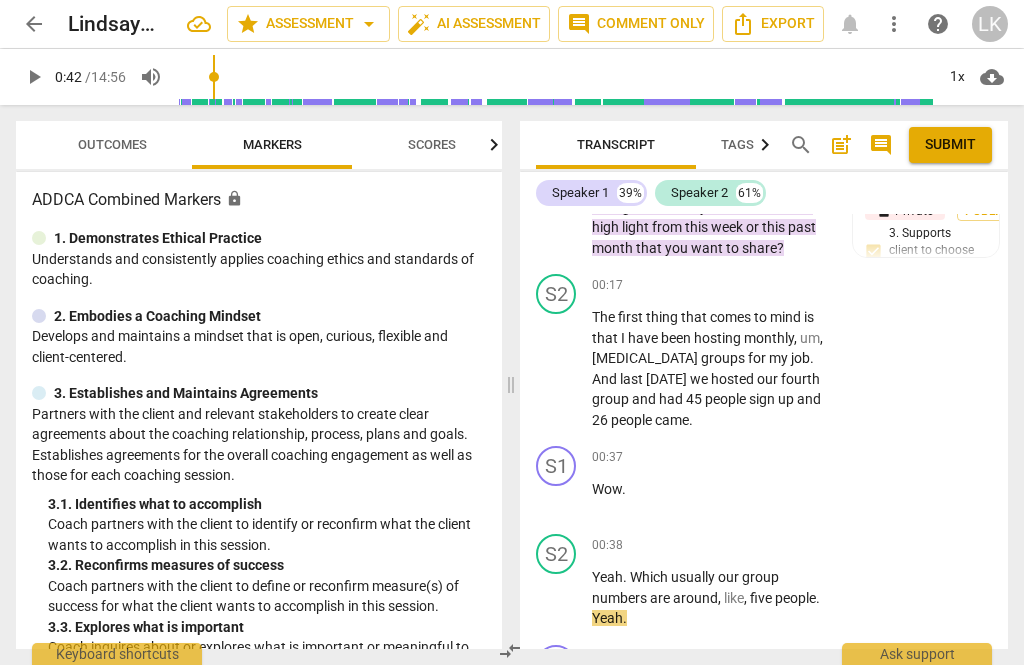 click on "+" at bounding box center (708, 457) 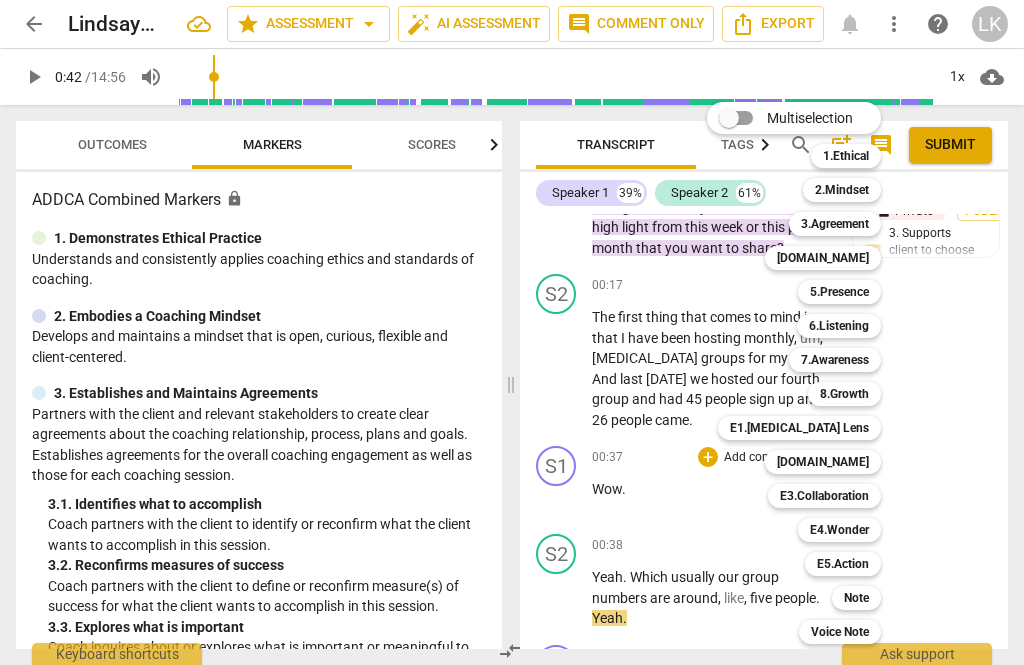click on "Note" at bounding box center [856, 598] 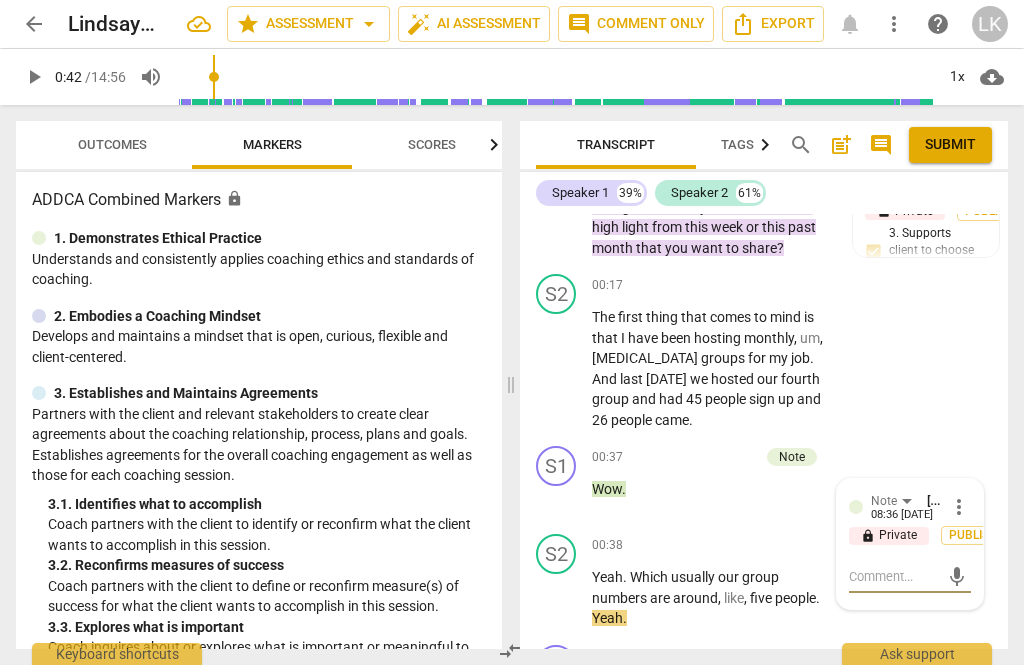 click at bounding box center [894, 576] 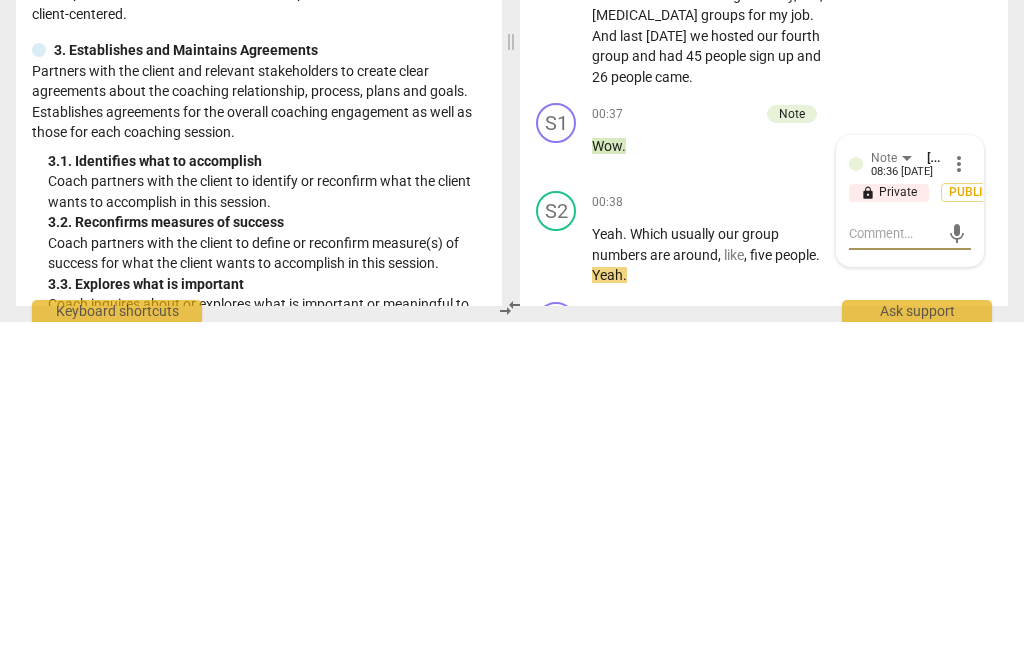 type on "You’r" 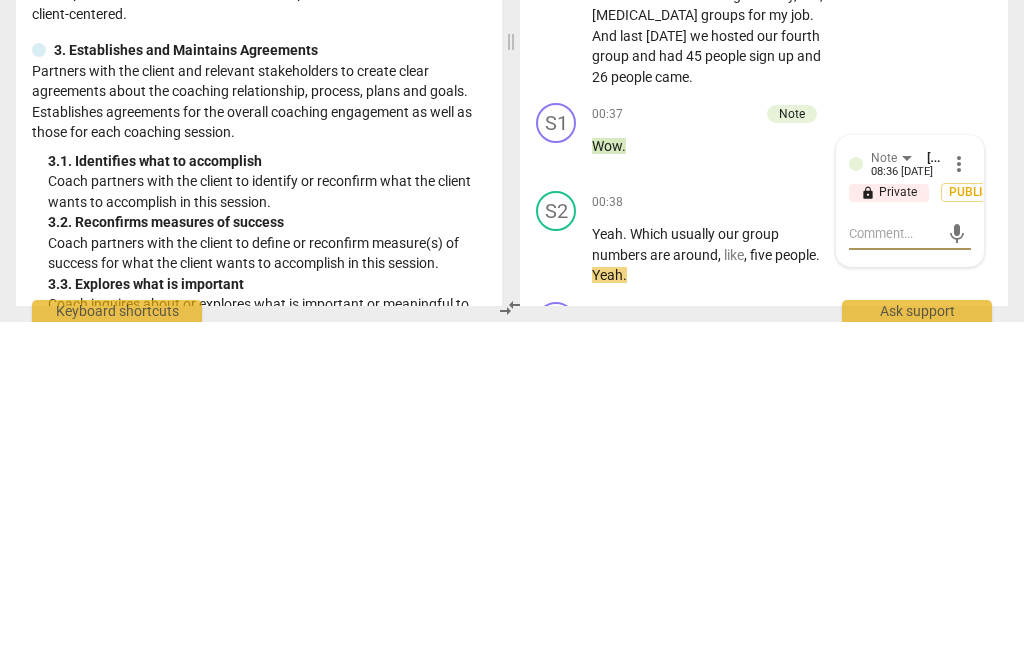 type on "You’r" 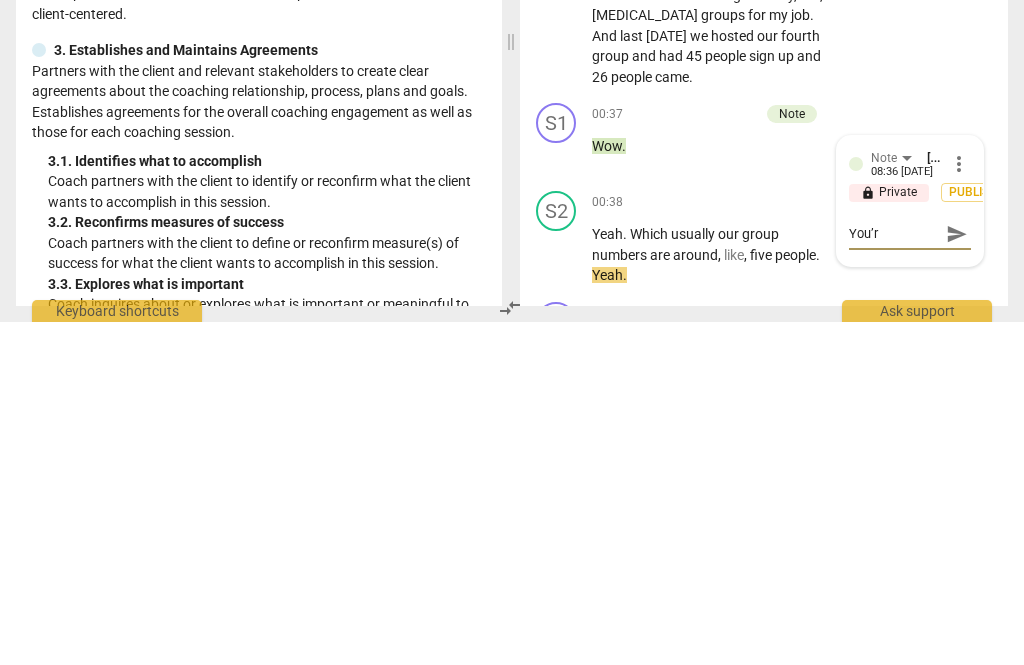 type on "You’re" 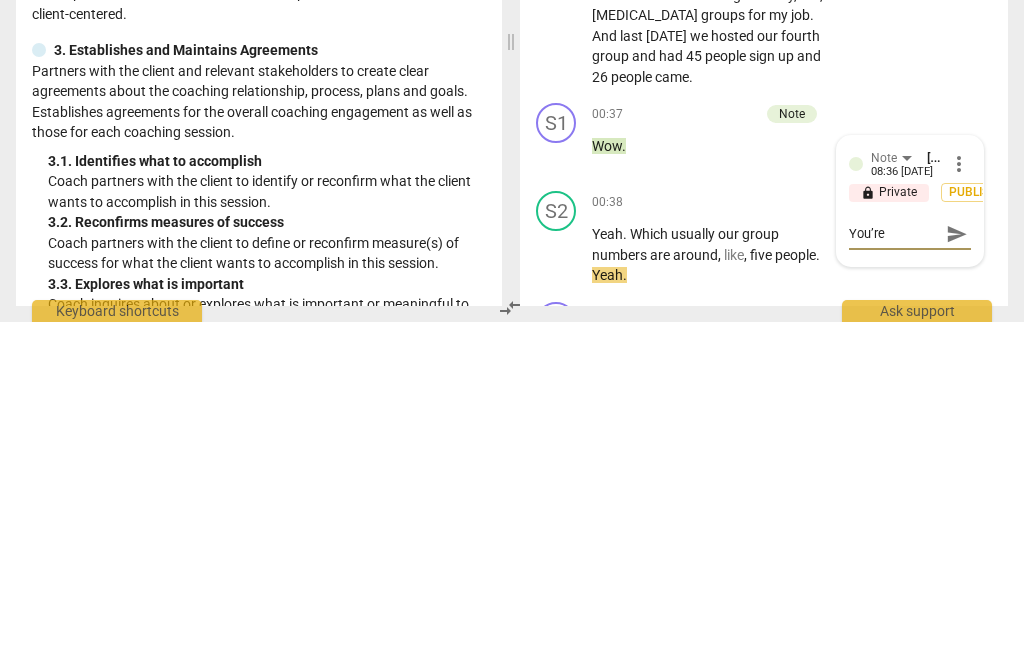 type on "You’re tone of" 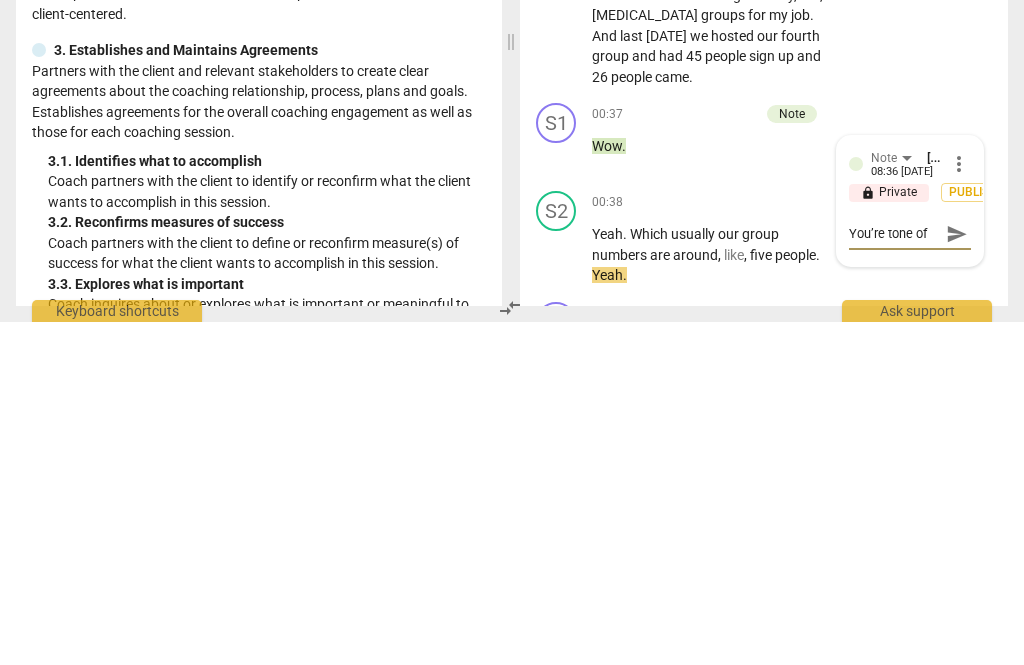 type on "Your tone of voice" 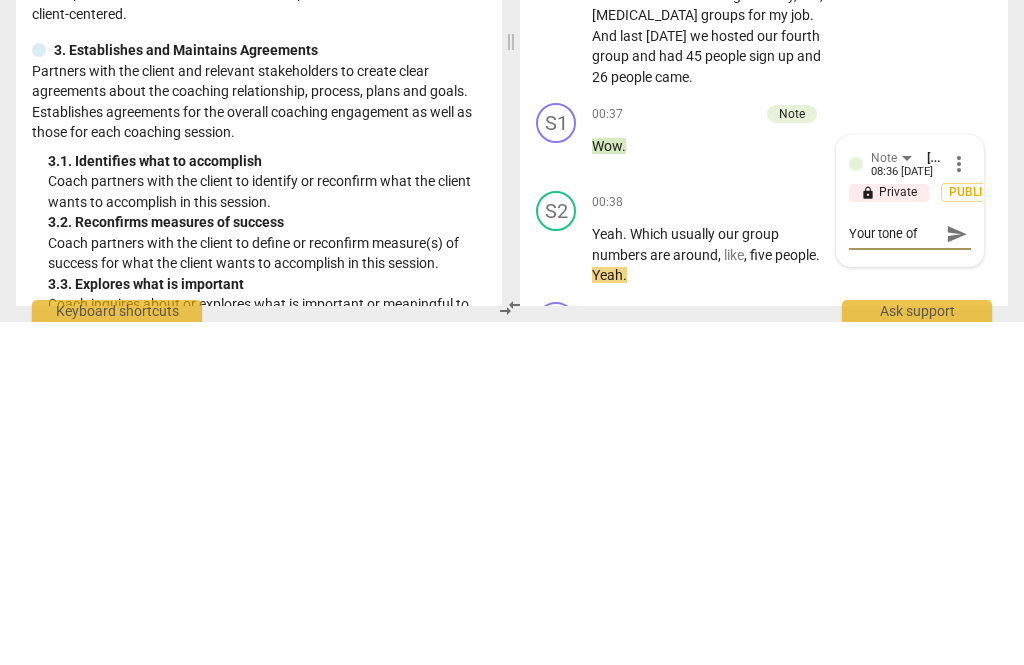 scroll, scrollTop: 18, scrollLeft: 0, axis: vertical 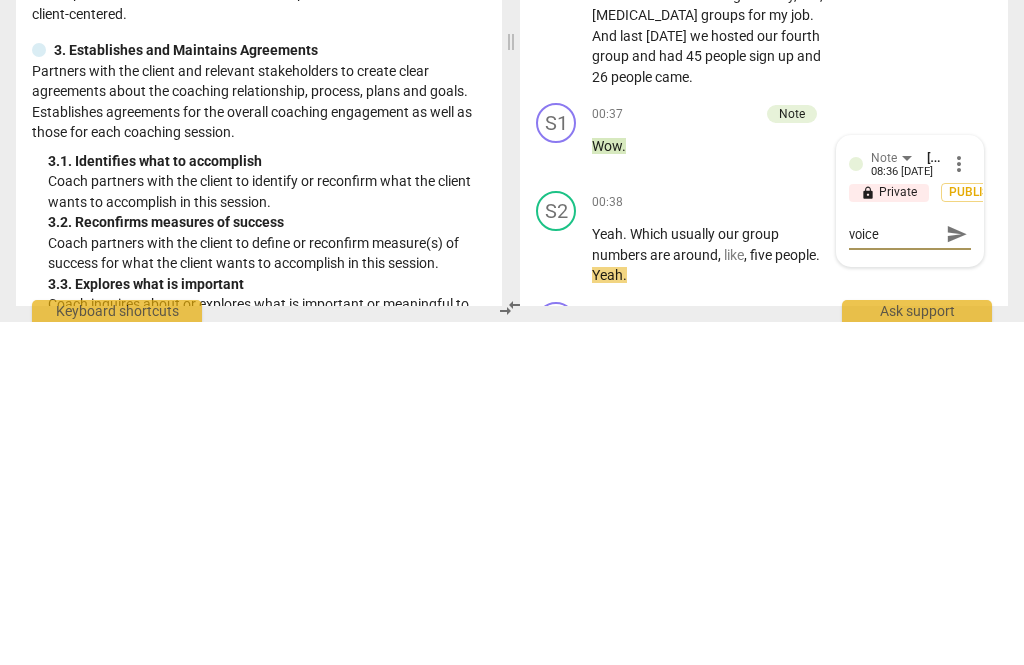 type on "Your tone of voice here" 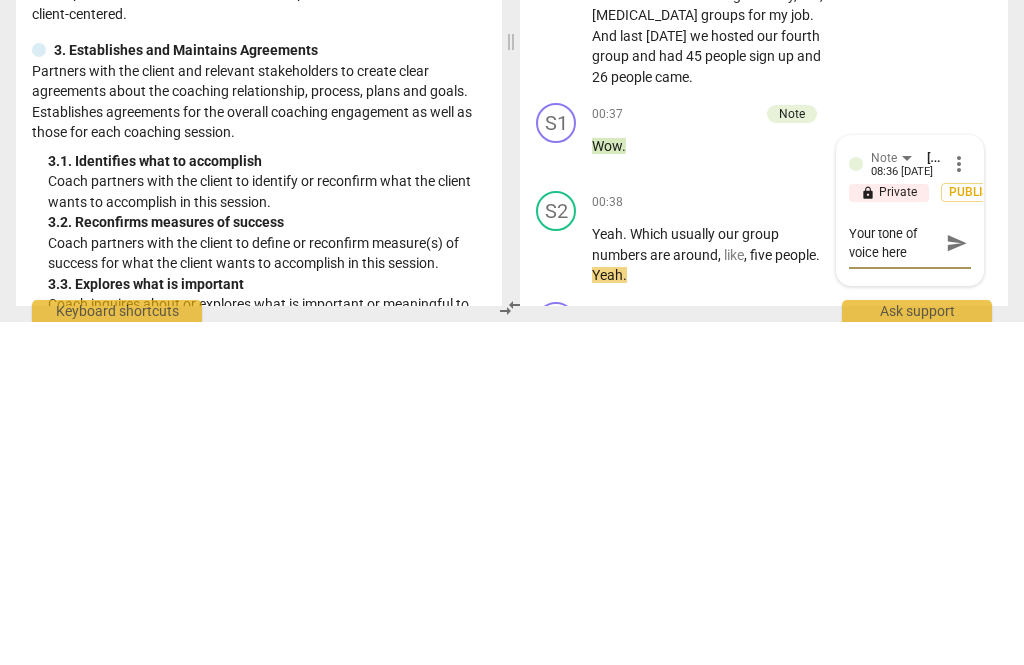 scroll, scrollTop: 0, scrollLeft: 0, axis: both 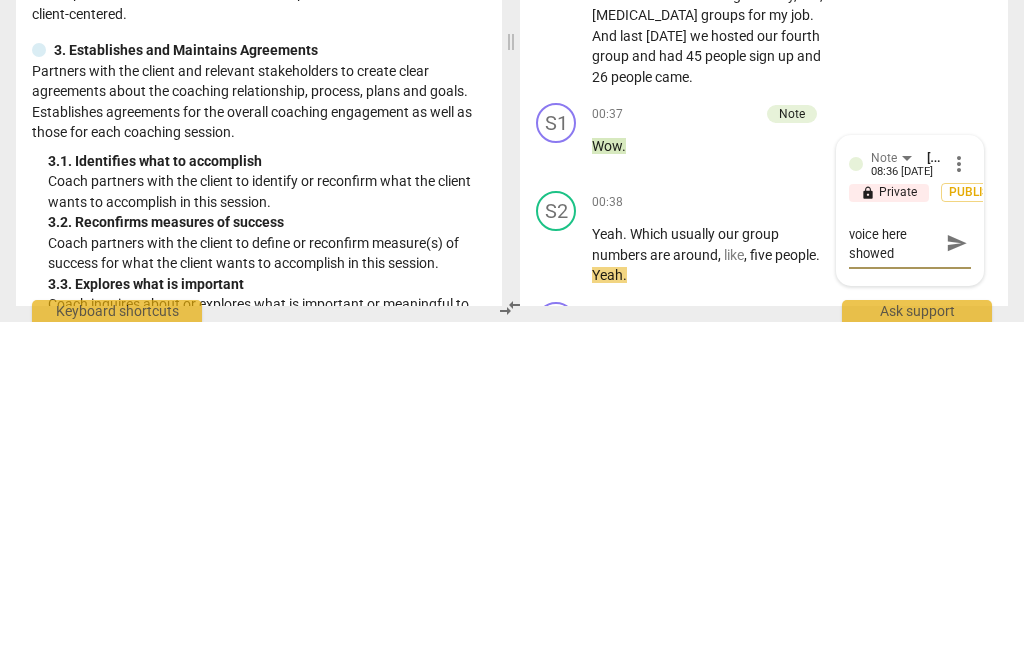 type on "Your tone of voice here showed your" 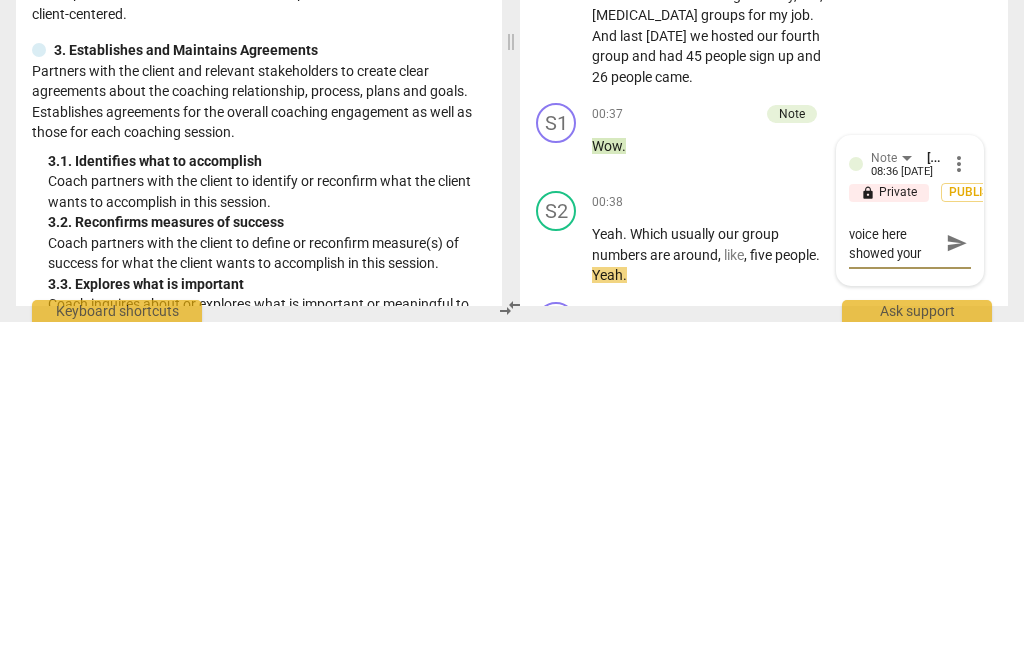 scroll, scrollTop: 18, scrollLeft: 0, axis: vertical 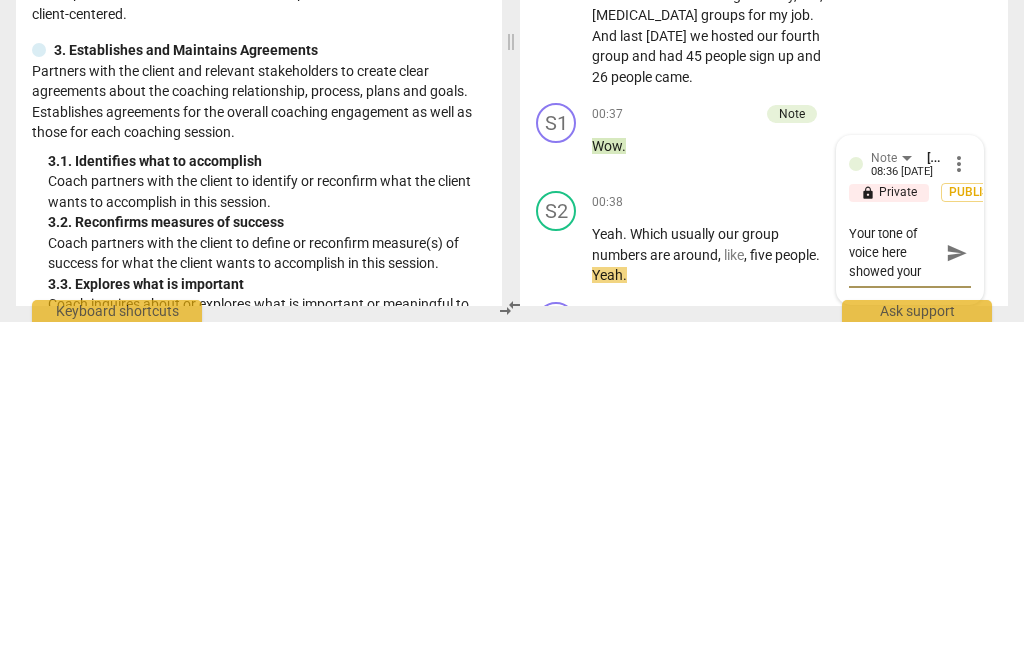 type on "Your tone of voice here showed your enthusiasm" 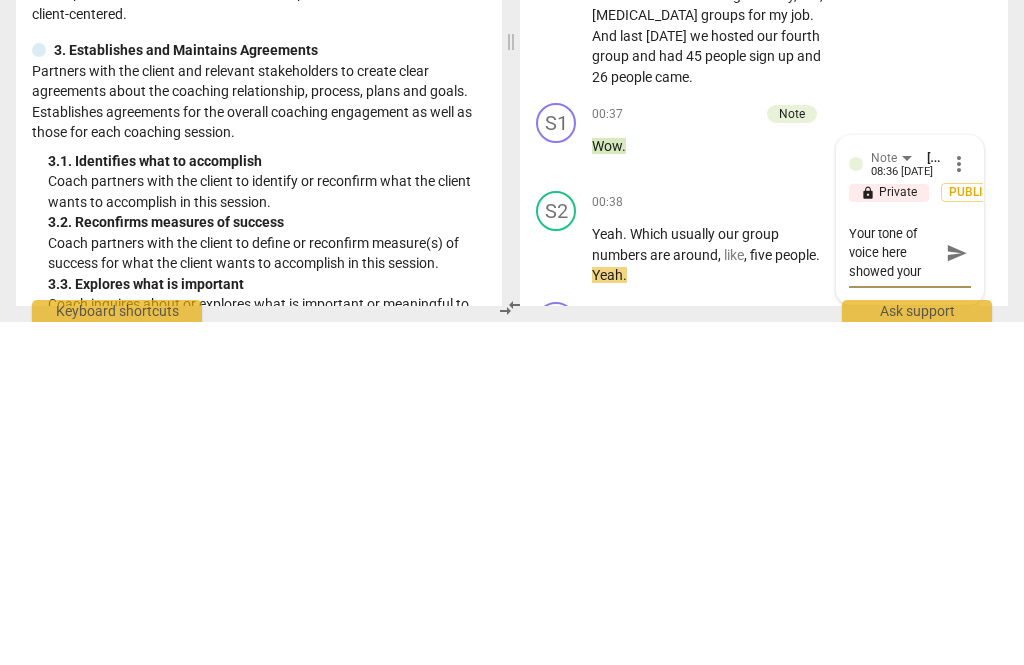 type on "Your tone of voice here showed your enthusiasm" 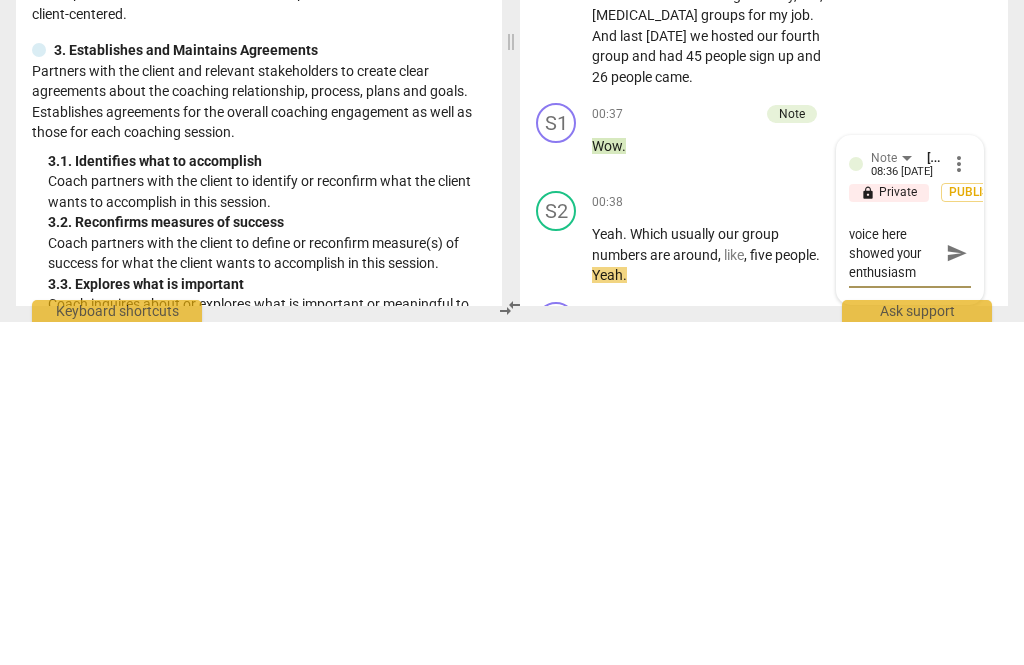type on "Your tone of voice here showed your enthusiasm." 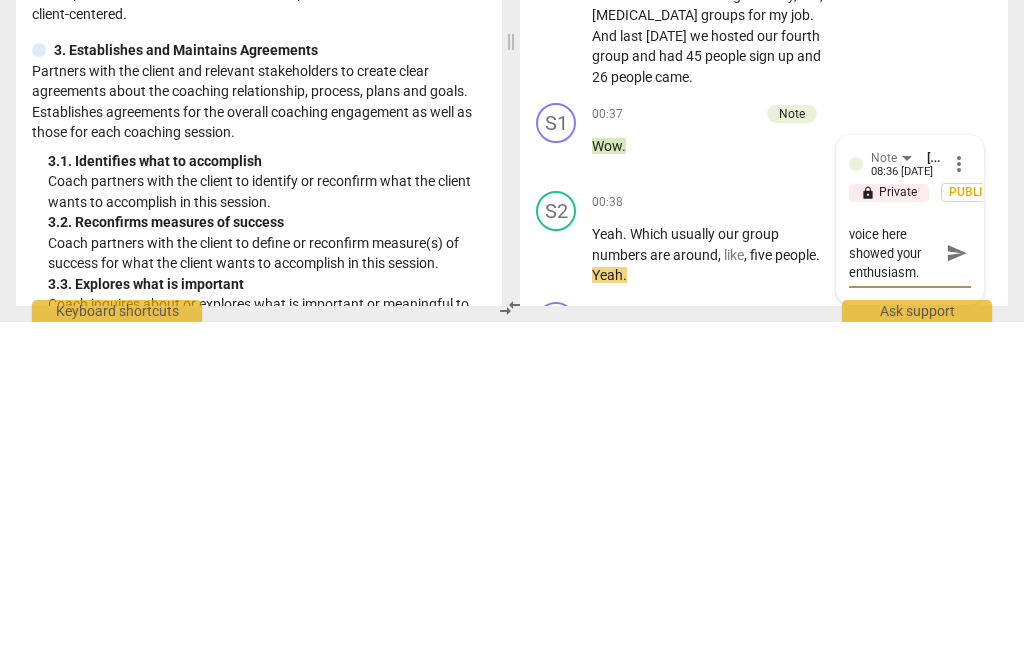 scroll, scrollTop: 18, scrollLeft: 0, axis: vertical 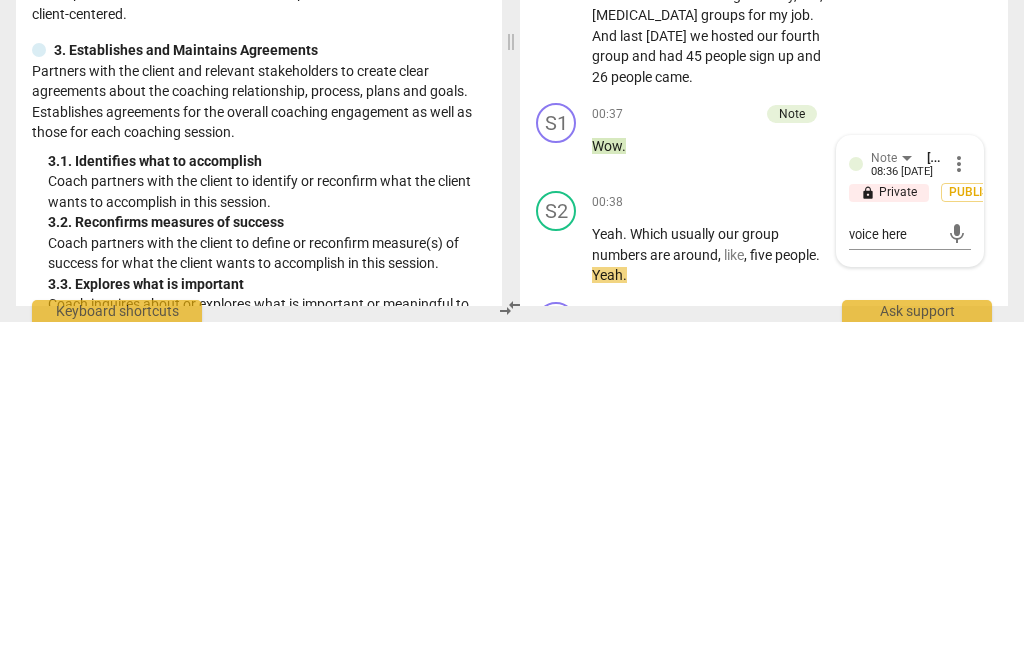 type 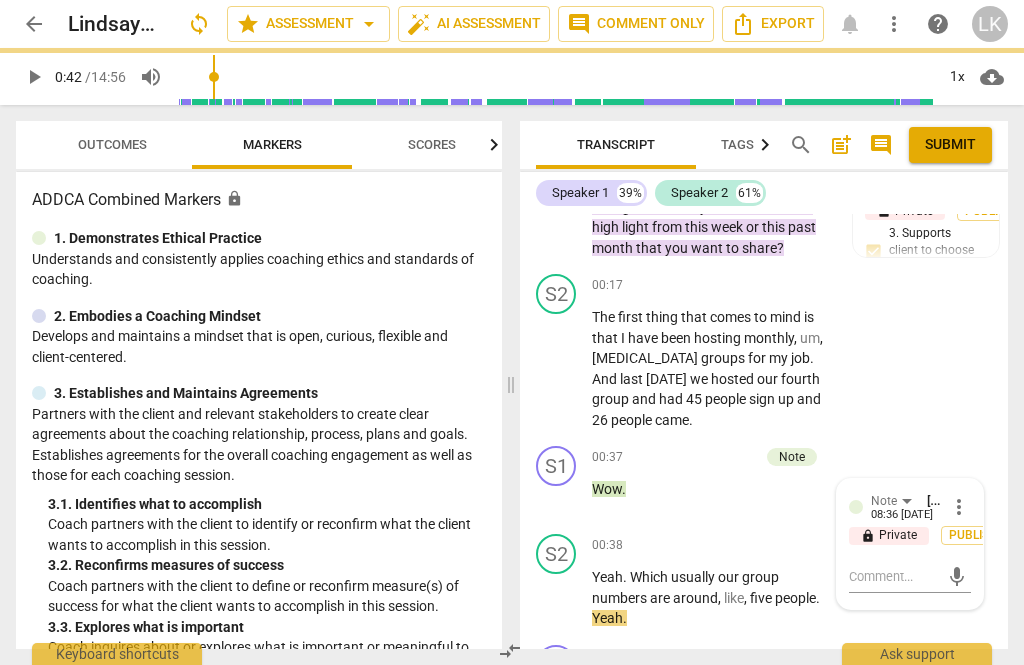 scroll, scrollTop: 0, scrollLeft: 0, axis: both 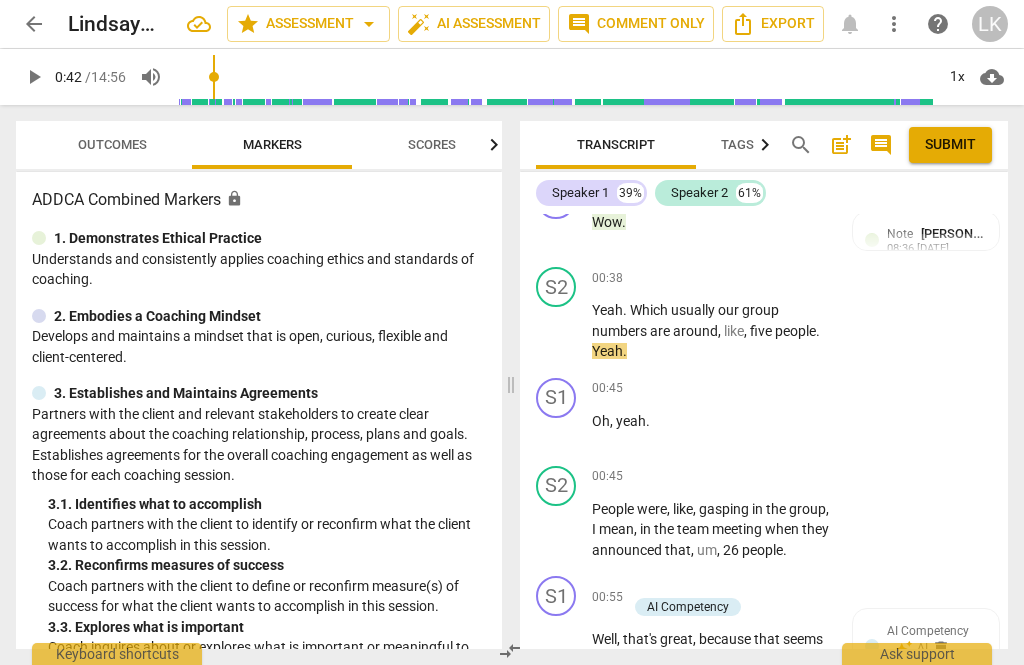 click on "play_arrow" at bounding box center (557, 331) 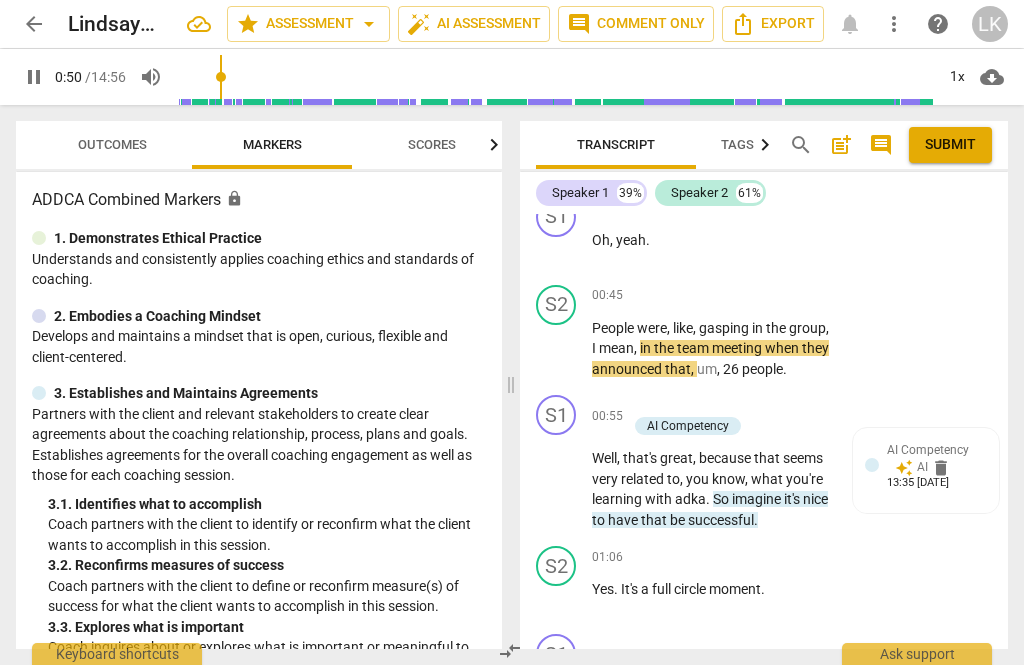 scroll, scrollTop: 828, scrollLeft: 0, axis: vertical 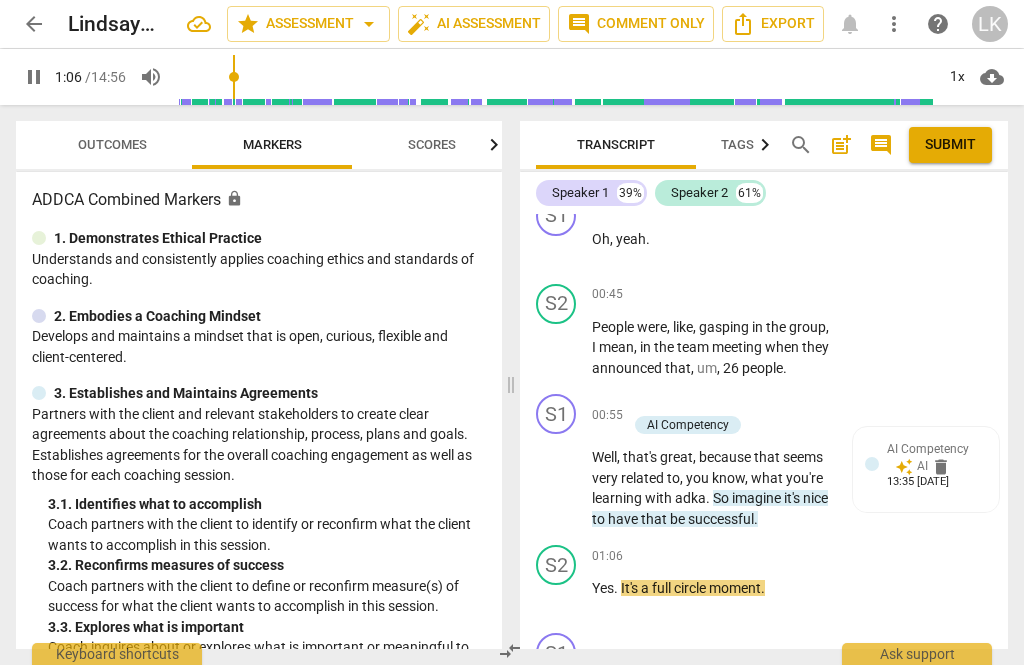click on "pause" at bounding box center (557, 479) 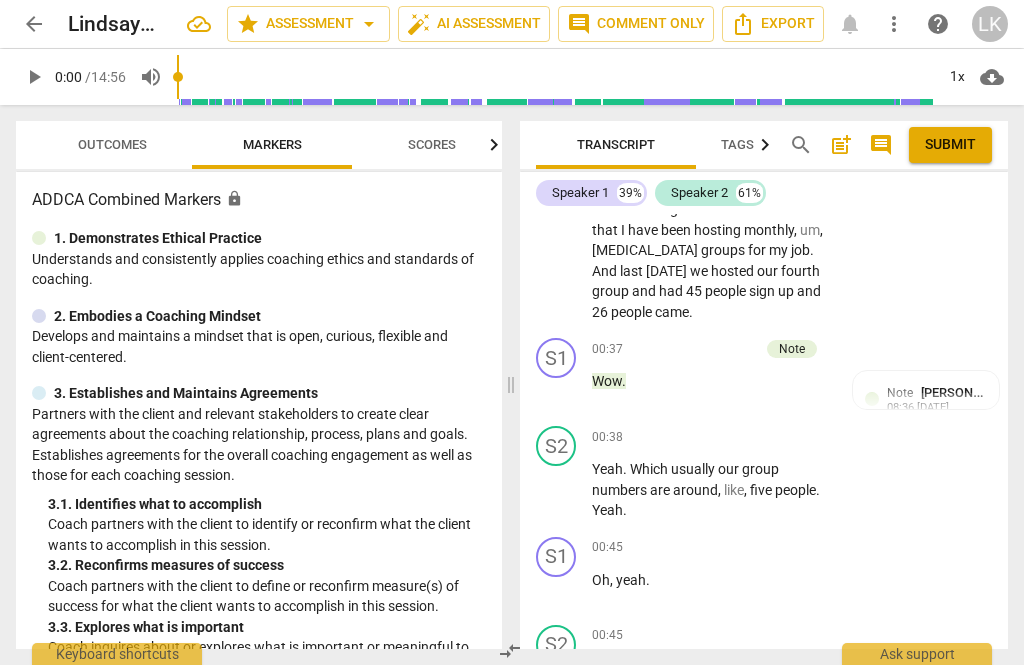 scroll, scrollTop: 508, scrollLeft: 0, axis: vertical 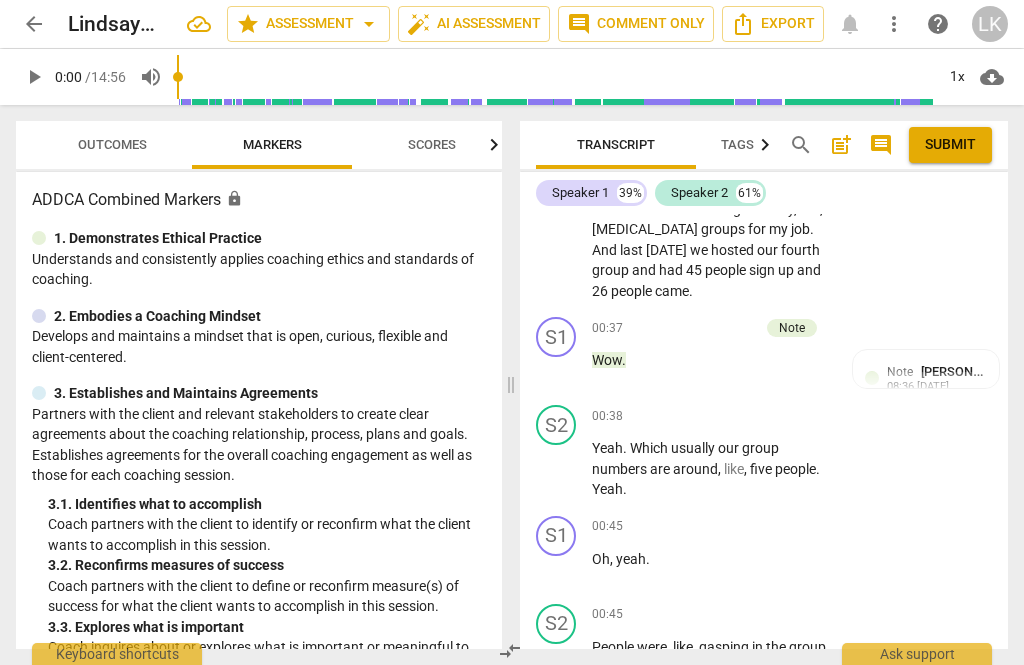 click on "play_arrow" at bounding box center (557, 469) 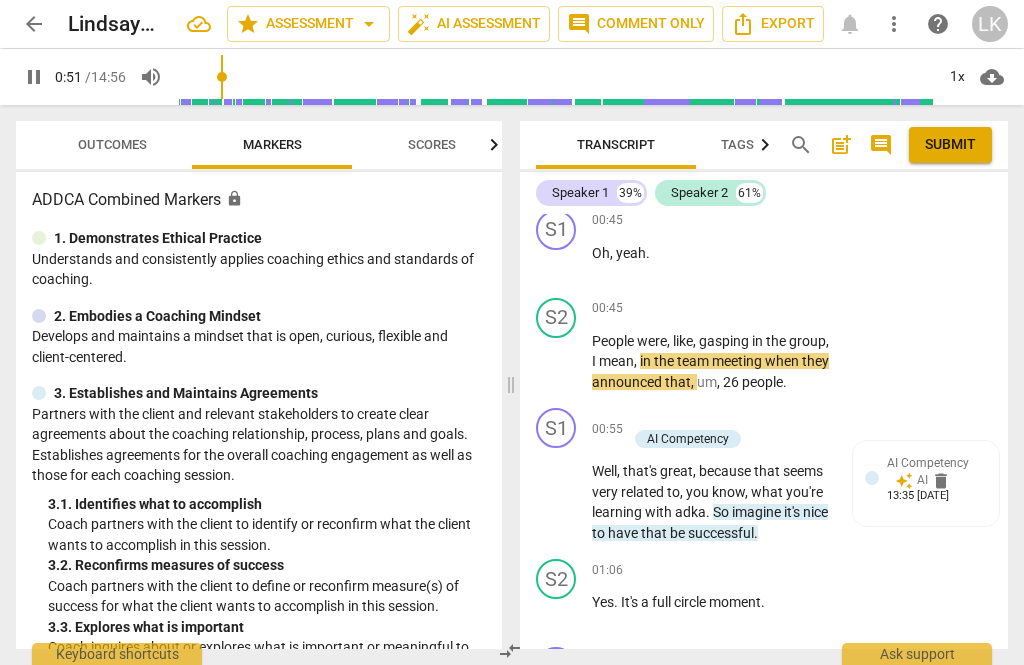 scroll, scrollTop: 840, scrollLeft: 0, axis: vertical 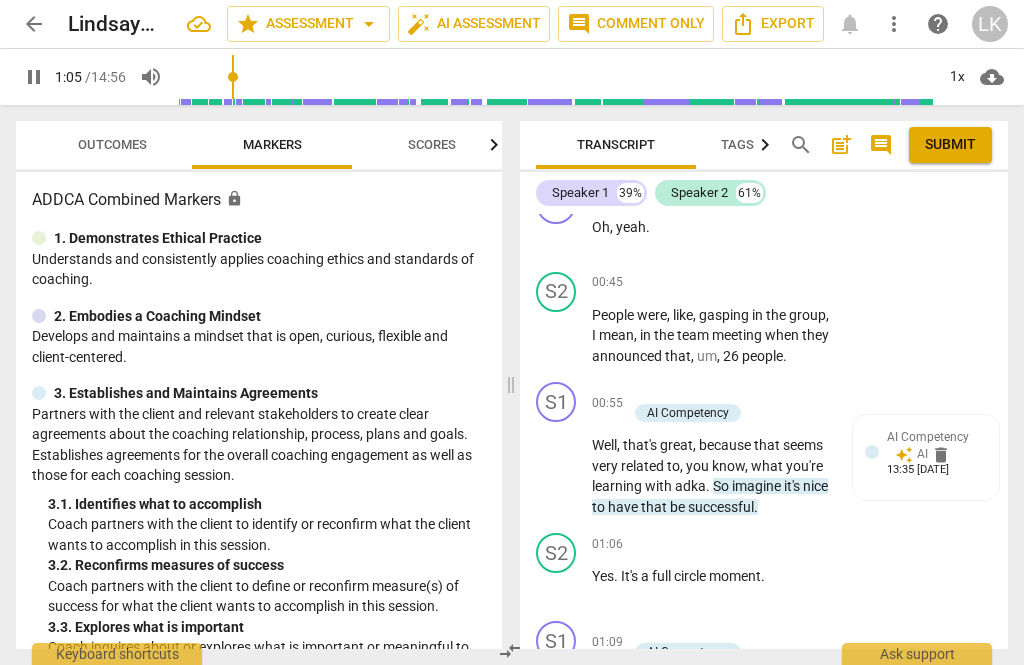 click on "pause" at bounding box center (557, 467) 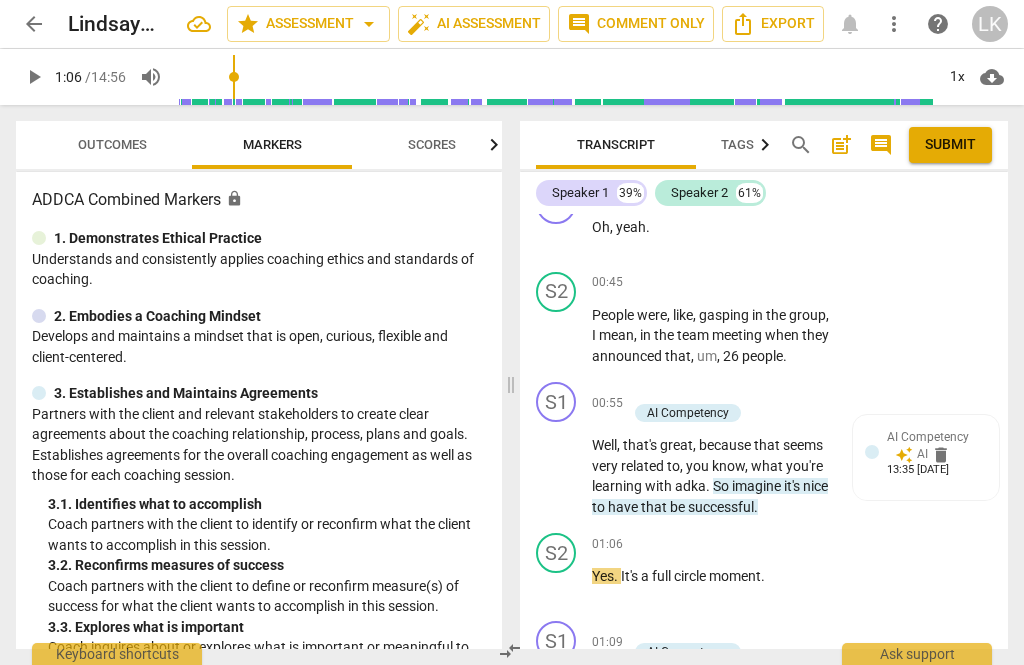click on "auto_fix_high    AI Assessment" at bounding box center (474, 24) 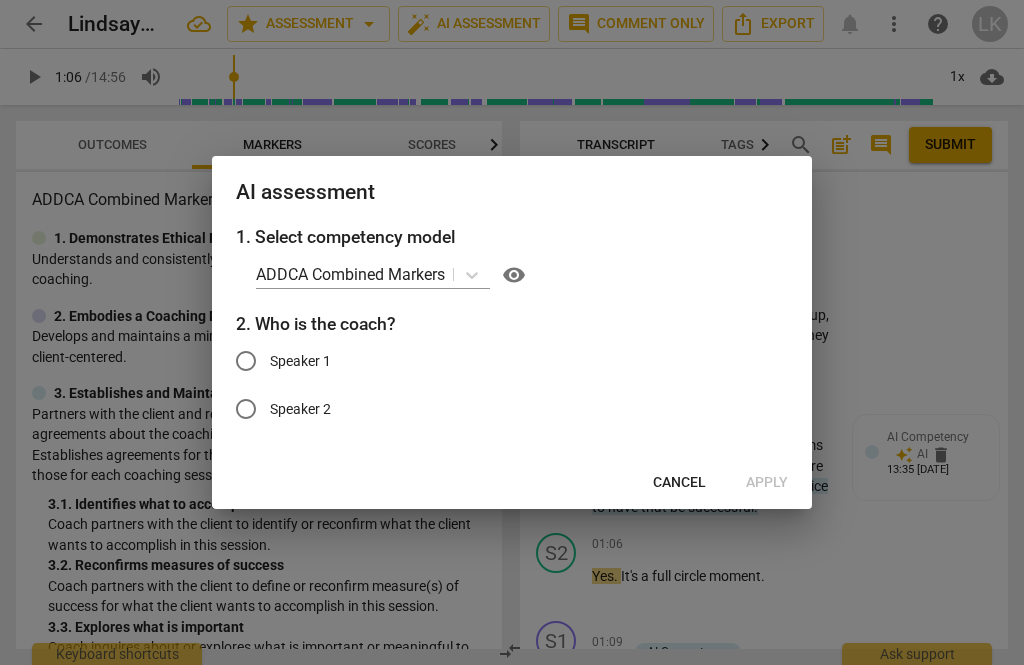 click on "Cancel" at bounding box center (679, 483) 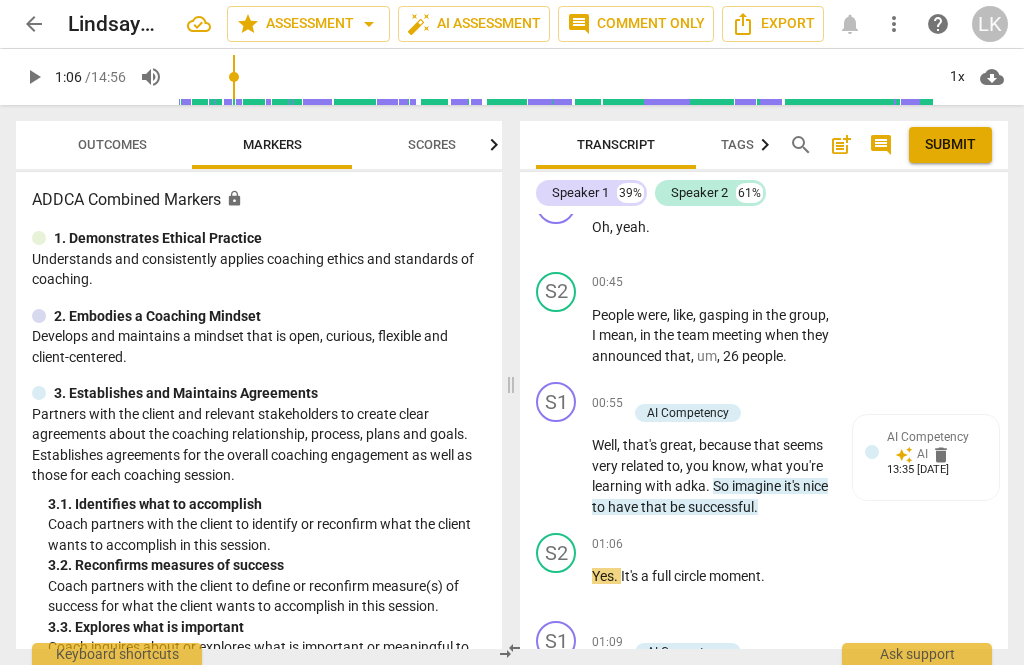 click on "AI Competency auto_awesome AI delete 13:35 07-24-2025" at bounding box center (937, 451) 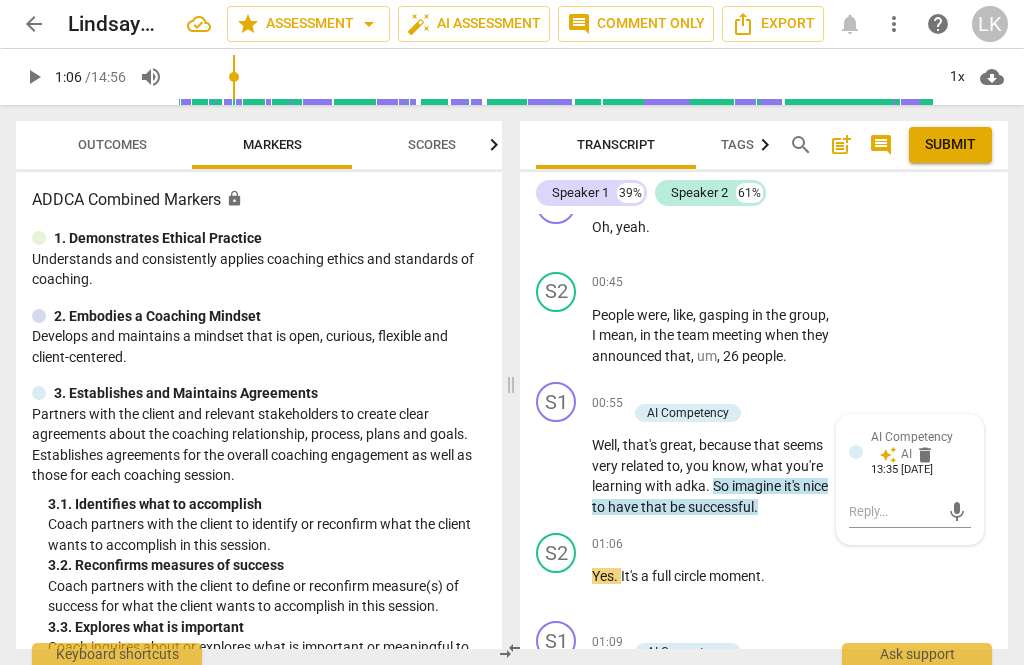 click on "AI Competency auto_awesome AI delete 13:35 07-24-2025" at bounding box center (921, 451) 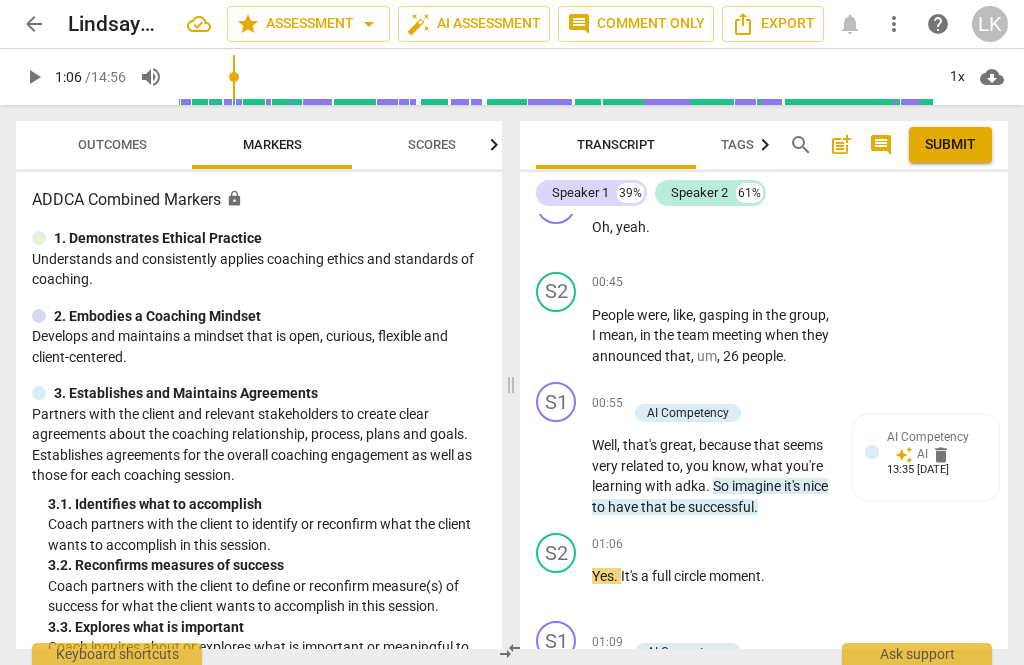 click on "+" at bounding box center [637, 392] 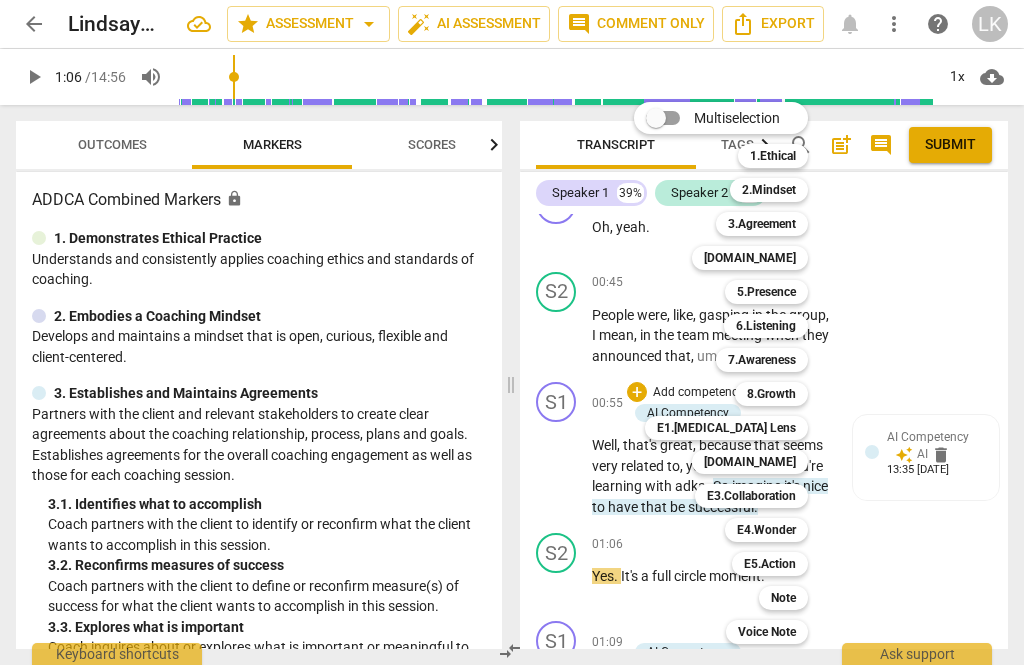 click on "E1.[MEDICAL_DATA] Lens" at bounding box center [726, 428] 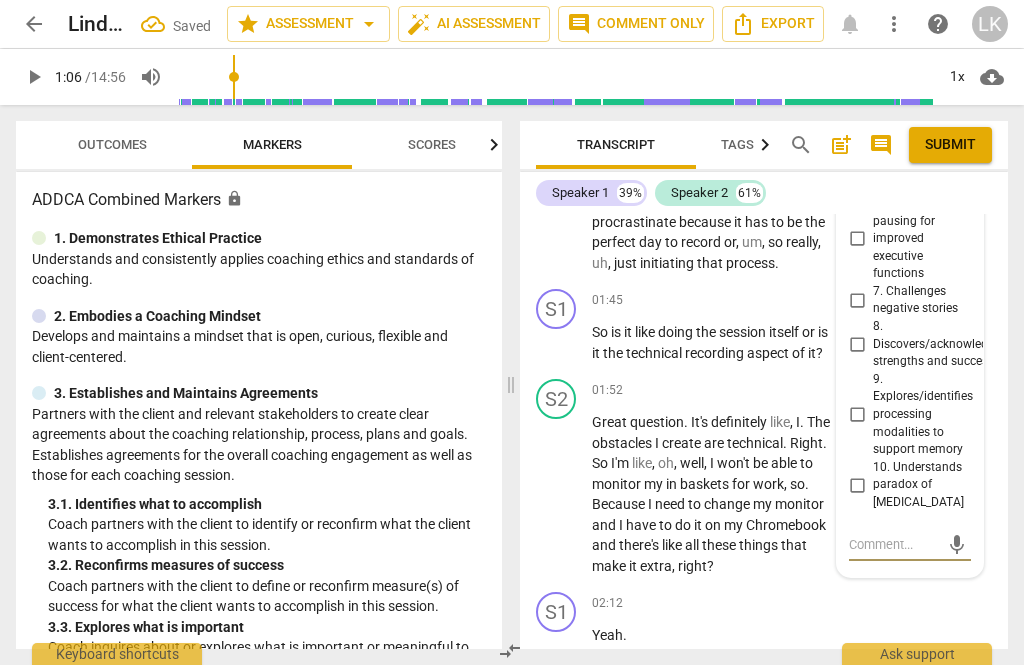 scroll, scrollTop: 1512, scrollLeft: 0, axis: vertical 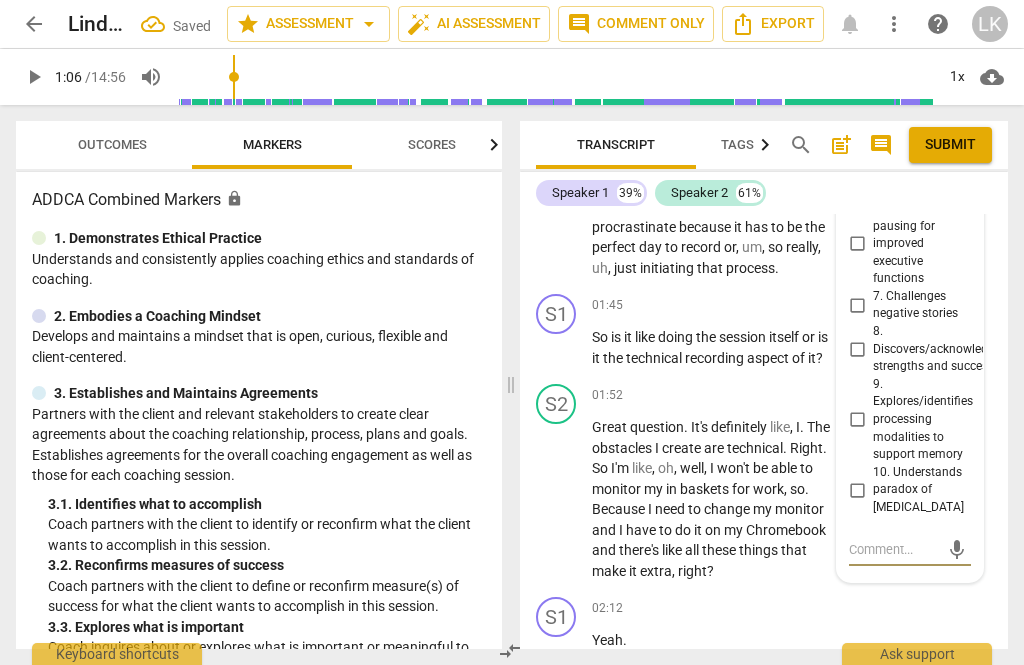 click on "8. Discovers/acknowledges strengths and successes" at bounding box center [857, 349] 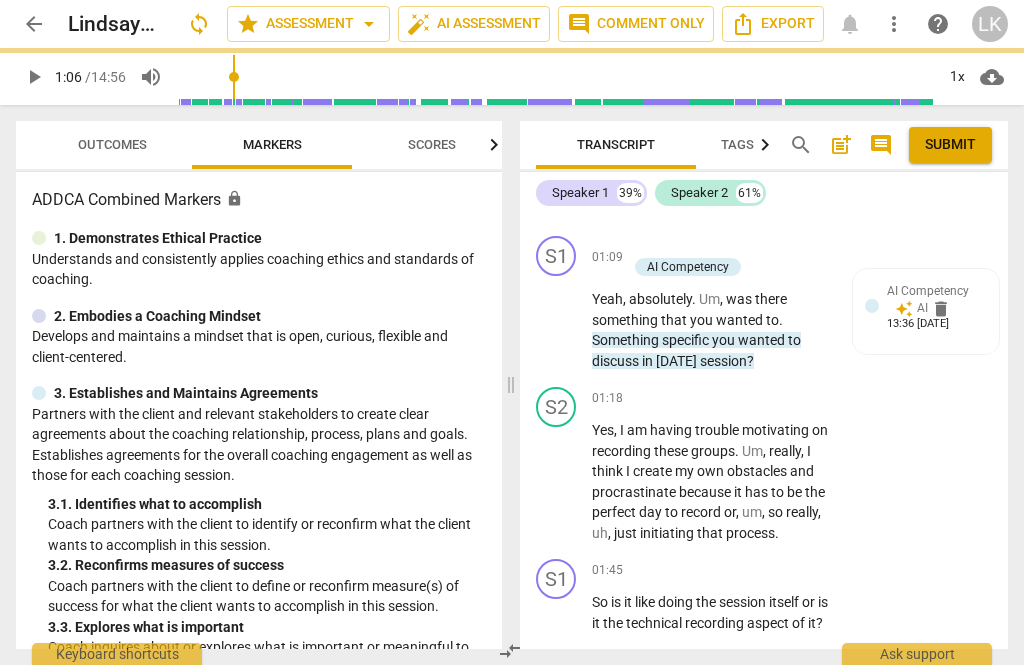 scroll, scrollTop: 1260, scrollLeft: 0, axis: vertical 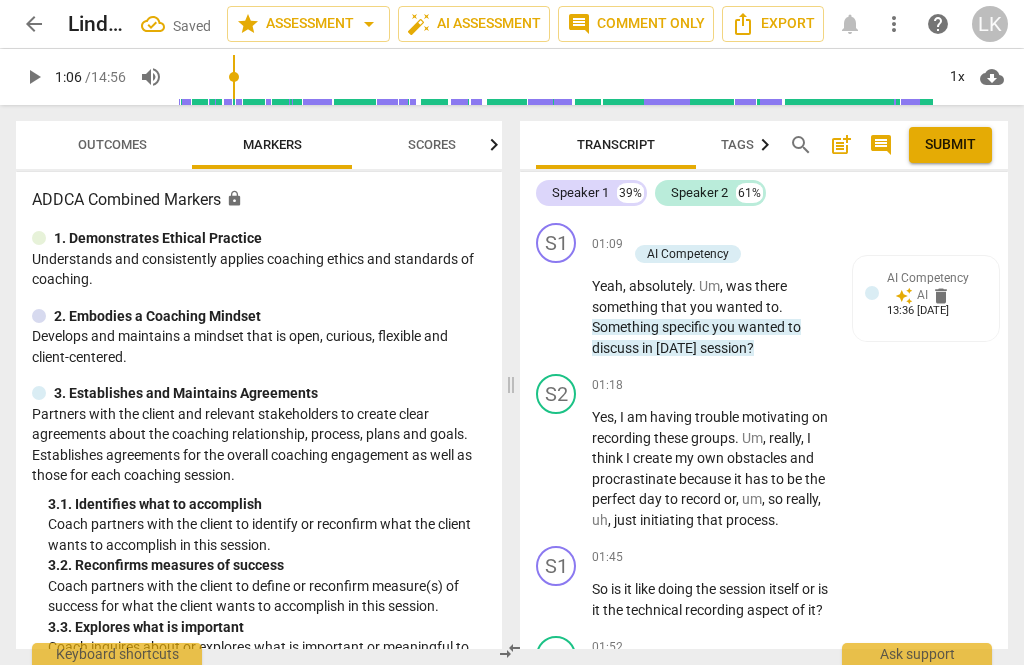 click on "play_arrow" at bounding box center [557, 308] 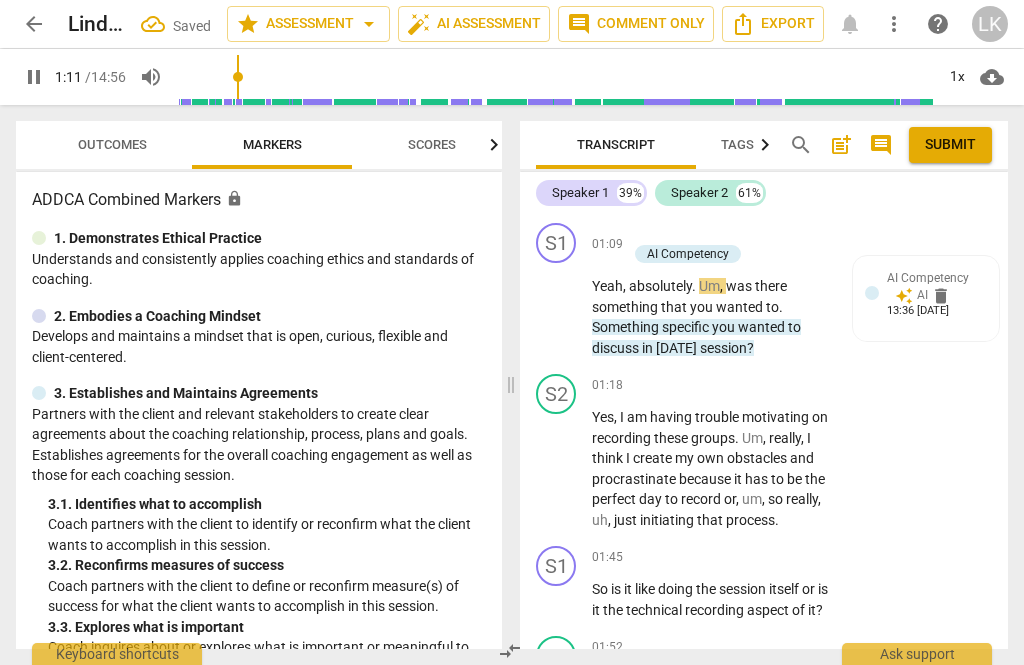 scroll, scrollTop: 1026, scrollLeft: 0, axis: vertical 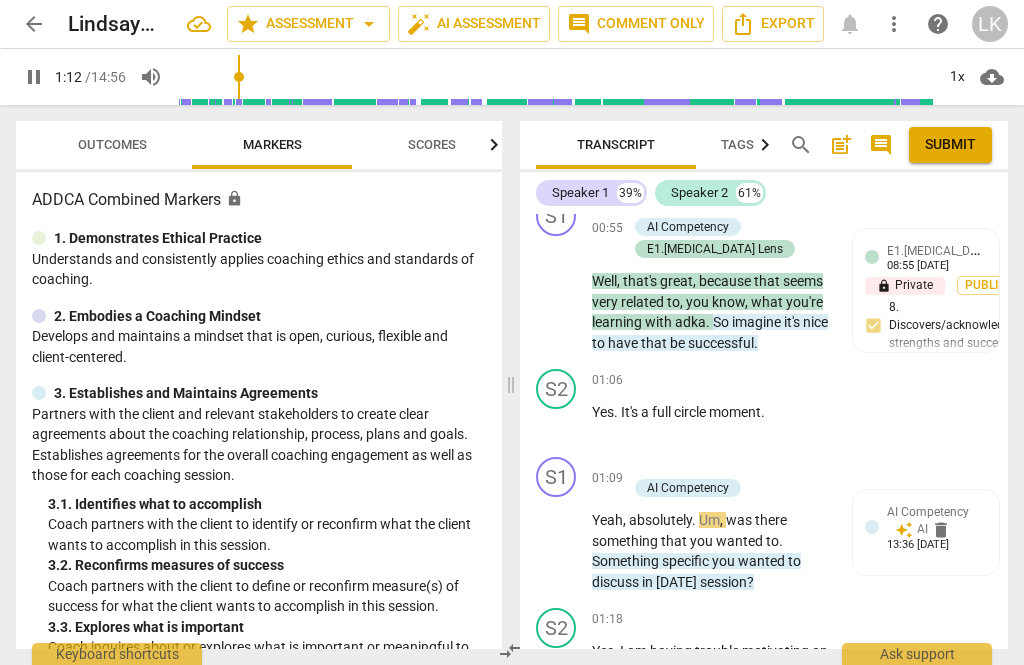click on "pause" at bounding box center [557, 292] 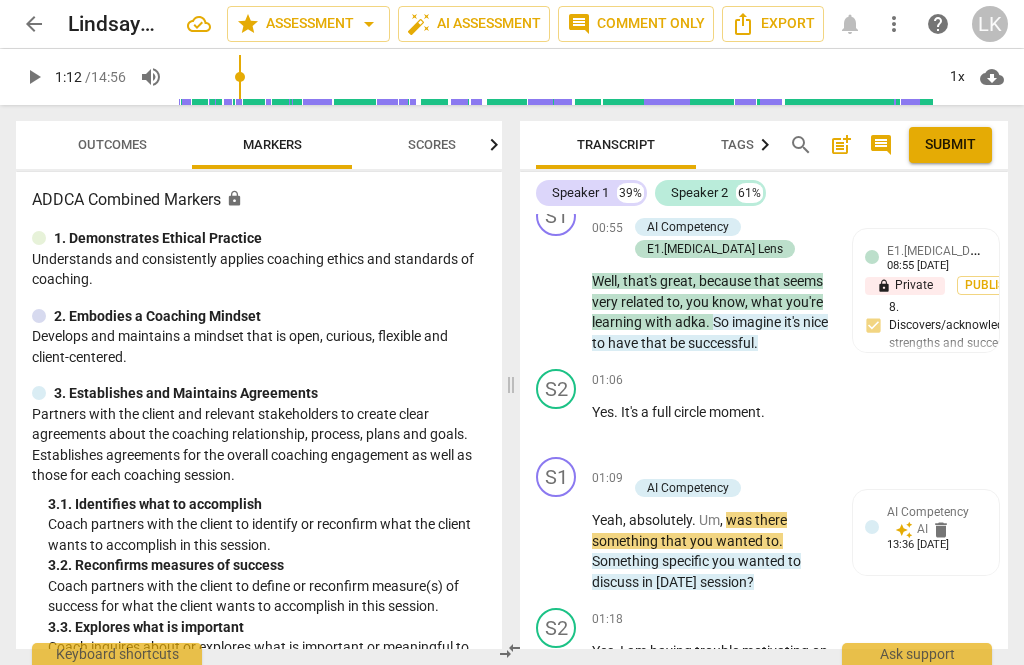 scroll, scrollTop: 1026, scrollLeft: 0, axis: vertical 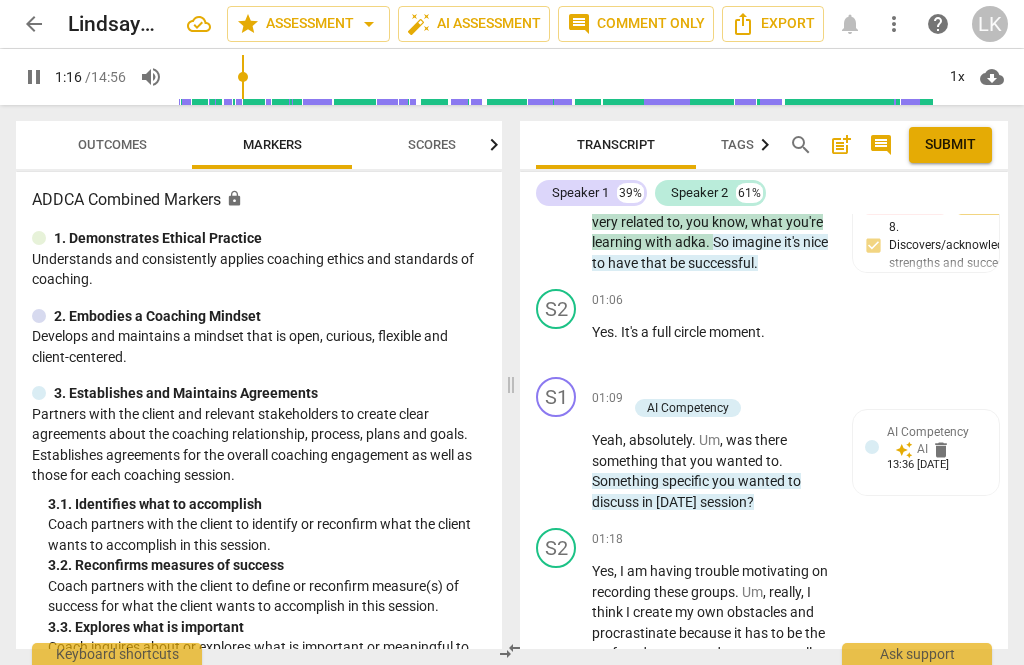 click on "pause" at bounding box center [557, 462] 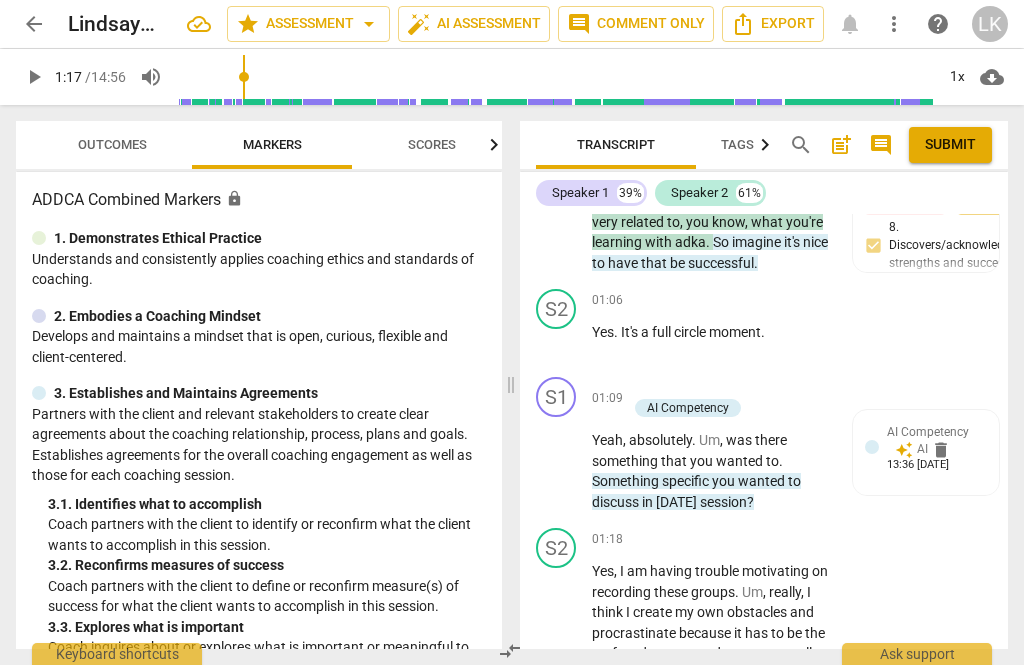 type on "78" 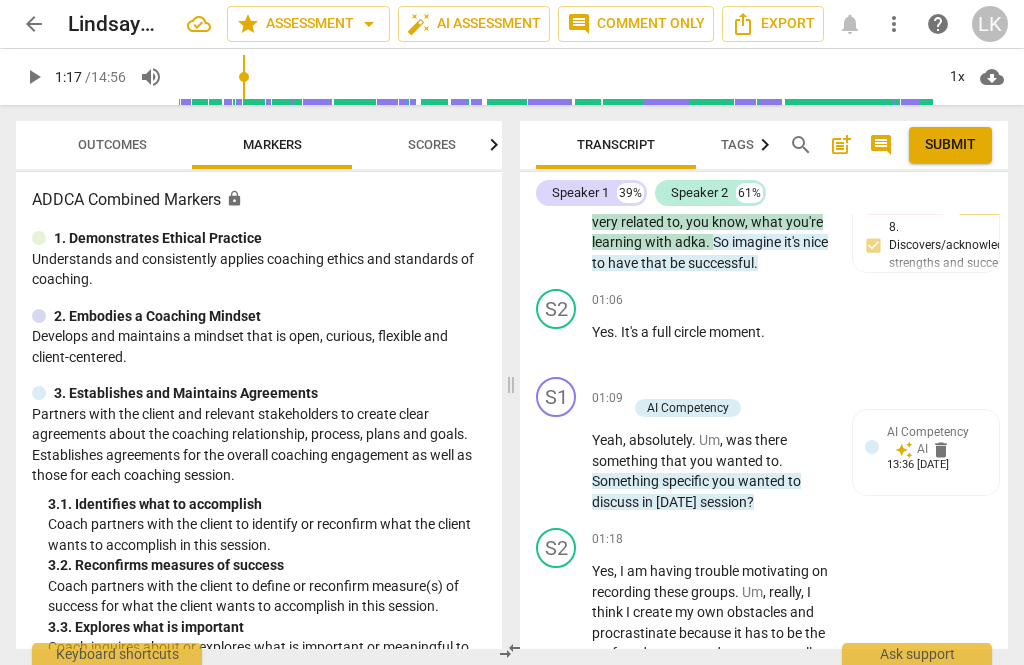 click on "+ Add competency" at bounding box center (686, 387) 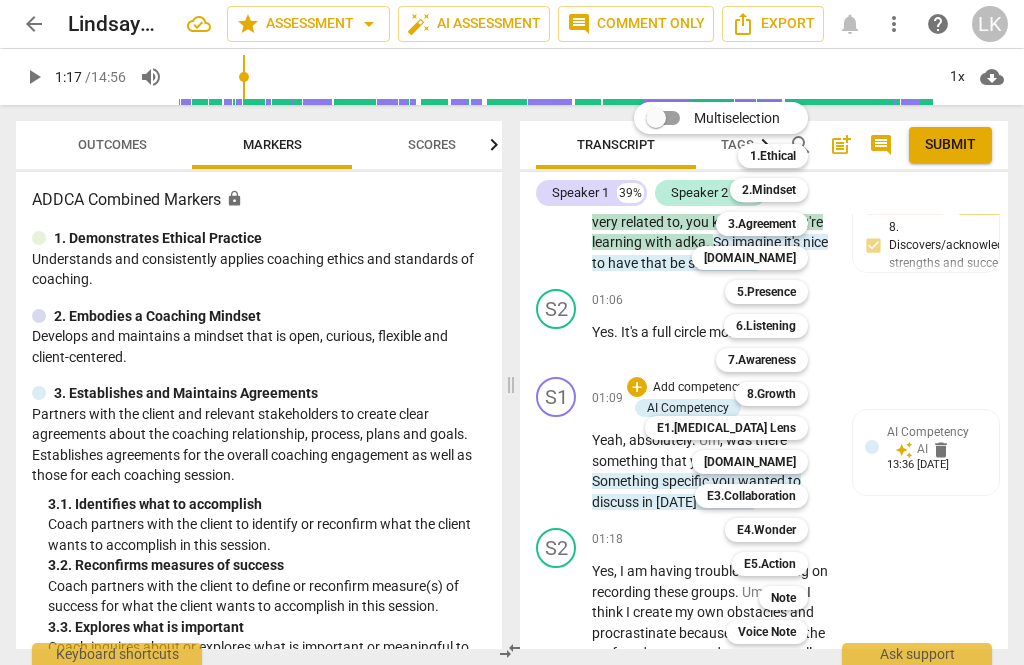 click on "3.Agreement" at bounding box center (762, 224) 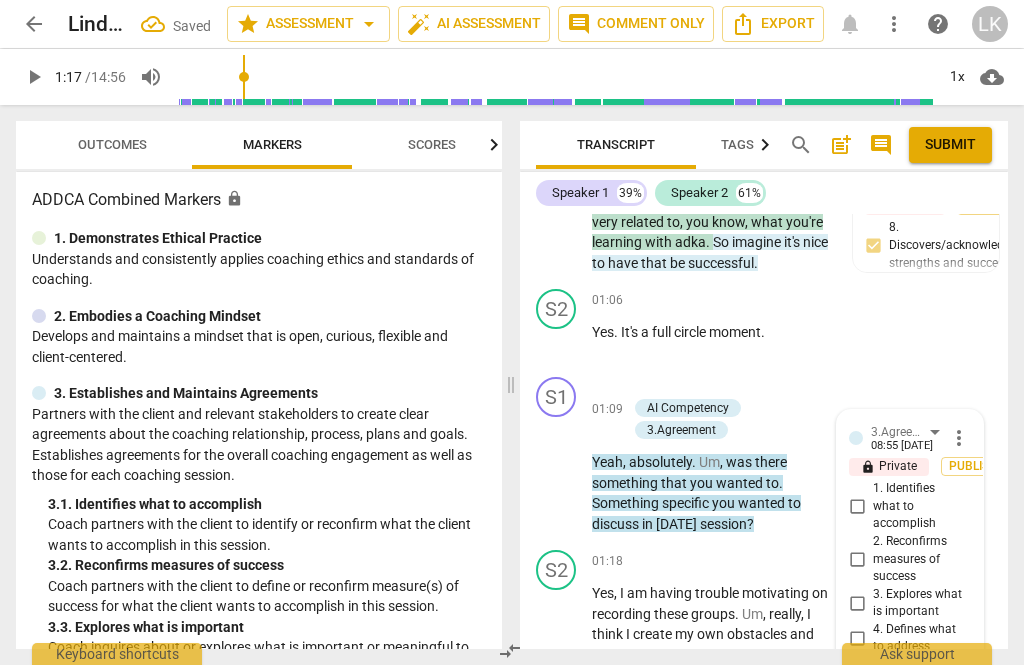 scroll, scrollTop: 1346, scrollLeft: 0, axis: vertical 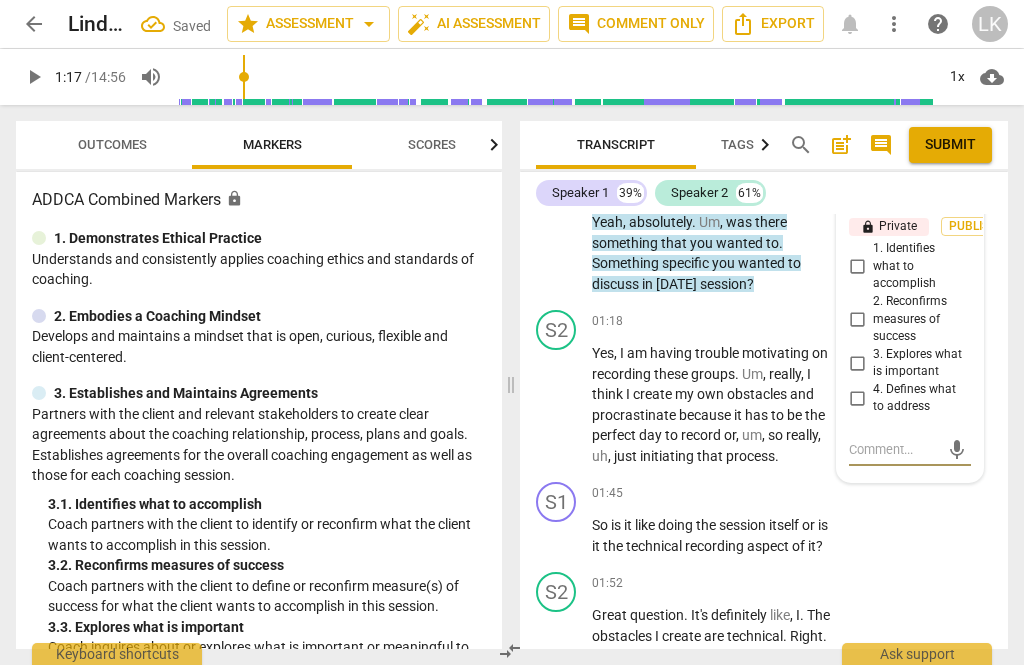 click on "1. Identifies what to accomplish" at bounding box center [857, 267] 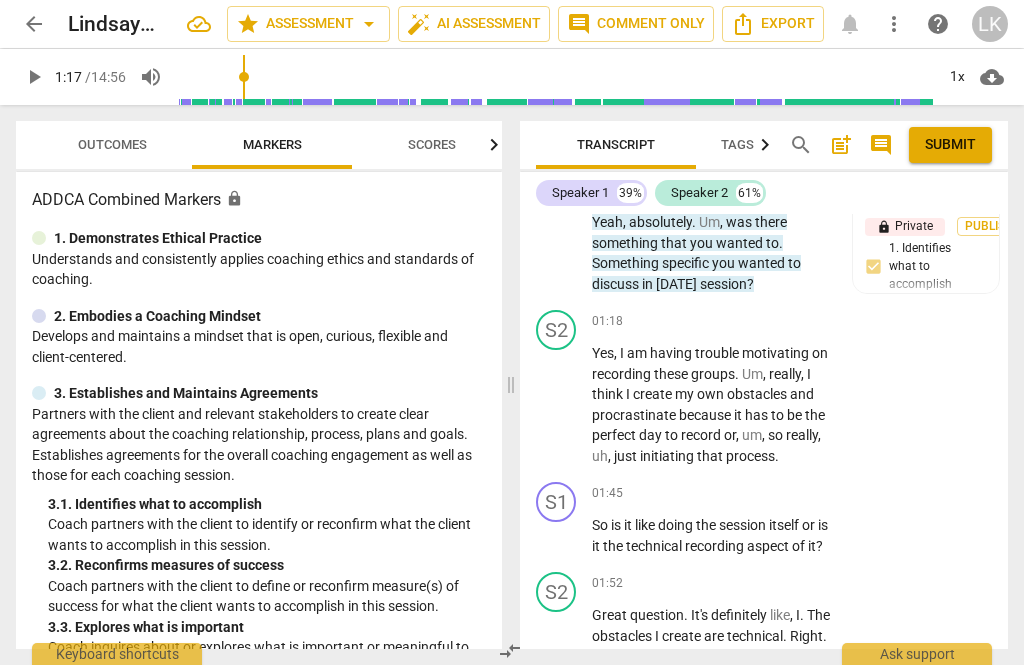 click on "play_arrow" at bounding box center (557, 405) 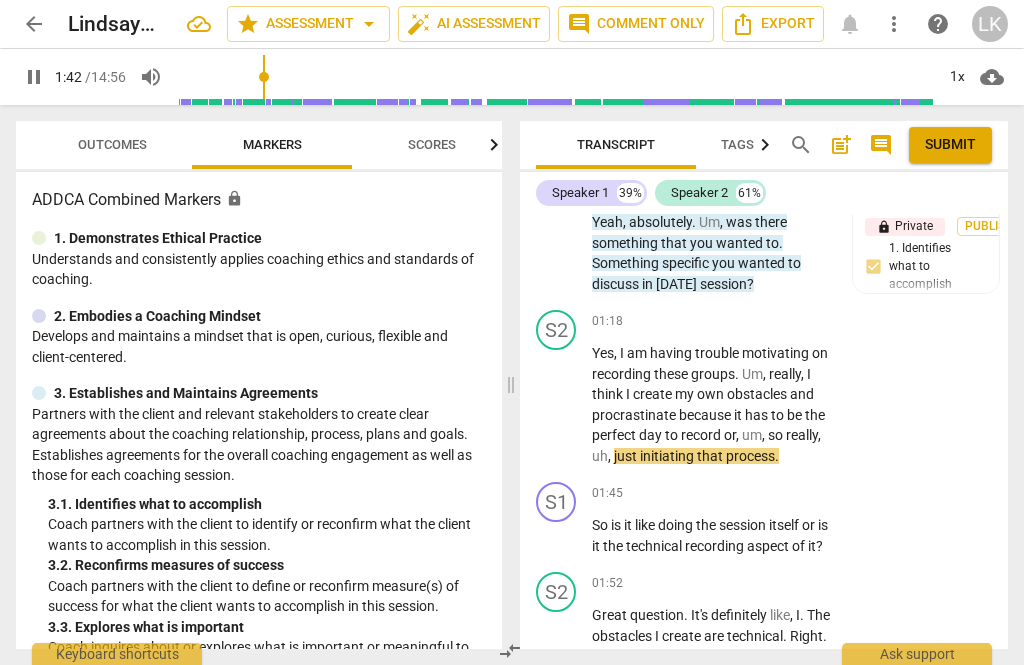 click on "pause" at bounding box center (557, 405) 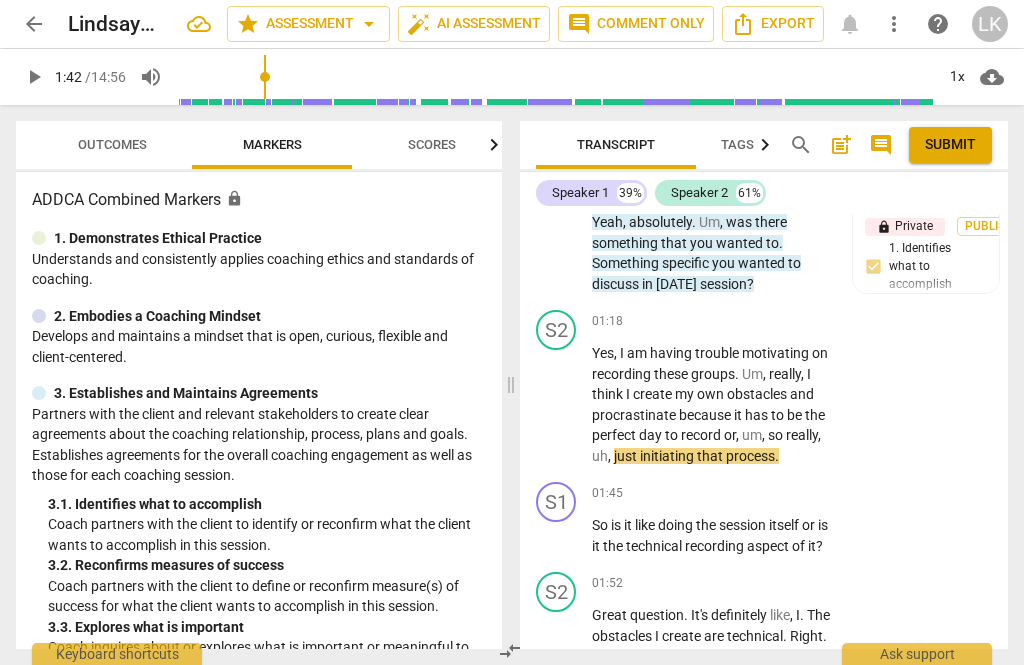 type on "103" 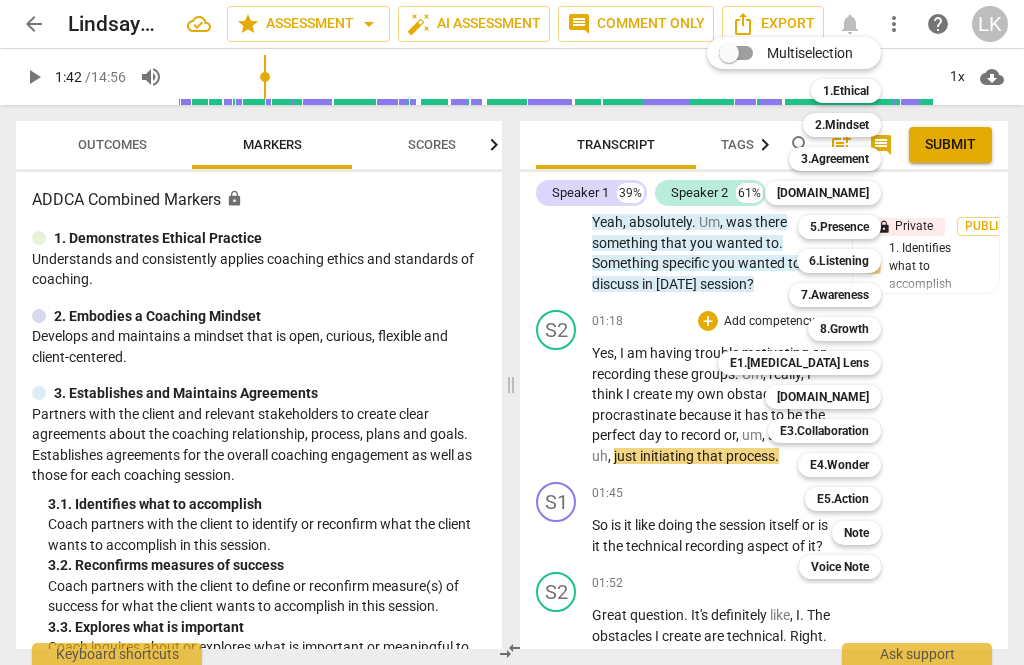 click on "5.Presence" at bounding box center [839, 227] 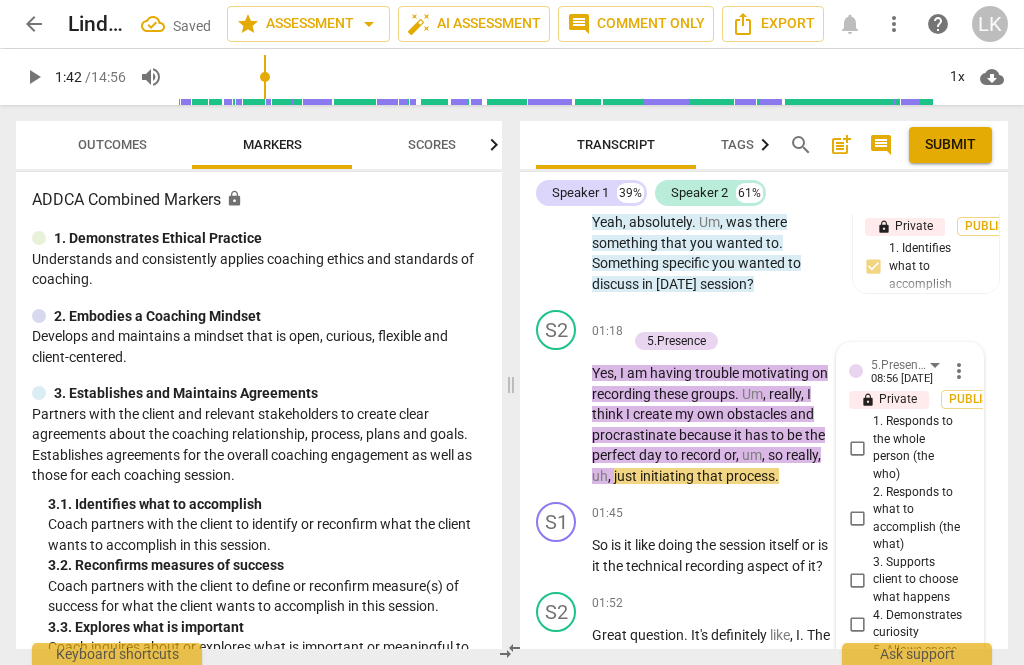 scroll, scrollTop: 1602, scrollLeft: 0, axis: vertical 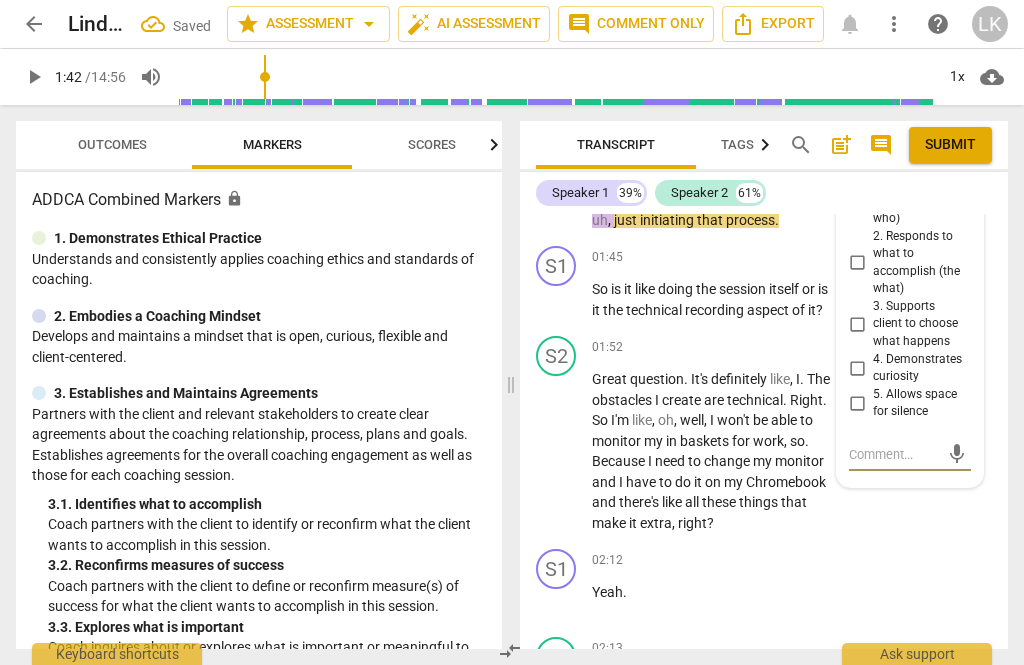 click on "5. Allows space for silence" at bounding box center [857, 403] 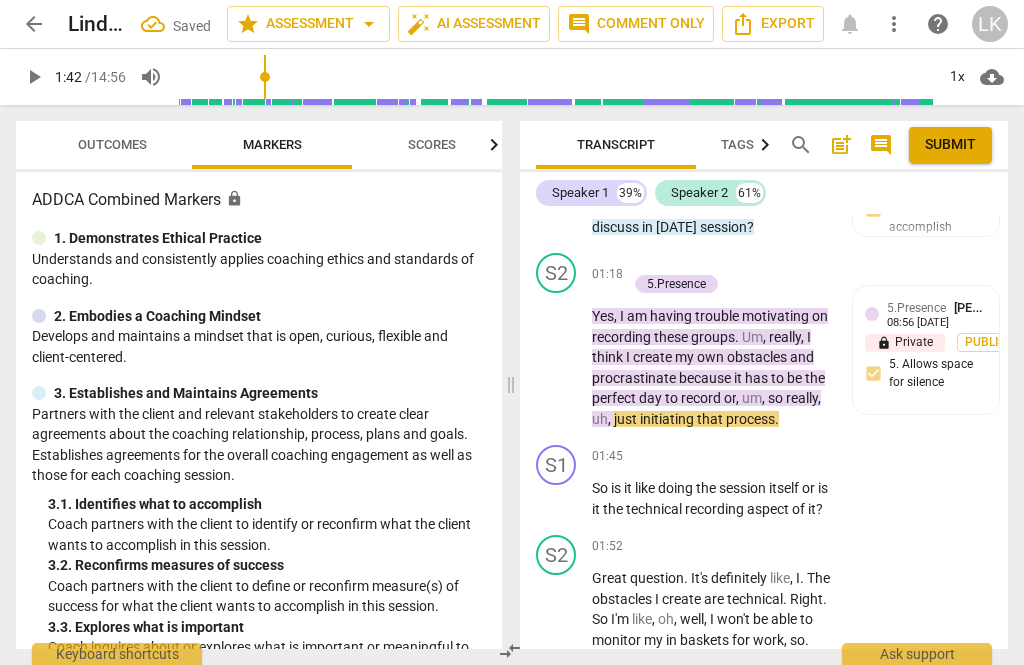scroll, scrollTop: 1217, scrollLeft: 0, axis: vertical 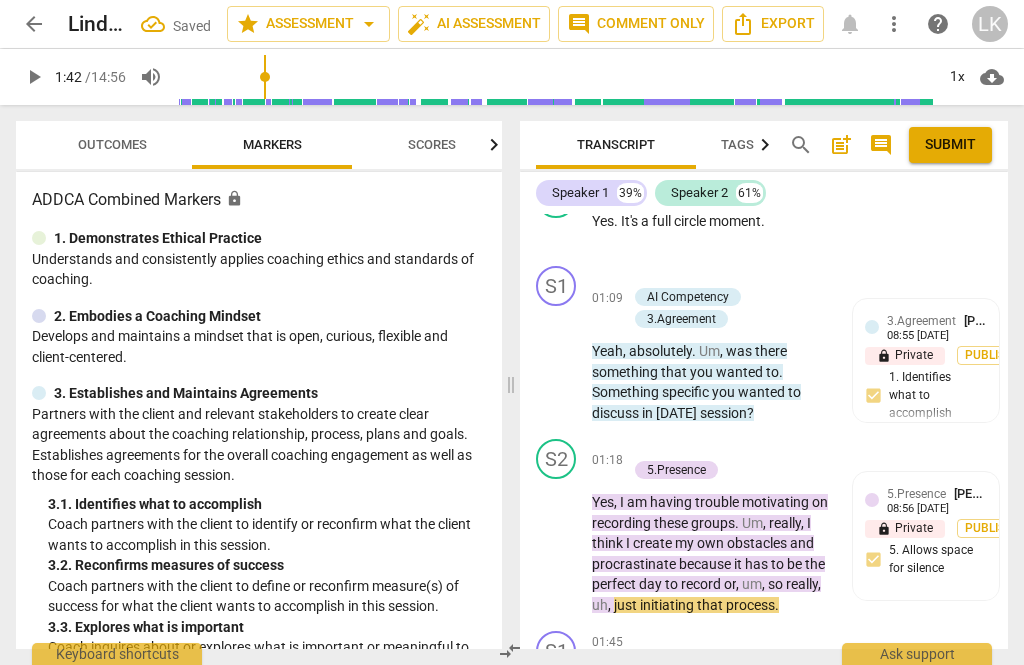 click on "+ Add competency 5.Presence" at bounding box center [722, 460] 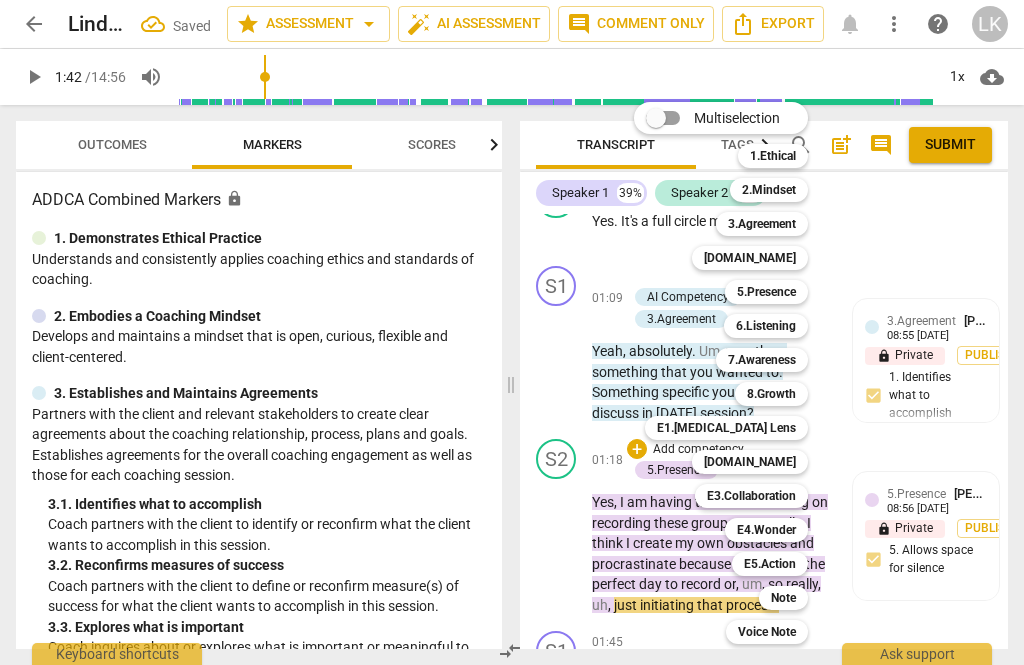 click on "6.Listening" at bounding box center (766, 326) 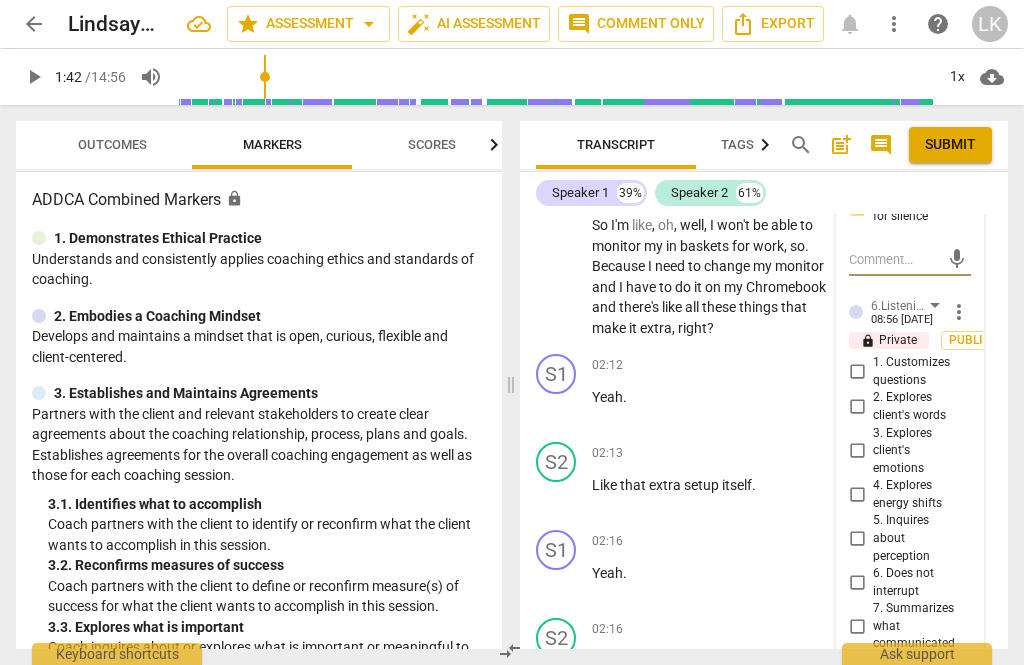 scroll, scrollTop: 1804, scrollLeft: 0, axis: vertical 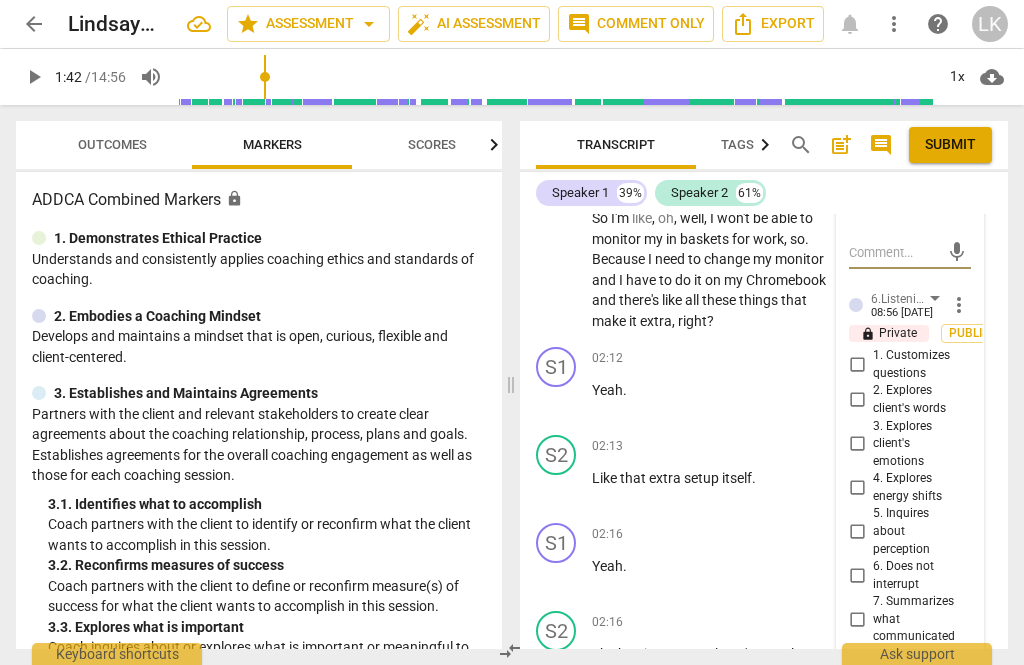 click on "6. Does not interrupt" at bounding box center [857, 576] 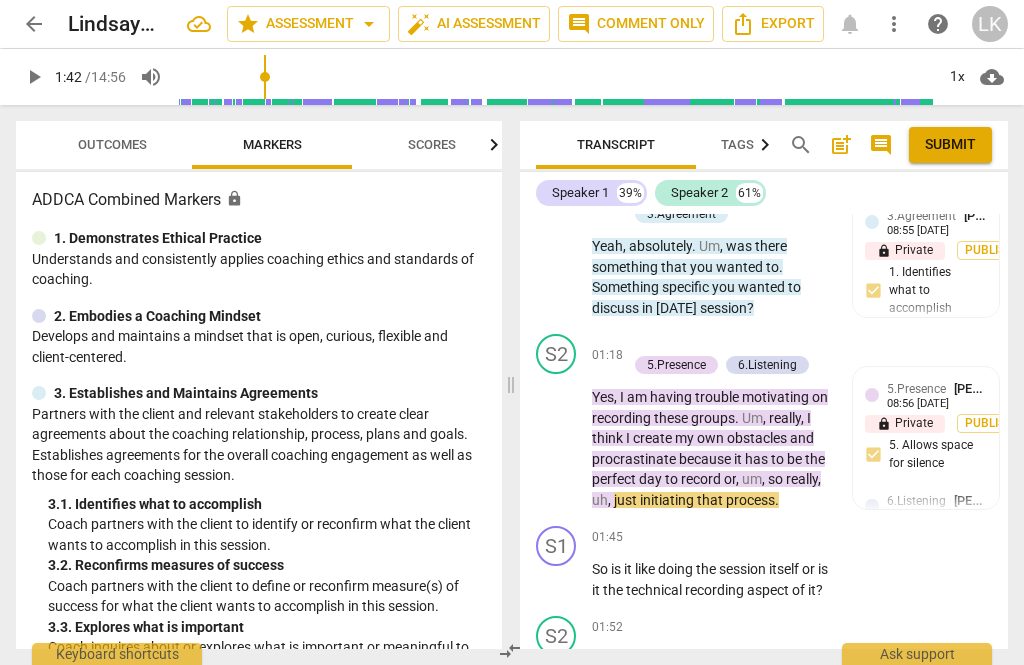 scroll, scrollTop: 1321, scrollLeft: 0, axis: vertical 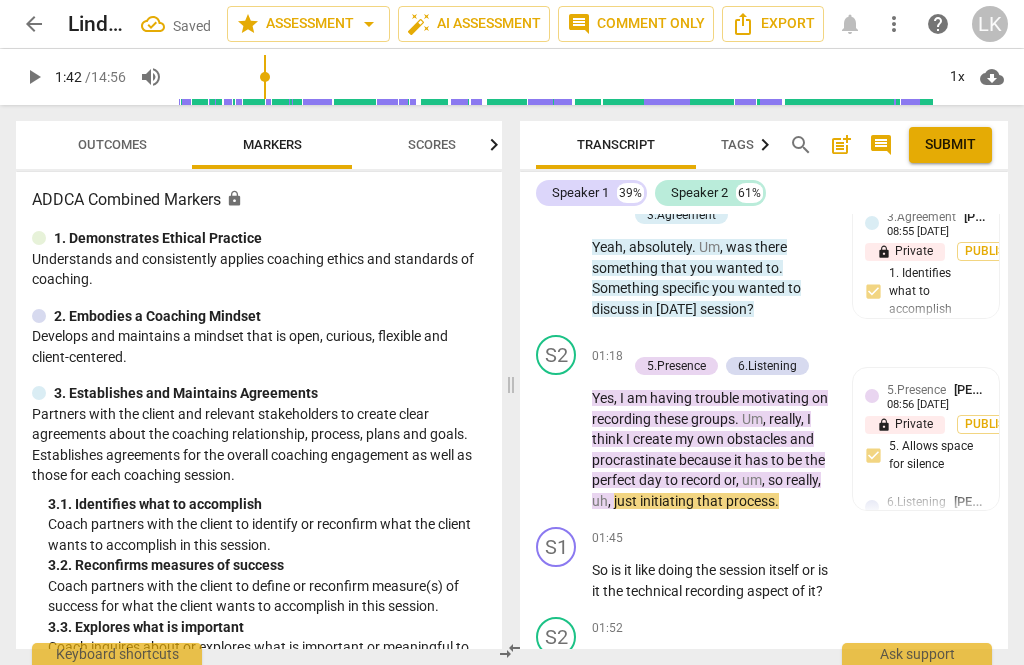click on "Add competency" at bounding box center [698, 346] 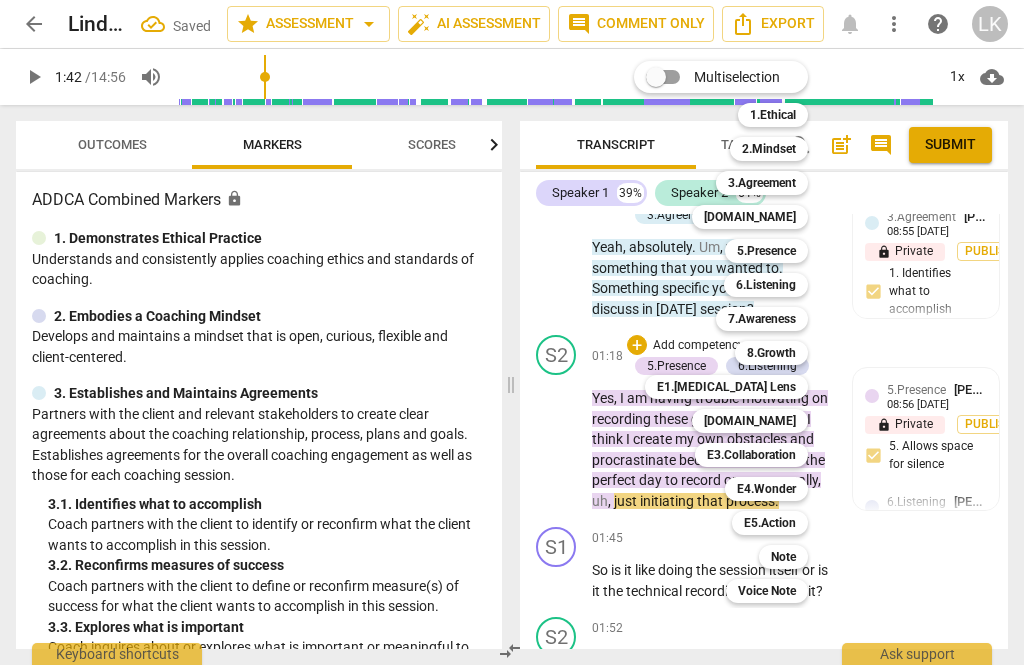 click on "Multiselection m 1.Ethical 1 2.Mindset 2 3.Agreement 3 [DOMAIN_NAME] 4 5.Presence 5 6.Listening 6 7.Awareness 7 8.Growth 8 E1.[MEDICAL_DATA] Lens 9 [DOMAIN_NAME] 0 E3.Collaboration q E4.Wonder w E5.Action r Note t Voice Note y" at bounding box center (736, 332) 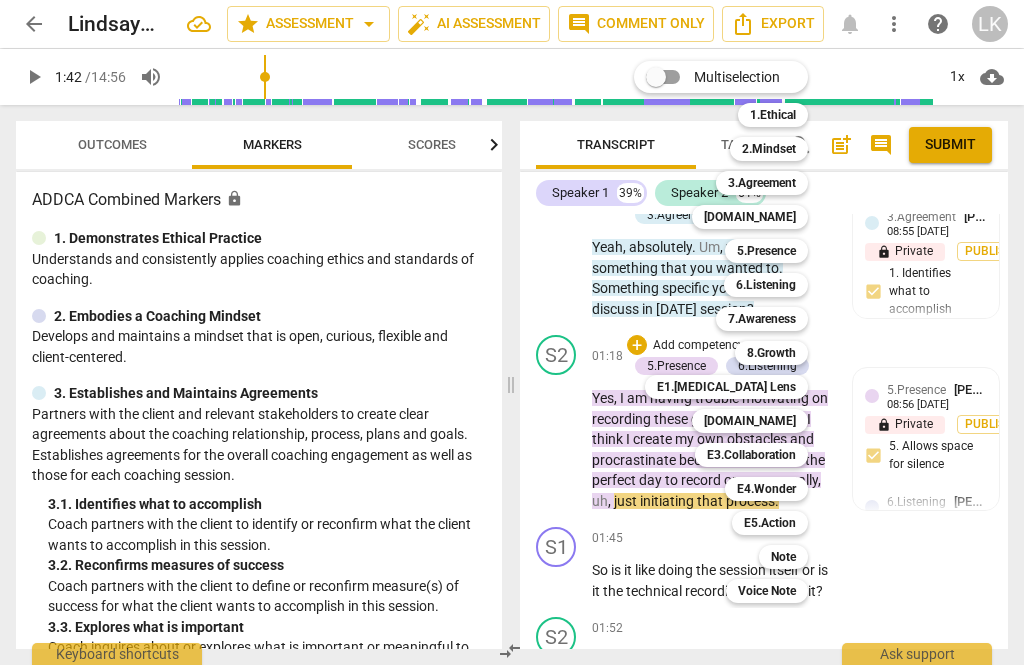 click on "[DOMAIN_NAME]" at bounding box center (750, 421) 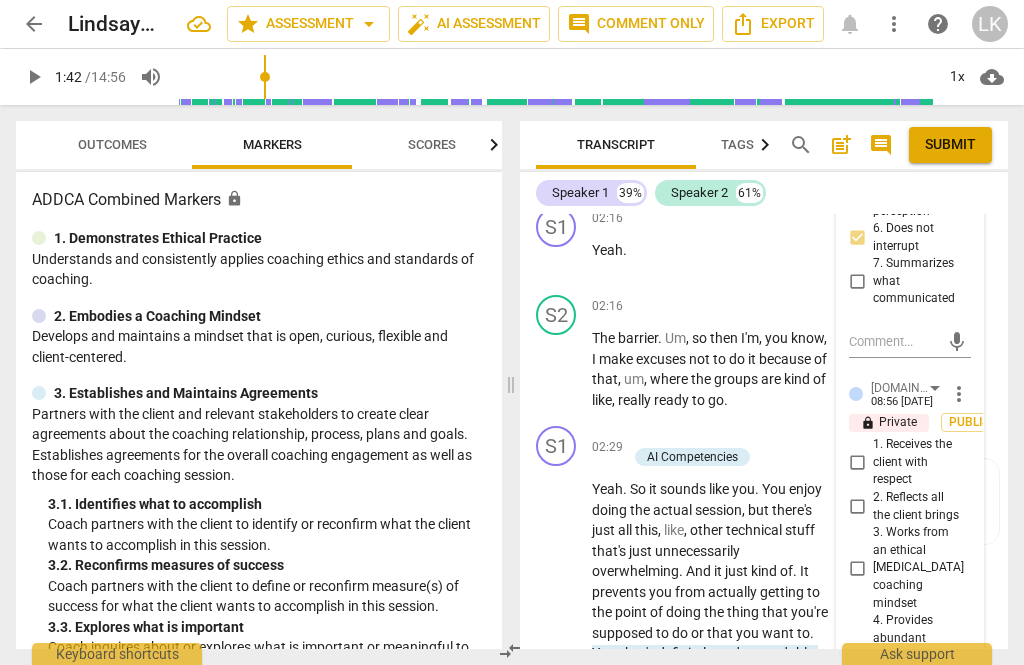 scroll, scrollTop: 2143, scrollLeft: 0, axis: vertical 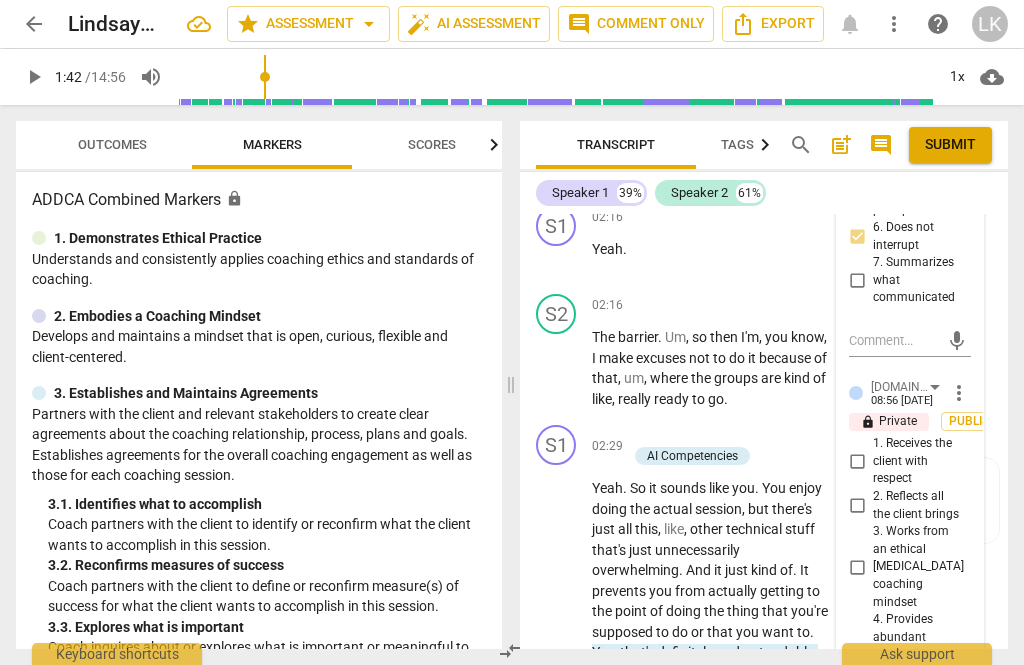 click on "4. Provides abundant processing space and reflects succinctly" at bounding box center (857, 664) 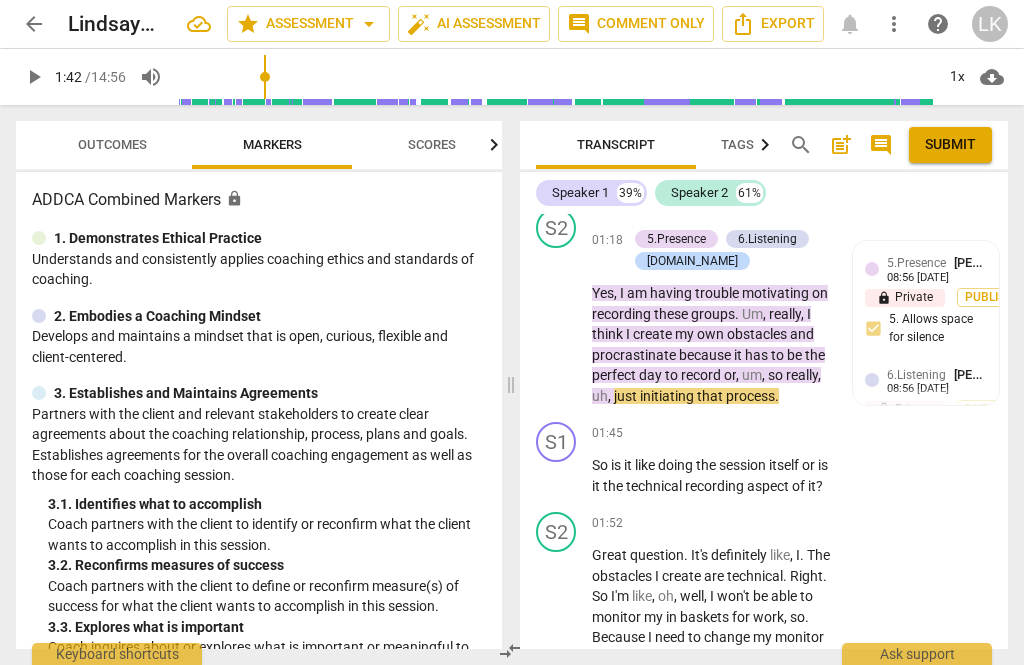 scroll, scrollTop: 1449, scrollLeft: 0, axis: vertical 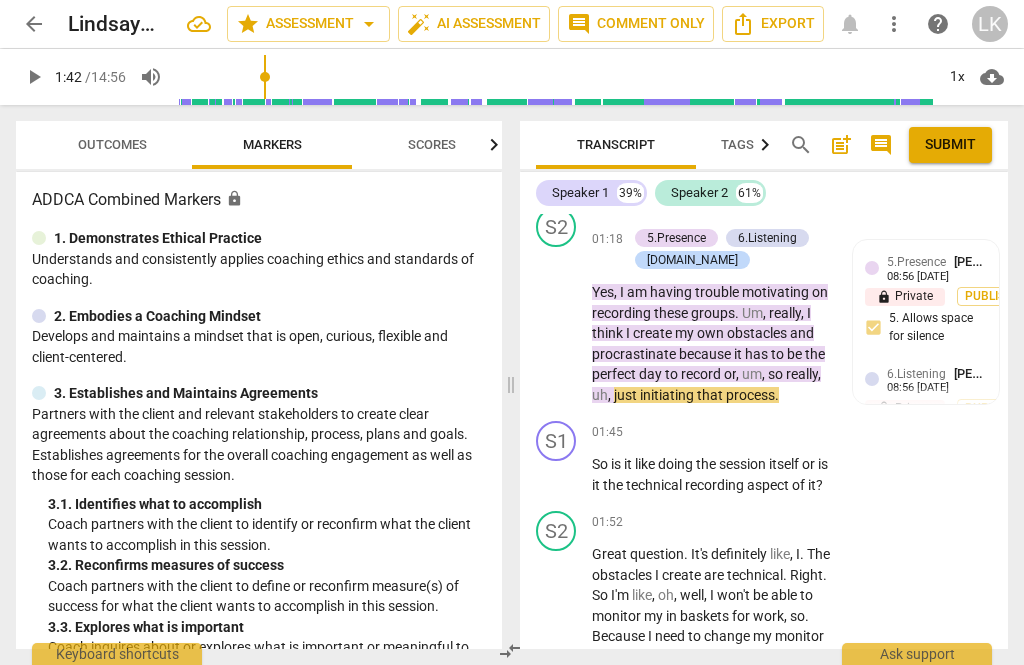 click on "play_arrow" at bounding box center [557, 323] 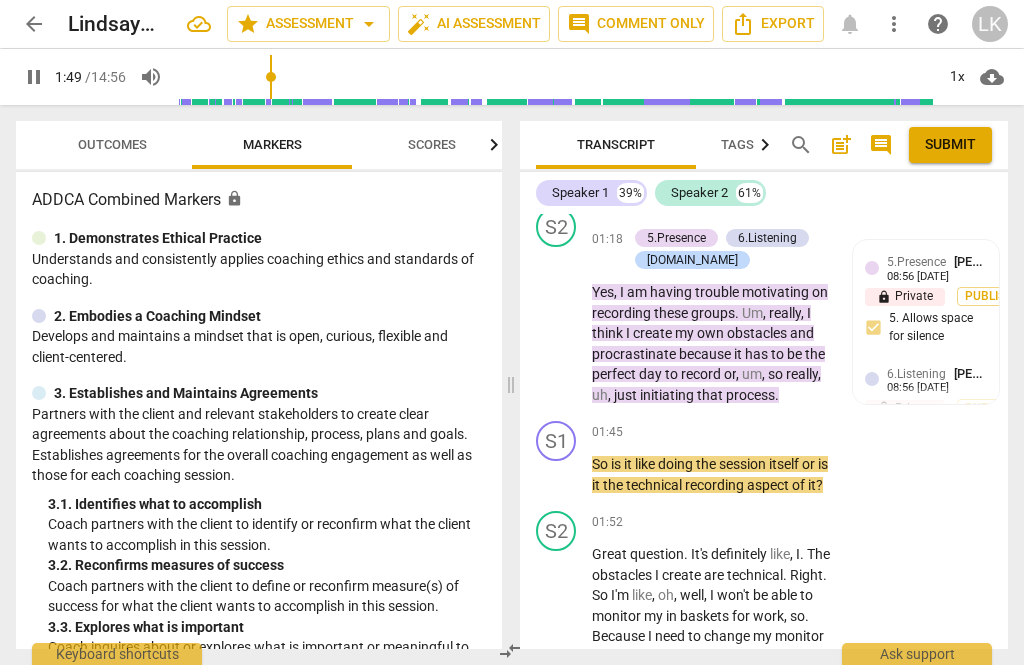 click on "pause" at bounding box center [557, 475] 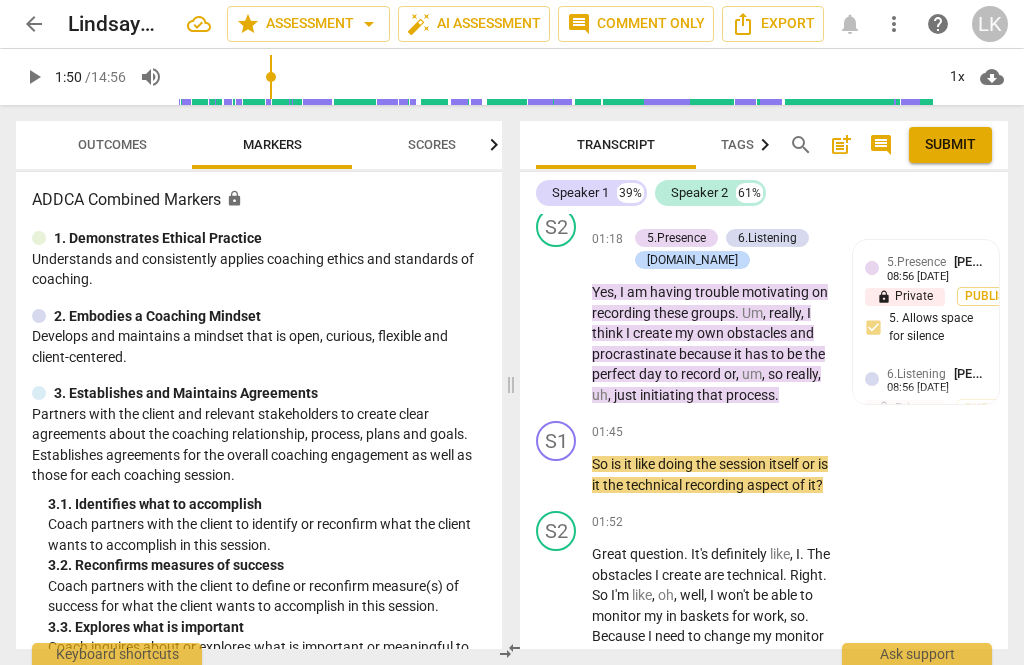 click on "+" at bounding box center (708, 432) 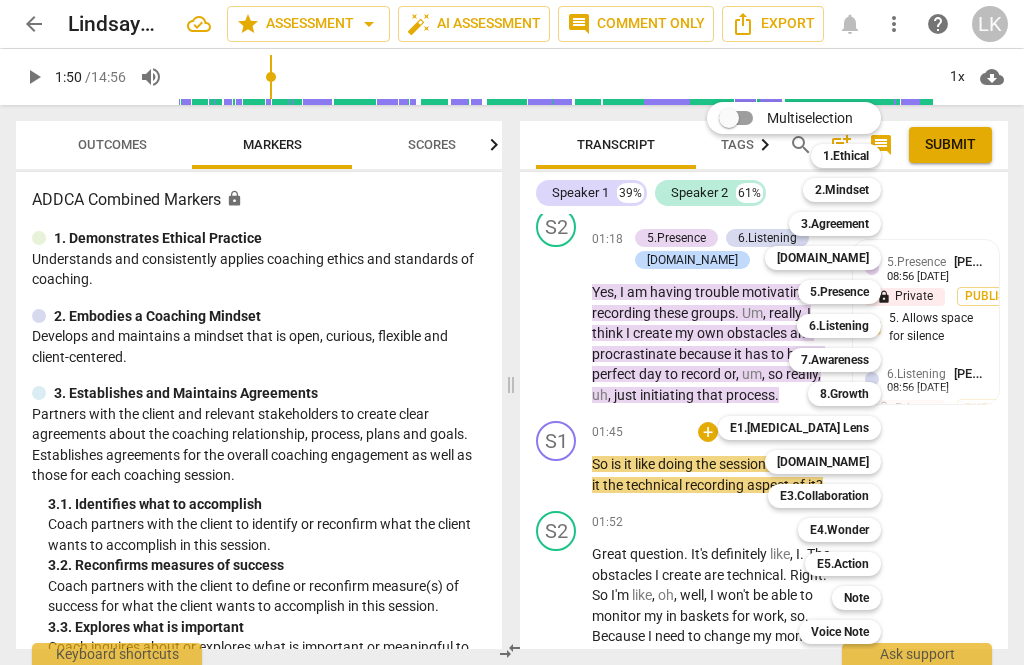 click on "5.Presence" at bounding box center [839, 292] 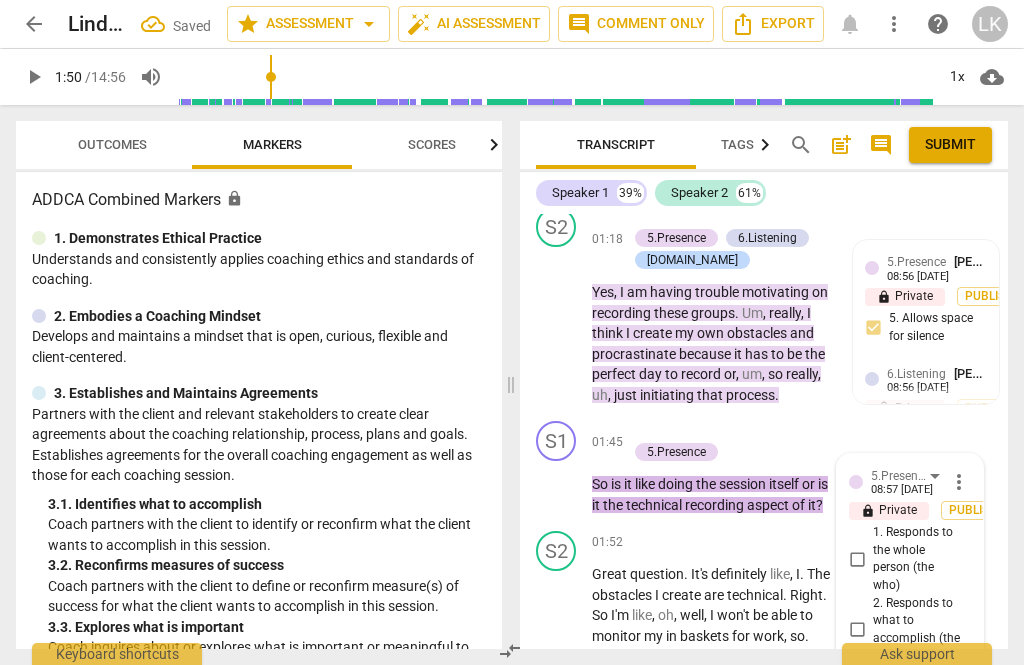 scroll, scrollTop: 1813, scrollLeft: 0, axis: vertical 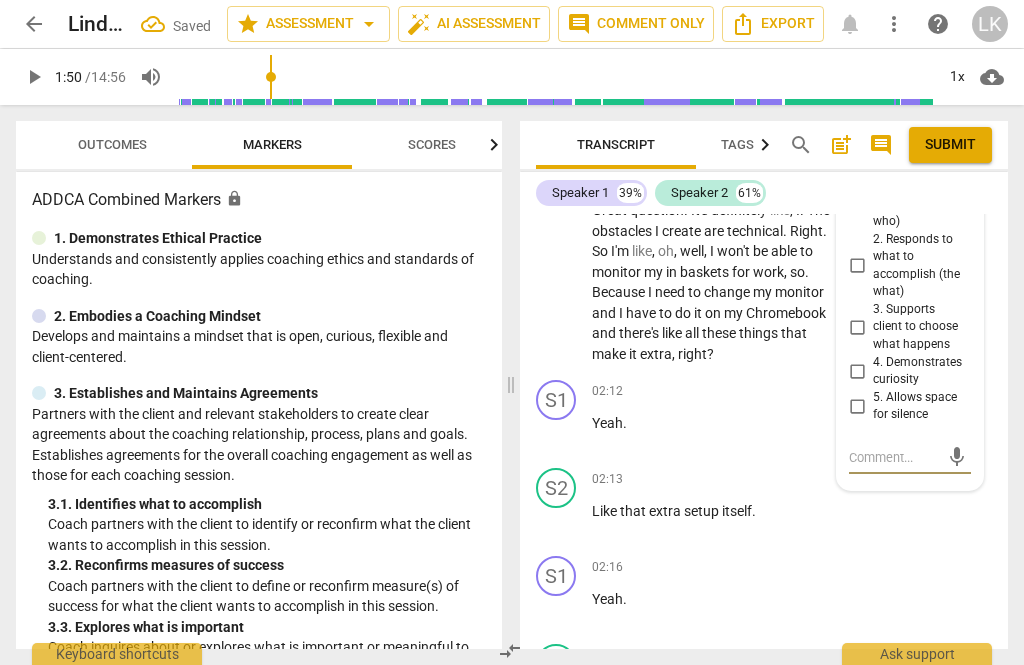 click on "4. Demonstrates curiosity" at bounding box center [857, 371] 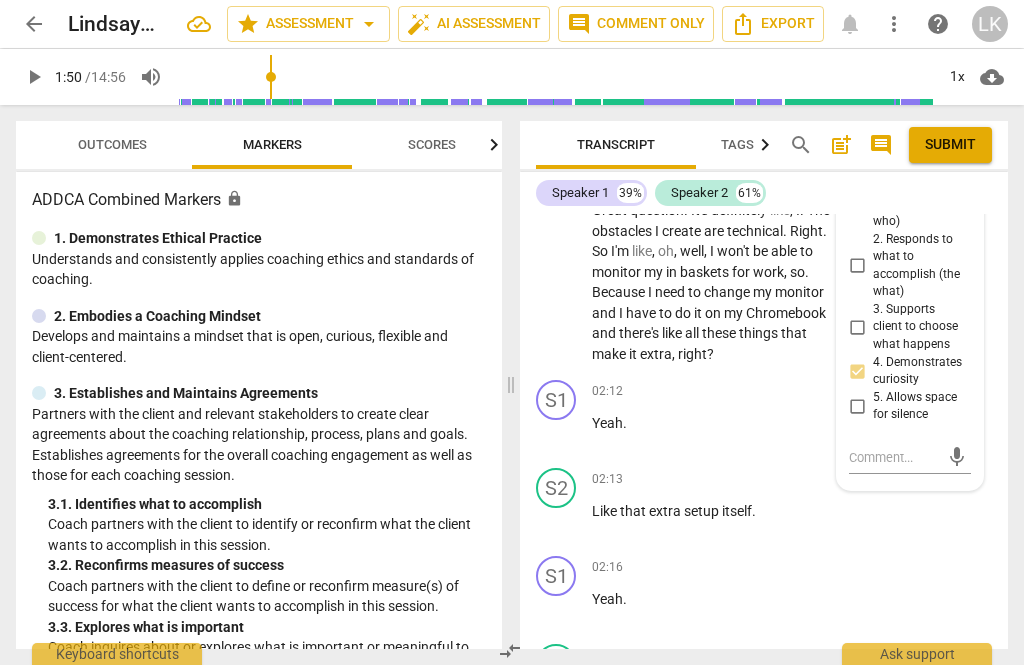 click at bounding box center (894, 457) 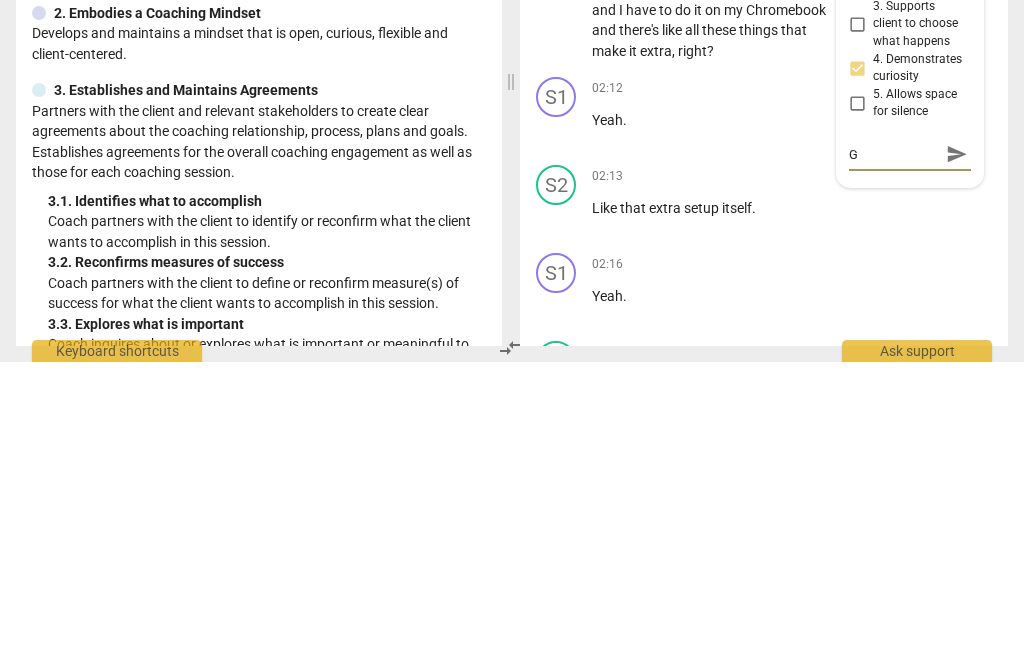 type on "Go" 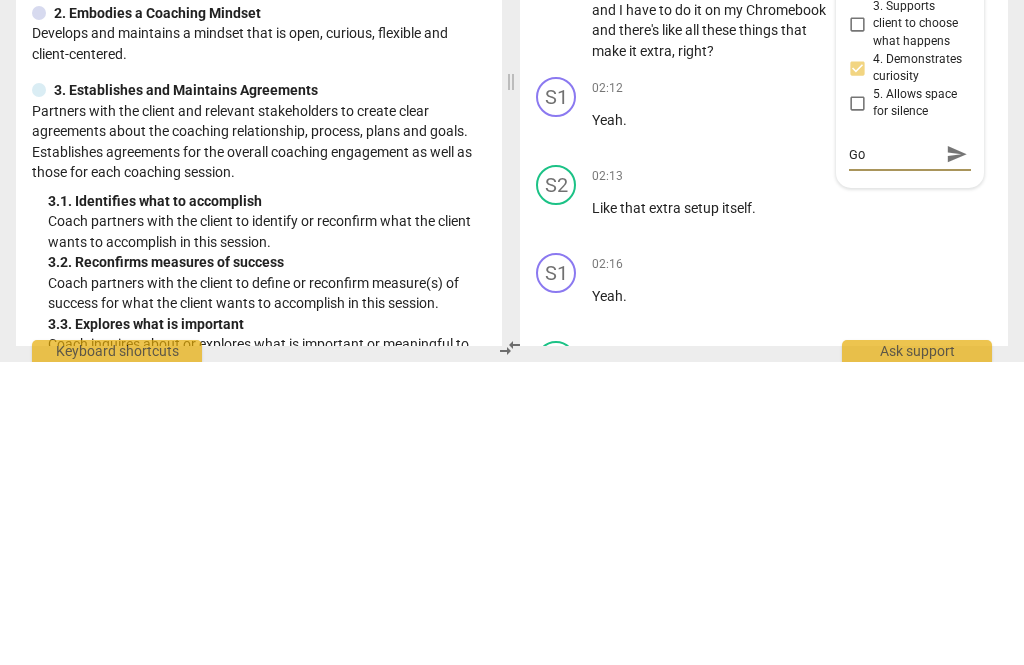 type on "Go" 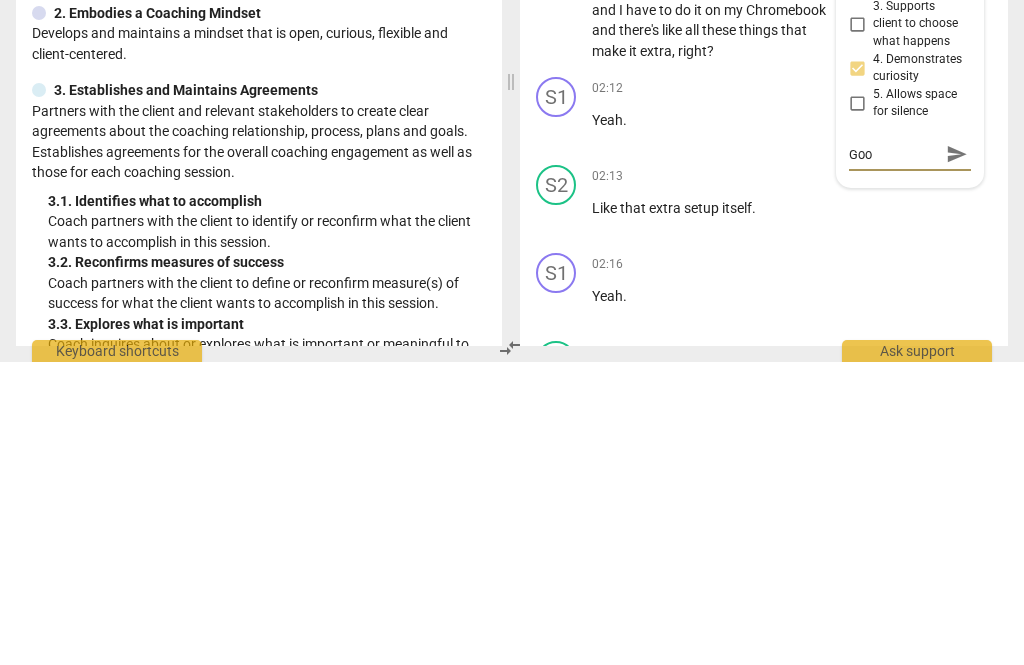 type on "Goo" 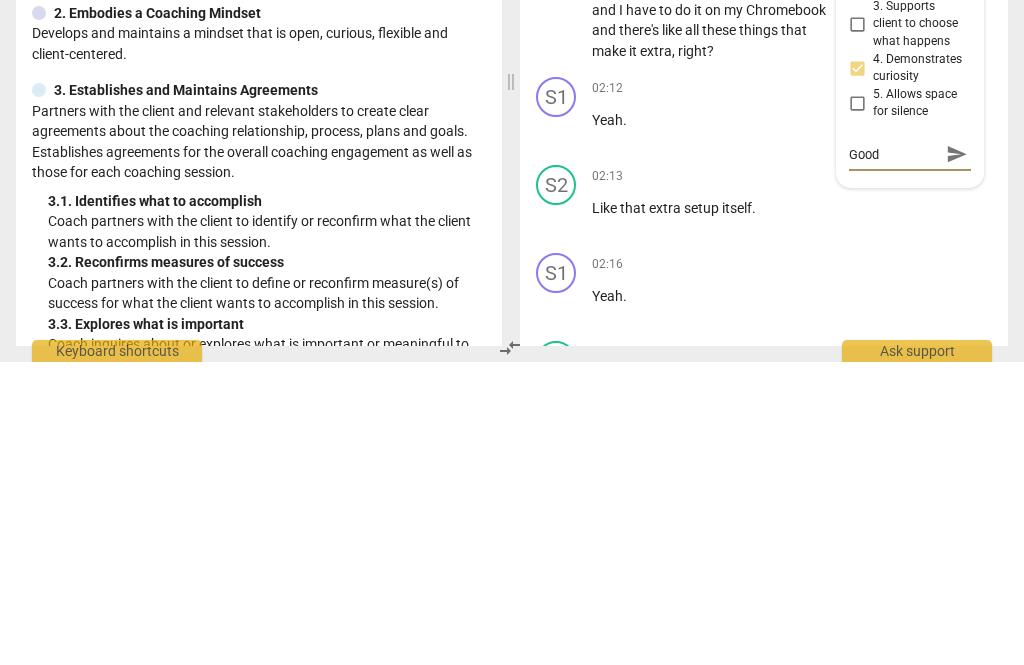 type on "Good" 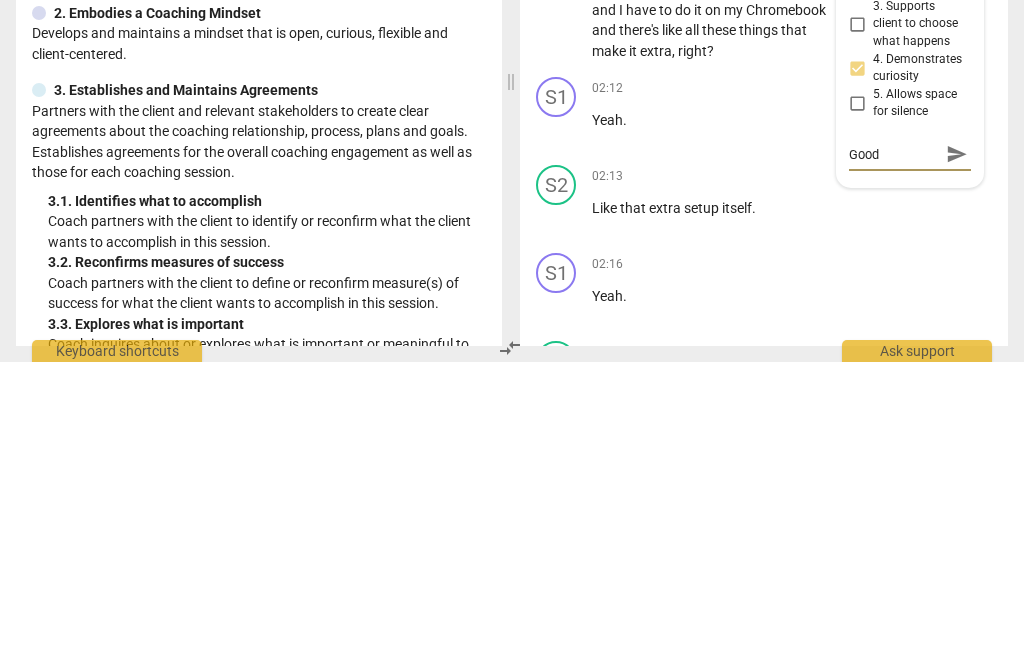 type on "Good" 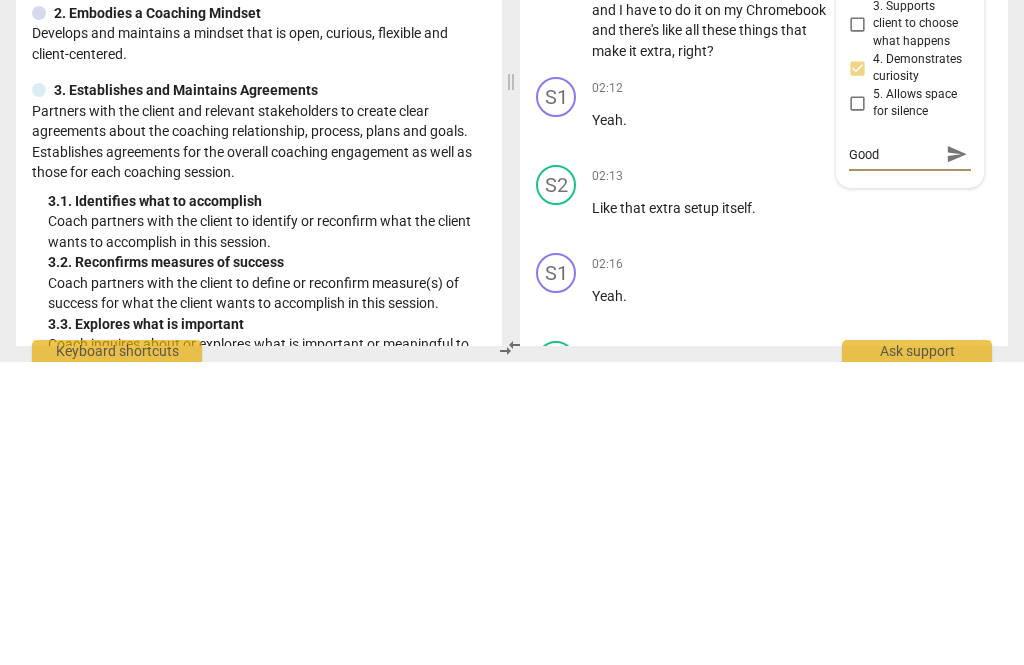 type on "Good" 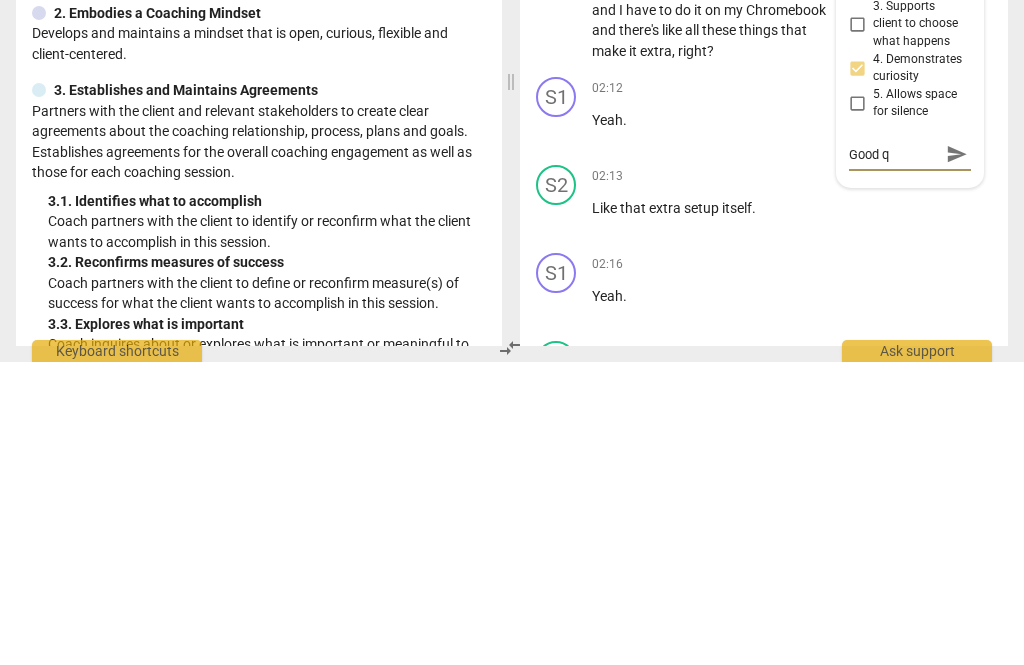 type on "Good question" 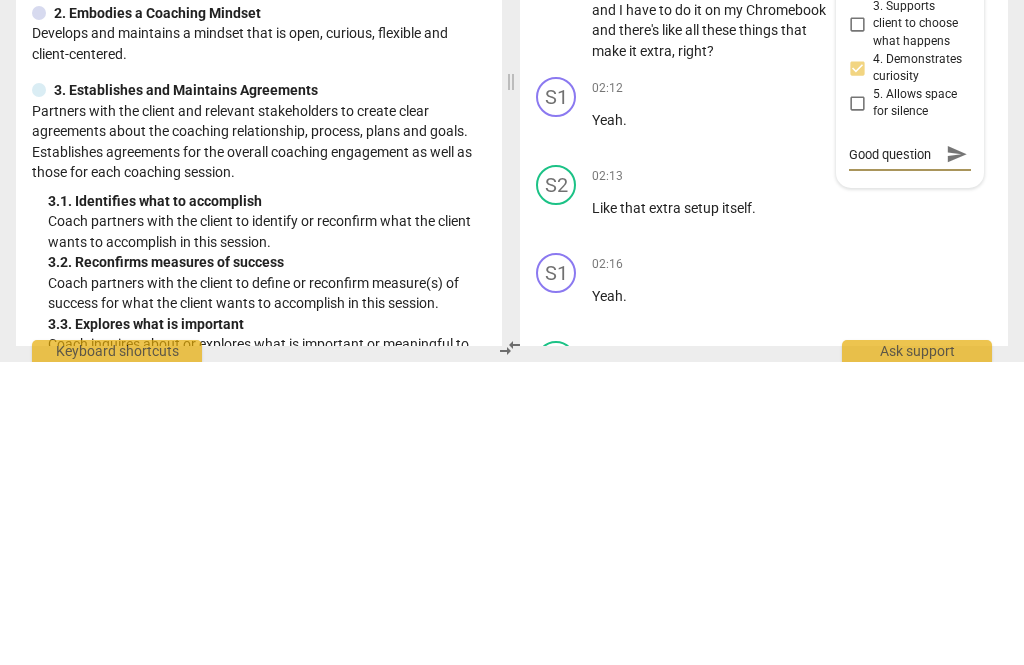 type on "Good question" 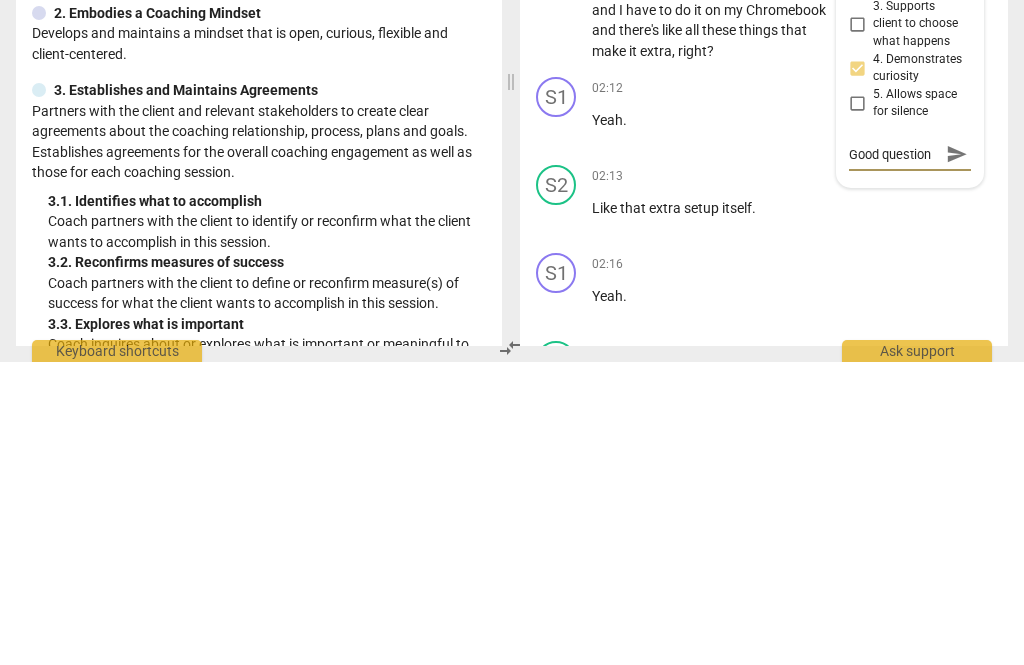 type on "Good question" 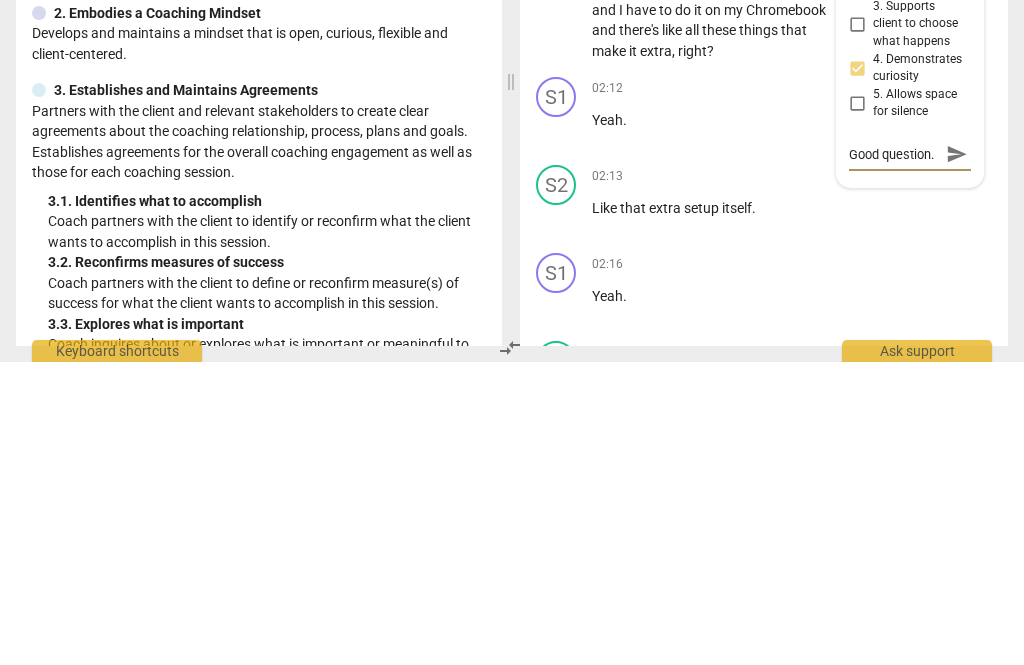 type on "Good question." 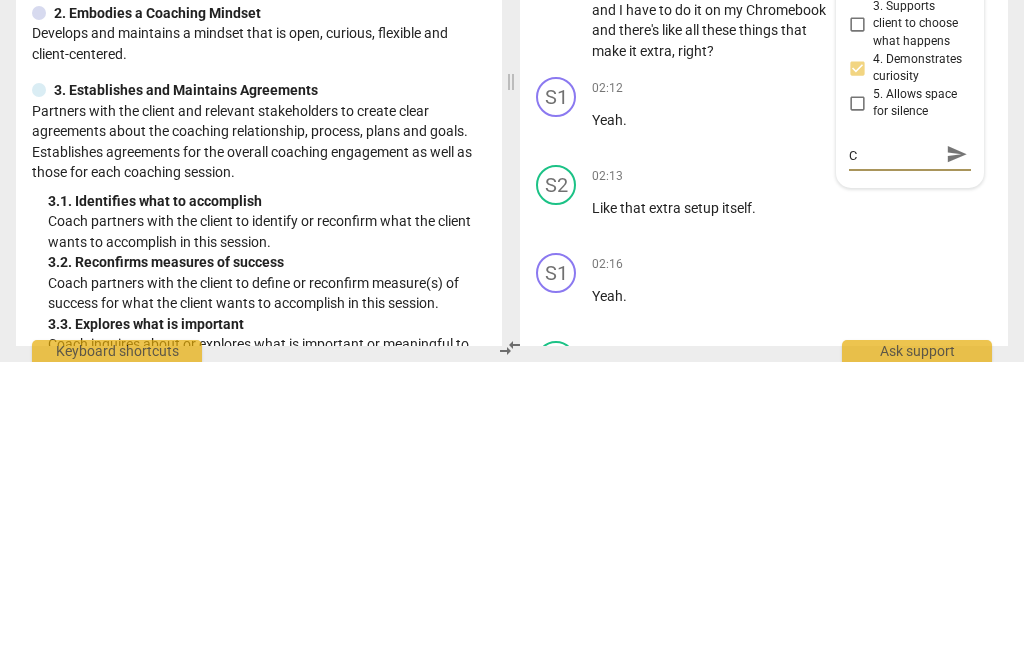 type on "Good question. Cl" 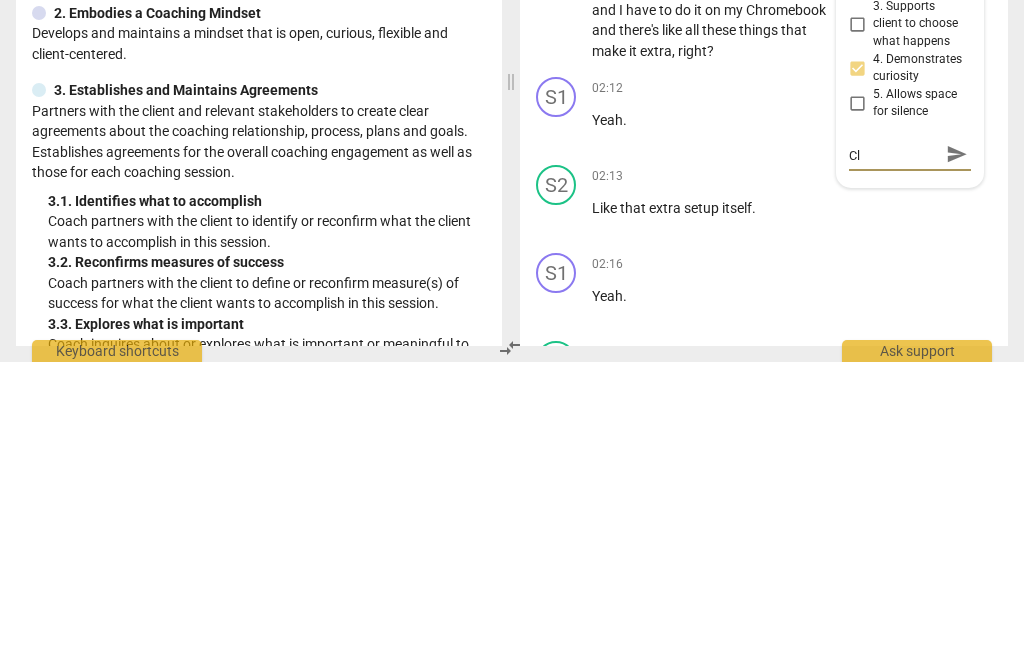 type on "Good question. Cla" 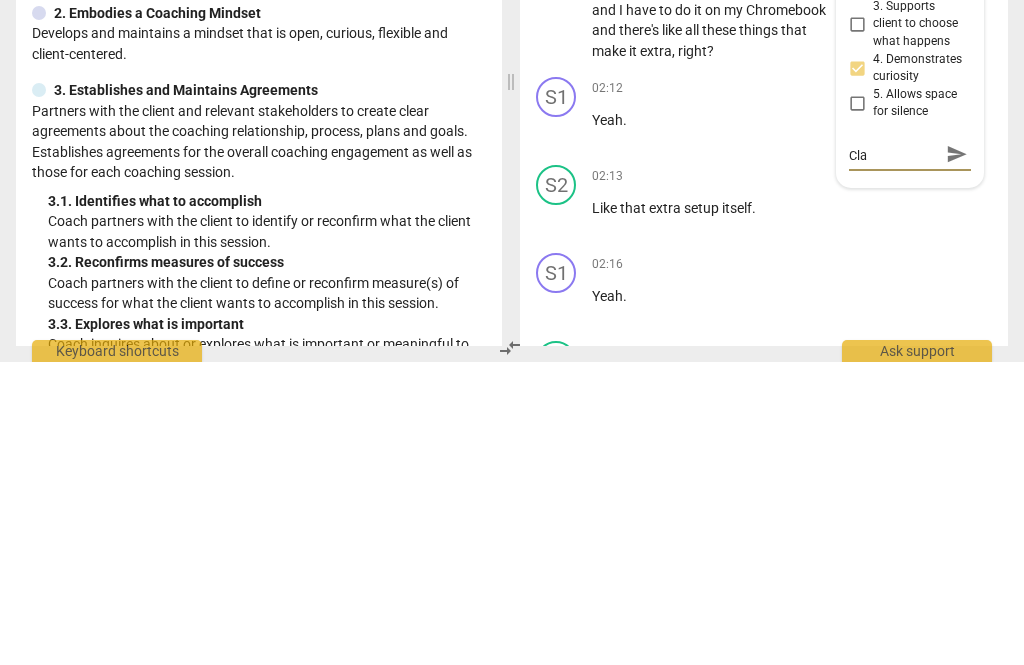 type on "Good question. Clar" 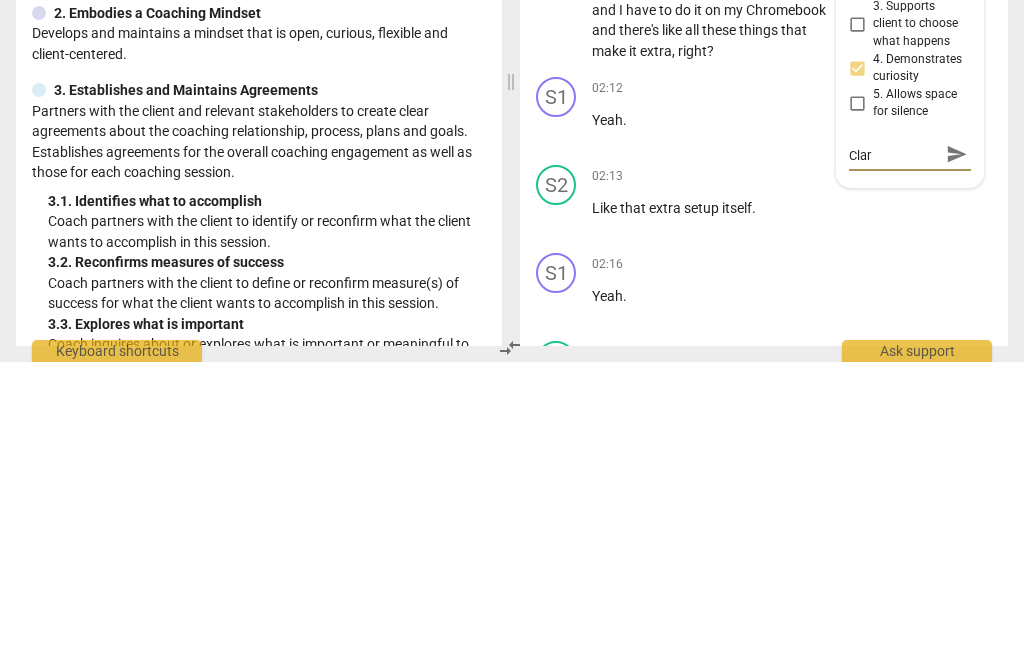 type on "Good question. Clarifying" 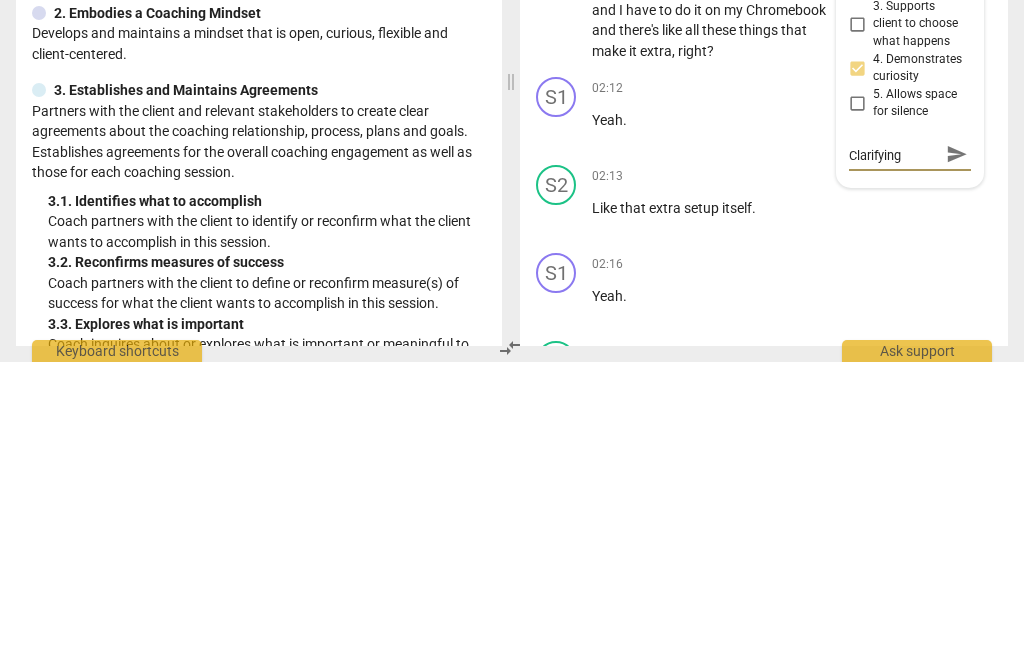 type on "Good question. Clarifying" 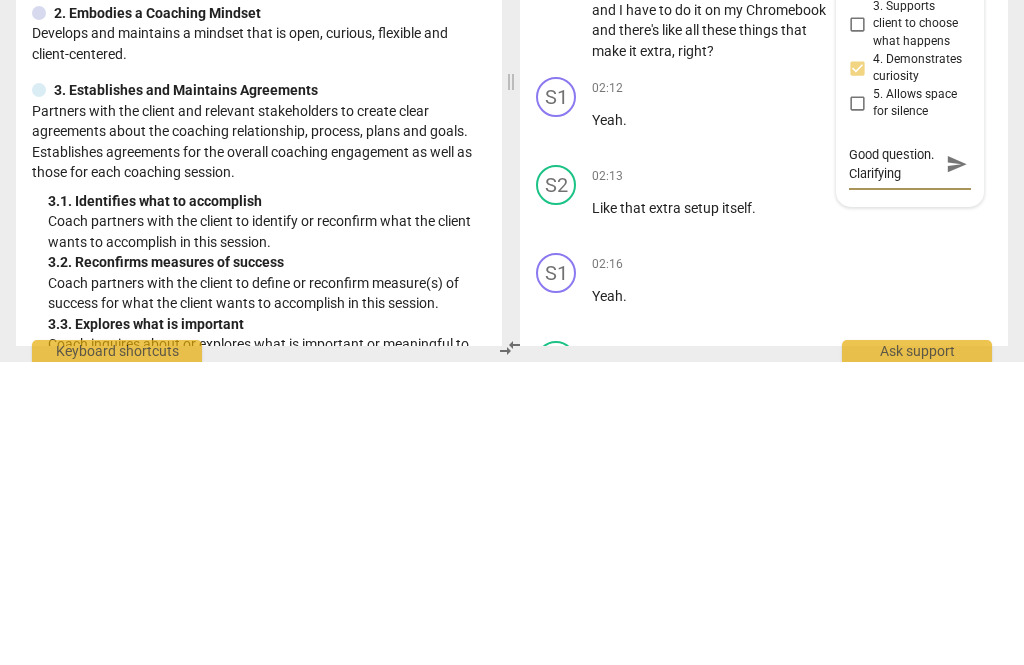 type on "Good question. Clarifying" 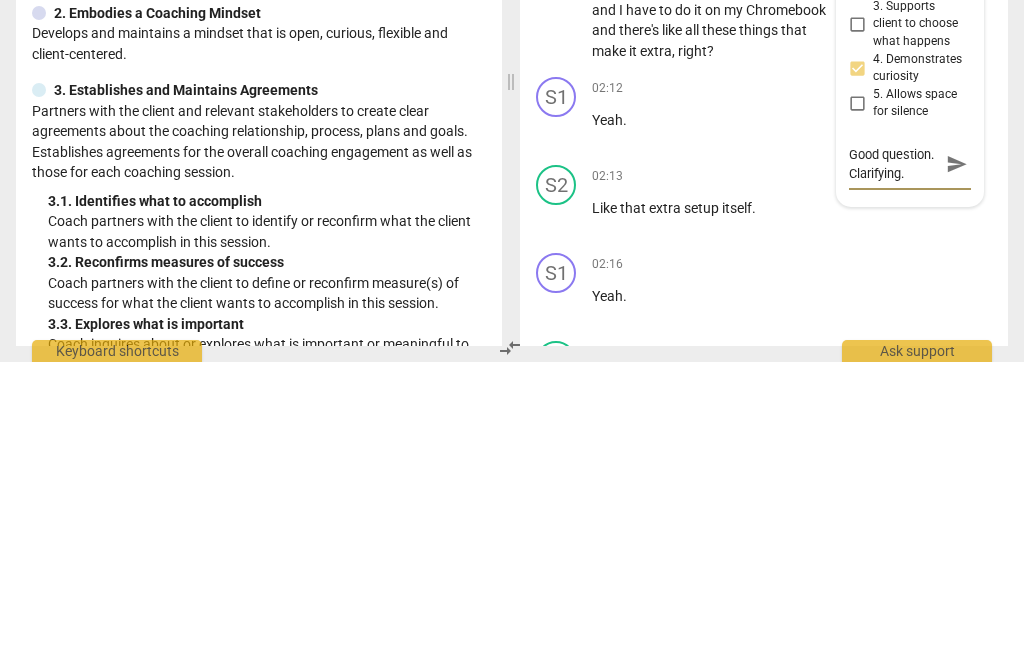 type on "Good question. Clarifying." 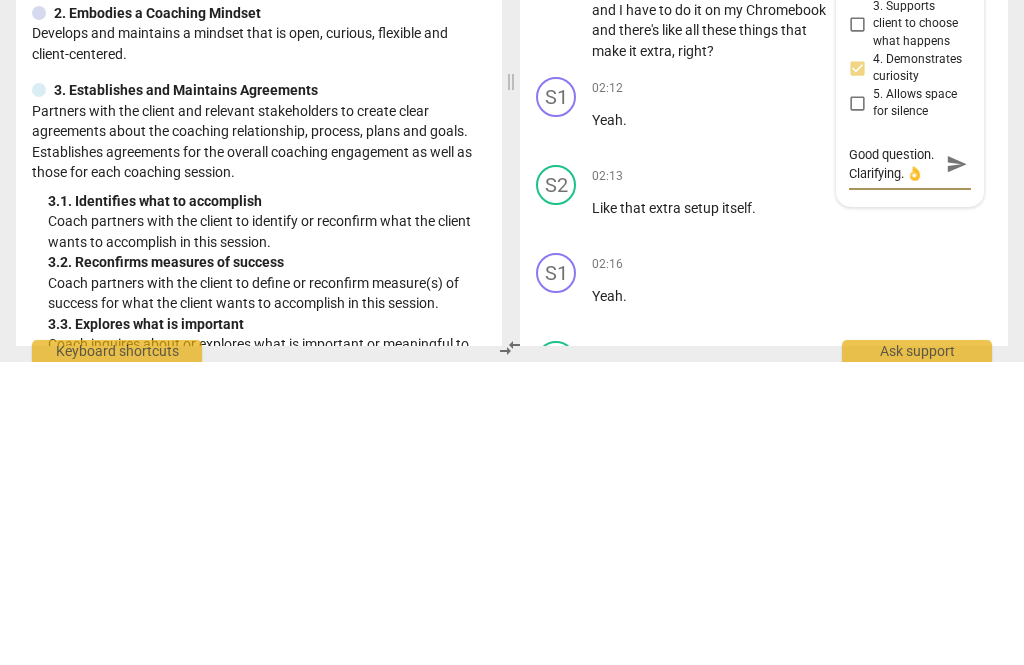 type on "Good question. Clarifying. 👌" 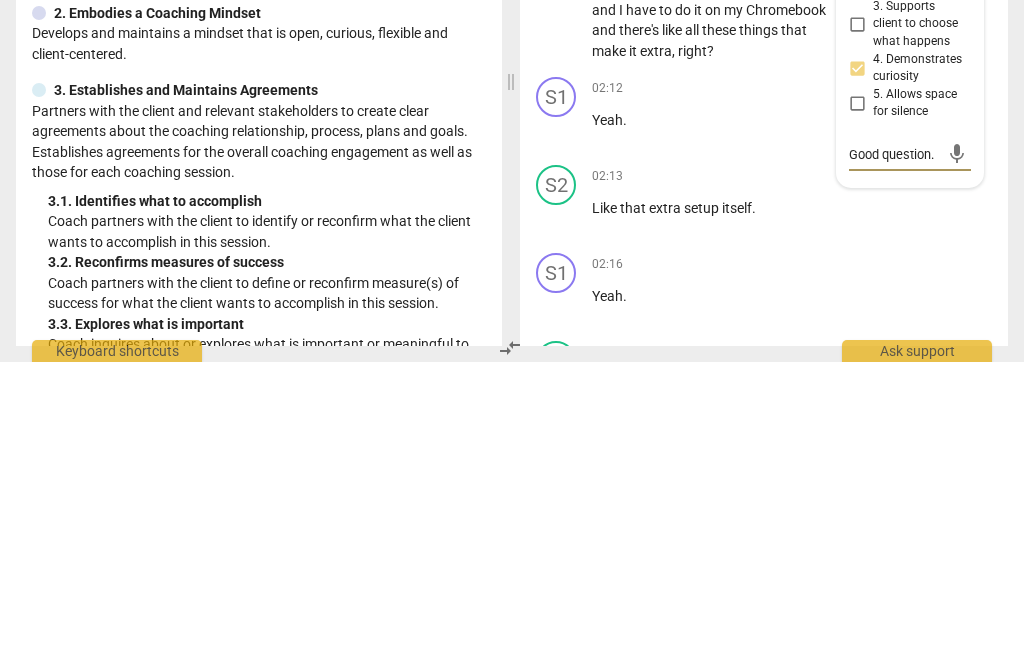 click on "mic" at bounding box center [956, 457] 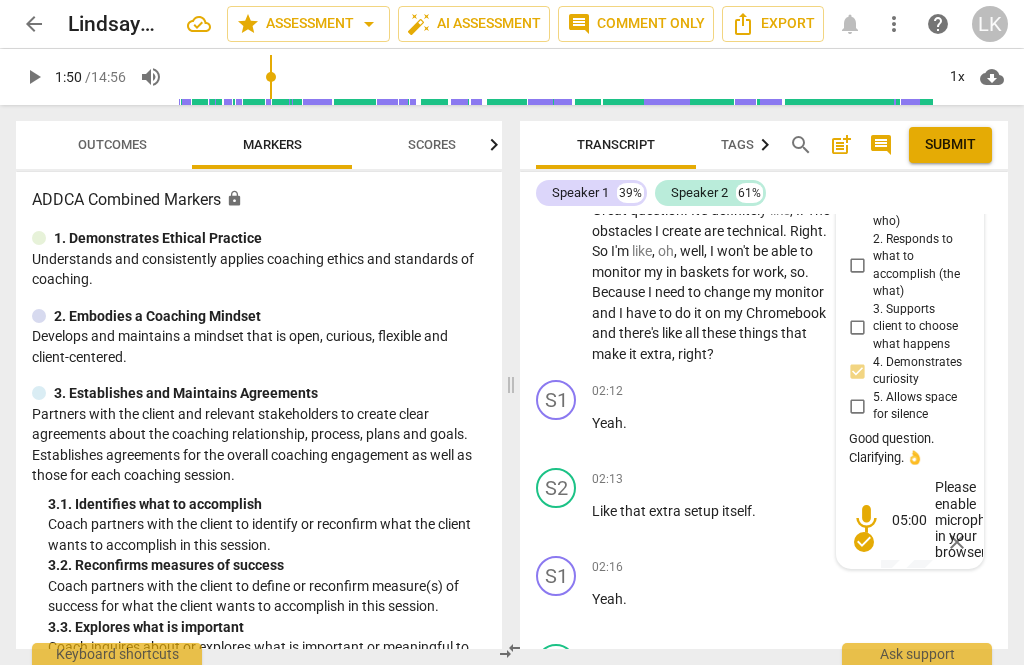 click on "close" at bounding box center (957, 542) 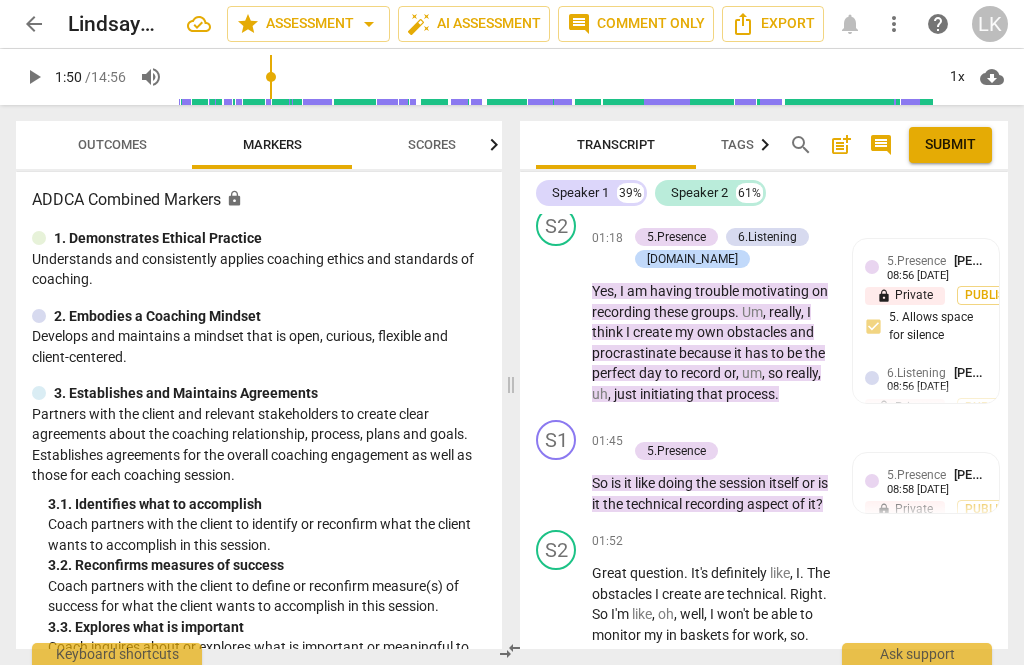 scroll, scrollTop: 1461, scrollLeft: 0, axis: vertical 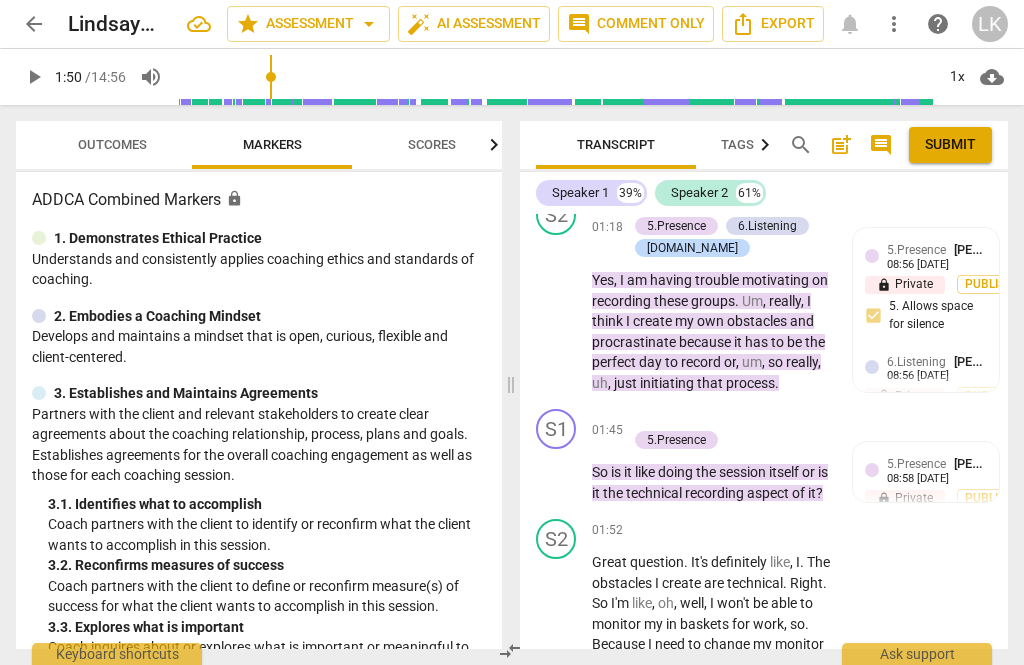 click on "5.Presence Linda King 08:58 07-27-2025 lock Private Publish 4. Demonstrates curiosity Good question. Clarifying. 👌" at bounding box center (926, 524) 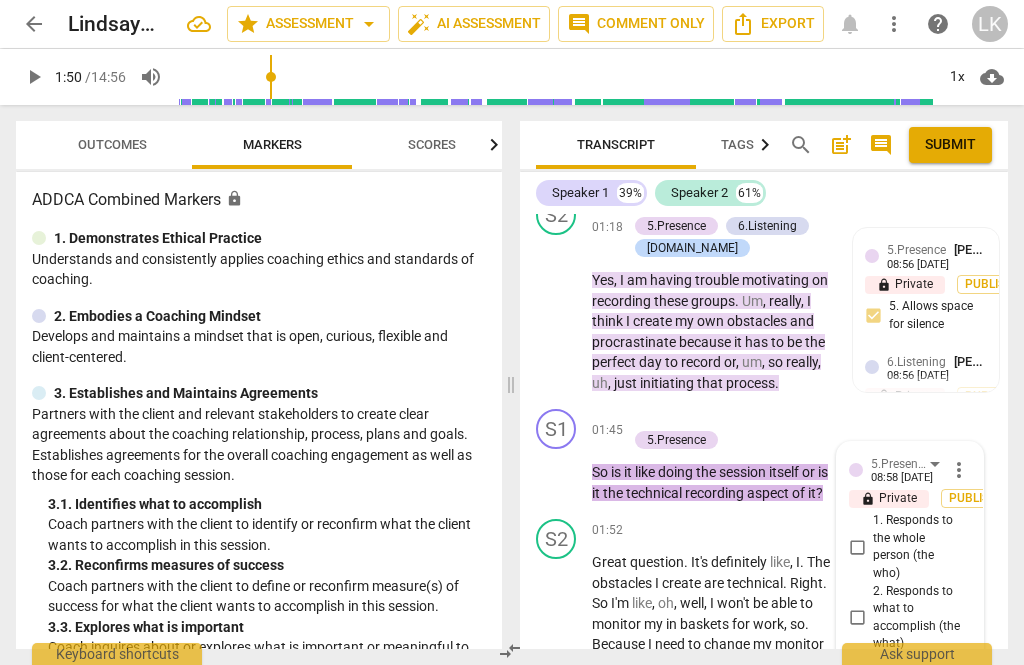click on "more_vert" at bounding box center (959, 470) 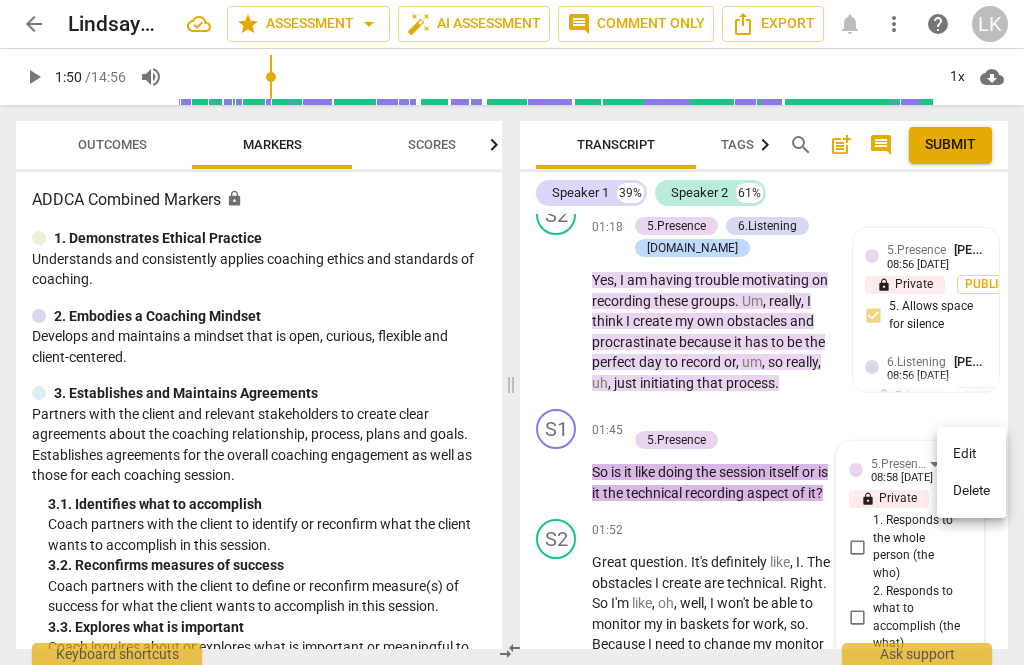 click on "Delete" at bounding box center (971, 491) 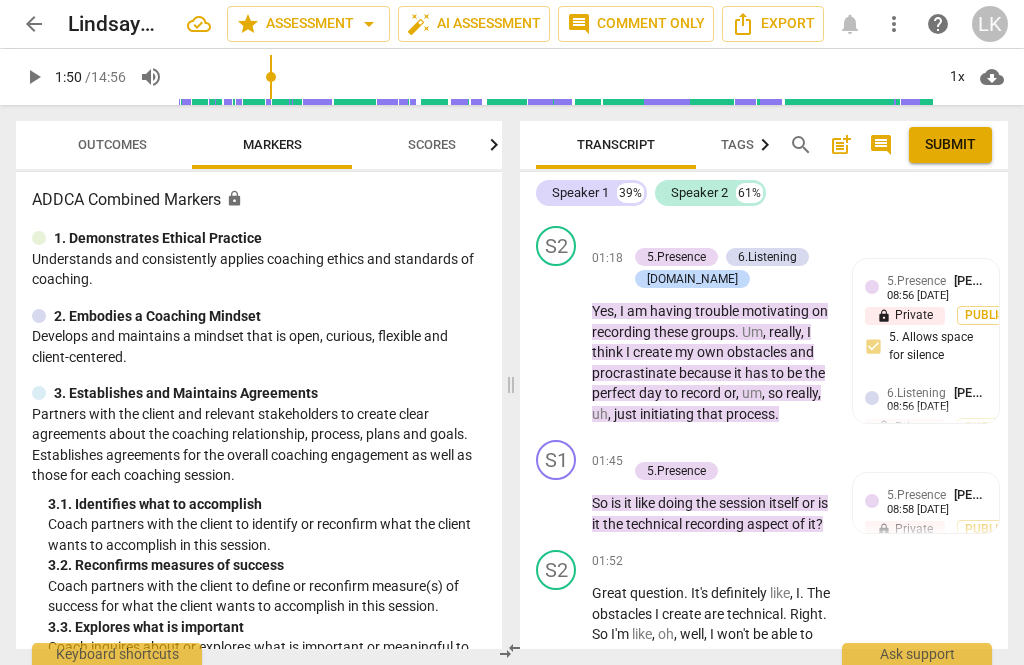 scroll, scrollTop: 1424, scrollLeft: 0, axis: vertical 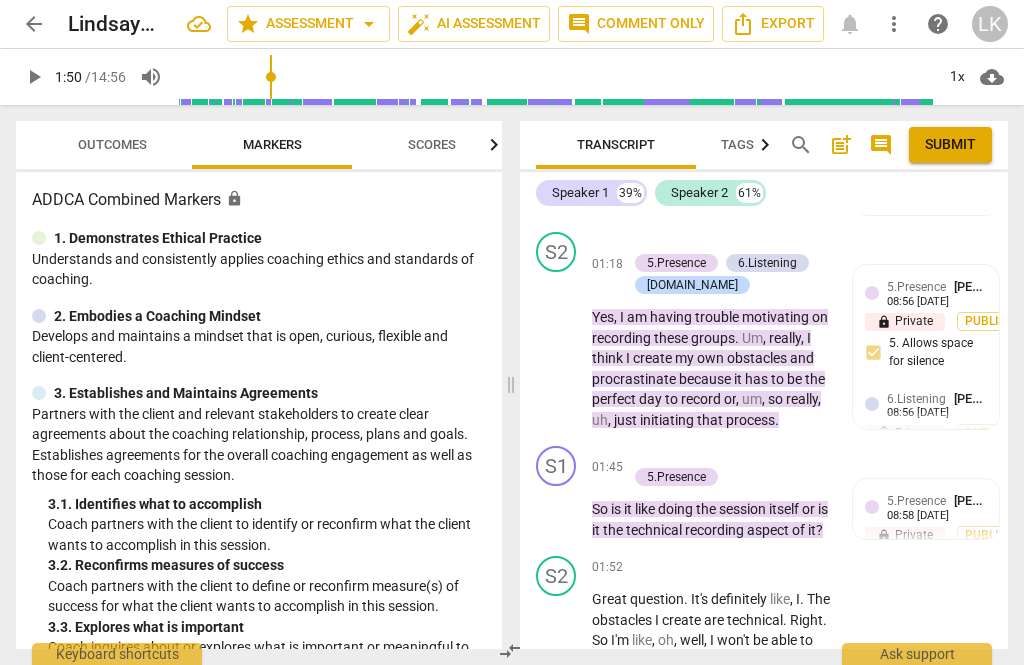 click on "play_arrow" at bounding box center (557, 510) 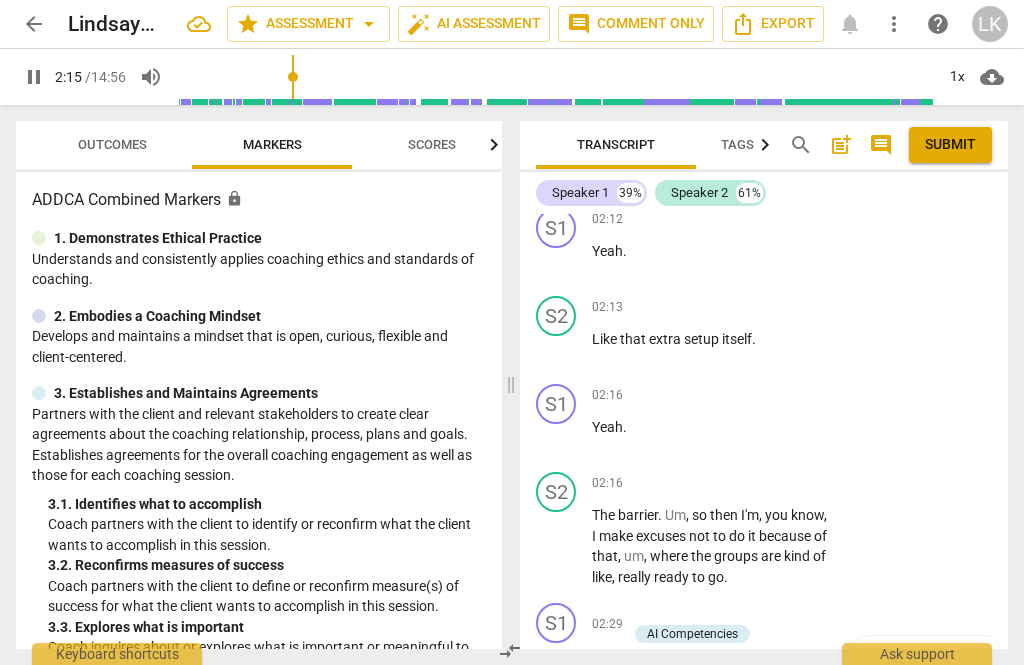 scroll, scrollTop: 1983, scrollLeft: 0, axis: vertical 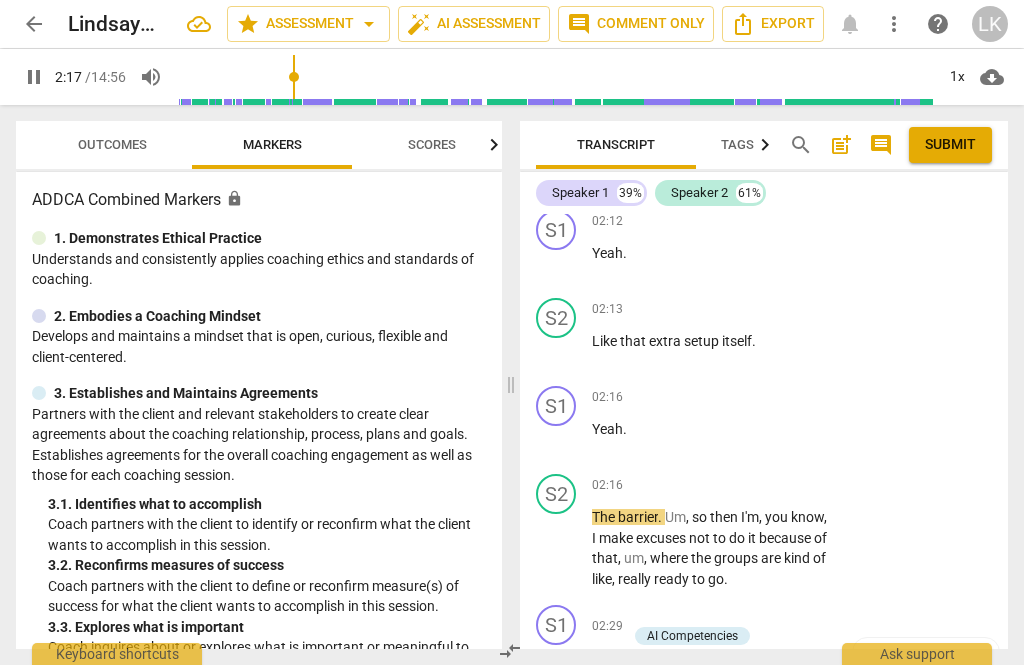 click on "pause" at bounding box center (557, 351) 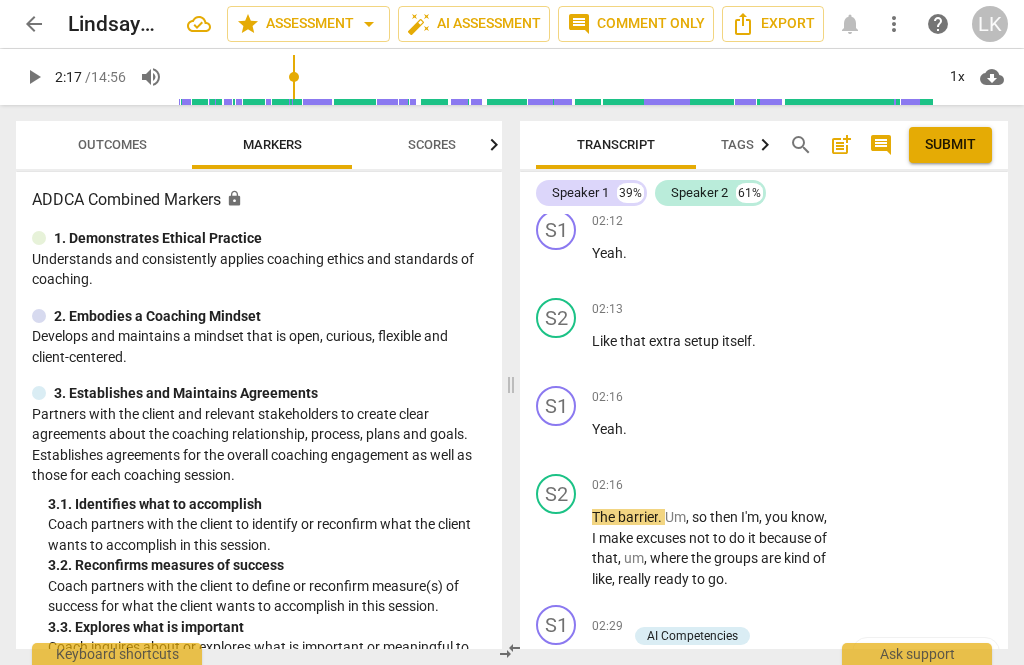 click on "+" at bounding box center [708, 309] 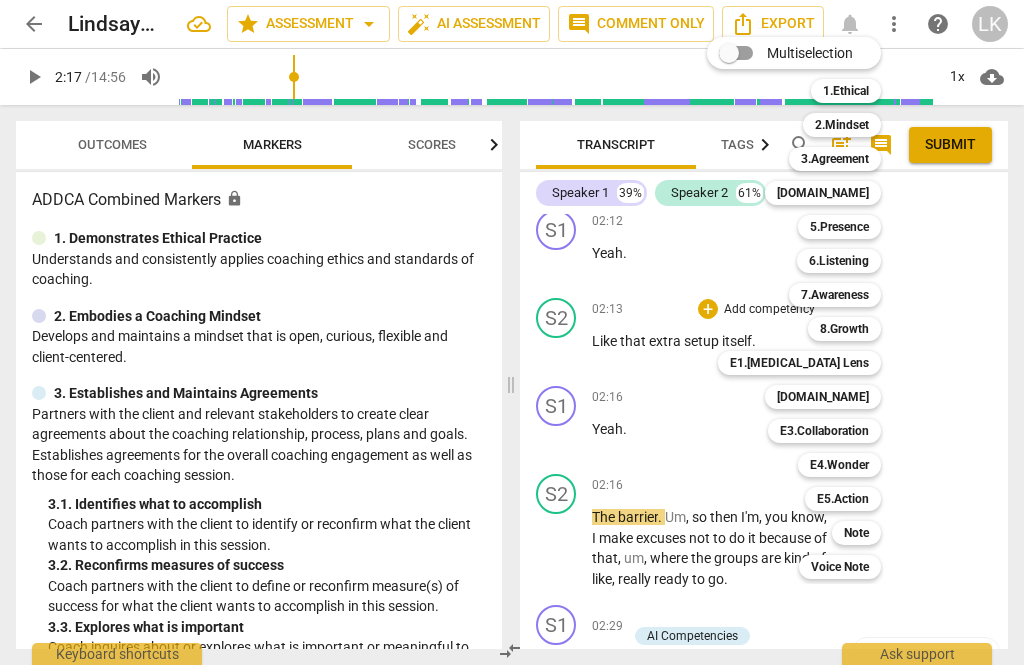 click on "Note" at bounding box center (856, 533) 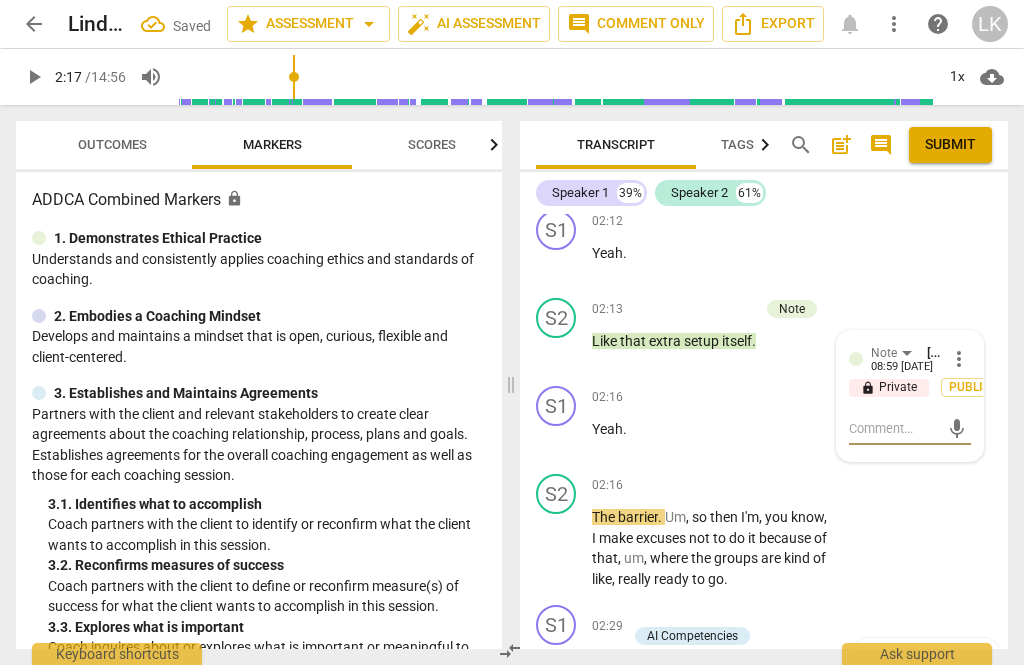 click at bounding box center (894, 428) 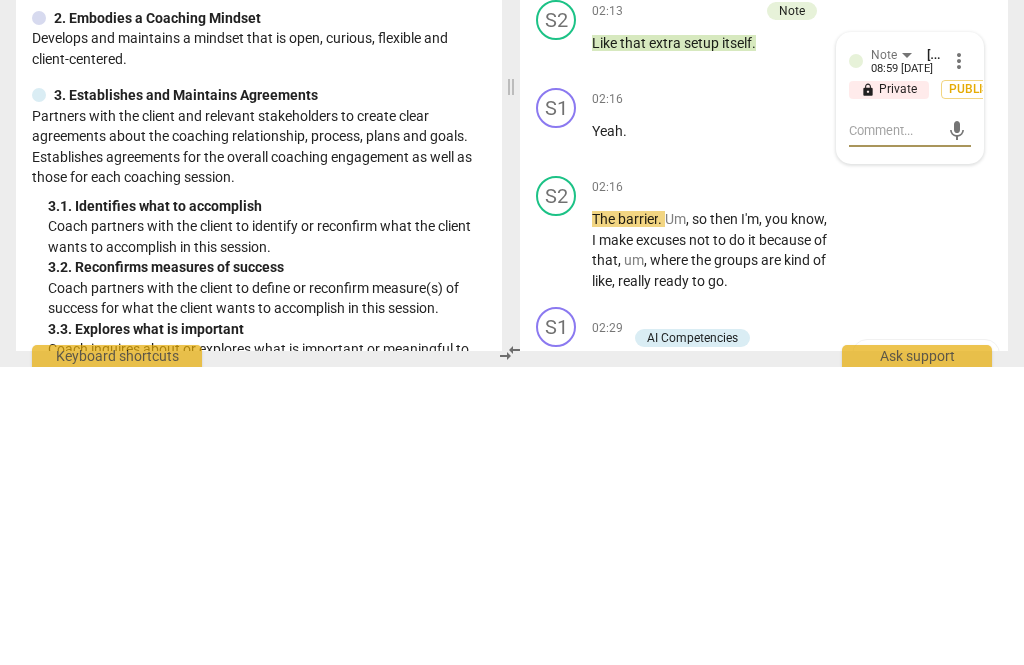 type on "Goo" 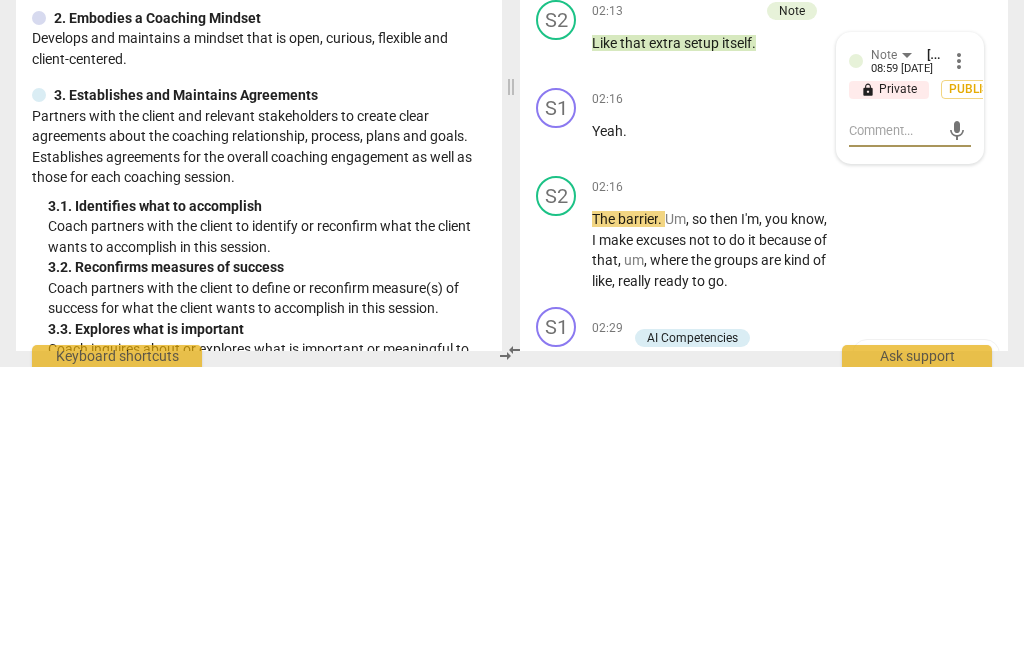 type on "Goo" 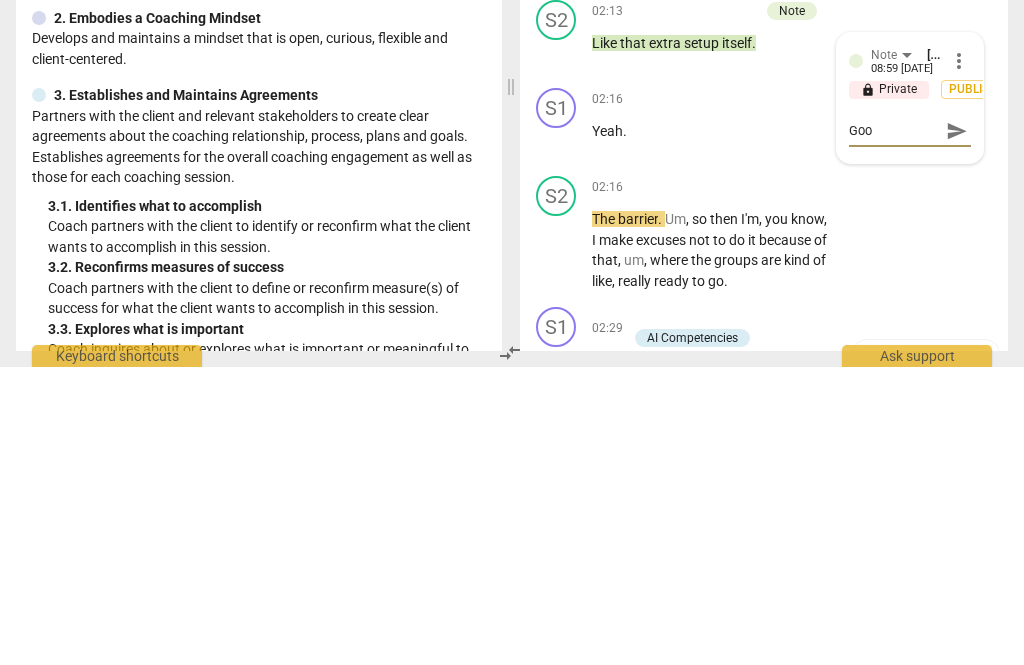 type on "Good" 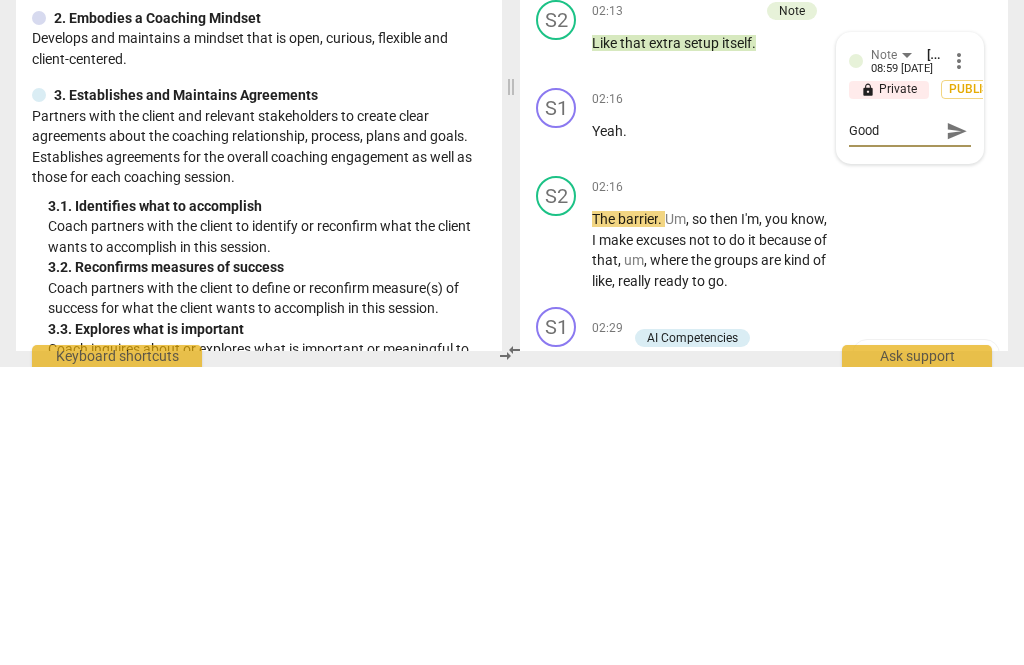 type on "Good job" 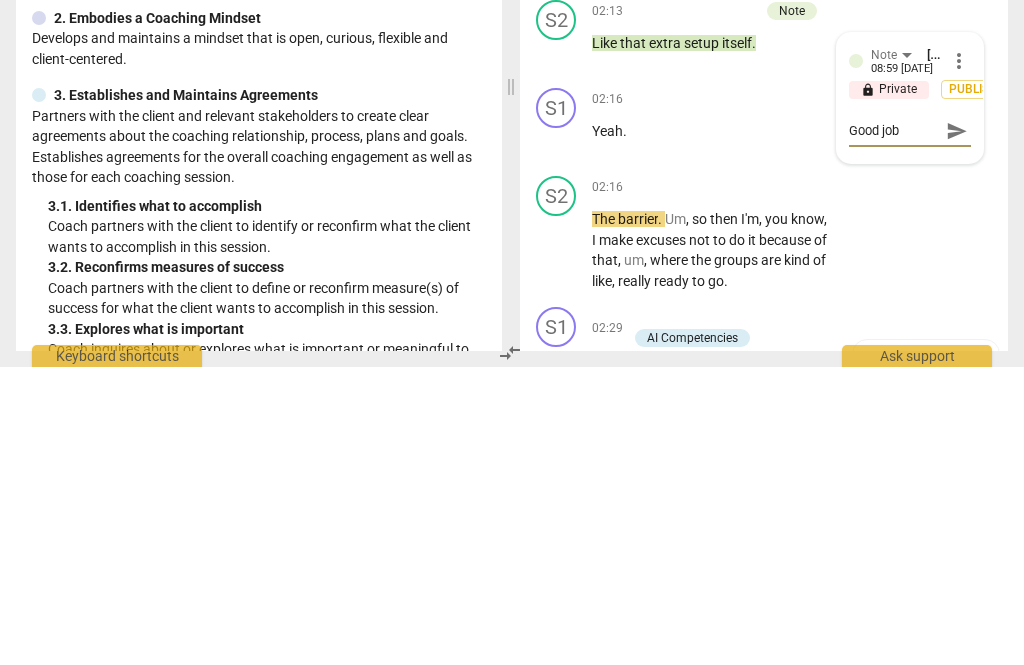 type on "Good job packing" 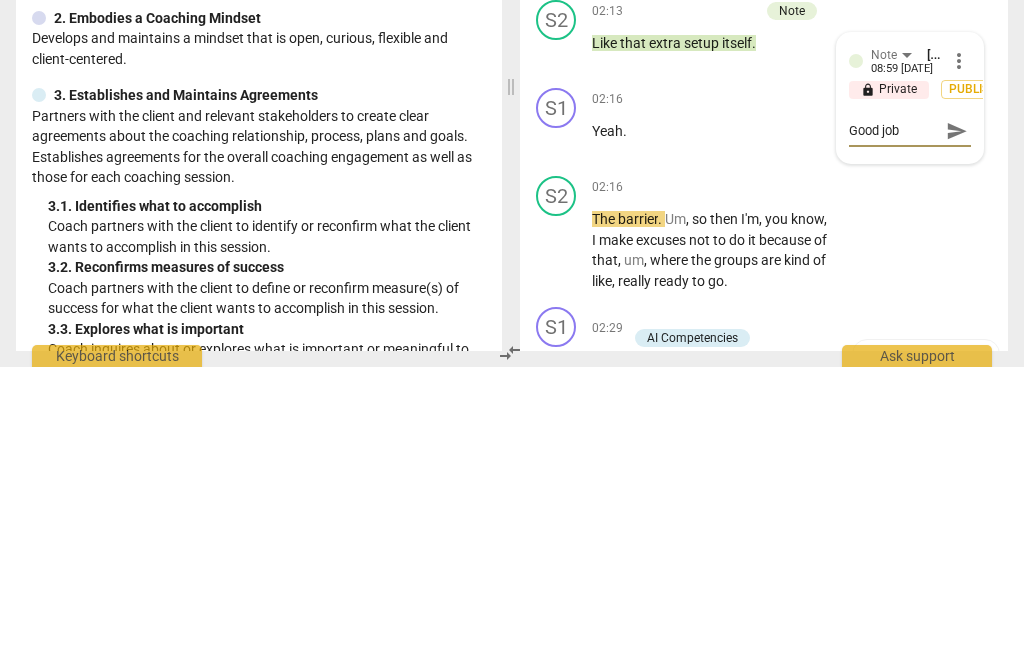 type on "Good job packing" 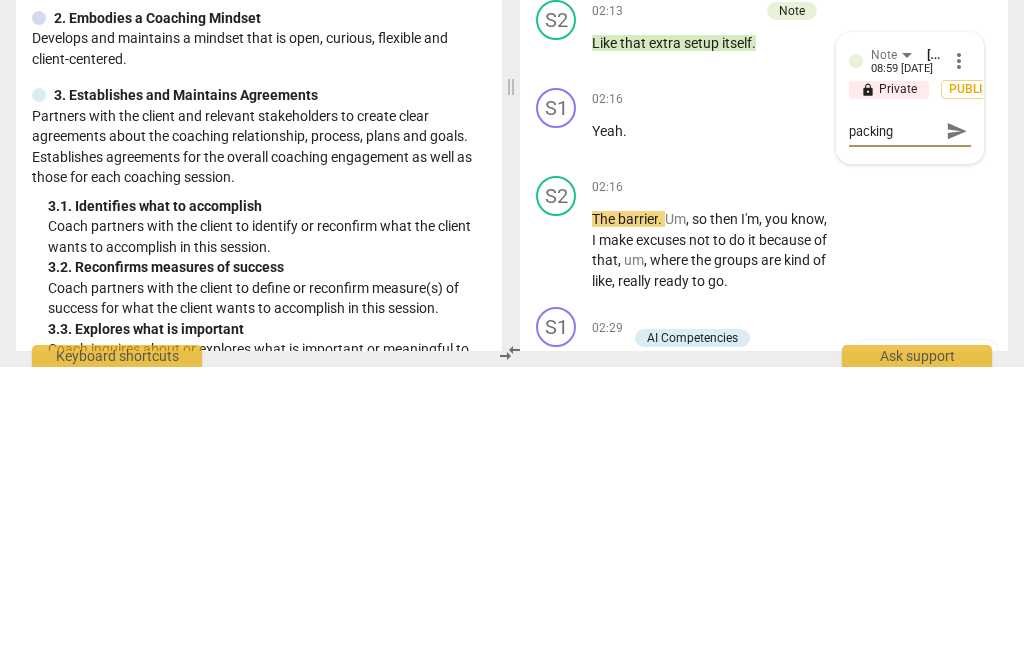 type on "Good job backing off" 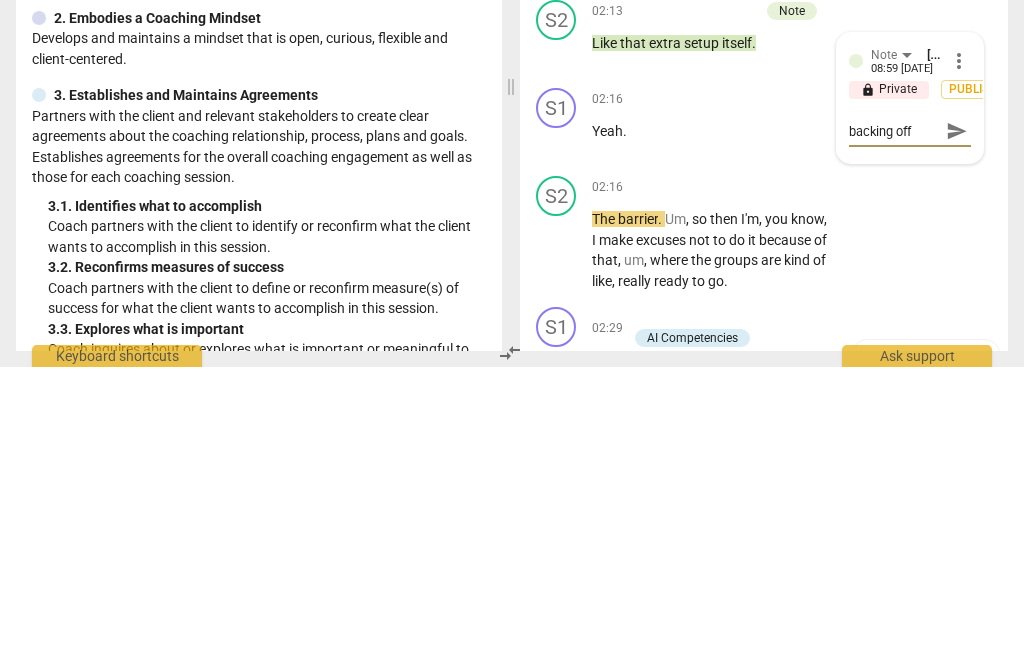 scroll, scrollTop: 18, scrollLeft: 0, axis: vertical 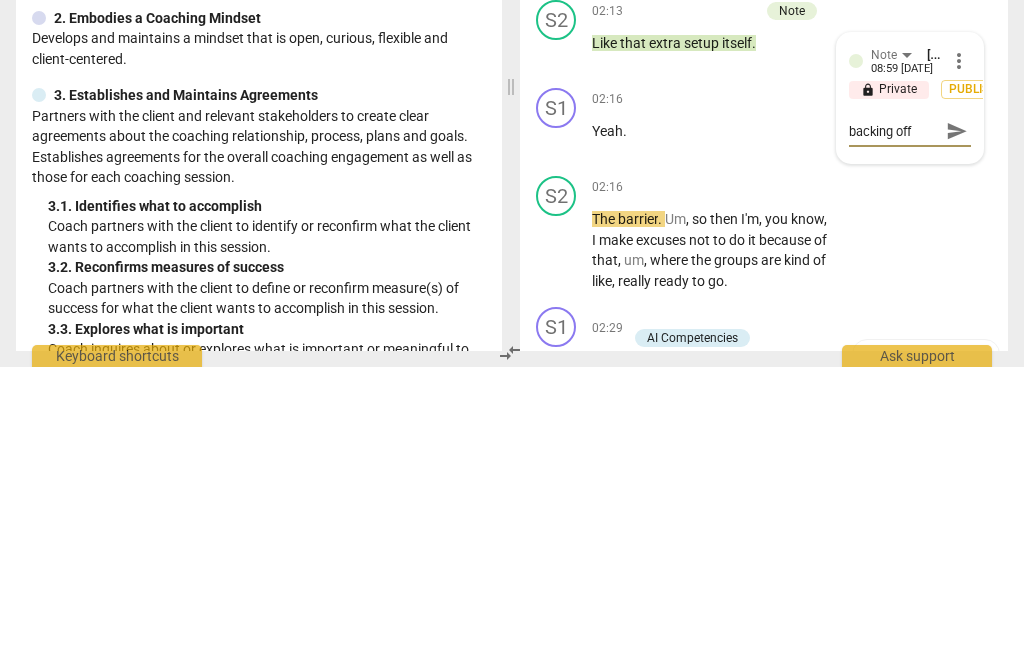 type on "Good job backing off wait" 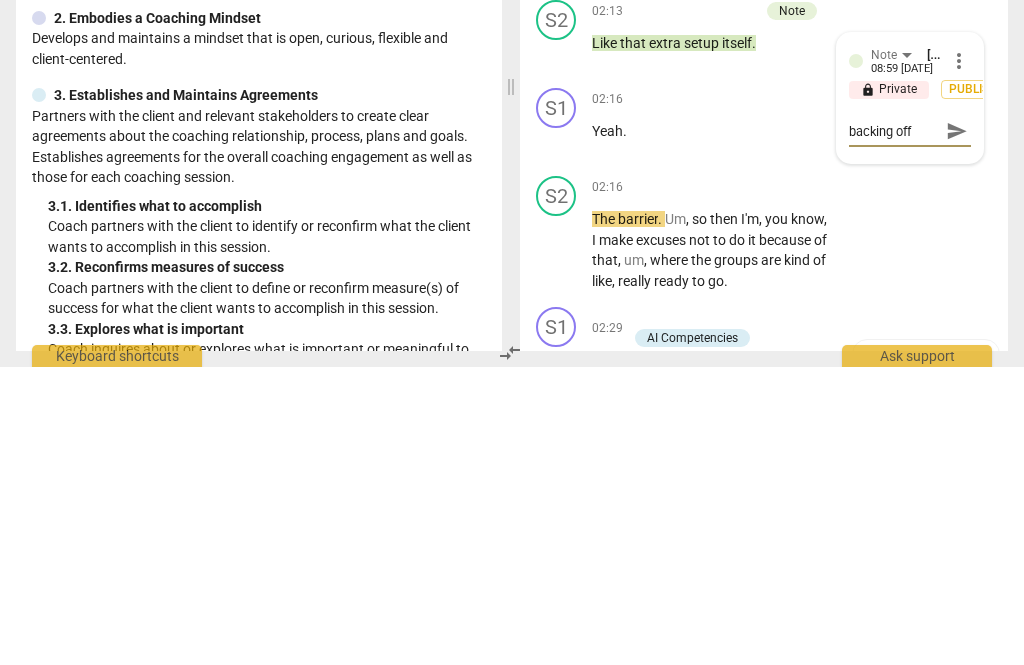 type on "Good job backing off wait" 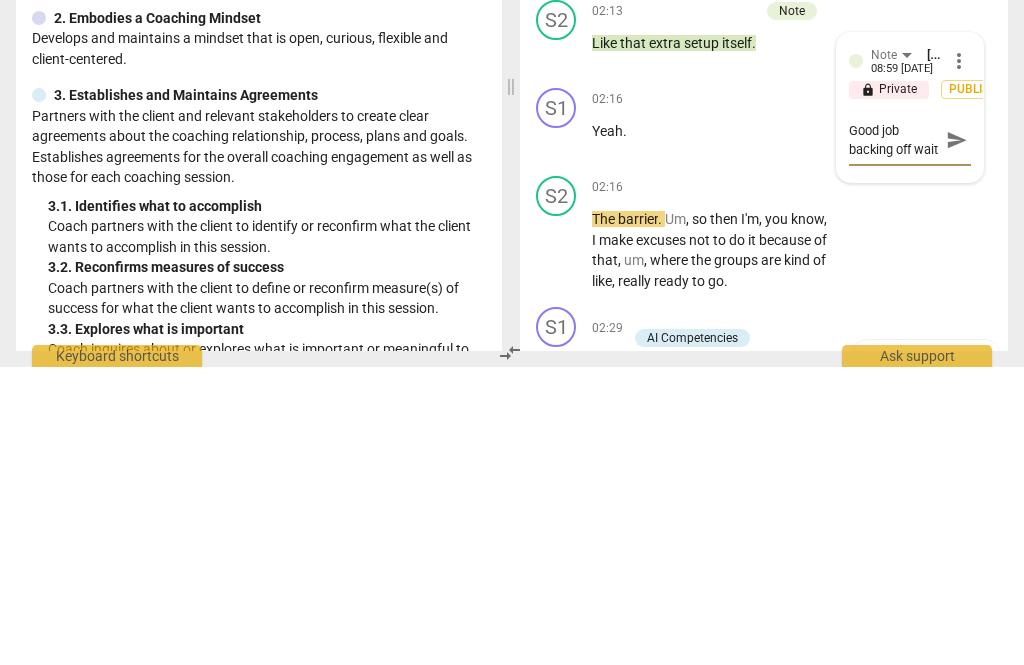 type on "Good job backing off wait she" 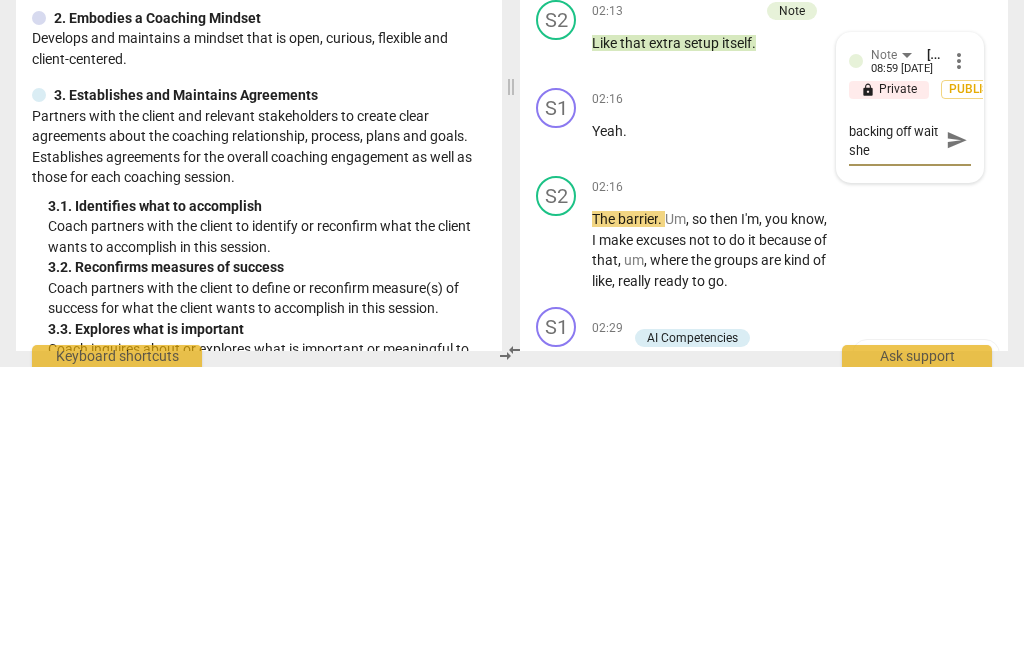 type on "Good job backing off wait she started to" 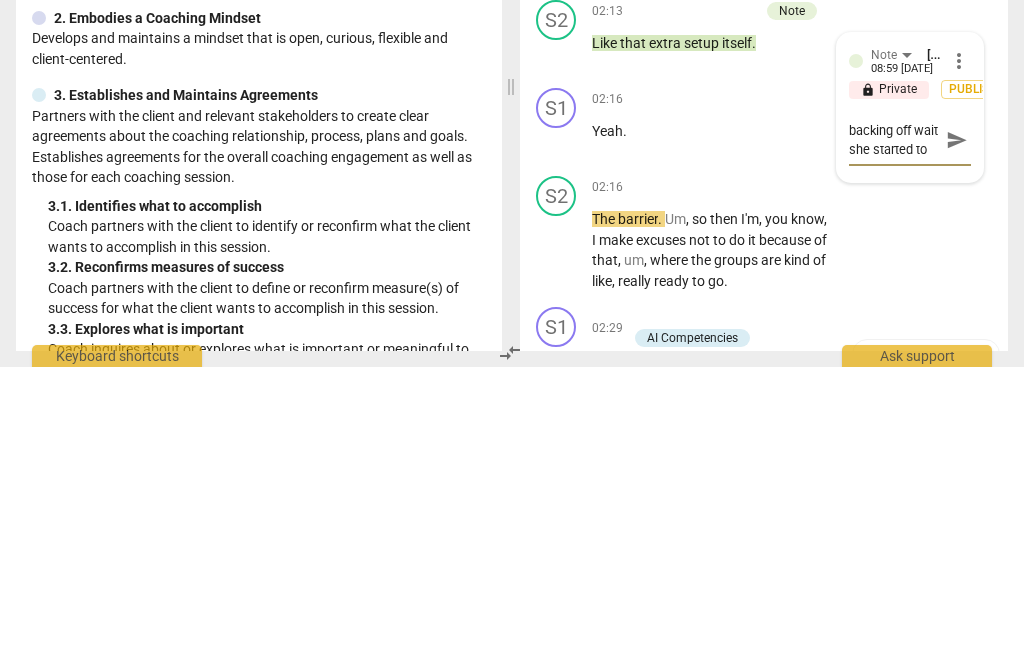 type on "Good job backing off wait she started to talk over you" 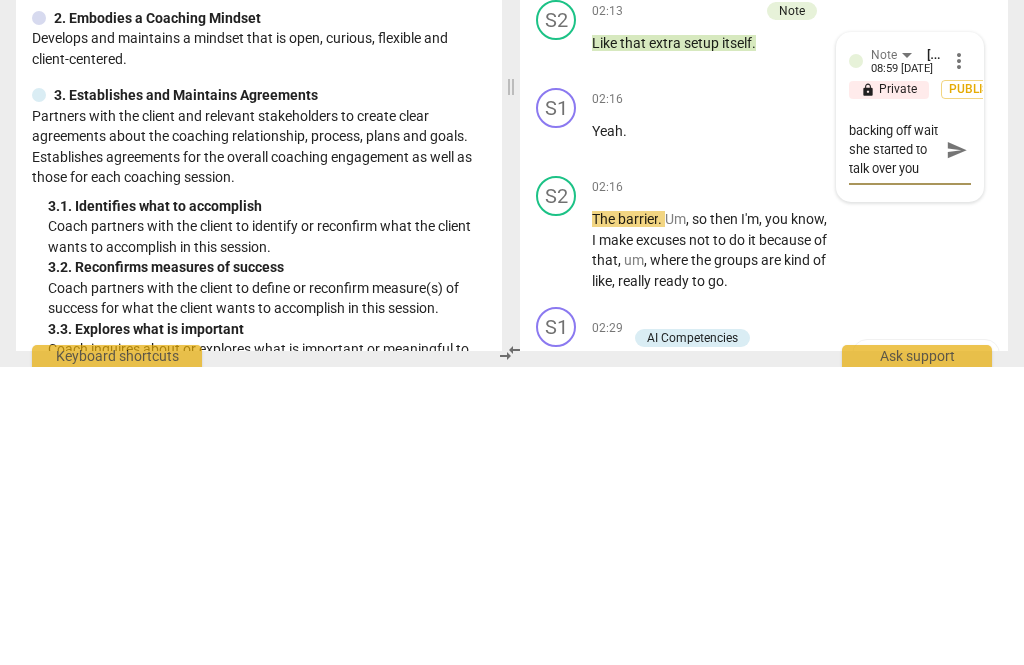 type on "Good job backing off when she started to talk over you" 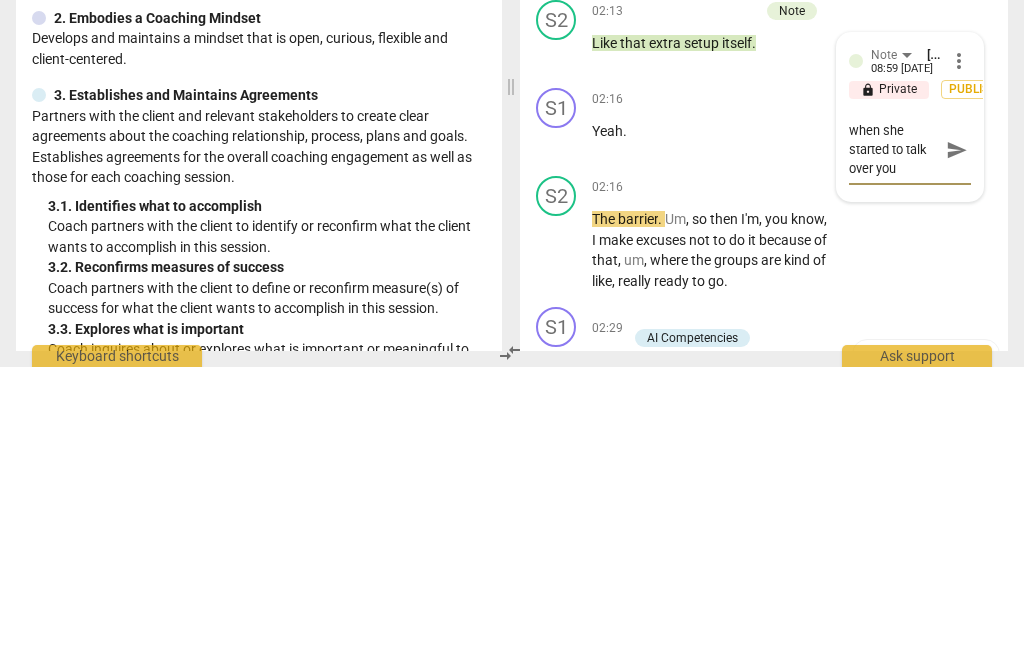 type on "Good job backing off when she started to talk over you." 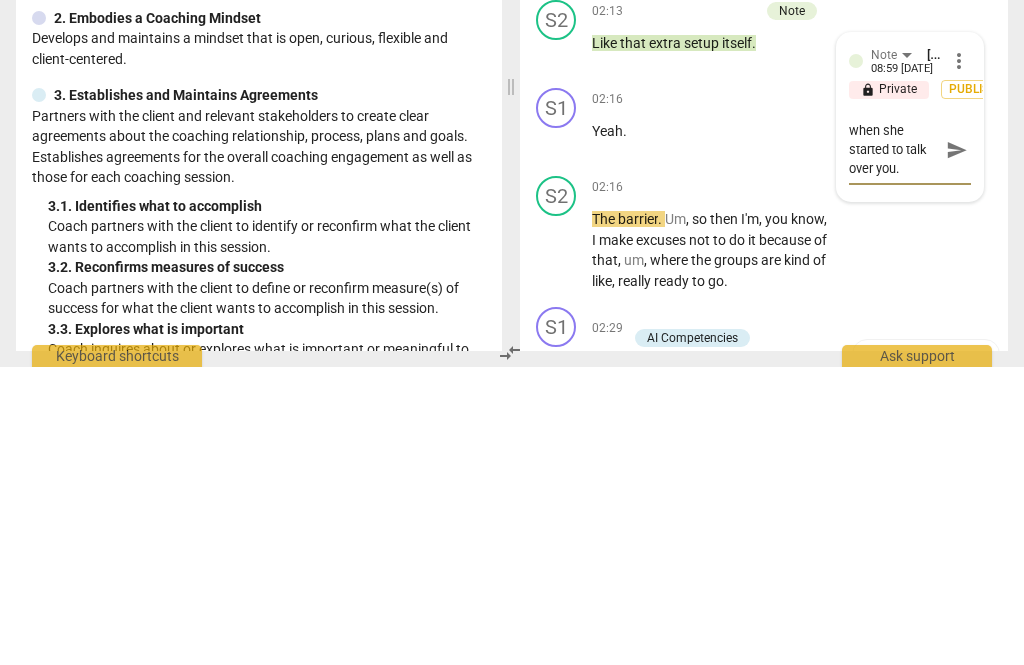 scroll, scrollTop: 38, scrollLeft: 0, axis: vertical 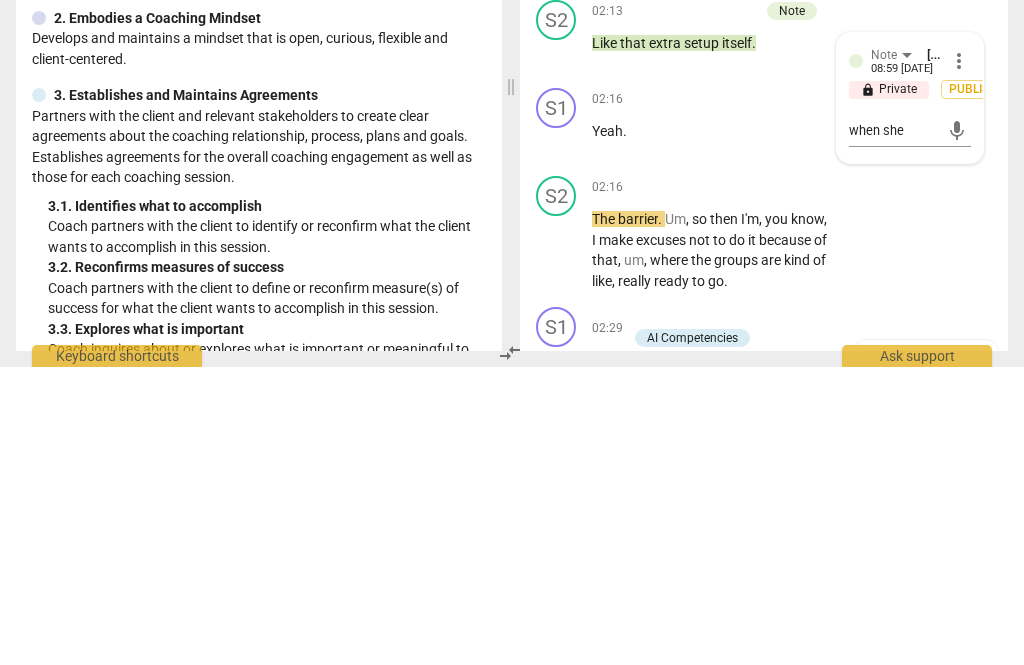 type 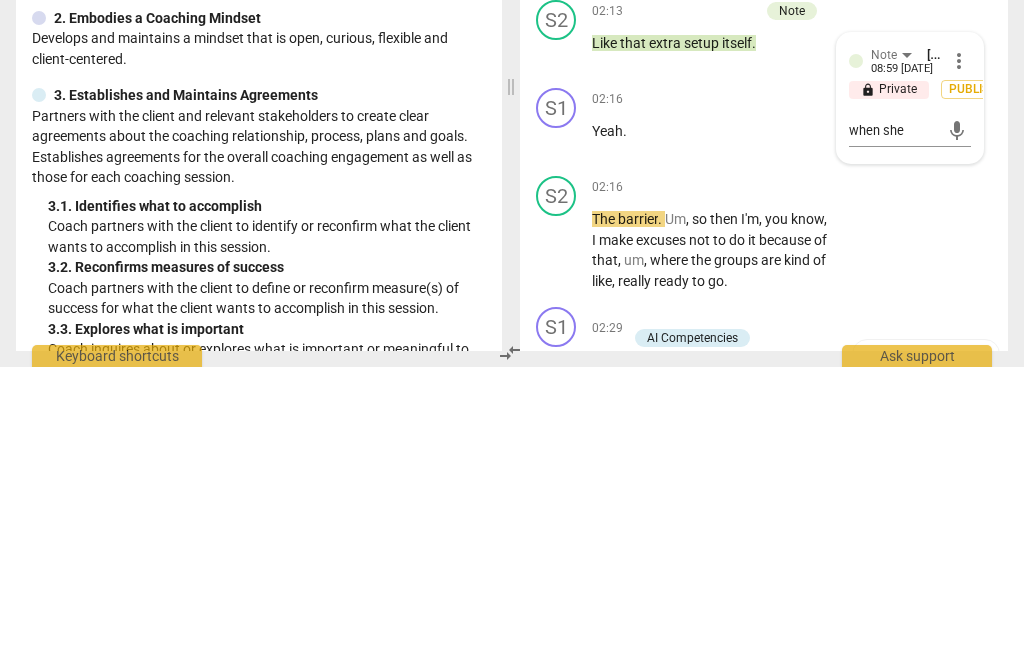 type 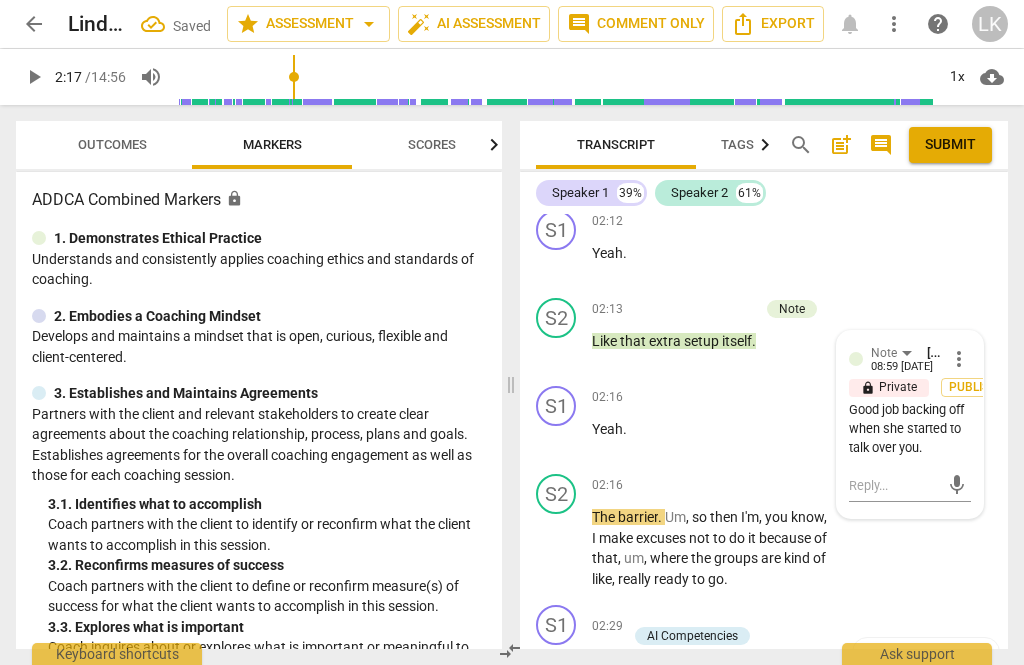 scroll, scrollTop: 0, scrollLeft: 0, axis: both 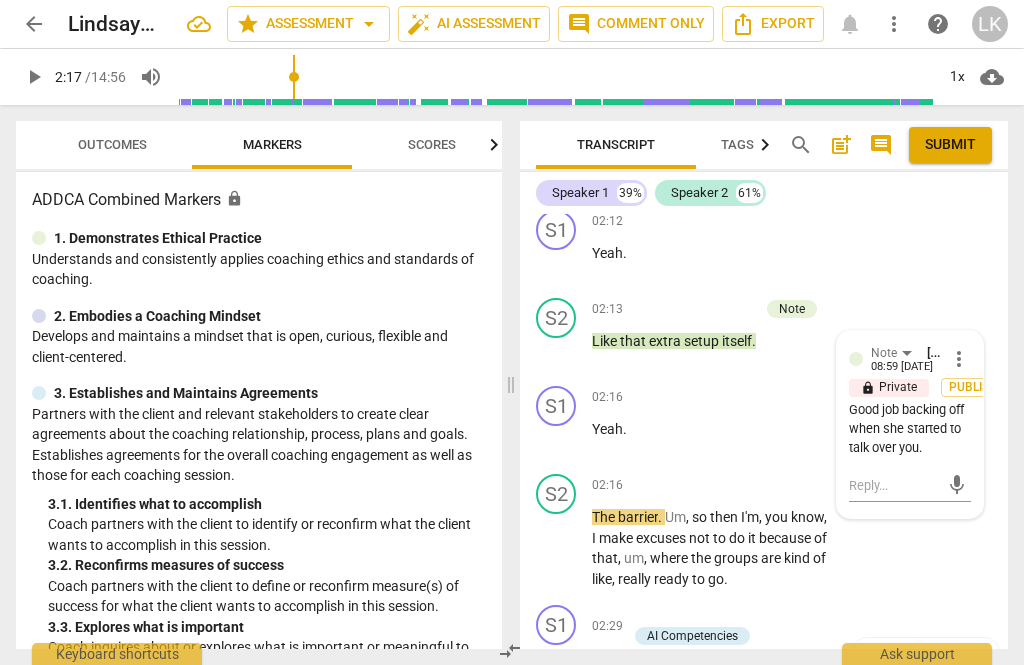 click on "play_arrow" at bounding box center (557, 351) 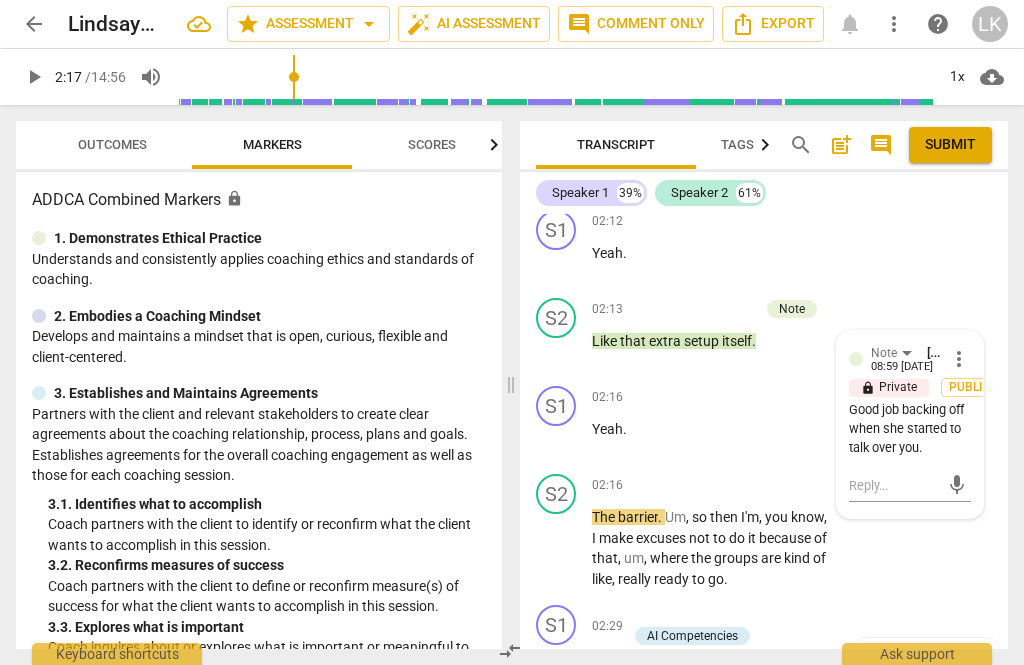 click on "play_arrow" at bounding box center [557, 351] 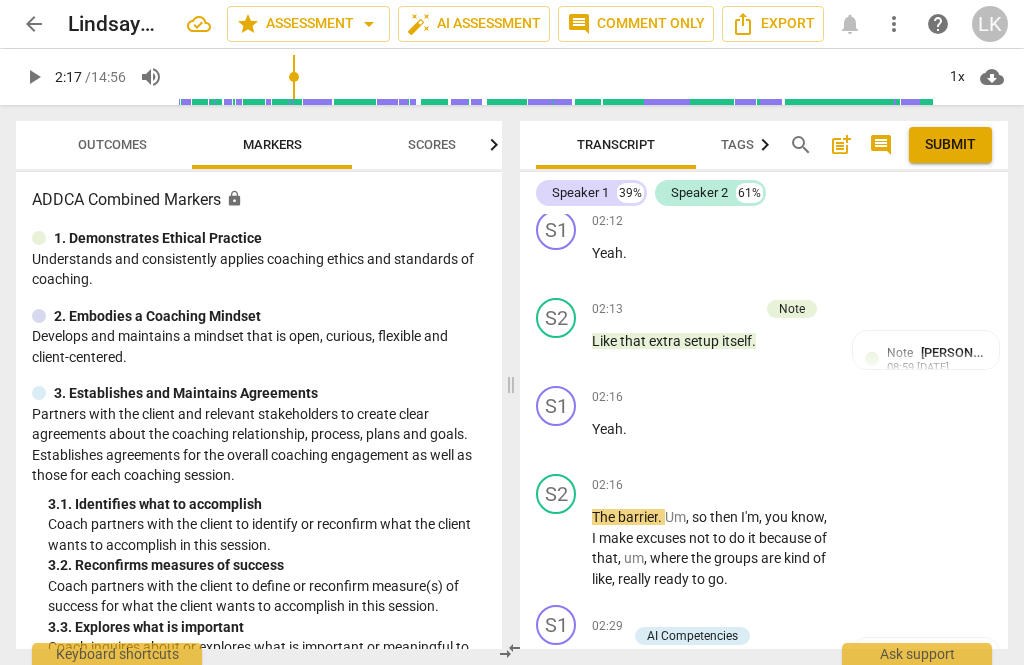click on "play_arrow" at bounding box center [557, 351] 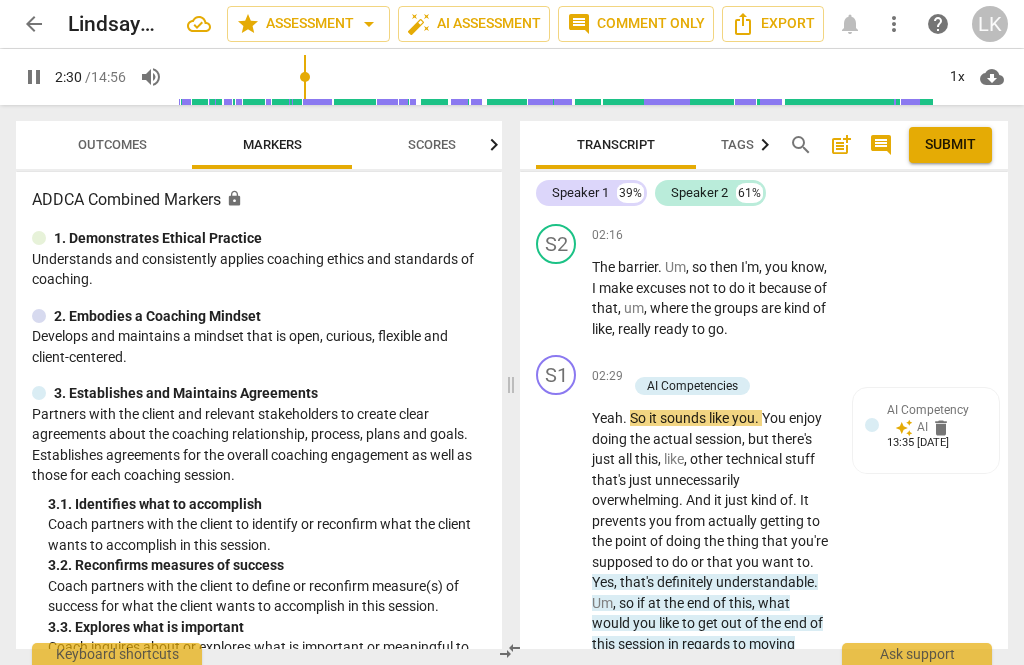 scroll, scrollTop: 2329, scrollLeft: 0, axis: vertical 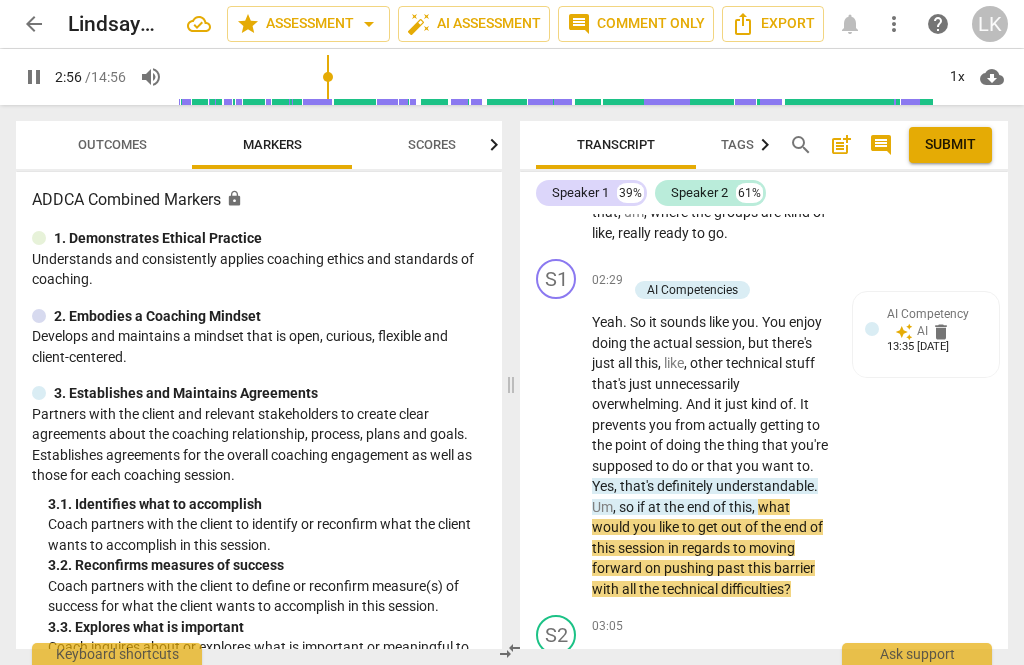click on "pause" at bounding box center (557, 446) 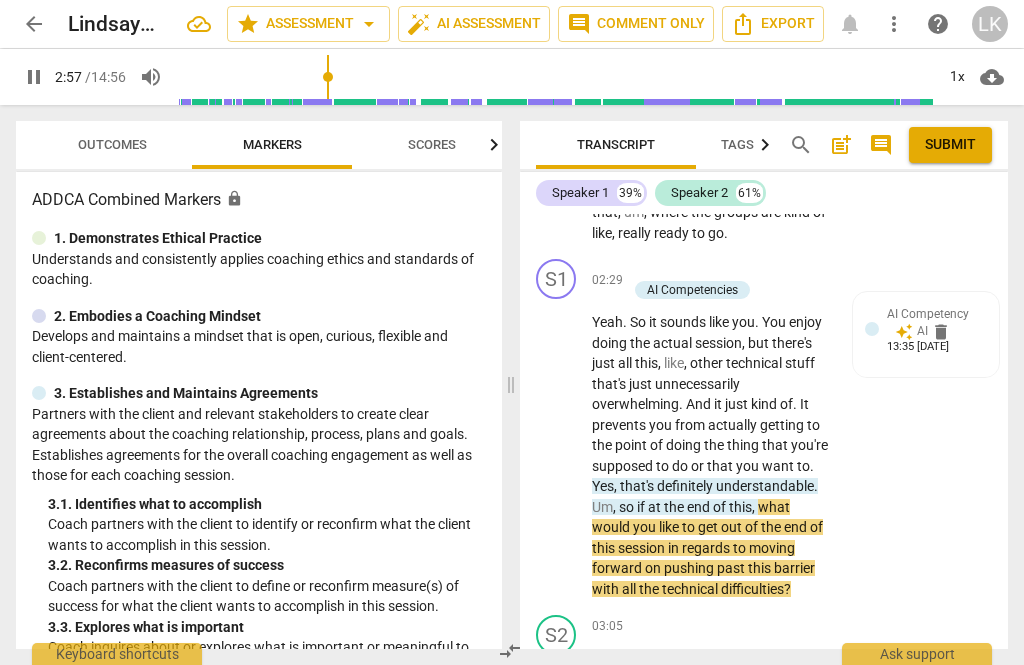 type on "178" 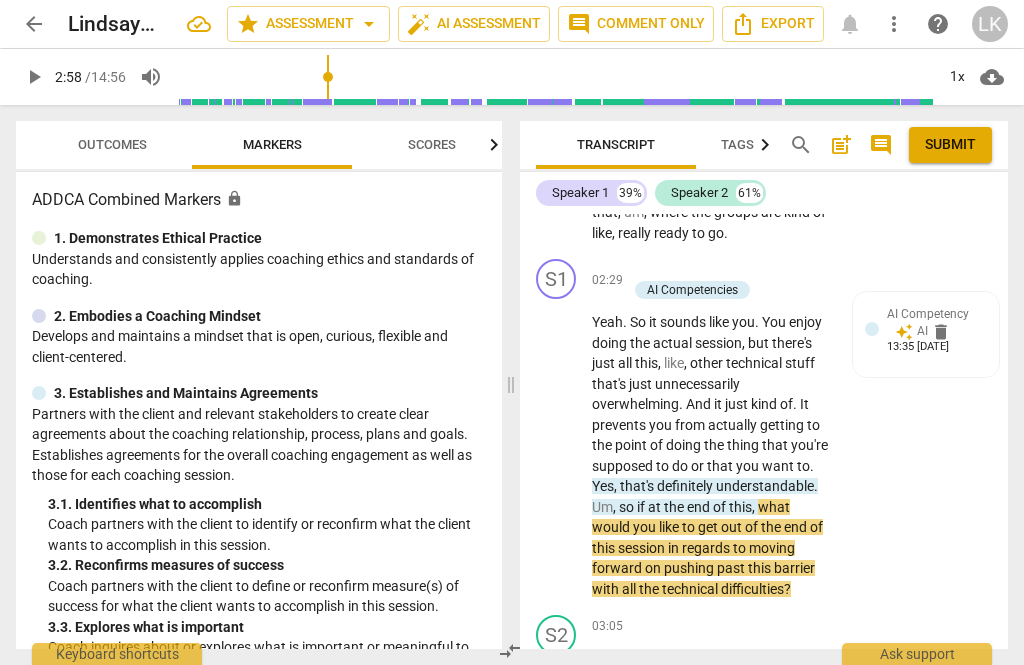 click on "+" at bounding box center [637, 269] 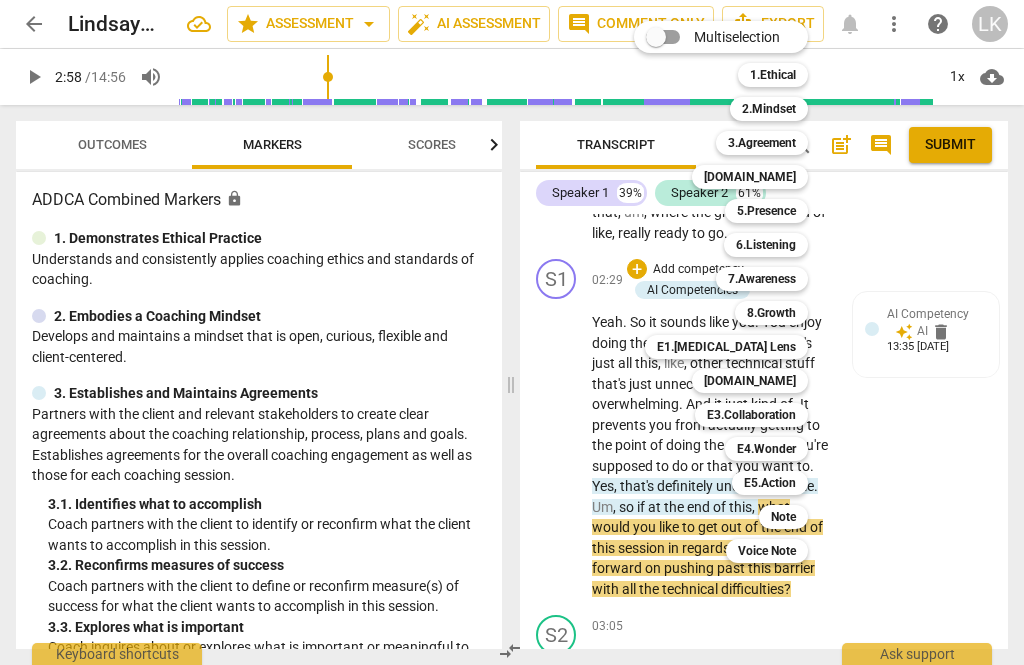 click on "6.Listening" at bounding box center (766, 245) 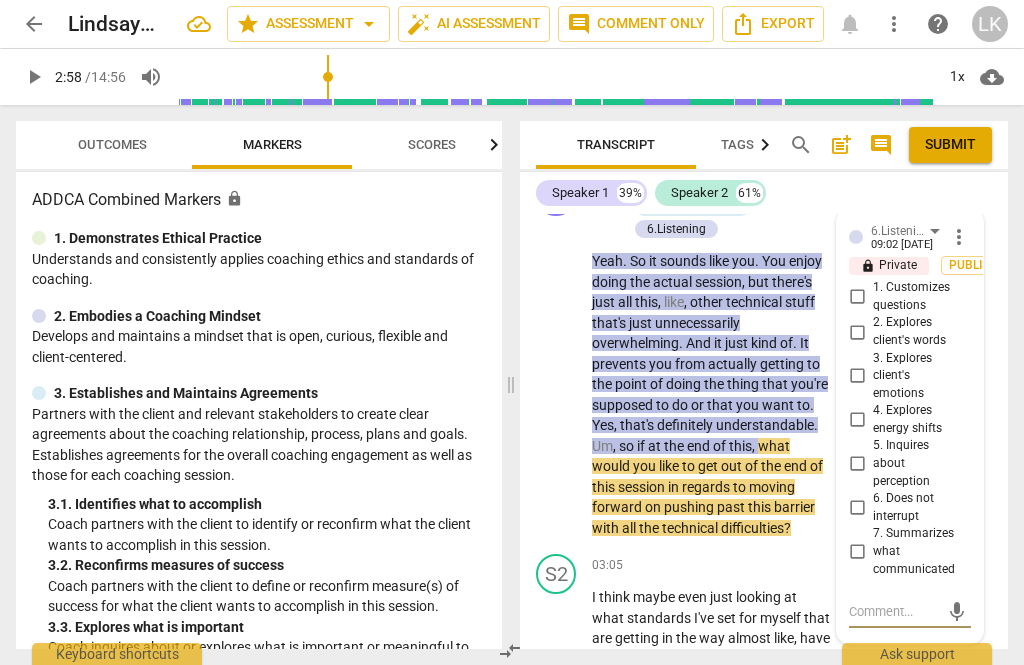 scroll, scrollTop: 2411, scrollLeft: 0, axis: vertical 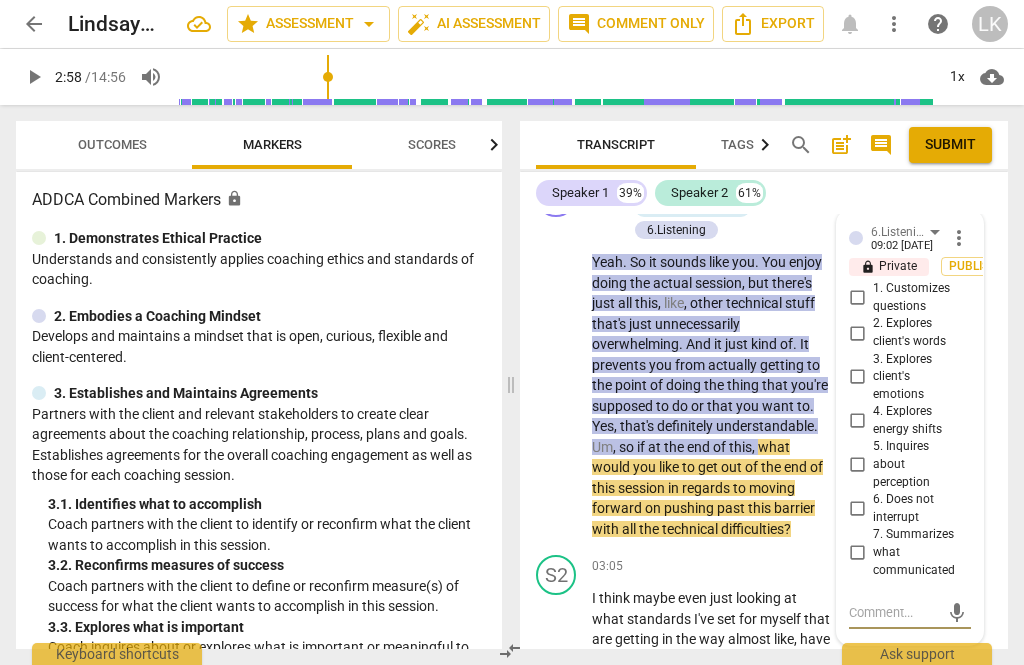 click on "7. Summarizes what communicated" at bounding box center (857, 553) 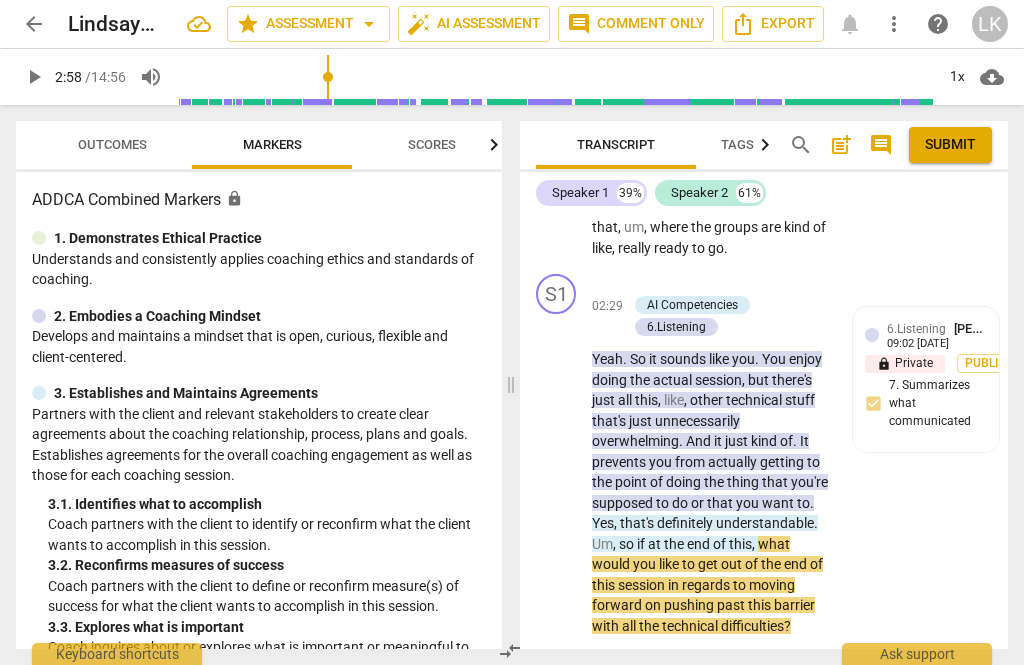 scroll, scrollTop: 2315, scrollLeft: 0, axis: vertical 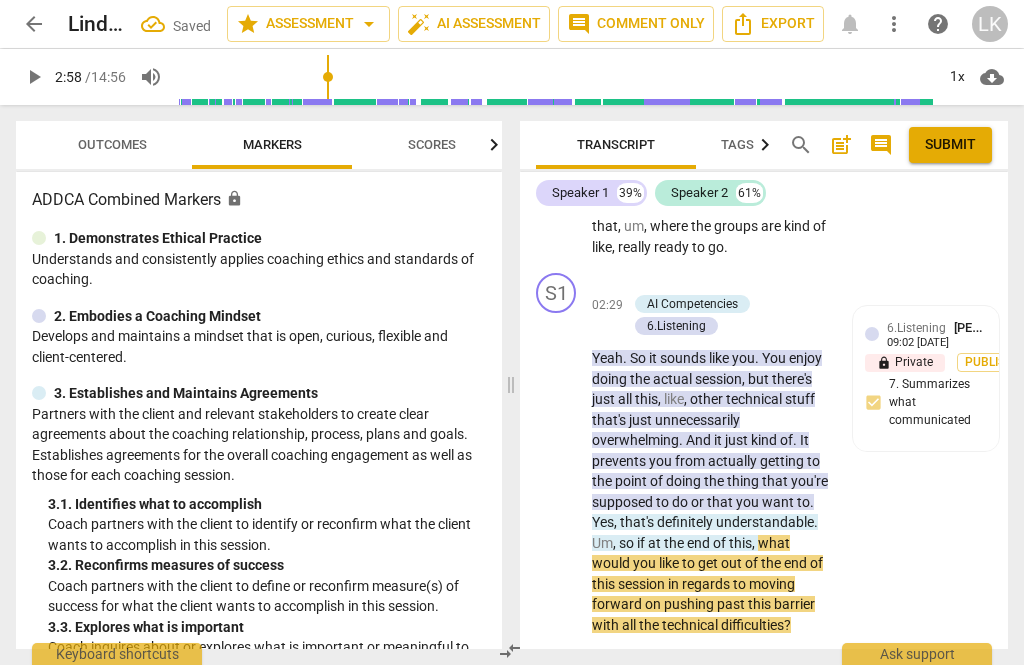 click on "+ Add competency" at bounding box center [686, 283] 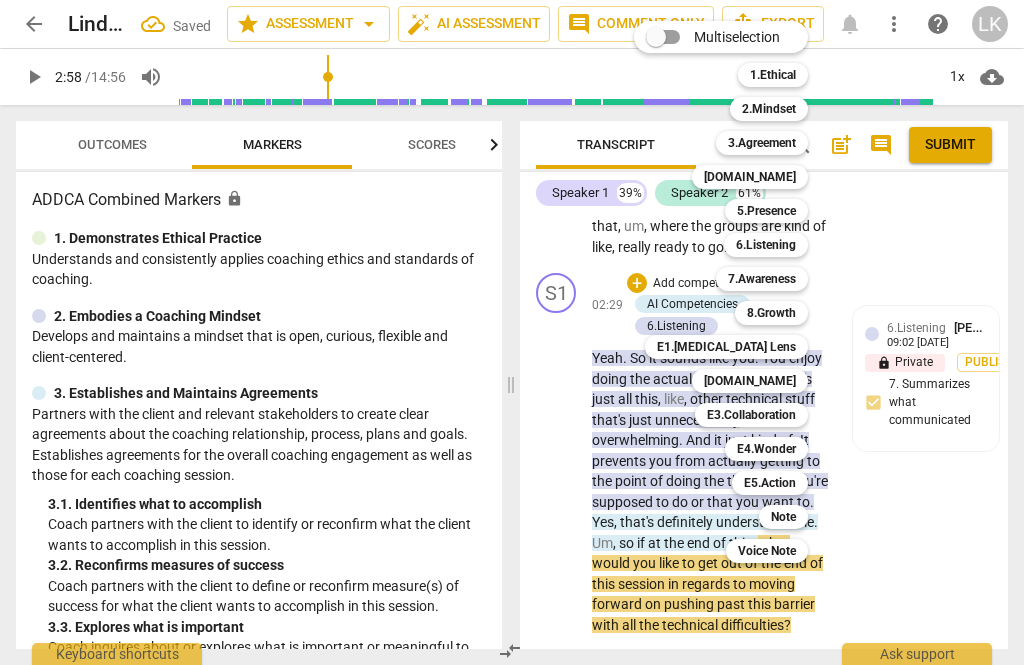 click on "[DOMAIN_NAME]" at bounding box center (750, 177) 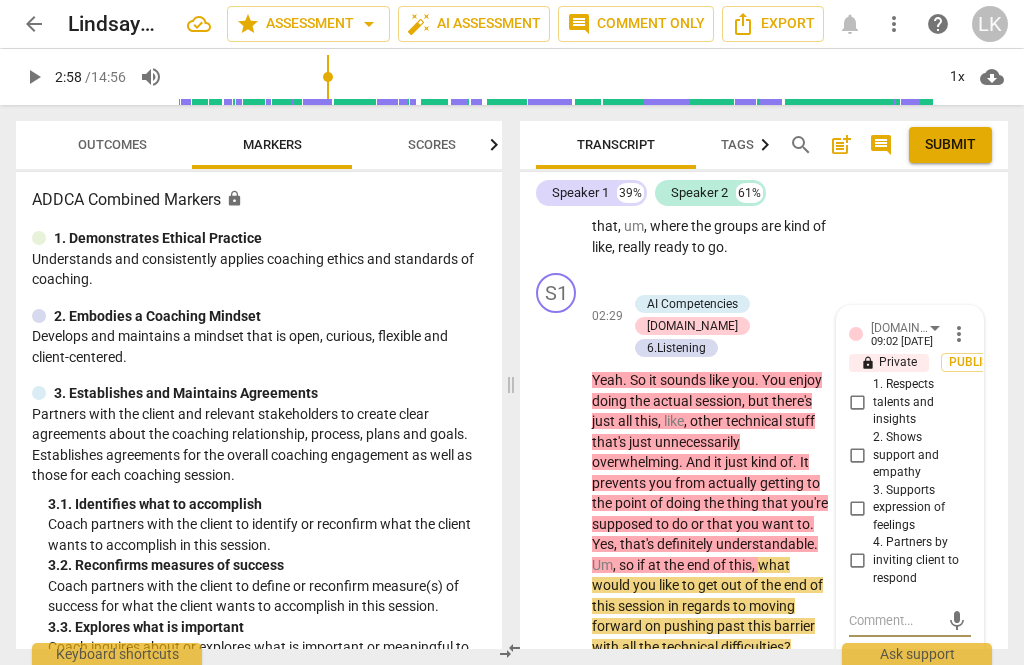 click on "2. Shows support and empathy" at bounding box center [857, 455] 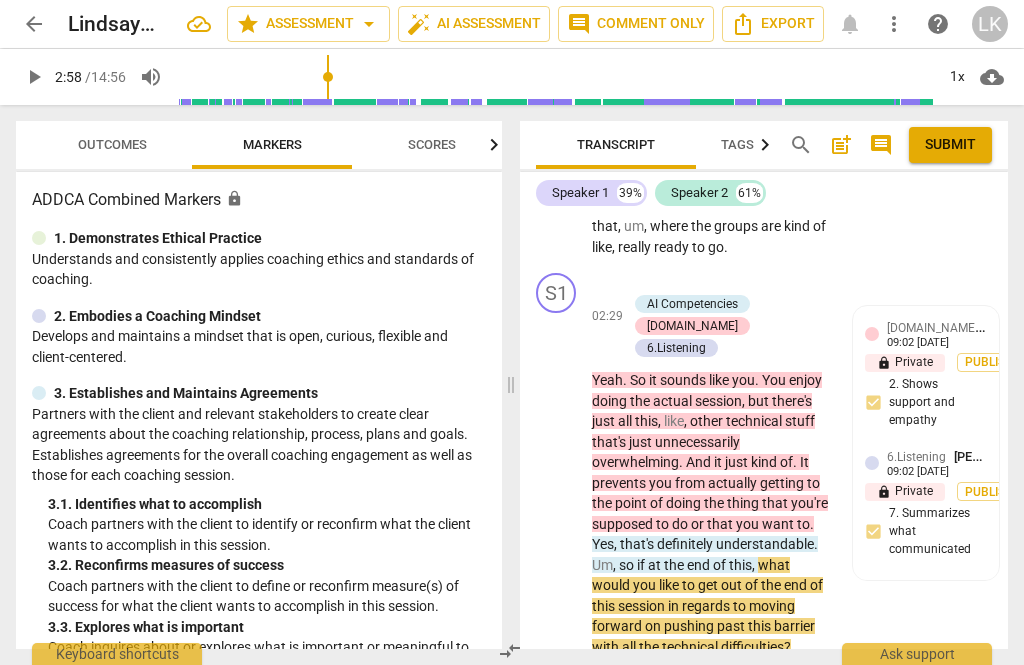 click on "Add competency" at bounding box center [698, 284] 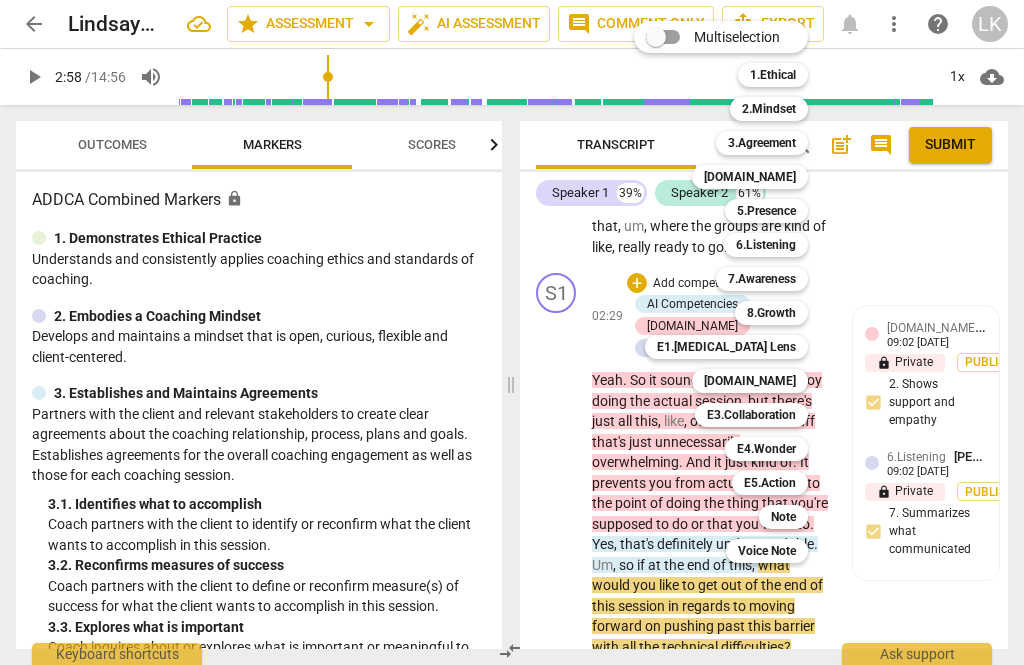 click on "3.Agreement" at bounding box center [762, 143] 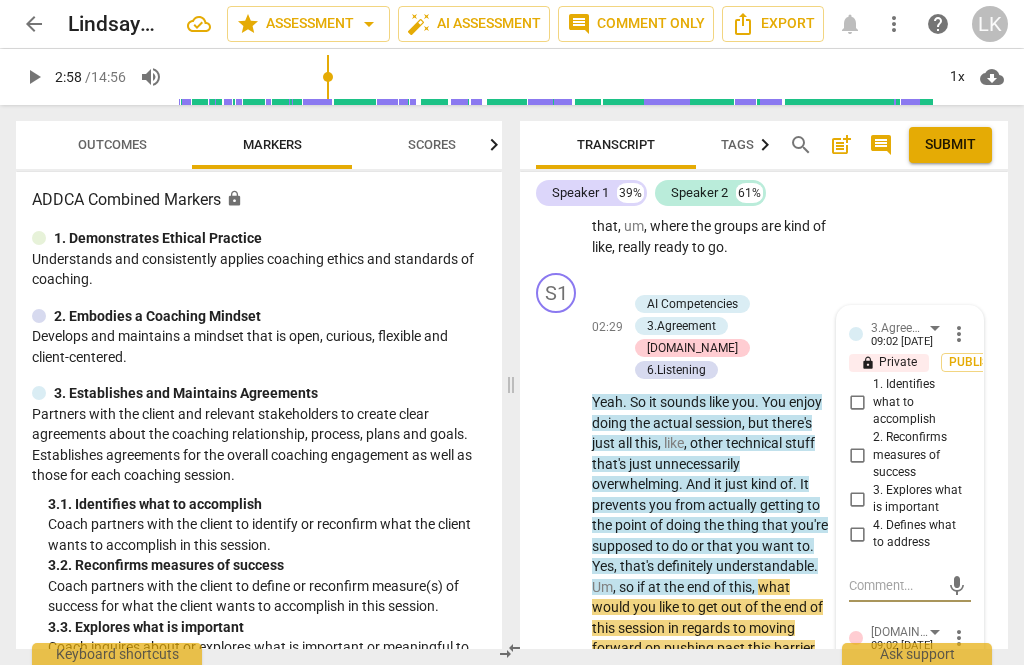 click on "2. Reconfirms measures of success" at bounding box center (857, 455) 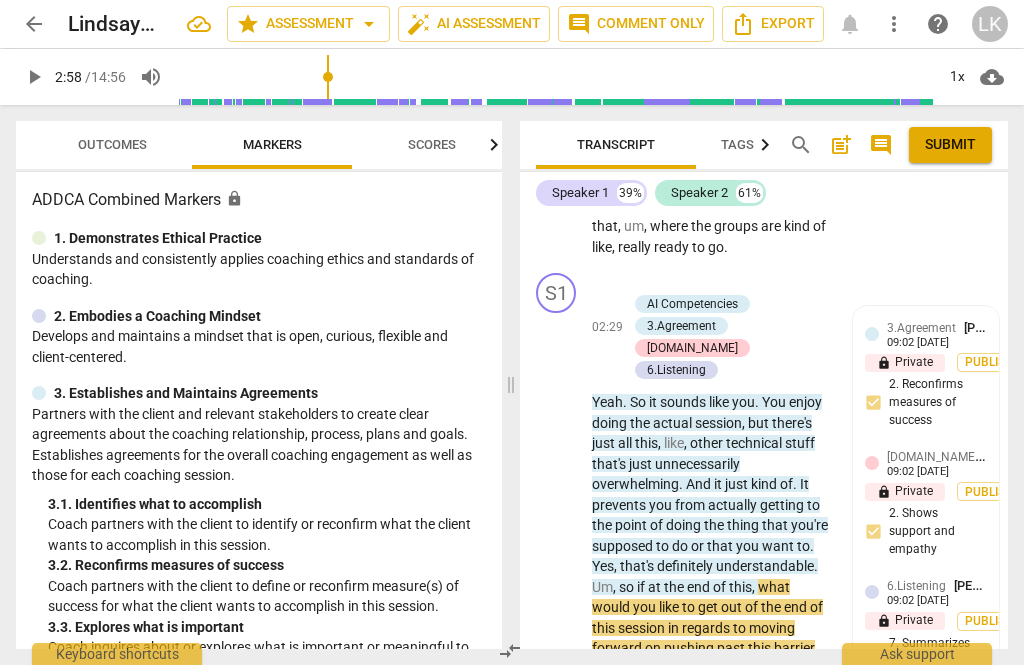 click on "+" at bounding box center (637, 283) 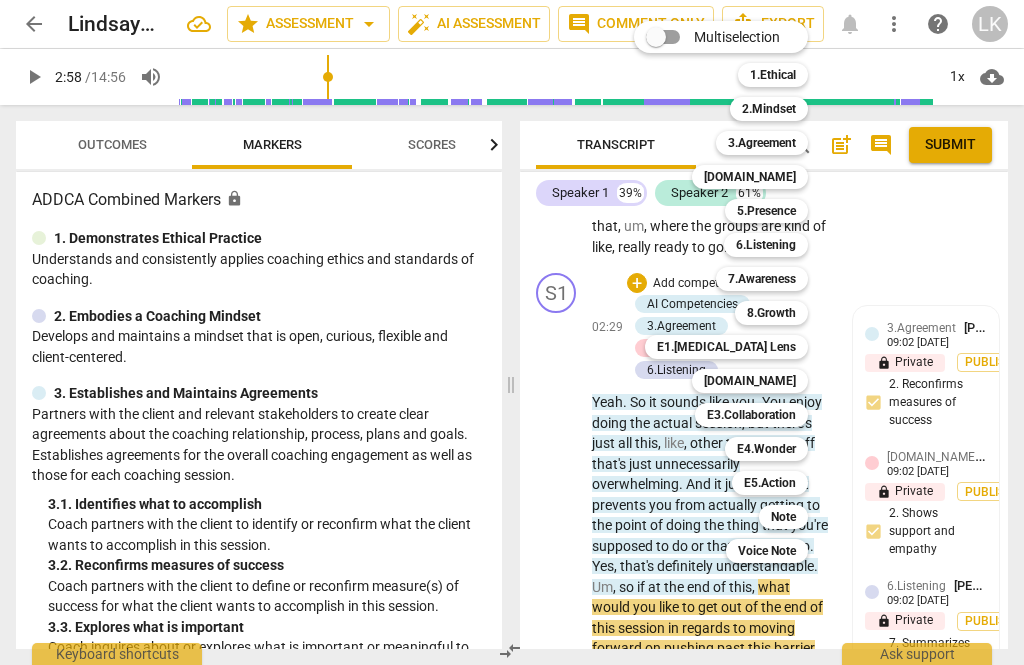 click on "[DOMAIN_NAME]" at bounding box center (750, 381) 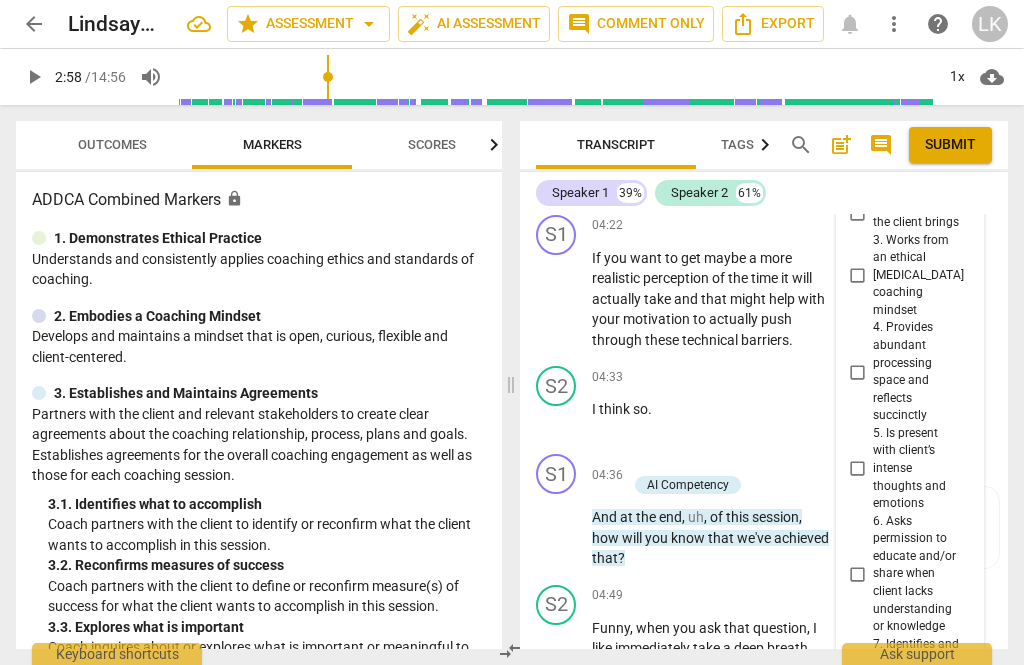 scroll, scrollTop: 3619, scrollLeft: 0, axis: vertical 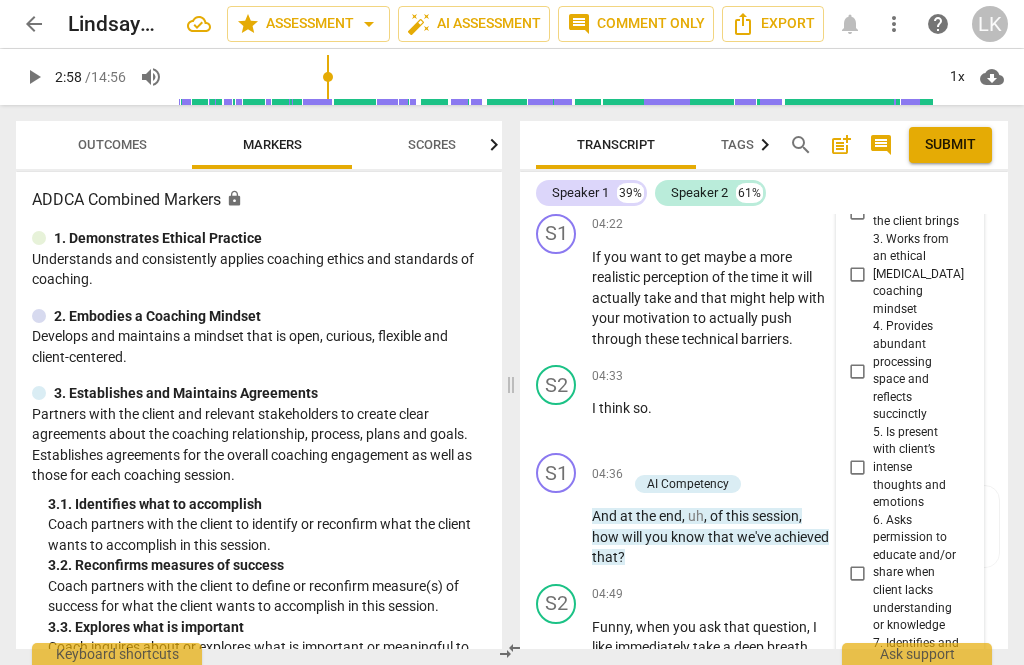 click on "7. Identifies and explores outcomes" at bounding box center (857, 661) 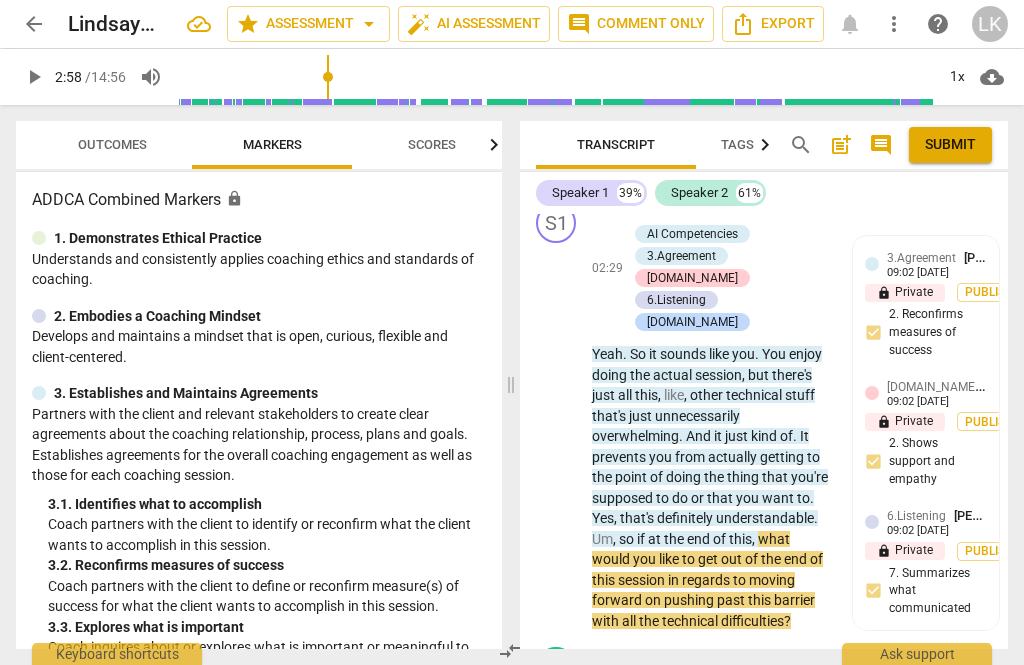 scroll, scrollTop: 2387, scrollLeft: 0, axis: vertical 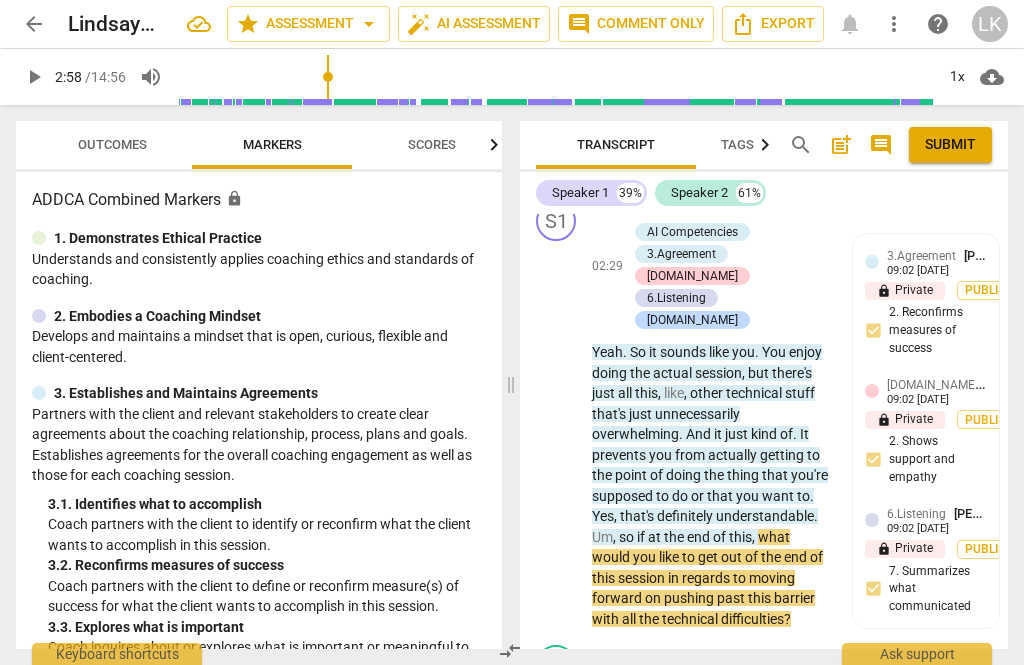 click on "play_arrow" at bounding box center [557, 432] 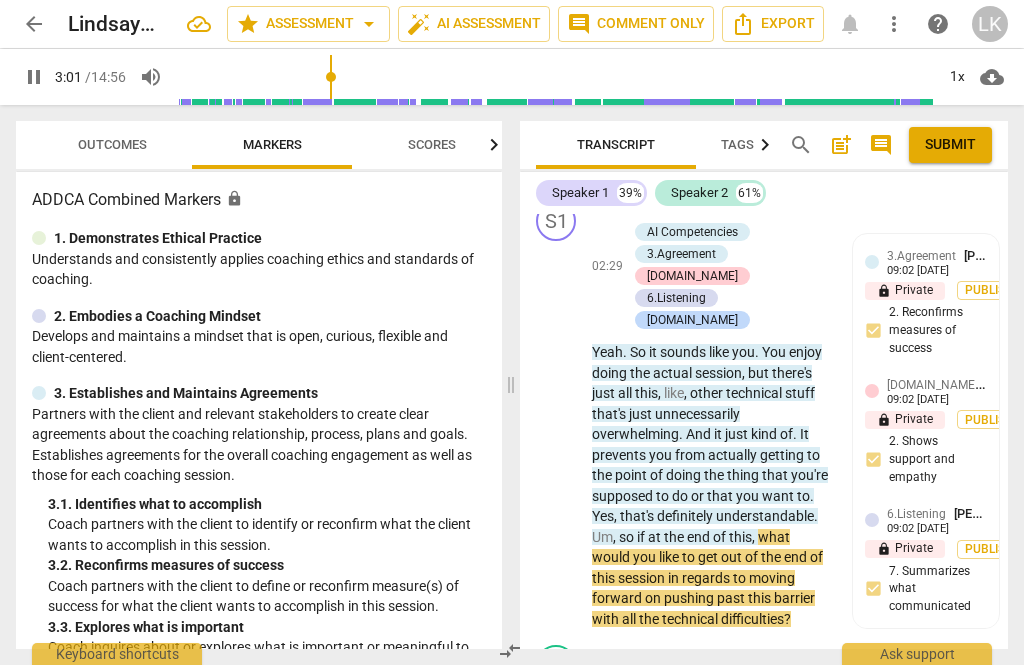 click on "pause" at bounding box center (557, 432) 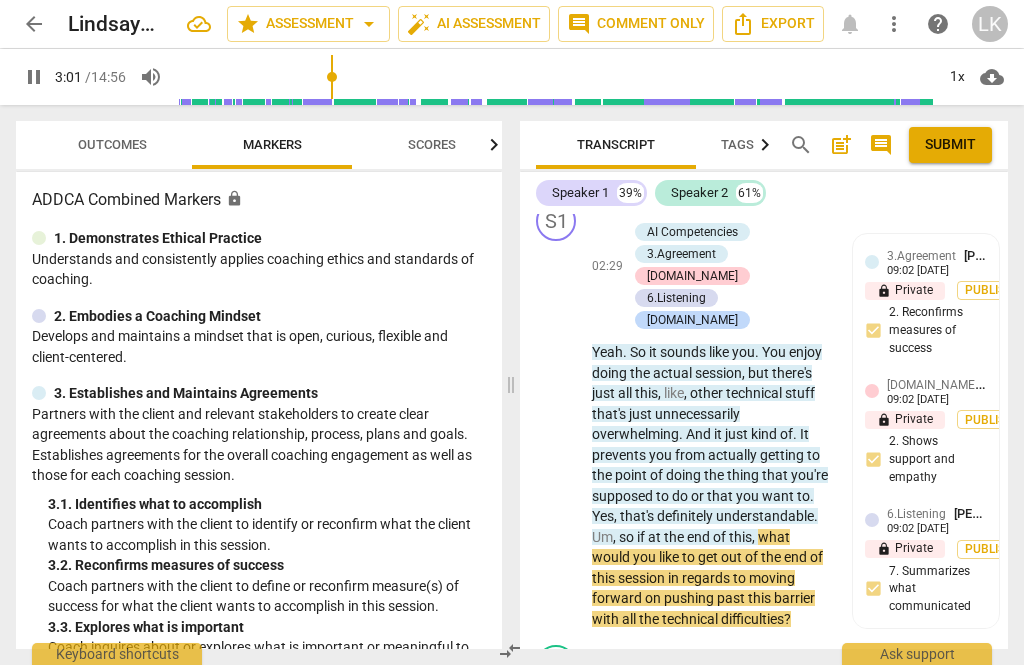 type on "183" 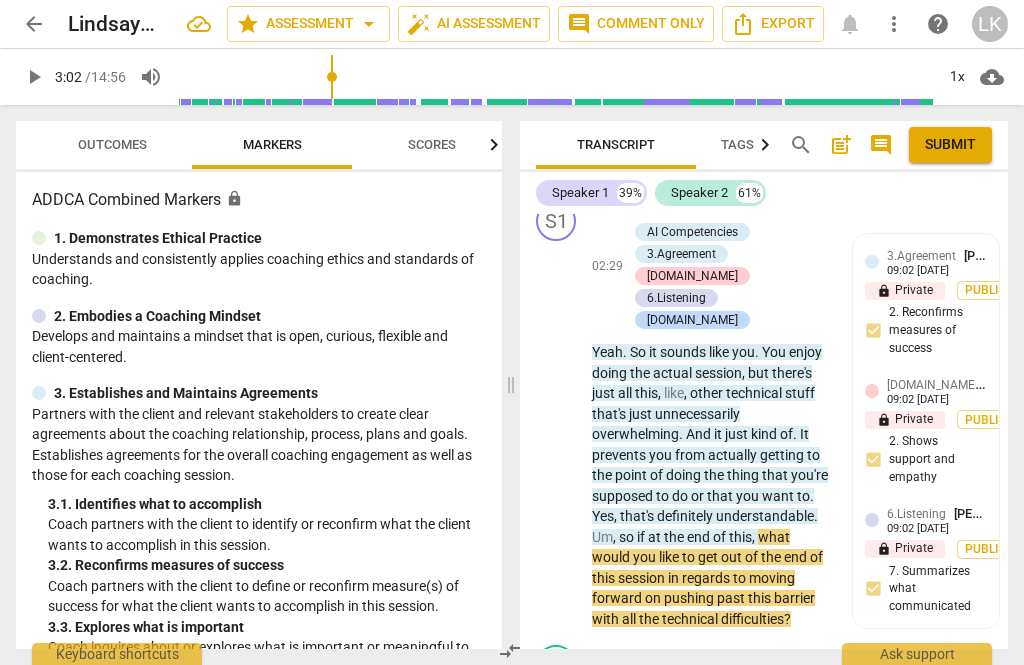 scroll, scrollTop: 2331, scrollLeft: 0, axis: vertical 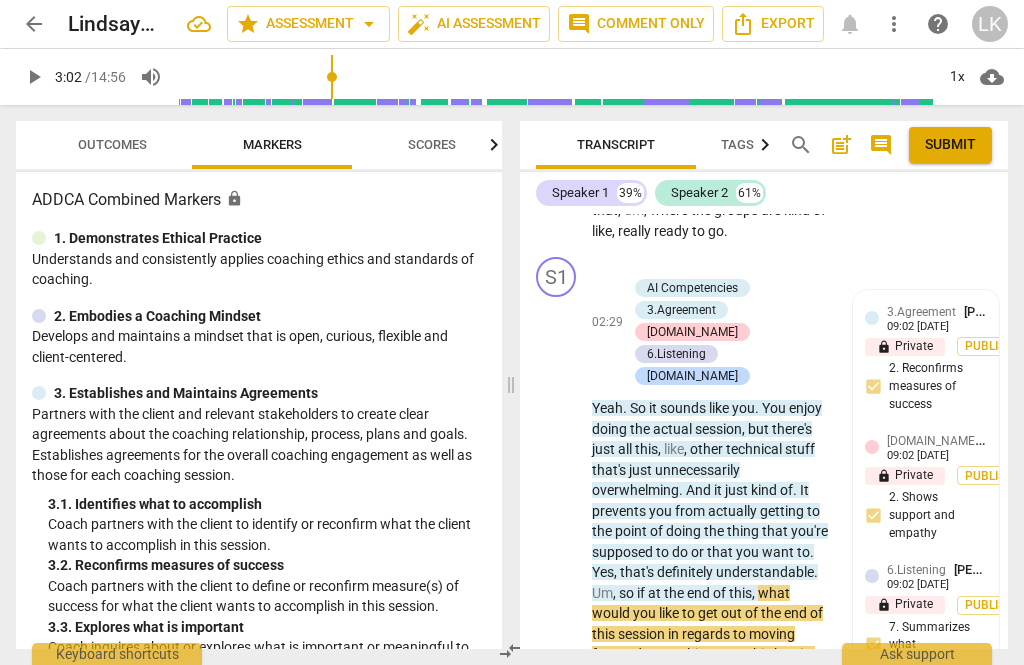 click on "+ Add competency" at bounding box center [686, 267] 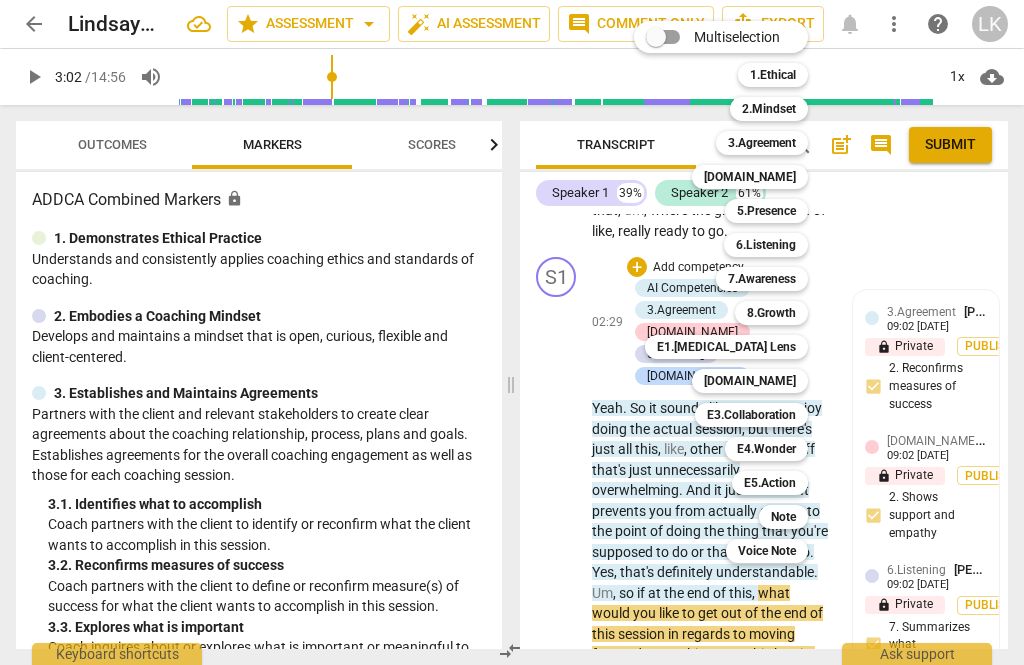 click on "Note" at bounding box center (783, 517) 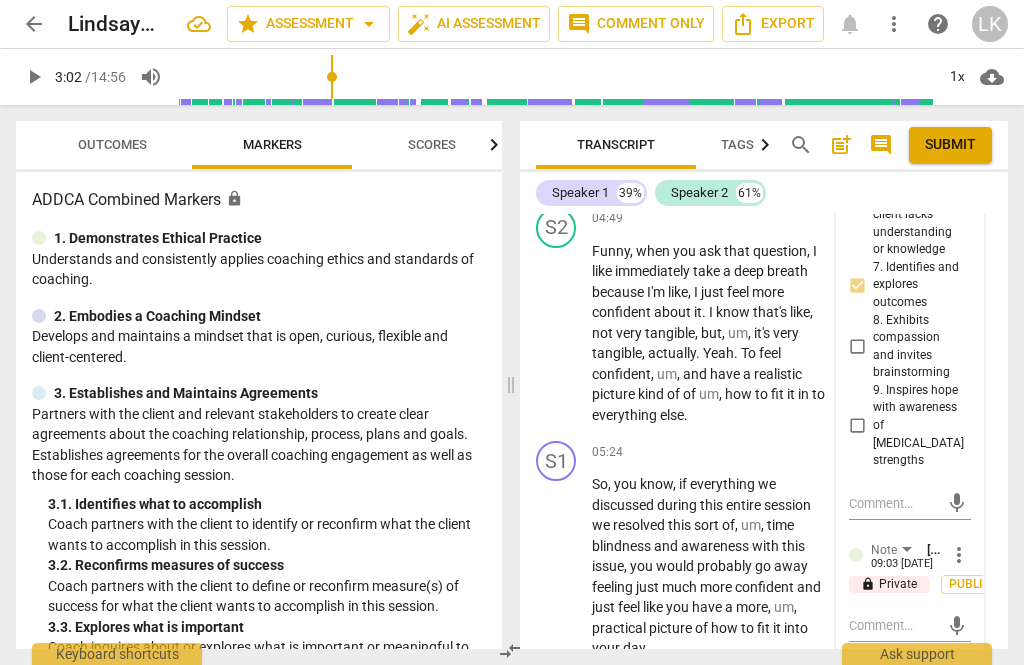 scroll, scrollTop: 4007, scrollLeft: 0, axis: vertical 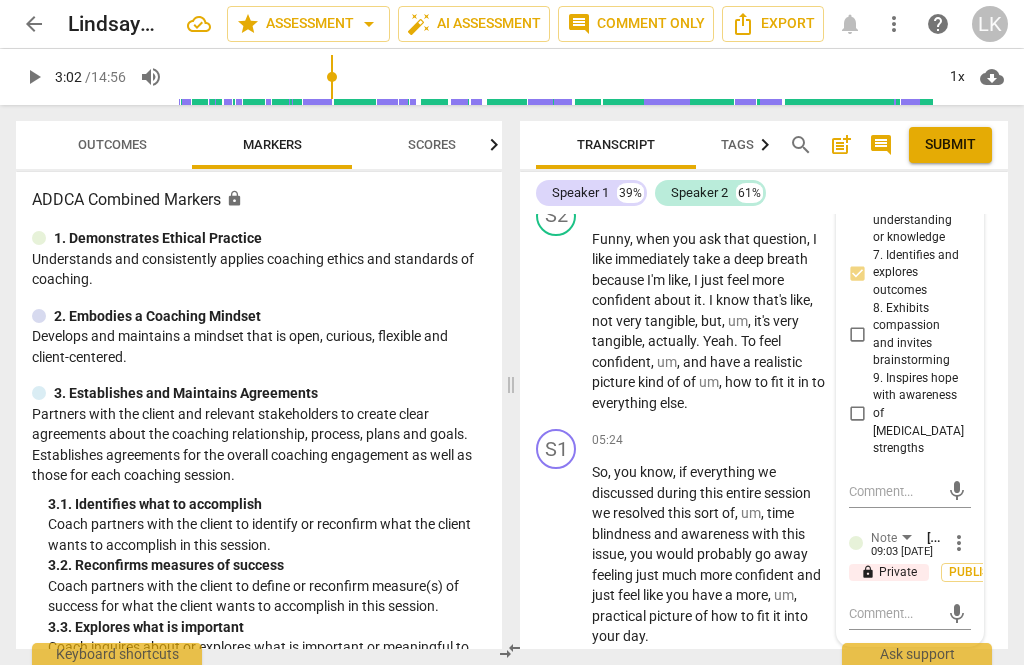 click at bounding box center [894, 613] 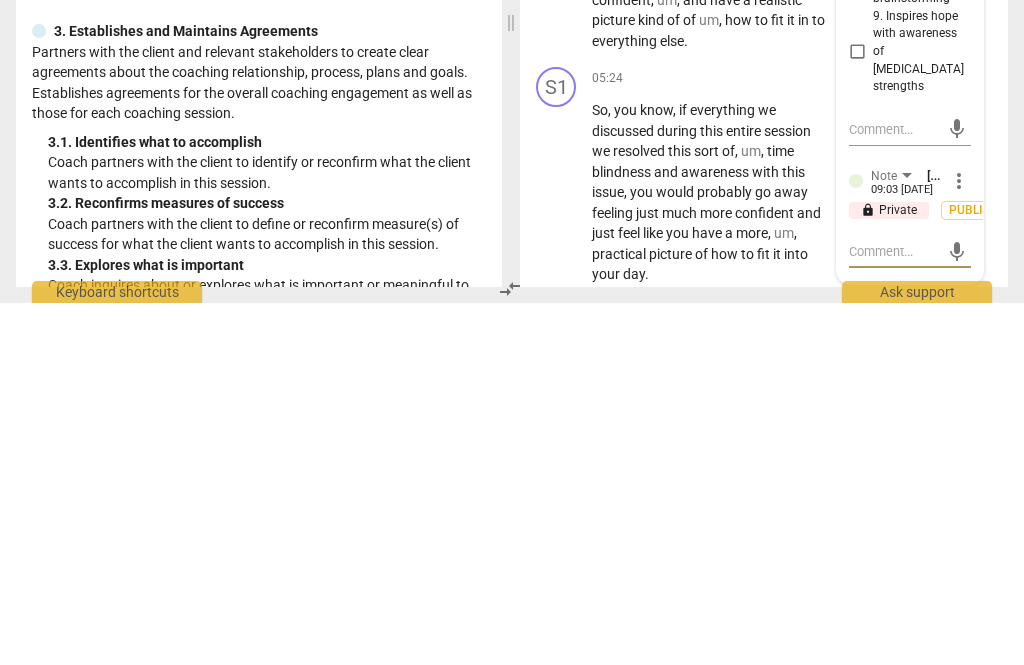 type on "N" 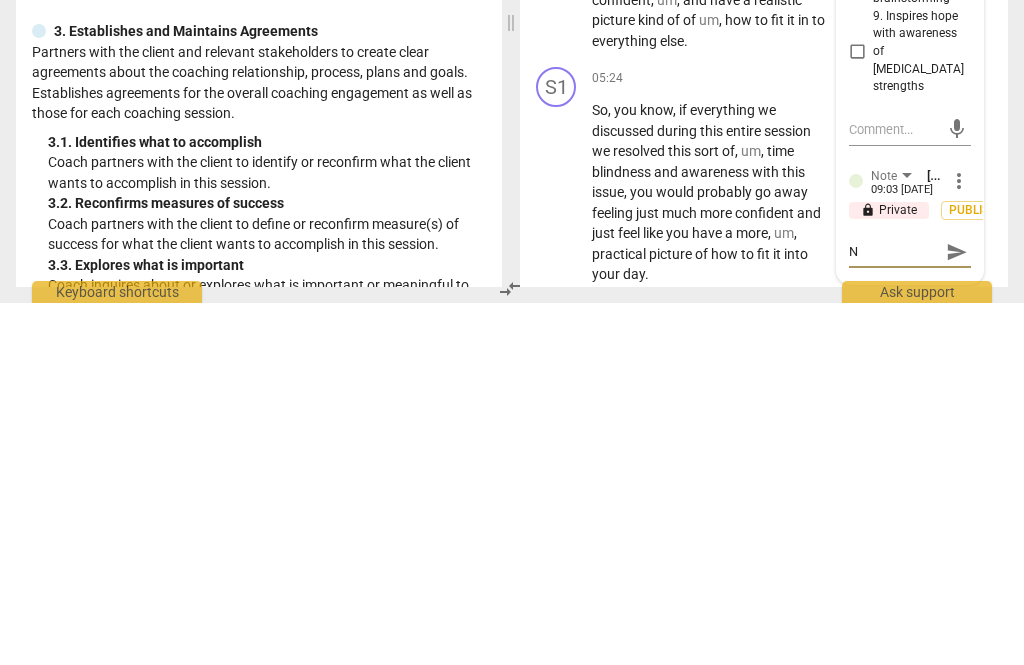 type on "Ni" 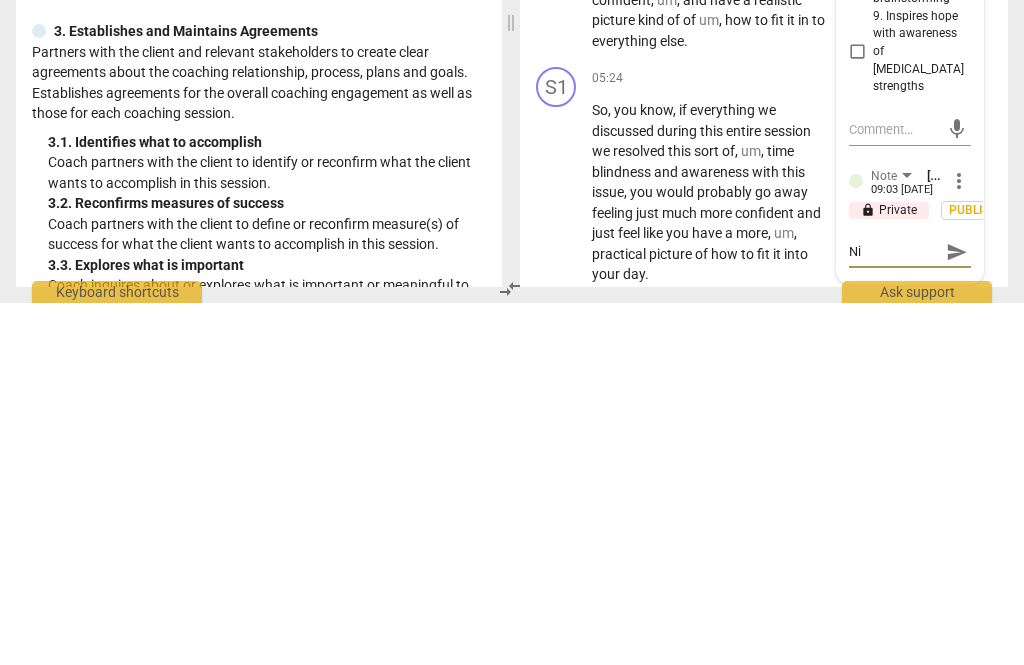 type on "Ni" 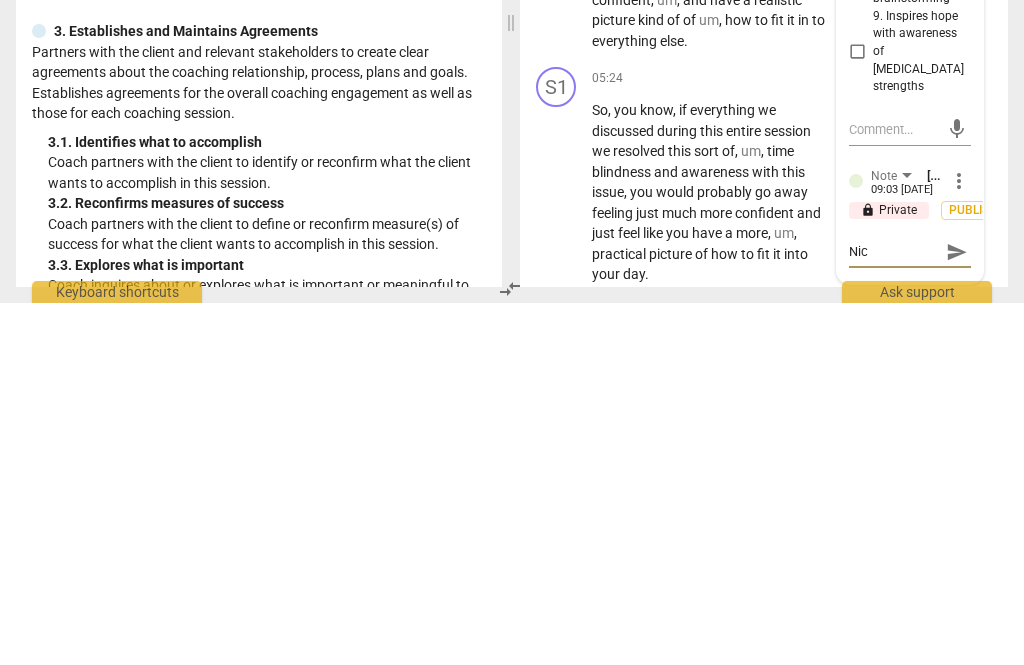type on "Nicely" 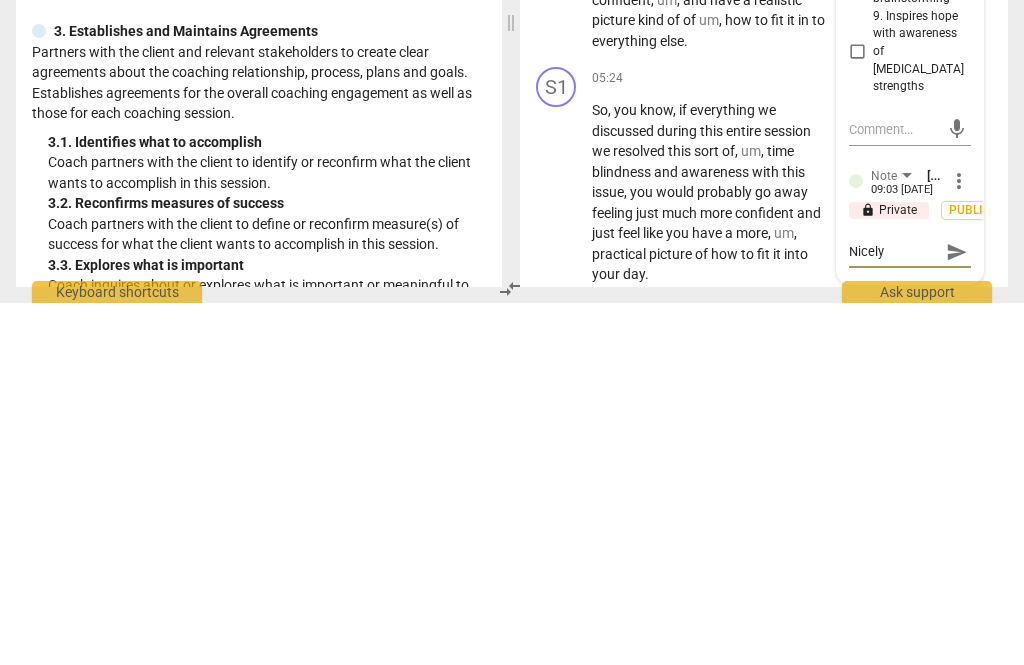 type 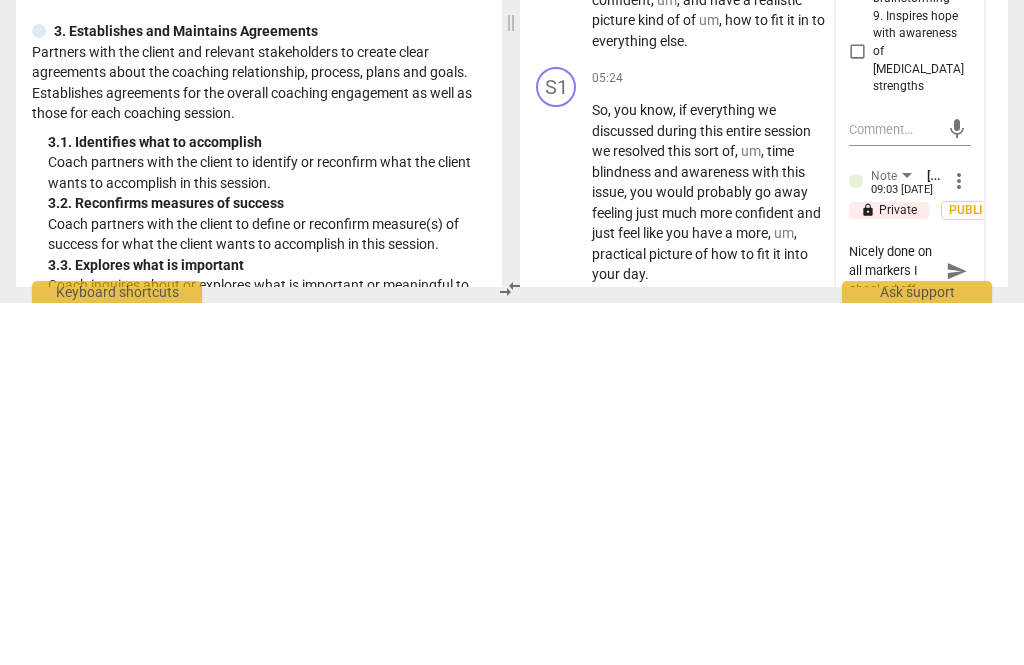 scroll, scrollTop: 0, scrollLeft: 0, axis: both 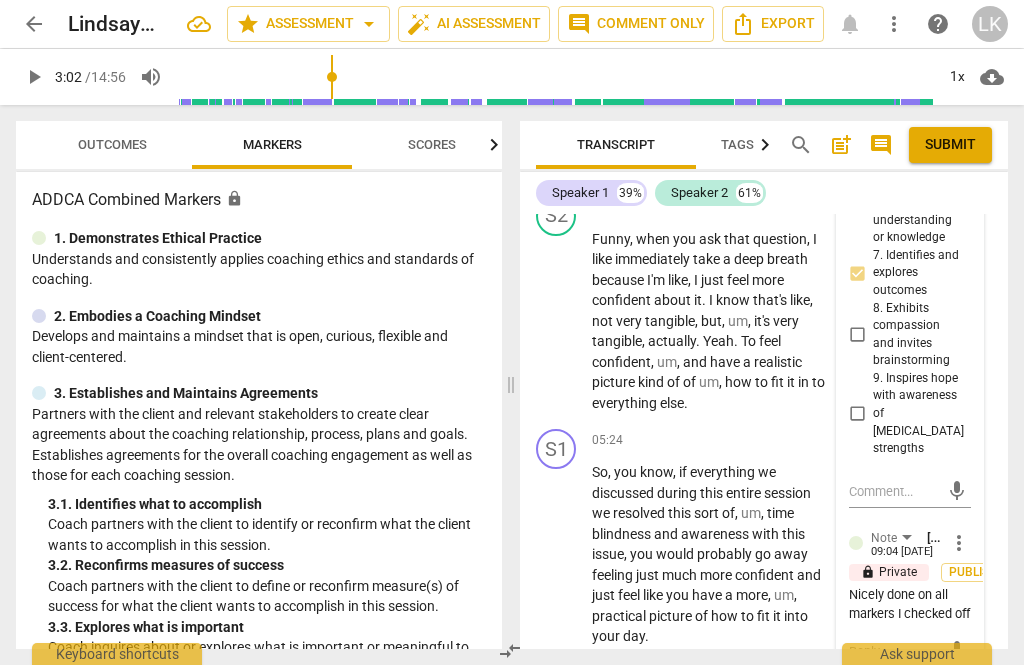 click on "more_vert" at bounding box center [959, 543] 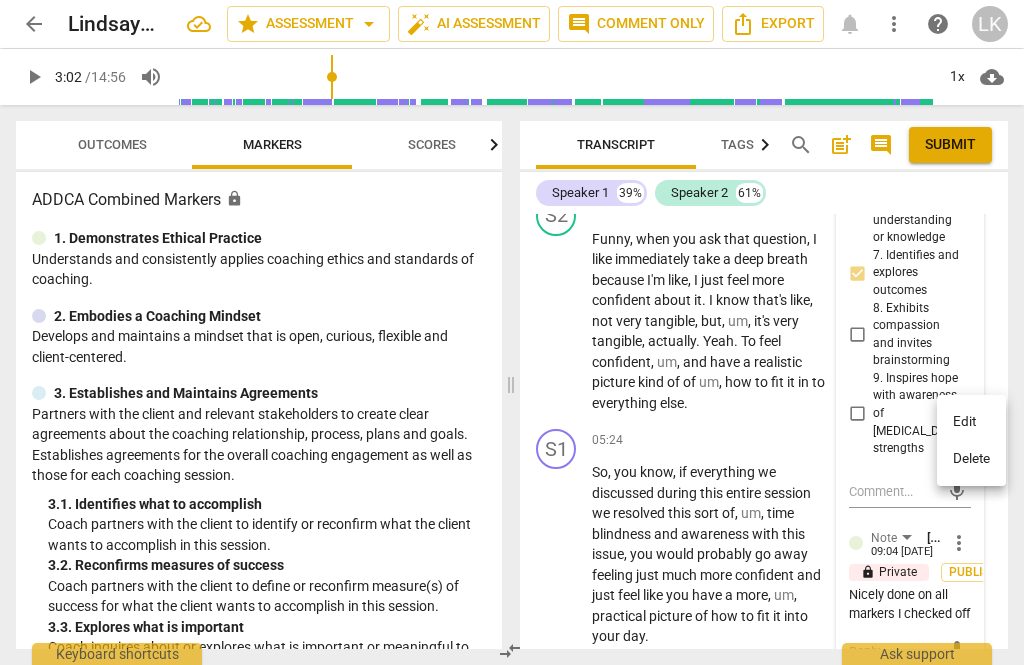 click on "Edit" at bounding box center (971, 422) 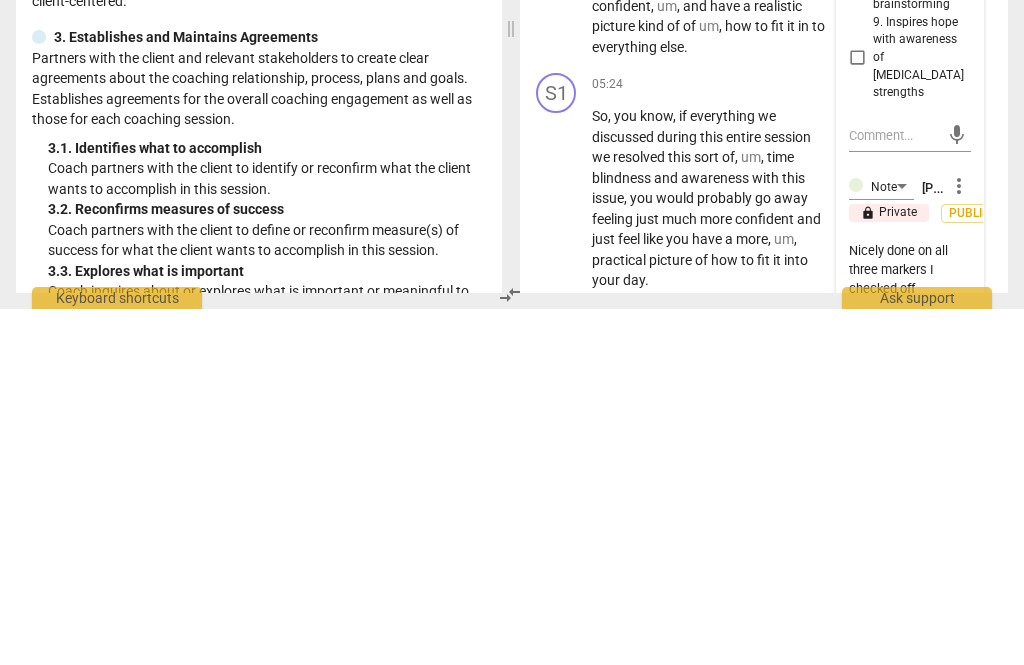 click on "check_circle" at bounding box center (864, 687) 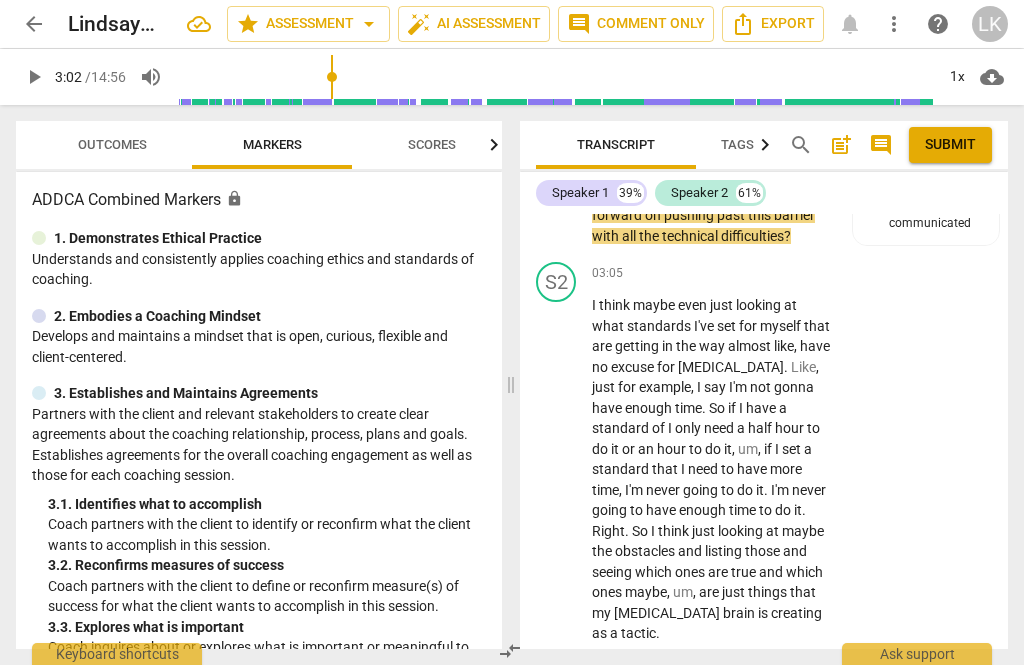 scroll, scrollTop: 2768, scrollLeft: 0, axis: vertical 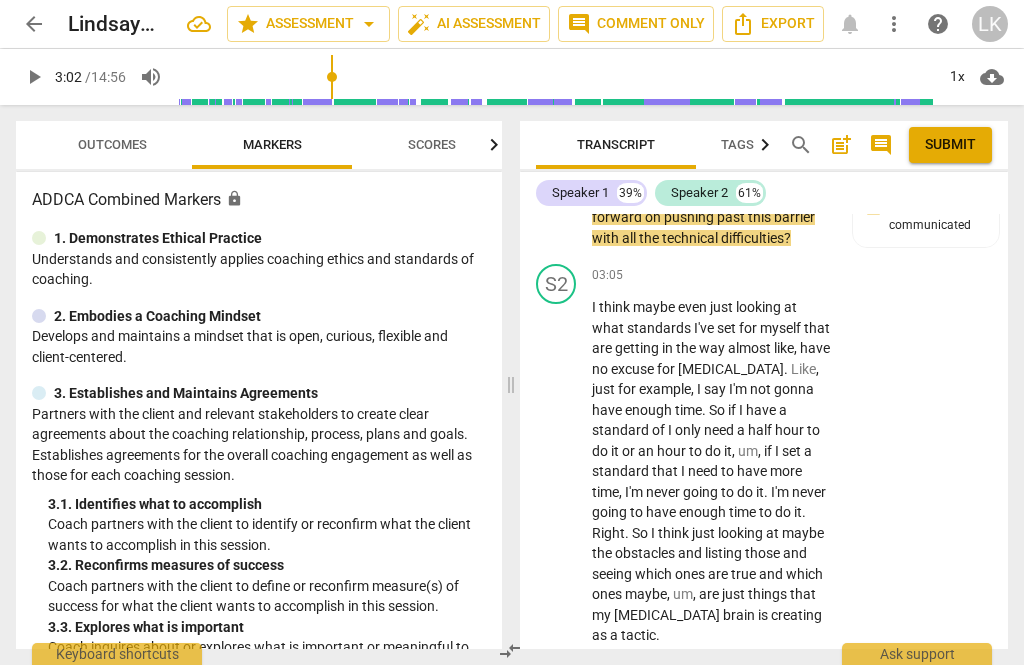 click on "play_arrow" at bounding box center [557, 472] 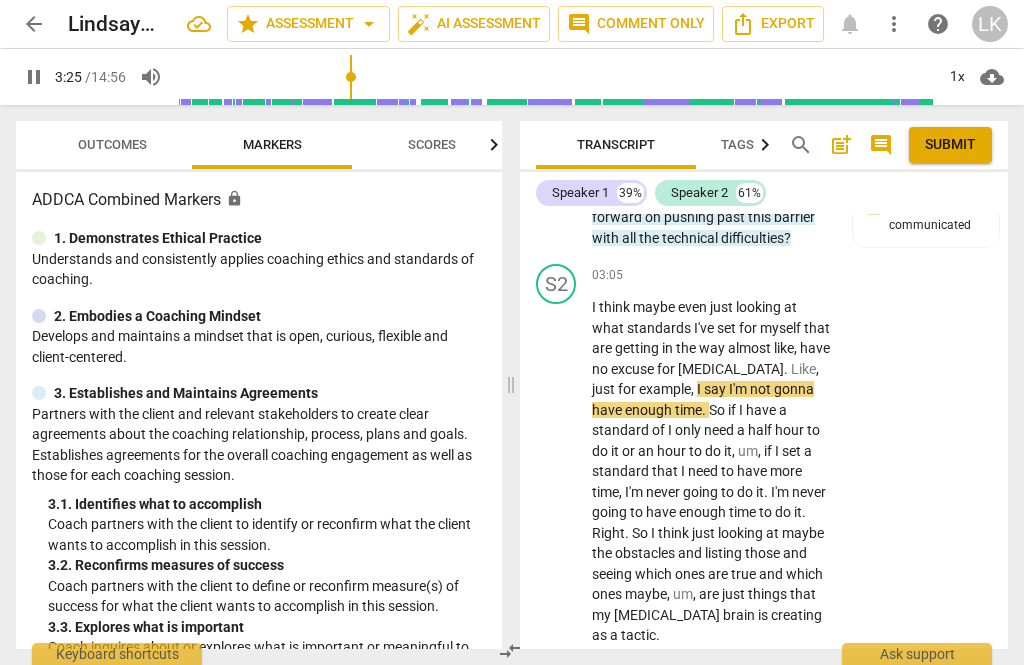 click on "pause" at bounding box center (557, 472) 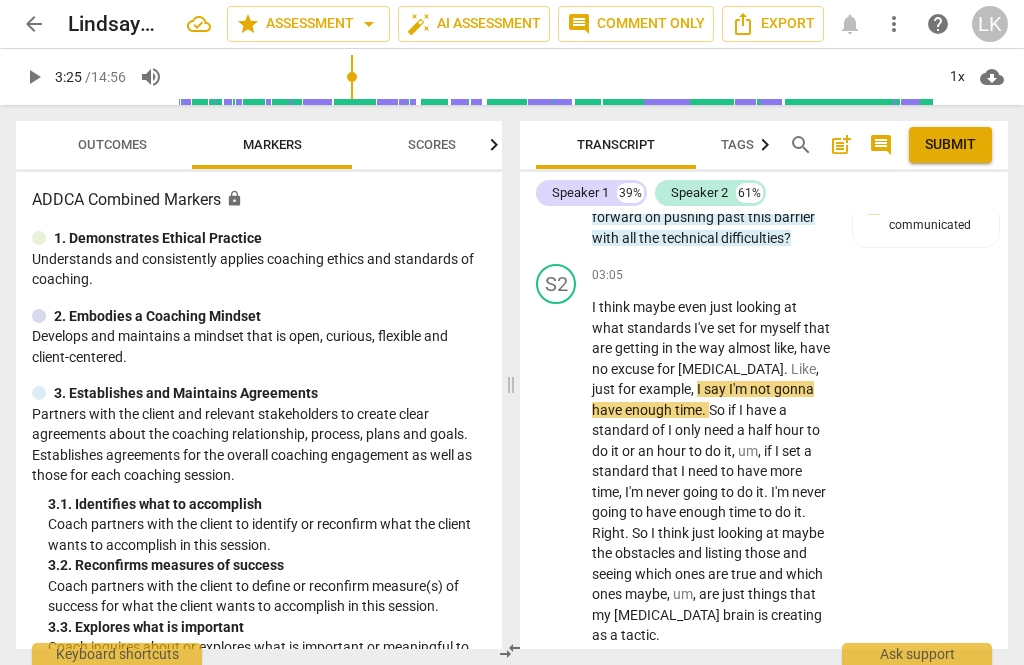 click on "+" at bounding box center [708, 275] 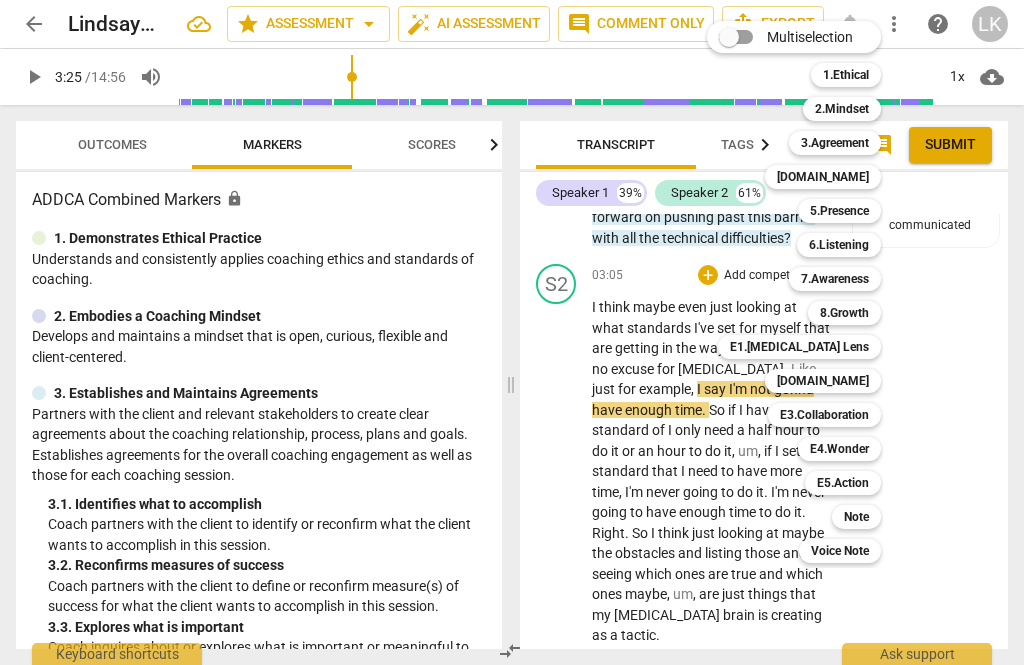 click on "5.Presence" at bounding box center (839, 211) 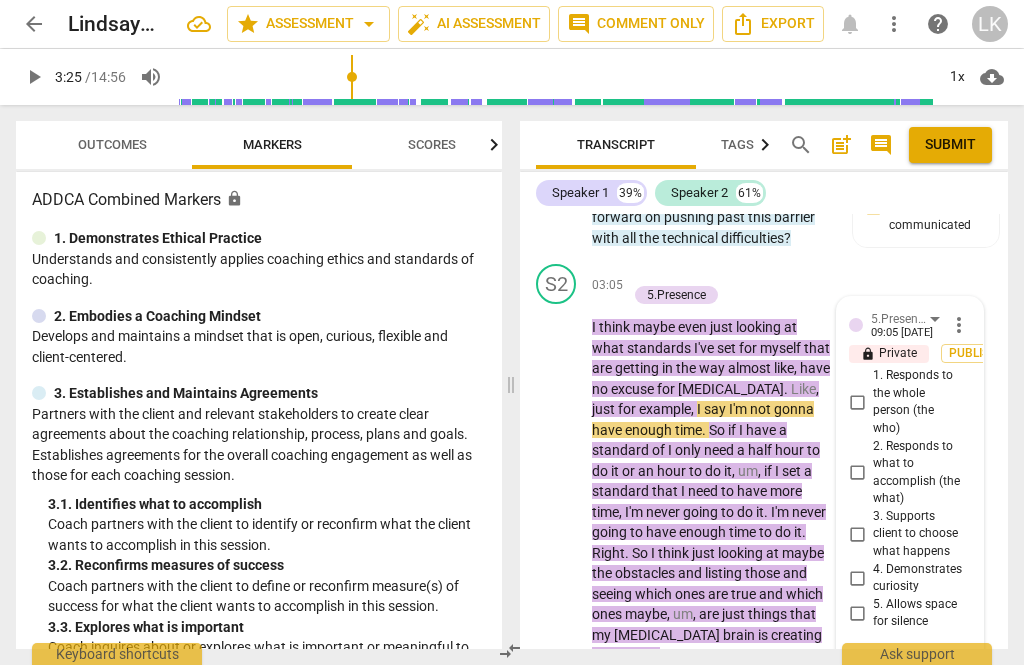 click on "5. Allows space for silence" at bounding box center [857, 613] 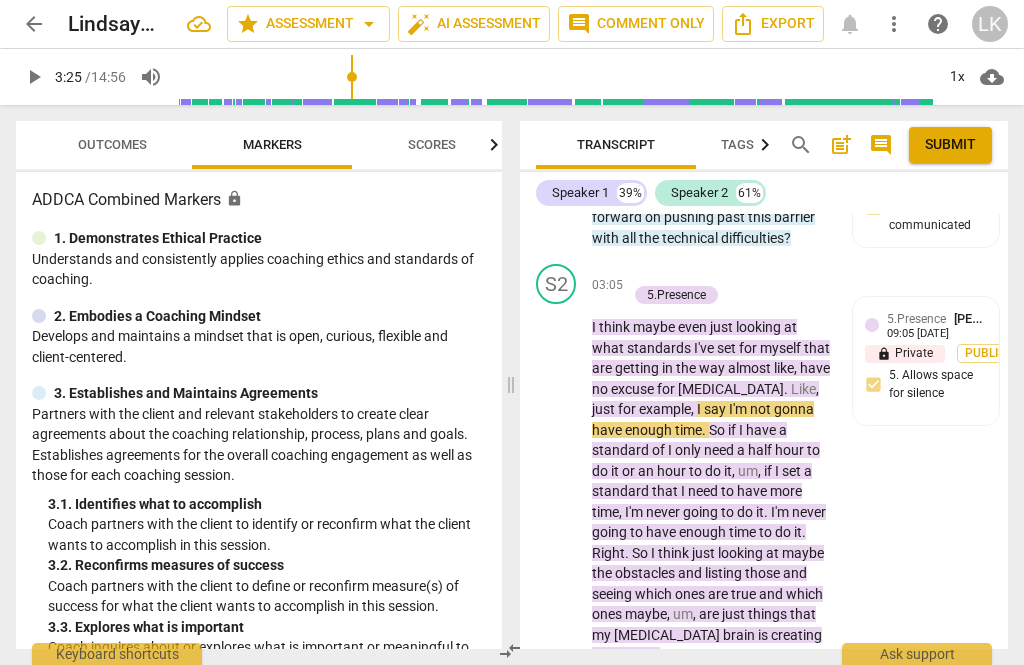 click on "Add competency" at bounding box center (698, 275) 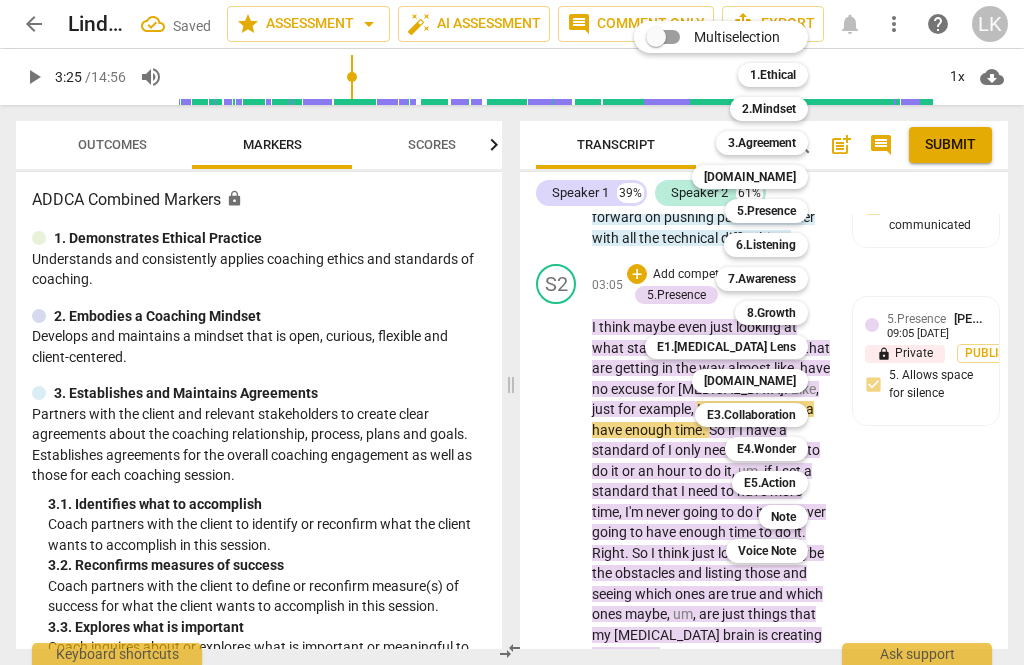 click on "[DOMAIN_NAME]" at bounding box center (750, 381) 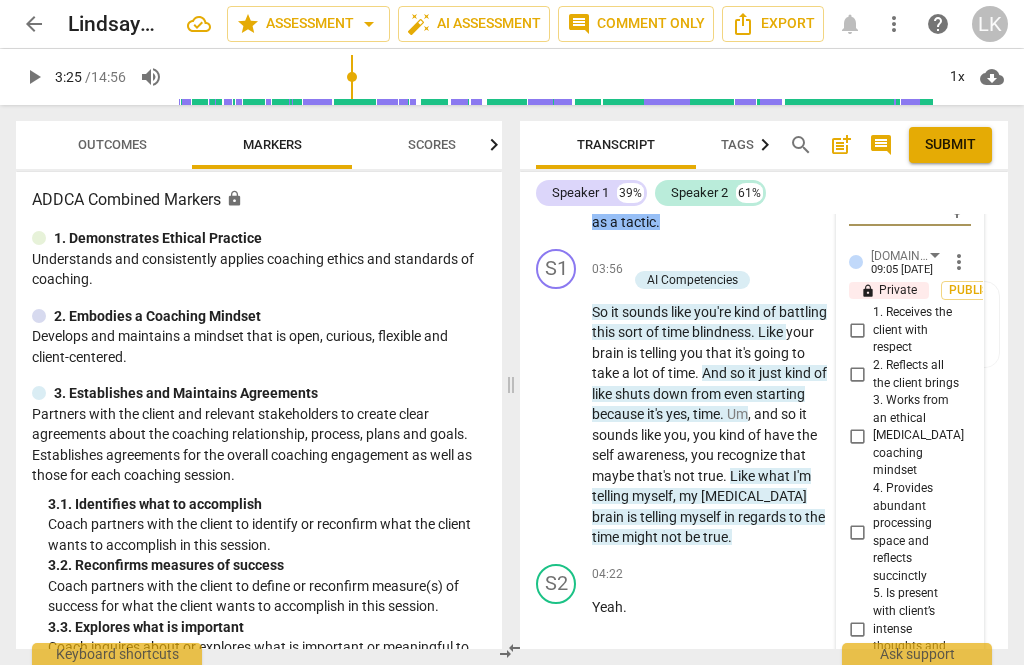 scroll, scrollTop: 3224, scrollLeft: 0, axis: vertical 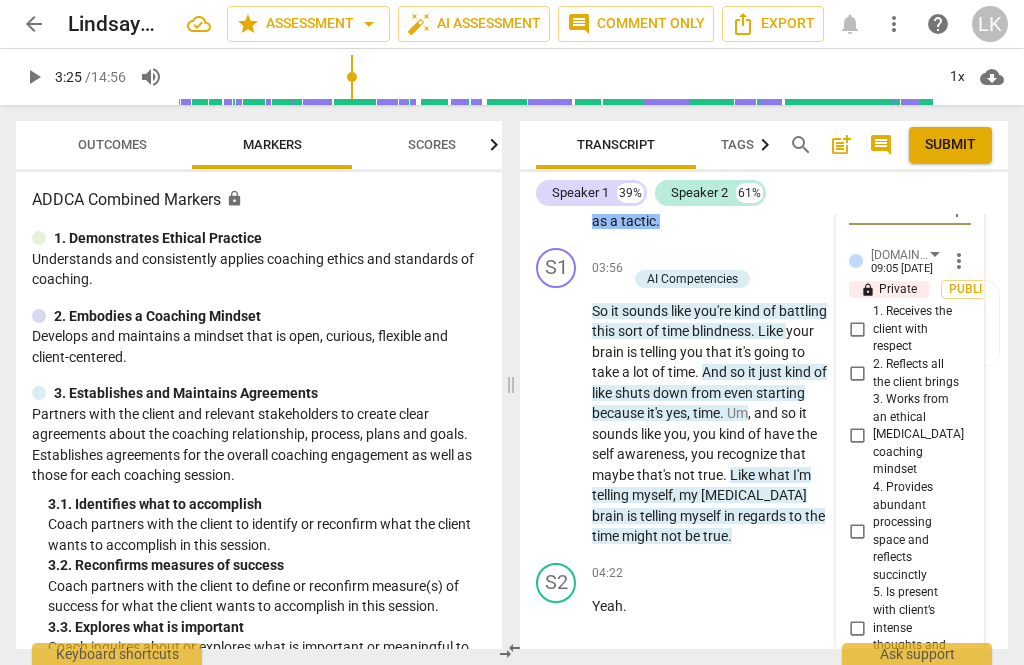 click on "4. Provides abundant processing space and reflects succinctly" at bounding box center (857, 532) 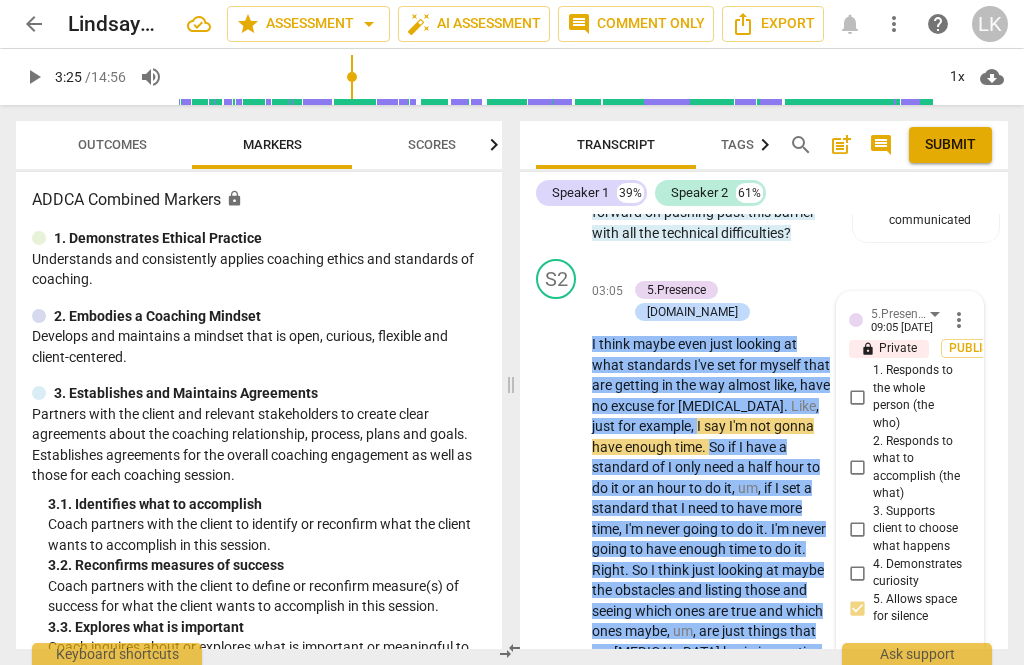 scroll, scrollTop: 2763, scrollLeft: 0, axis: vertical 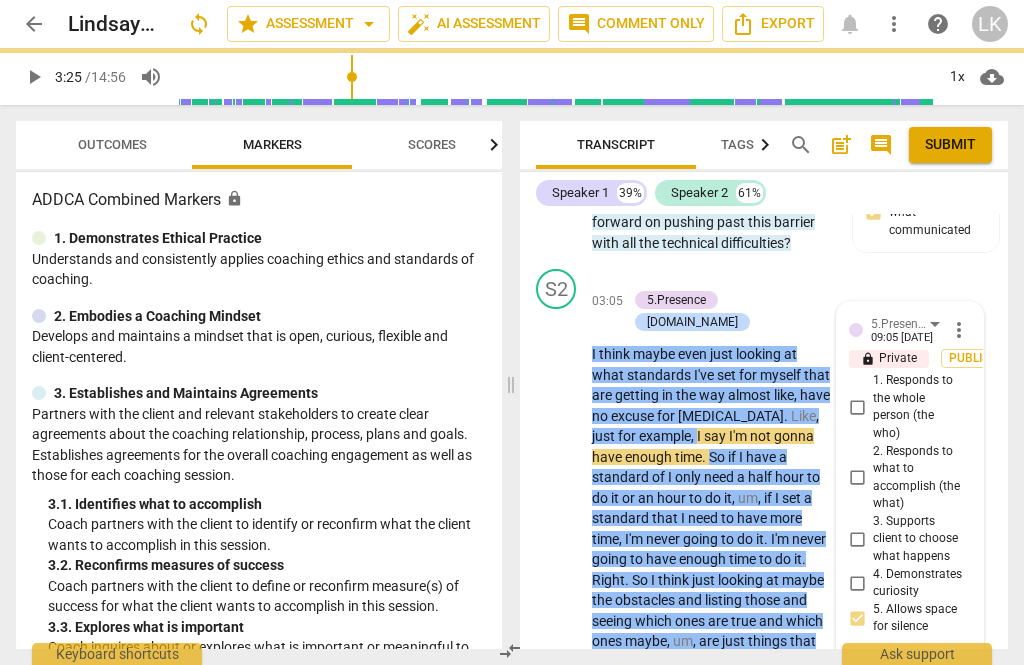 click on "play_arrow" at bounding box center [557, 498] 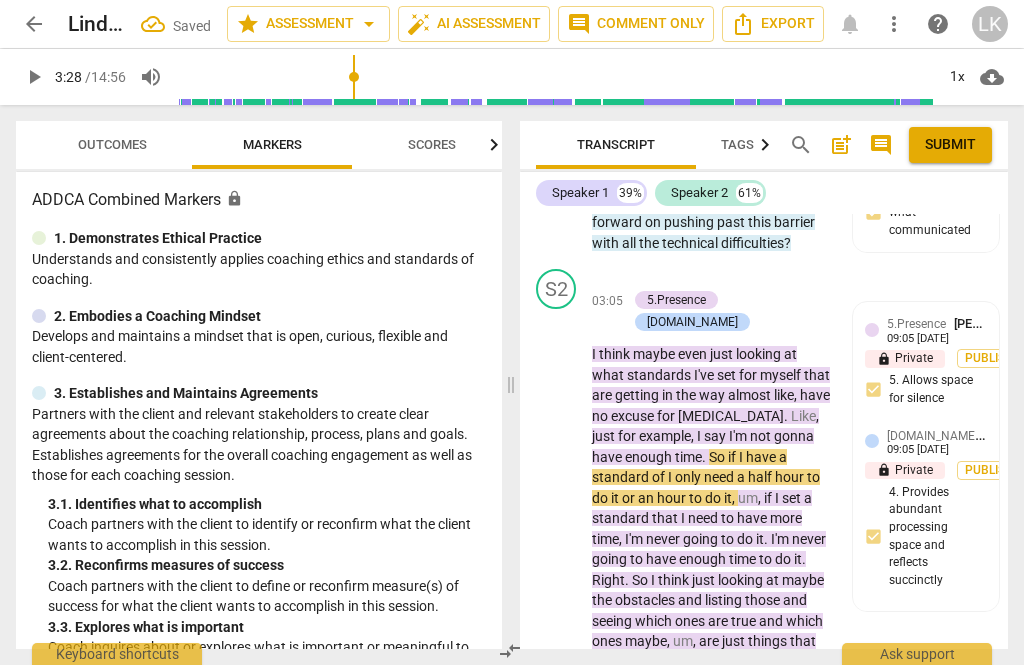 scroll, scrollTop: 2741, scrollLeft: 0, axis: vertical 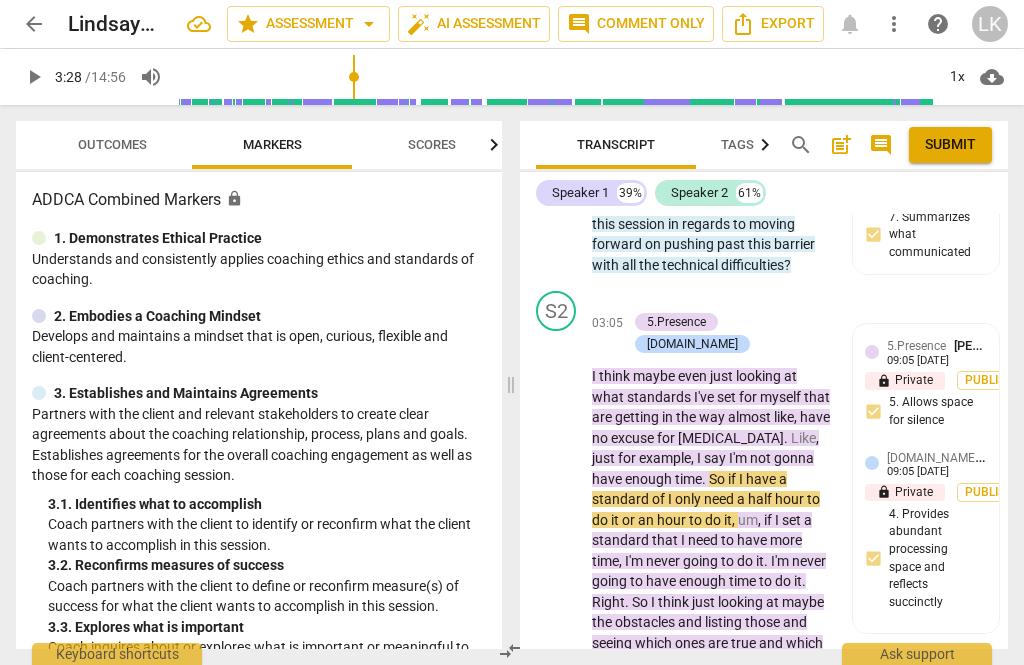 click on "play_arrow" at bounding box center [557, 520] 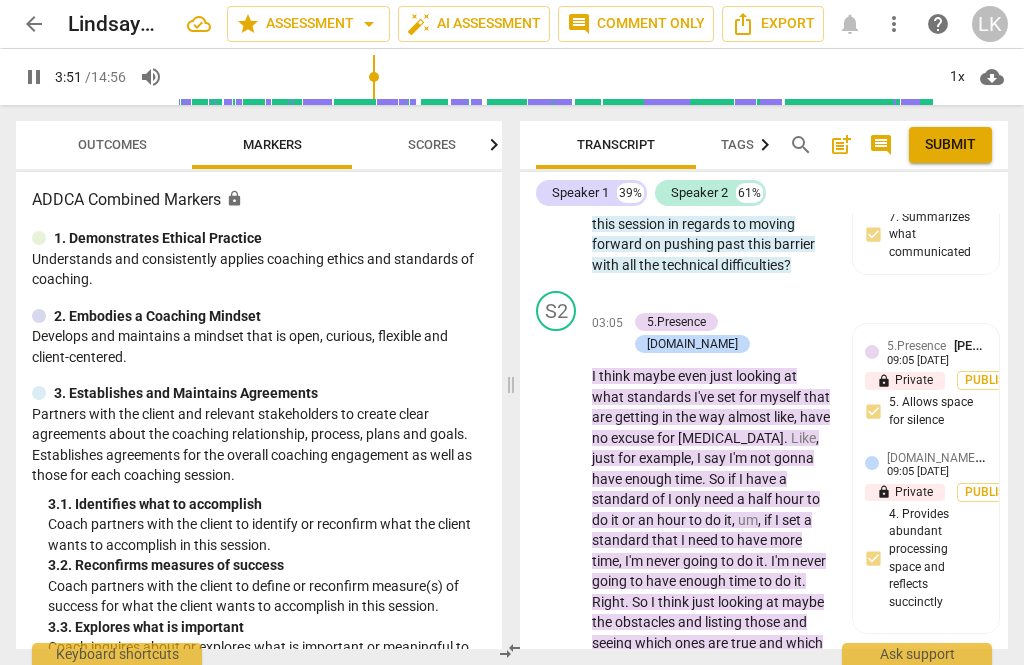 click on "pause" at bounding box center (557, 520) 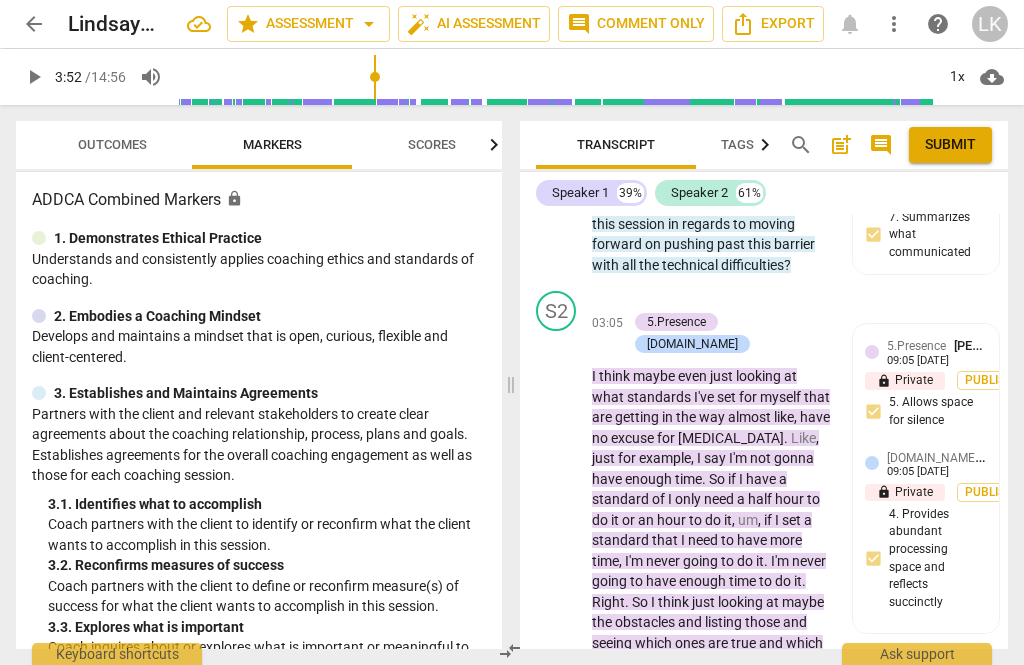 click on "play_arrow" at bounding box center [557, 520] 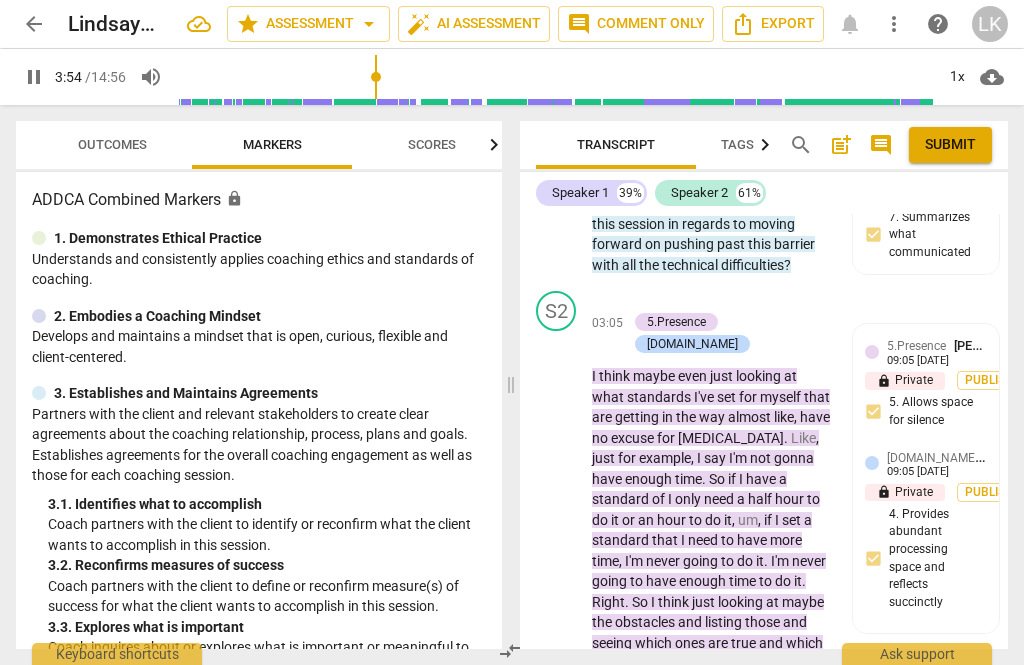 click on "pause" at bounding box center [557, 520] 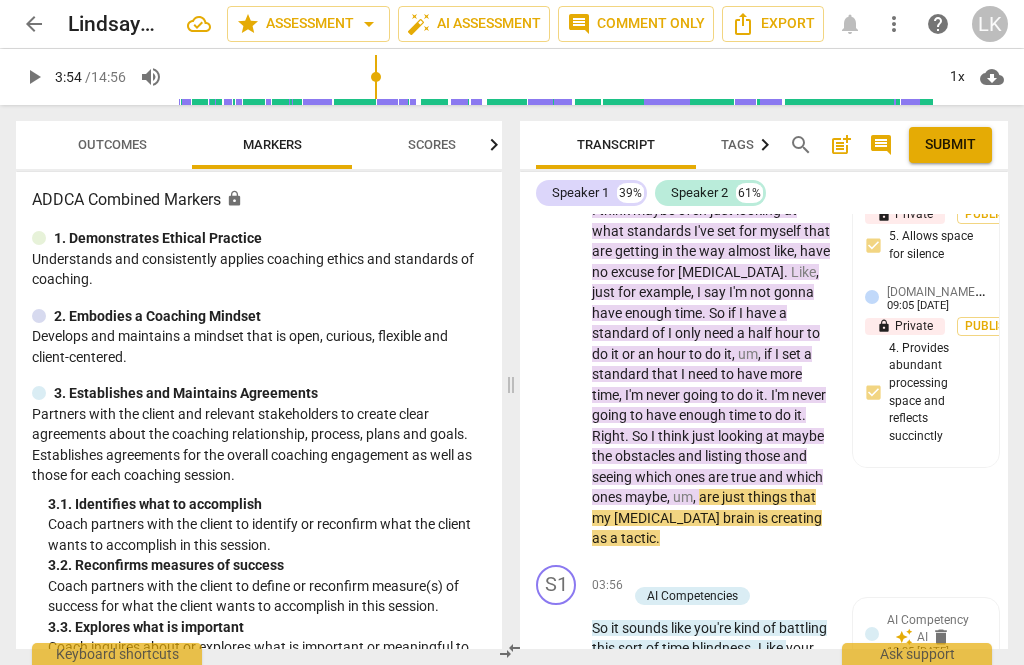 scroll, scrollTop: 2905, scrollLeft: 0, axis: vertical 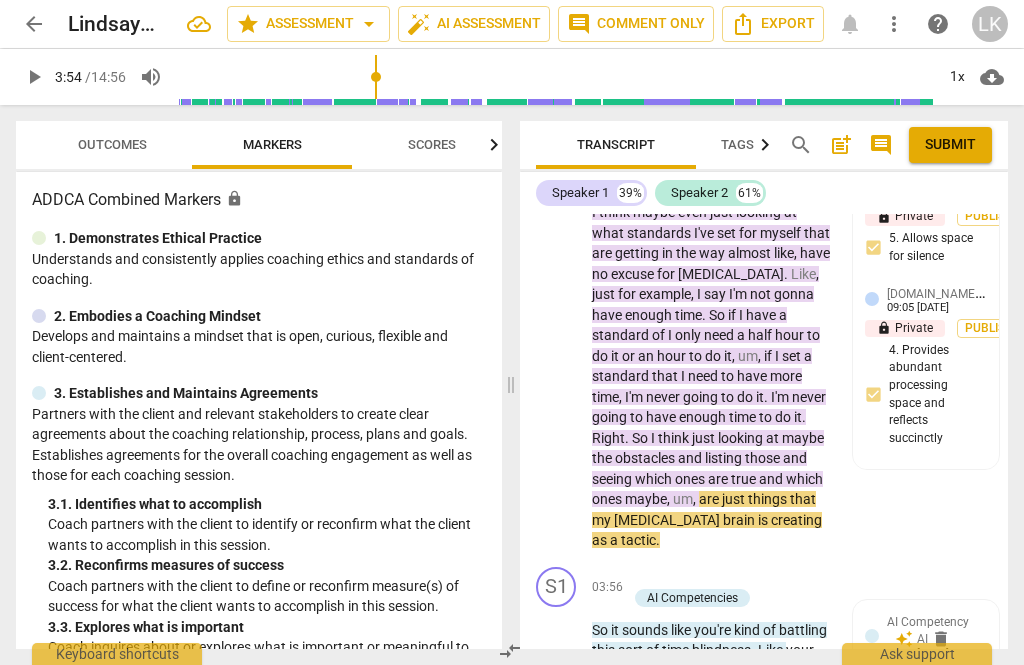 click on "play_arrow" at bounding box center [557, 356] 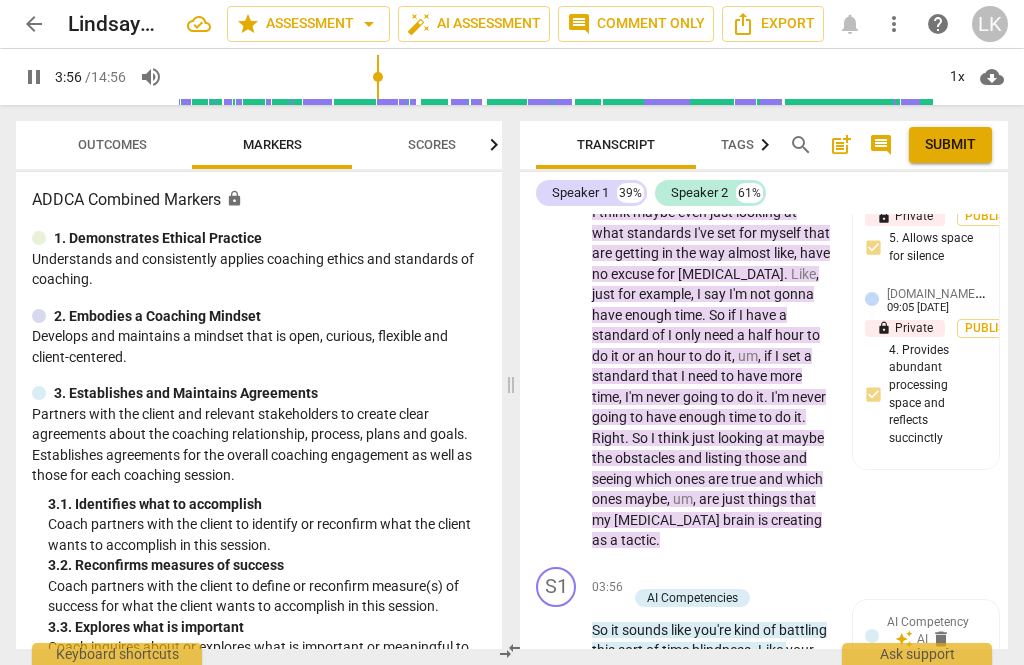 click on "pause" at bounding box center (557, 356) 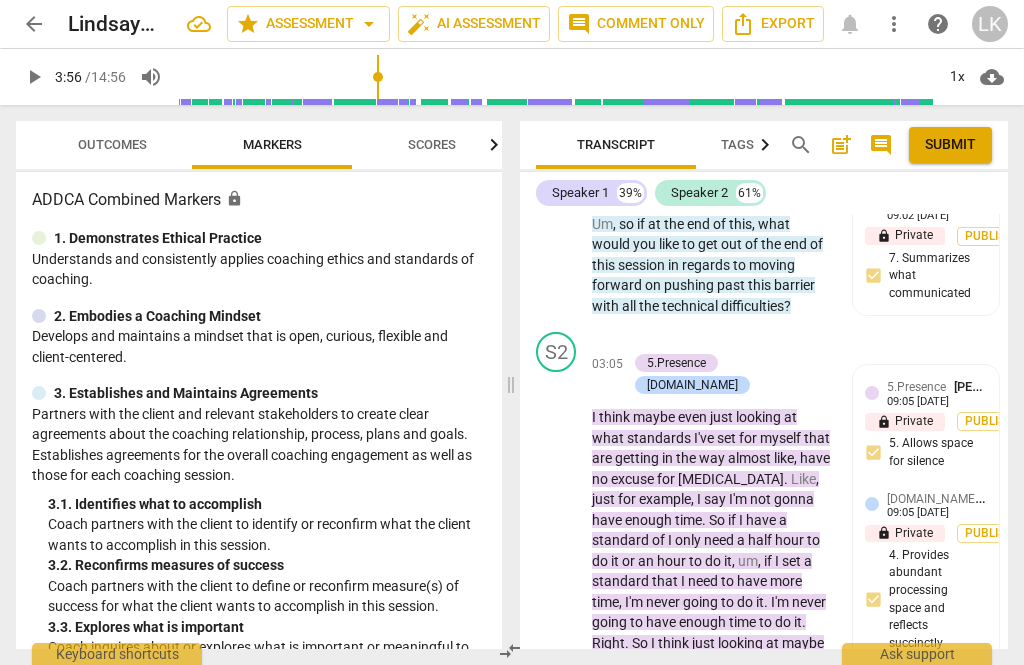 scroll, scrollTop: 2685, scrollLeft: 0, axis: vertical 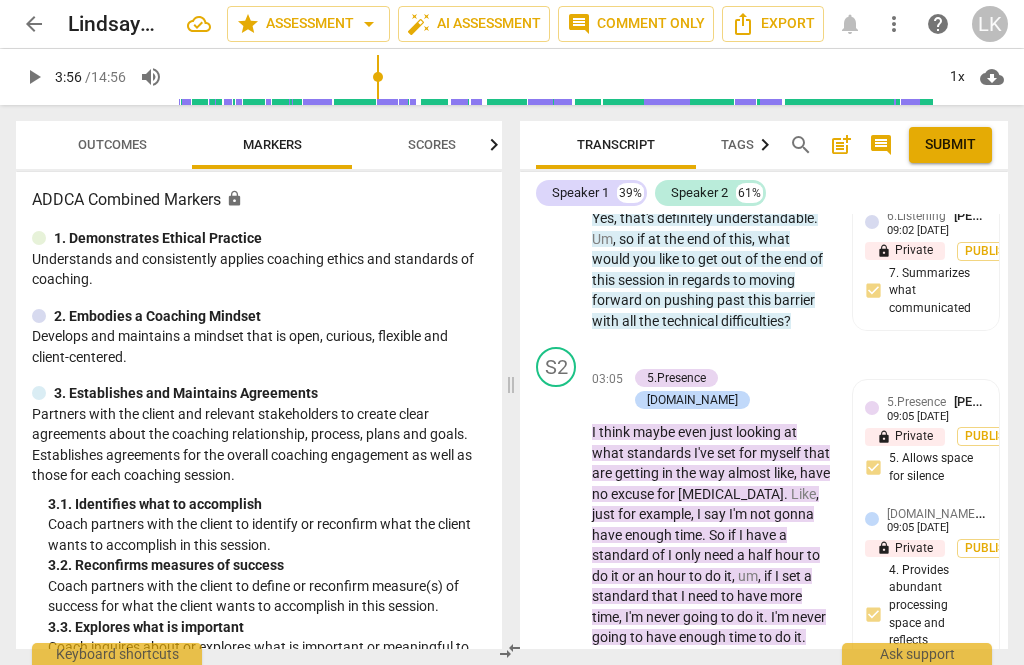 click on "+" at bounding box center [637, 357] 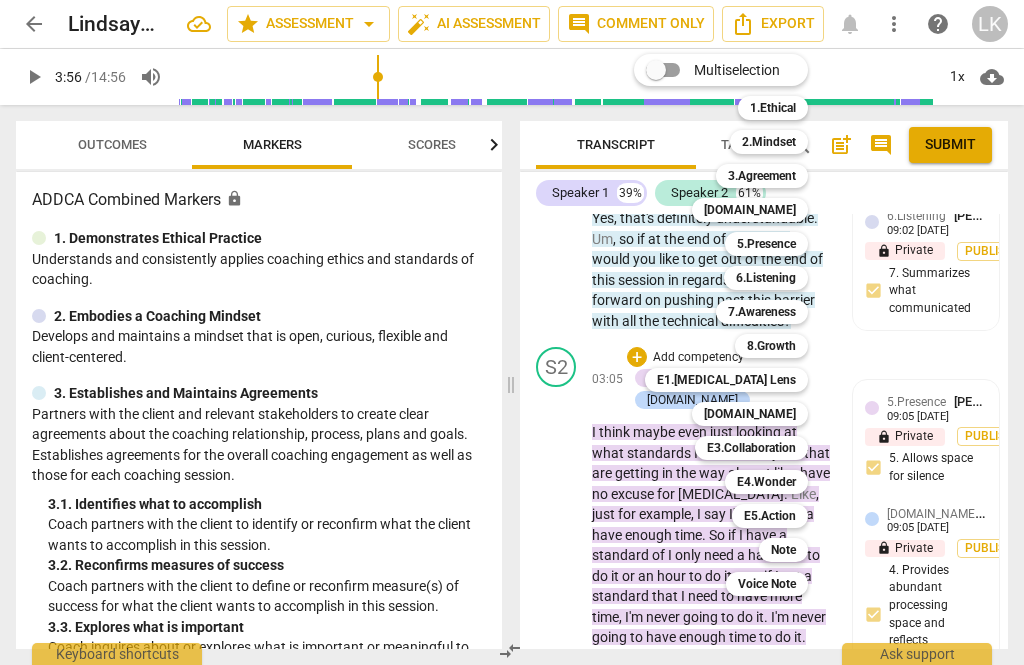 click on "6.Listening" at bounding box center (766, 278) 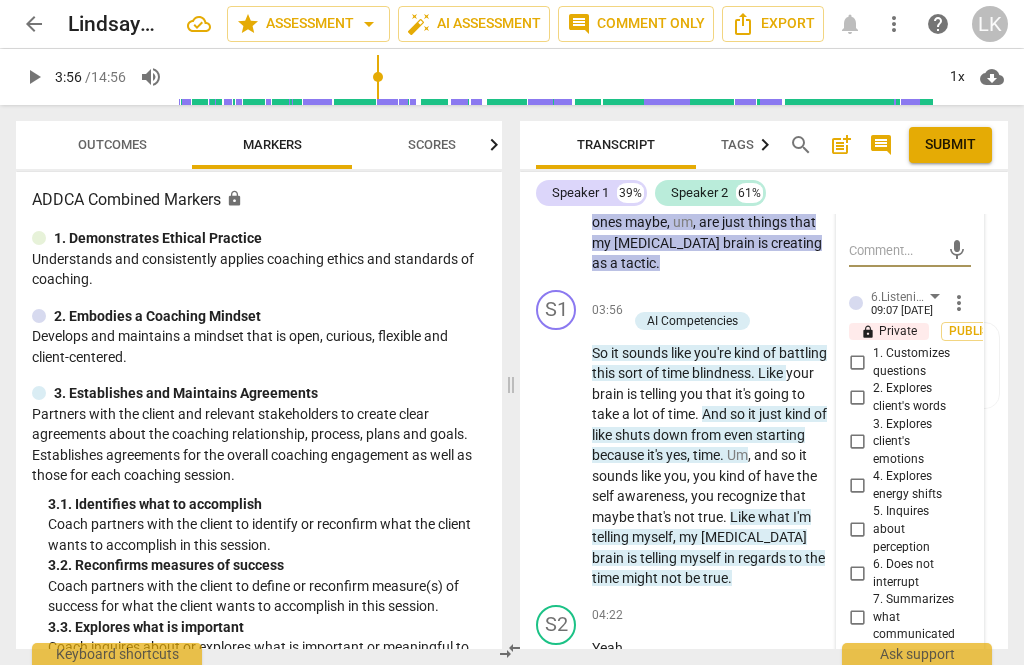 scroll, scrollTop: 3185, scrollLeft: 0, axis: vertical 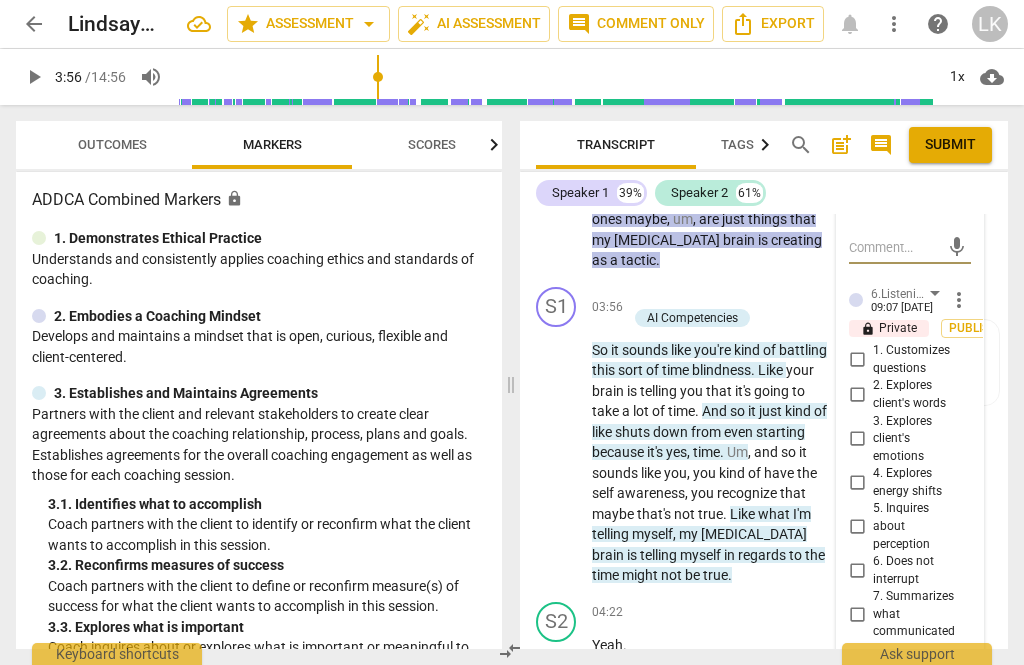 click on "6. Does not interrupt" at bounding box center [857, 571] 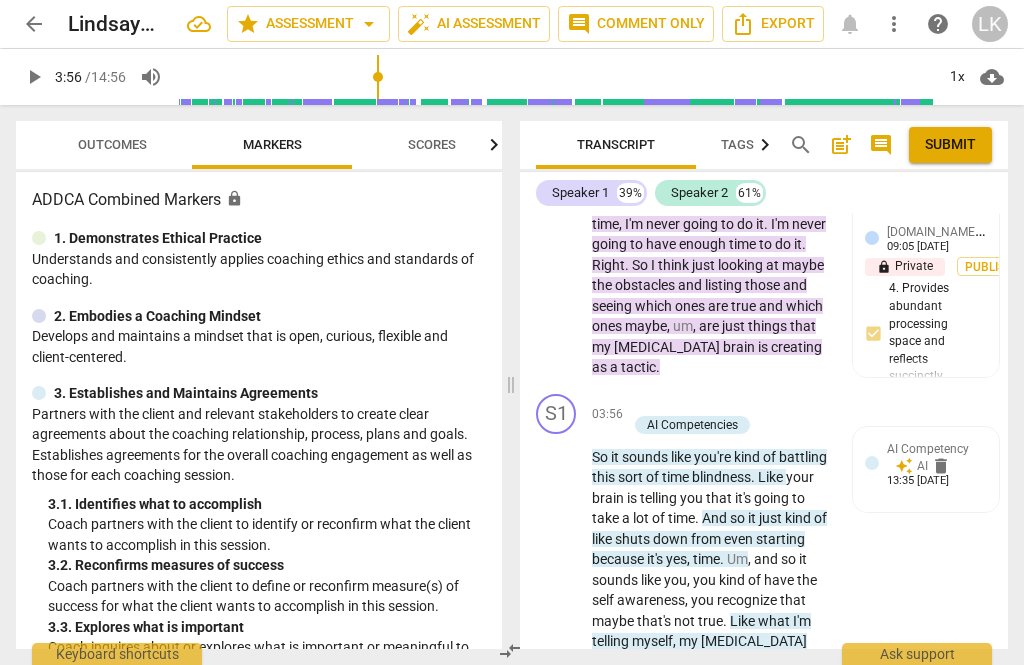 scroll, scrollTop: 3081, scrollLeft: 0, axis: vertical 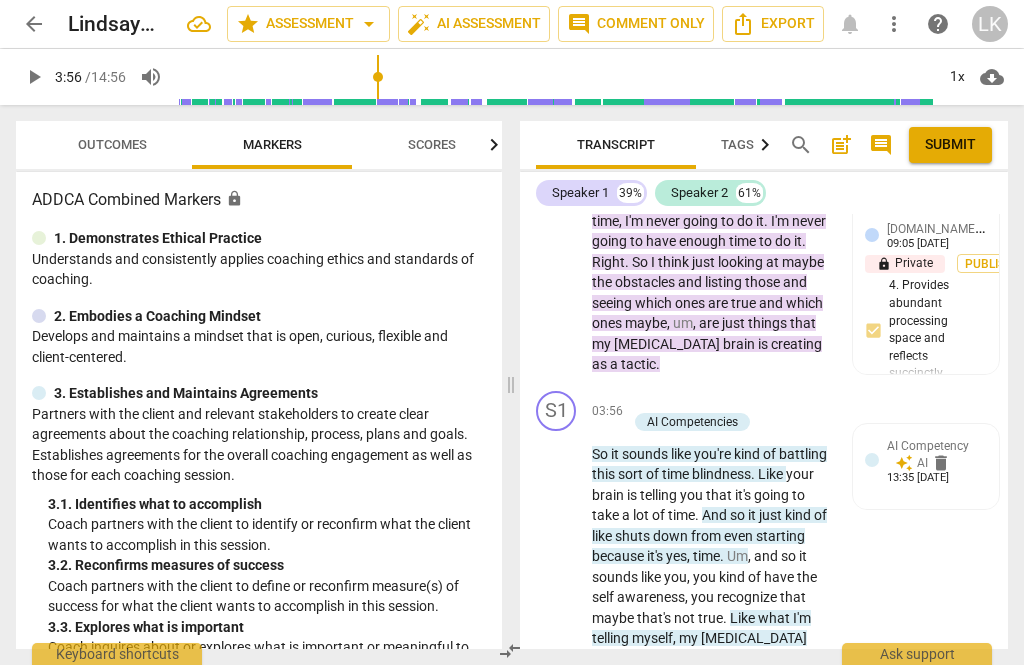 click on "play_arrow" at bounding box center [557, 557] 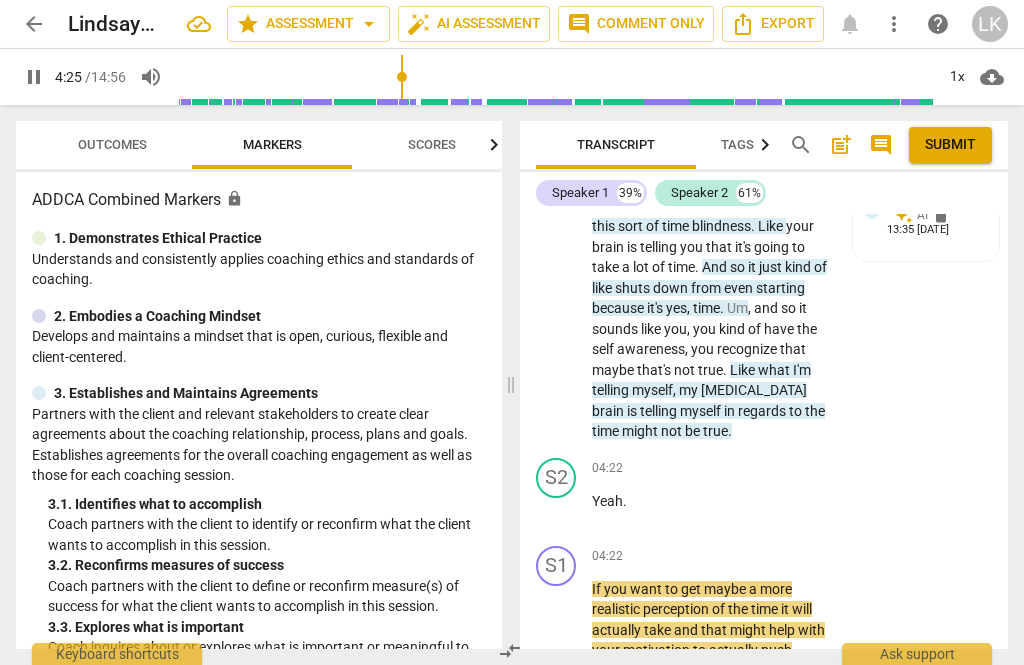 scroll, scrollTop: 3329, scrollLeft: 0, axis: vertical 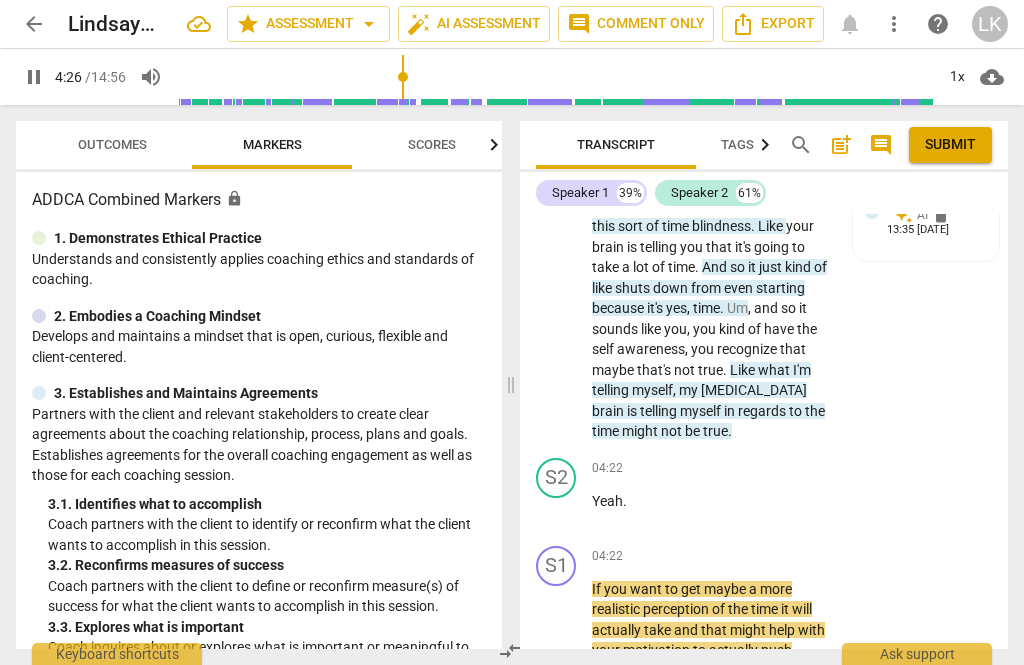 click on "pause" at bounding box center (557, 630) 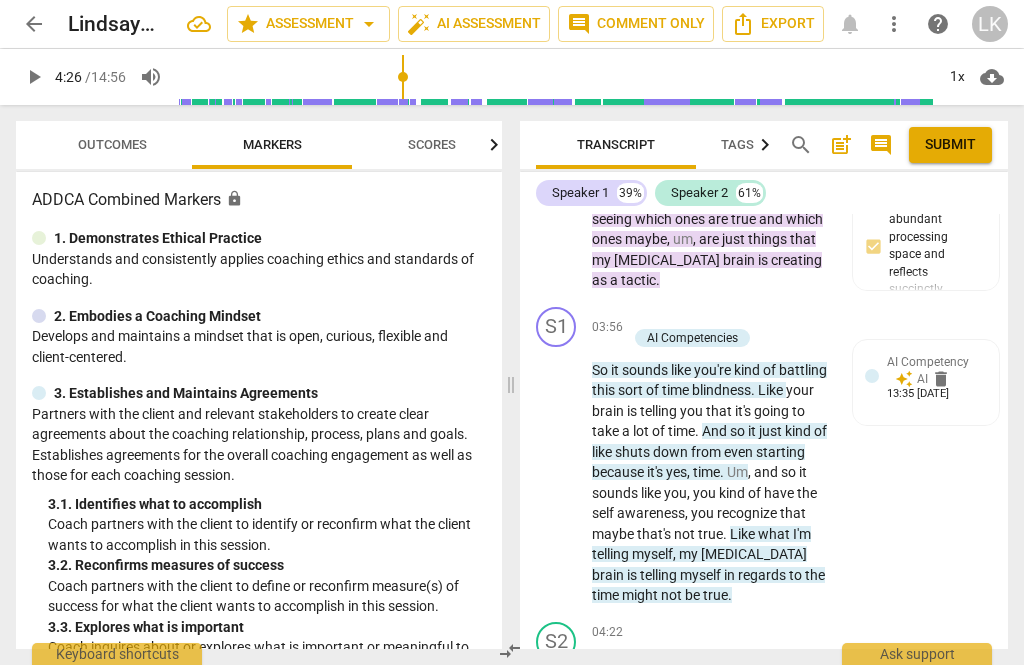 scroll, scrollTop: 3156, scrollLeft: 0, axis: vertical 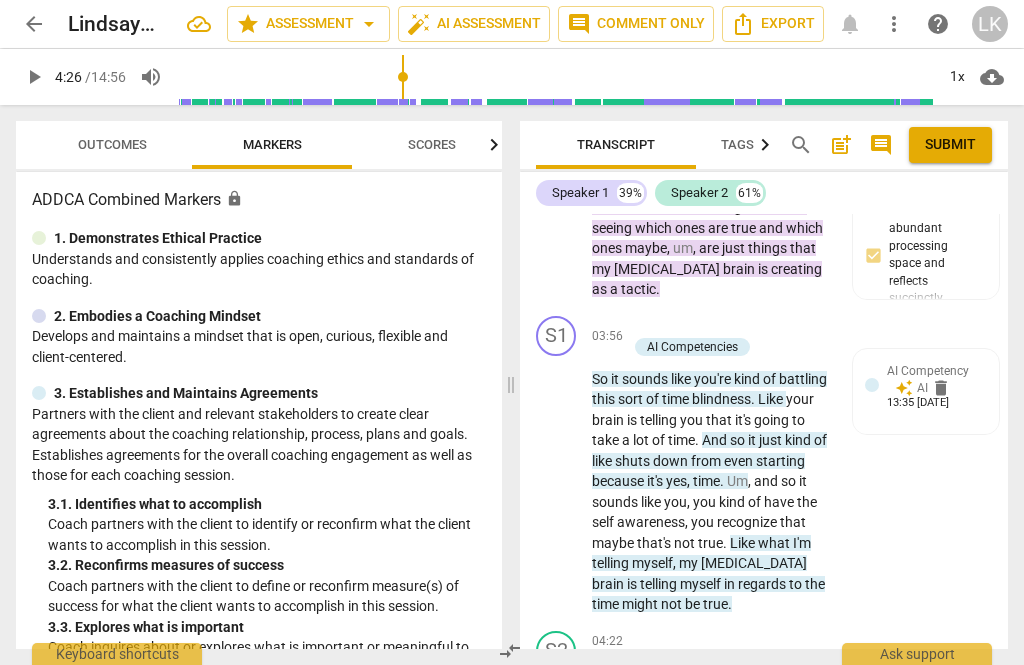click on "+ Add competency" at bounding box center [686, 326] 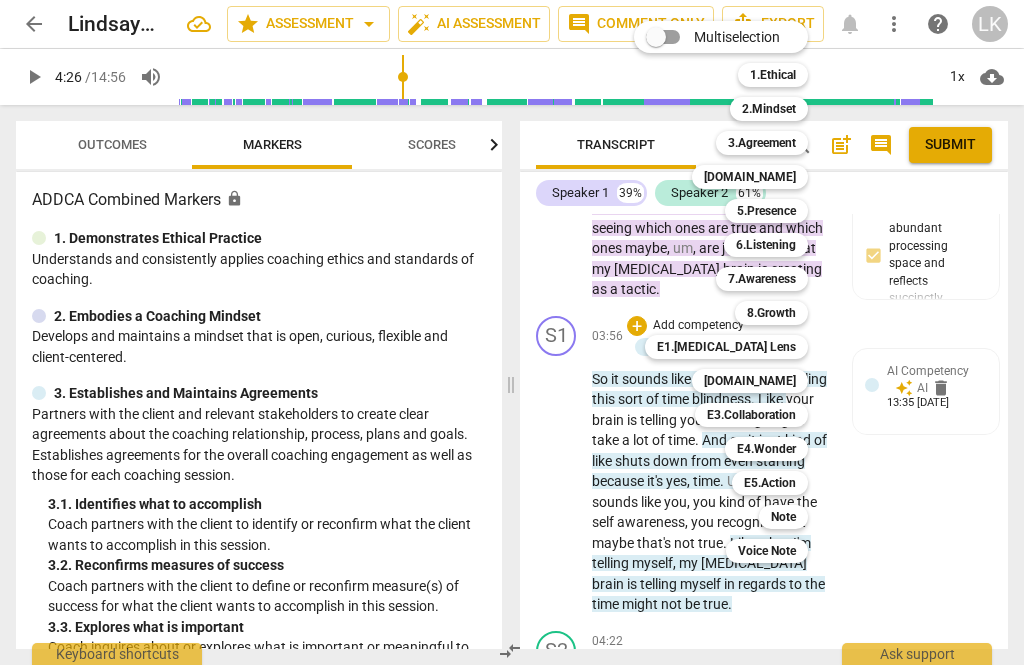 click on "6.Listening" at bounding box center [766, 245] 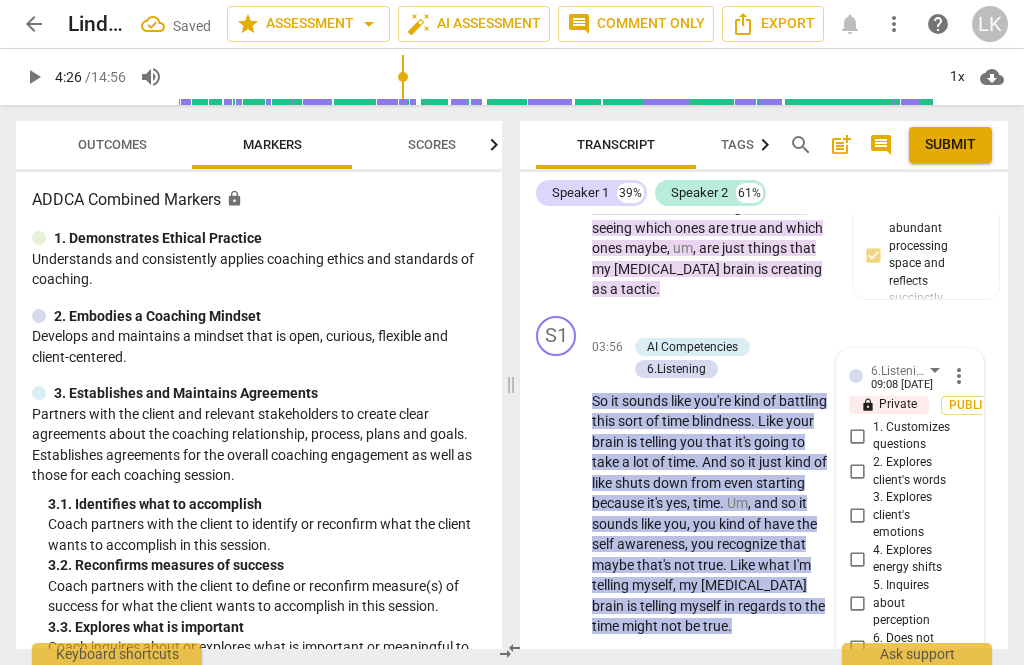 scroll, scrollTop: 3387, scrollLeft: 0, axis: vertical 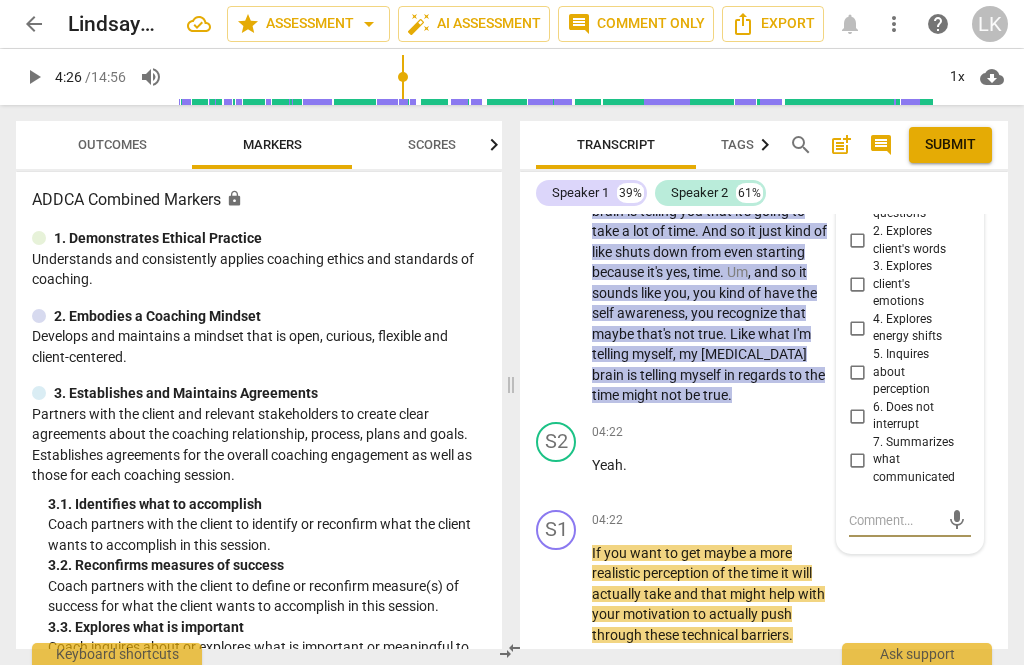 click on "7. Summarizes what communicated" at bounding box center [857, 460] 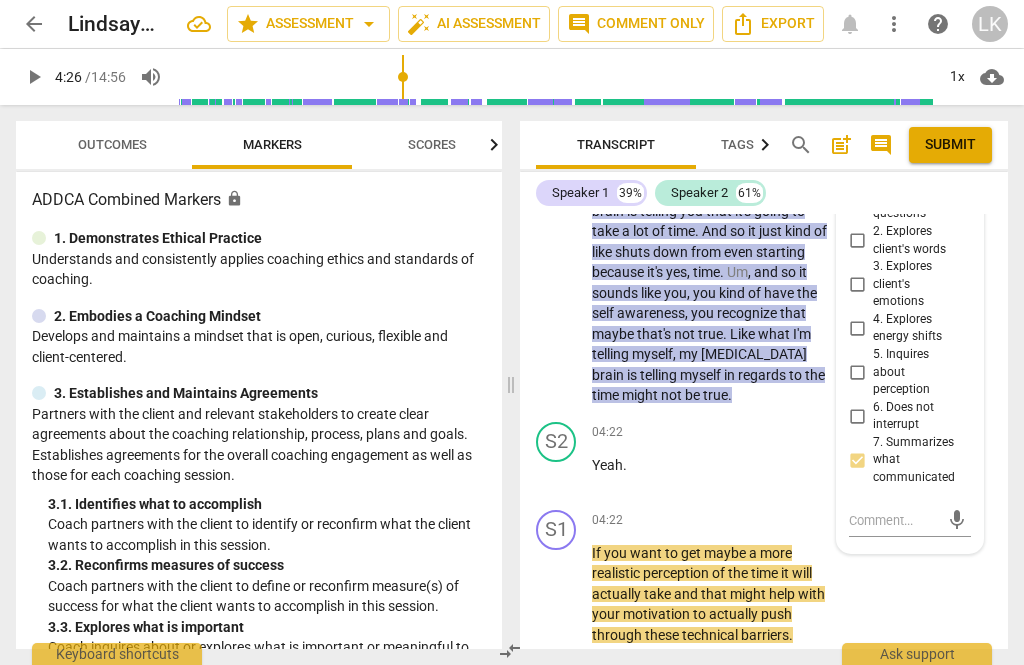 click at bounding box center [894, 520] 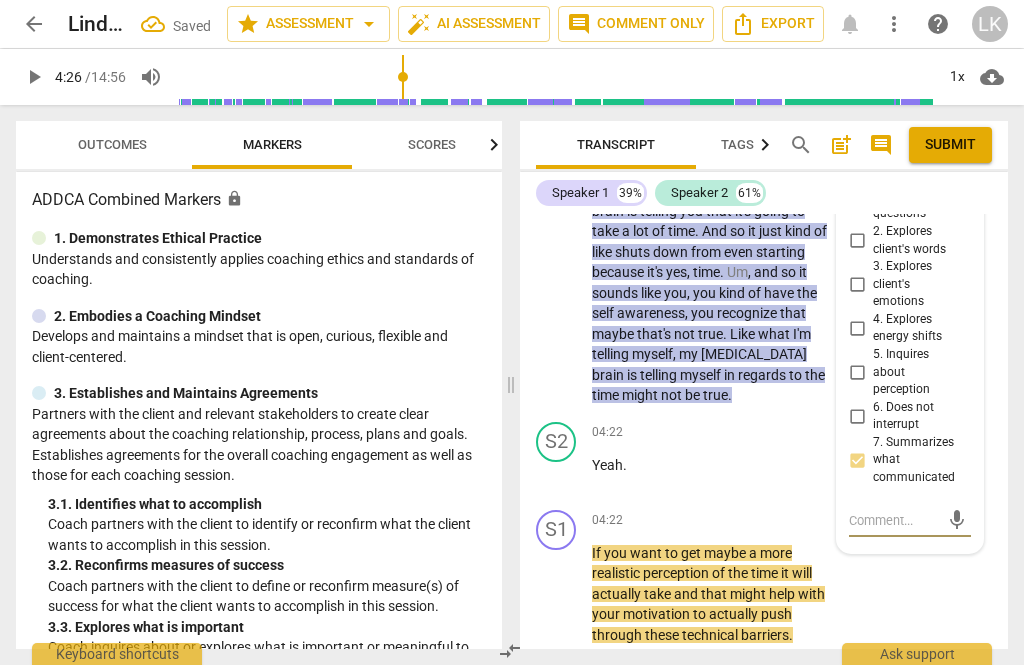 click on "arrow_back LindsayMorrow_B131_CSP1 Saved star    Assessment   arrow_drop_down auto_fix_high    AI Assessment comment    Comment only    Export notifications more_vert help LK play_arrow 4:26   /  14:56 volume_up 1x cloud_download Outcomes Markers Scores ADDCA Combined Markers lock 1. Demonstrates Ethical Practice Understands and consistently applies coaching ethics and standards of coaching. 2. Embodies a Coaching Mindset Develops and maintains a mindset that is open, curious, flexible and client-centered. 3. Establishes and Maintains Agreements Partners with the client and relevant stakeholders to create clear agreements about the coaching relationship, process, plans and goals. Establishes agreements for the overall coaching engagement as well as those for each coaching session. 3. 1. Identifies what to accomplish Coach partners with the client to identify or reconfirm what the client wants to accomplish in this session. 3. 2. Reconfirms measures of success 3. 3. Explores what is important" at bounding box center [512, 0] 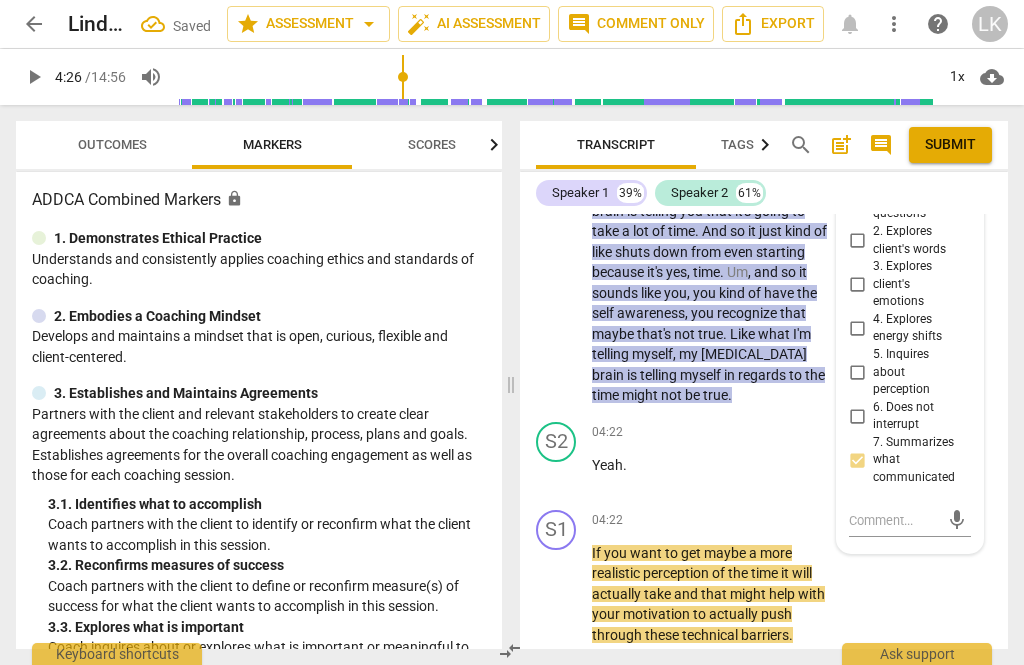 click at bounding box center [894, 520] 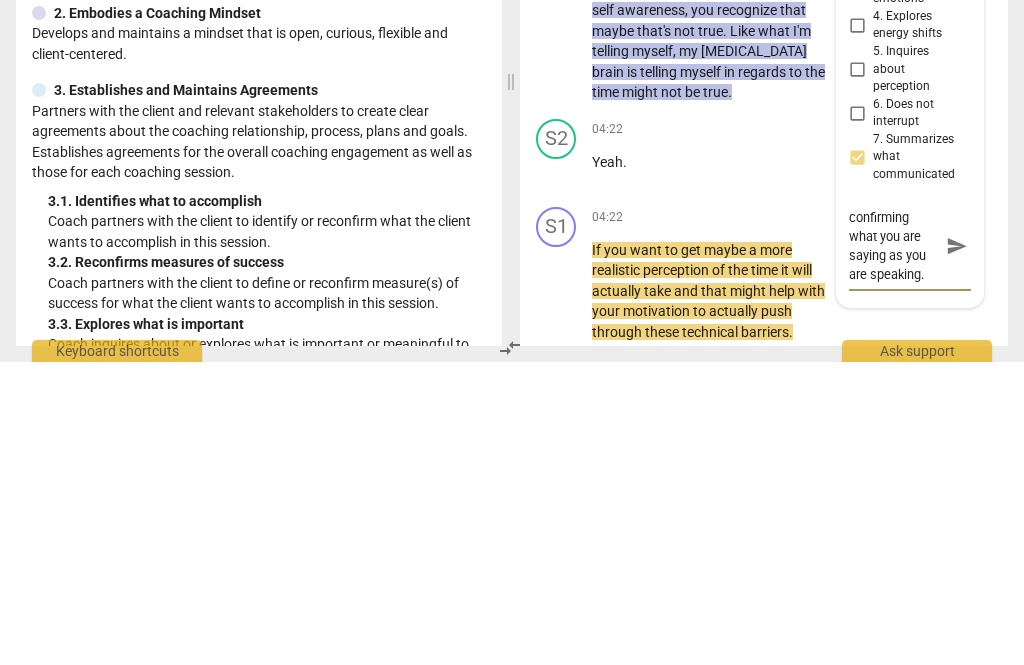scroll, scrollTop: 56, scrollLeft: 0, axis: vertical 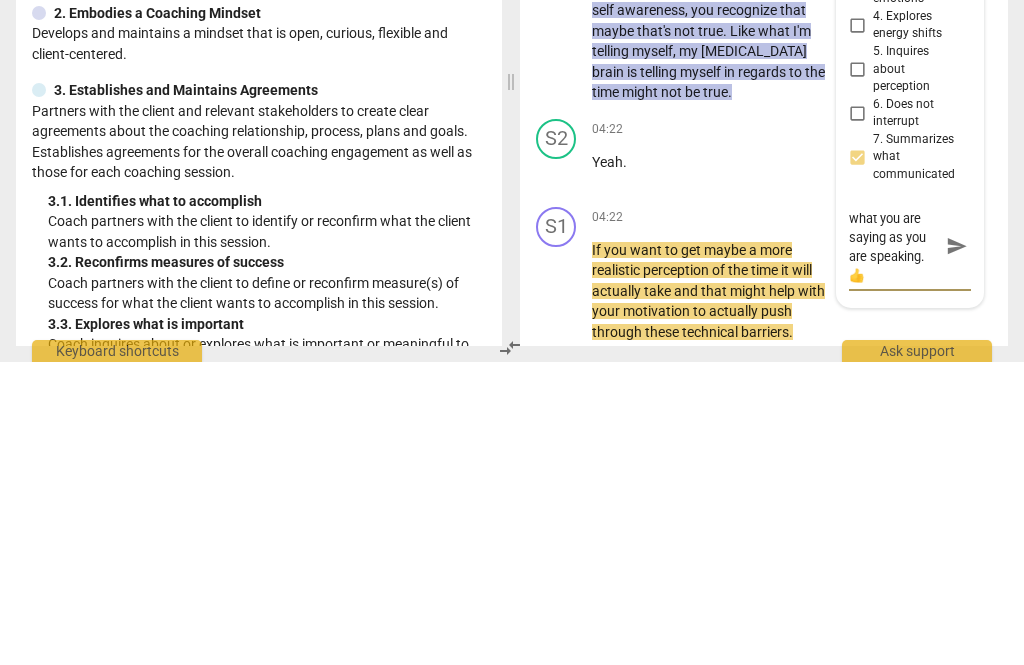 click on "send" at bounding box center (956, 549) 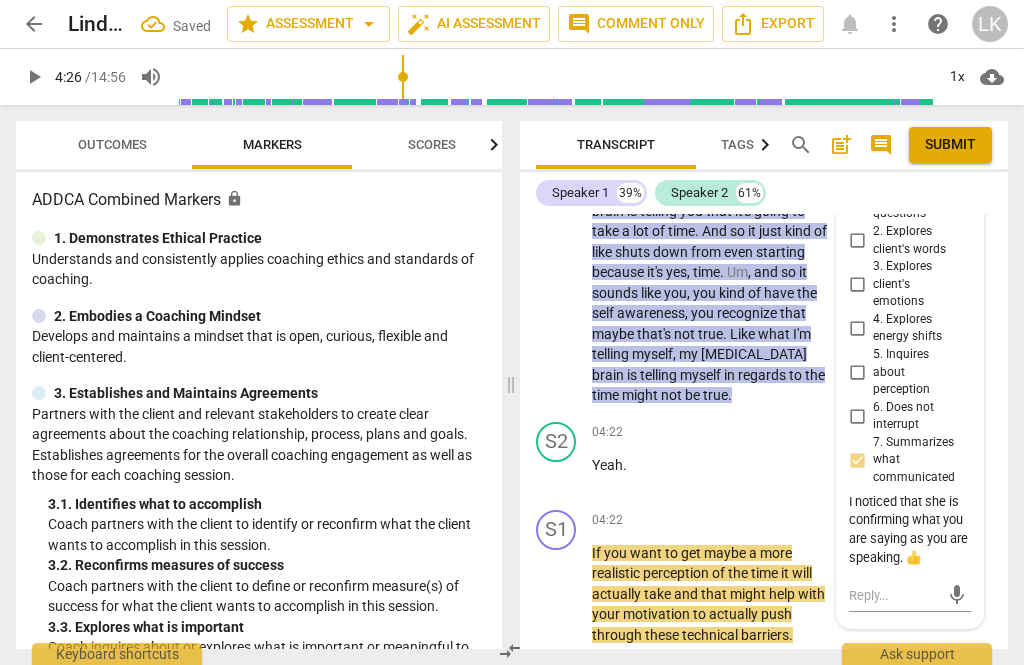 scroll, scrollTop: 0, scrollLeft: 0, axis: both 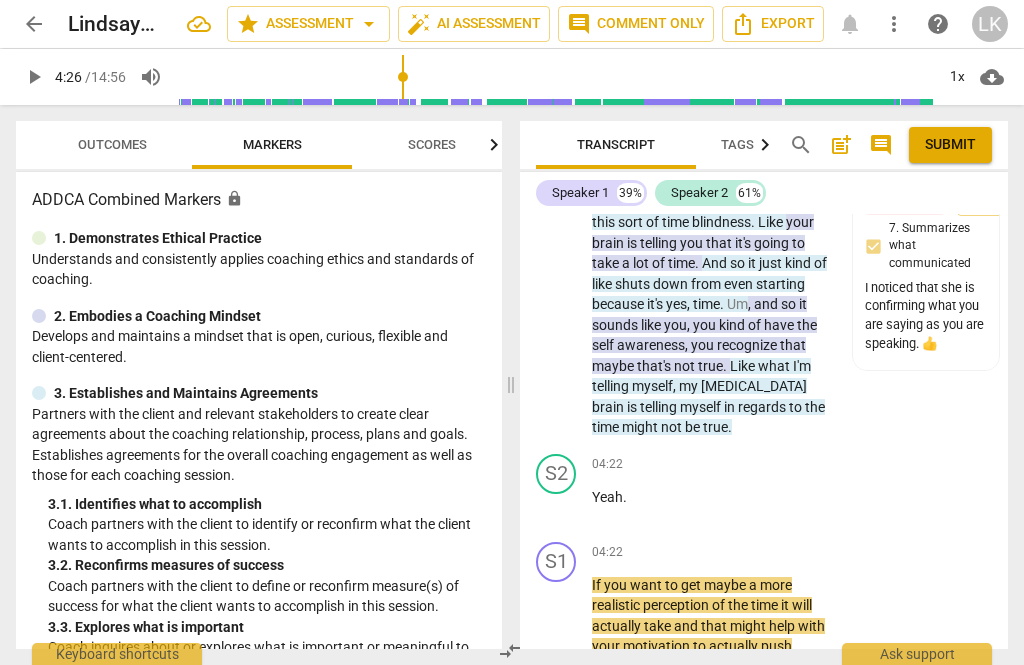 click on "play_arrow" at bounding box center (557, 507) 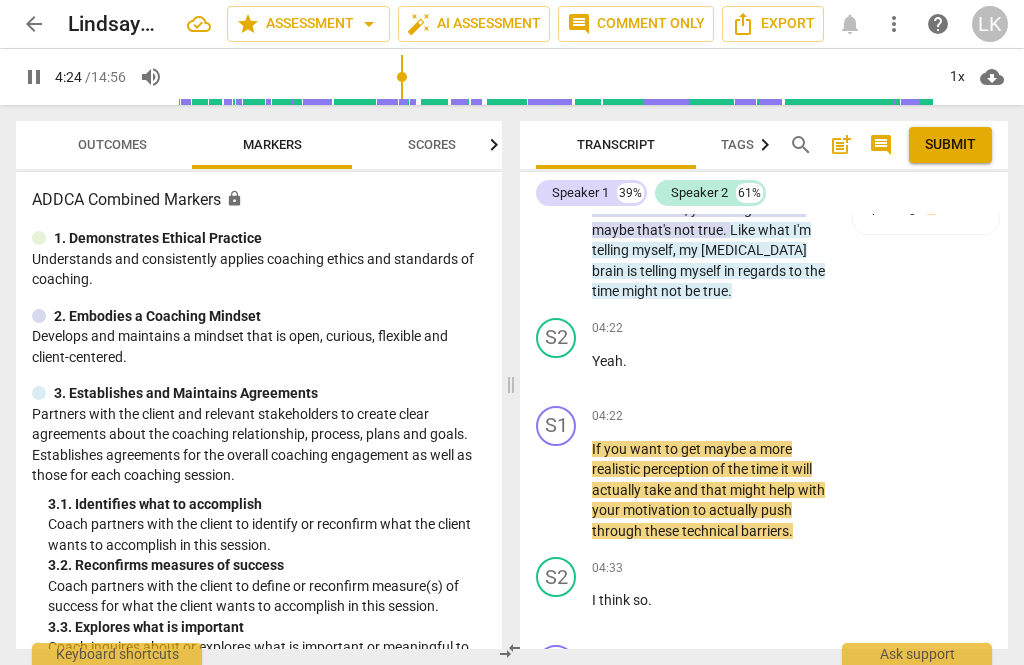 scroll, scrollTop: 3493, scrollLeft: 0, axis: vertical 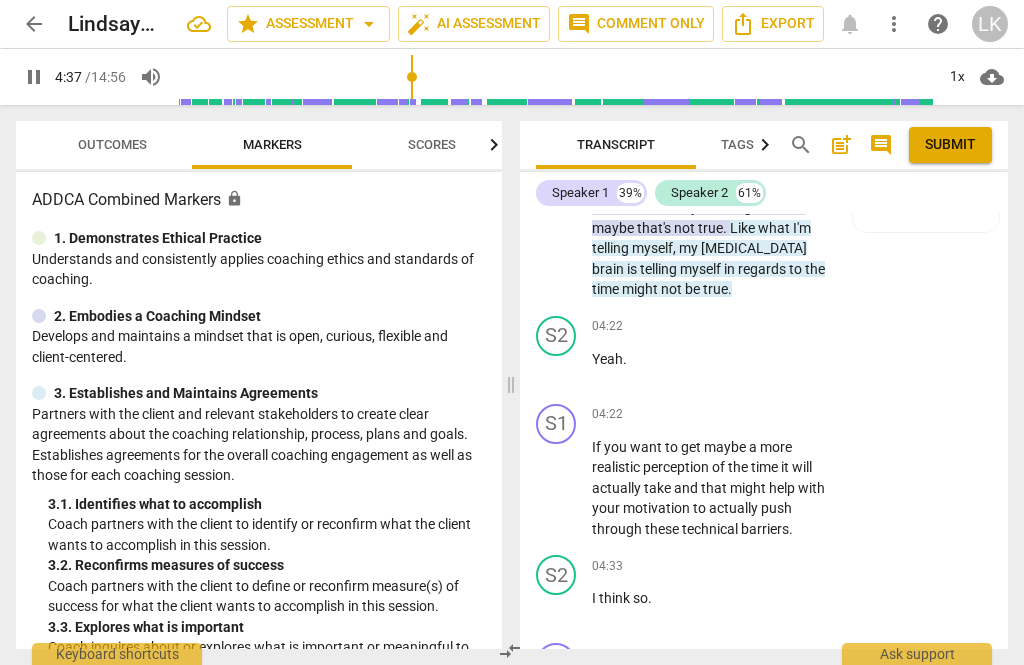 click on "pause" at bounding box center (557, 488) 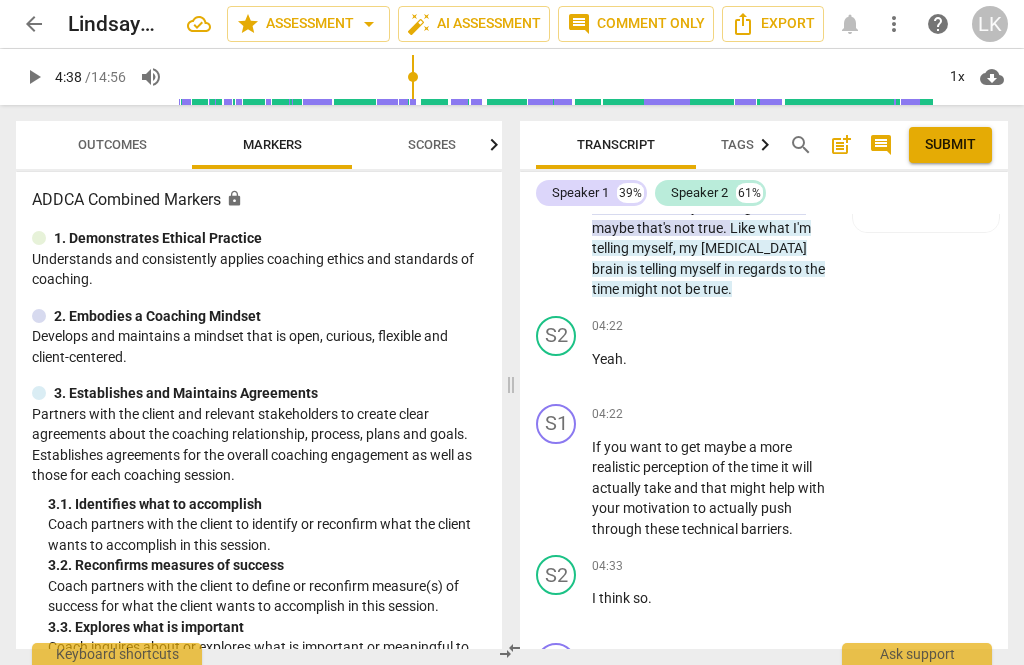 click on "+" at bounding box center [708, 415] 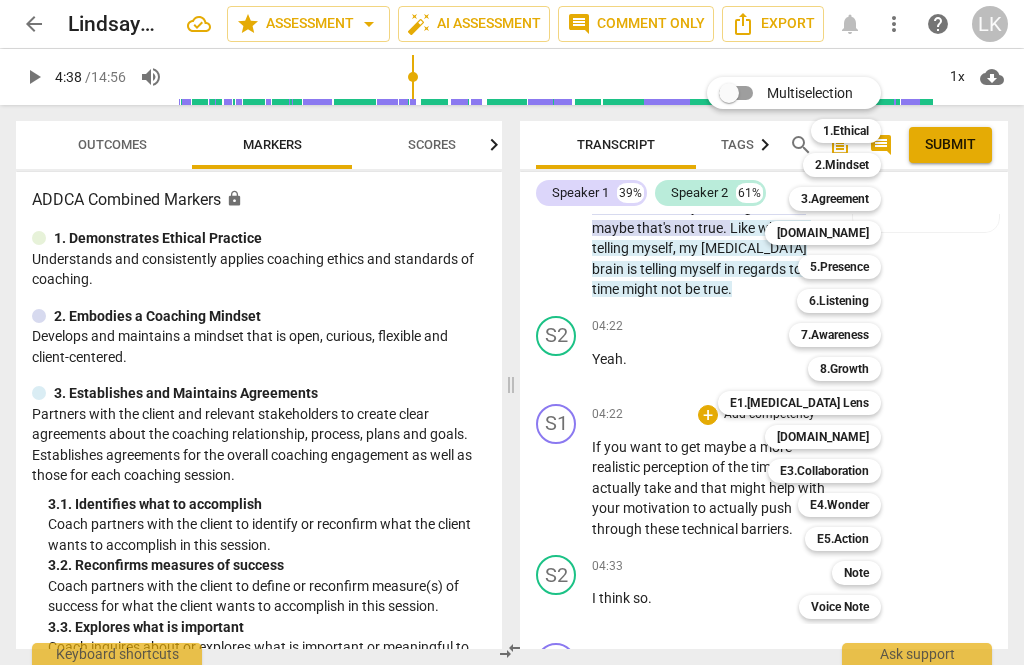 click on "7.Awareness" at bounding box center (835, 335) 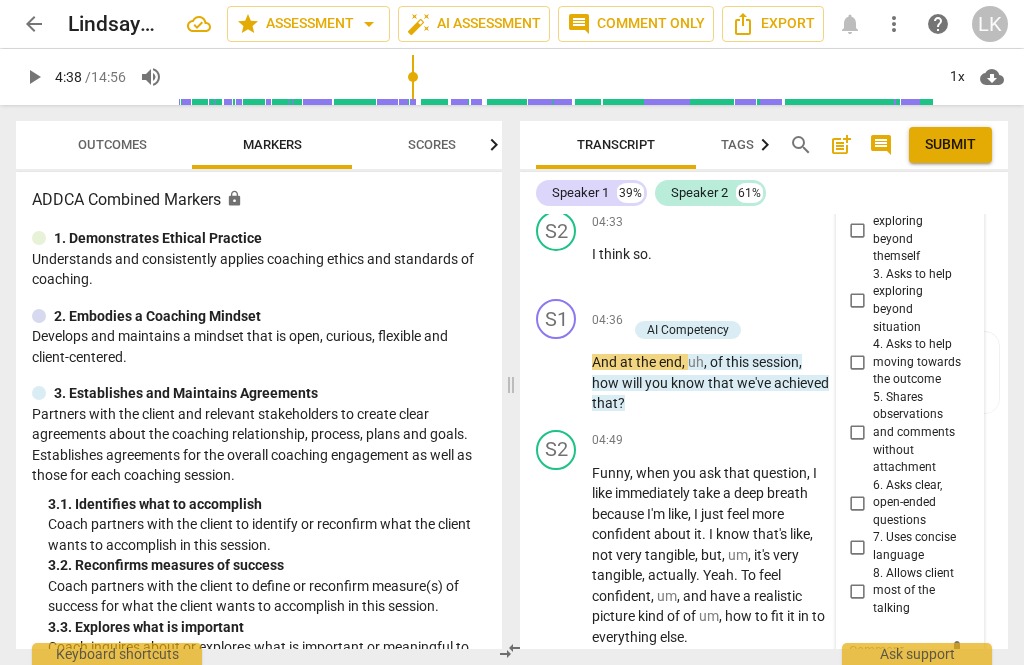 scroll, scrollTop: 3856, scrollLeft: 0, axis: vertical 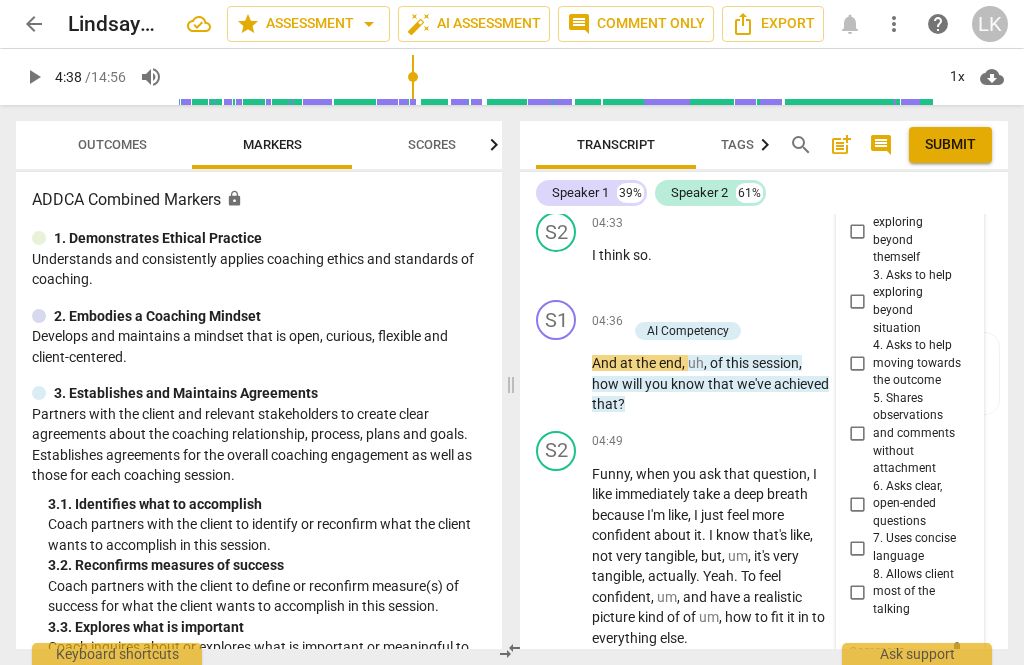 click on "5. Shares observations and comments without attachment" at bounding box center [857, 434] 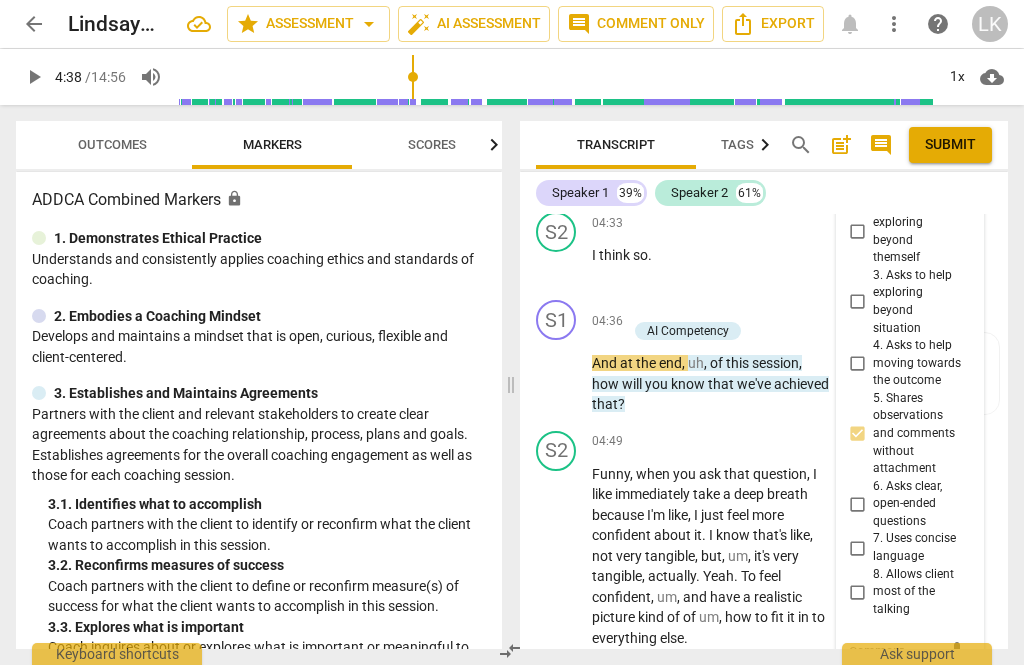 click at bounding box center [894, 651] 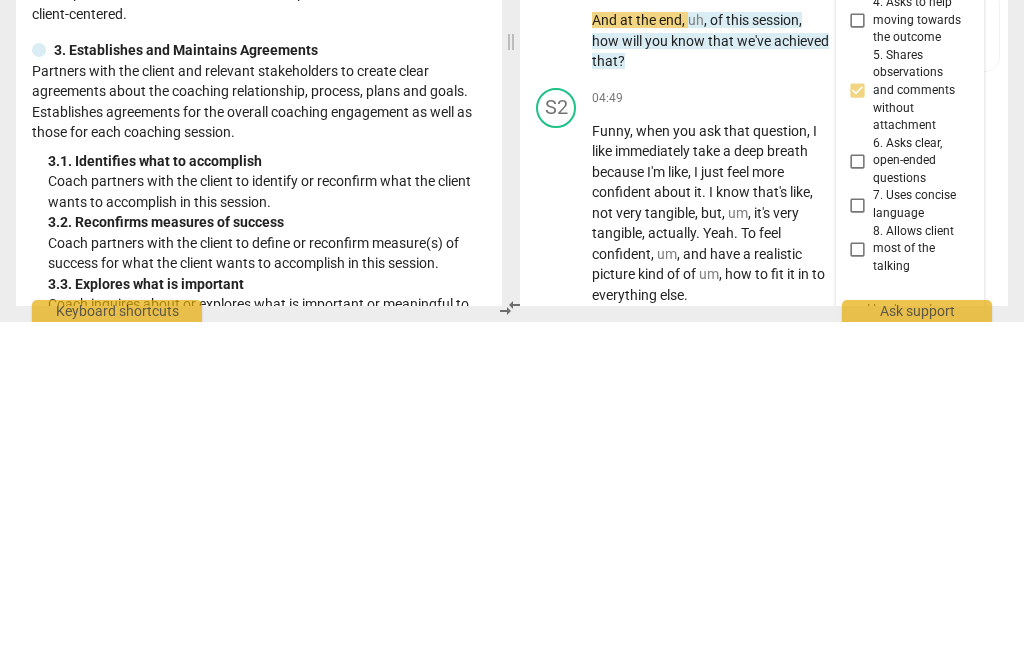 scroll, scrollTop: 18, scrollLeft: 0, axis: vertical 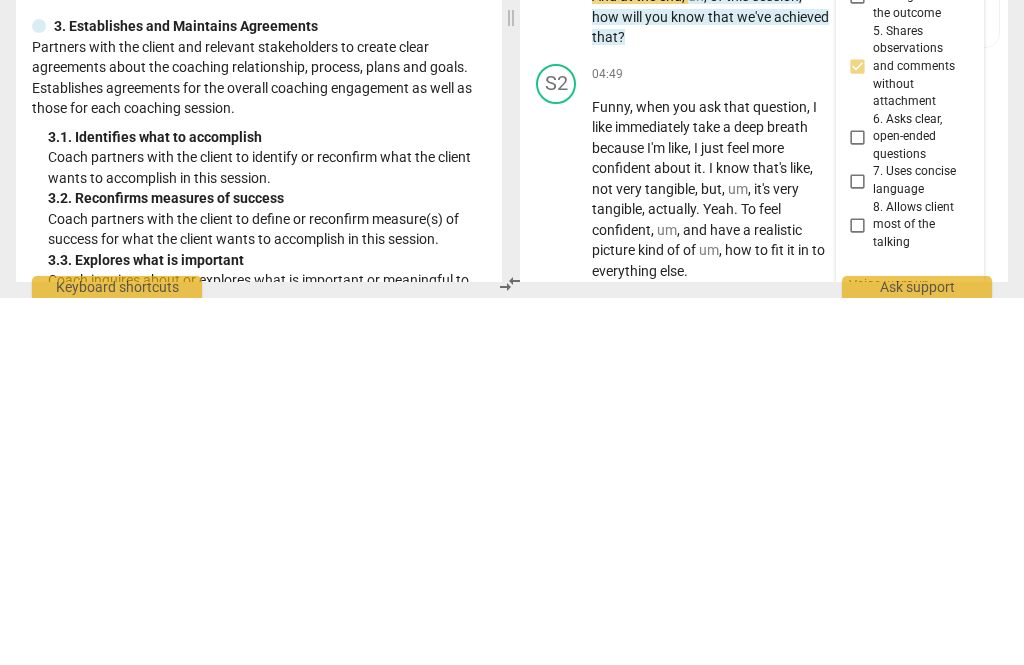 click on "send" at bounding box center [957, 690] 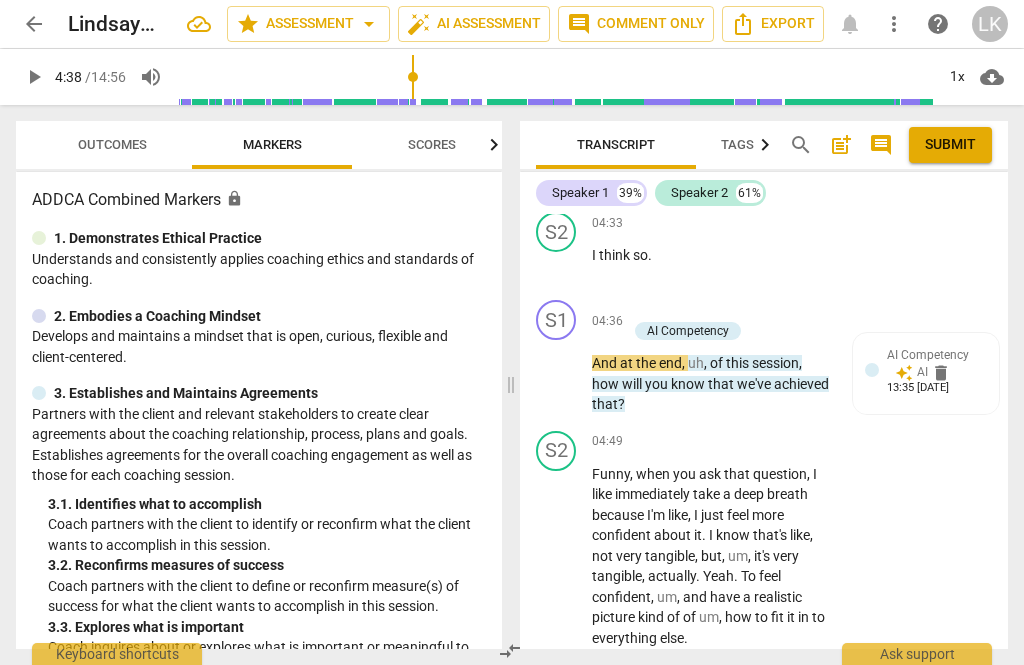 click on "play_arrow" at bounding box center [557, 374] 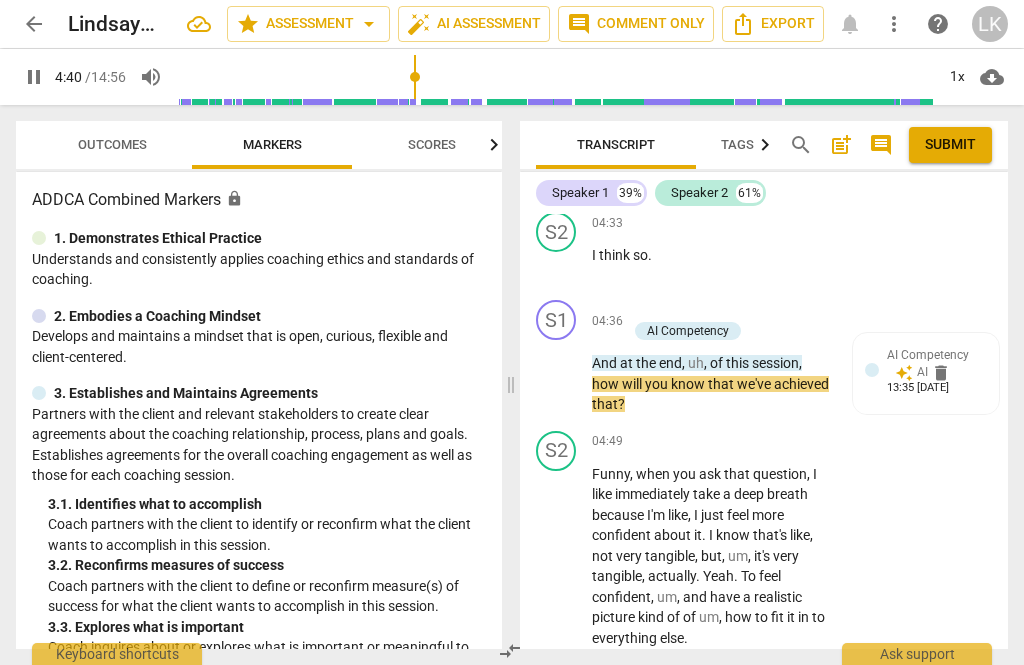 click on "pause" at bounding box center [557, 374] 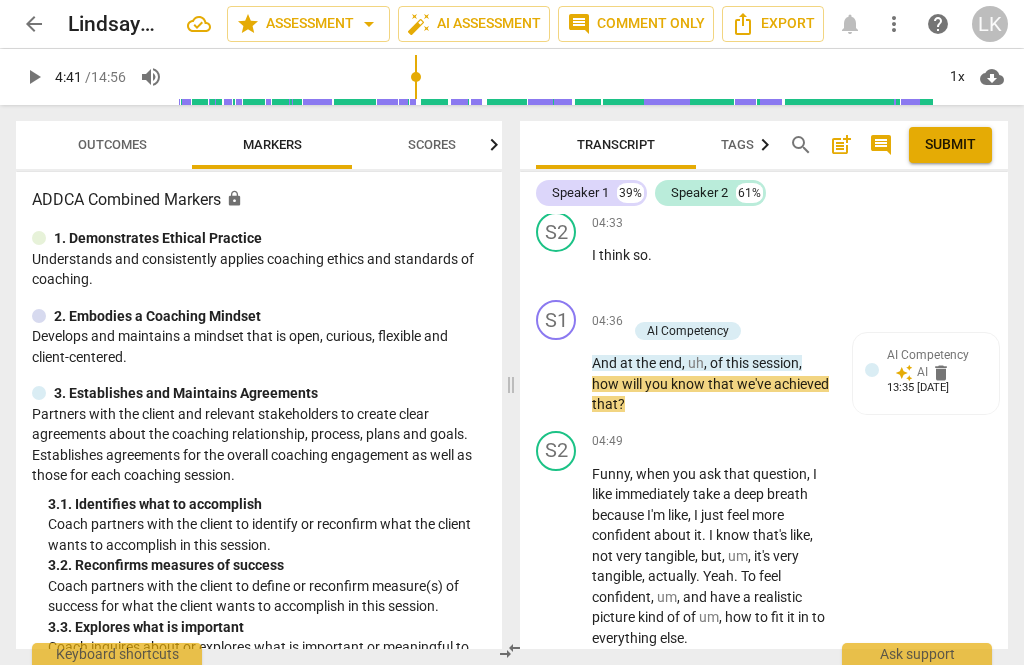 click on "+" at bounding box center (637, 310) 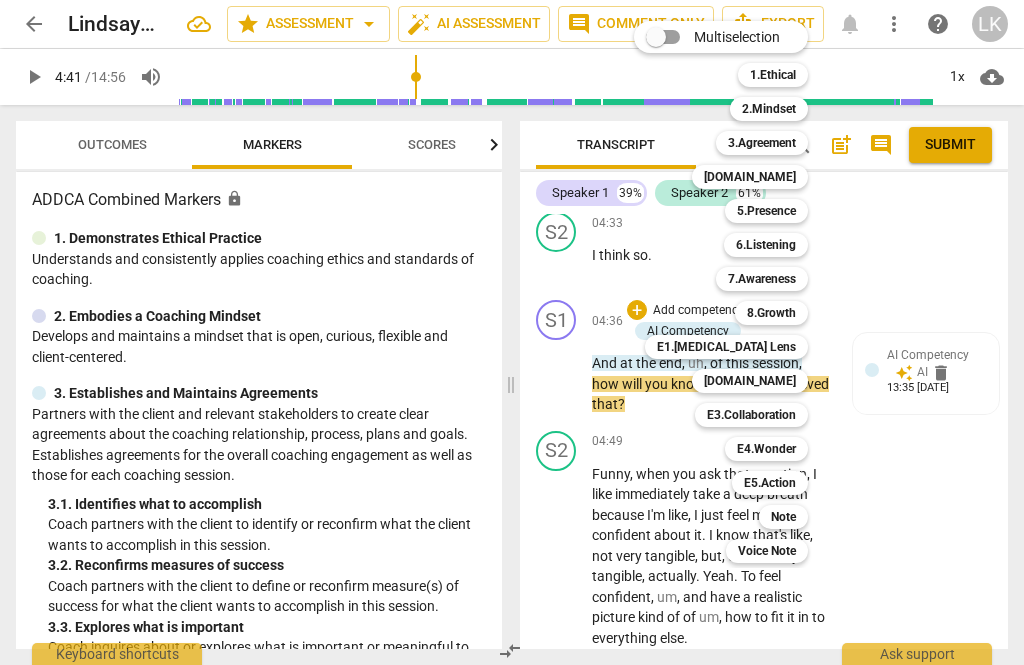 click on "3.Agreement" at bounding box center (762, 143) 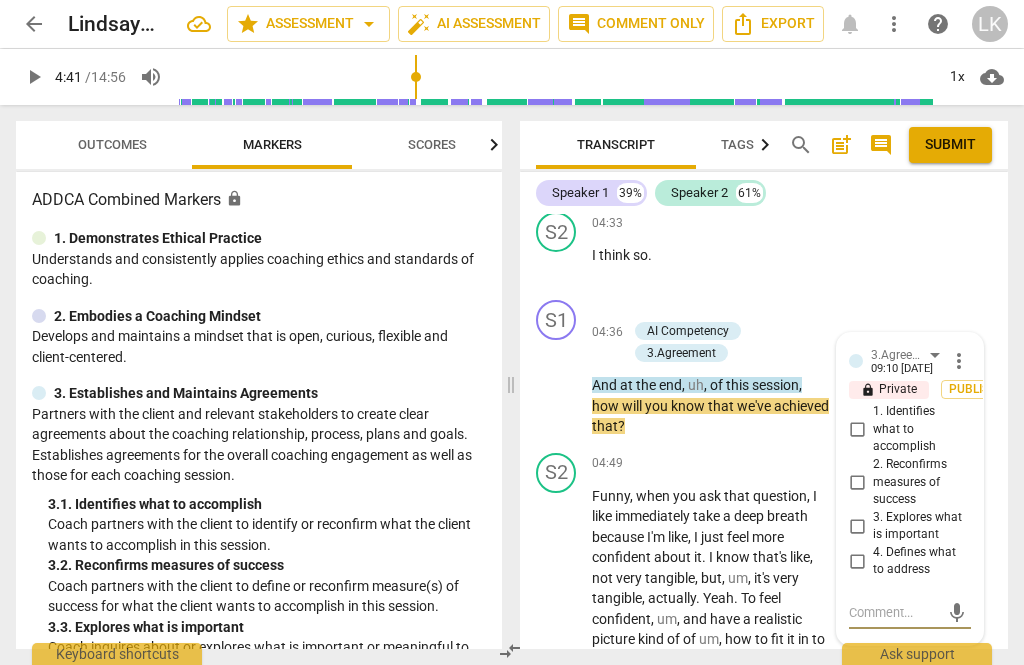 click on "2. Reconfirms measures of success" at bounding box center (857, 482) 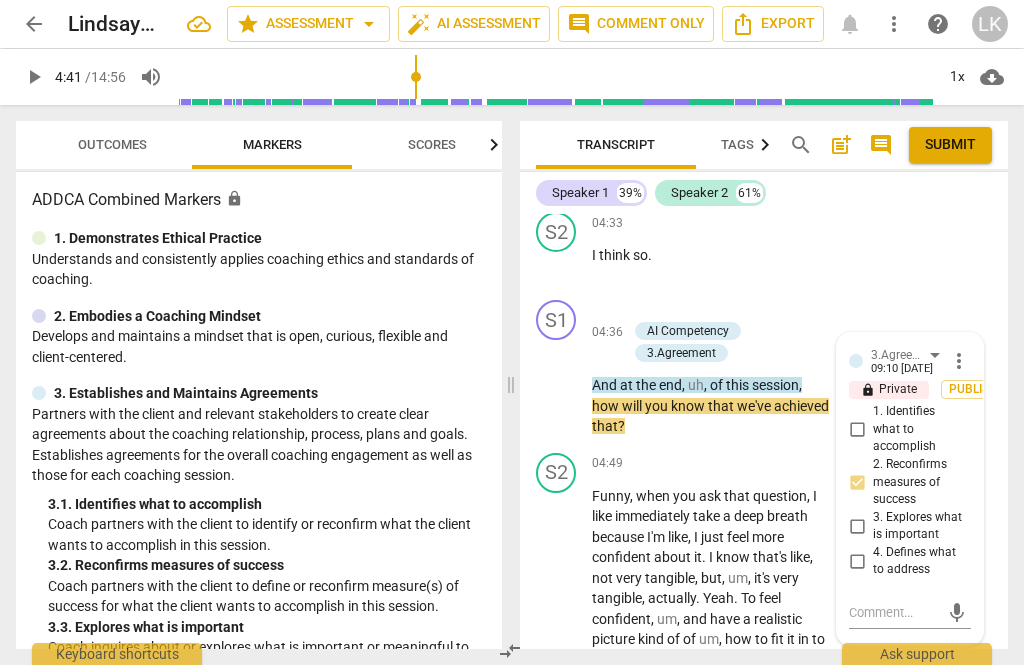 click on "play_arrow" at bounding box center [557, 385] 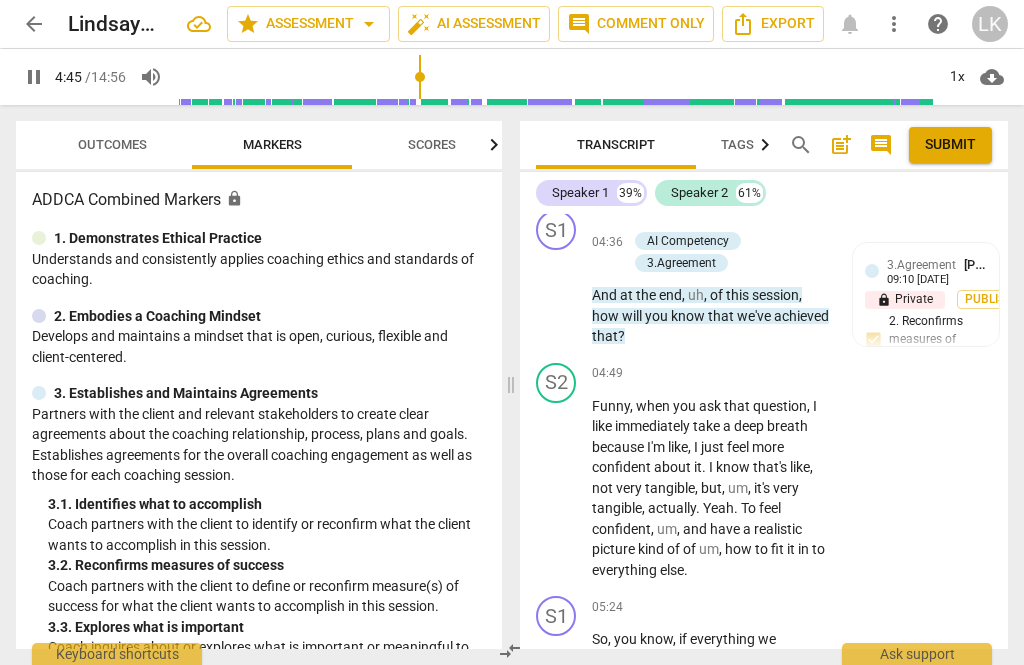 scroll, scrollTop: 3947, scrollLeft: 0, axis: vertical 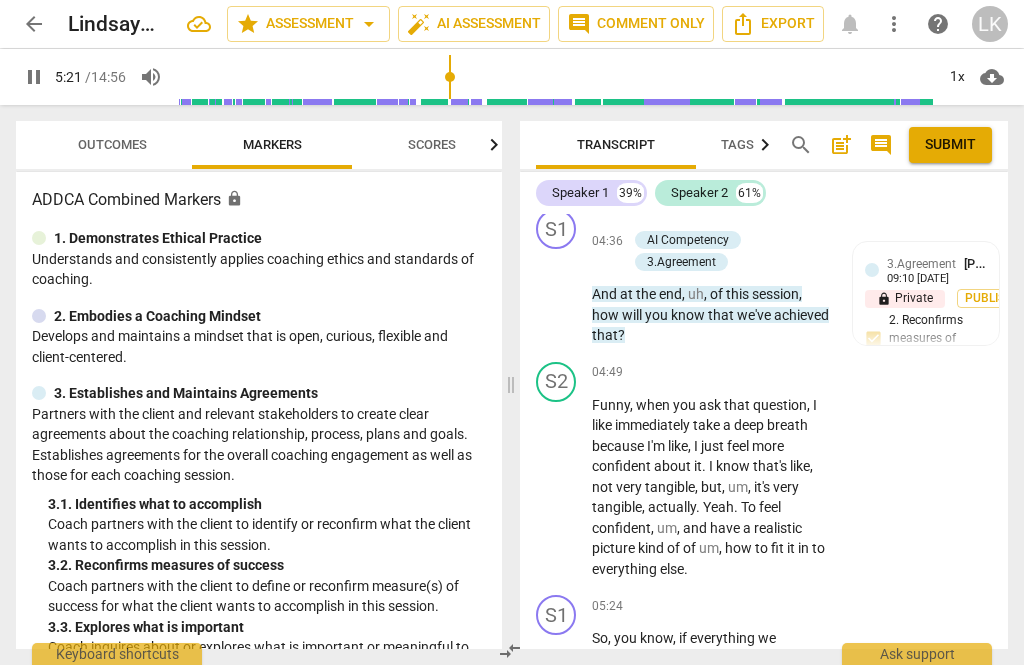 click on "pause" at bounding box center (557, 487) 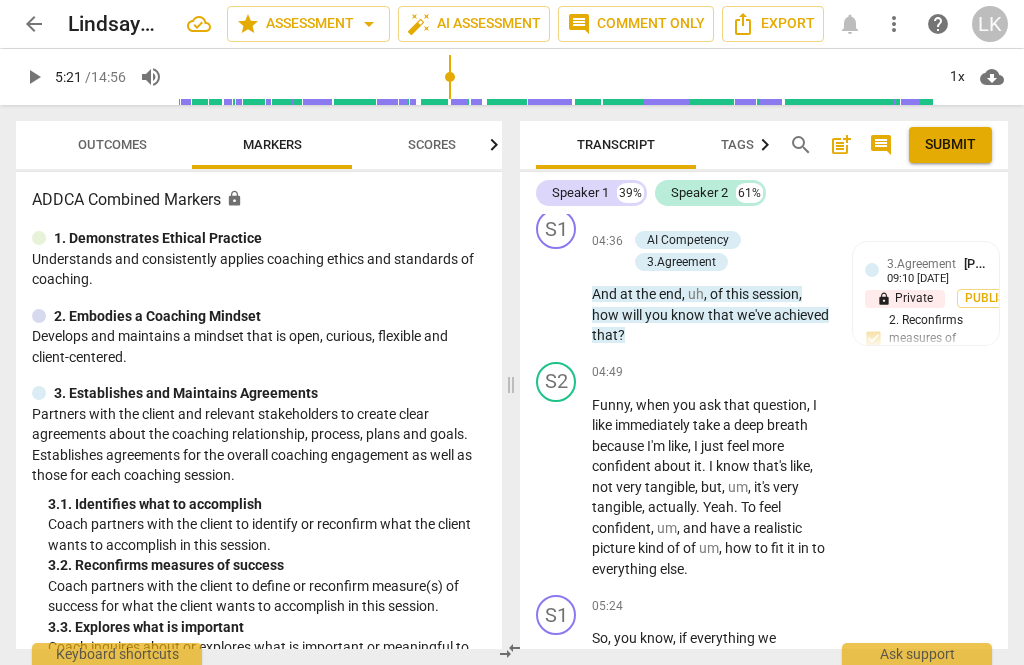 click on "+" at bounding box center (708, 373) 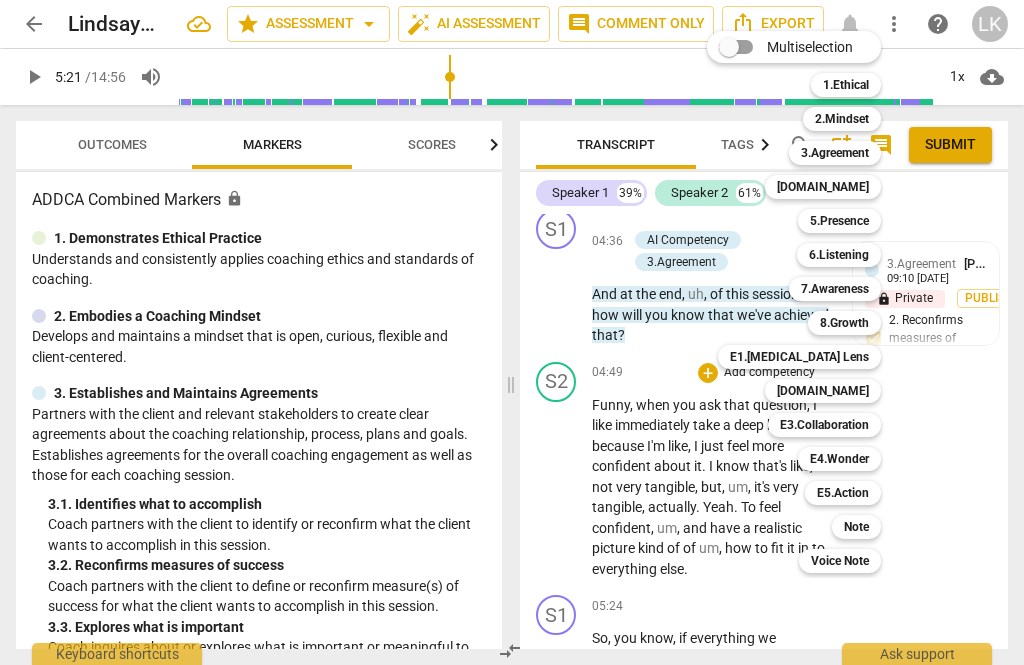 click on "5.Presence" at bounding box center [839, 221] 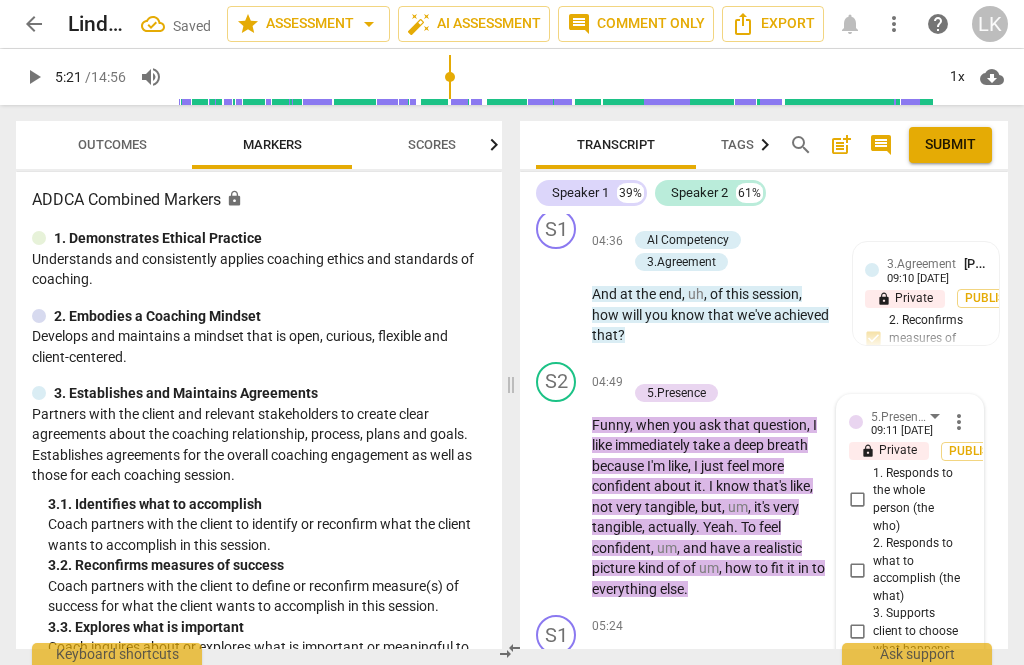 scroll, scrollTop: 4197, scrollLeft: 0, axis: vertical 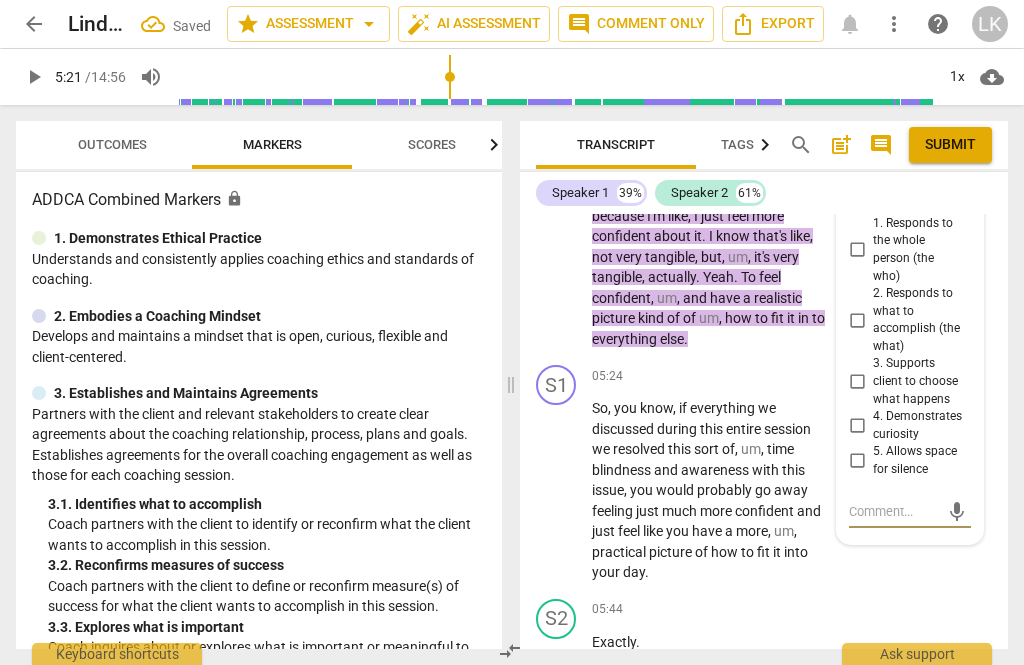 click on "5. Allows space for silence" at bounding box center (857, 461) 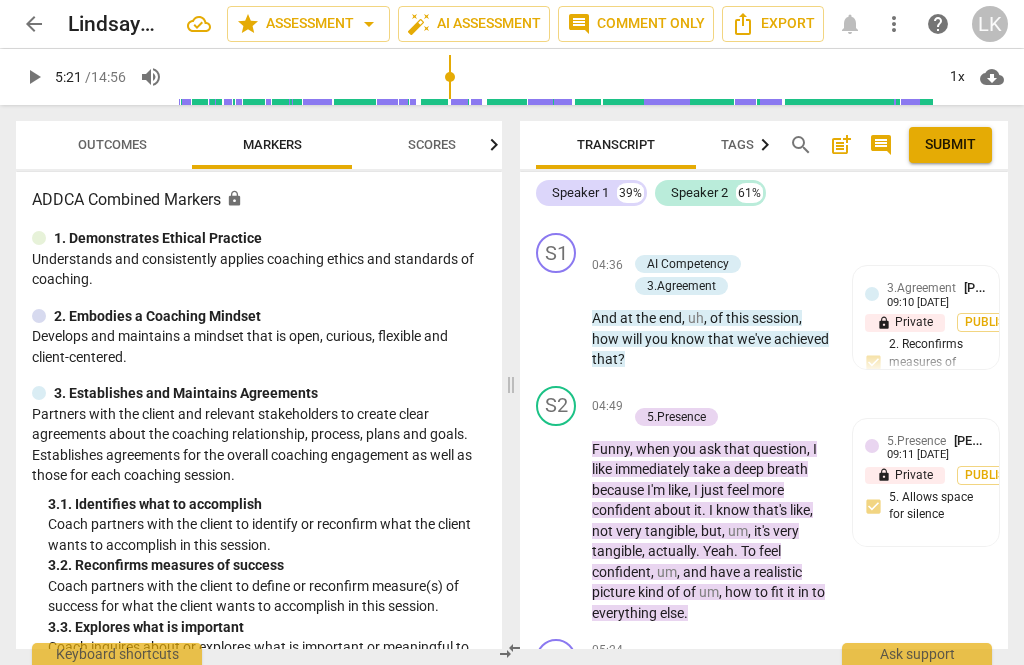 scroll, scrollTop: 3923, scrollLeft: 0, axis: vertical 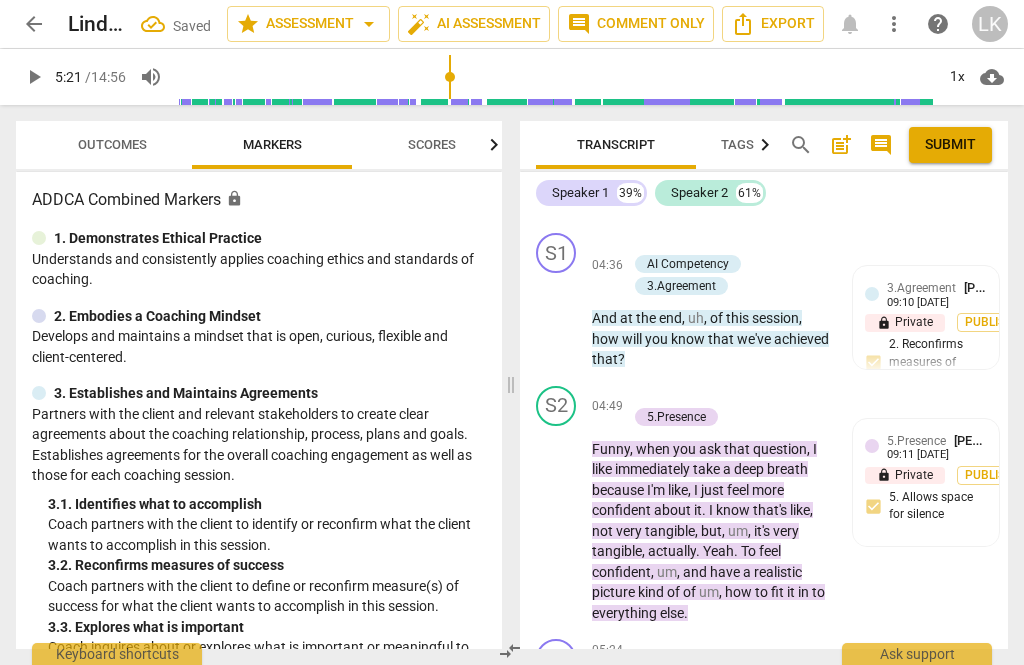 click on "+" at bounding box center (637, 396) 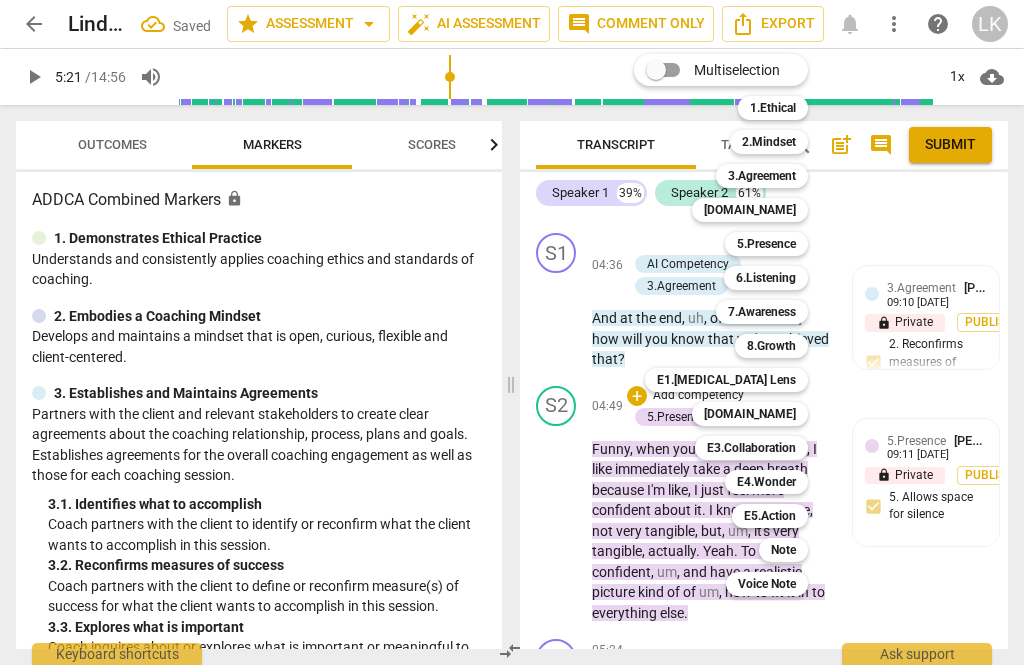click on "6.Listening" at bounding box center (766, 278) 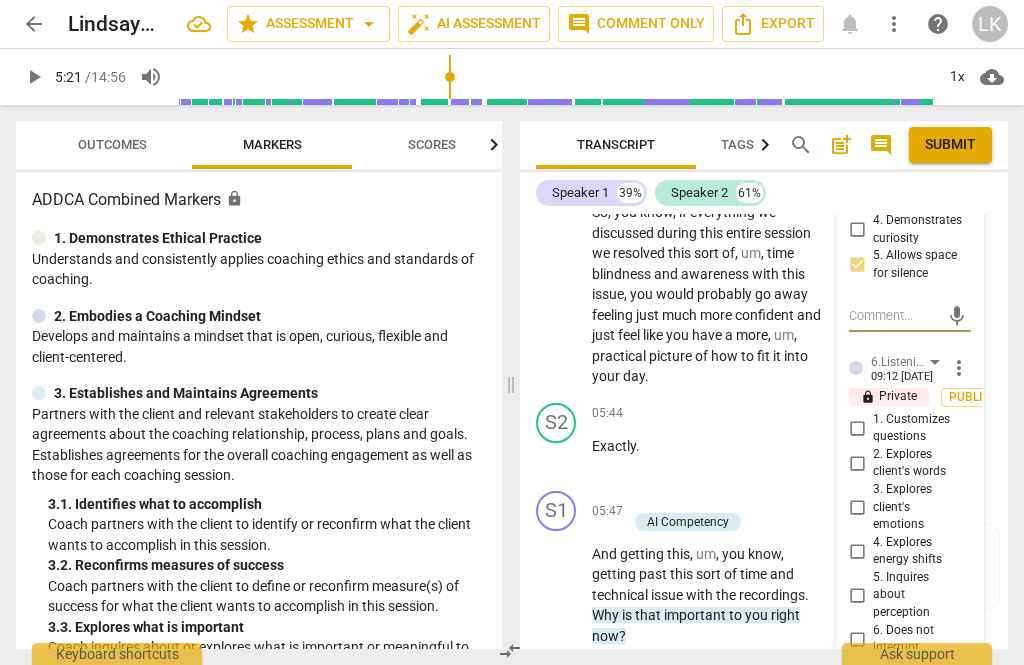 scroll, scrollTop: 4397, scrollLeft: 0, axis: vertical 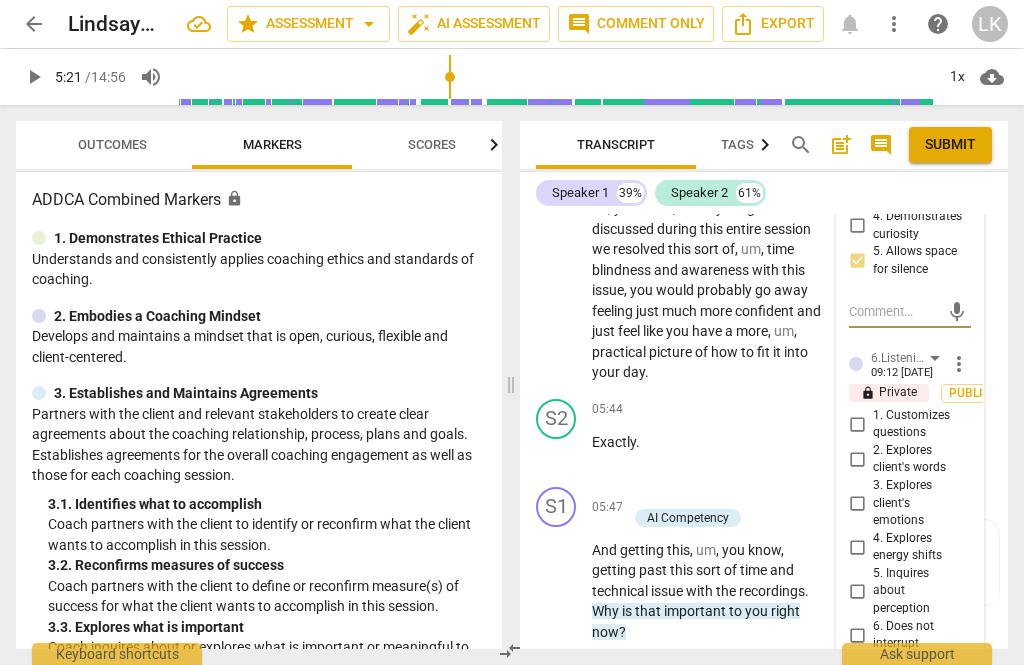 click on "more_vert" at bounding box center [959, 364] 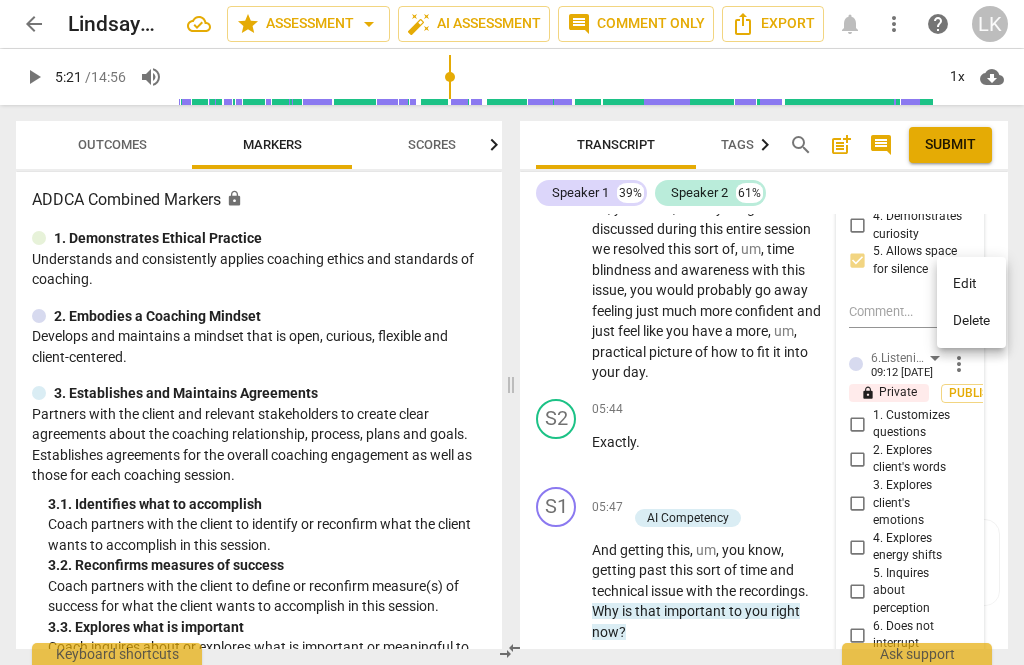 click on "Delete" at bounding box center (971, 321) 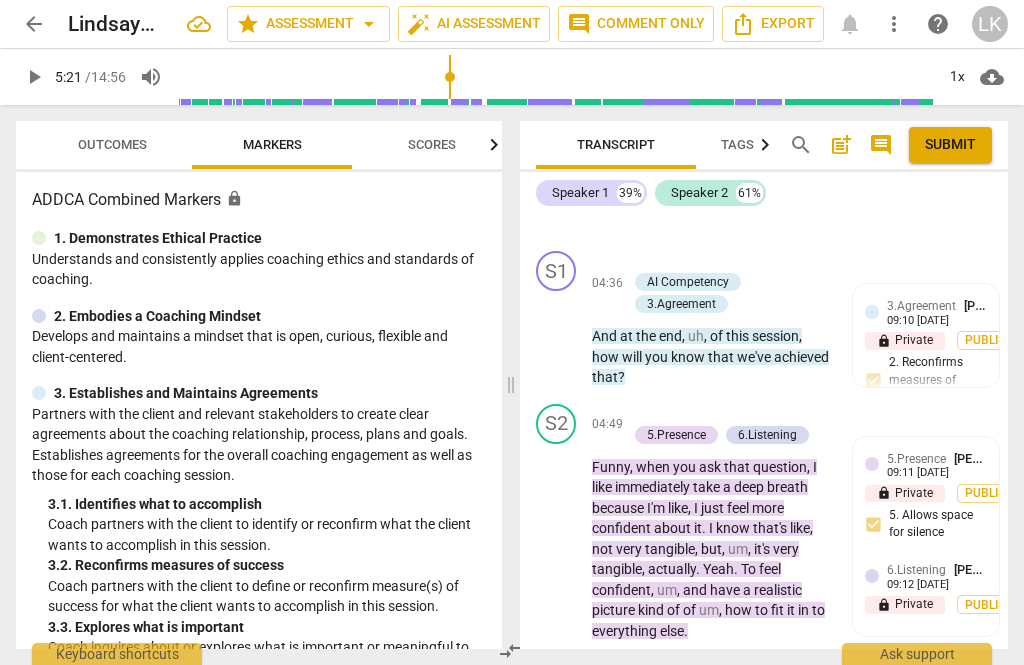 scroll, scrollTop: 3905, scrollLeft: 0, axis: vertical 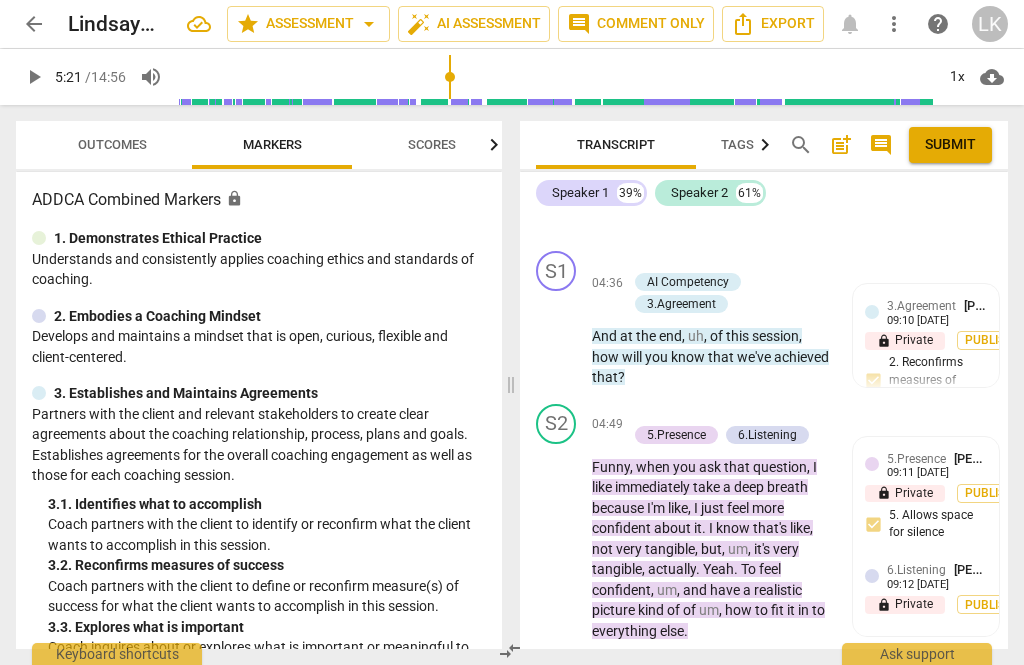click on "6.Listening" at bounding box center (916, 570) 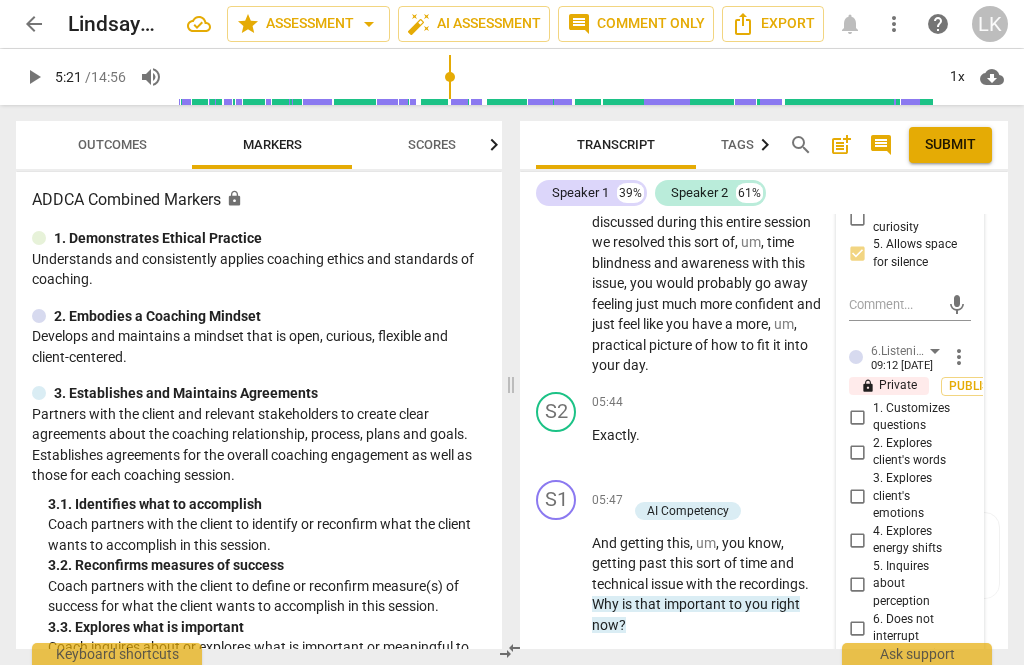 scroll, scrollTop: 4404, scrollLeft: 0, axis: vertical 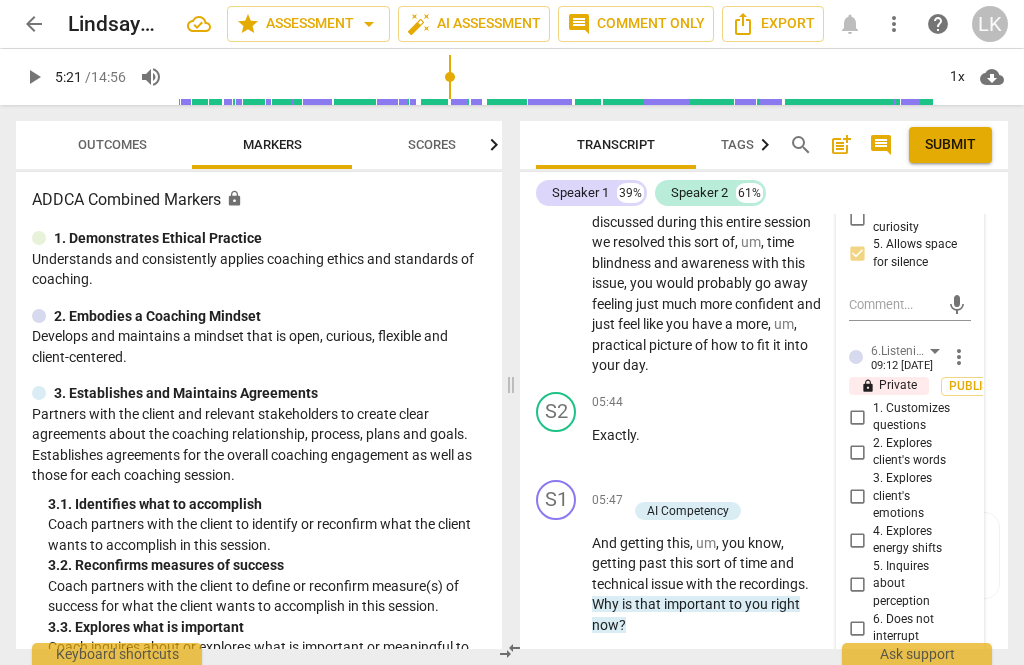 click on "more_vert" at bounding box center [959, 357] 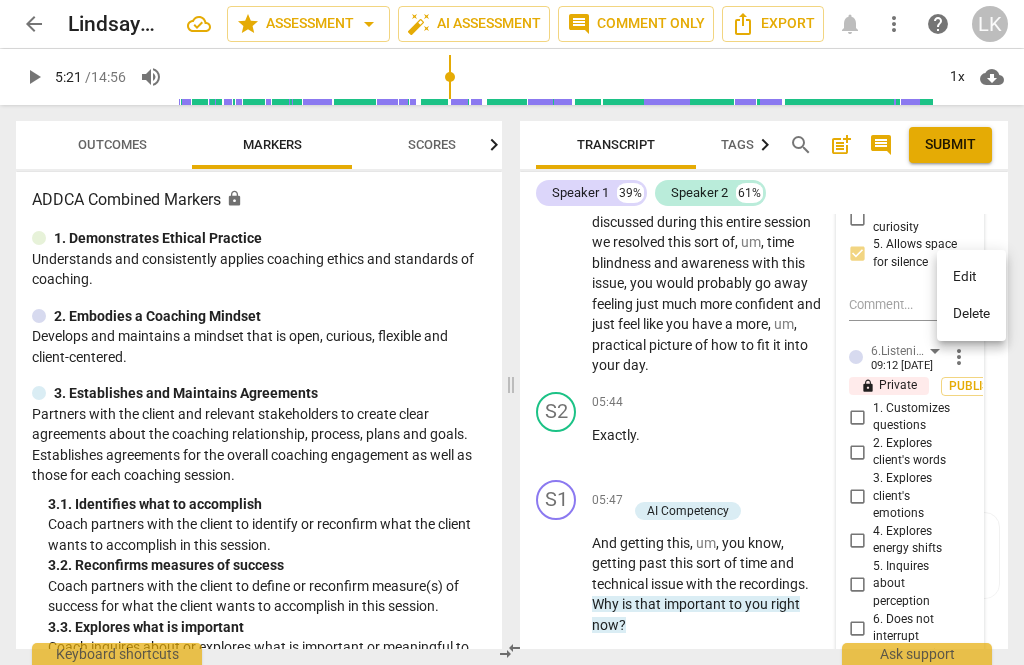 click on "Delete" at bounding box center [971, 314] 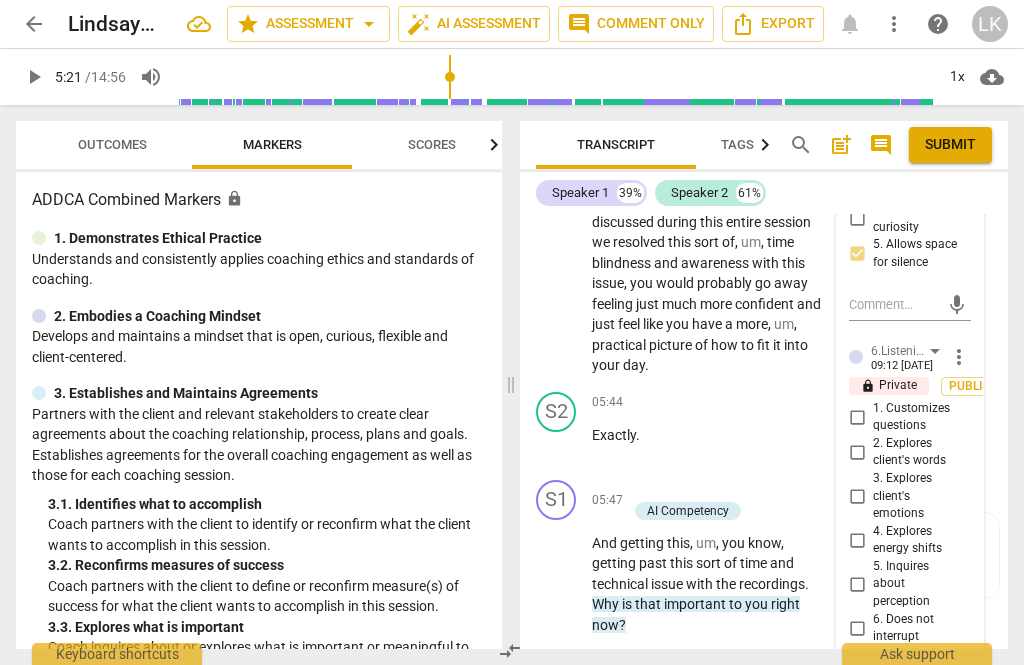 click on "more_vert" at bounding box center (959, 357) 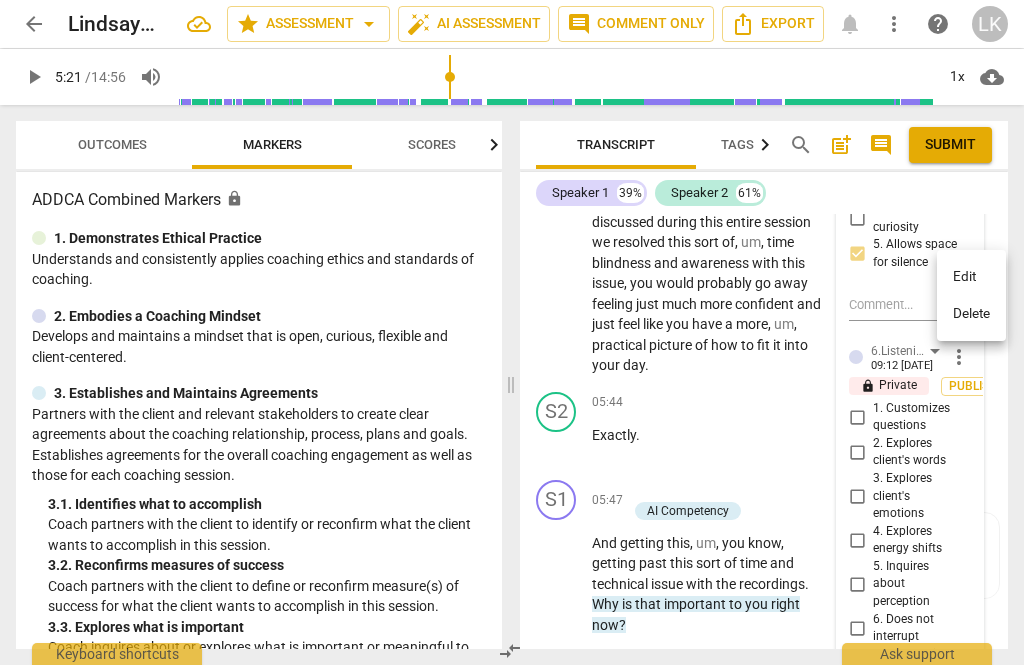 click on "Delete" at bounding box center [971, 314] 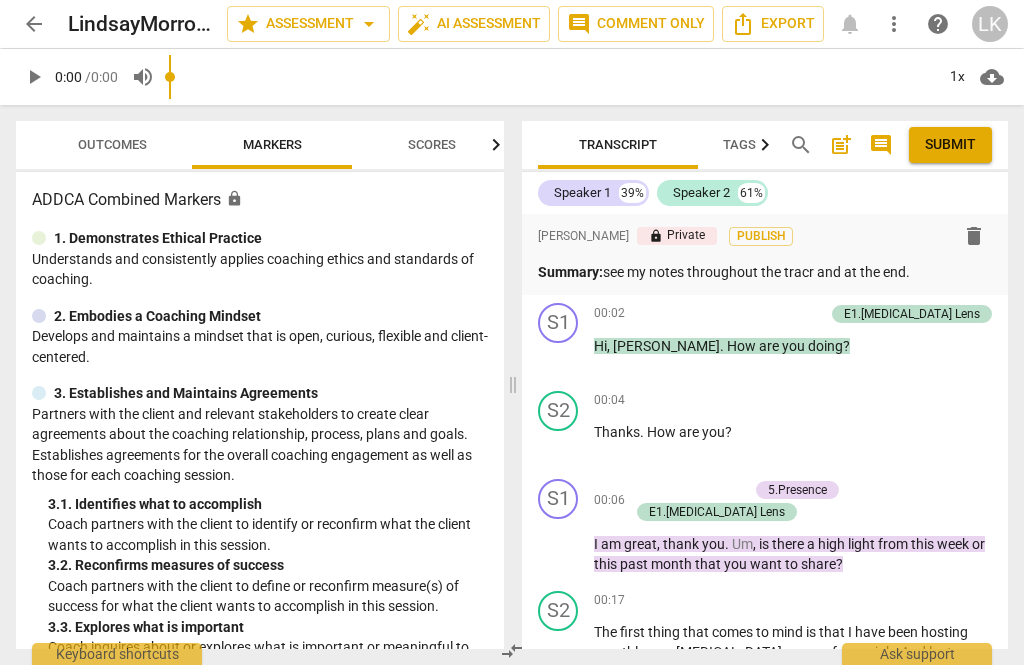 scroll, scrollTop: 0, scrollLeft: 0, axis: both 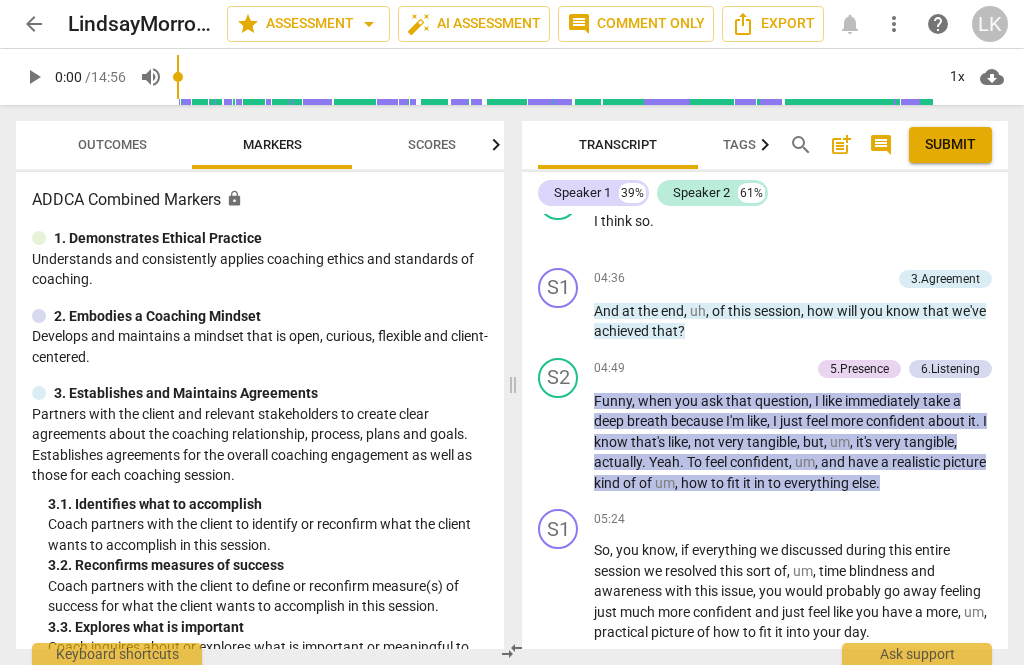 click on "6.Listening" at bounding box center [950, 369] 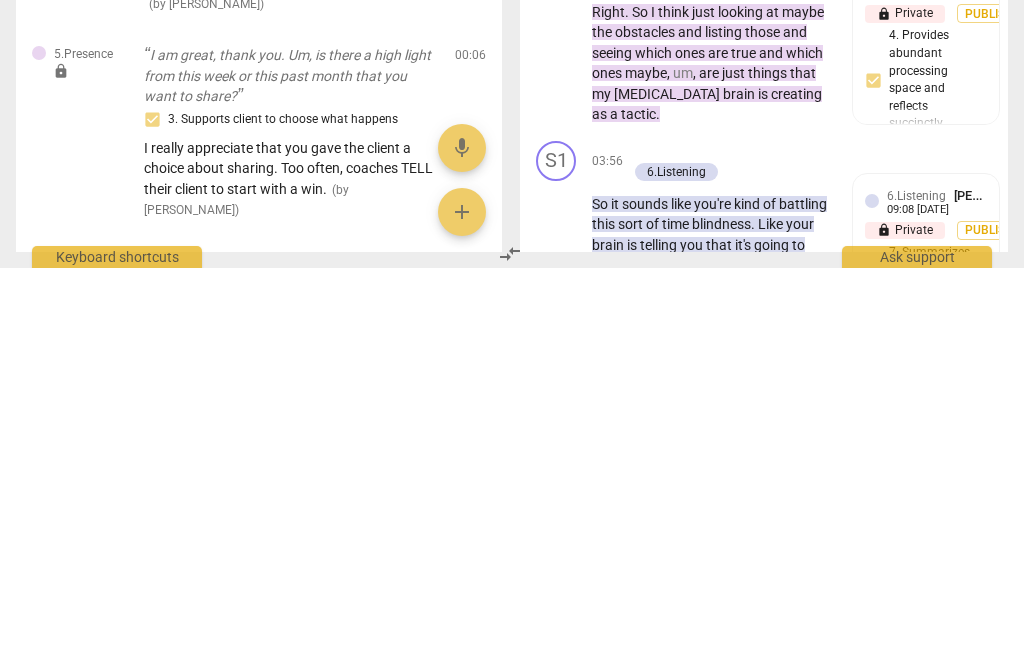 scroll, scrollTop: 4056, scrollLeft: 0, axis: vertical 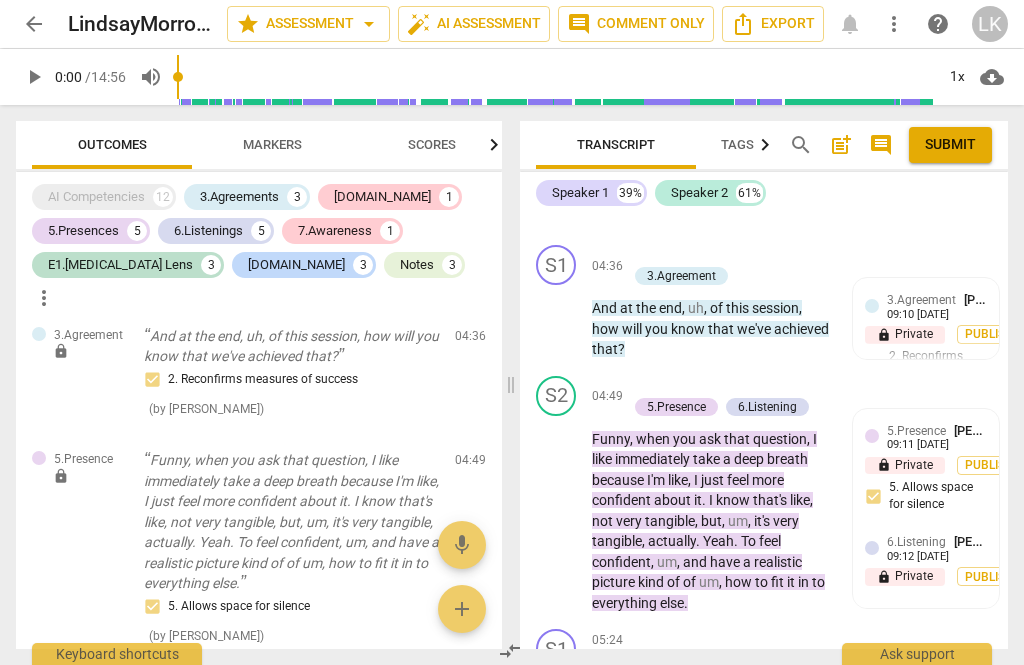 click on "5.Presence [PERSON_NAME] 09:11 [DATE] lock Private Publish 5. Allows space for silence 6.Listening [PERSON_NAME] 09:12 [DATE] lock Private Publish" at bounding box center [926, 509] 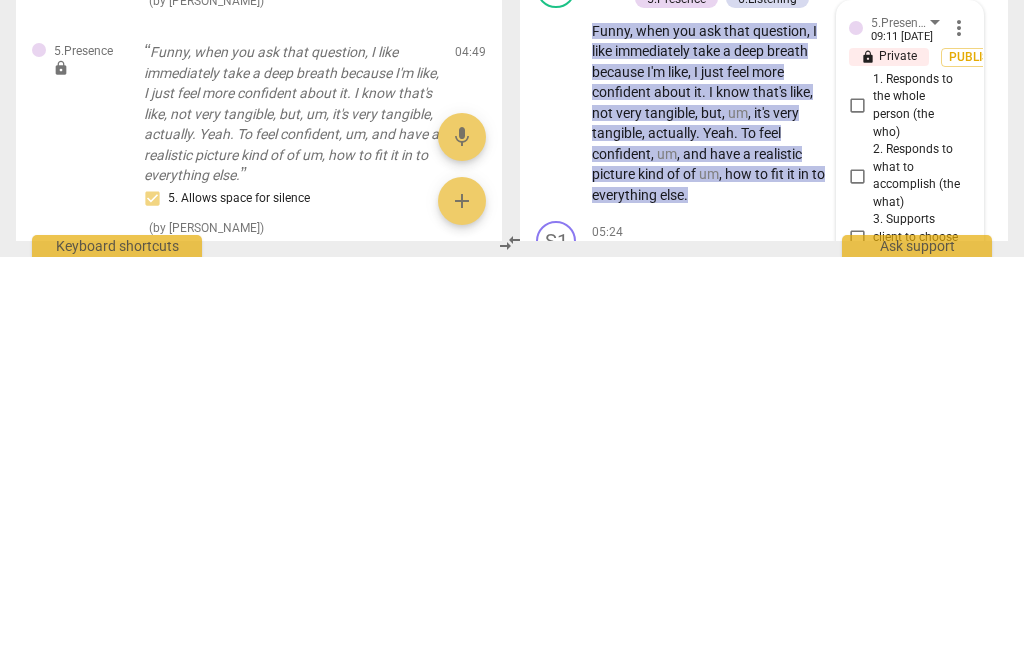 scroll, scrollTop: 4087, scrollLeft: 0, axis: vertical 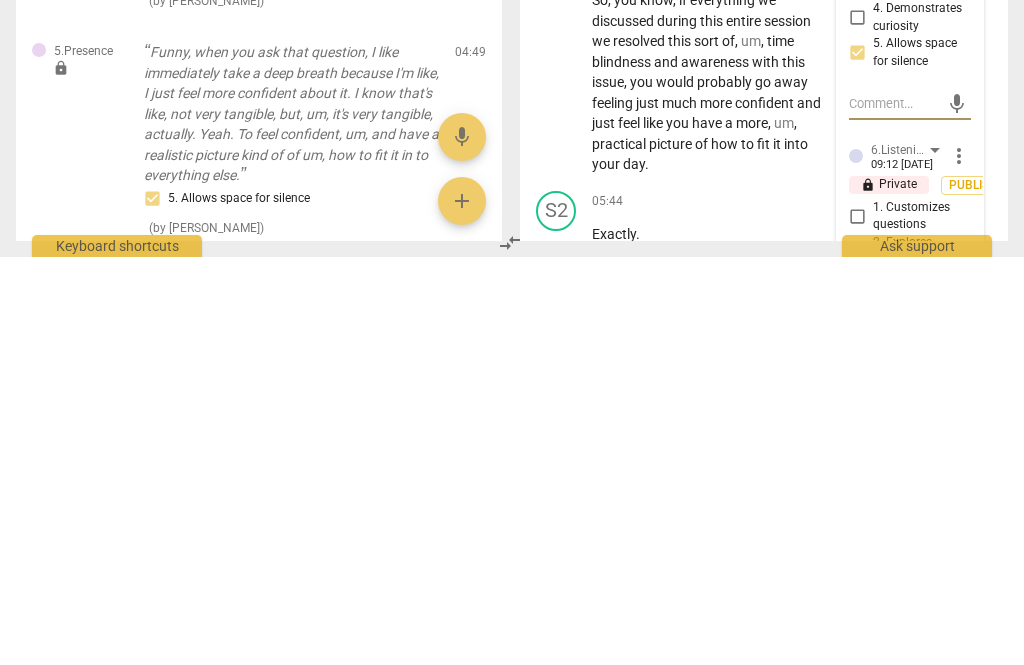 click on "more_vert" at bounding box center (959, 564) 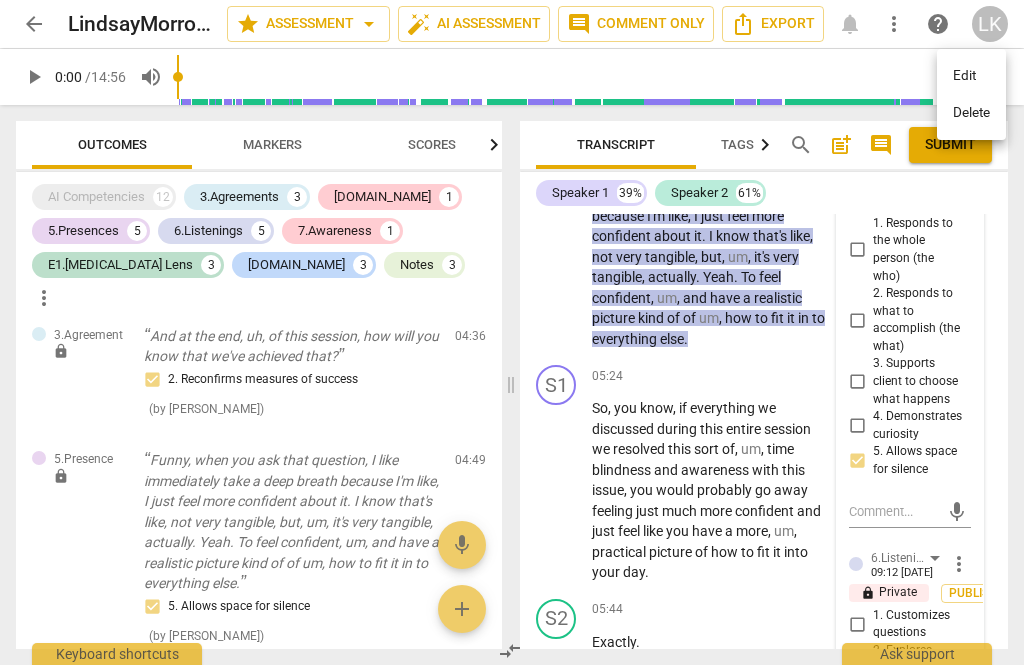 click at bounding box center (512, 332) 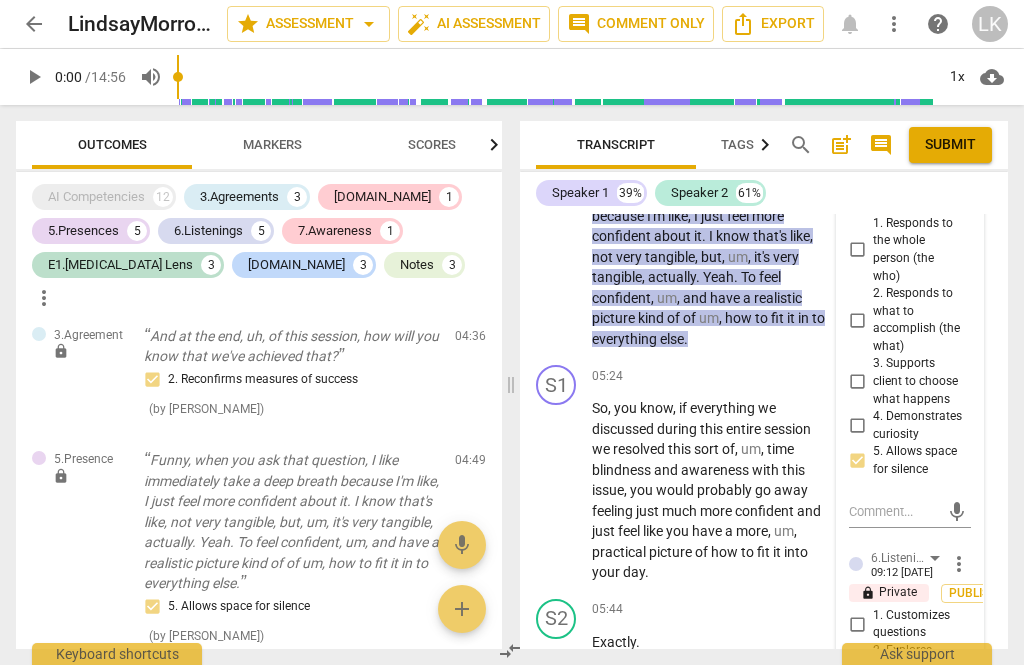 click on "more_vert" at bounding box center [959, 564] 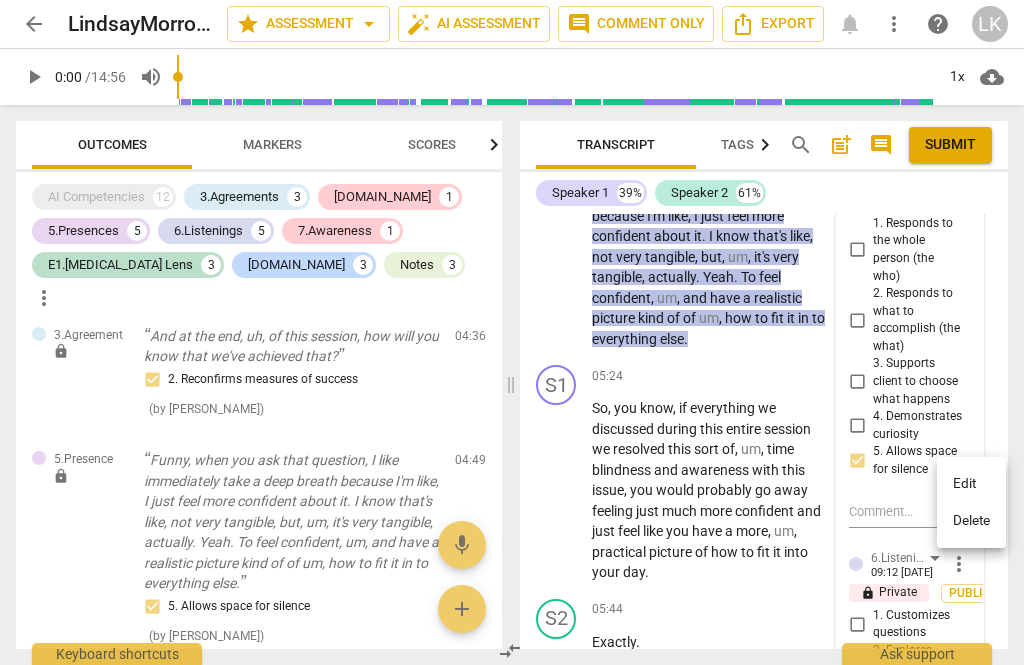 click on "Delete" at bounding box center (971, 521) 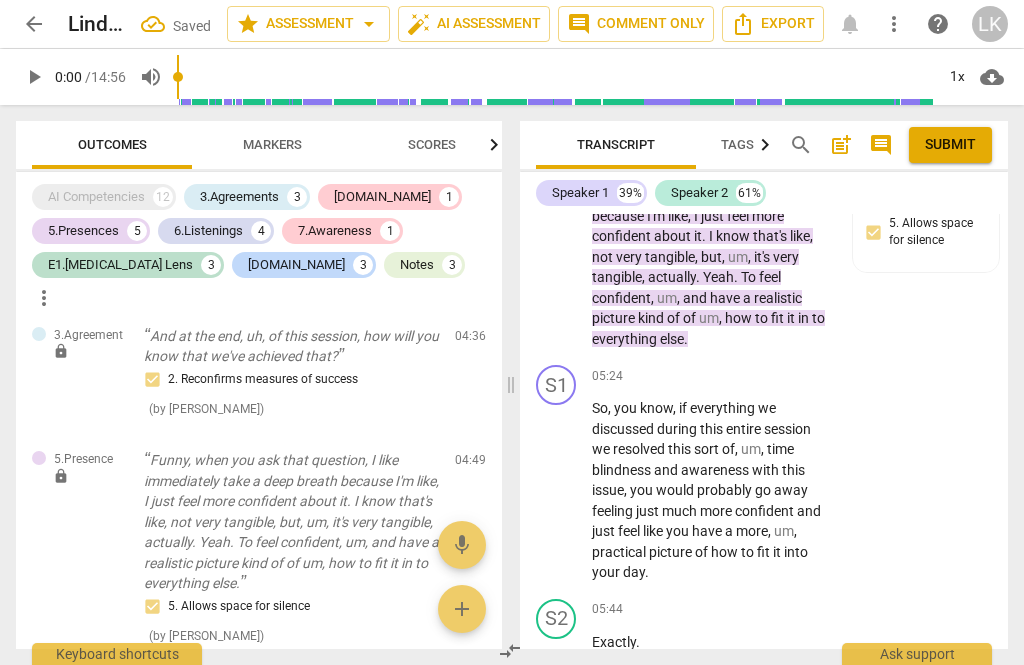 scroll, scrollTop: 4750, scrollLeft: 0, axis: vertical 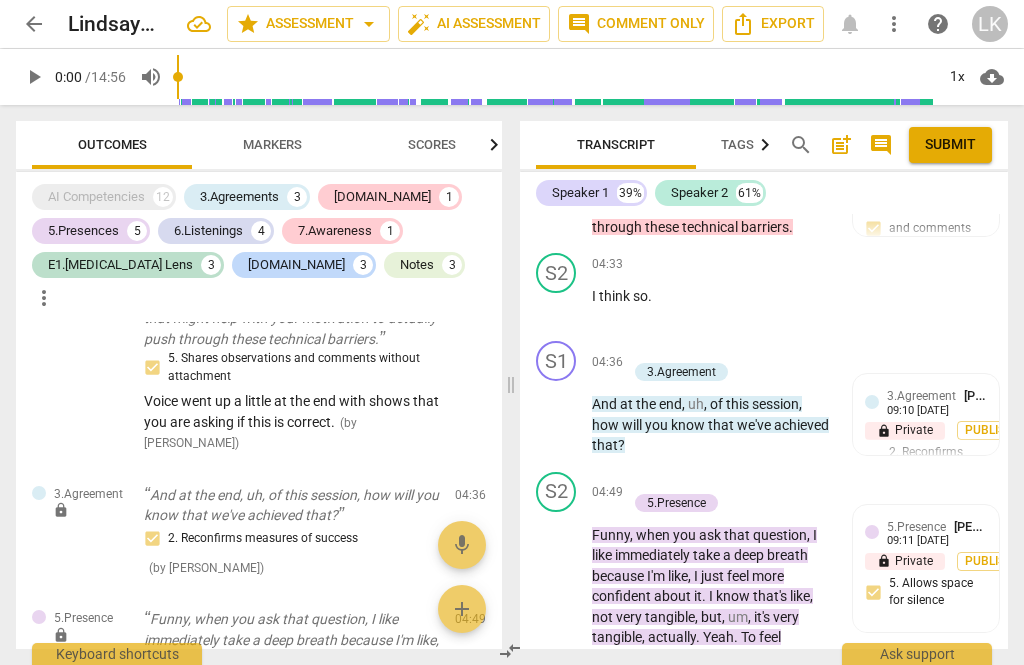 click on "play_arrow" at bounding box center (557, 607) 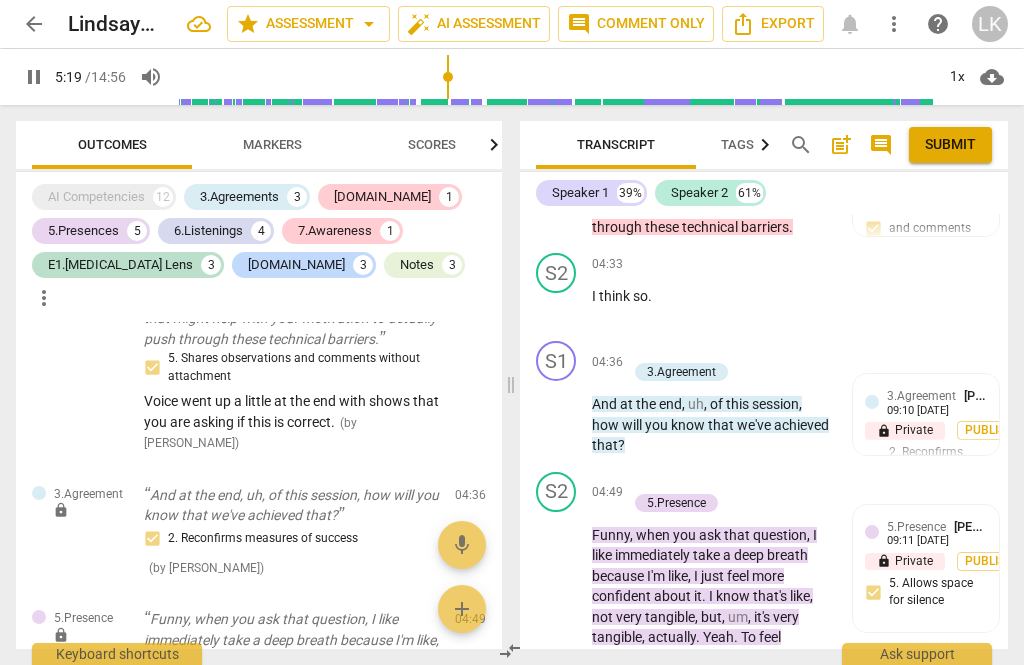 click on "pause" at bounding box center (557, 607) 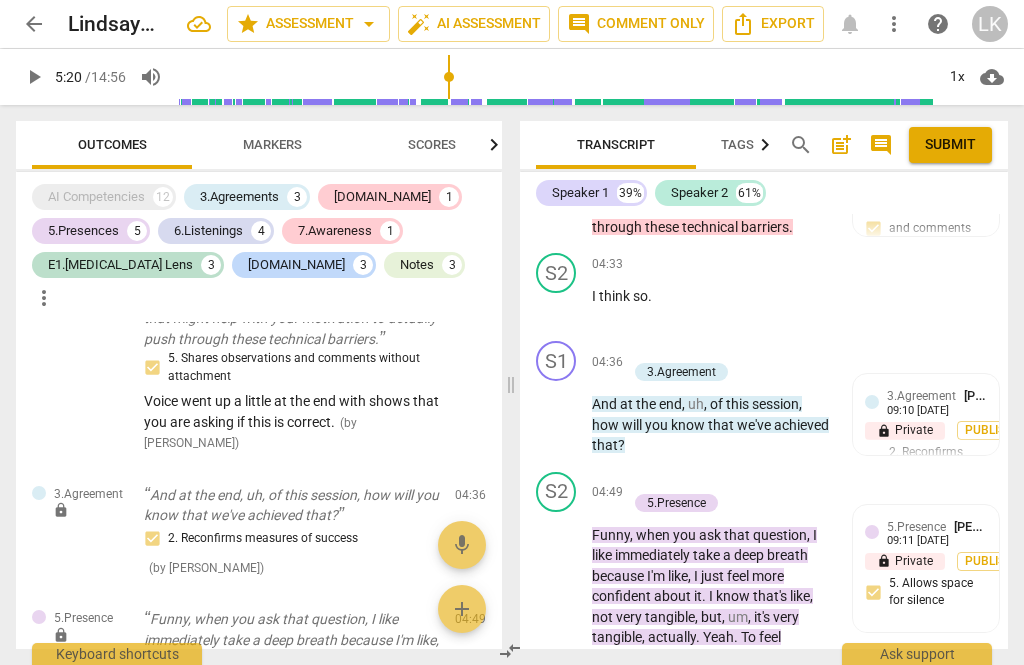 click on "Publish" at bounding box center [989, 561] 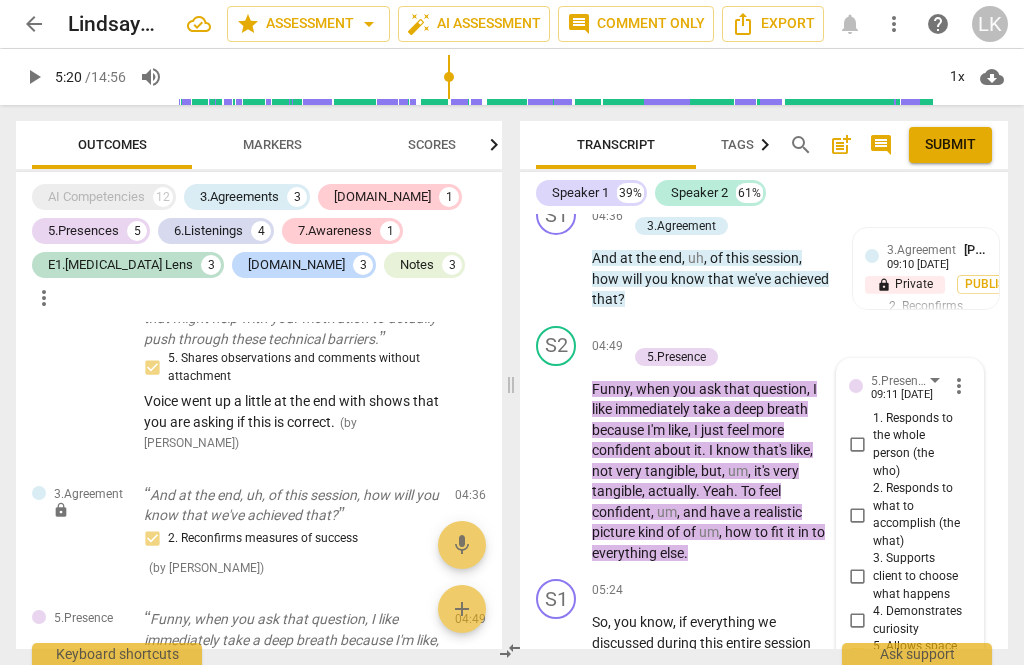 scroll, scrollTop: 3873, scrollLeft: 0, axis: vertical 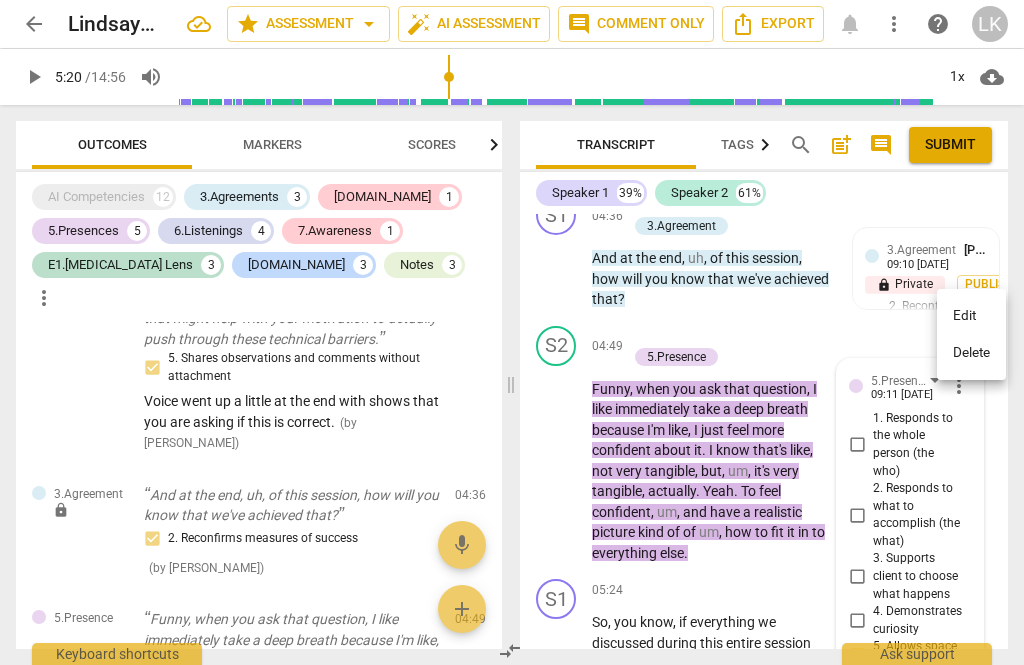 click on "Delete" at bounding box center (971, 353) 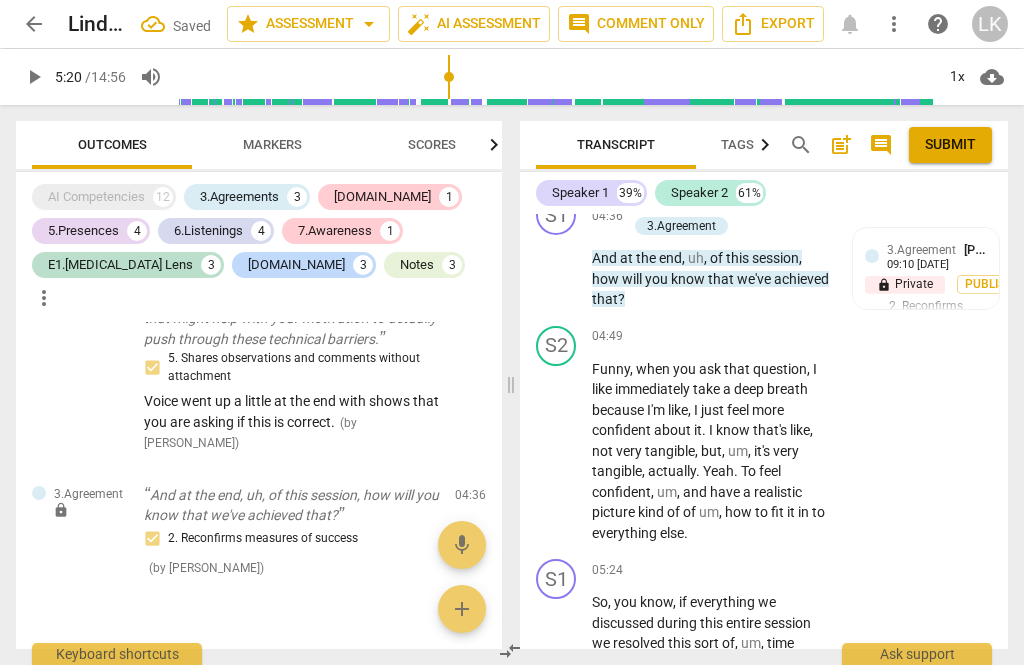 scroll, scrollTop: 4527, scrollLeft: 0, axis: vertical 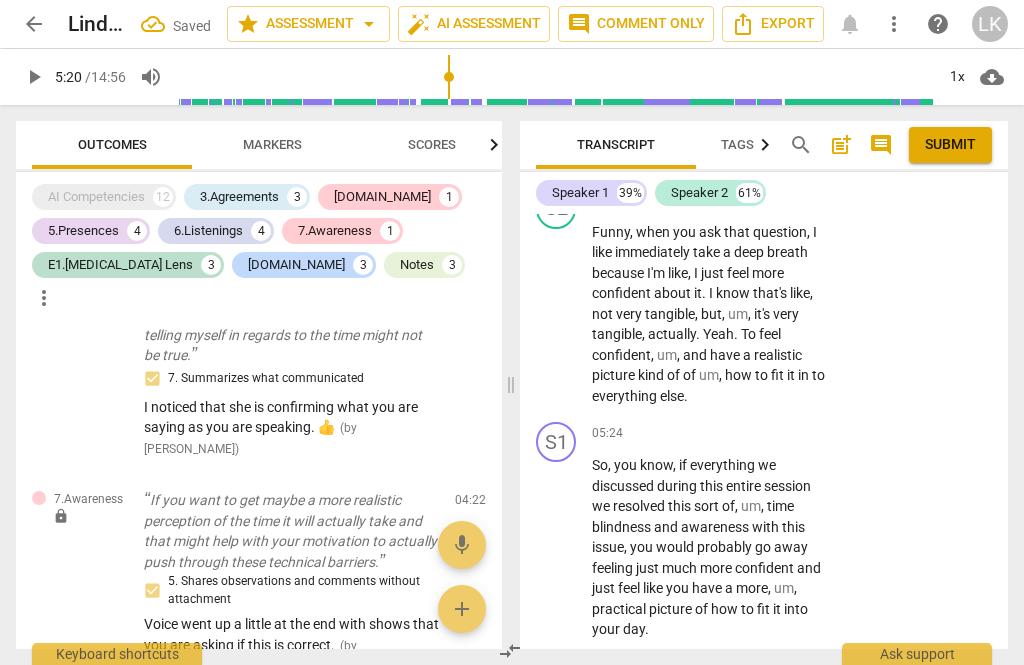 click on "play_arrow" at bounding box center [557, 548] 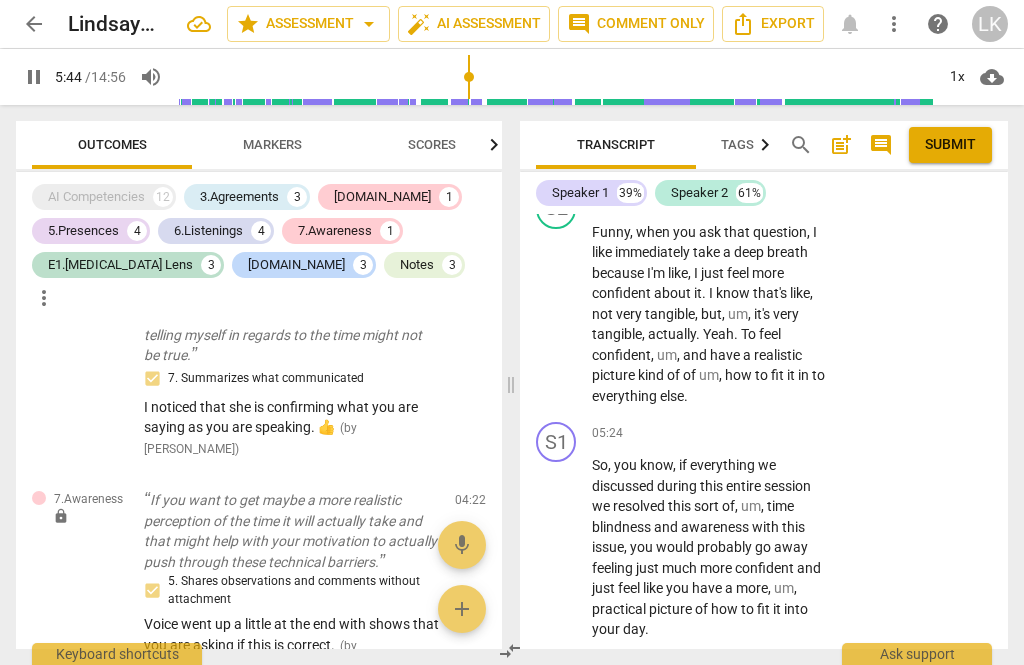 click on "pause" at bounding box center [557, 548] 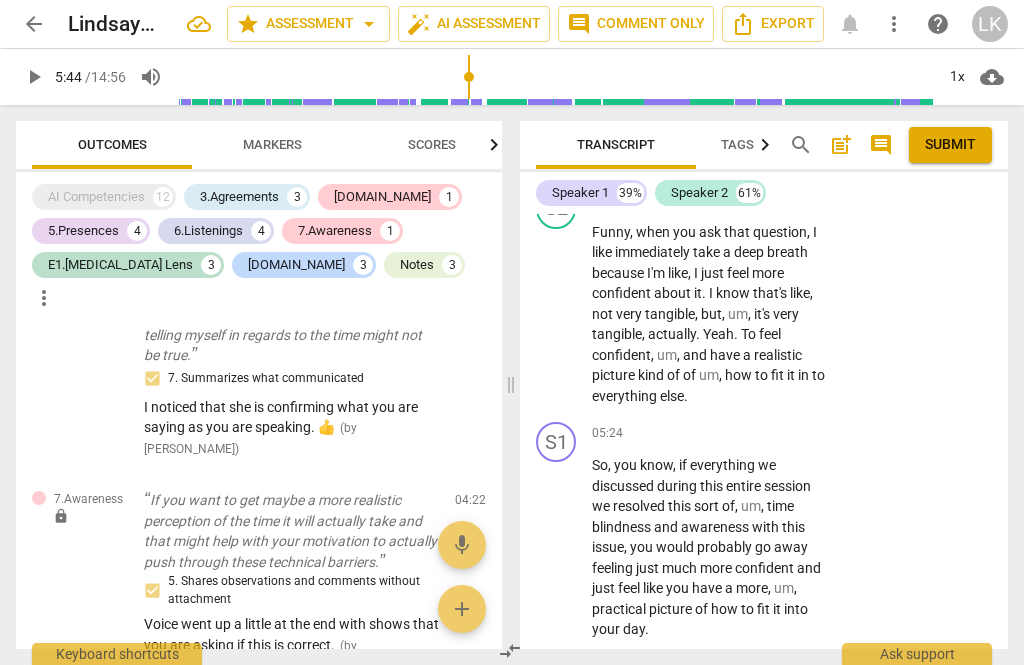 click on "Add competency" at bounding box center [769, 434] 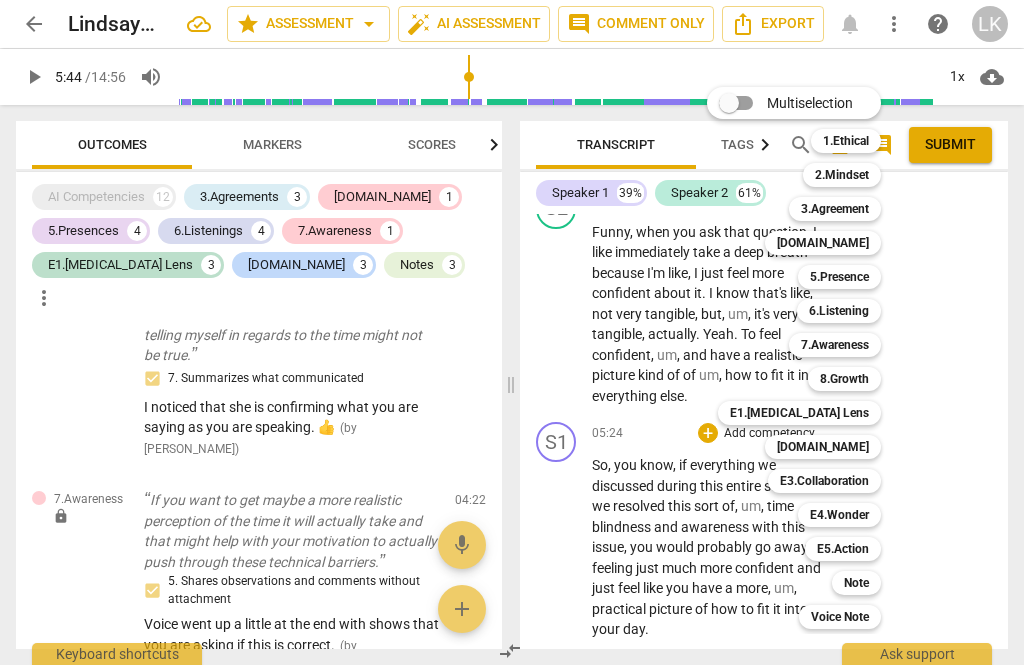 click on "6.Listening" at bounding box center (839, 311) 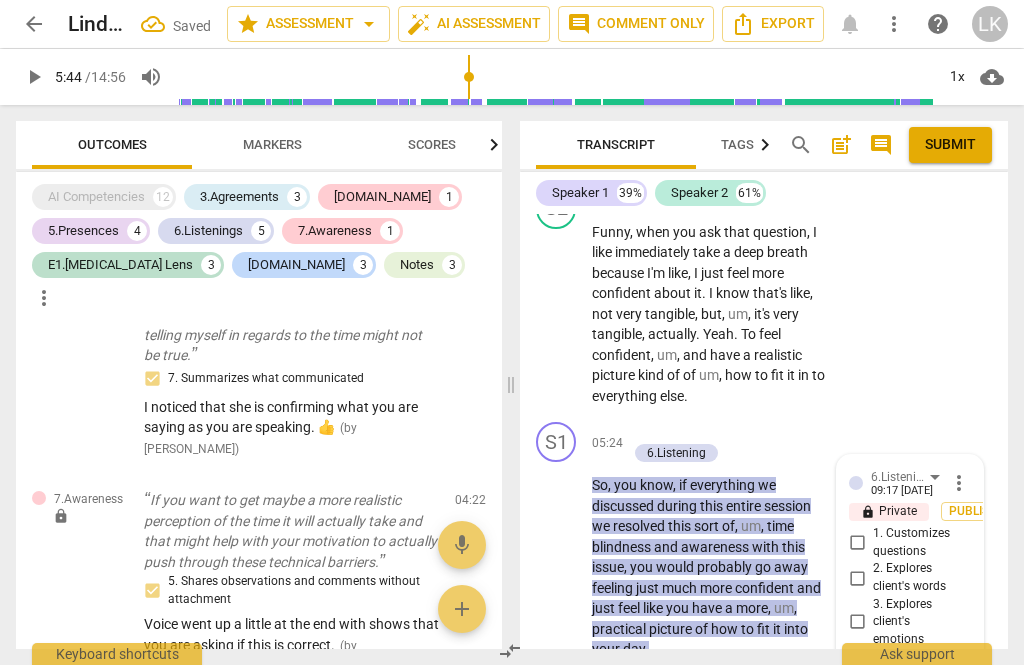 scroll, scrollTop: 4706, scrollLeft: 0, axis: vertical 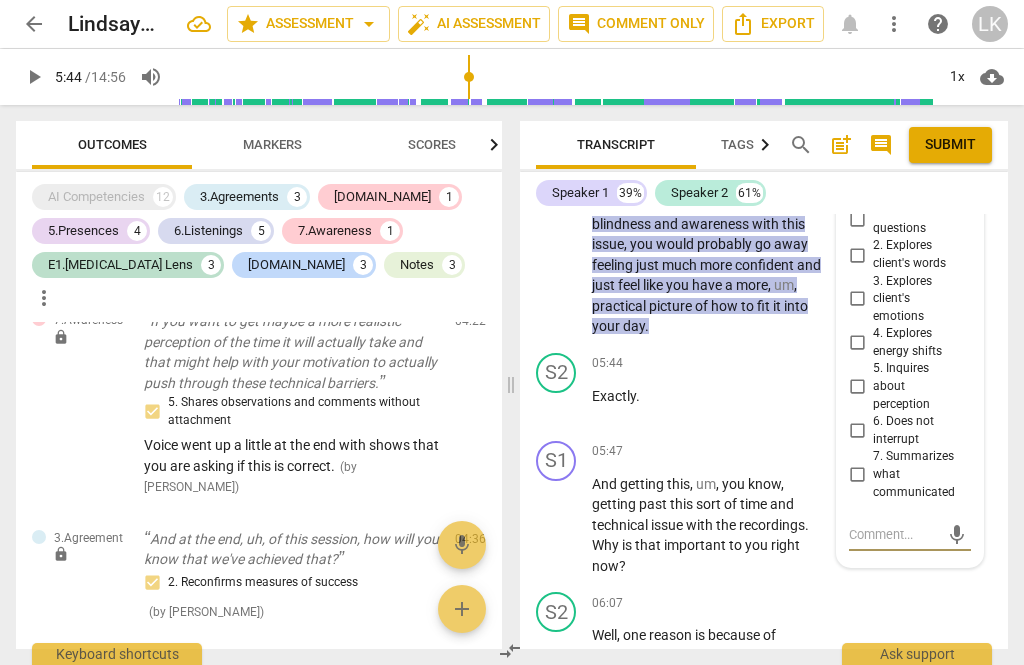 click on "7. Summarizes what communicated" at bounding box center [857, 475] 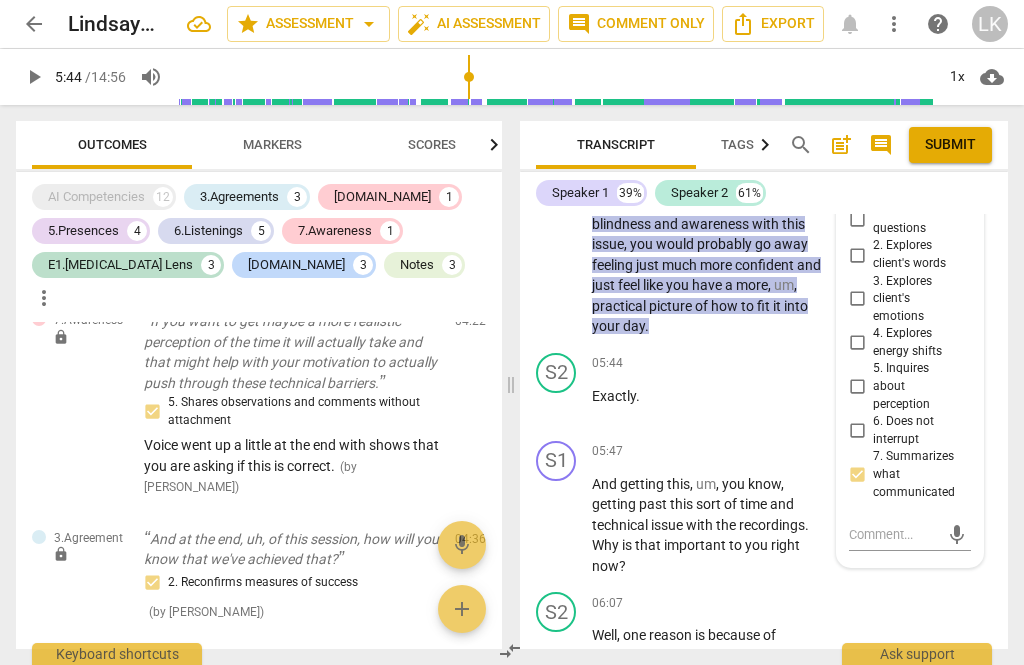 click at bounding box center (894, 534) 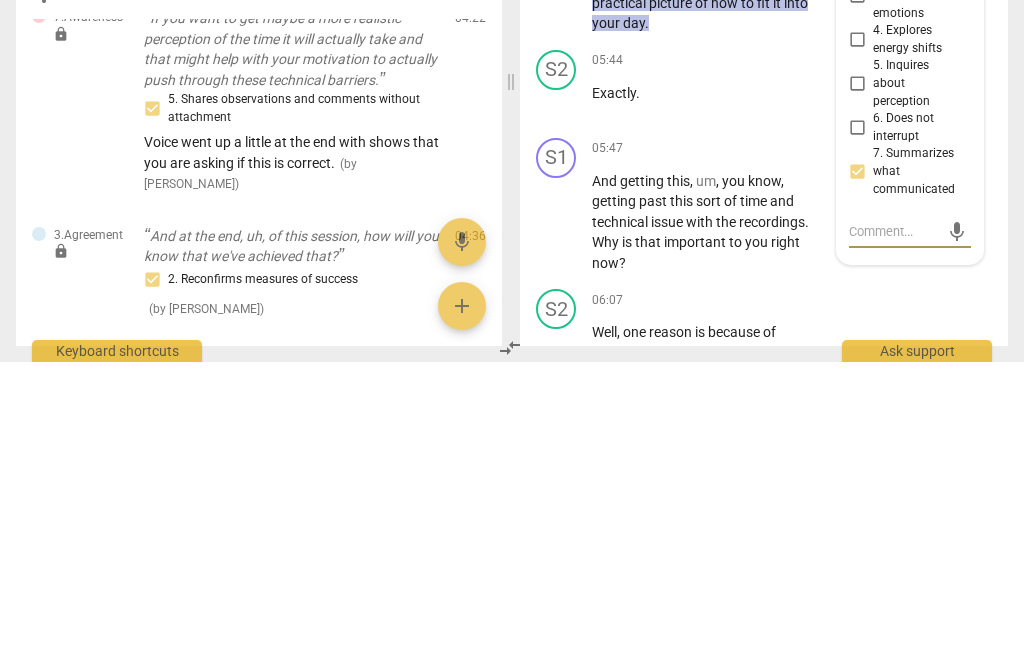 type on "G" 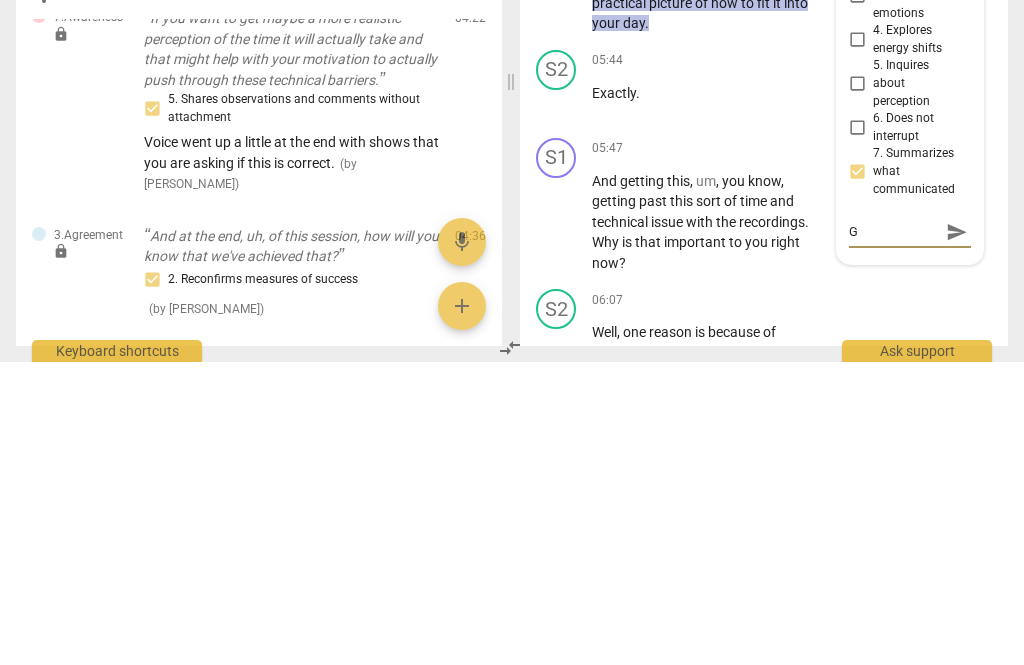 type on "Go" 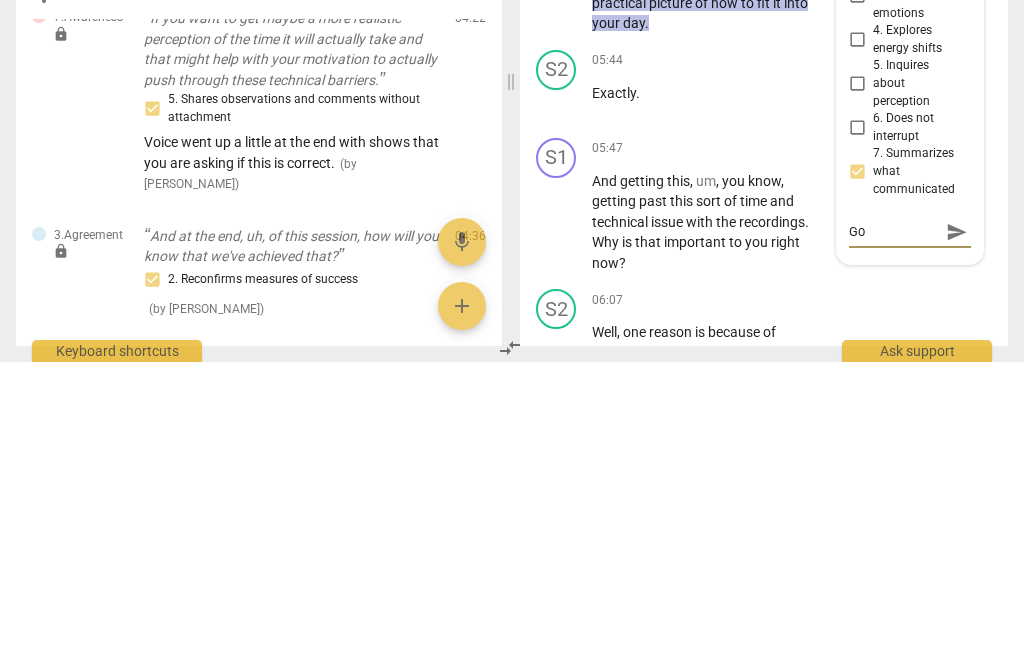 type on "Goo" 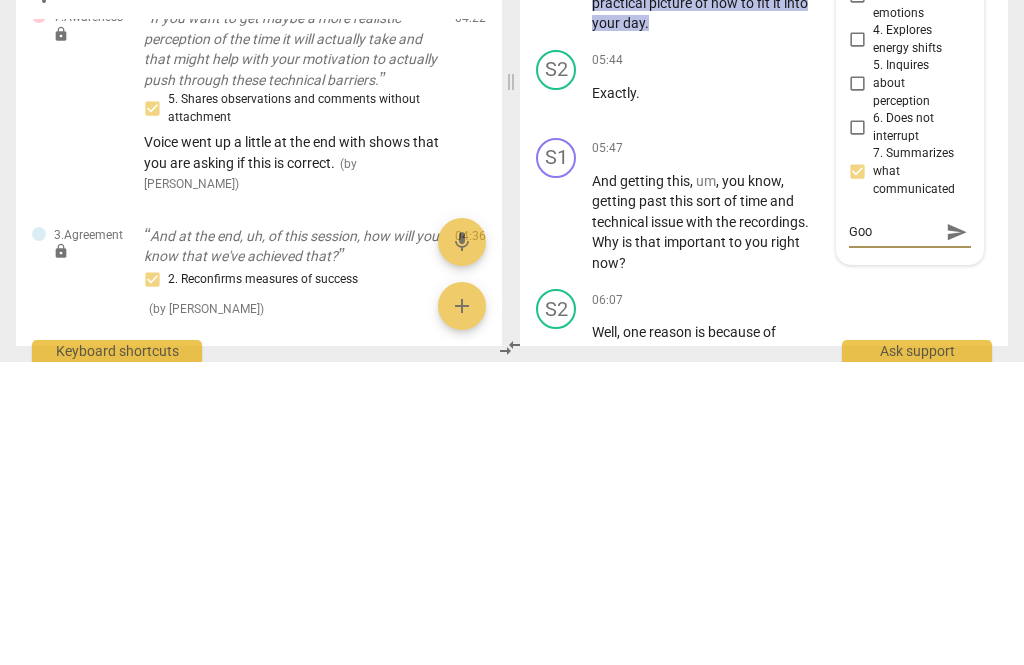 type on "Good" 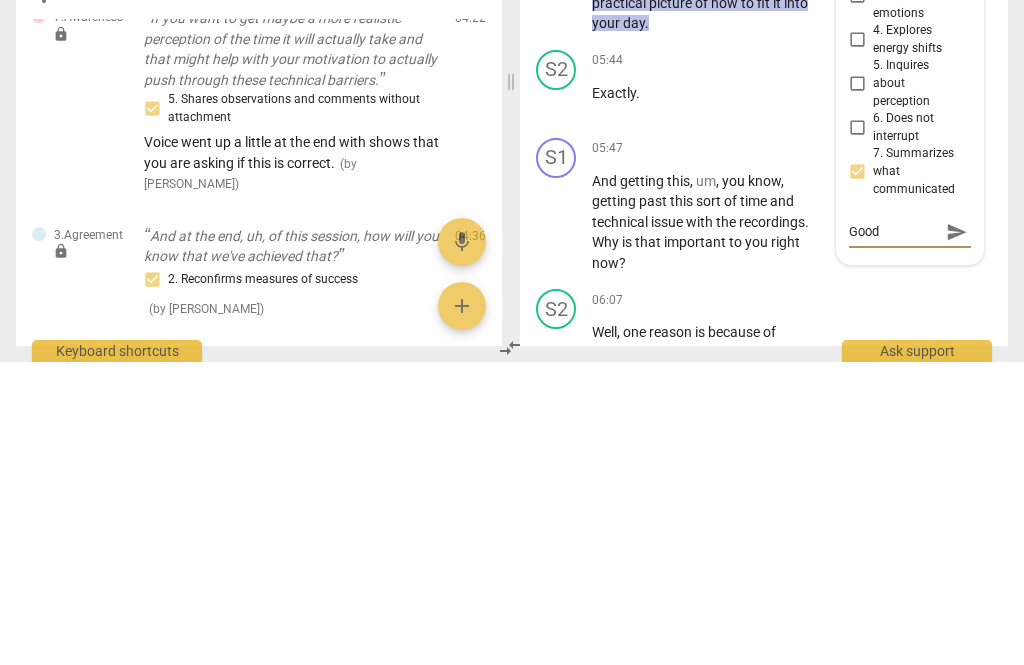 type on "Good" 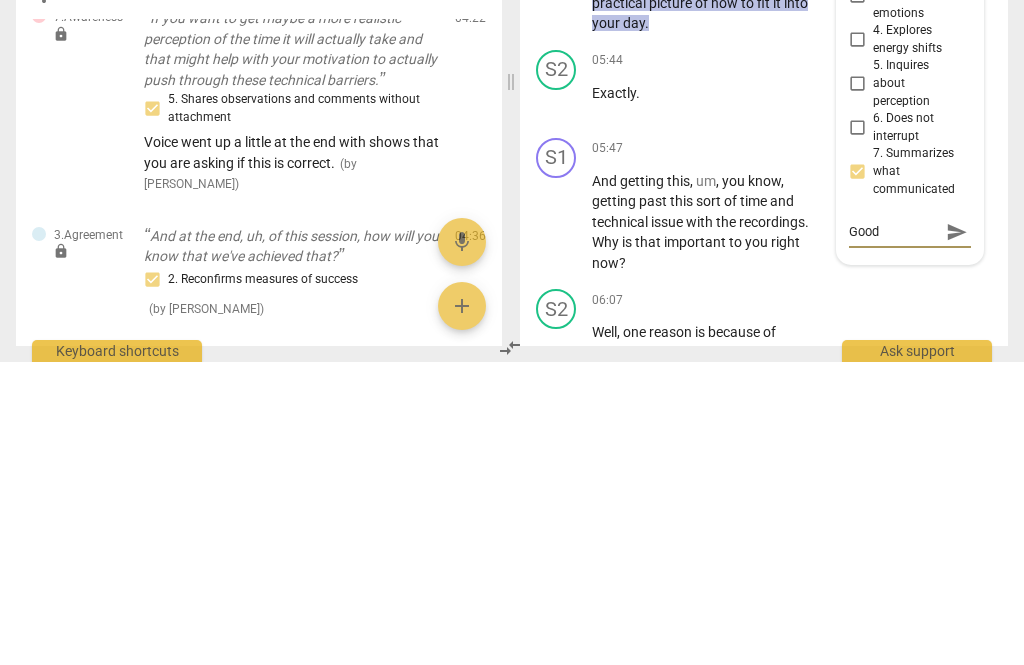 type on "Good c" 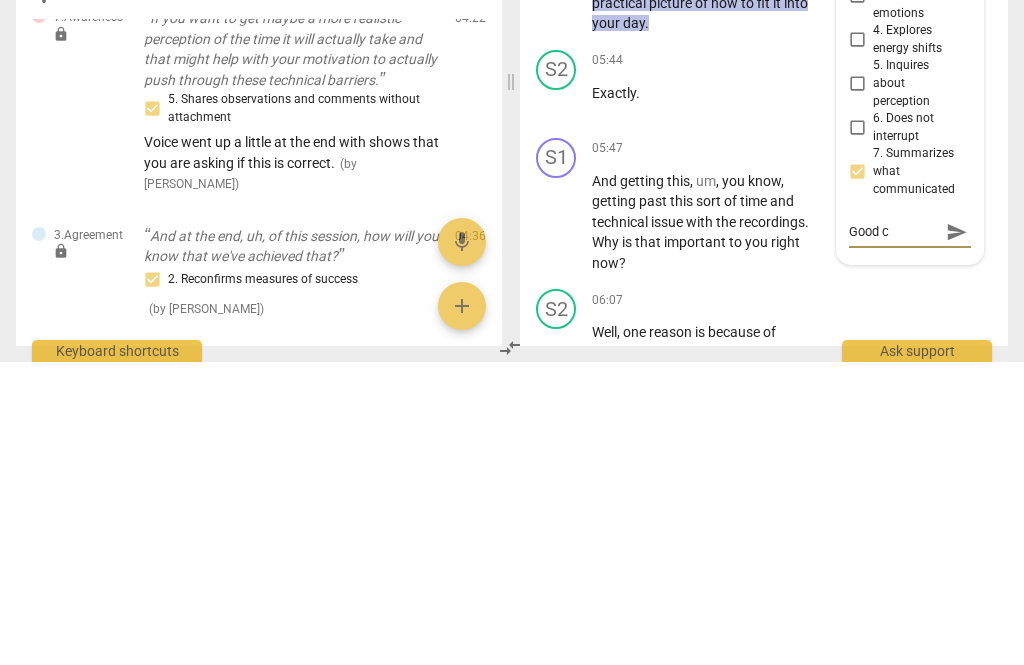 type on "Good co" 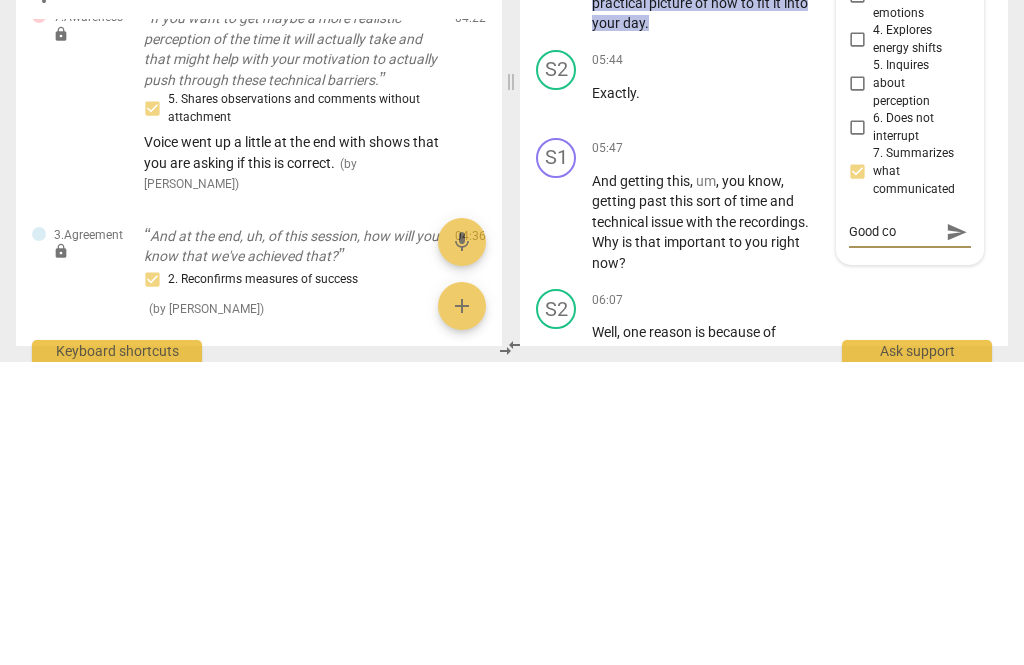 type on "Good con" 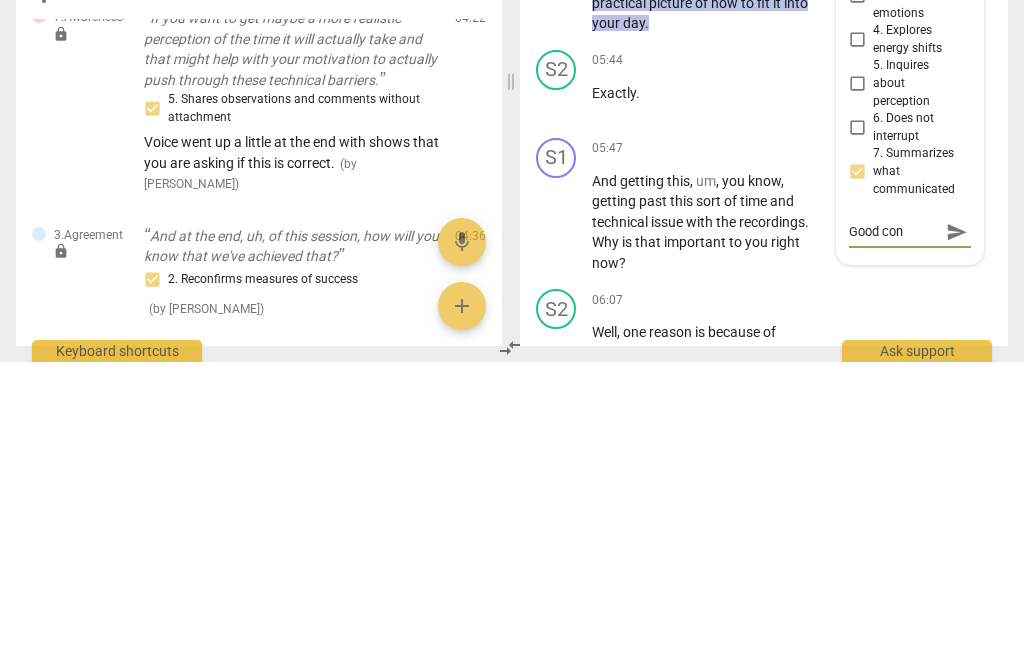 type on "Good conf" 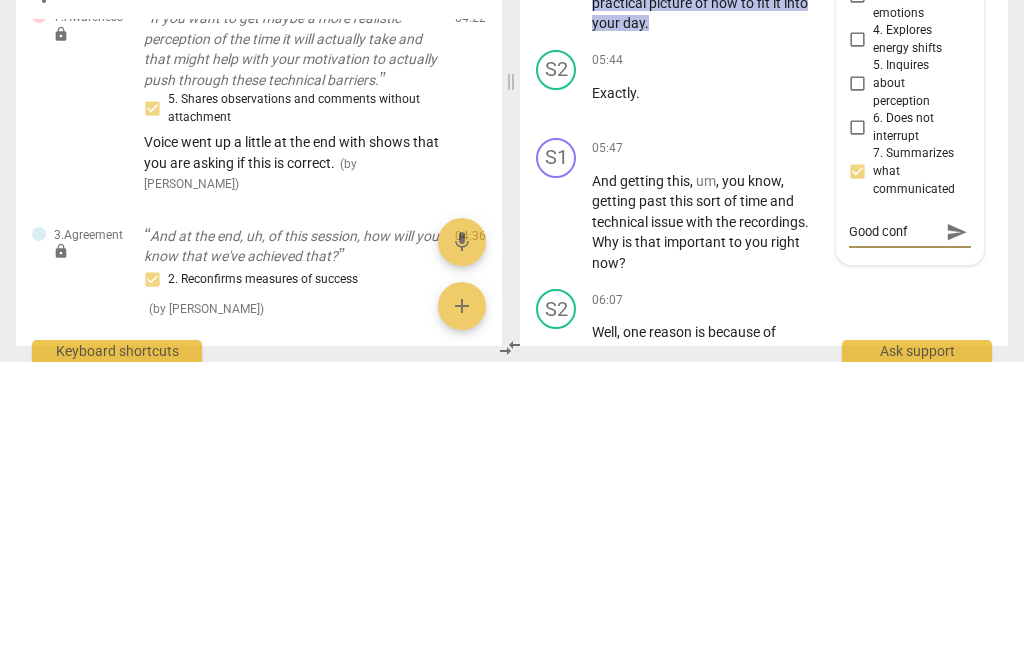 type on "Good confirmation" 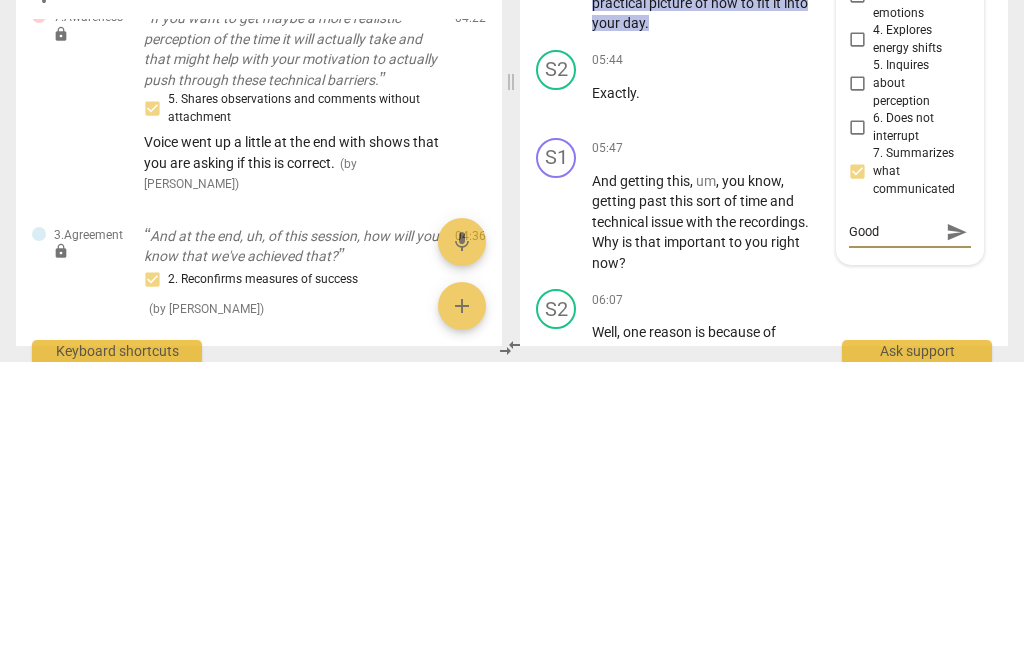 type on "Good confirmation" 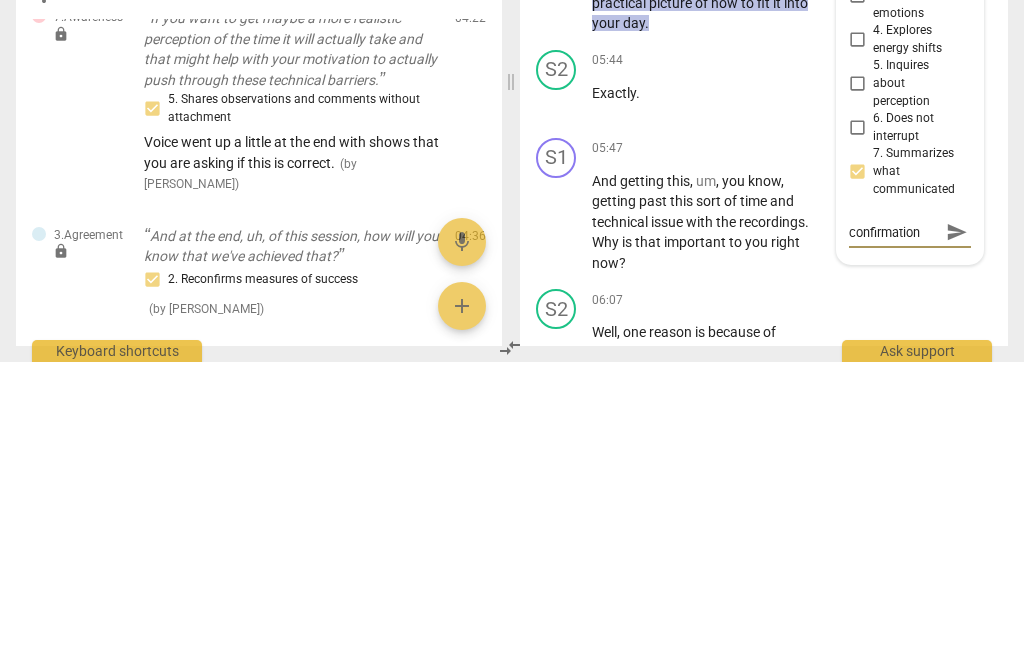 type on "Good confirmation" 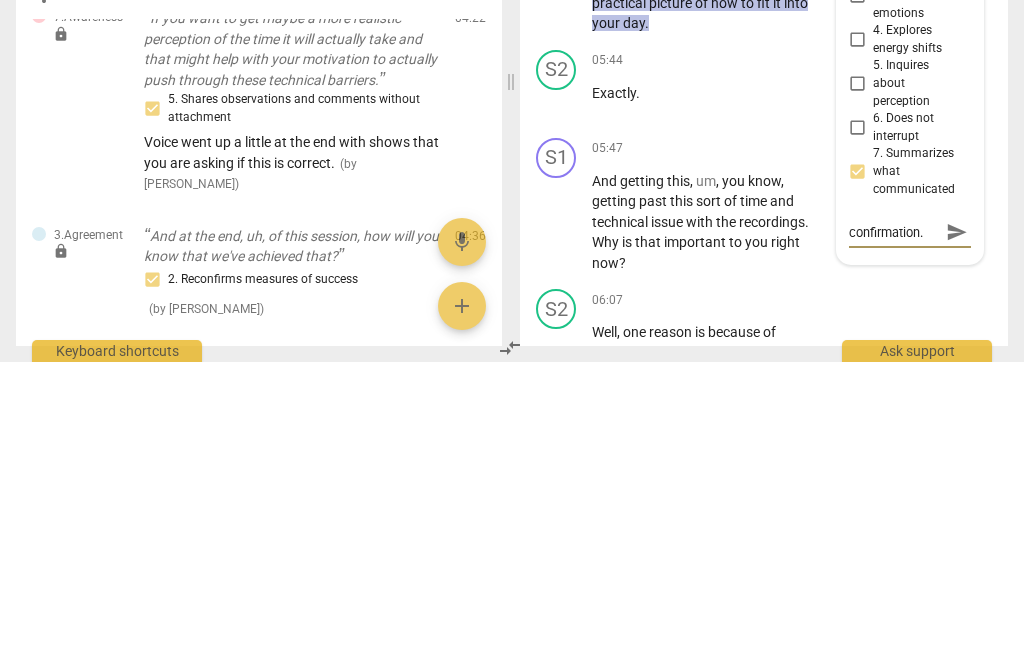 type on "Good confirmation." 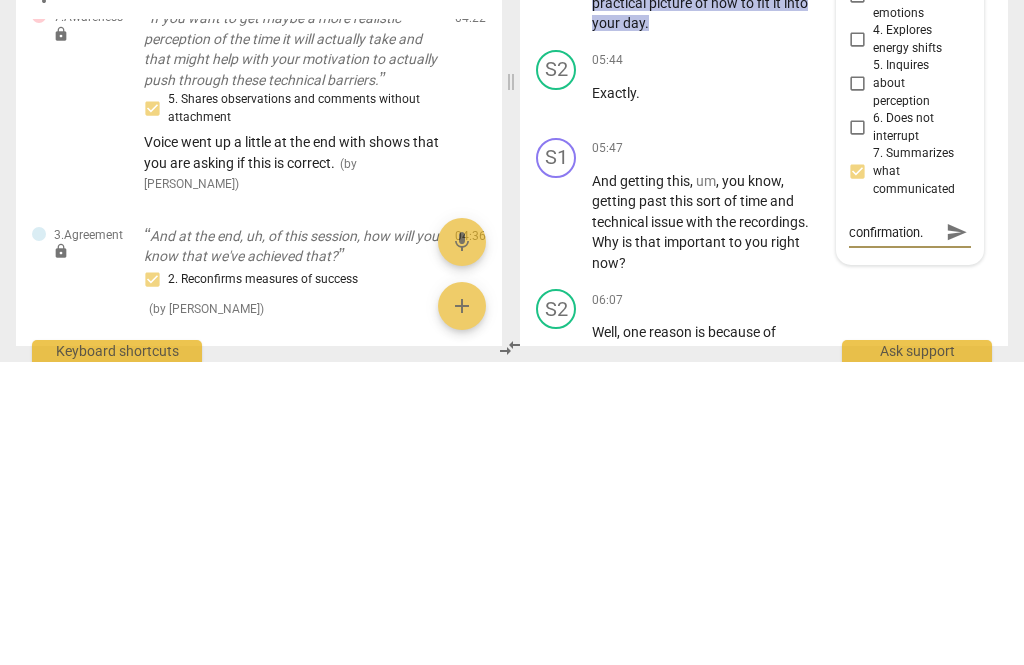 type on "Good confirmation." 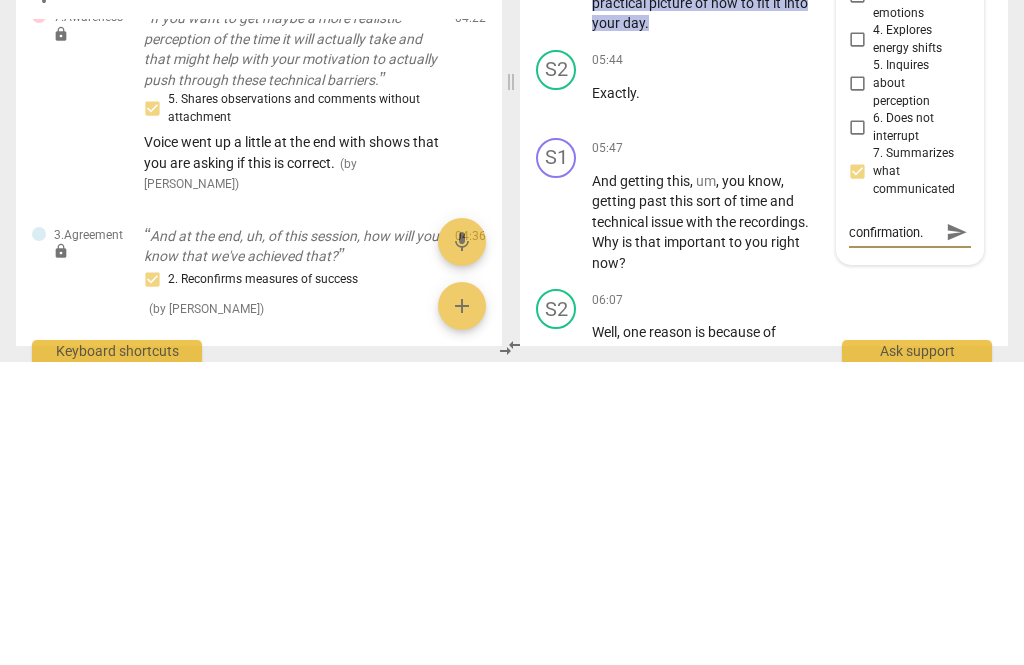 click on "send" at bounding box center [957, 535] 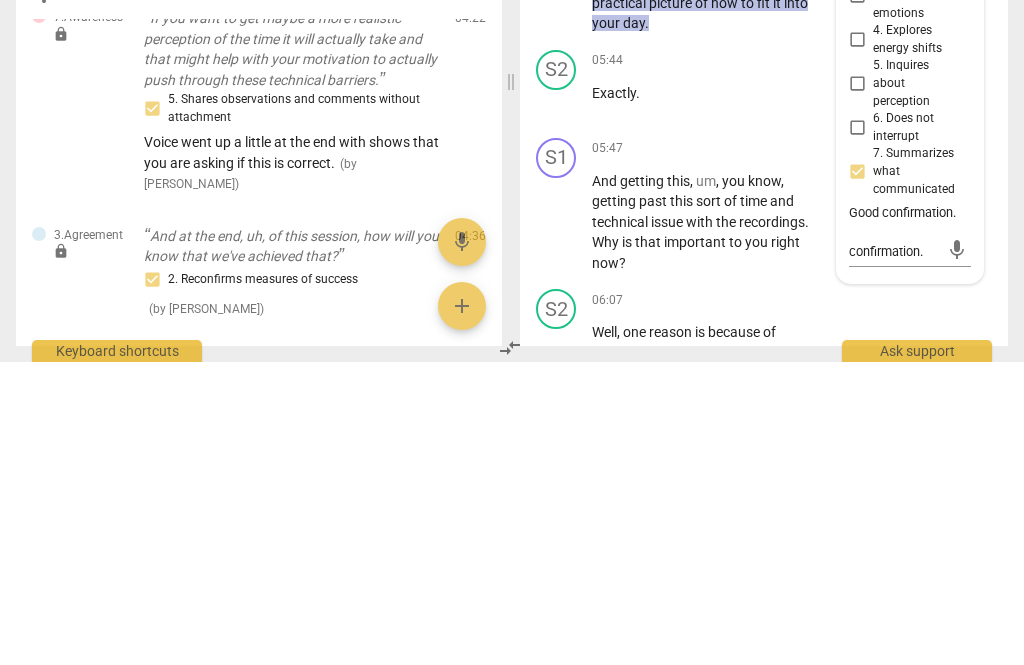 type 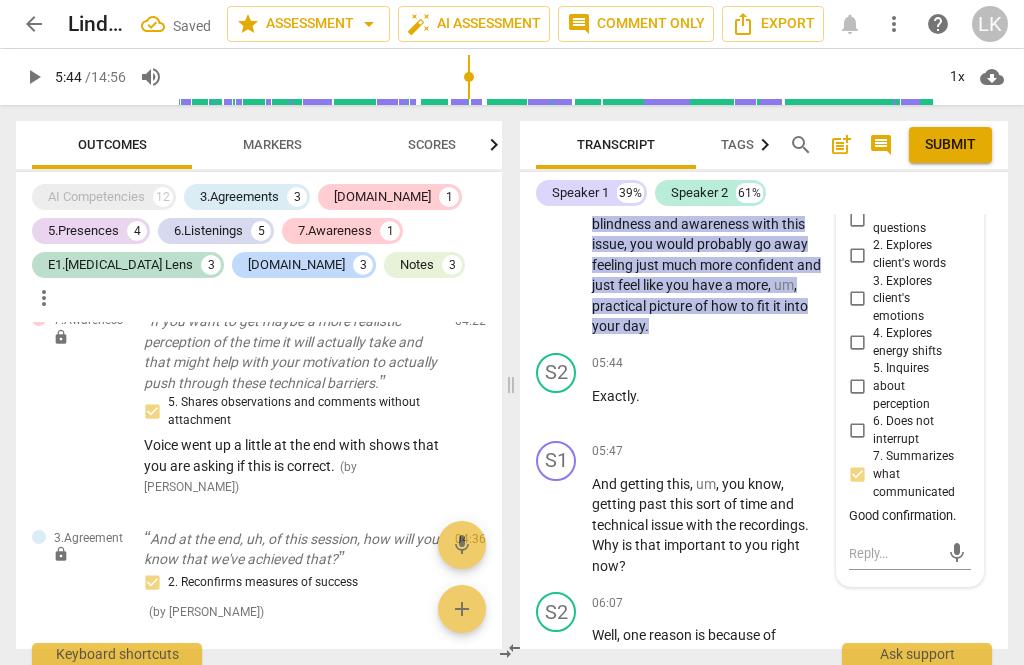 scroll, scrollTop: 0, scrollLeft: 0, axis: both 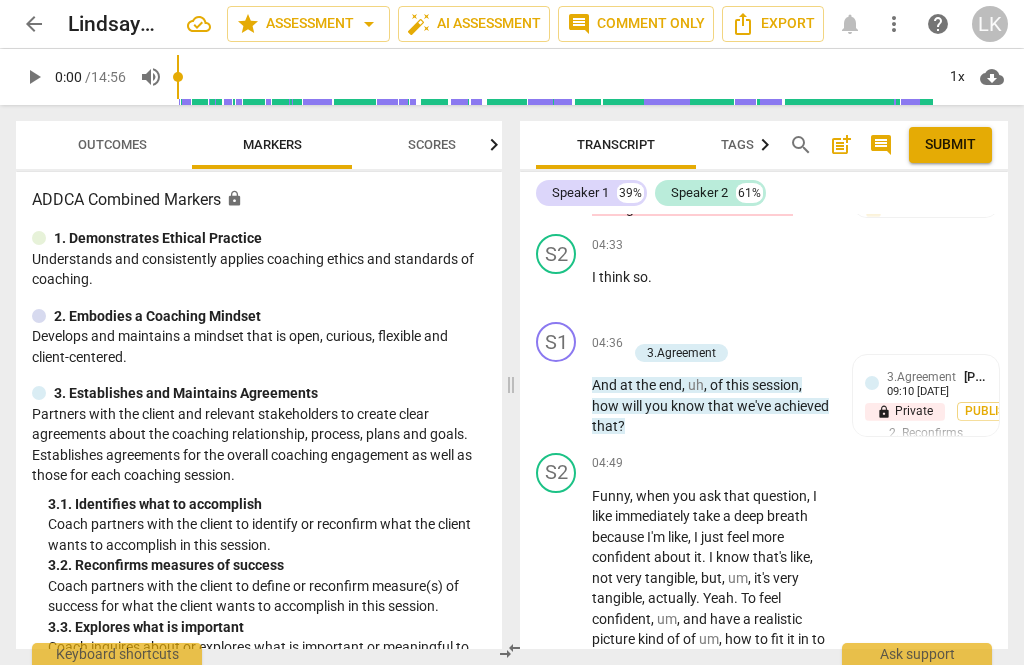 click on "play_arrow" at bounding box center (557, 578) 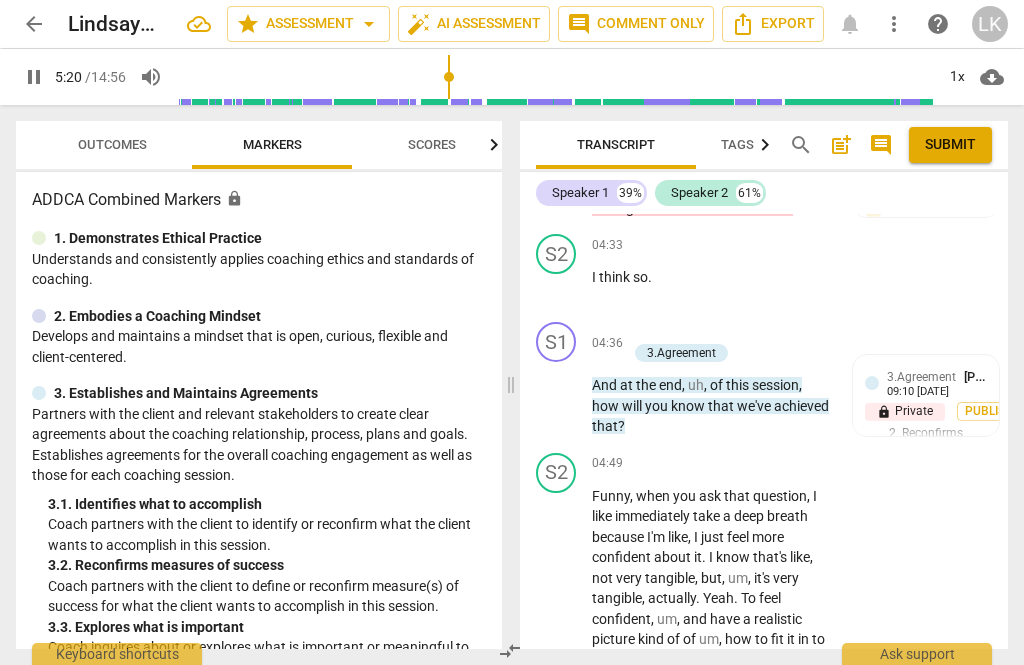 click on "pause" at bounding box center (557, 578) 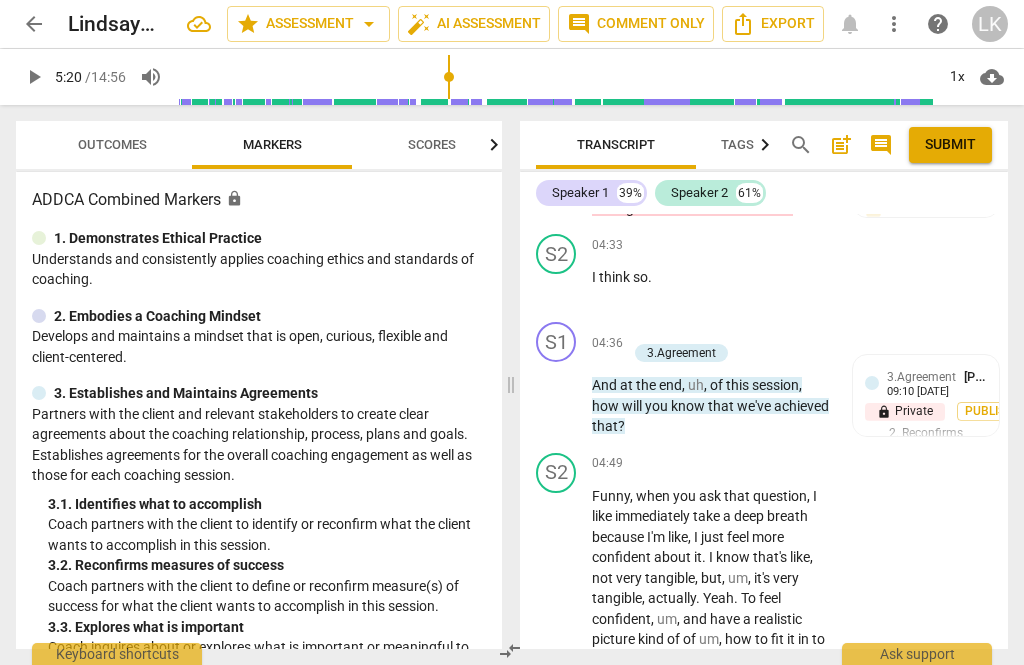 type on "321" 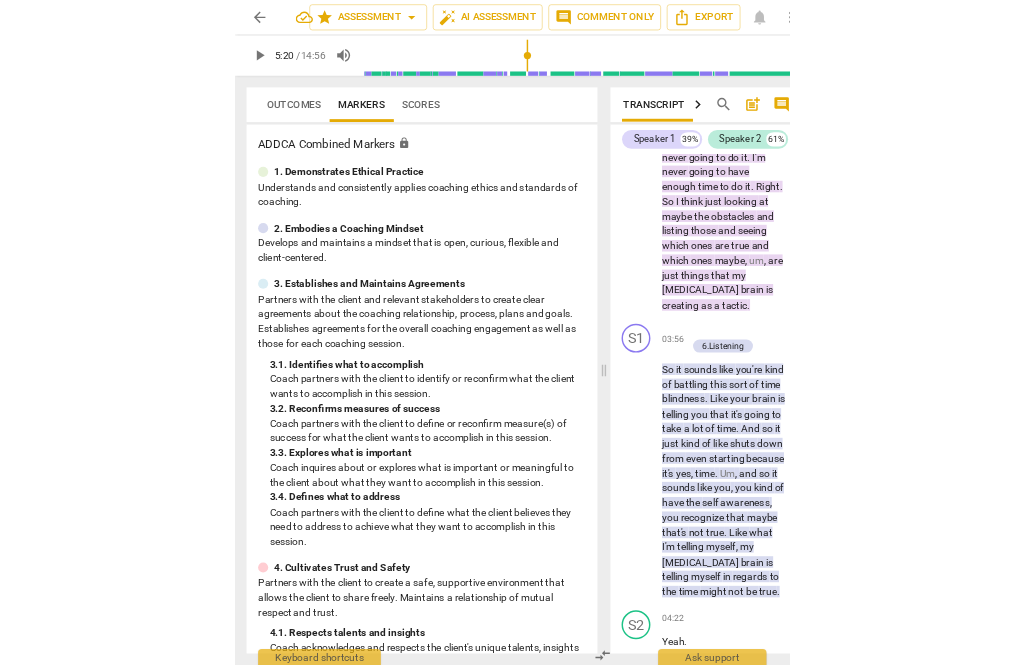 scroll, scrollTop: 0, scrollLeft: 11, axis: horizontal 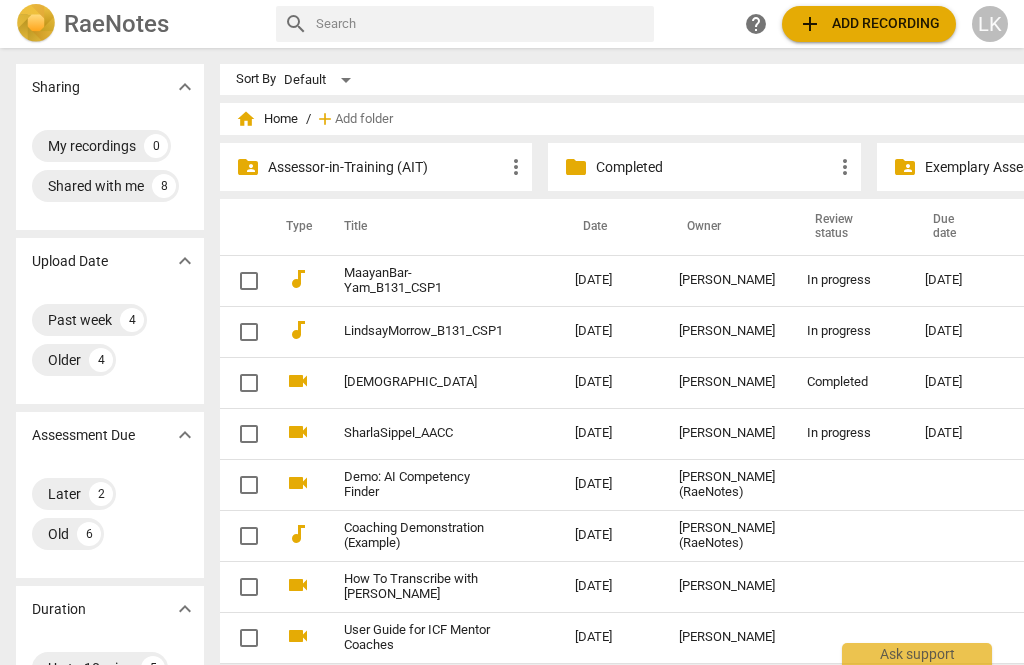click on "2025-07-24" at bounding box center (611, 331) 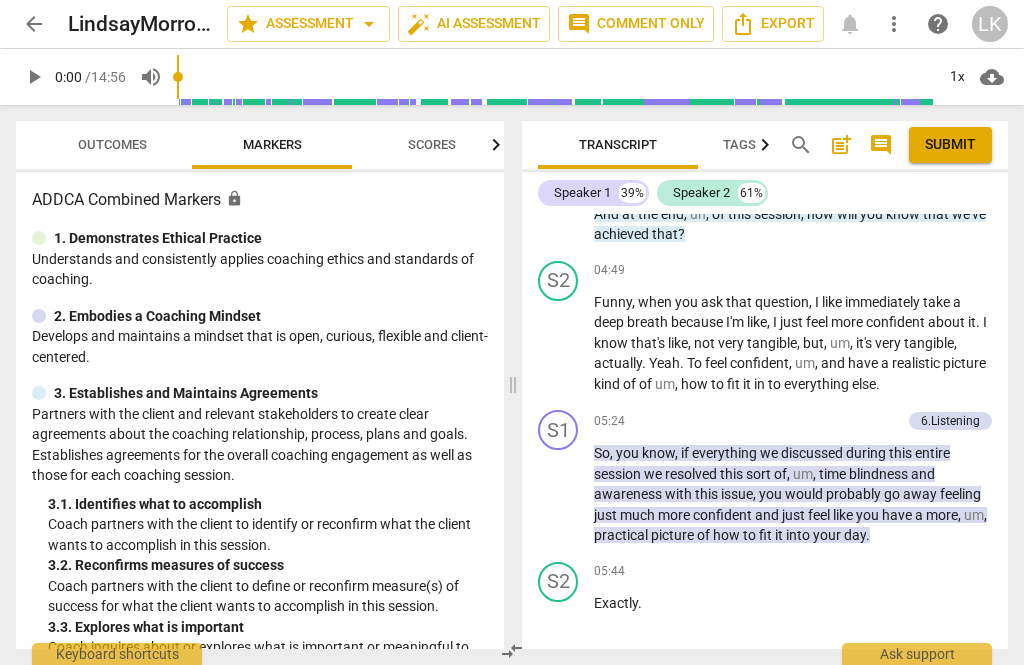 scroll, scrollTop: 2961, scrollLeft: 0, axis: vertical 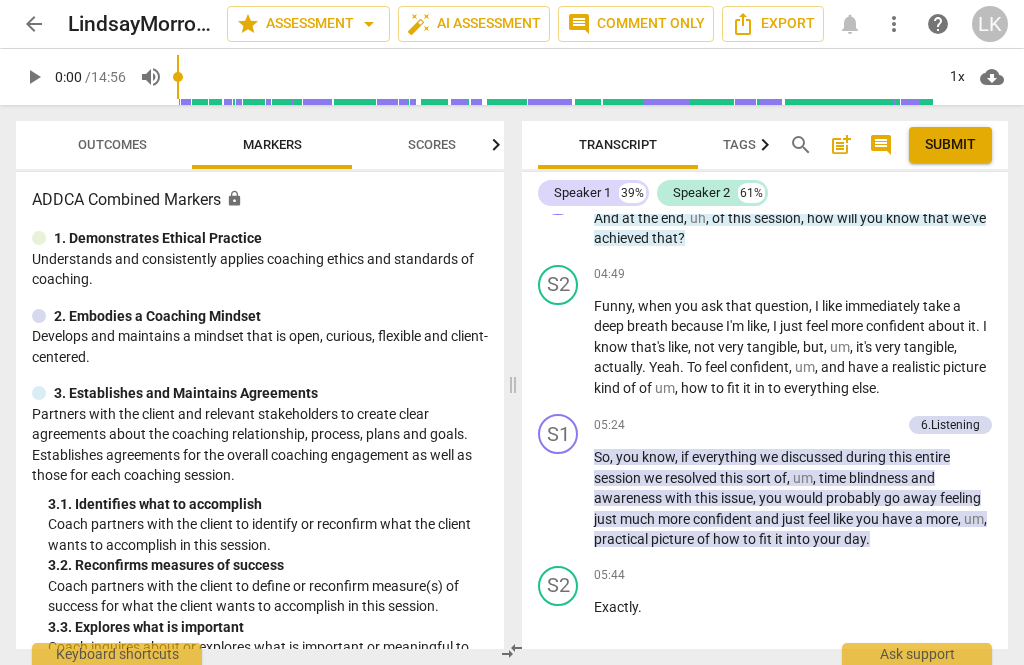 click on "play_arrow" at bounding box center [559, 499] 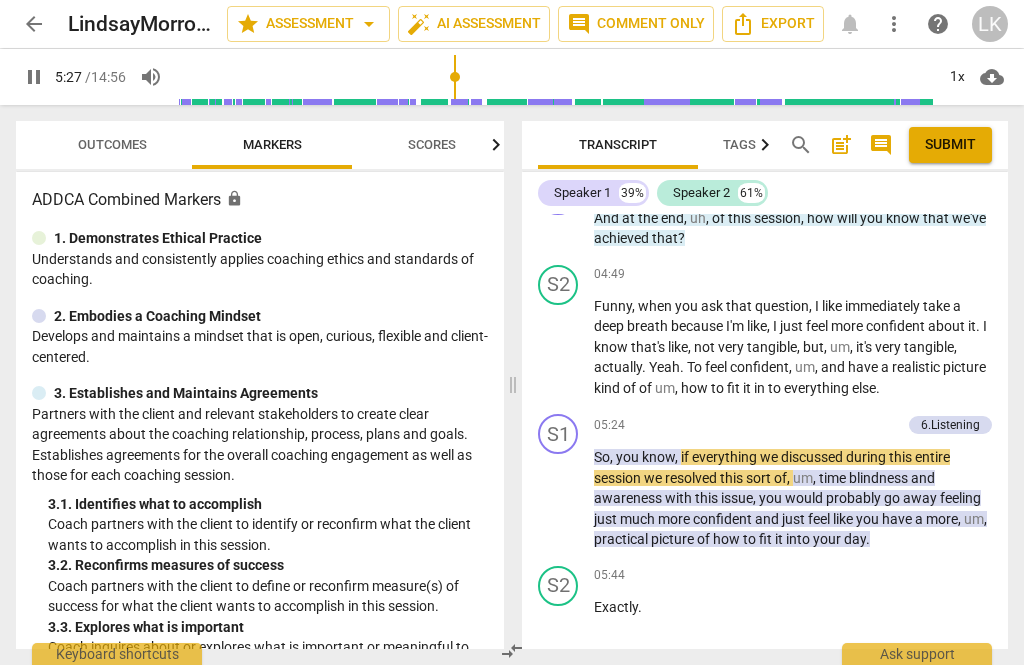 click on "Outcomes" at bounding box center [112, 144] 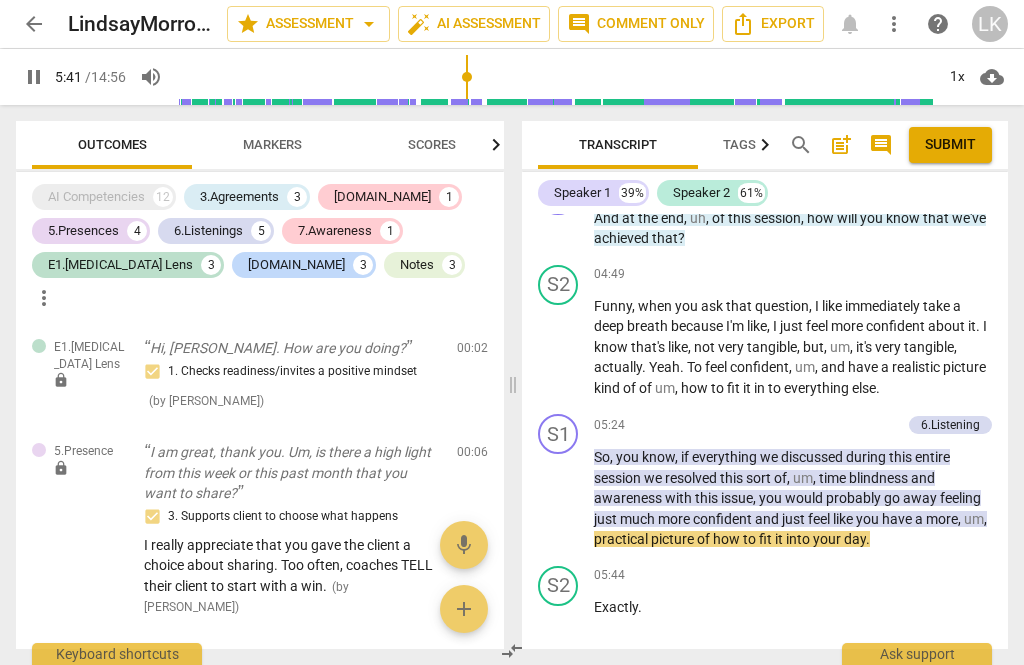 scroll, scrollTop: 3056, scrollLeft: 0, axis: vertical 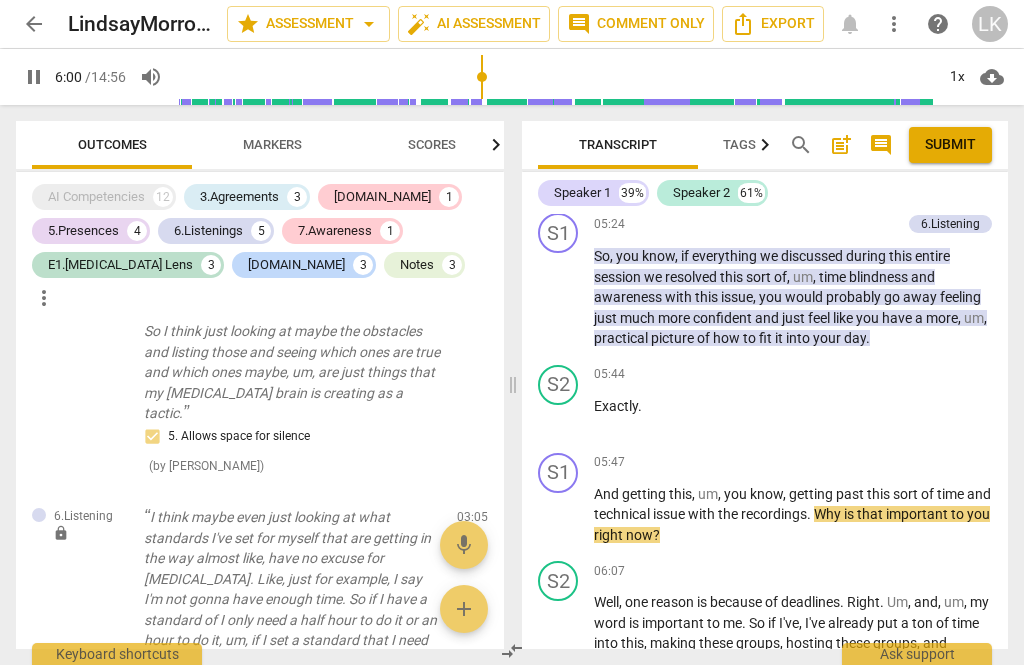 click on "pause" at bounding box center [559, 516] 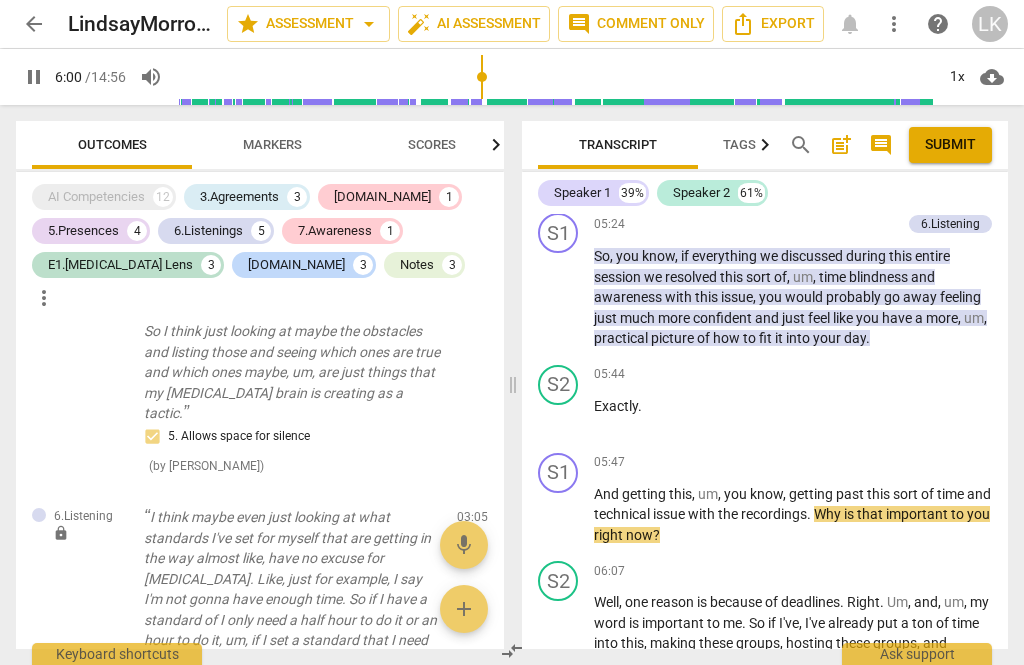type on "361" 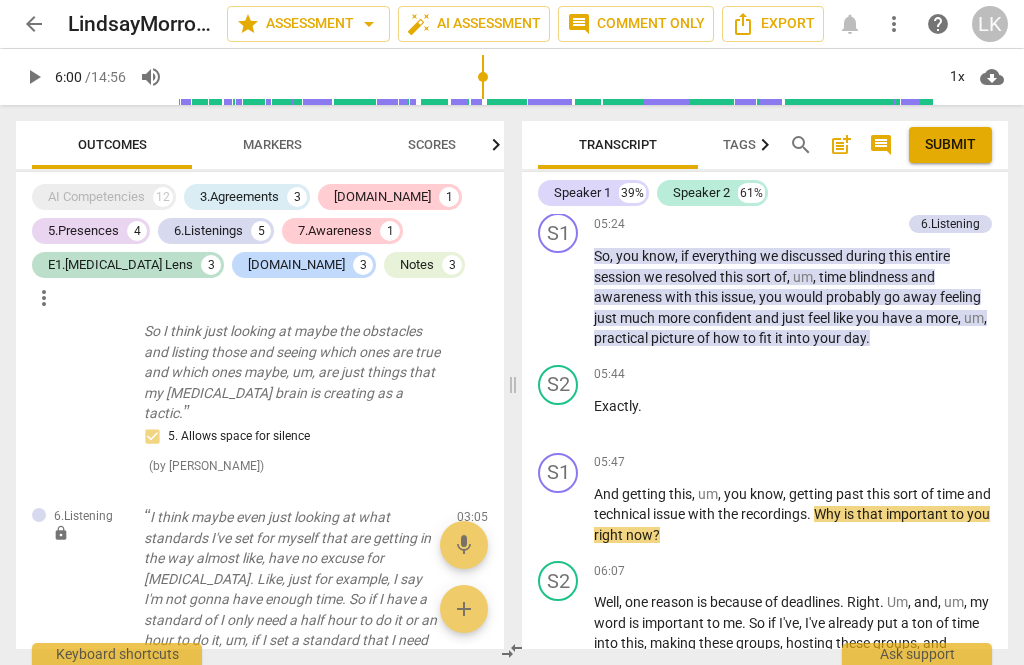 click on "+ Add competency" at bounding box center (932, 463) 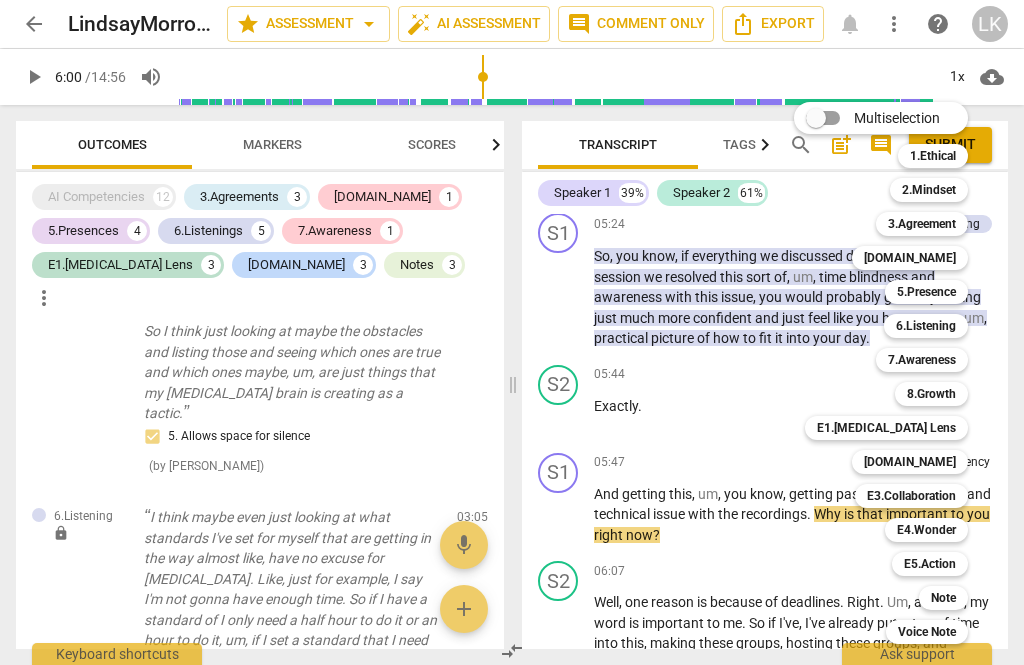 click on "3.Agreement" at bounding box center [922, 224] 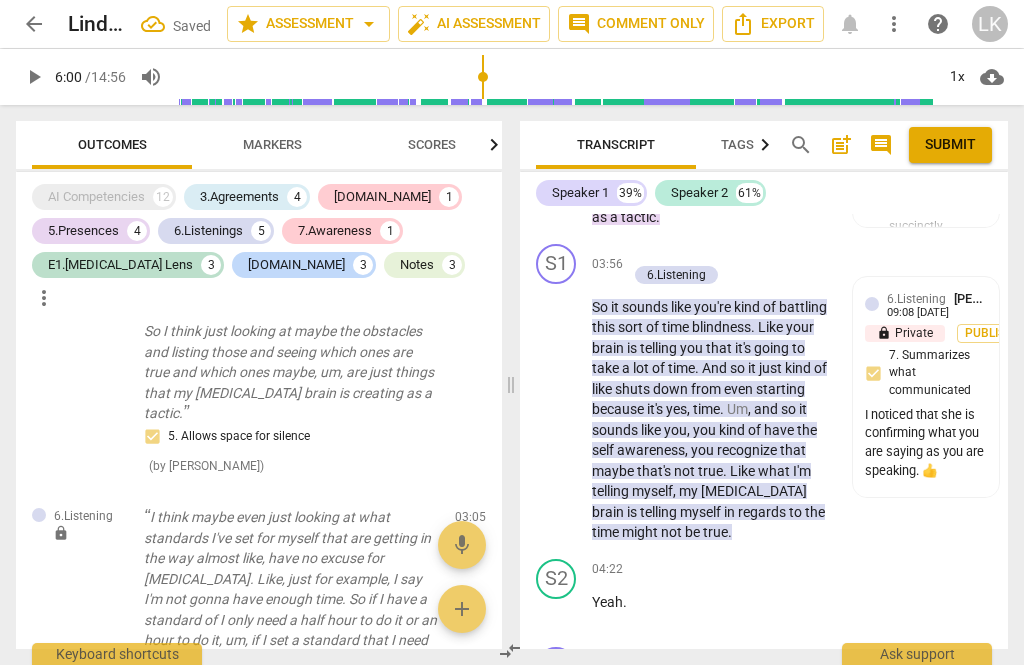 scroll, scrollTop: 4888, scrollLeft: 0, axis: vertical 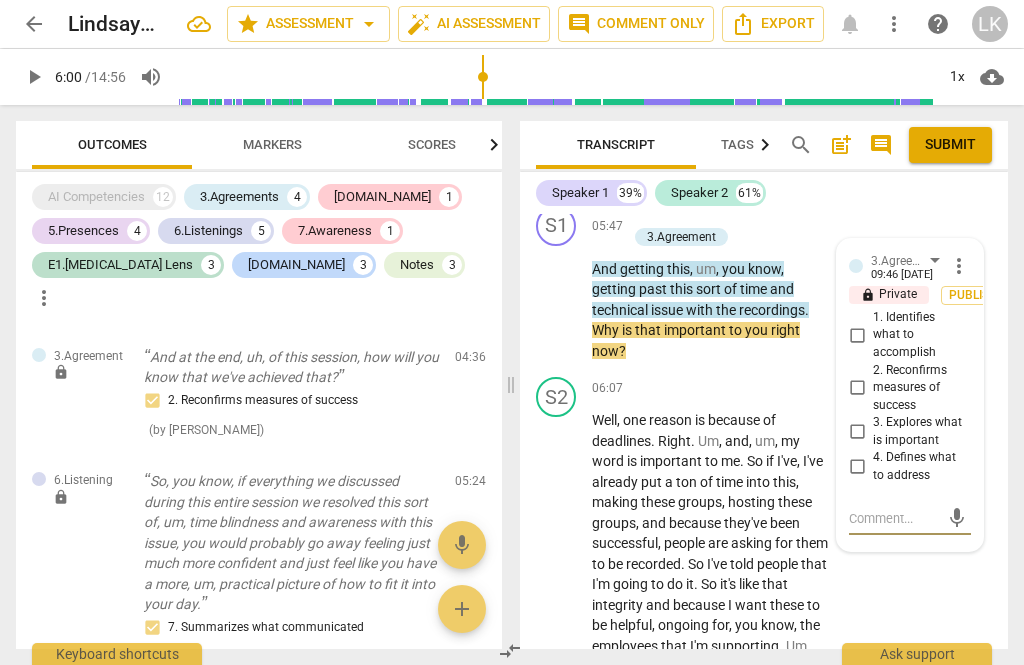 click on "3. Explores what is important" at bounding box center [857, 432] 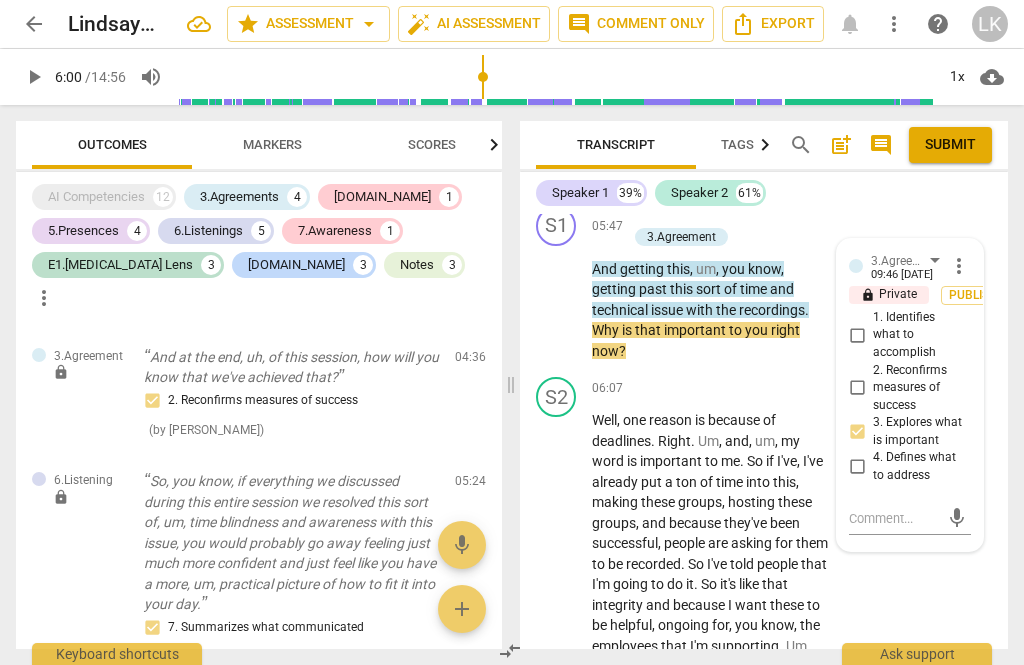 click at bounding box center [894, 518] 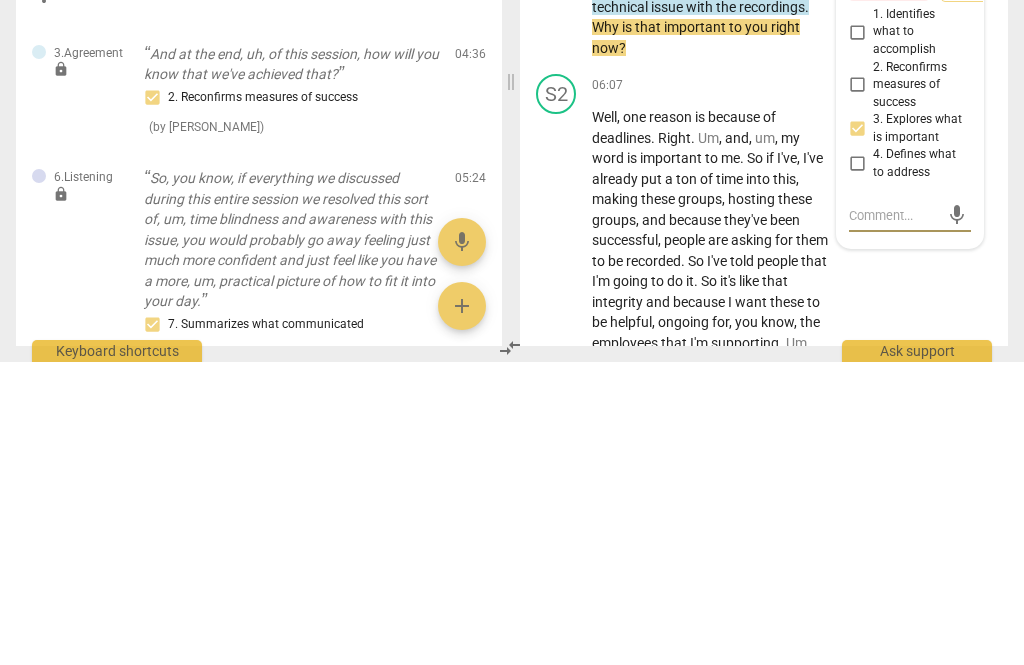type on "G" 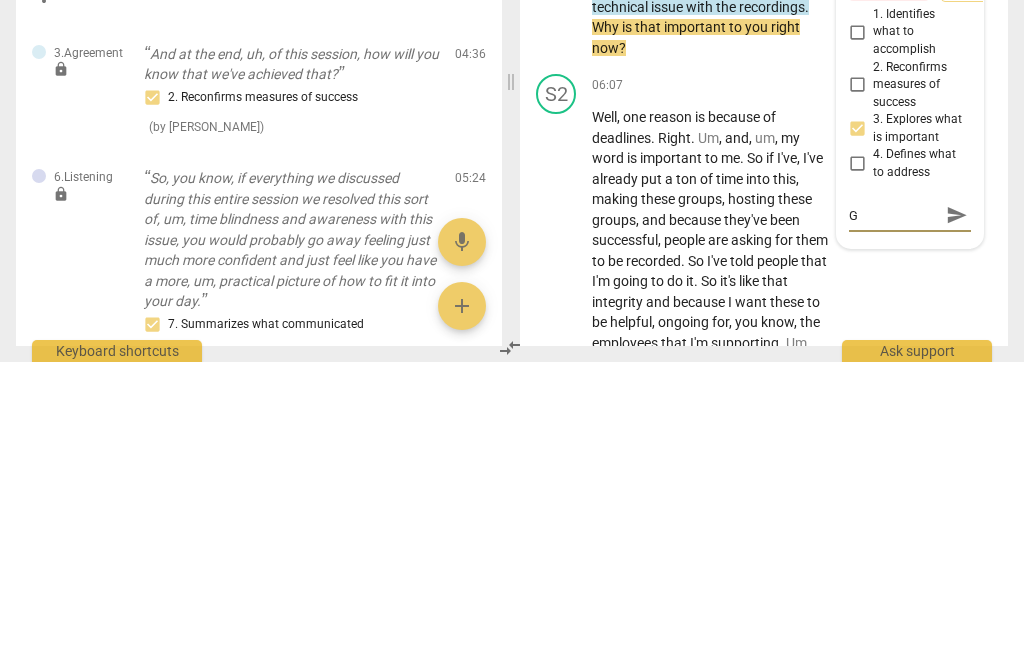 type on "Go" 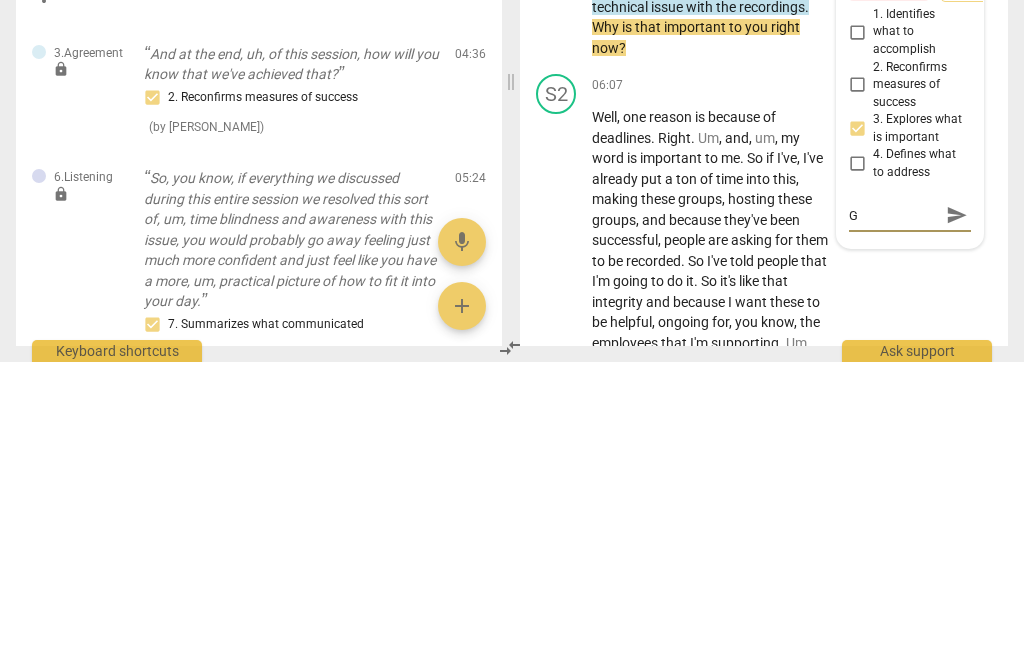 type on "Go" 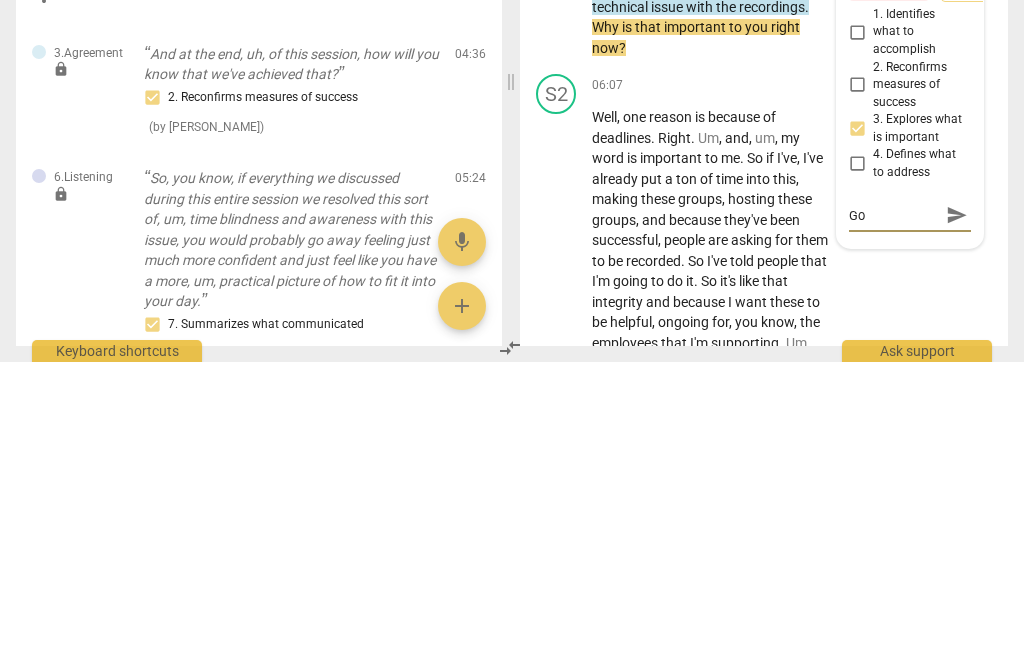 type on "Goo" 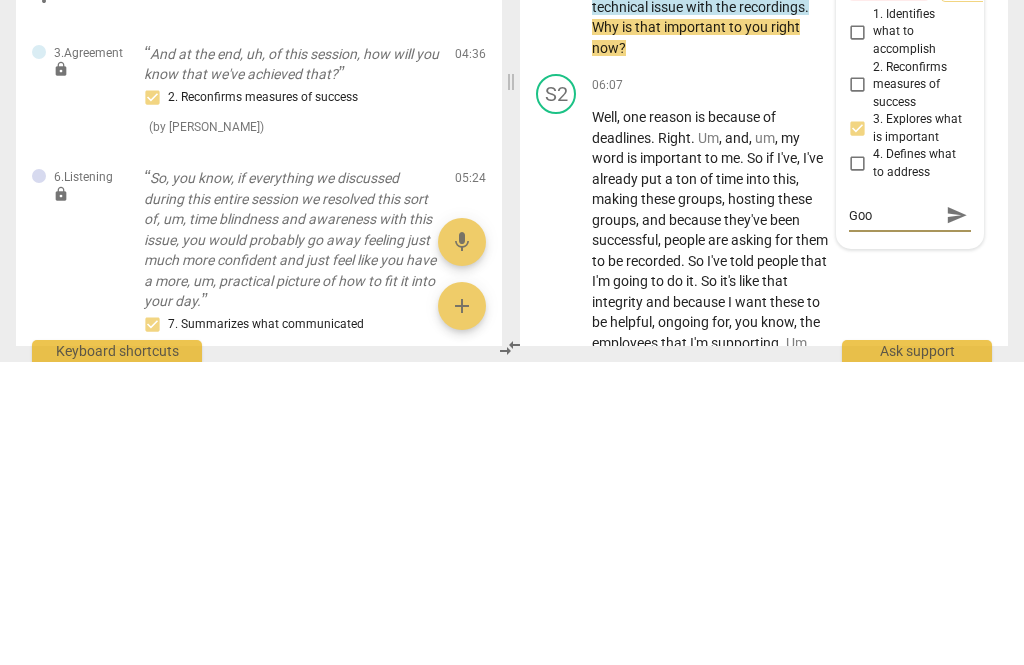 type on "Good" 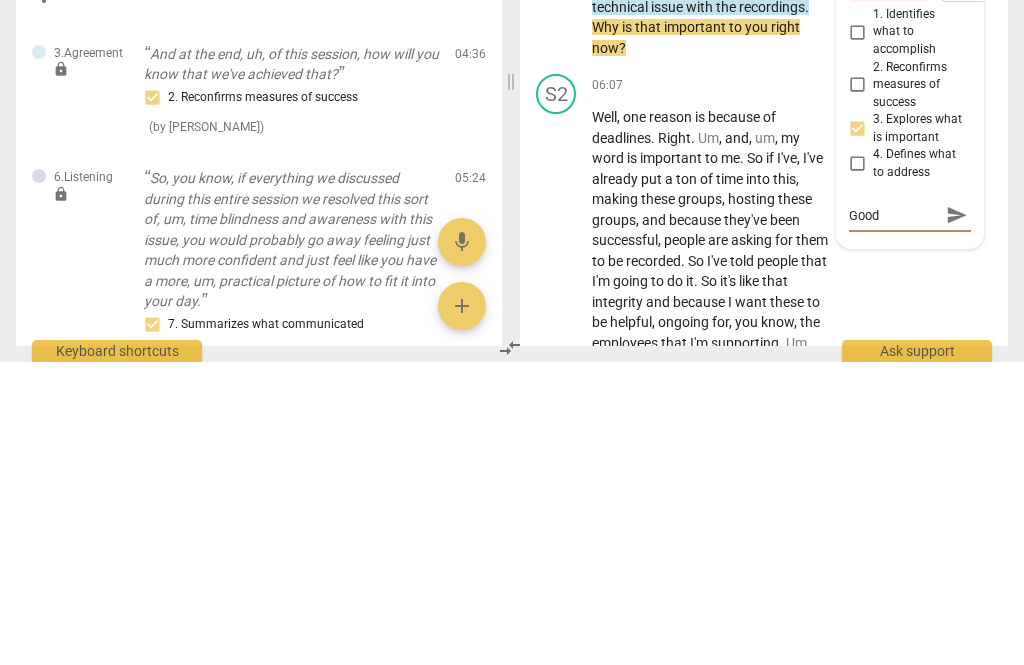 type on "Good!" 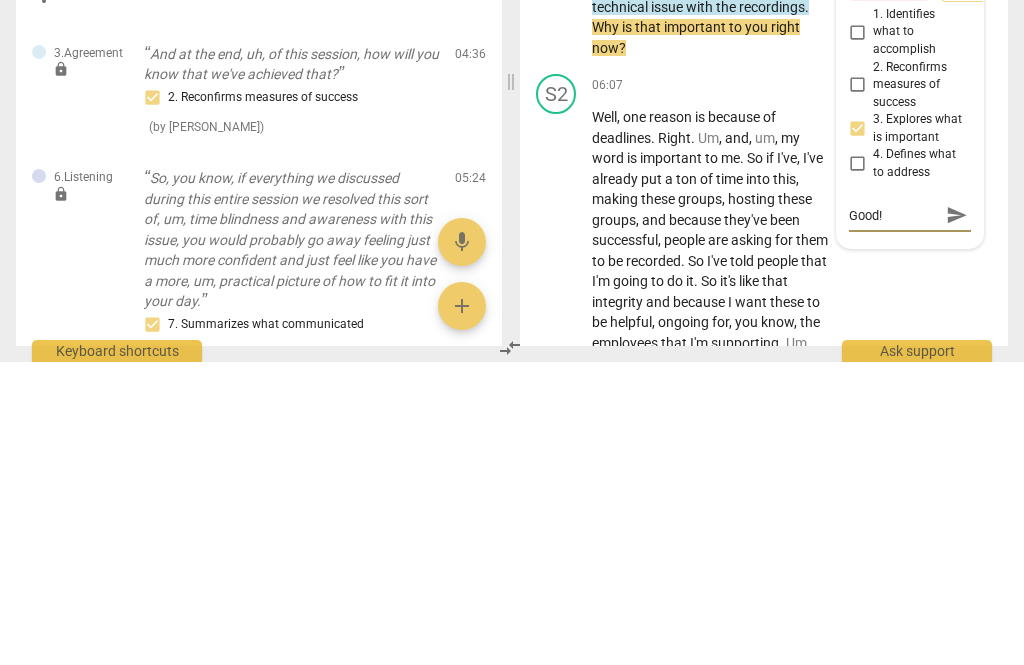 type on "Good!" 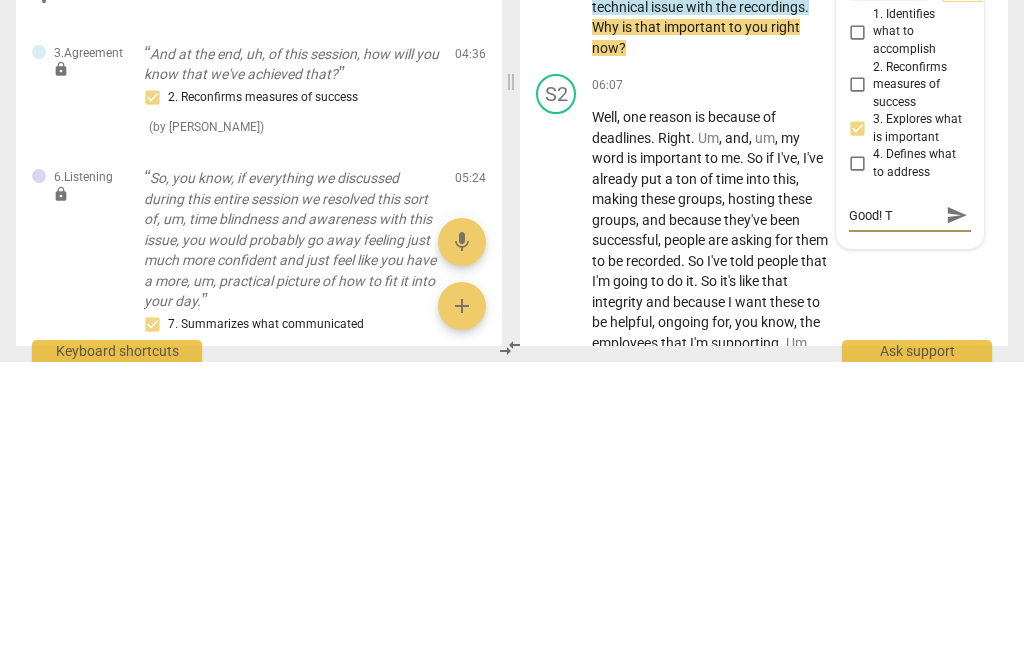 type on "Good! To" 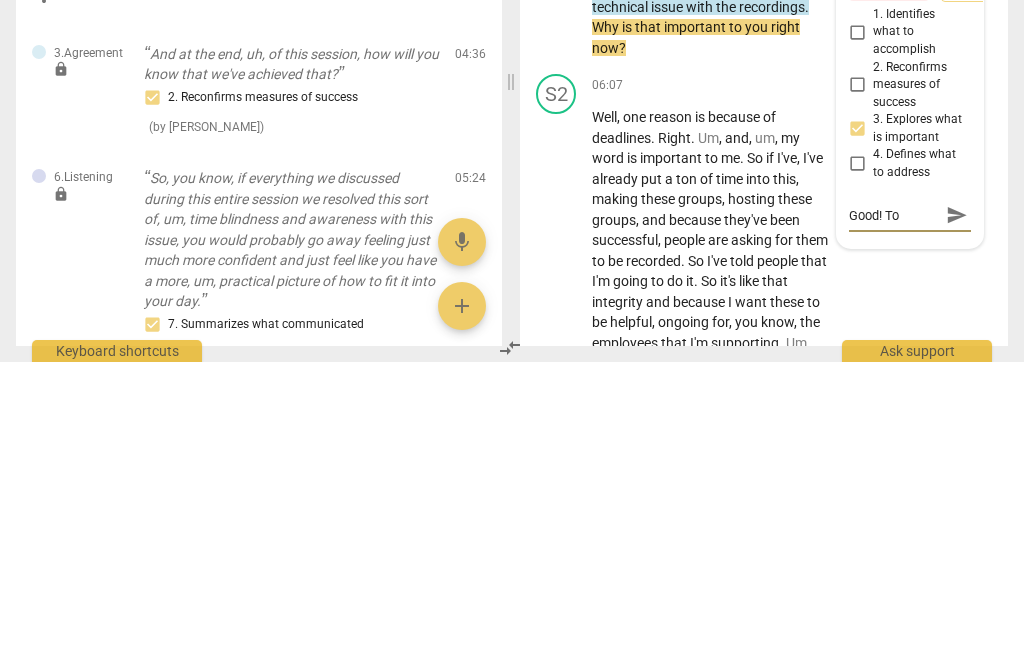 type on "Good! Too" 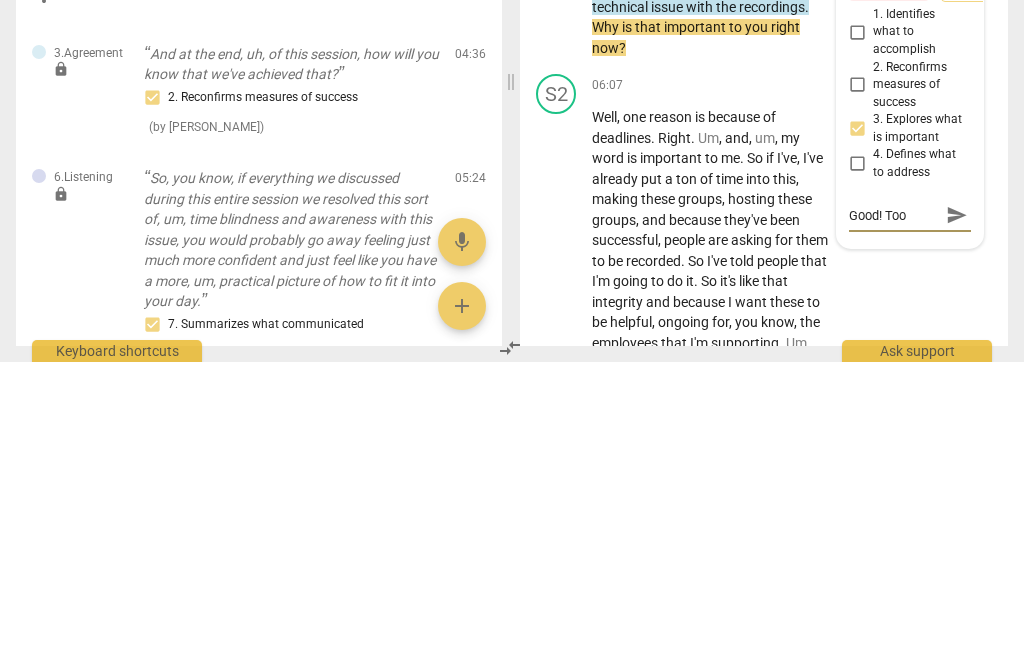 type on "Good! Too" 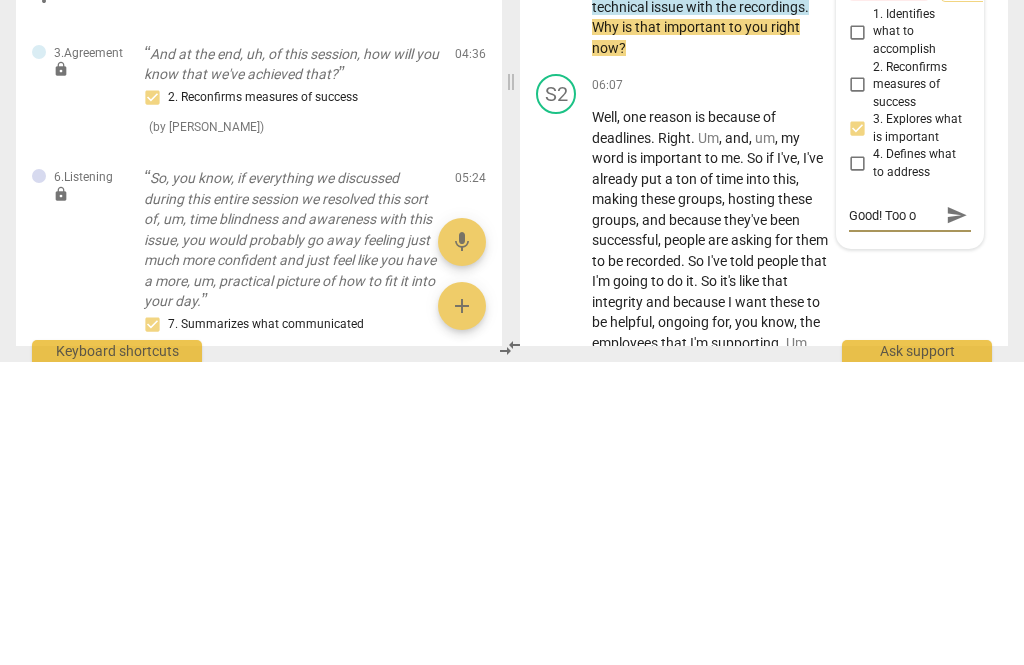 type on "Good! Too of" 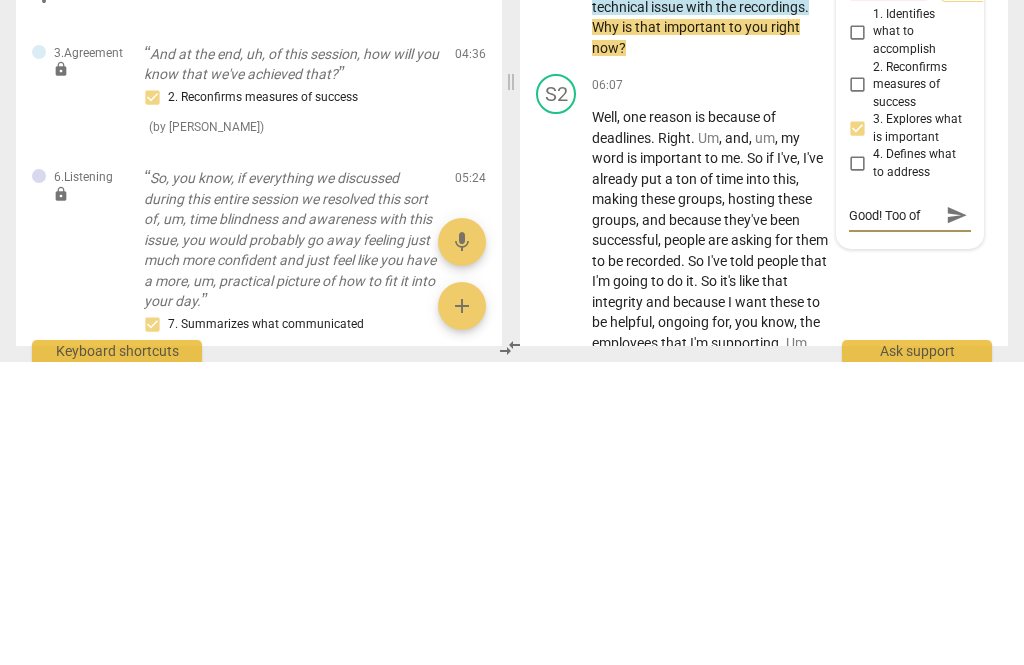 type on "Good! Too often" 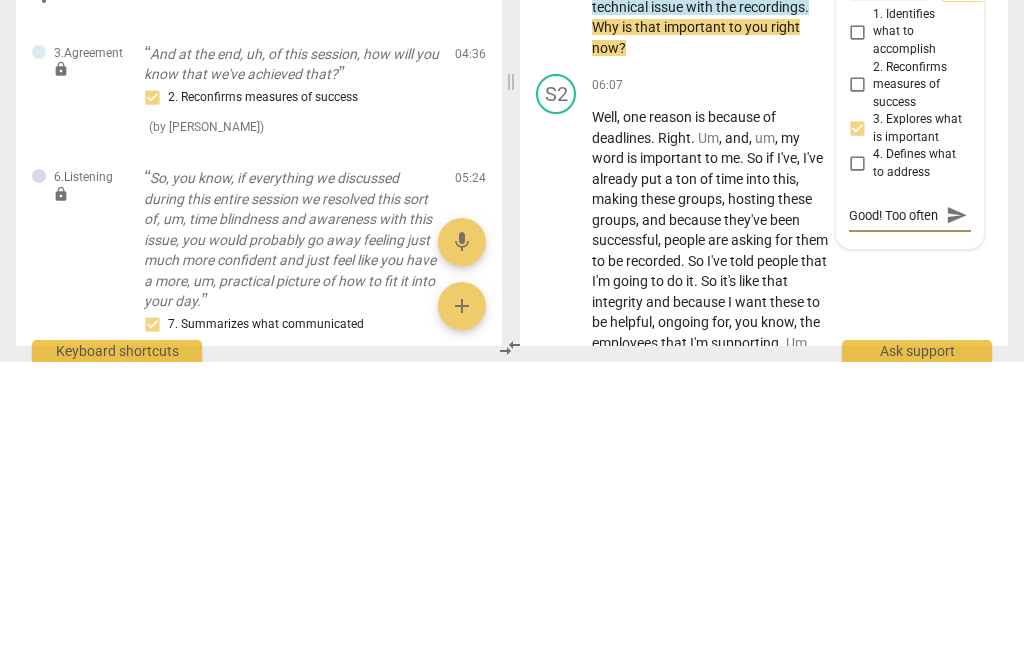 scroll, scrollTop: 18, scrollLeft: 0, axis: vertical 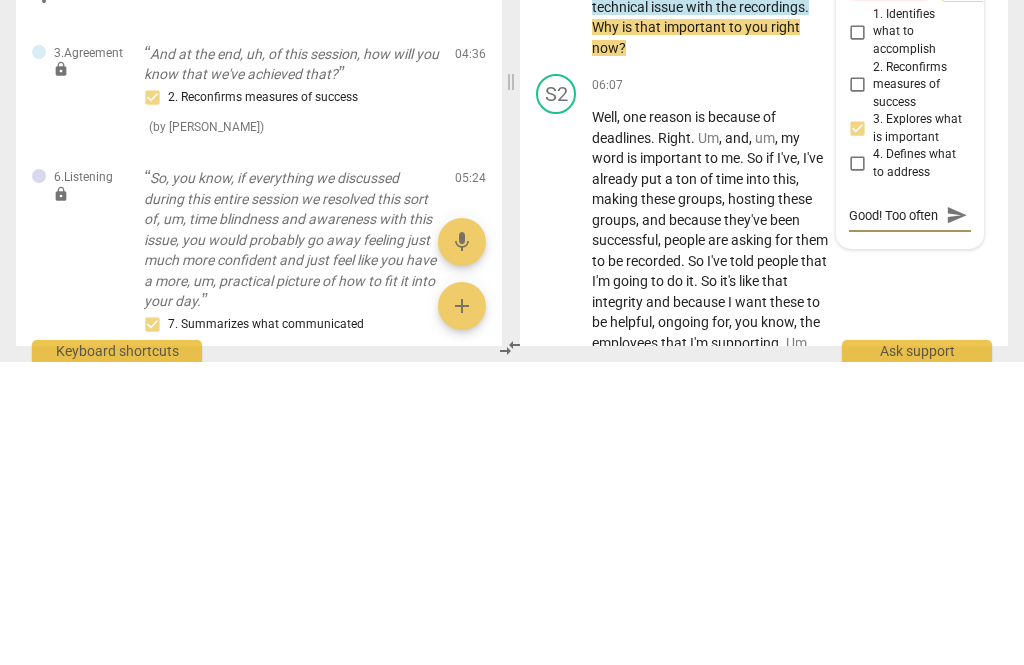 type on "Good! Too often f" 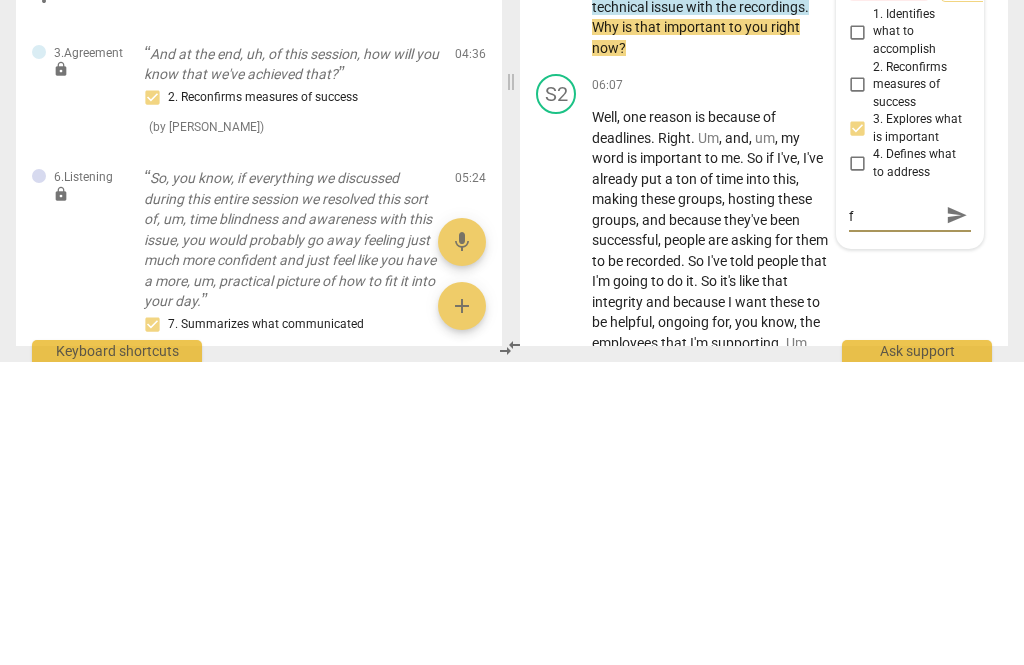 type on "Good! Too often fo" 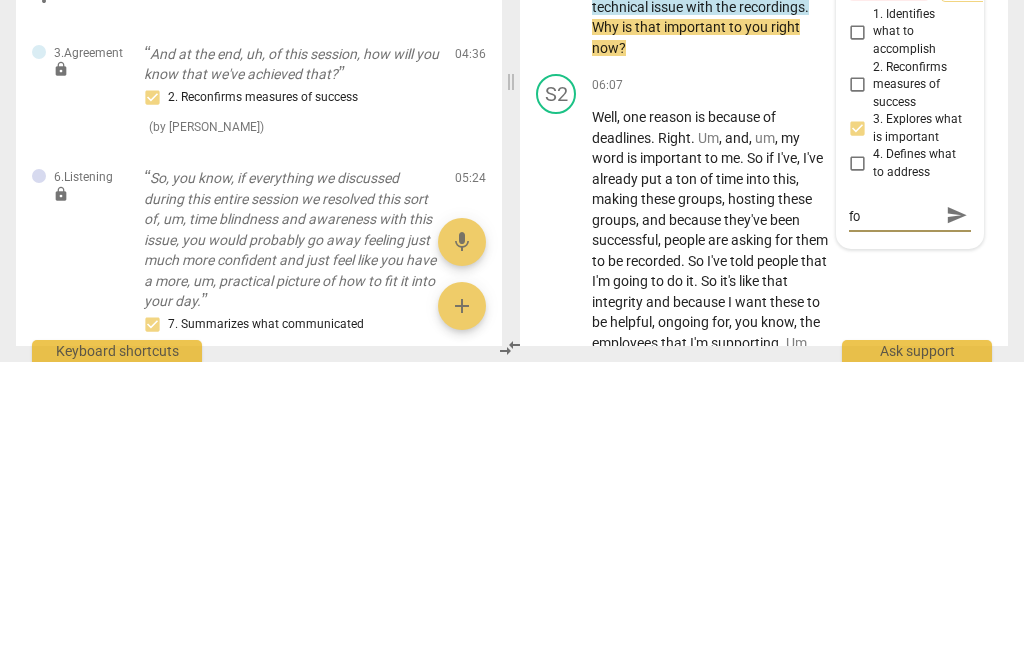 type on "Good! Too often for" 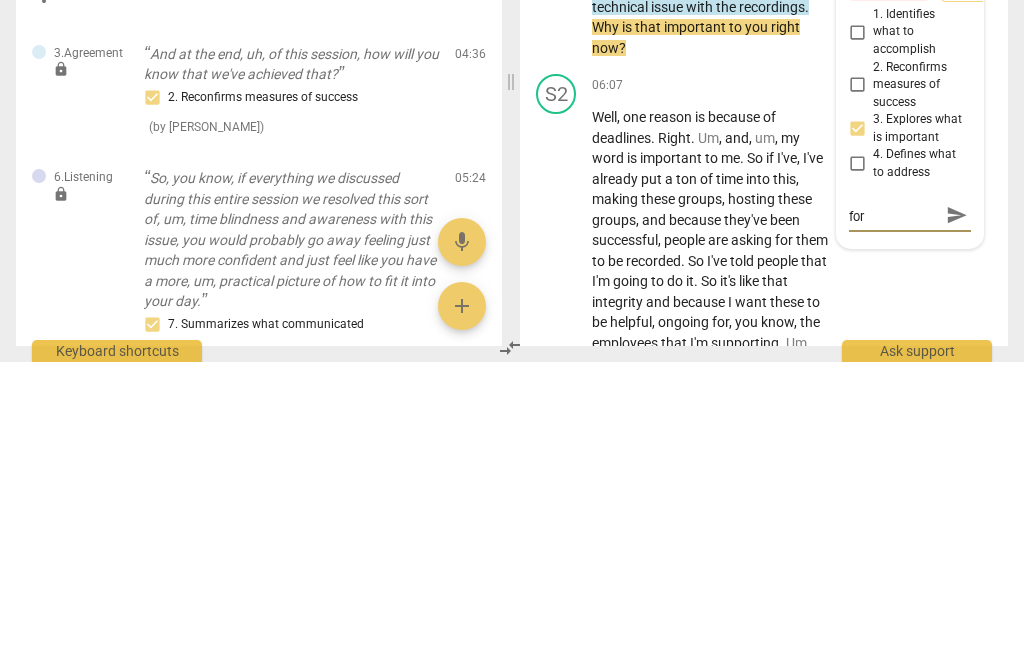 type on "Good! Too often for" 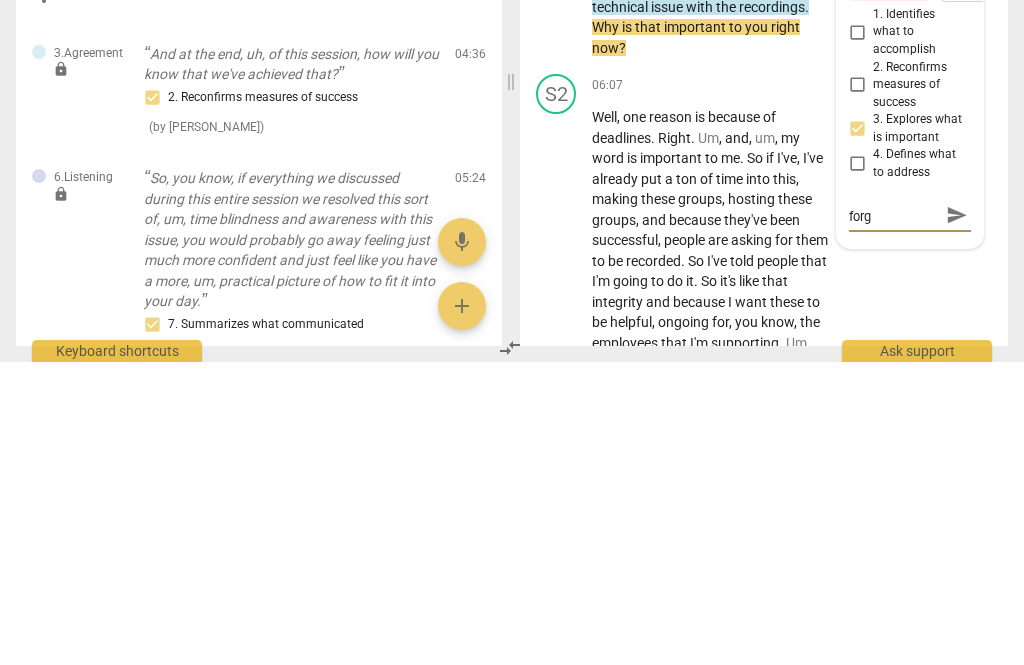 type on "Good! Too often forg" 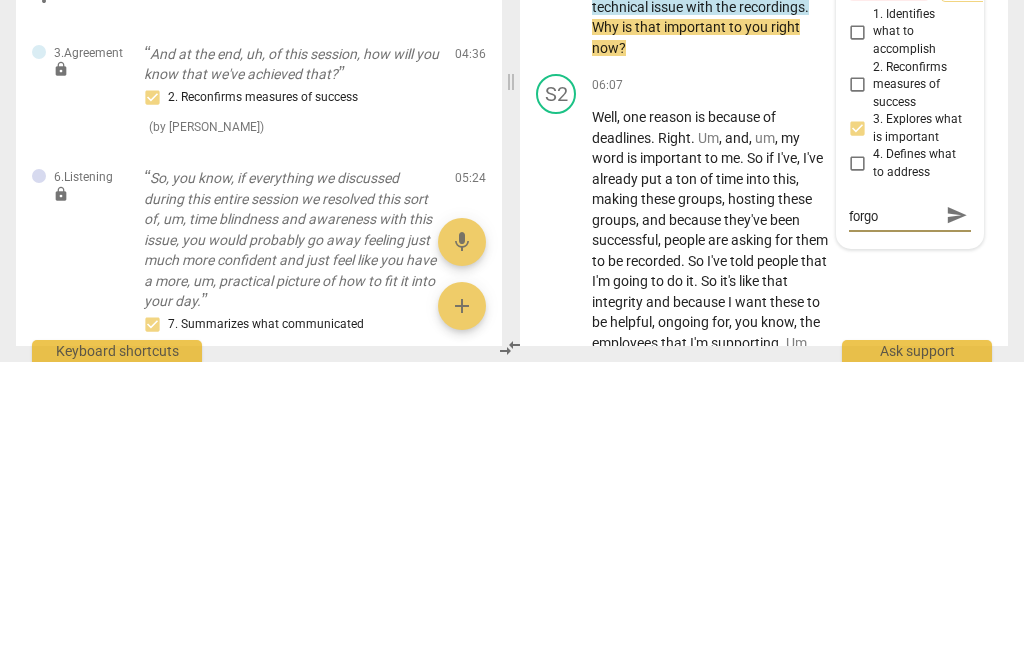 scroll, scrollTop: 0, scrollLeft: 0, axis: both 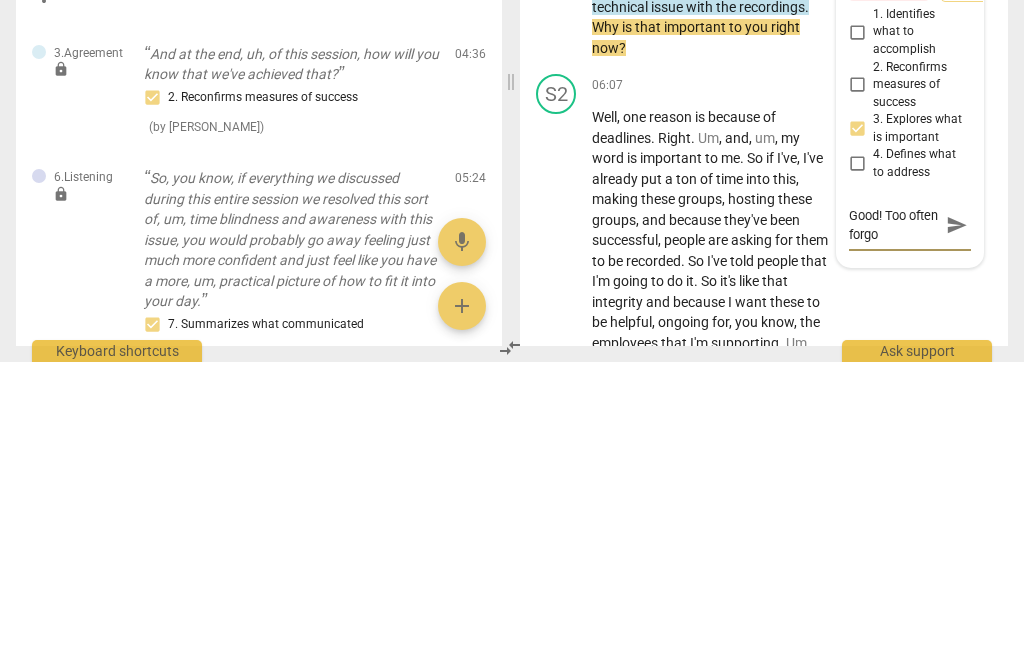 type on "Good! Too often forgotten" 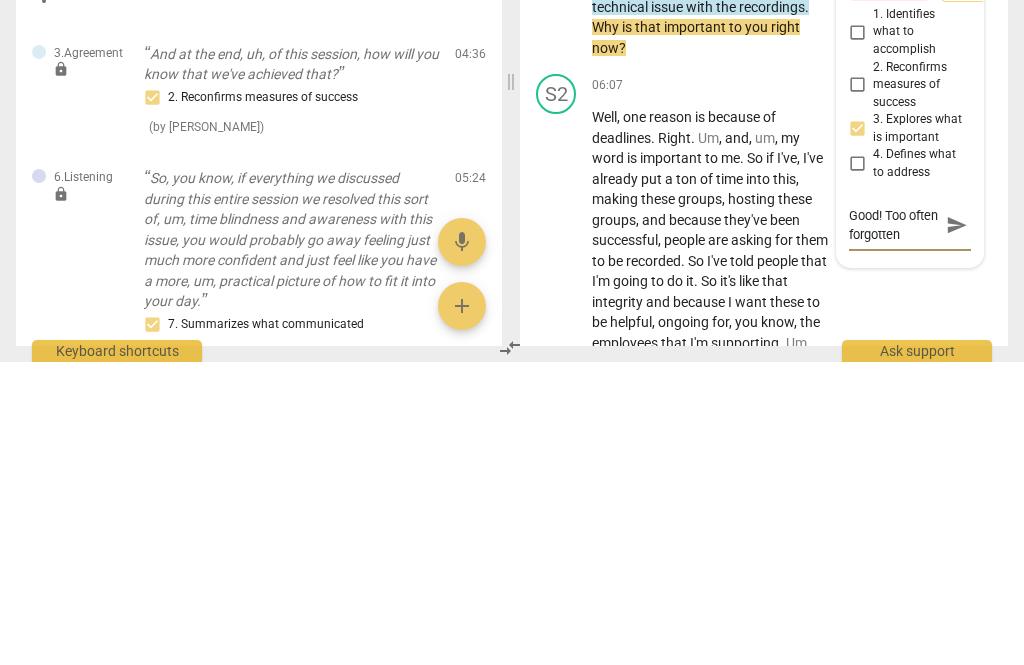 type on "Good! Too often forgotten" 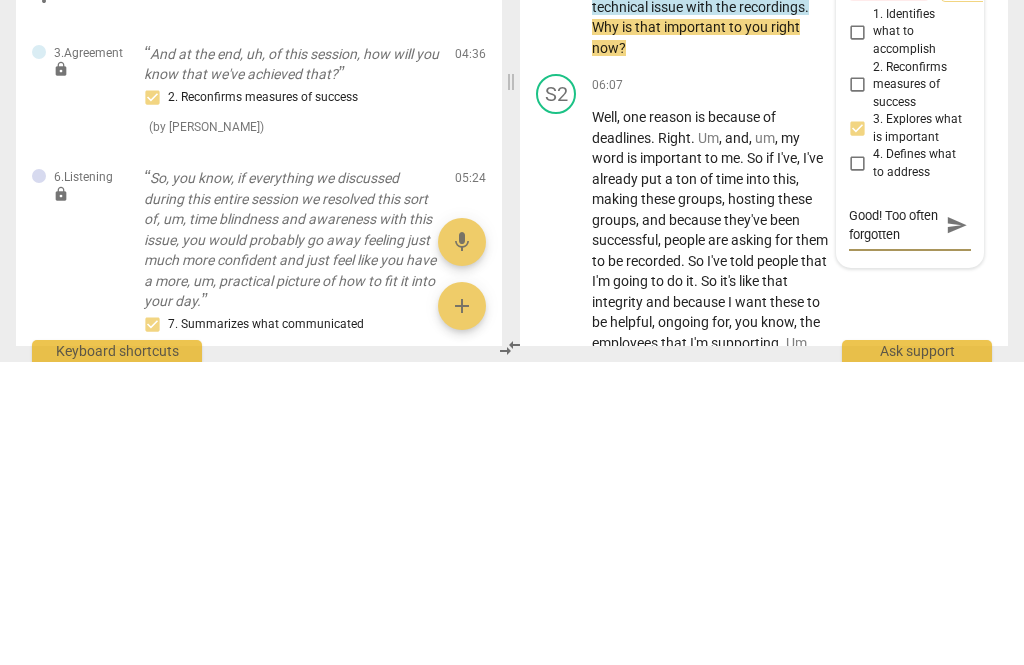 type on "Good! Too often forgotten" 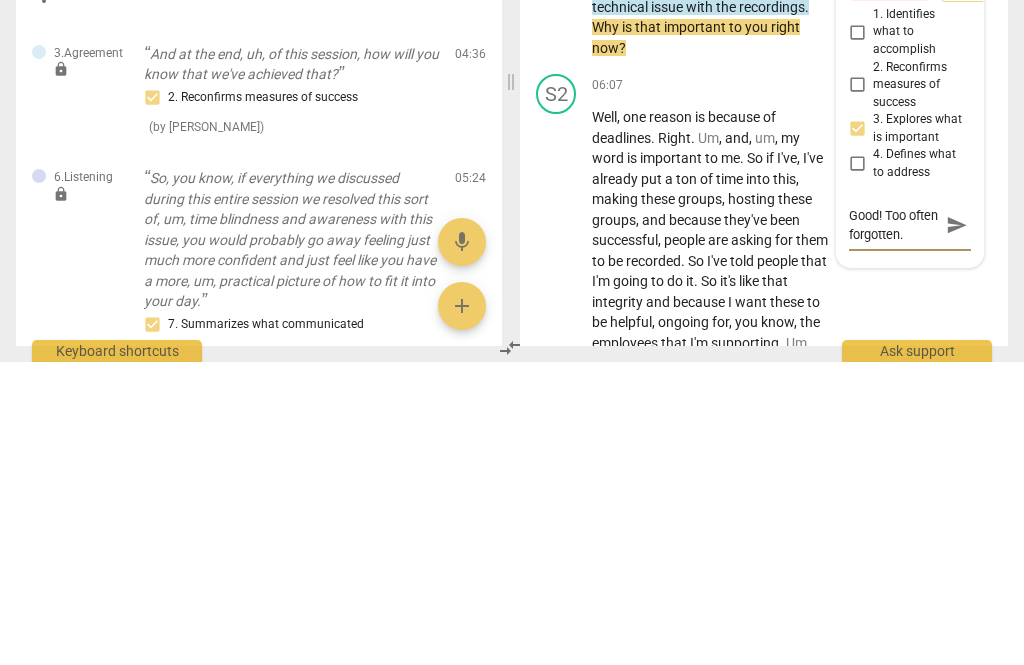 type on "Good! Too often forgotten." 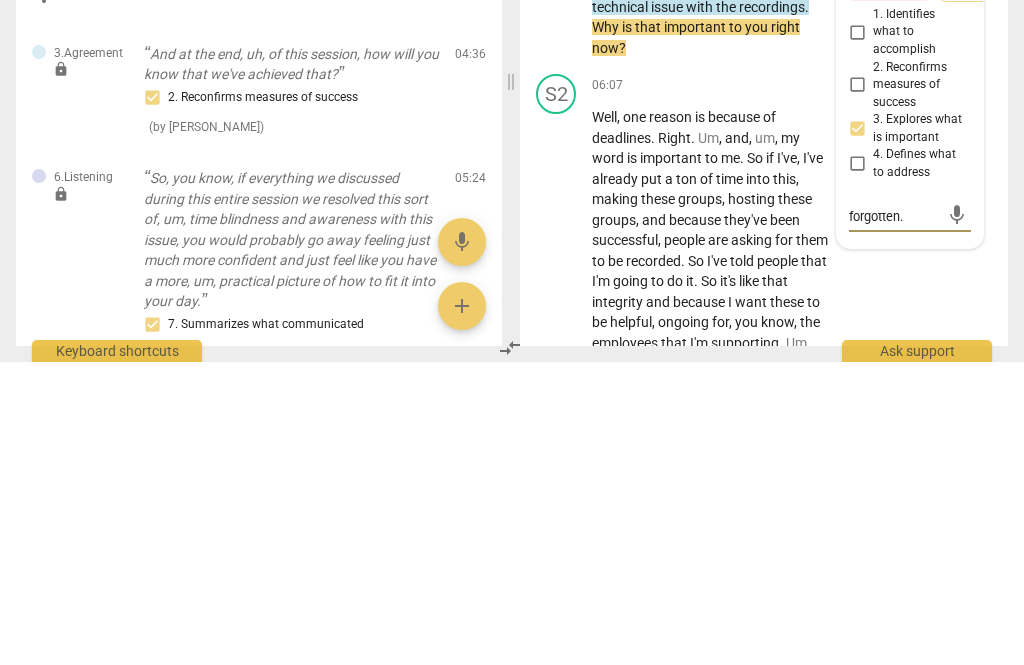 type 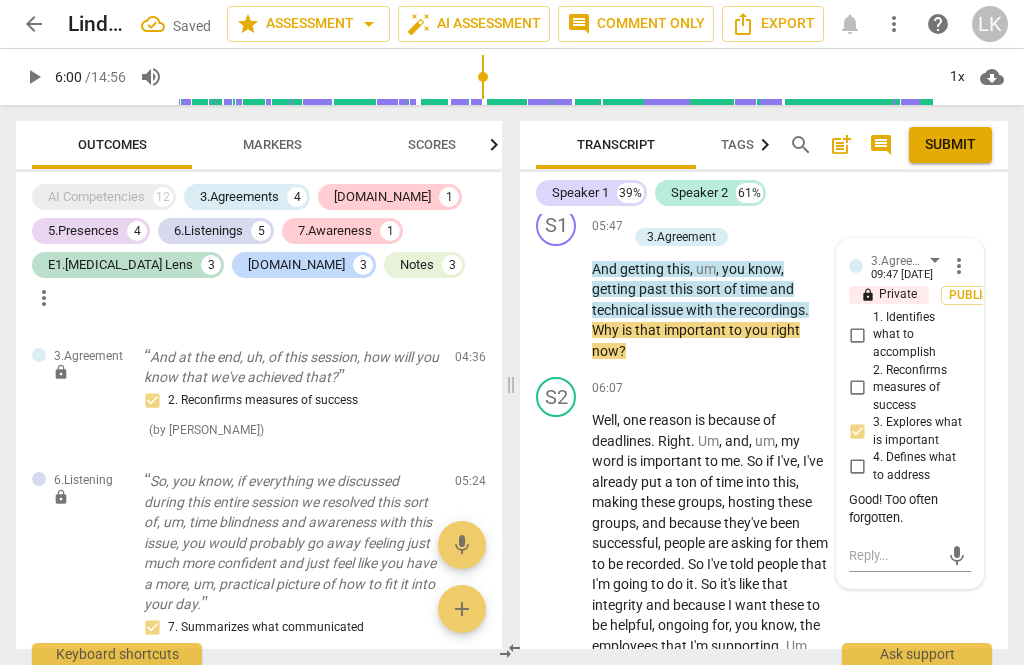 scroll, scrollTop: 0, scrollLeft: 0, axis: both 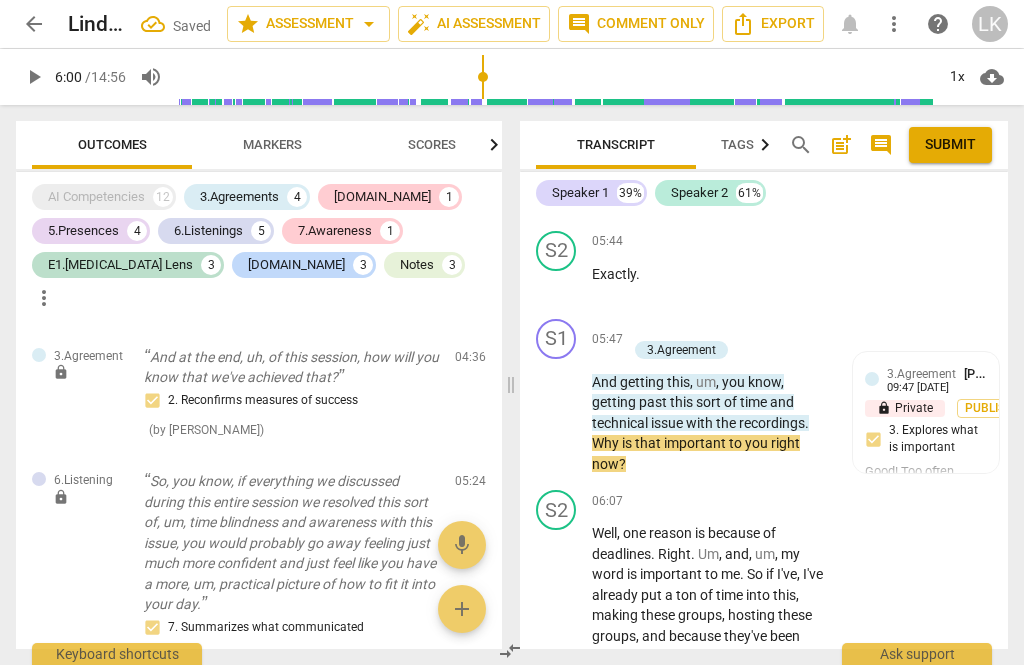 click on "play_arrow" at bounding box center (557, 413) 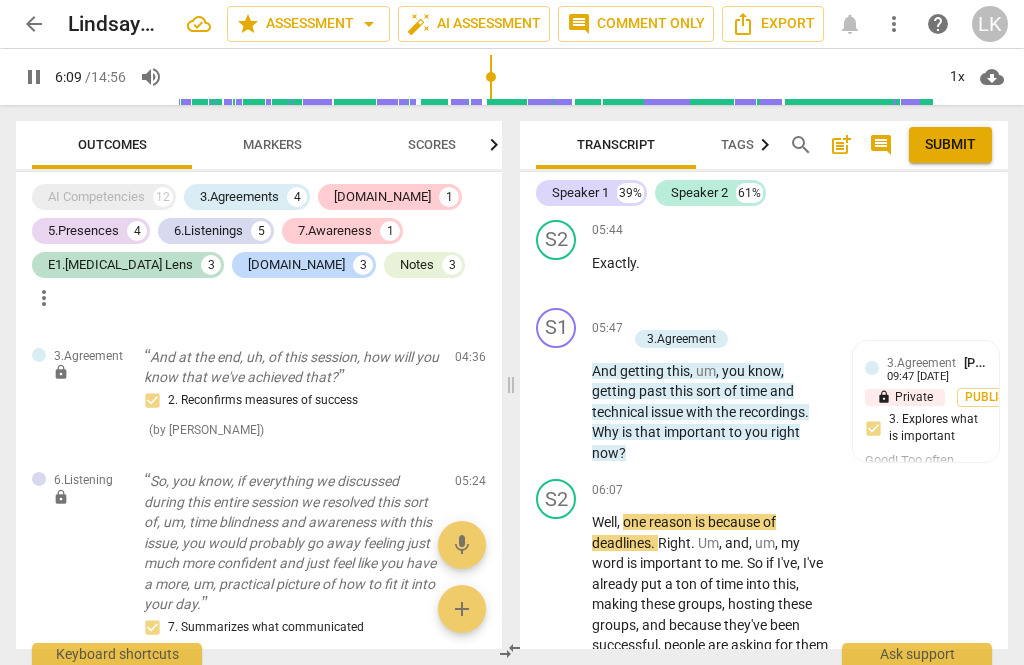 scroll, scrollTop: 4465, scrollLeft: 0, axis: vertical 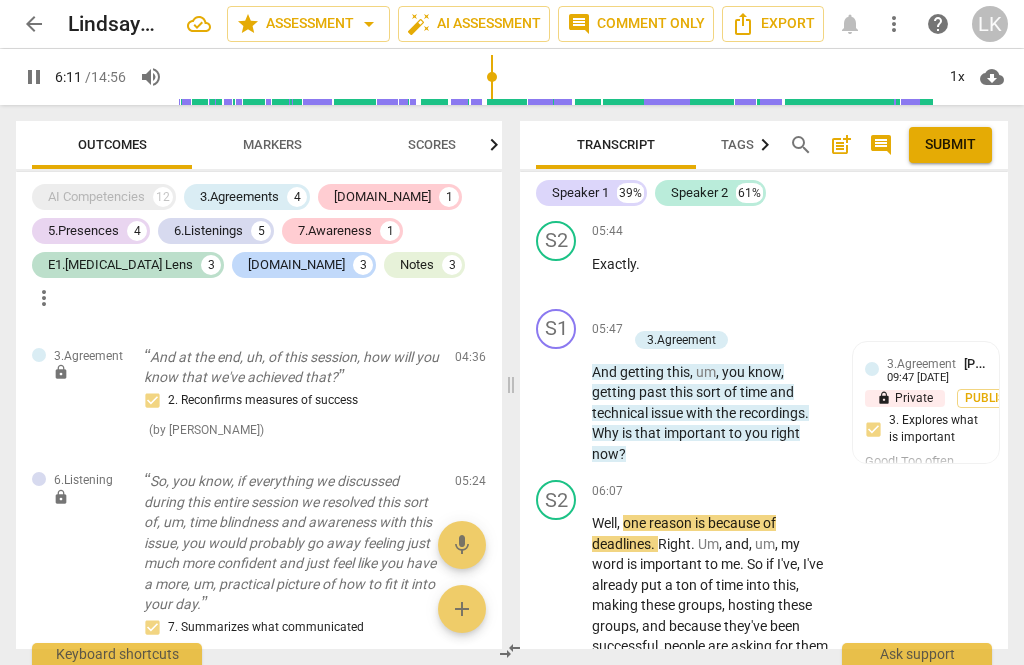 click on "pause" at bounding box center (557, 403) 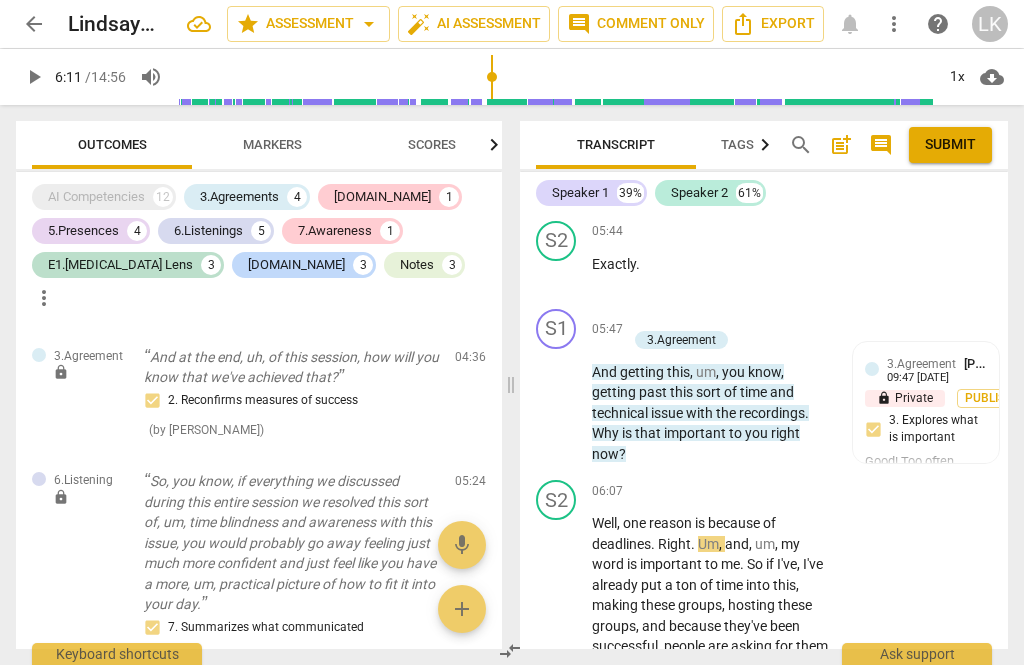 click on "play_arrow" at bounding box center [557, 403] 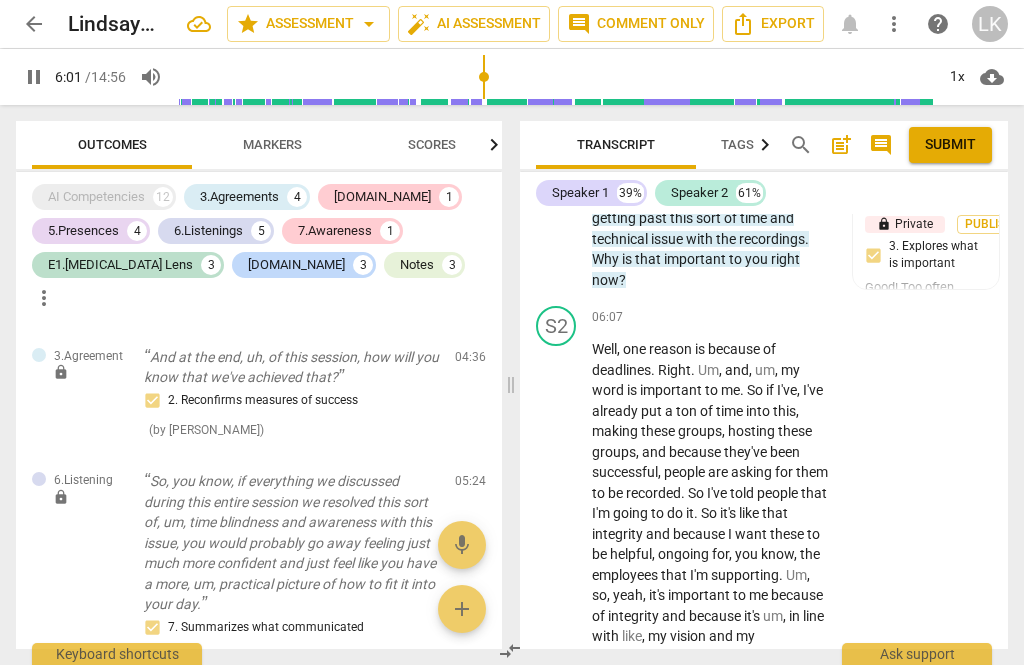 scroll, scrollTop: 4639, scrollLeft: 0, axis: vertical 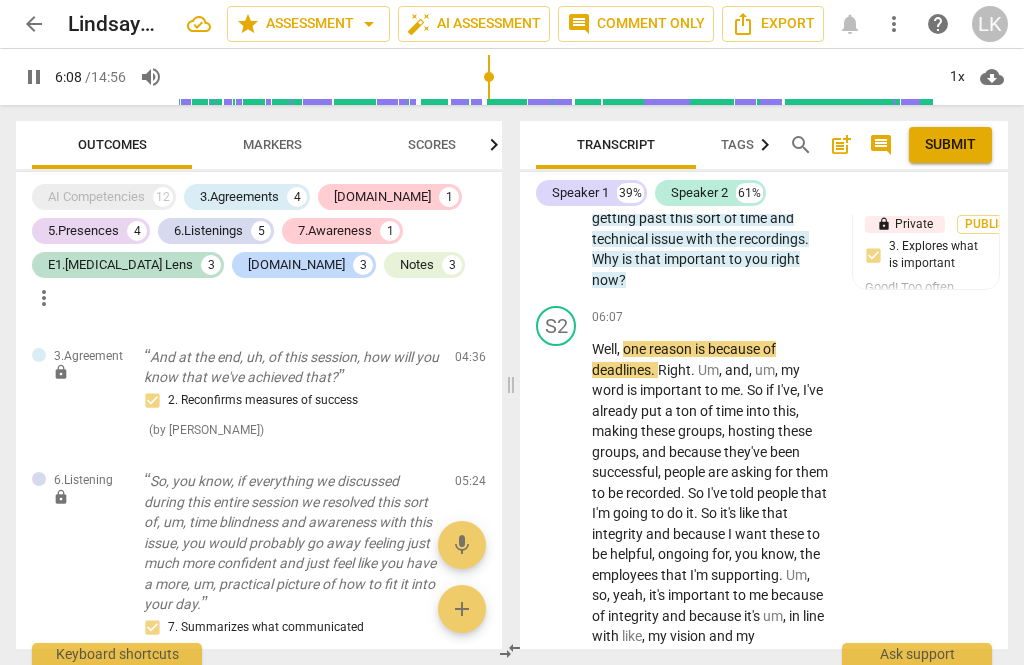 click on "pause" at bounding box center (557, 504) 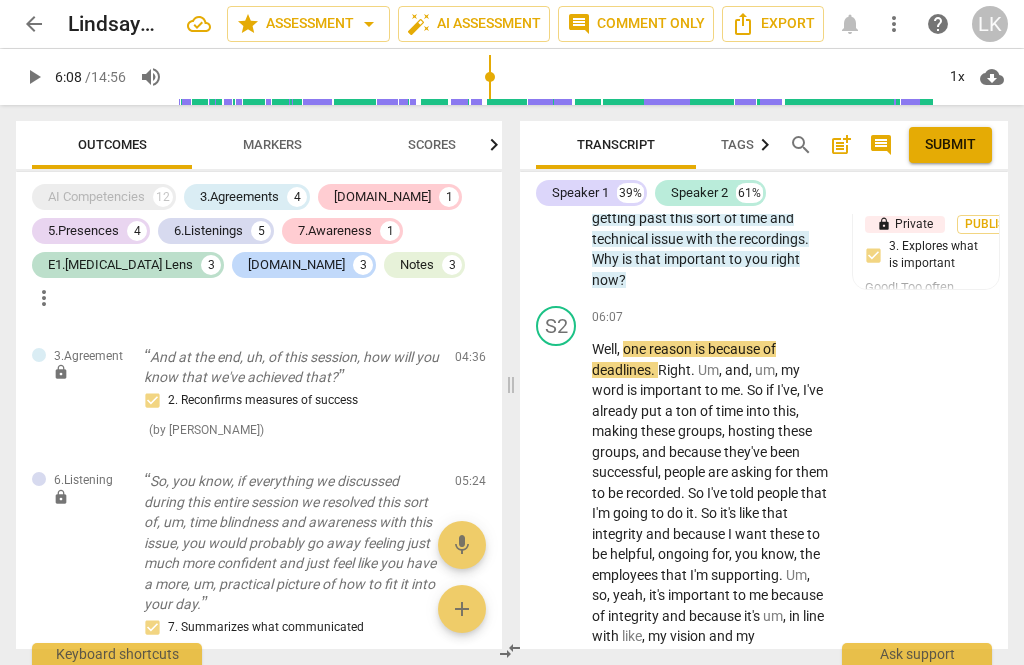 click on "+" at bounding box center [708, 317] 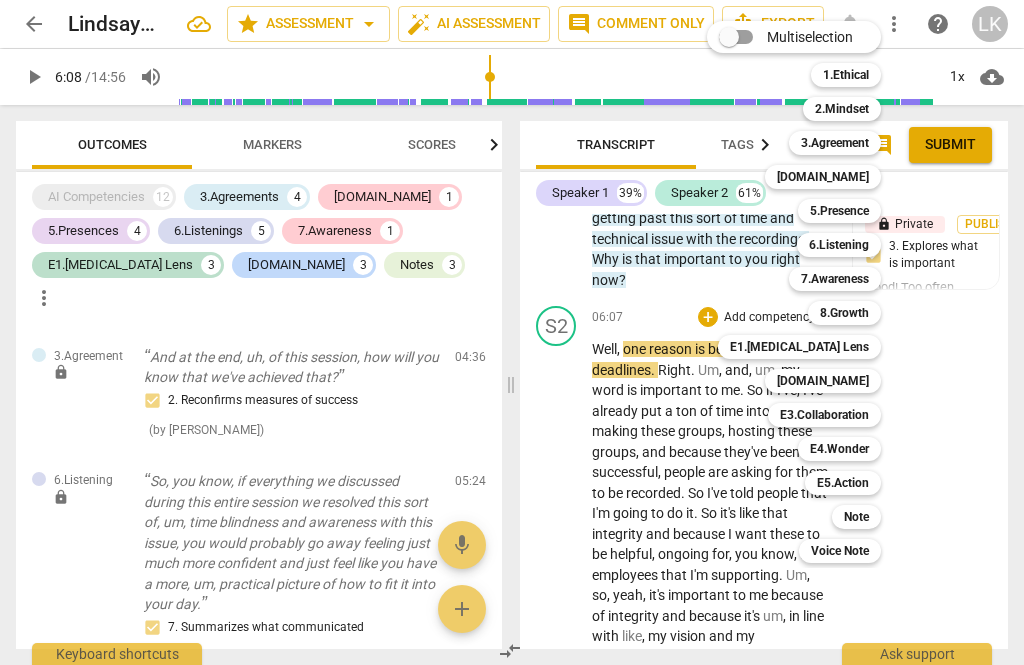 click on "5.Presence" at bounding box center (839, 211) 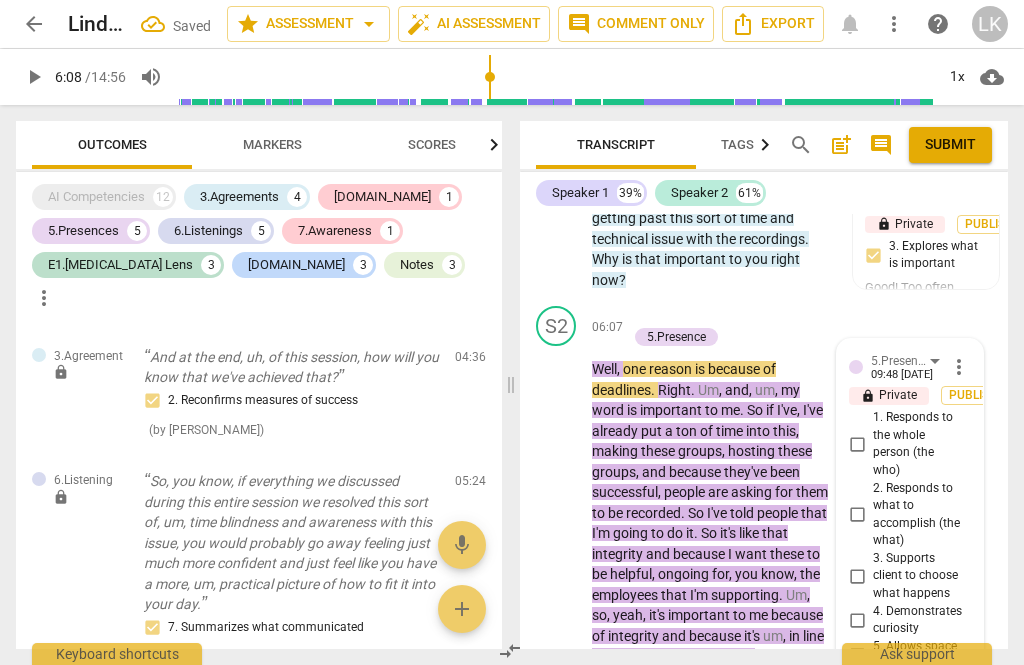 scroll, scrollTop: 5152, scrollLeft: 0, axis: vertical 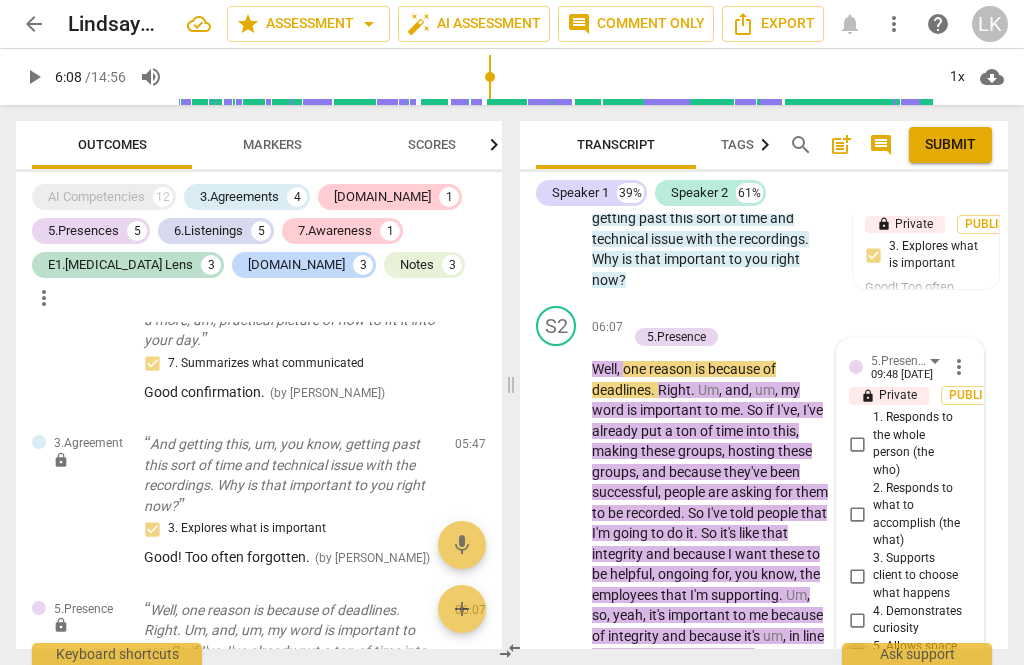 click on "5. Allows space for silence" at bounding box center [857, 655] 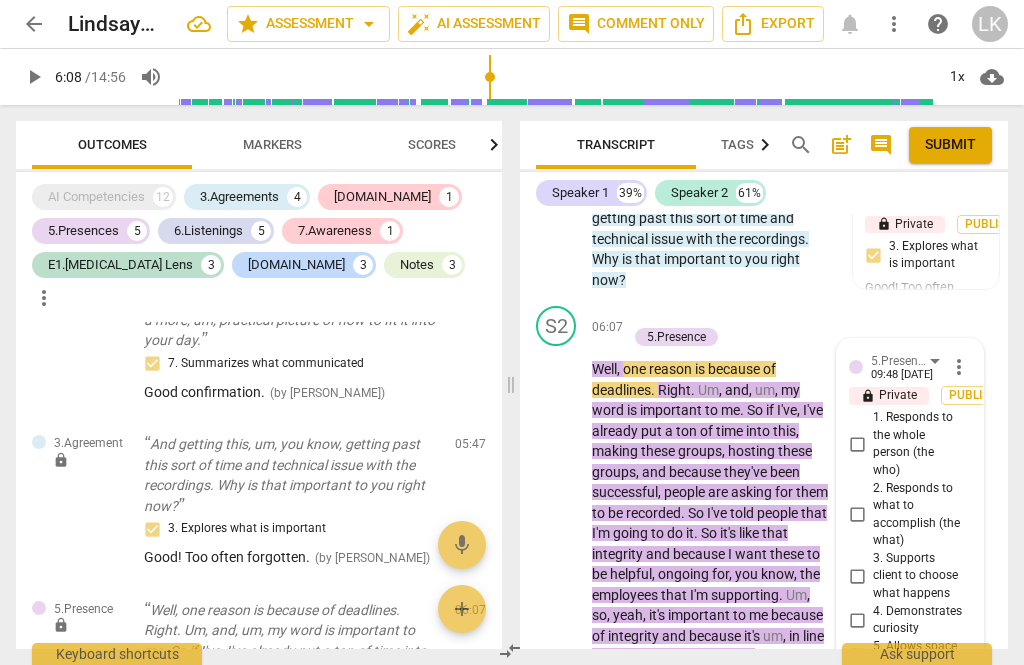 click on "play_arrow" at bounding box center [557, 514] 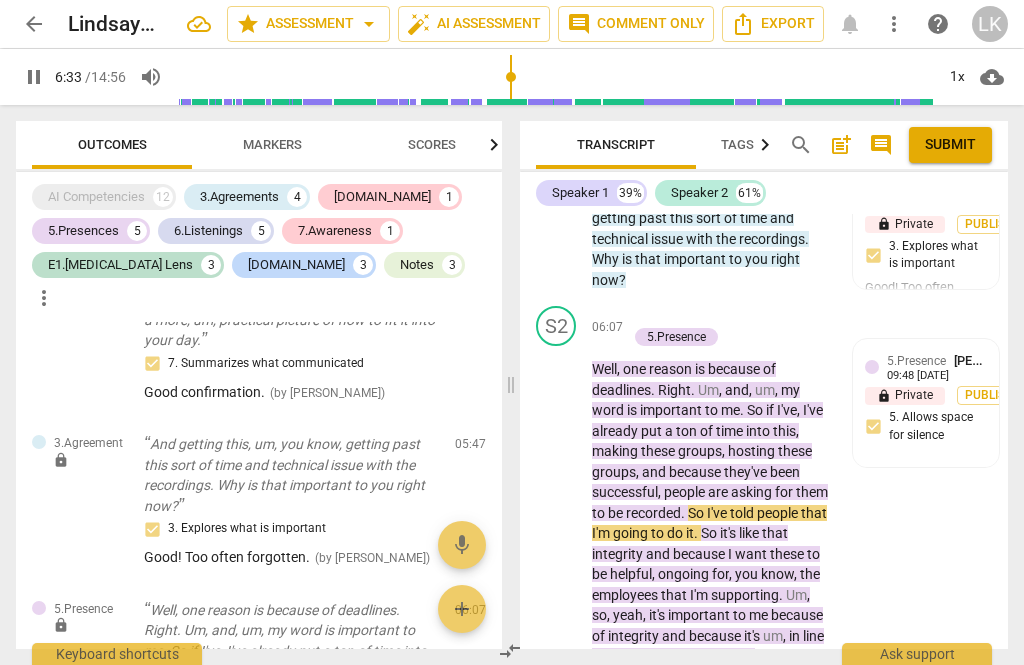 scroll, scrollTop: 4704, scrollLeft: 0, axis: vertical 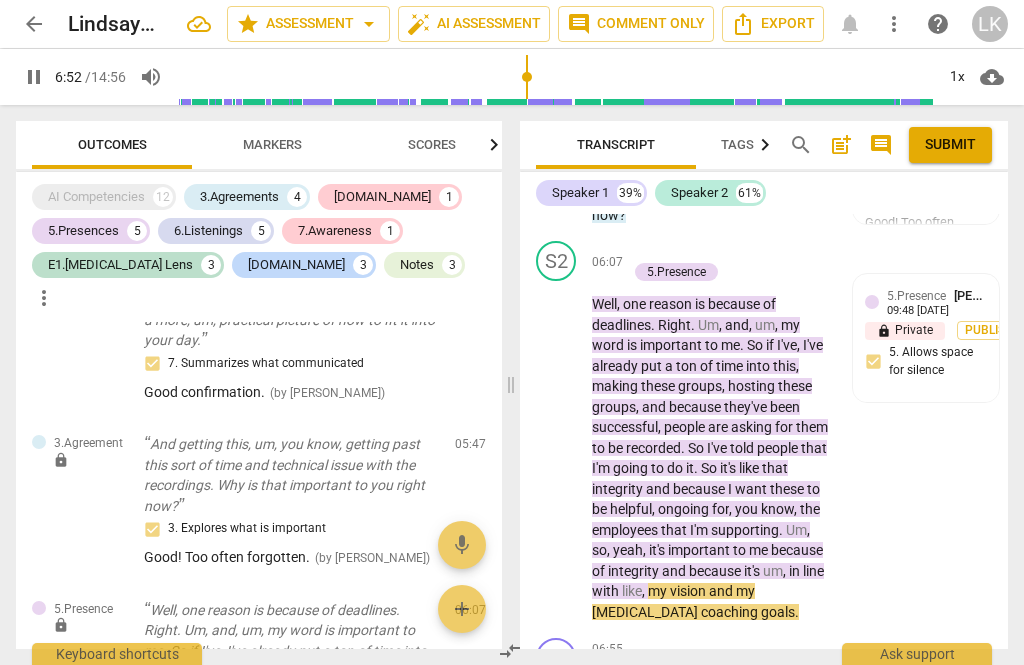 click on "pause" at bounding box center [557, 449] 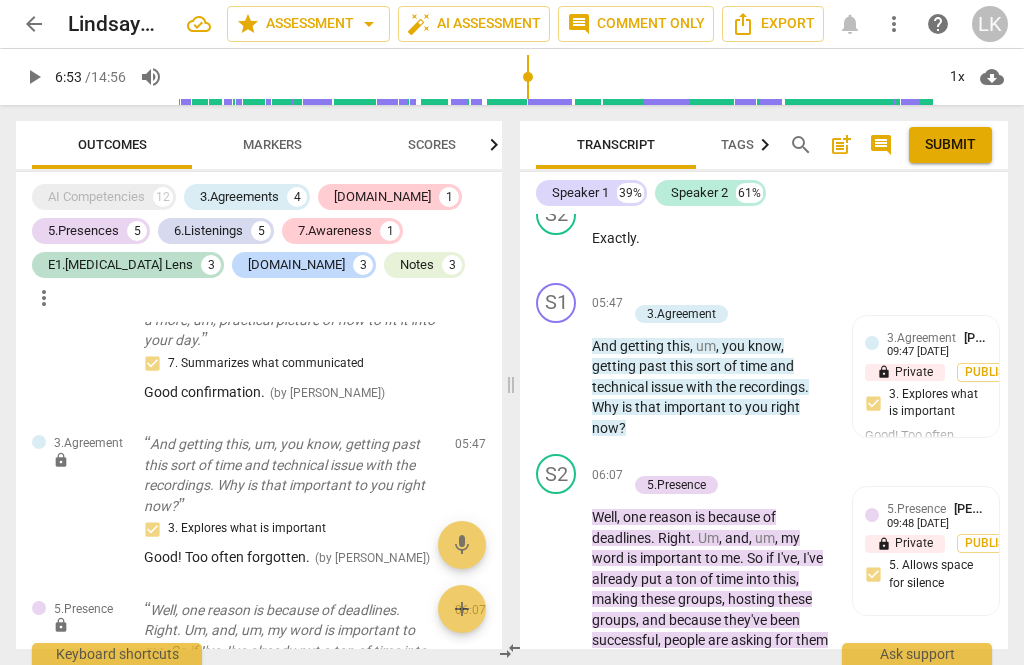 scroll, scrollTop: 4491, scrollLeft: 0, axis: vertical 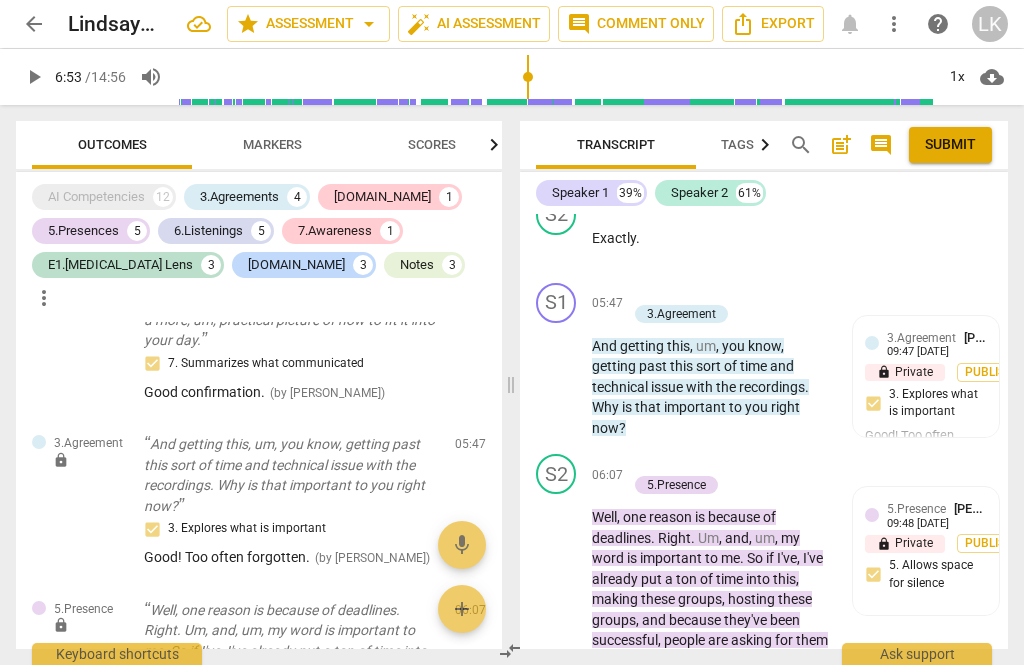click on "play_arrow" at bounding box center [557, 377] 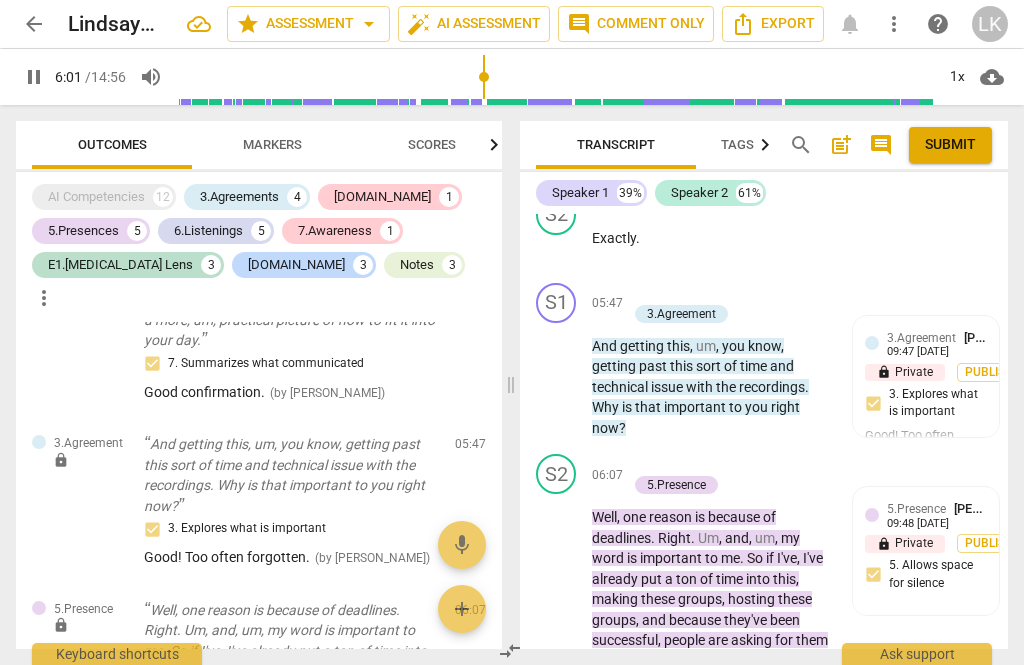 scroll, scrollTop: 4644, scrollLeft: 0, axis: vertical 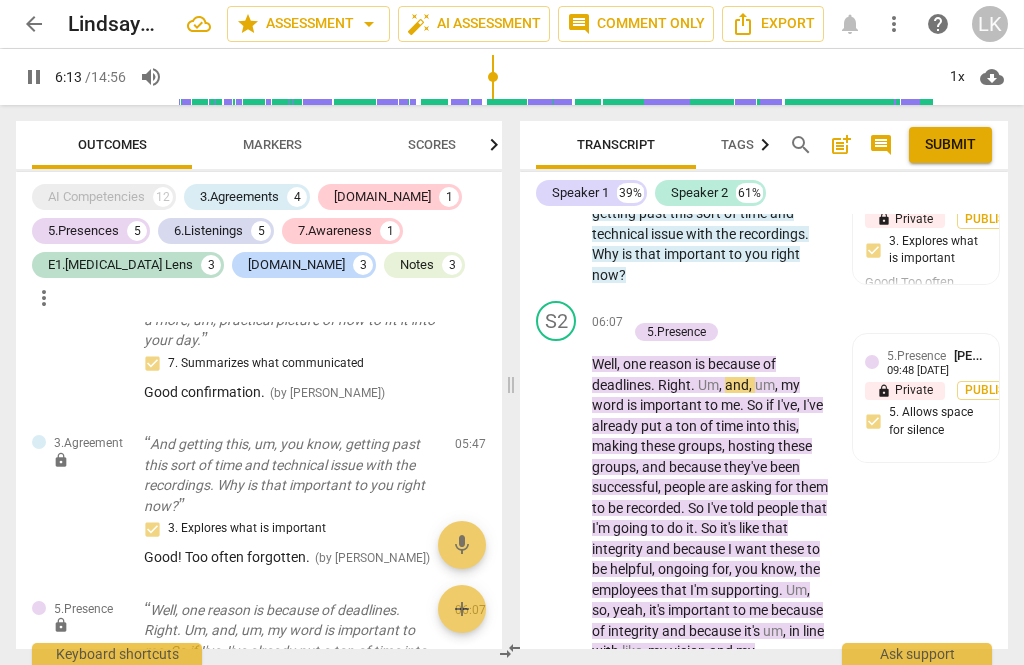 click on "pause" at bounding box center [557, 509] 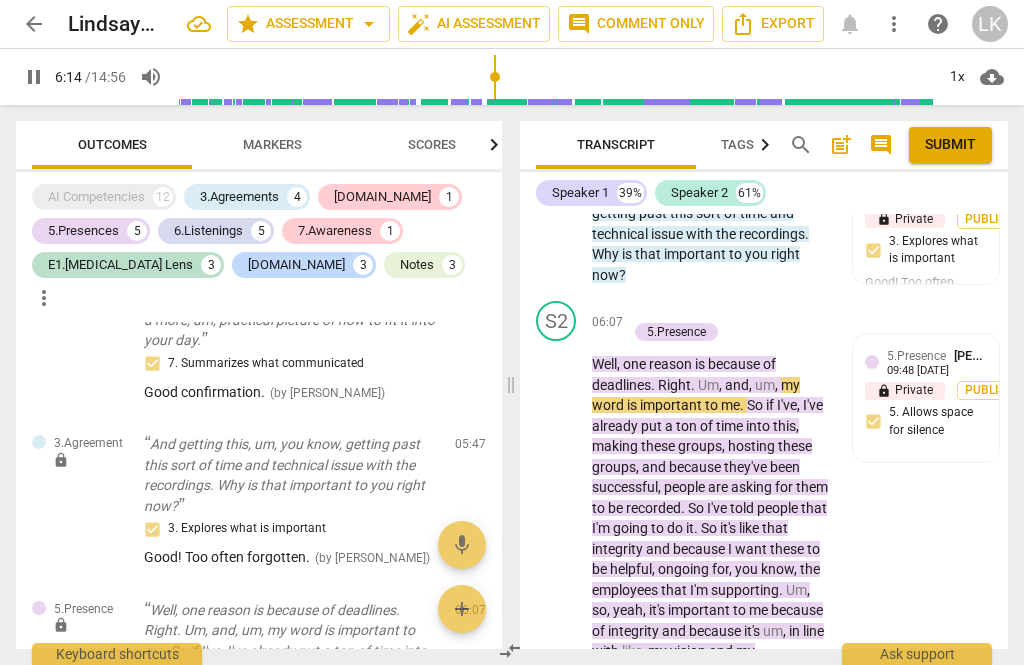 click on "pause" at bounding box center (557, 509) 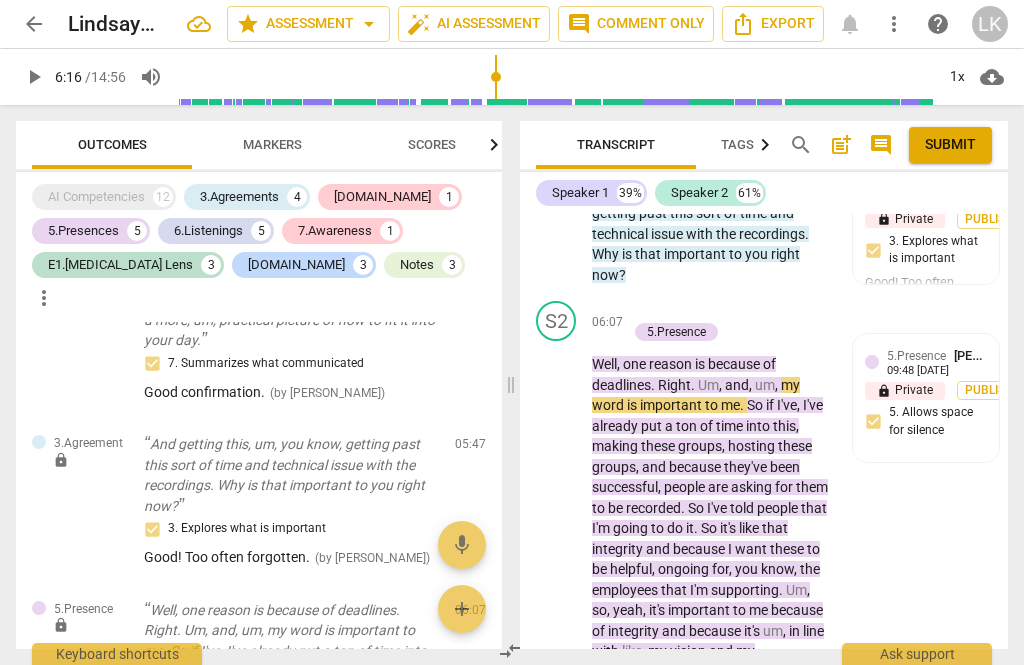 type on "376" 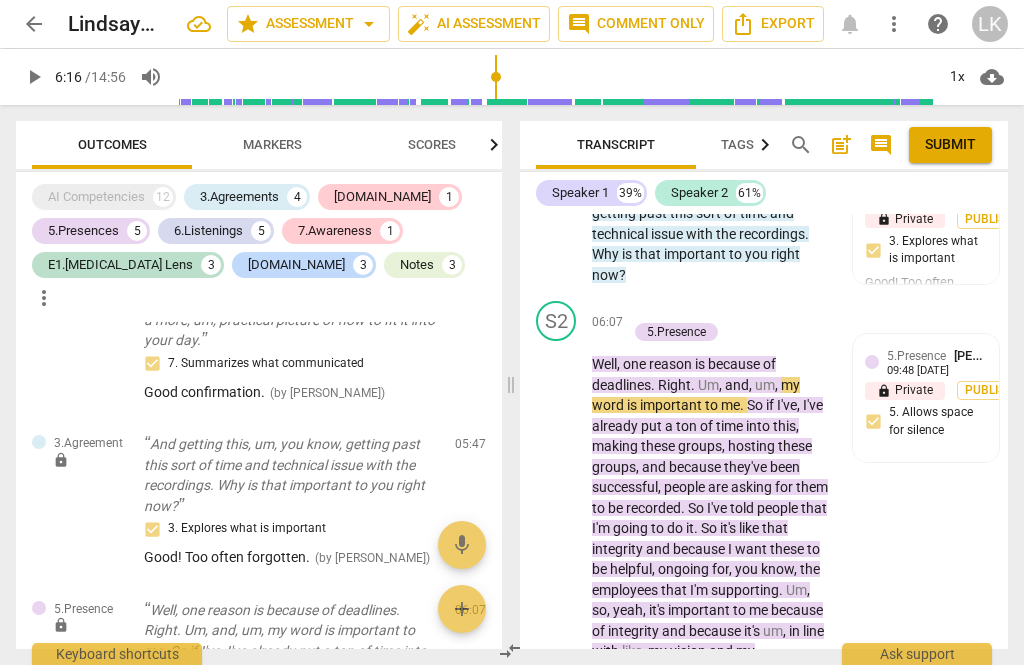 scroll, scrollTop: 4457, scrollLeft: 0, axis: vertical 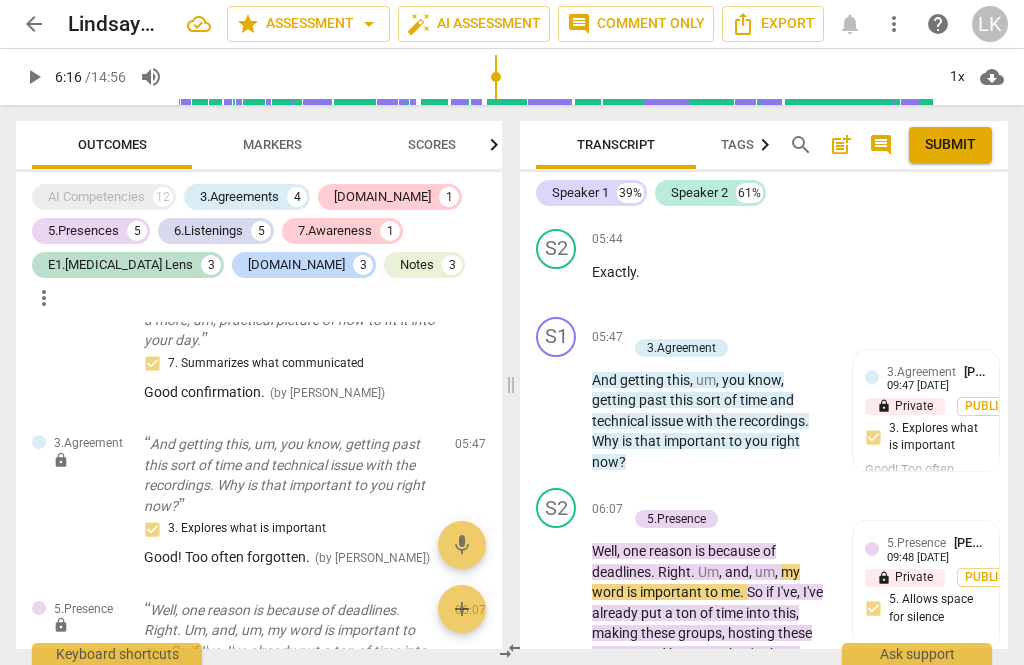 click on "[PERSON_NAME]" at bounding box center [1012, 371] 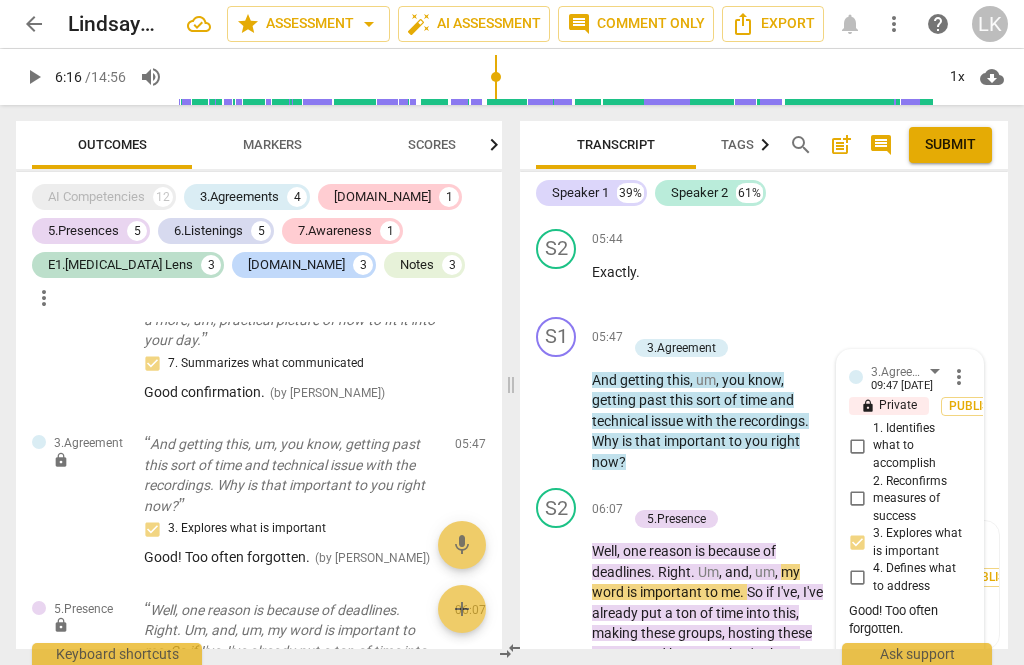 click on "more_vert" at bounding box center (959, 377) 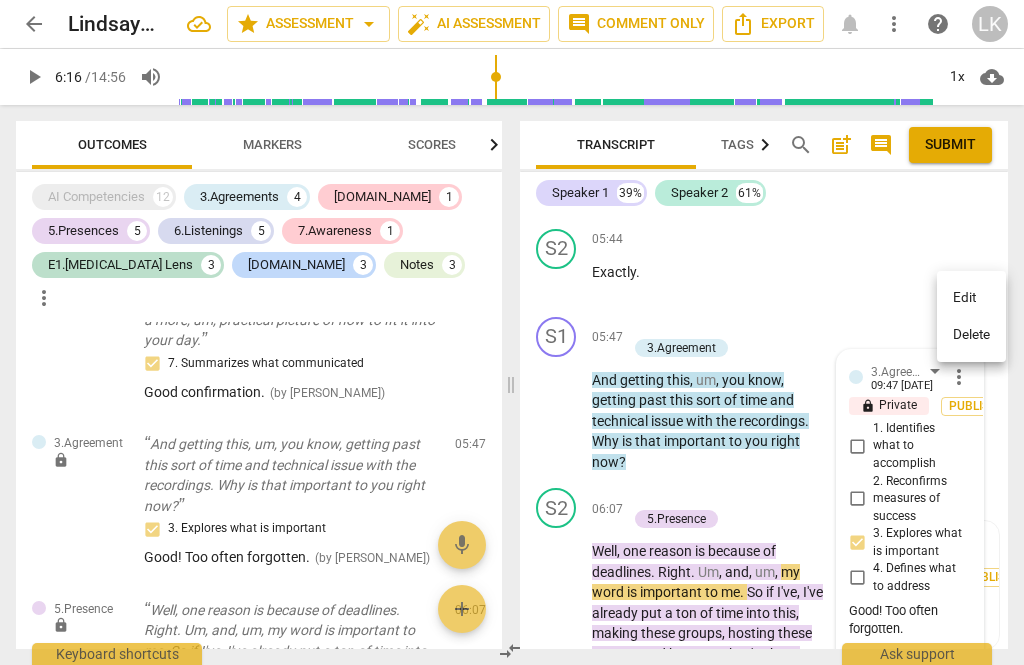 click on "Edit" at bounding box center (971, 298) 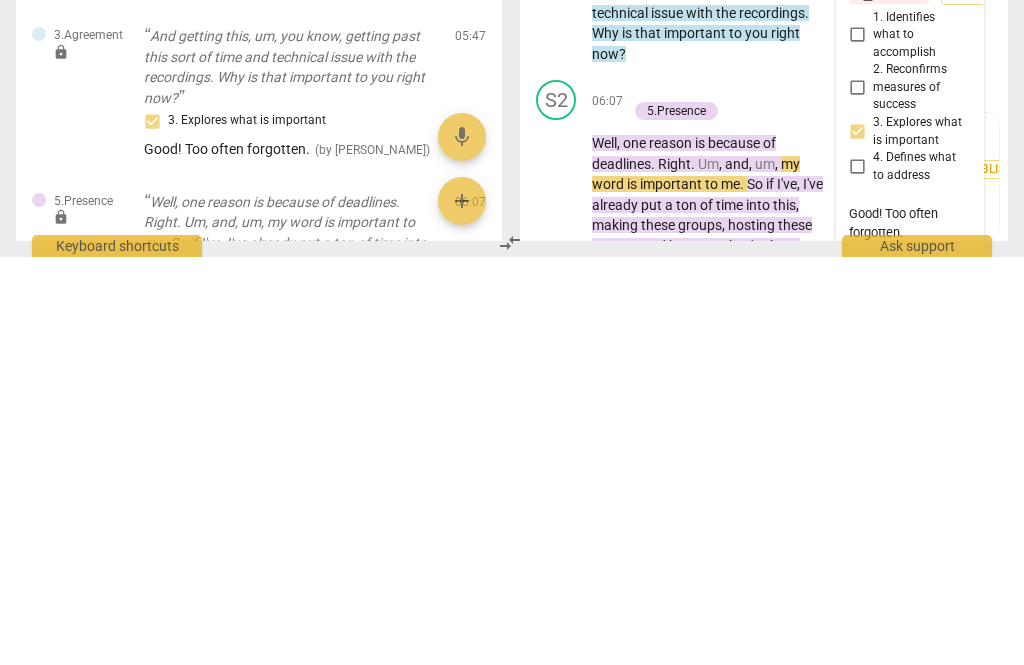 click on "Good! Too often forgotten." at bounding box center [910, 631] 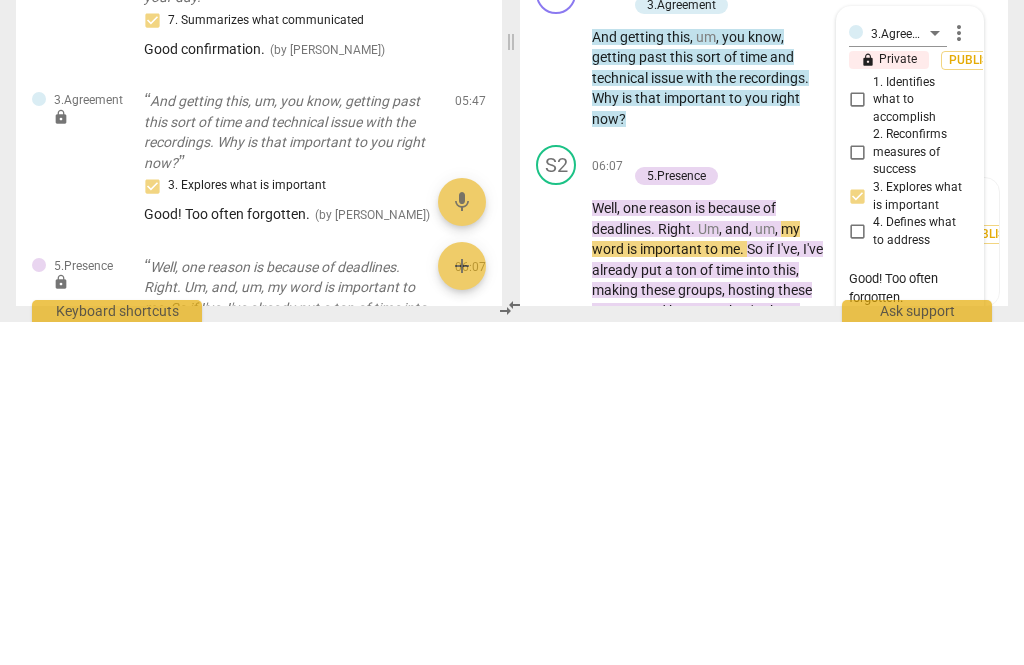 type on "Good! Too often forgotten." 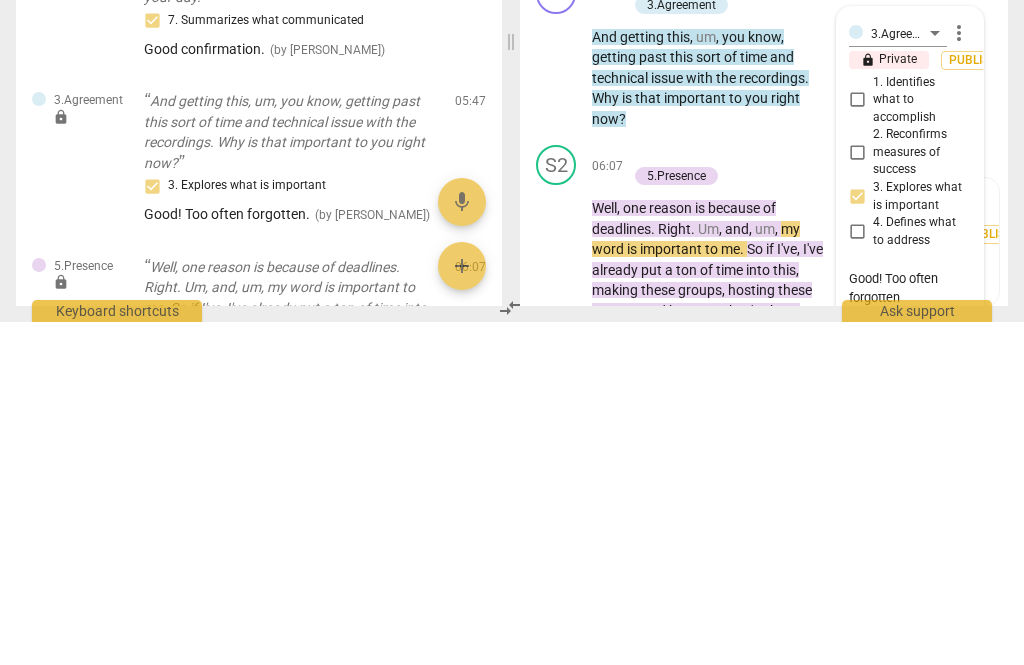 type on "Good! Too often forgotte" 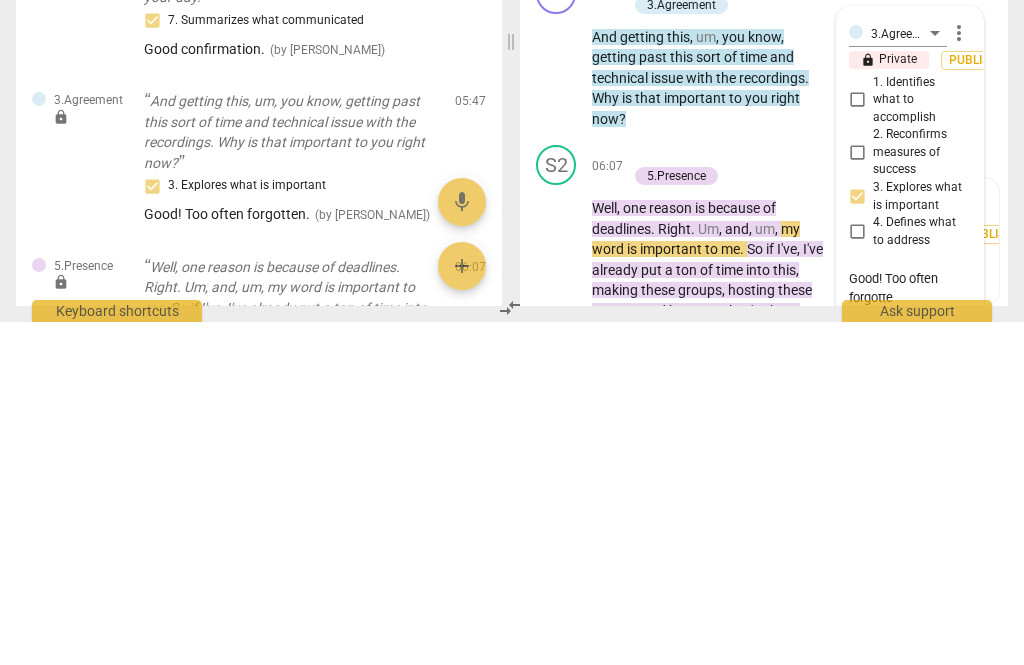 type on "Good! Too often forgotte" 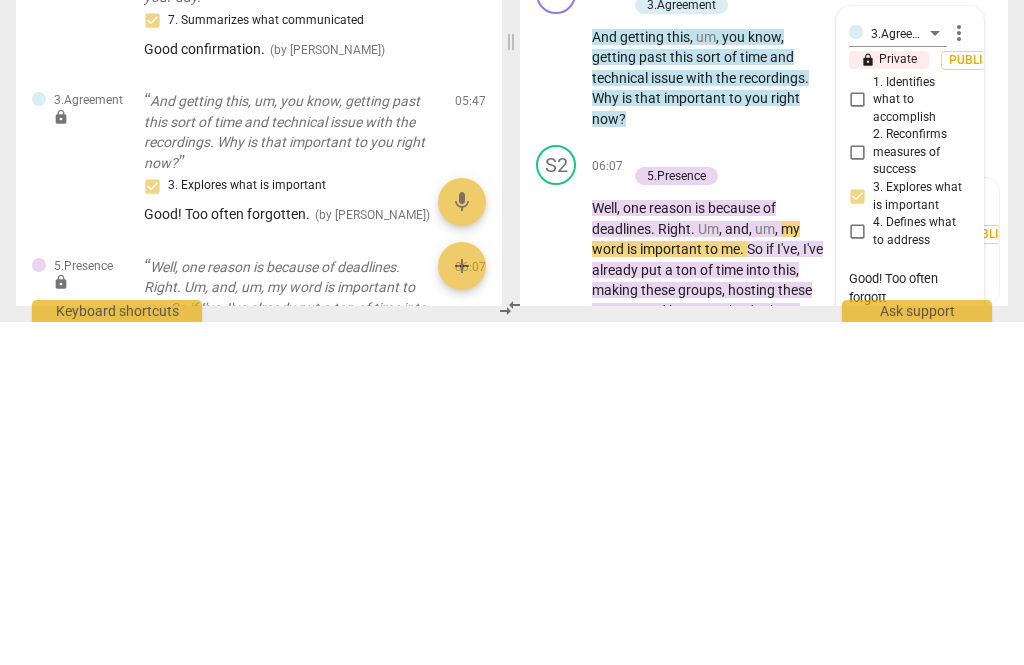 type on "Good! Too often forgott" 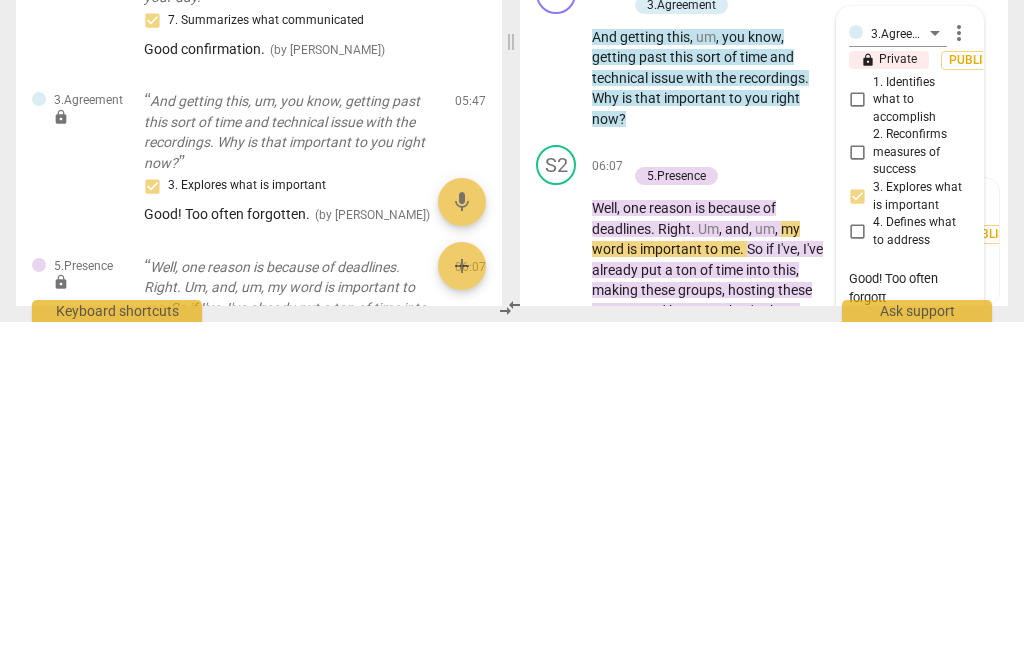 type on "Good! Too often forgot" 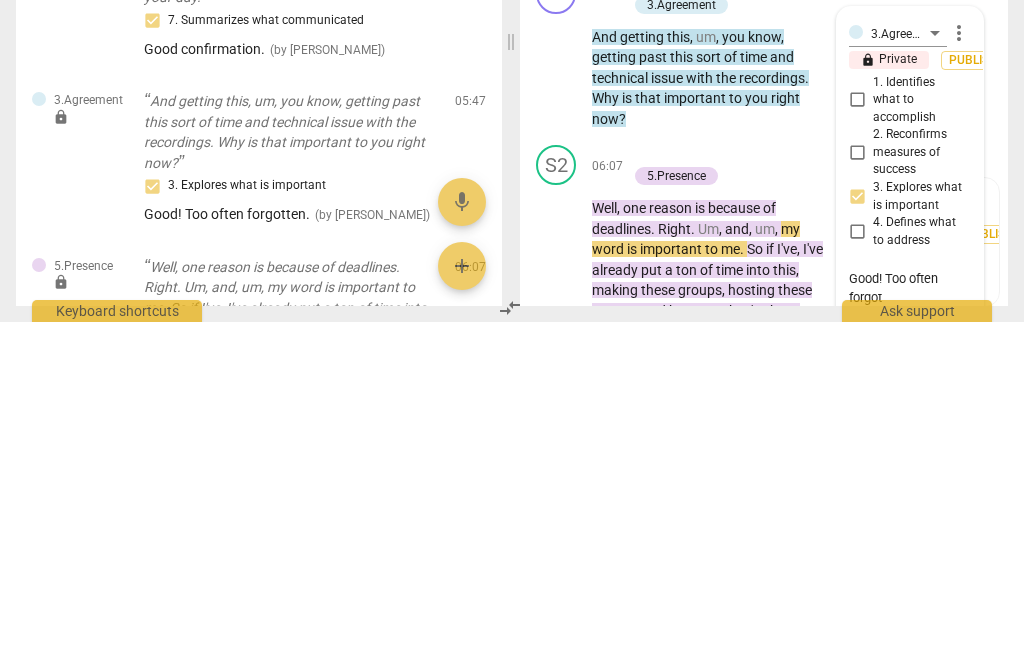 type on "Good! Too often forgot" 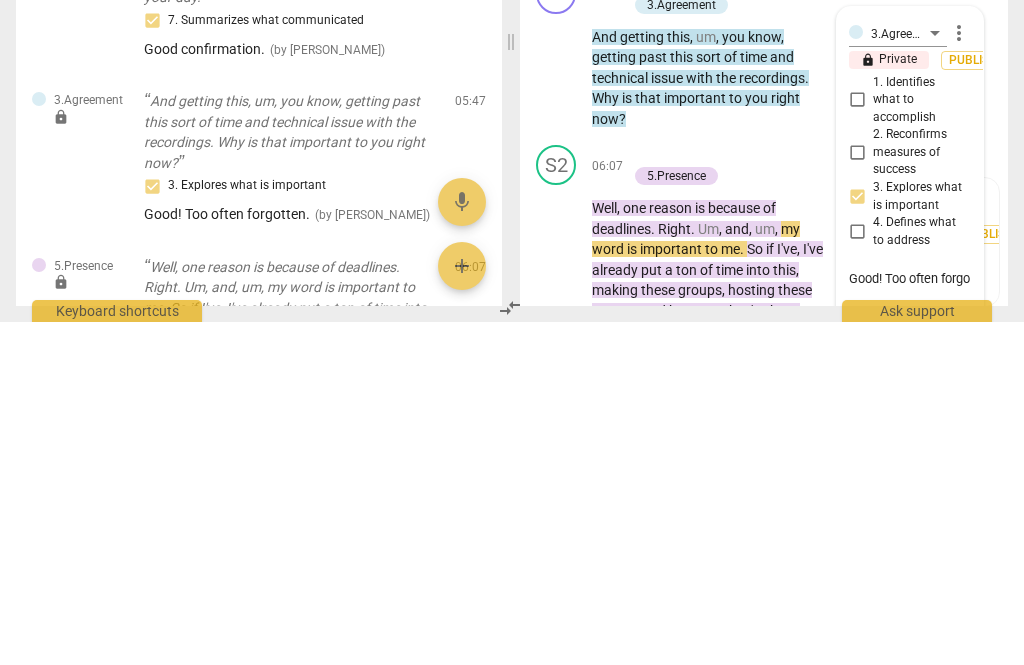 type on "Good! Too often forgo" 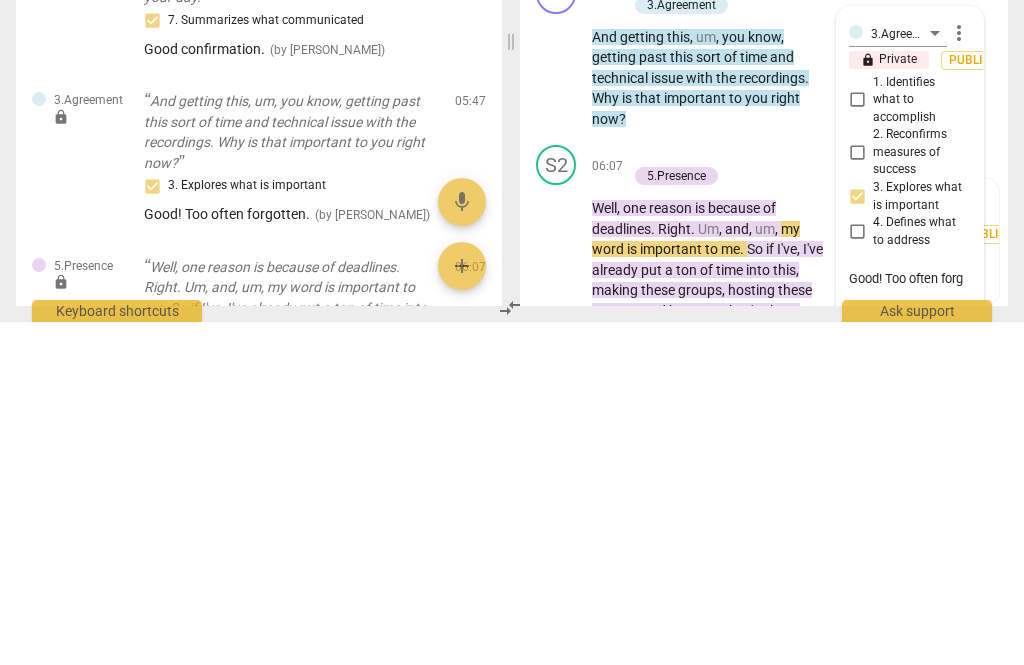 type on "Good! Too often forg" 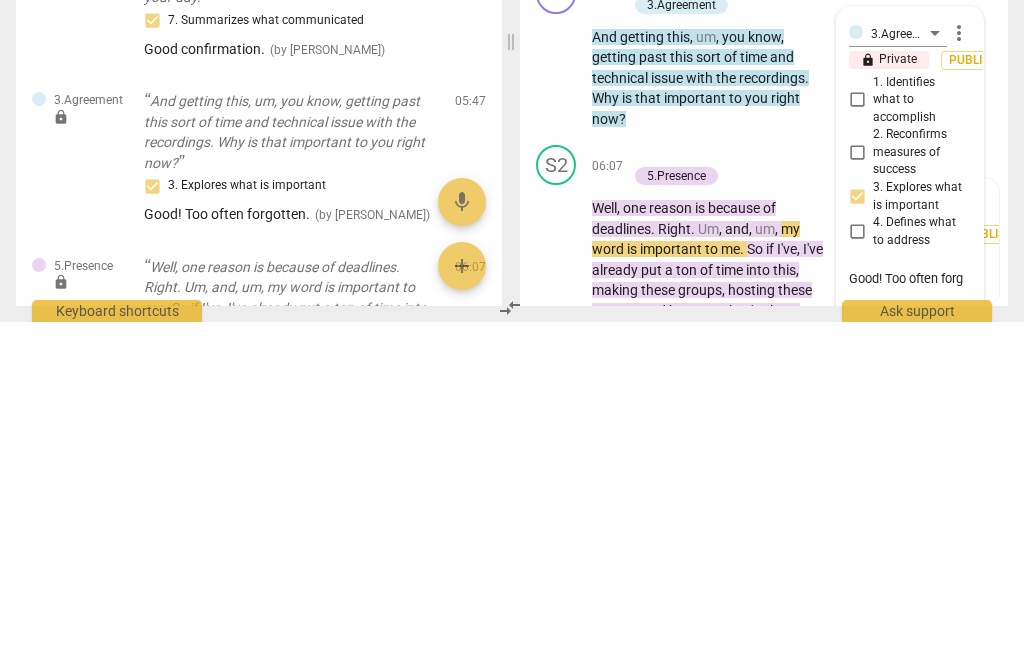 type on "Good! Too often for" 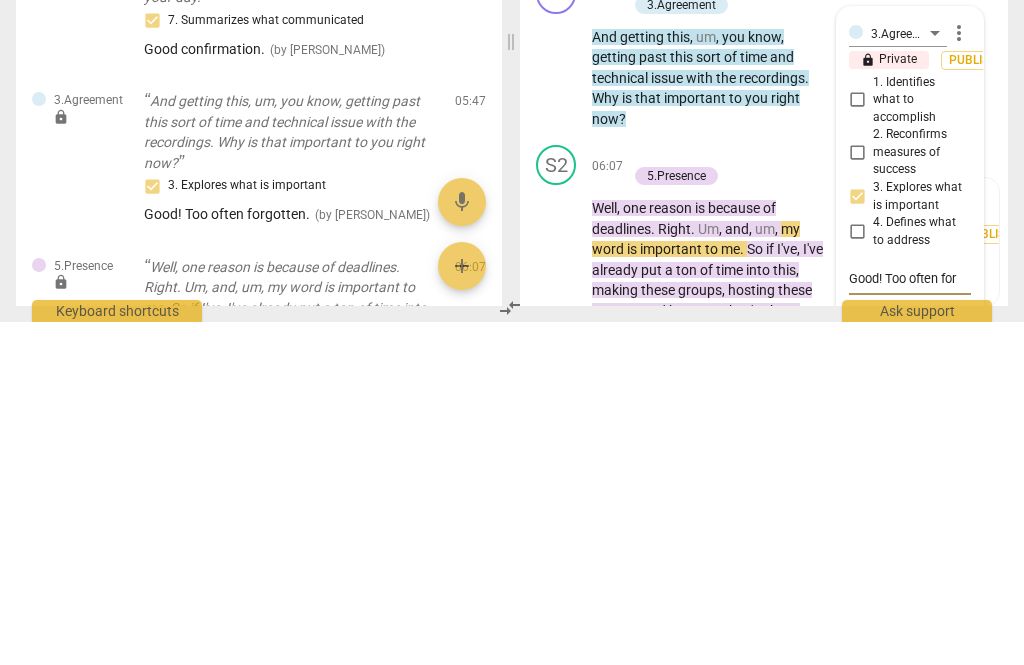 type on "Good! Too often fo" 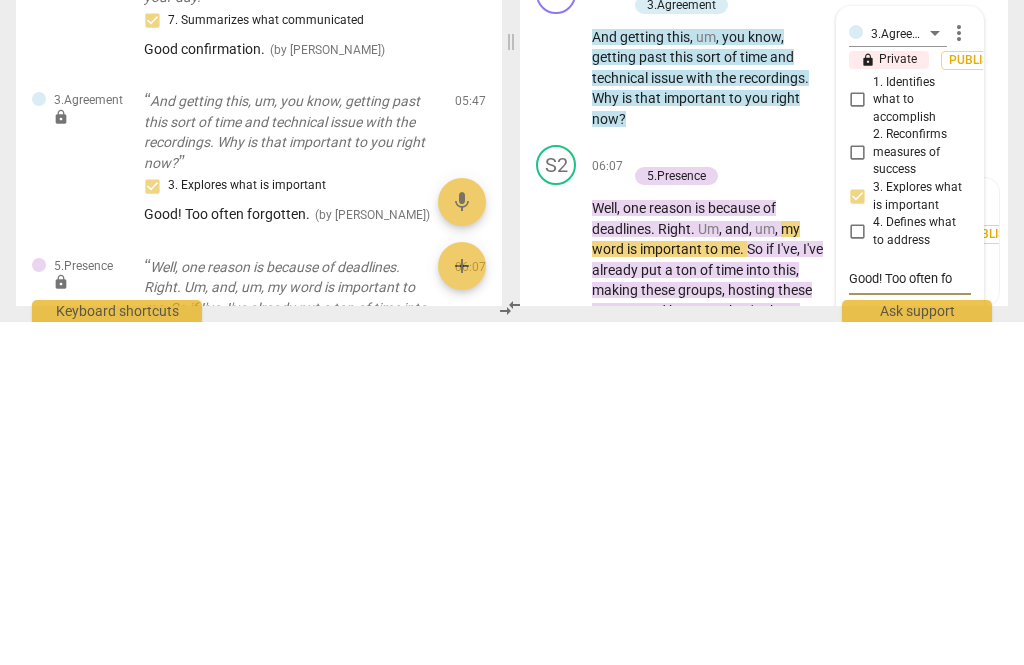 type on "Good! Too often f" 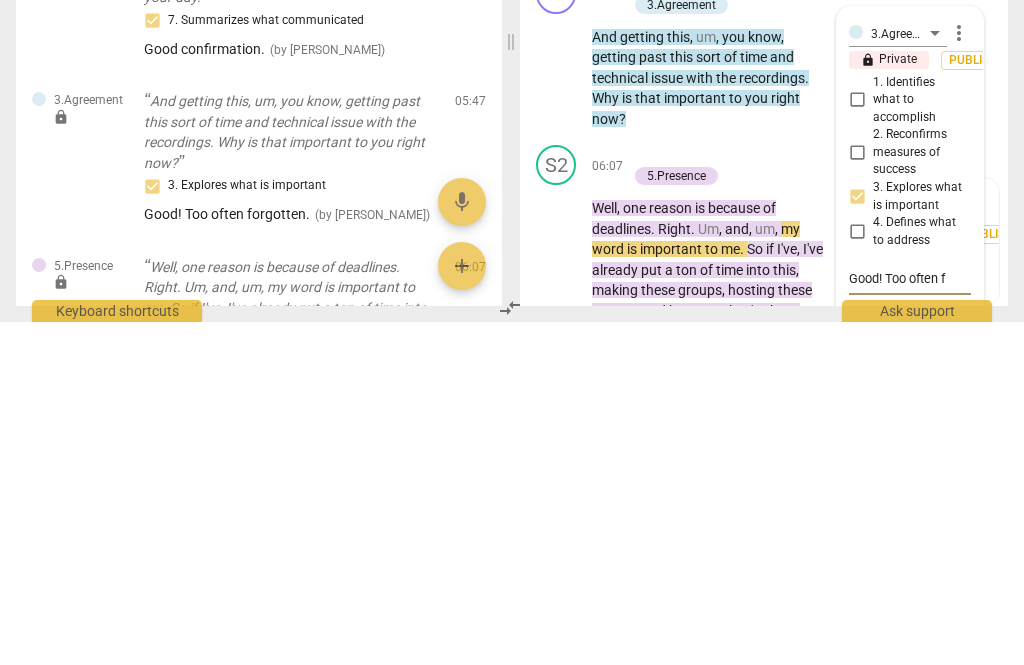 type on "Good! Too often f" 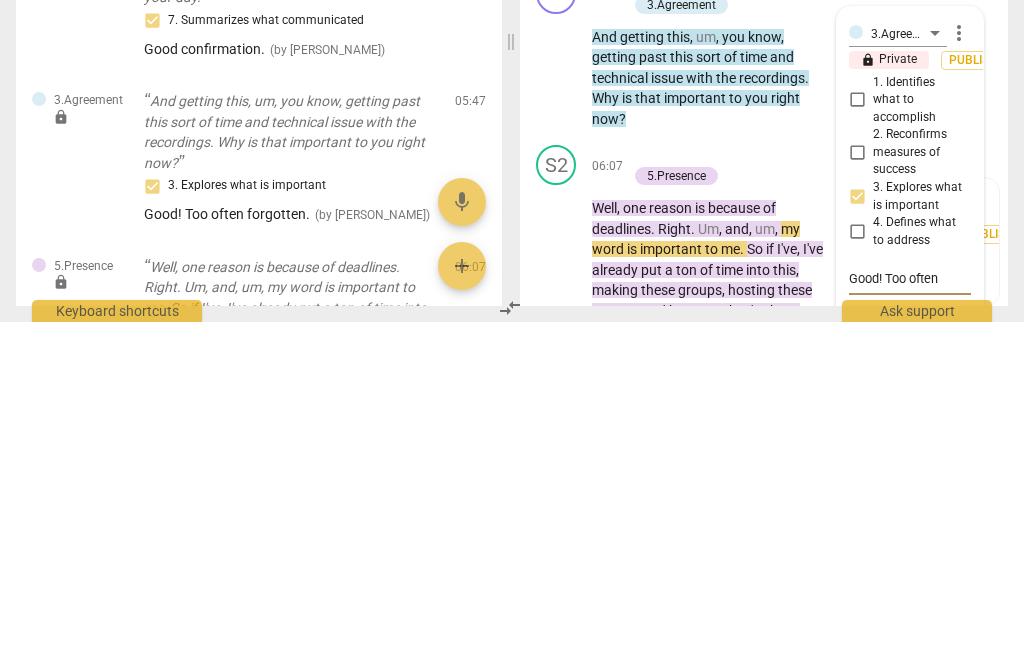 type on "Good! Too often" 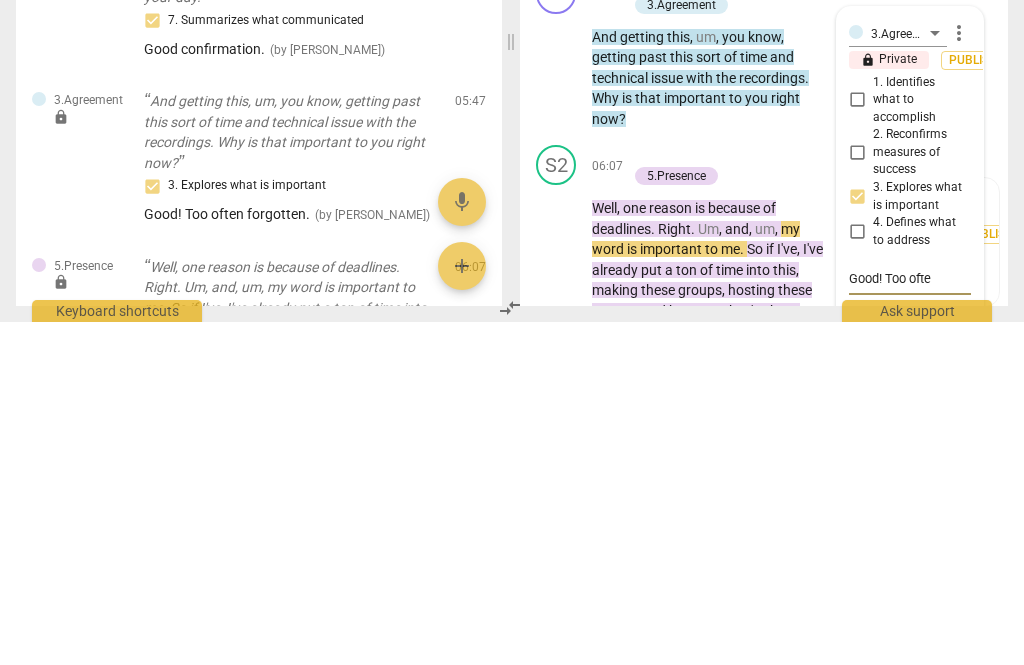 type on "Good! Too oft" 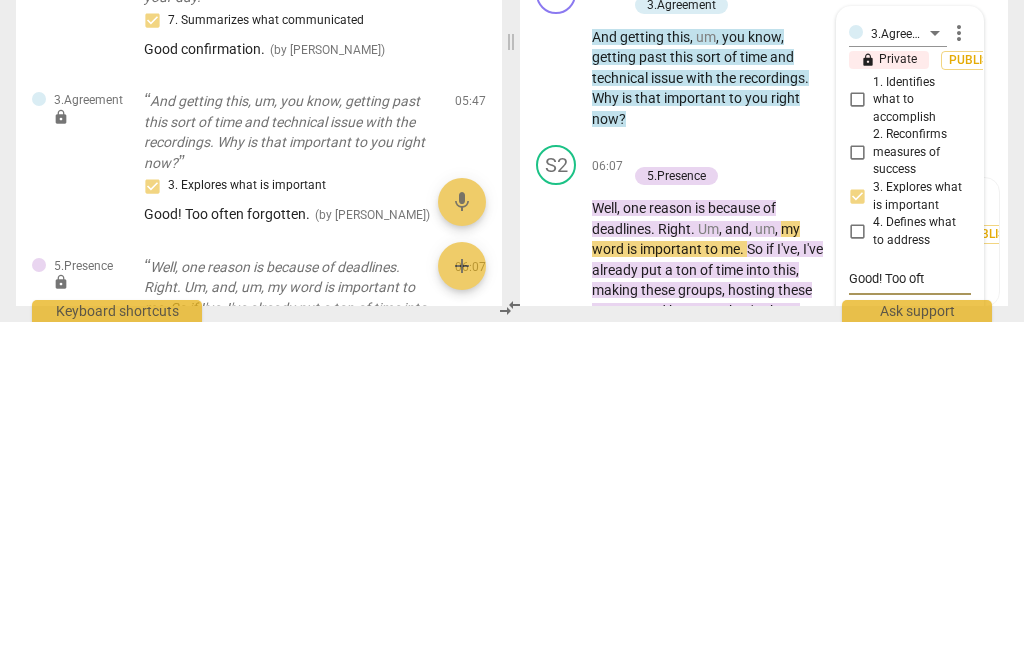 type on "Good! Too of" 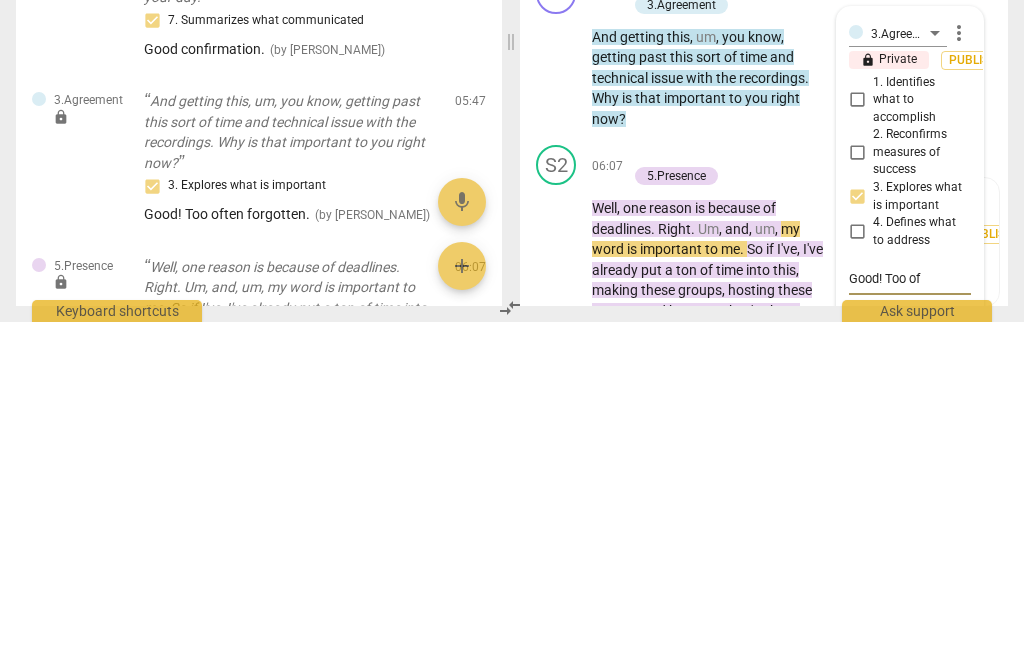 type on "Good! Too of" 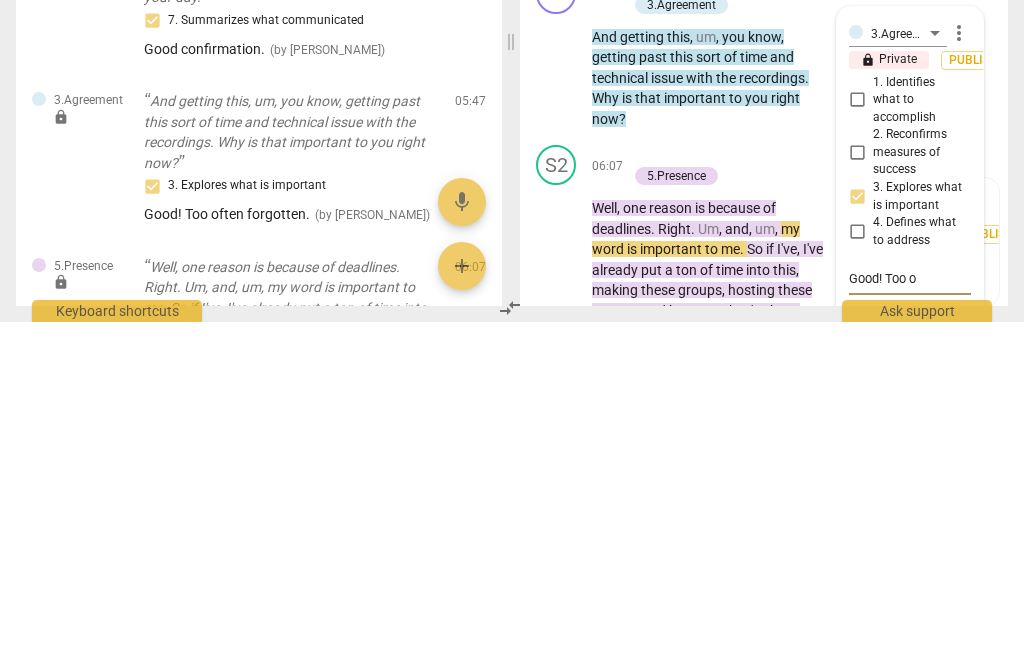 type on "Good! Too" 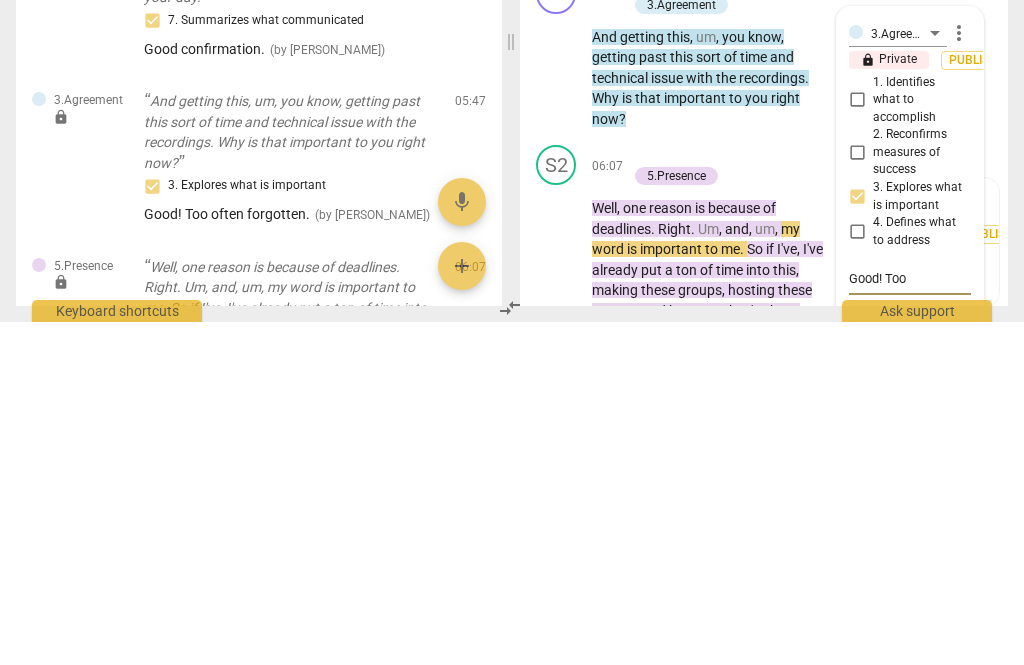 type on "Good! Too" 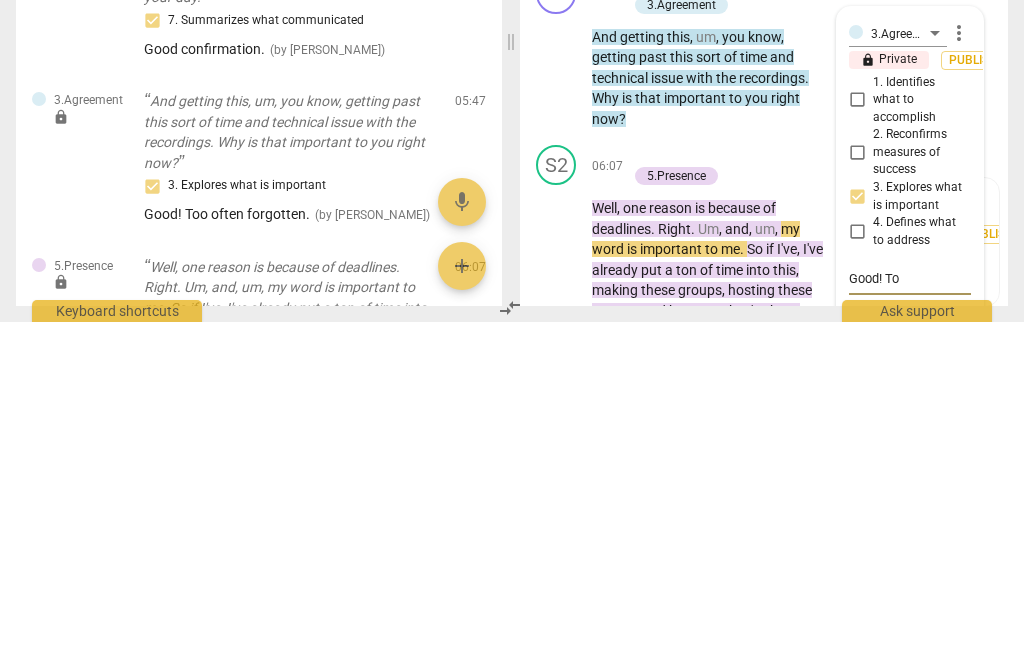 type on "Good! T" 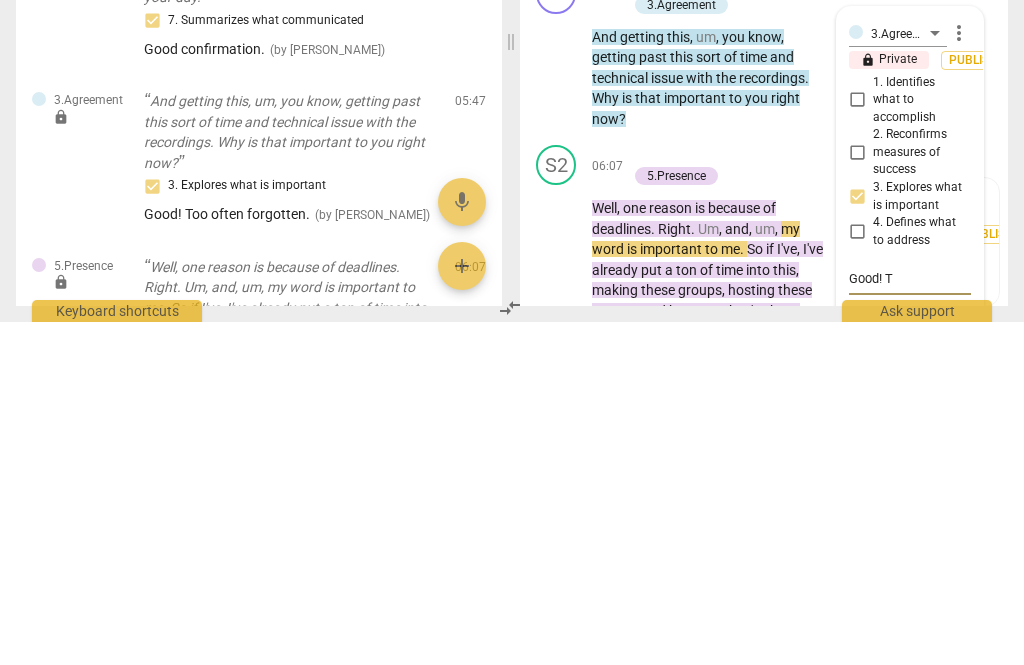 type on "Good!" 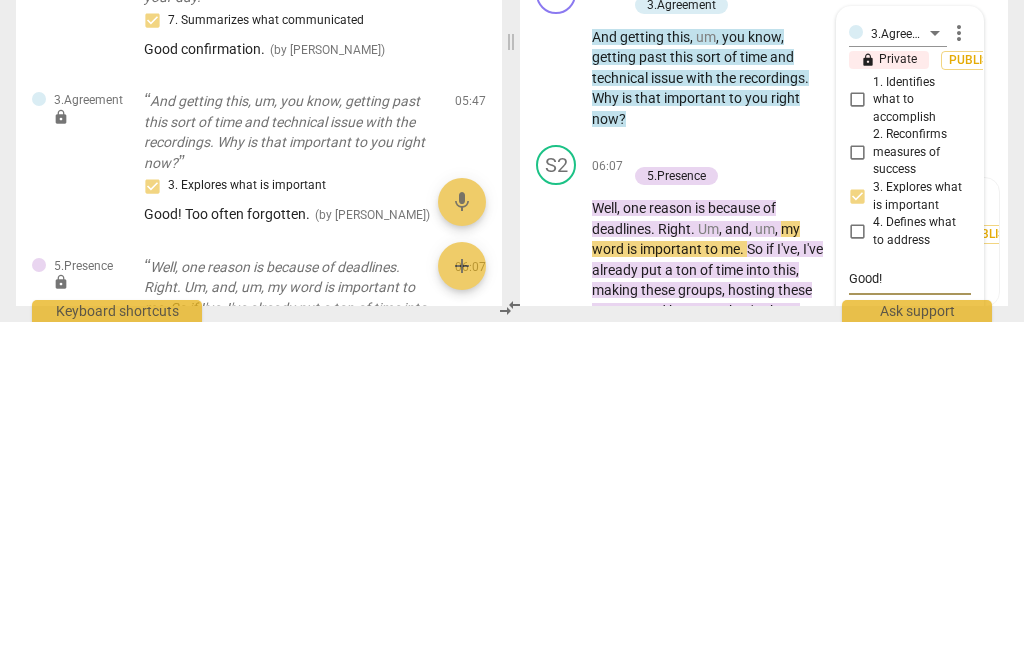 type on "Good! I" 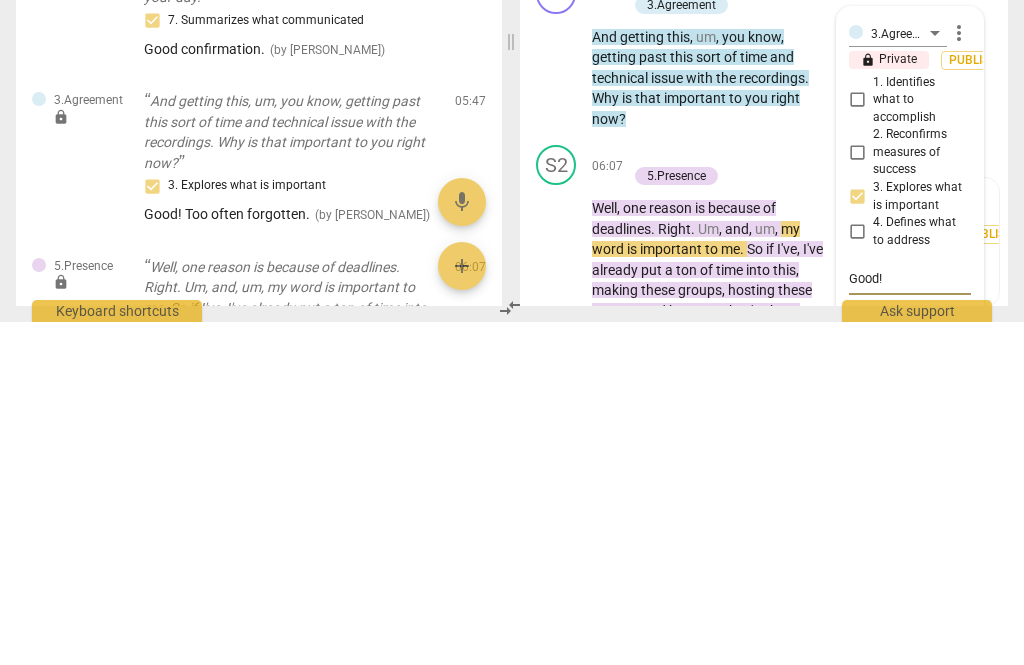 type on "Good! I" 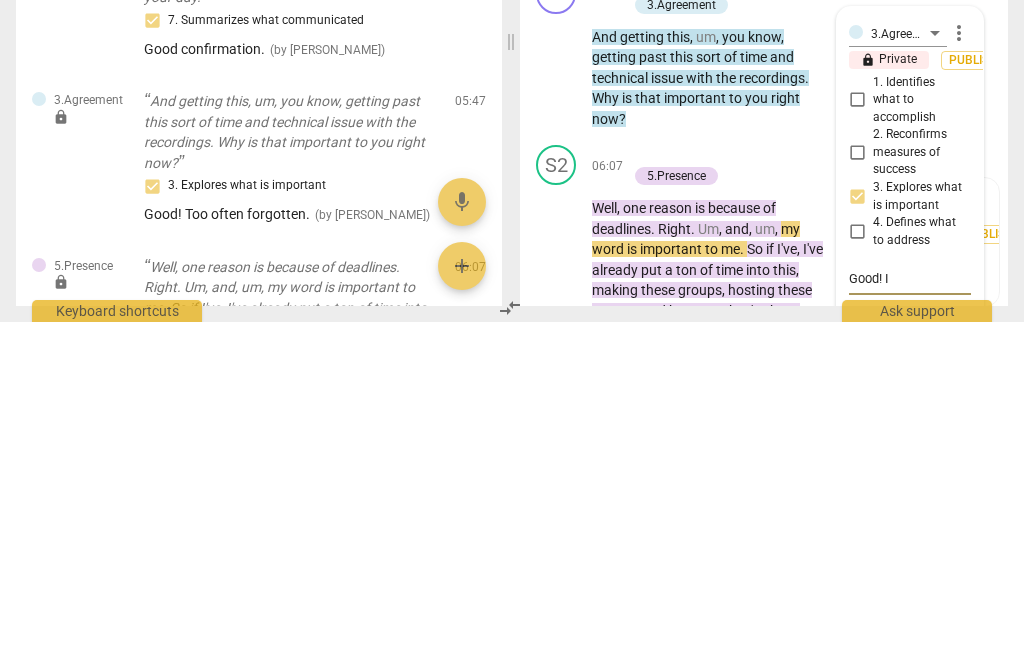 type on "Good! I li" 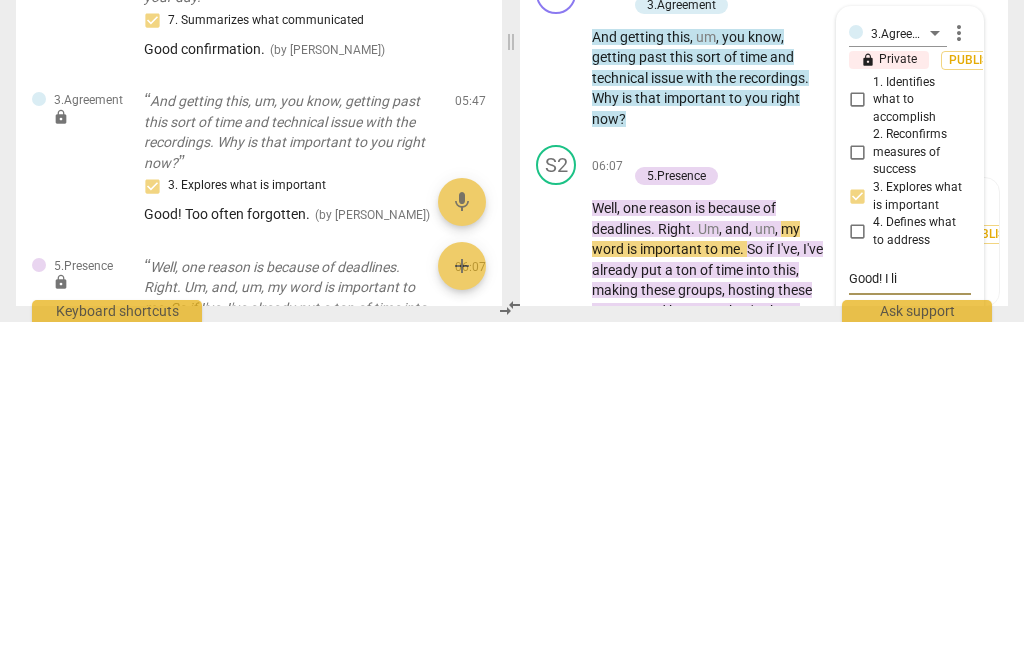 type on "Good! I like" 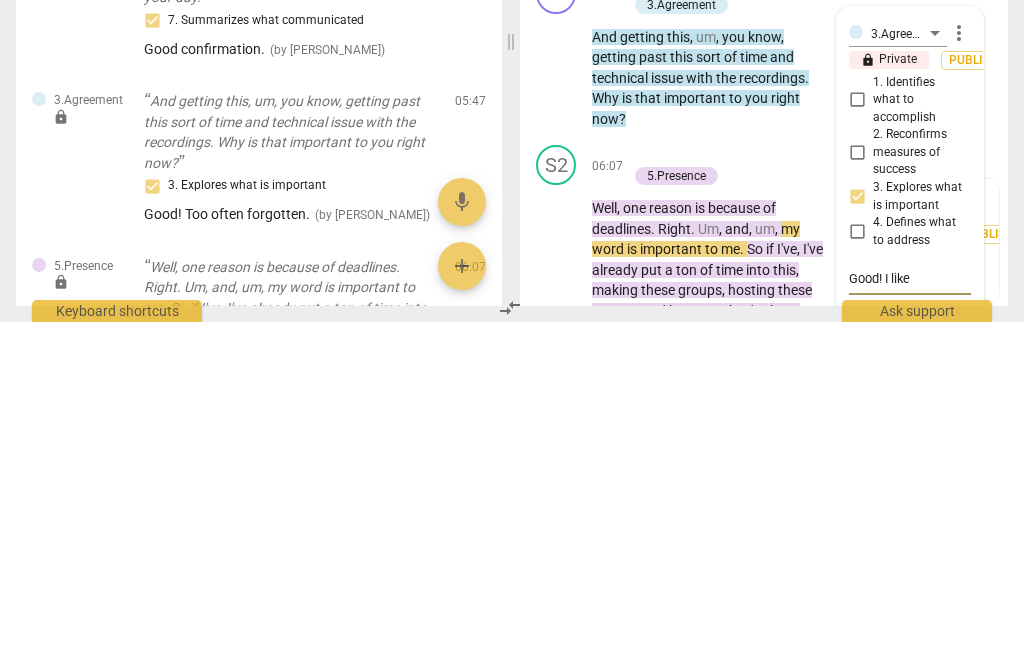 type on "Good! I like the" 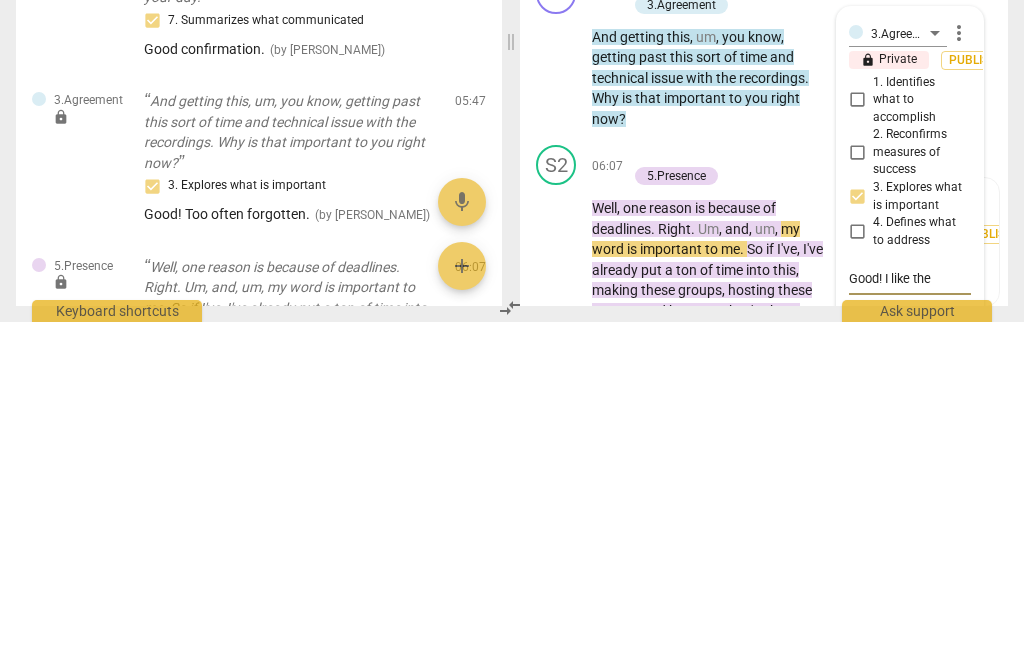 type on "Good! I like the Way" 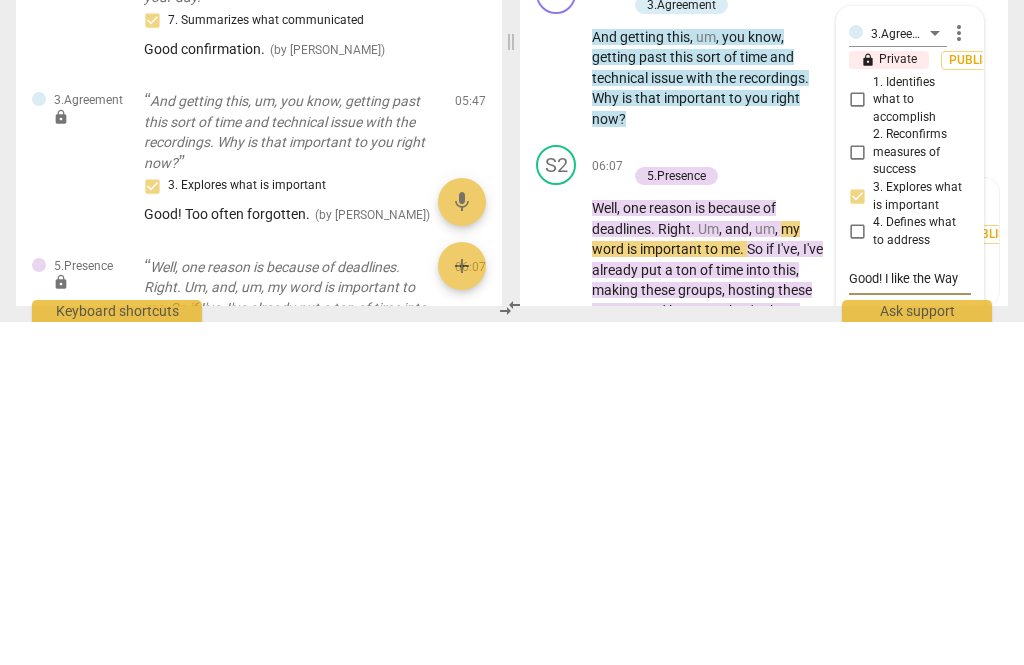 type on "Good! I like the Way you" 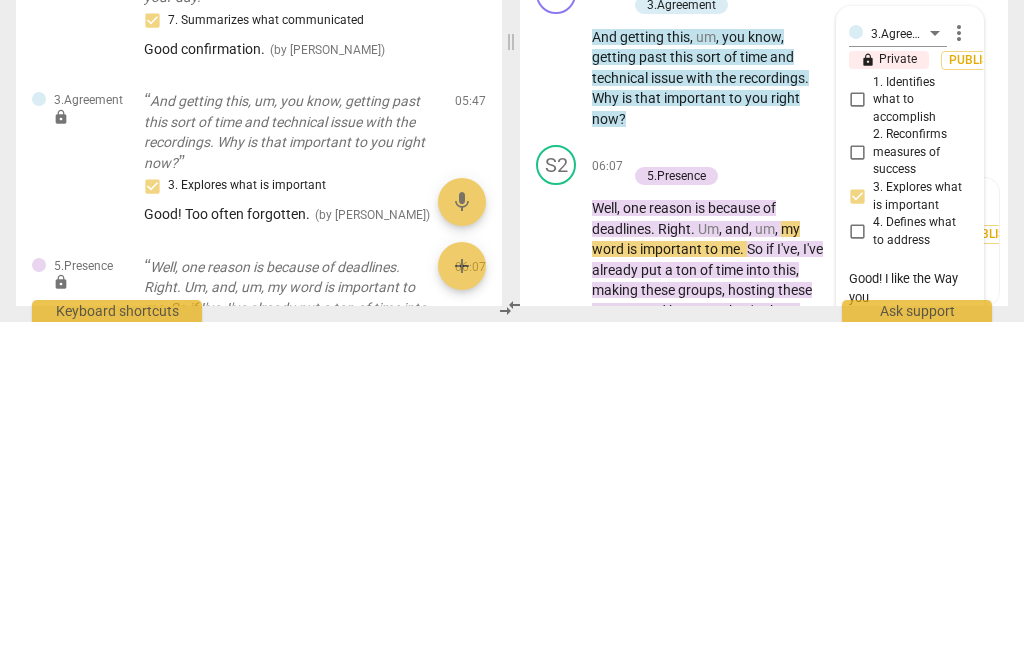 type on "Good! I like the way you" 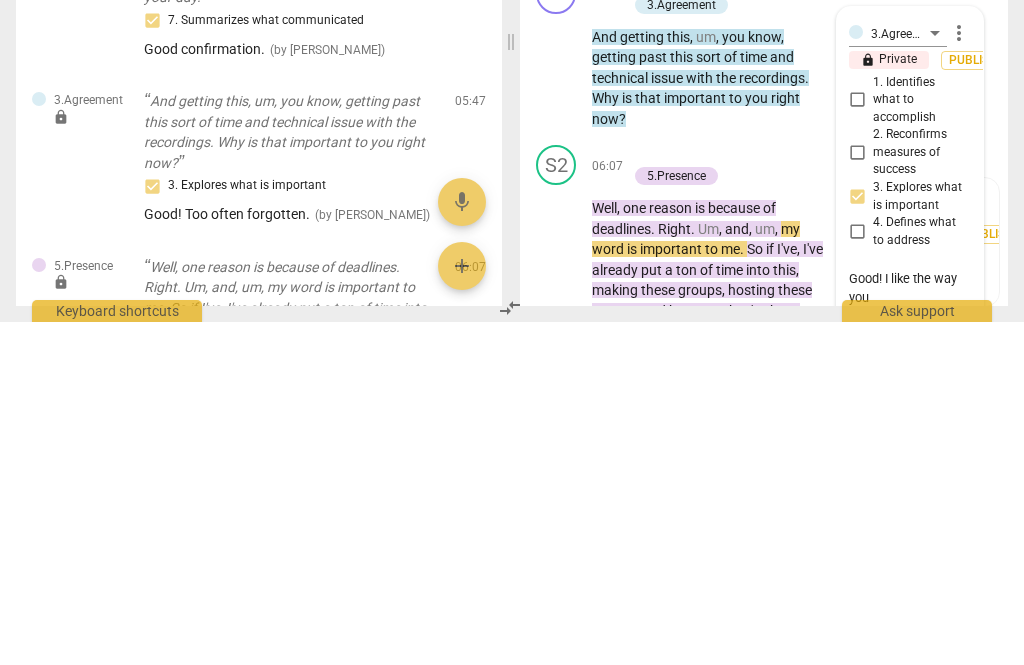 type on "Good! I like the way you repeat" 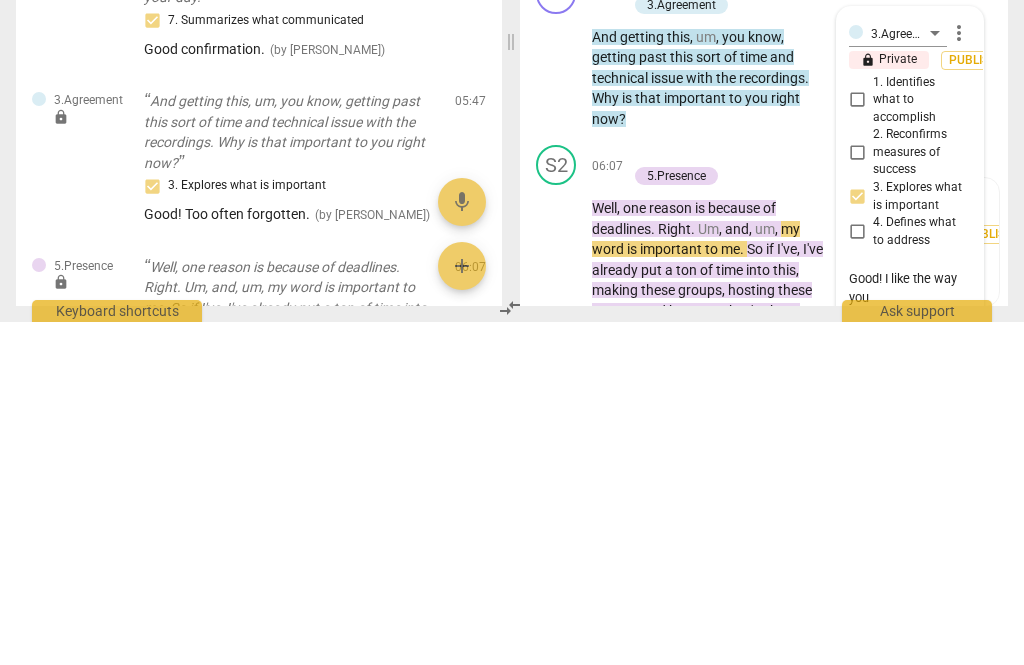 type on "Good! I like the way you repeat" 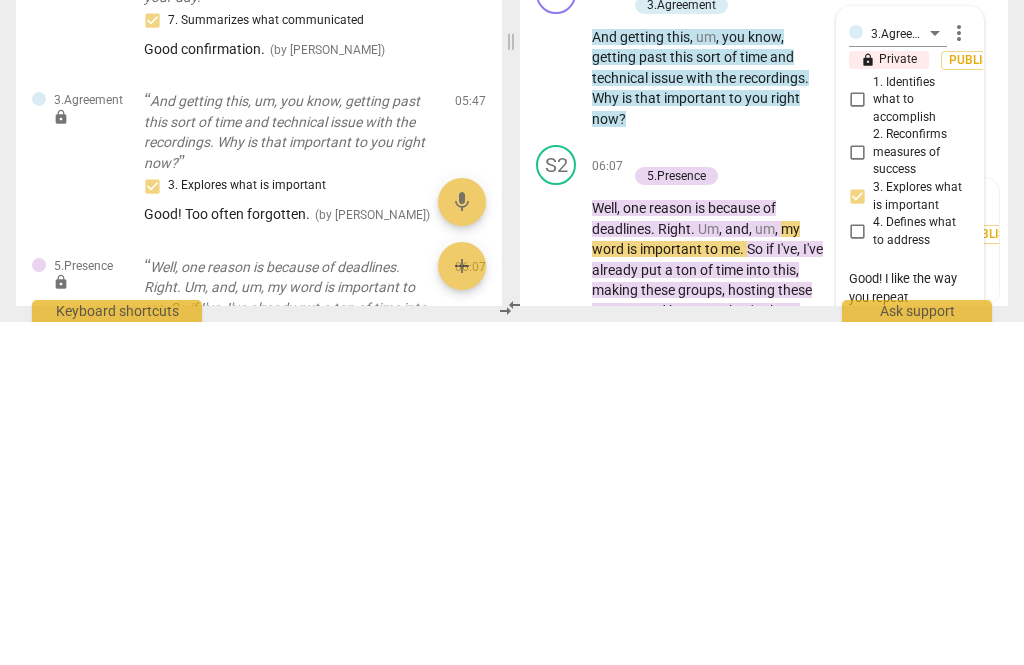type on "Good! I like the Way you repeat the" 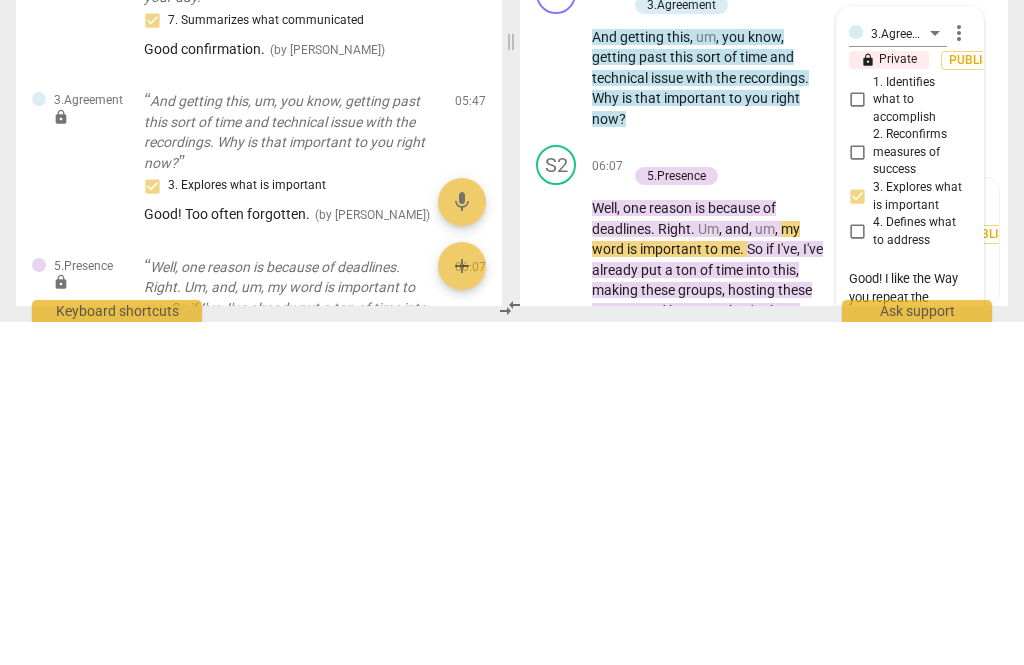 type on "Good! I like the Way you repeat the agenda" 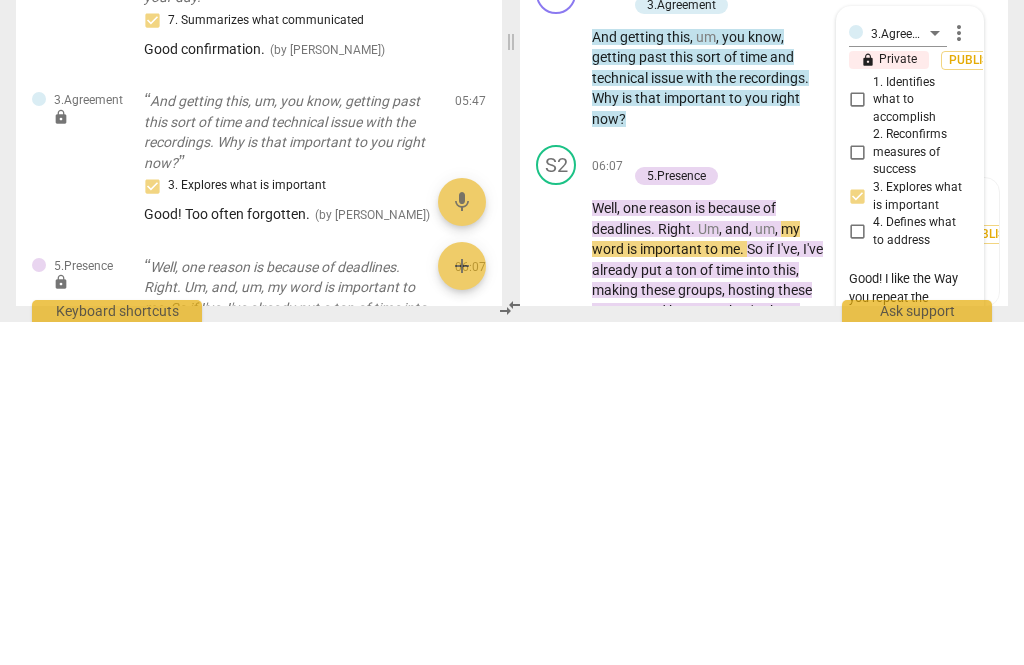 type on "Good! I like the Way you repeat the agenda before asking the" 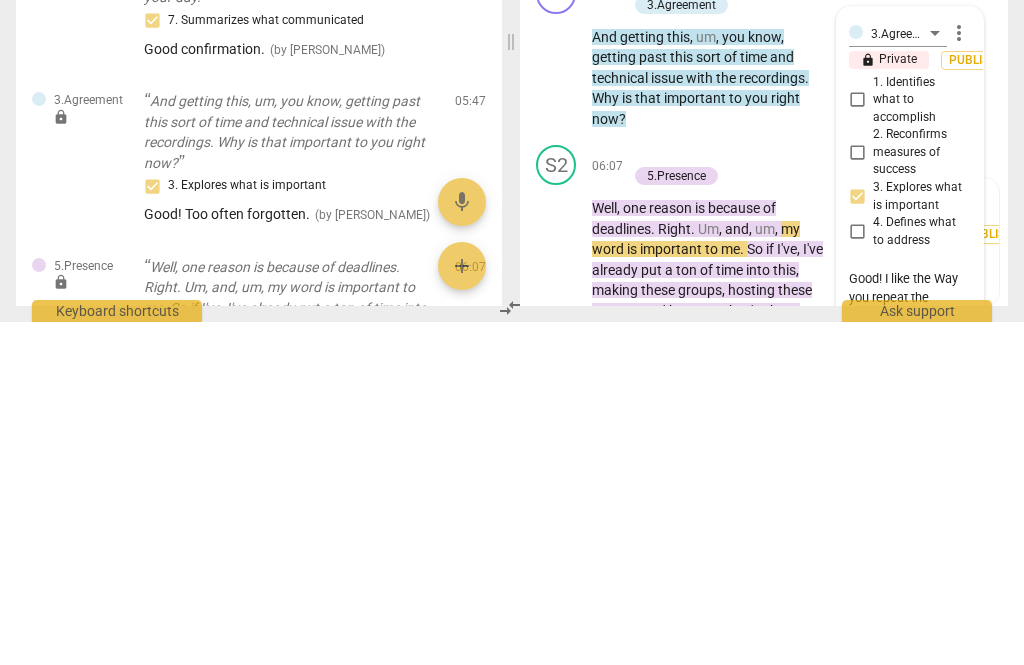 type on "Good! I like the Way you repeat the agenda before asking the" 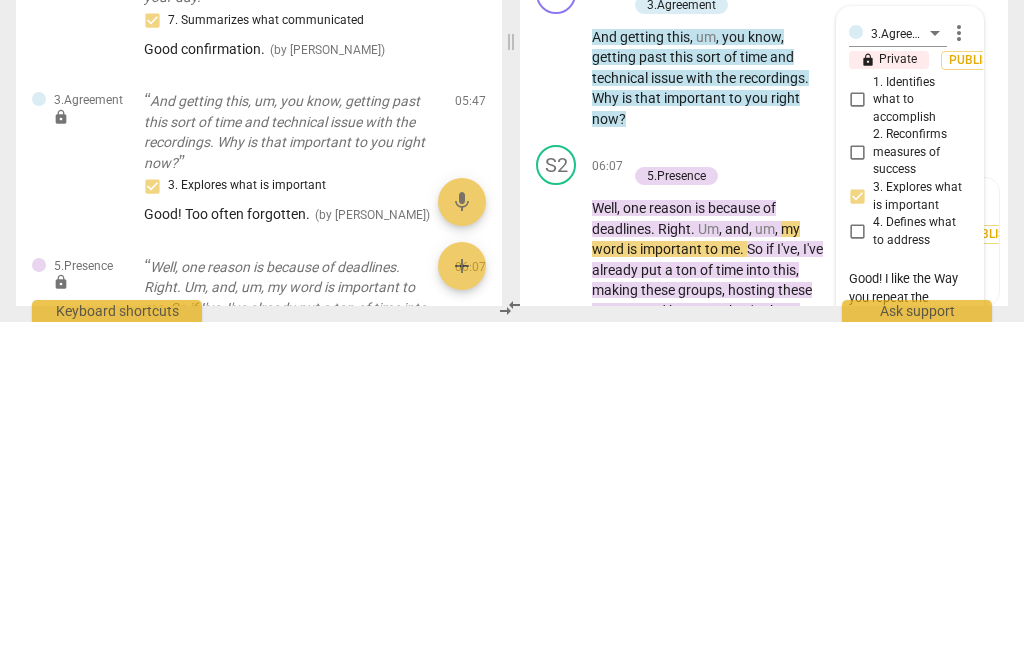 type on "Good! I like the Way you repeat the agenda before asking the question" 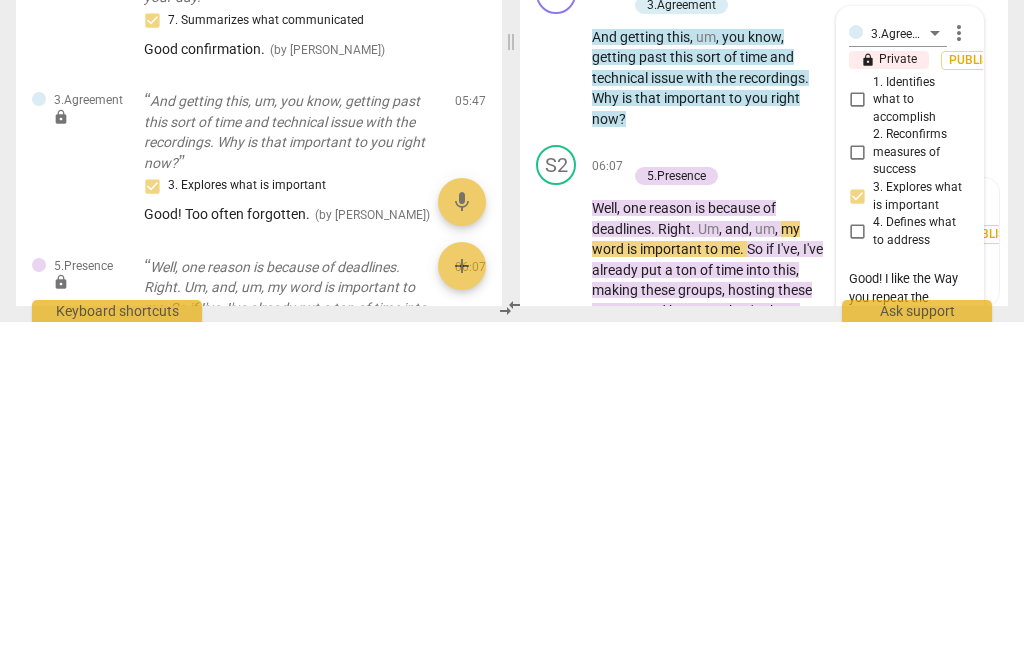 type on "Good! I like the Way you repeat the agenda before asking the question" 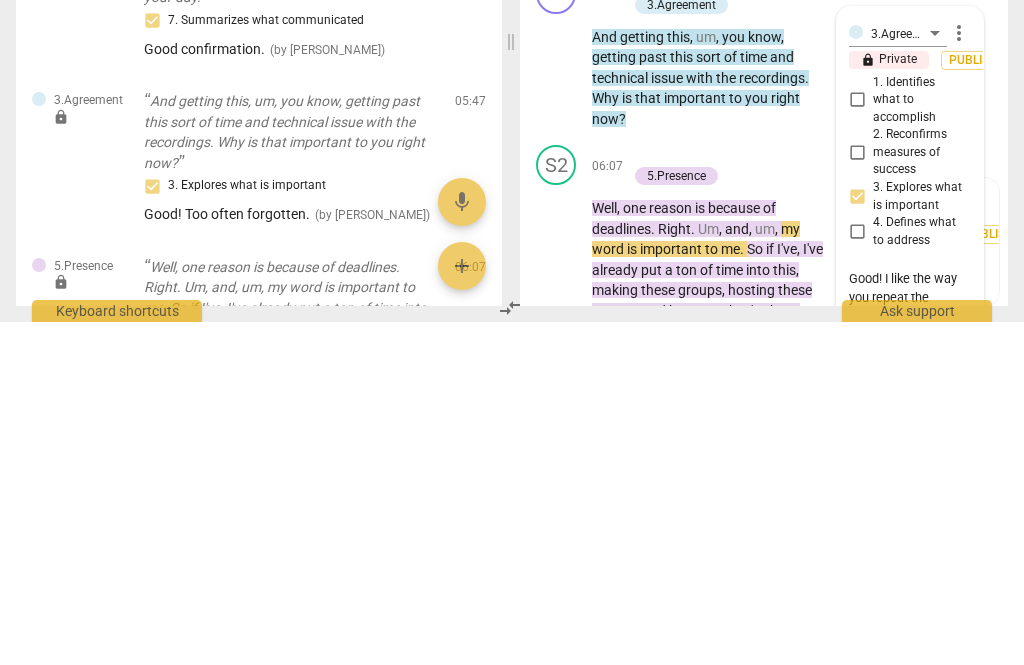 type on "Good! I like the Way you repeat the agenda before asking the question. It really" 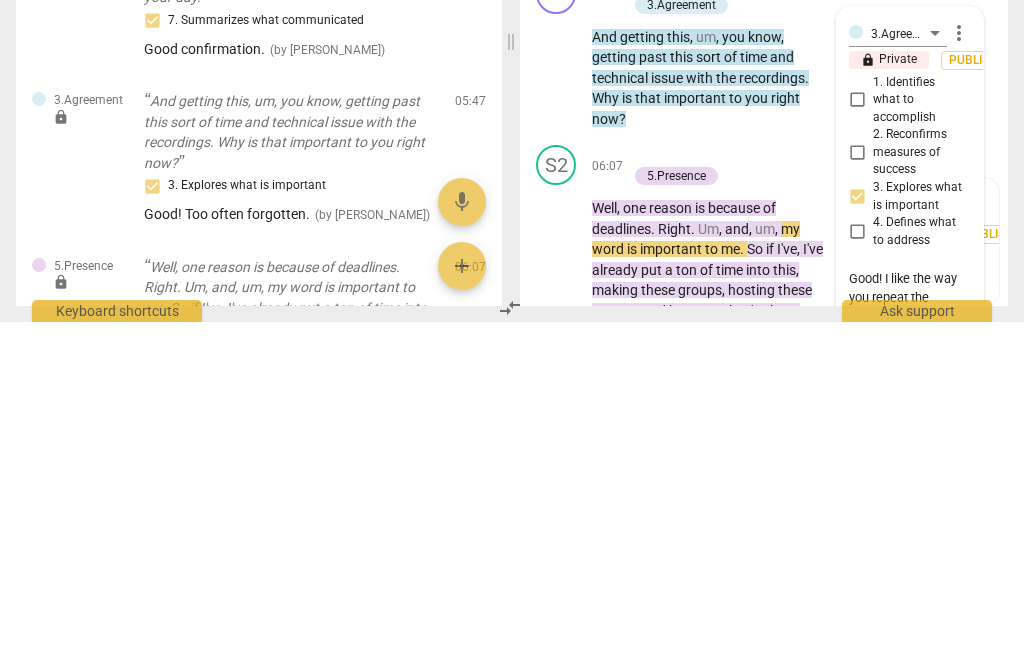 type on "Good! I like the Way you repeat the agenda before asking the question. It really" 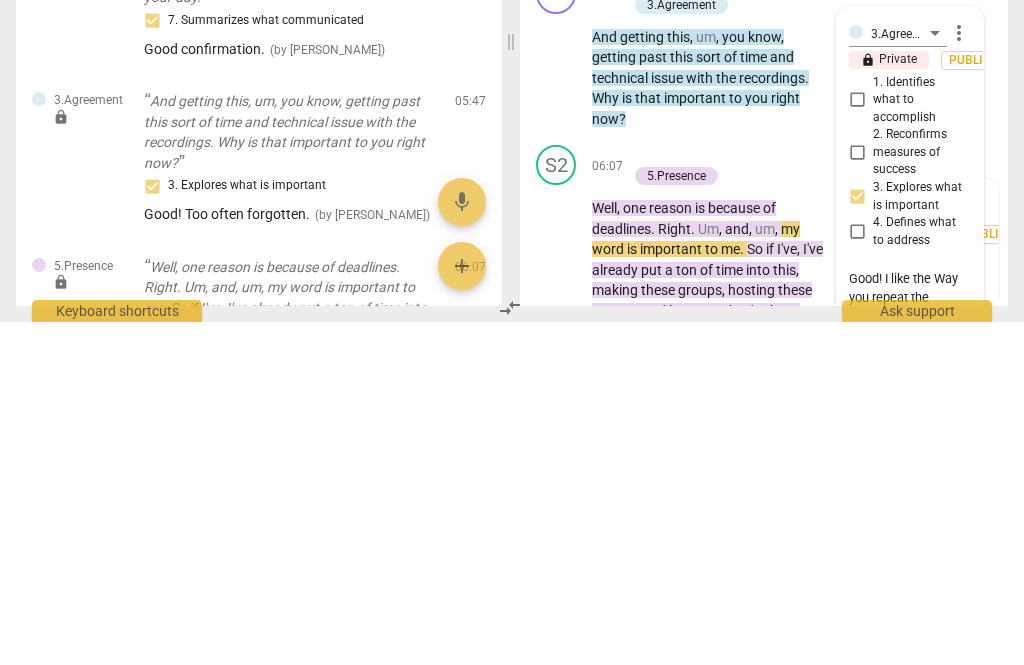 type on "Good! I like the way you repeat the agenda before asking the question. It really focuses" 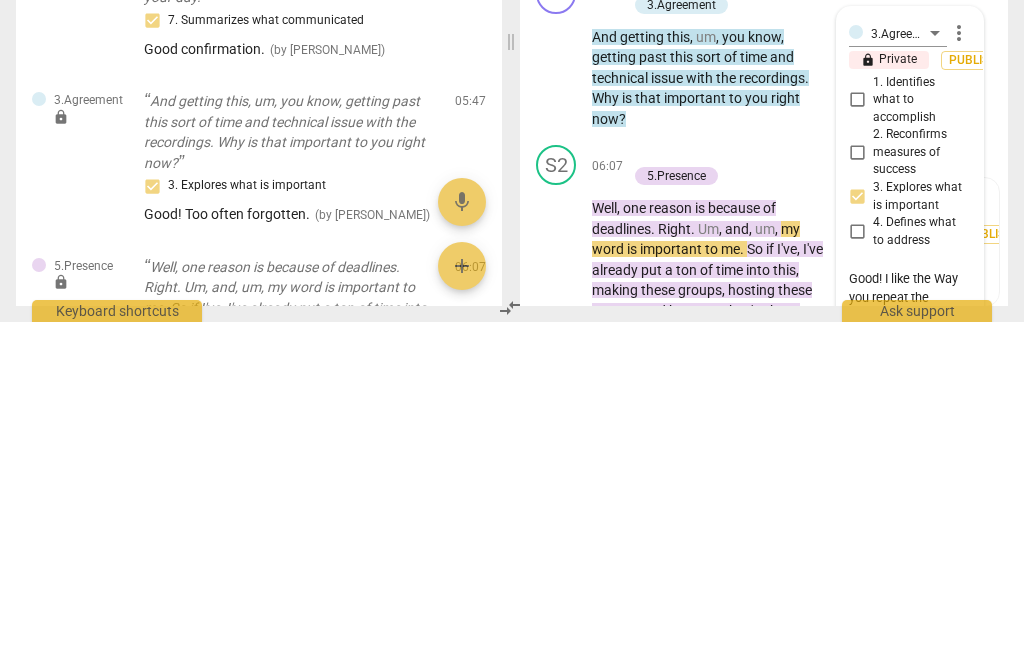 type on "Good! I like the way you repeat the agenda before asking the question. It really focuses" 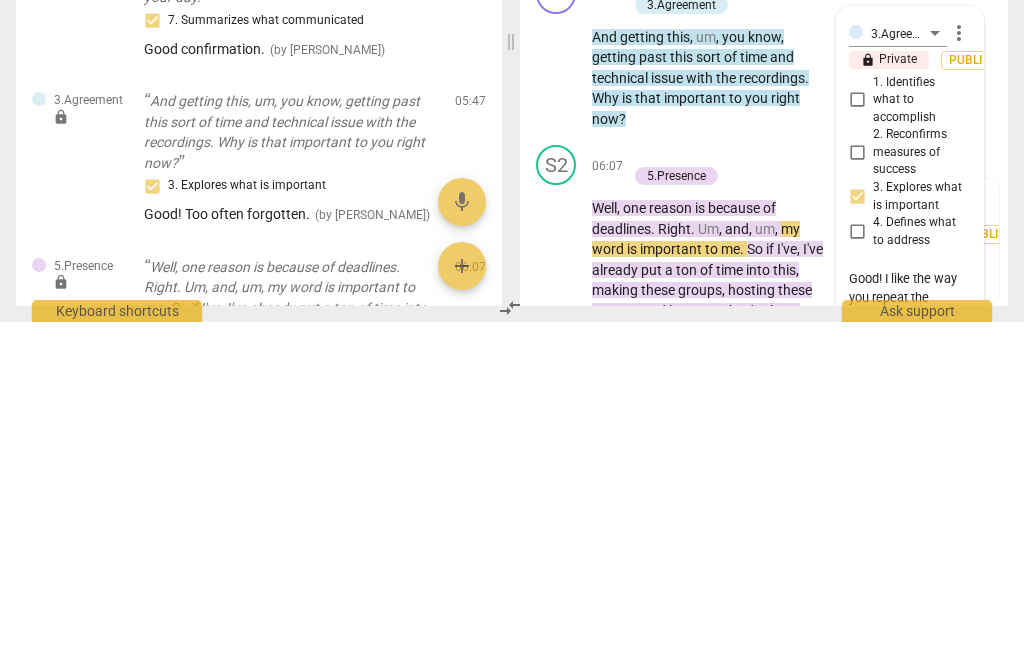 type on "Good! I like the way you repeat the agenda before asking the question. It really focuses the the" 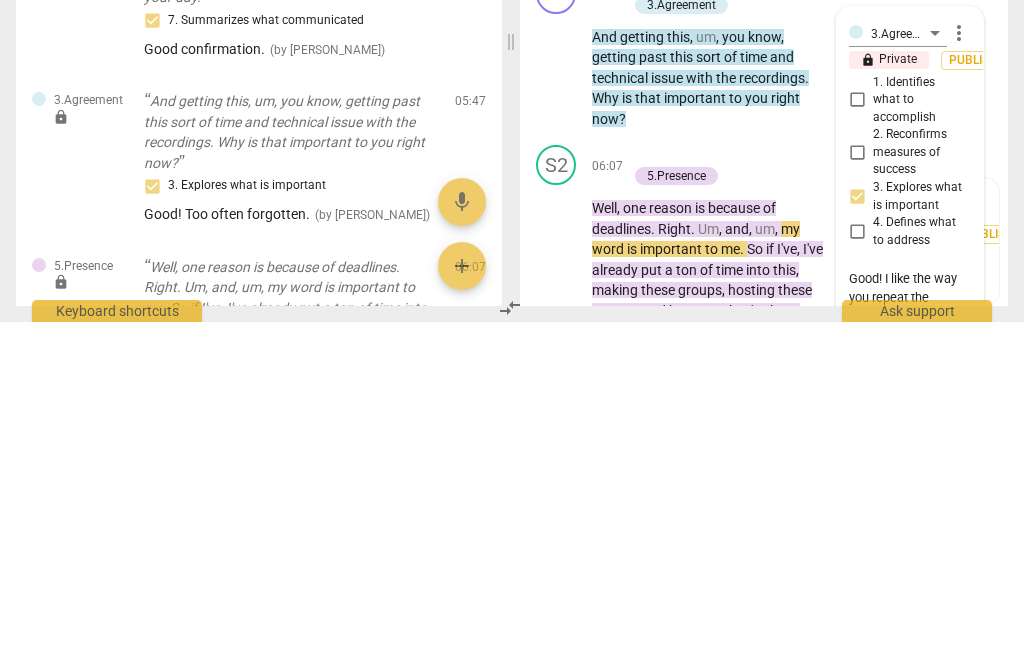 type on "Good! I like the way you repeat the agenda before asking the question. It really focuses the the" 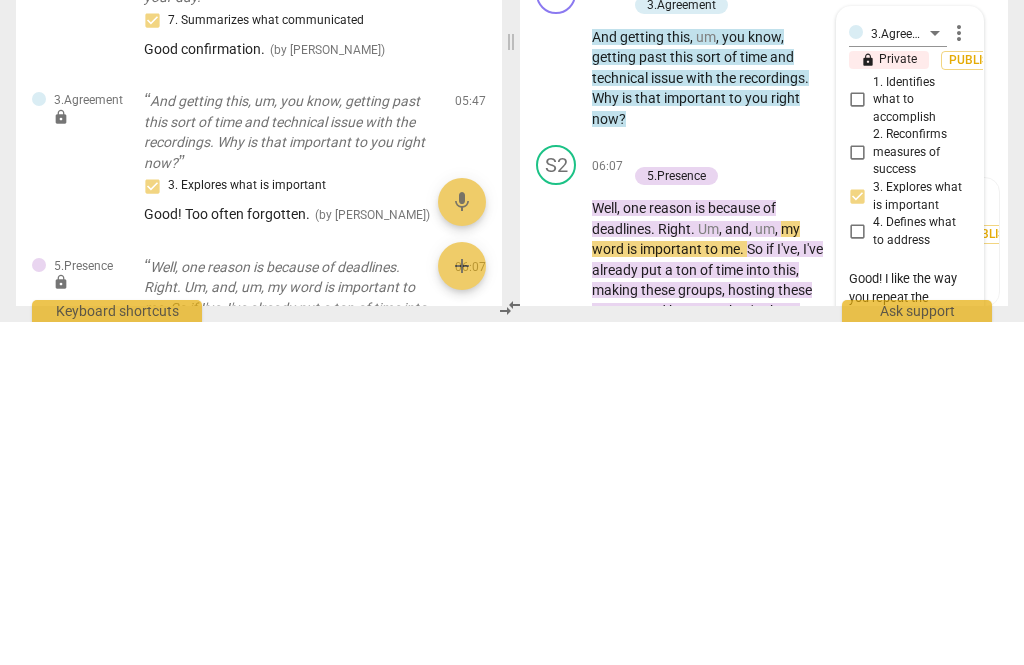 type on "Good! I like the way you repeat the agenda before asking the question. It really focuses the client" 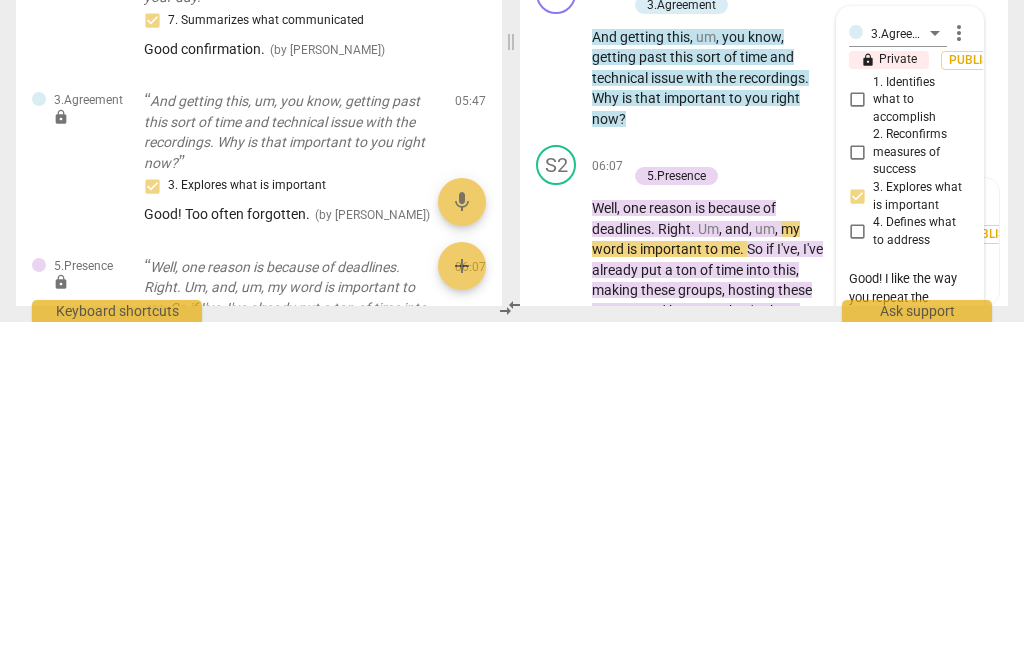 type on "Good! I like the way you repeat the agenda before asking the question. It really focuses the client" 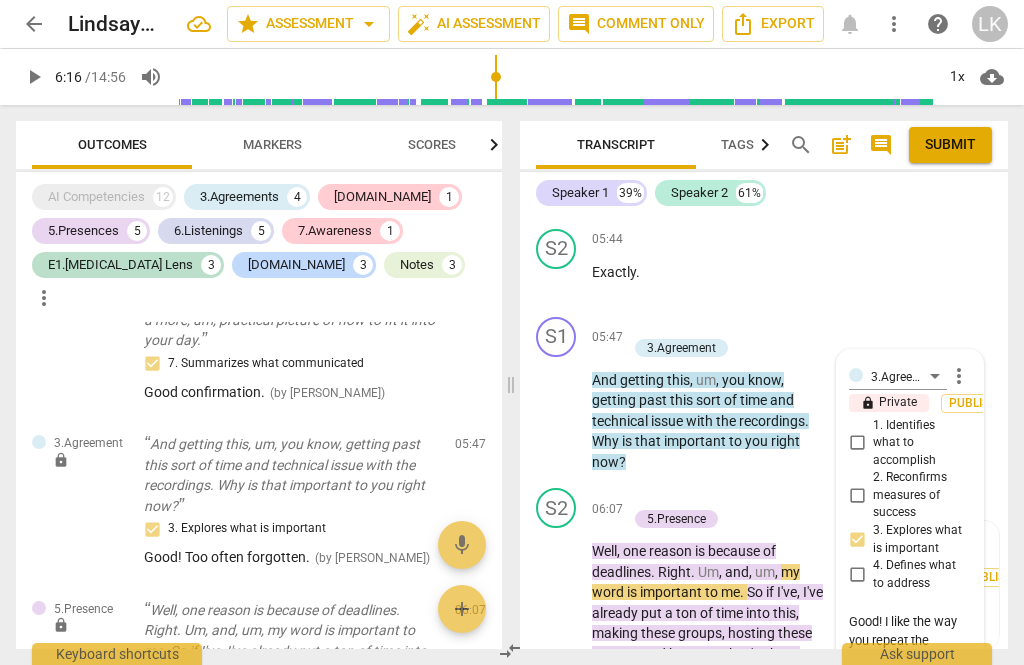 scroll, scrollTop: 4612, scrollLeft: 0, axis: vertical 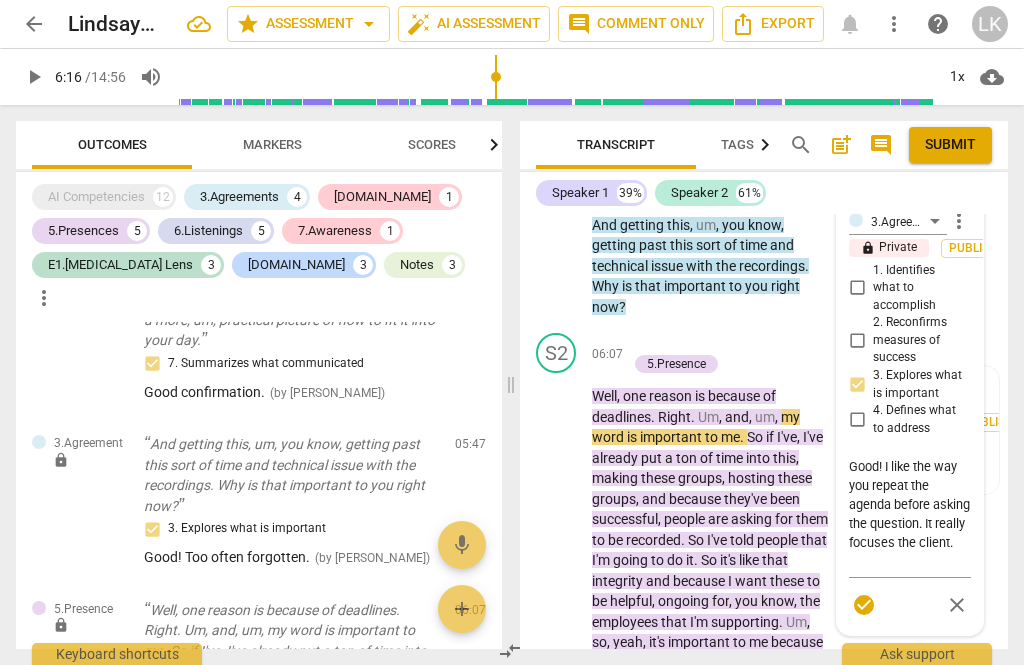 click on "check_circle" at bounding box center (864, 605) 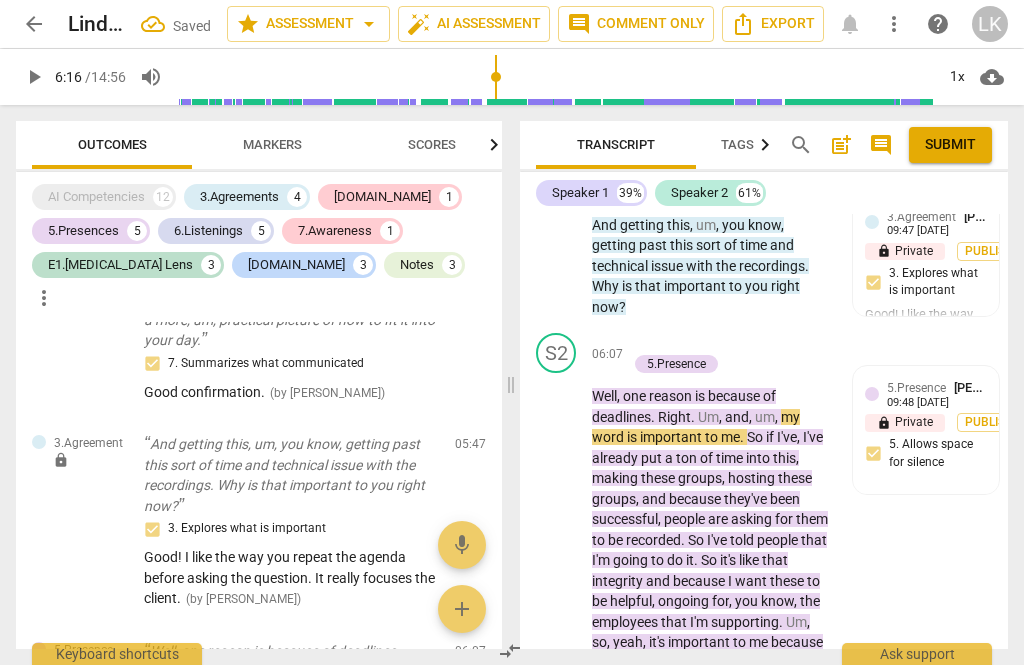 scroll, scrollTop: 4612, scrollLeft: 0, axis: vertical 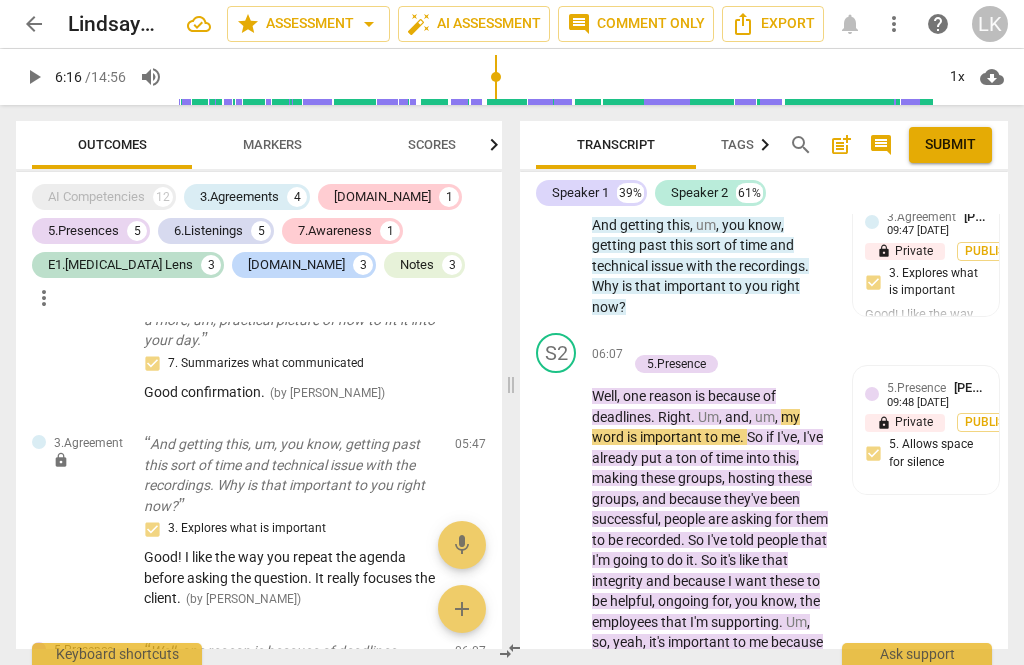 click on "play_arrow" at bounding box center (557, 541) 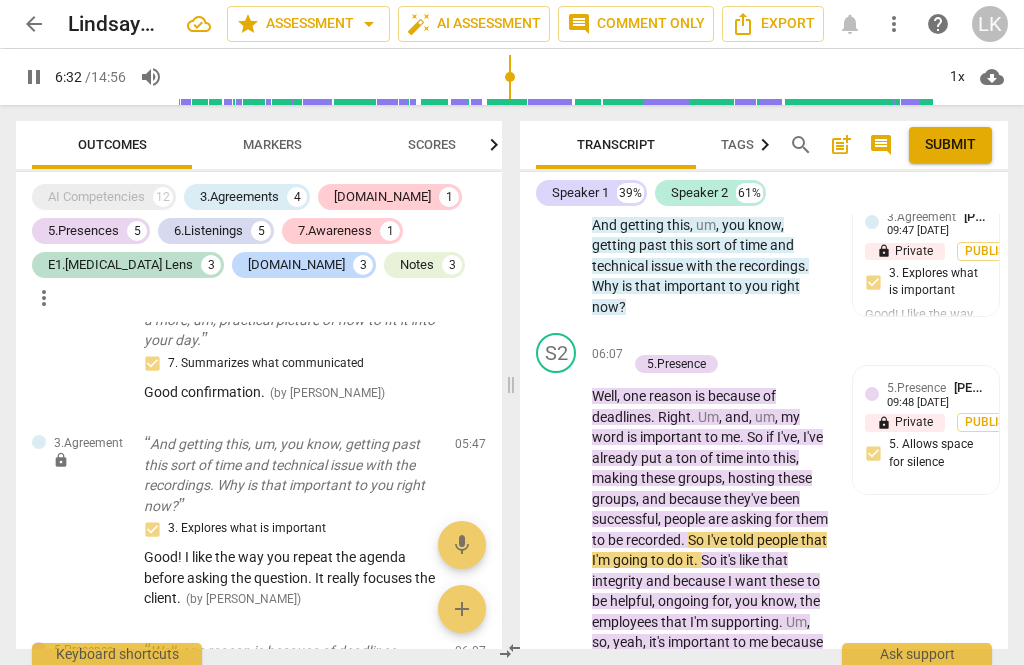 scroll, scrollTop: 4730, scrollLeft: 0, axis: vertical 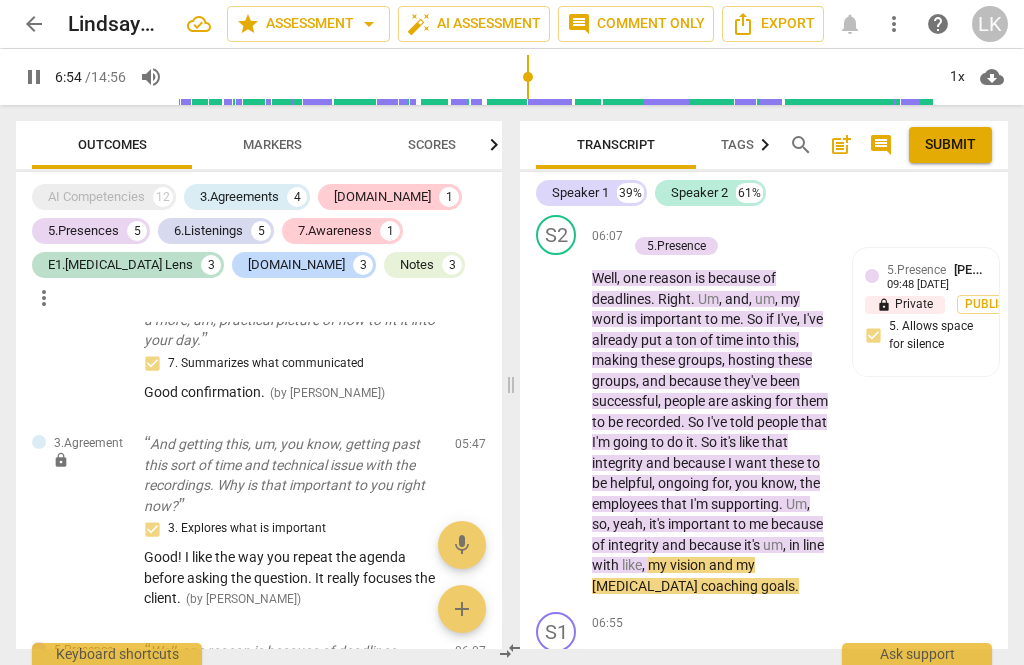 click on "pause" at bounding box center [557, 423] 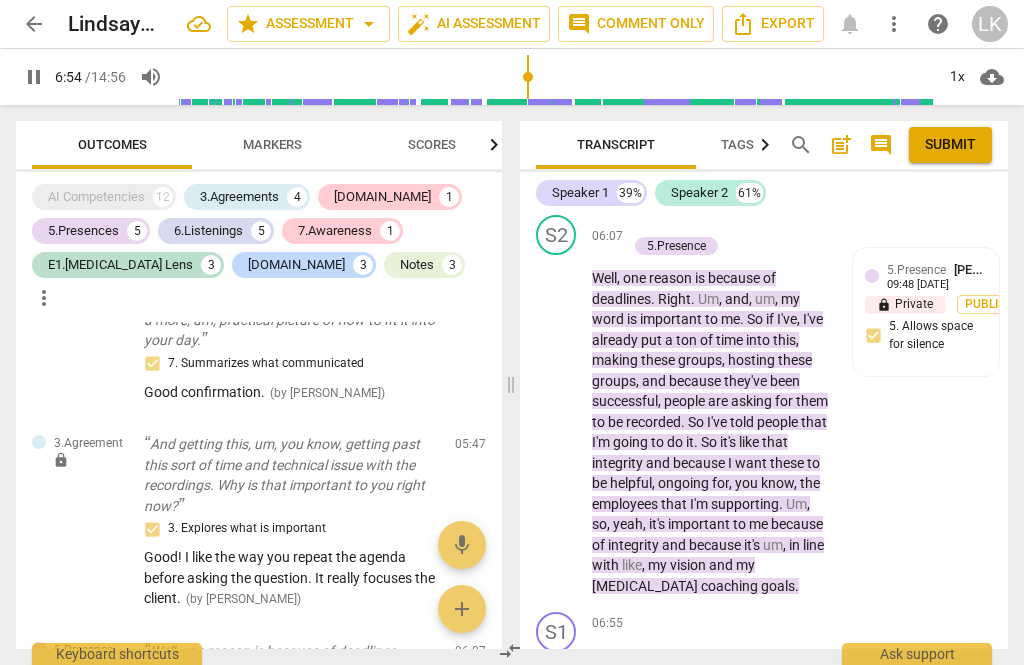 type on "415" 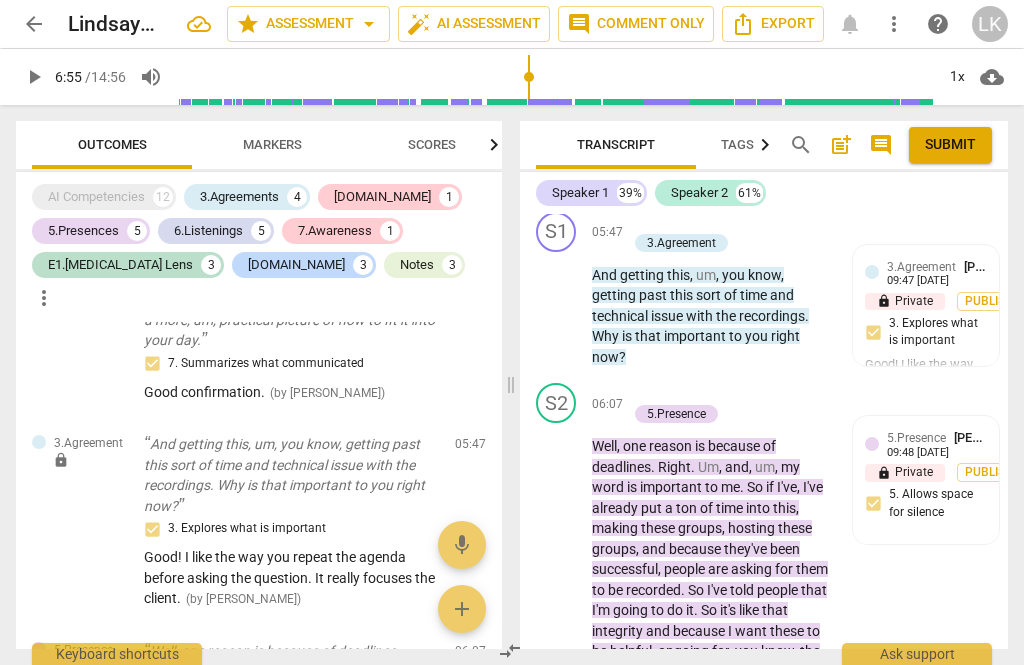 scroll, scrollTop: 4547, scrollLeft: 0, axis: vertical 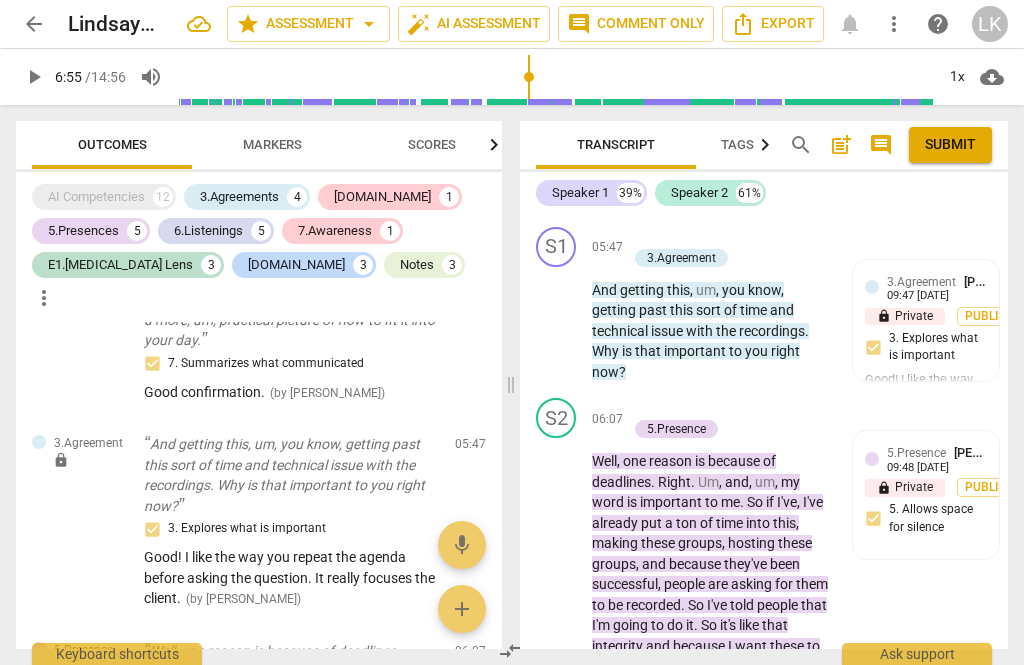 click on "+ Add competency 5.Presence" at bounding box center [722, 419] 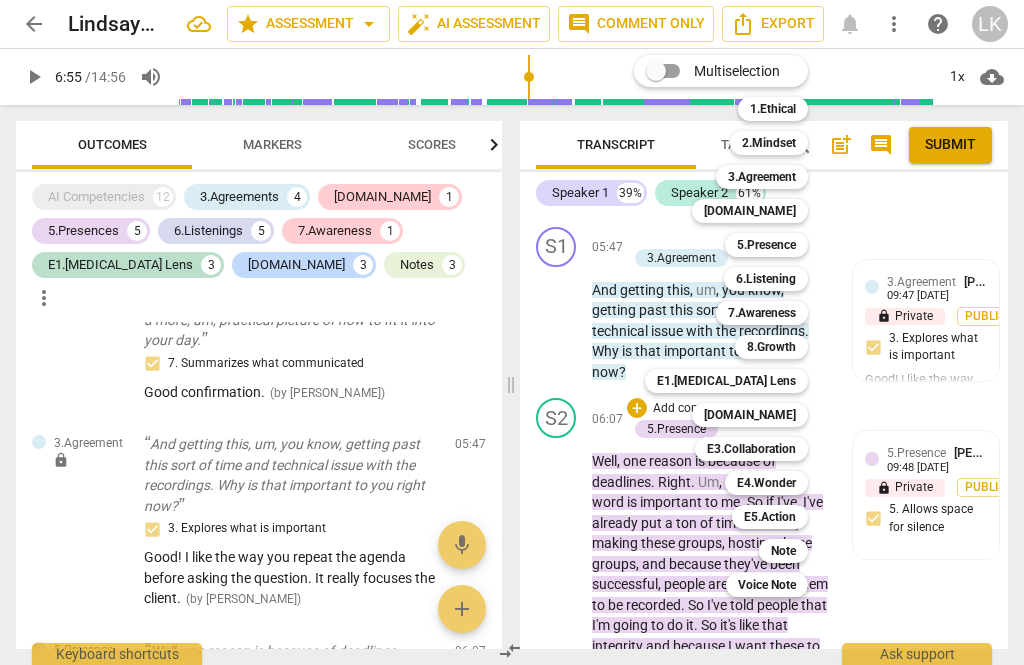 click on "6.Listening" at bounding box center [766, 279] 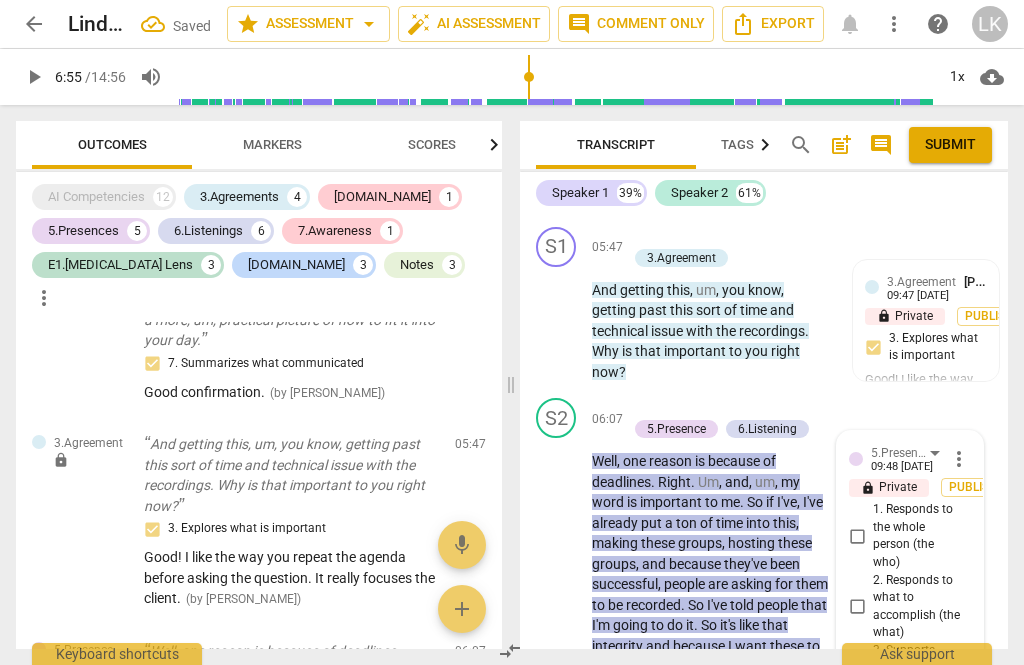 scroll, scrollTop: 4566, scrollLeft: 0, axis: vertical 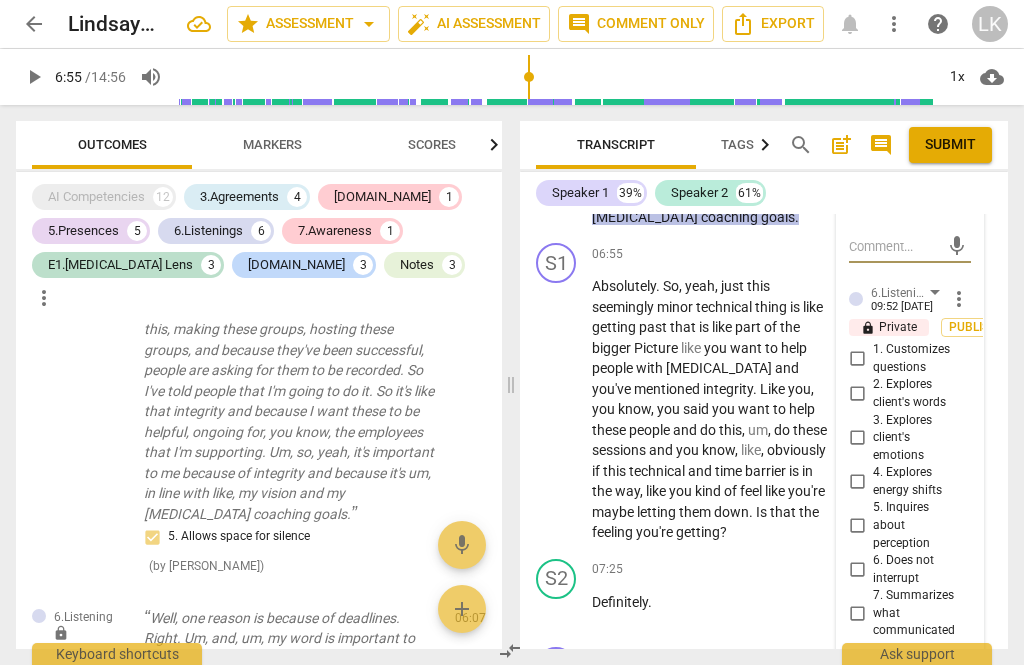 click on "6. Does not interrupt" at bounding box center [857, 570] 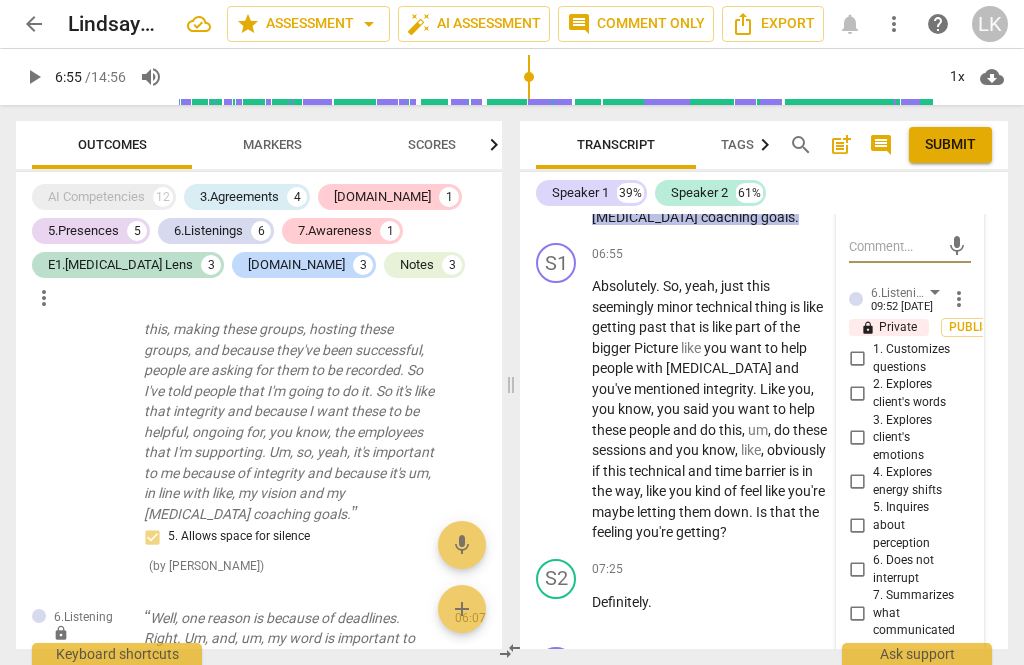 checkbox on "true" 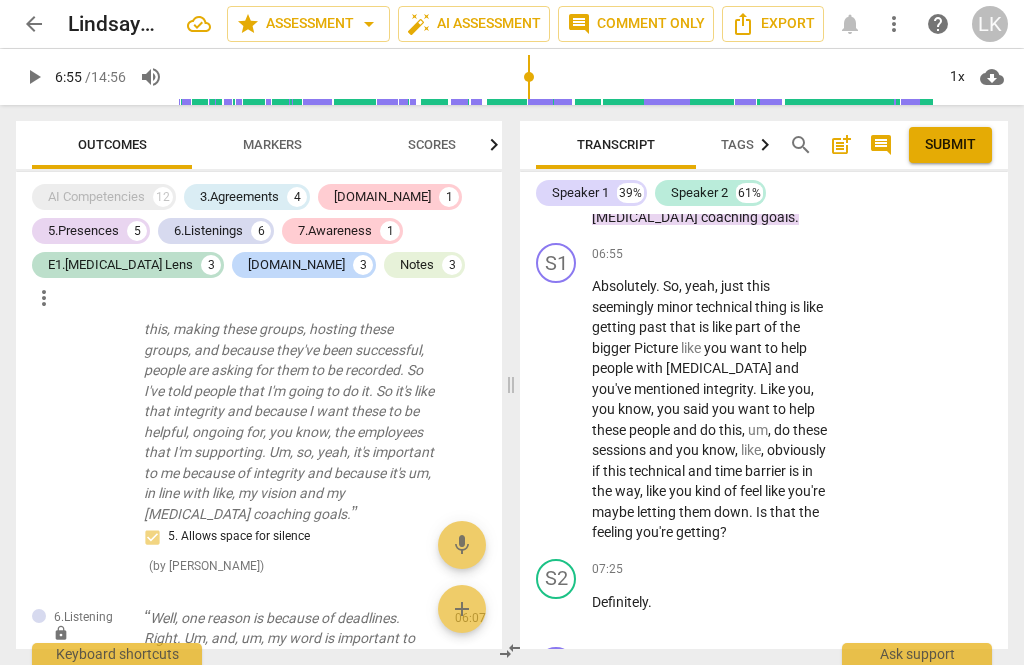 scroll, scrollTop: 4556, scrollLeft: 0, axis: vertical 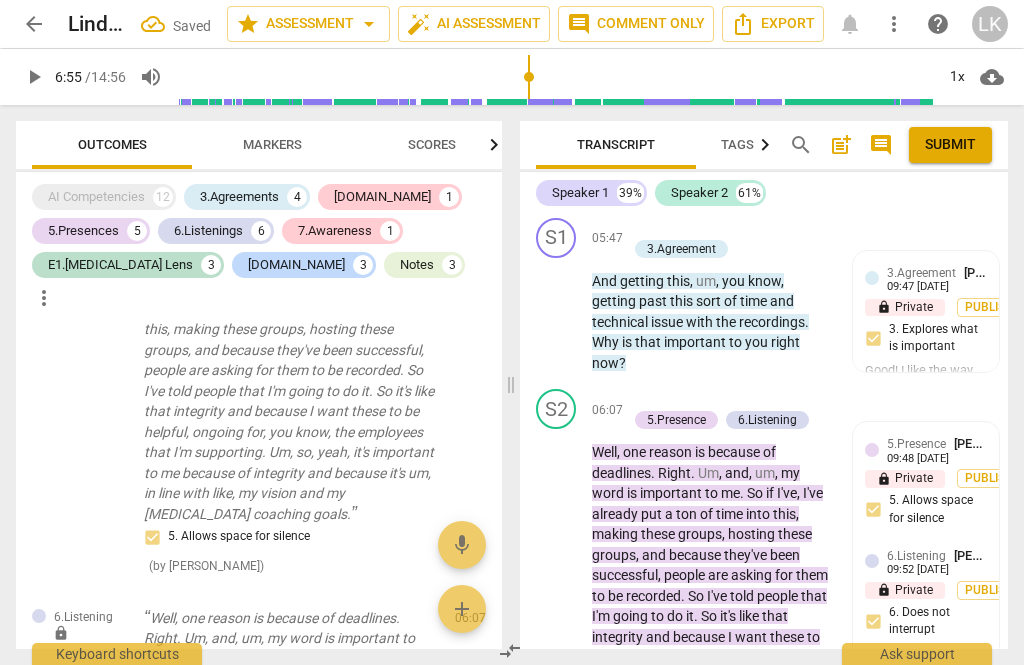 click on "Add competency" at bounding box center [698, 400] 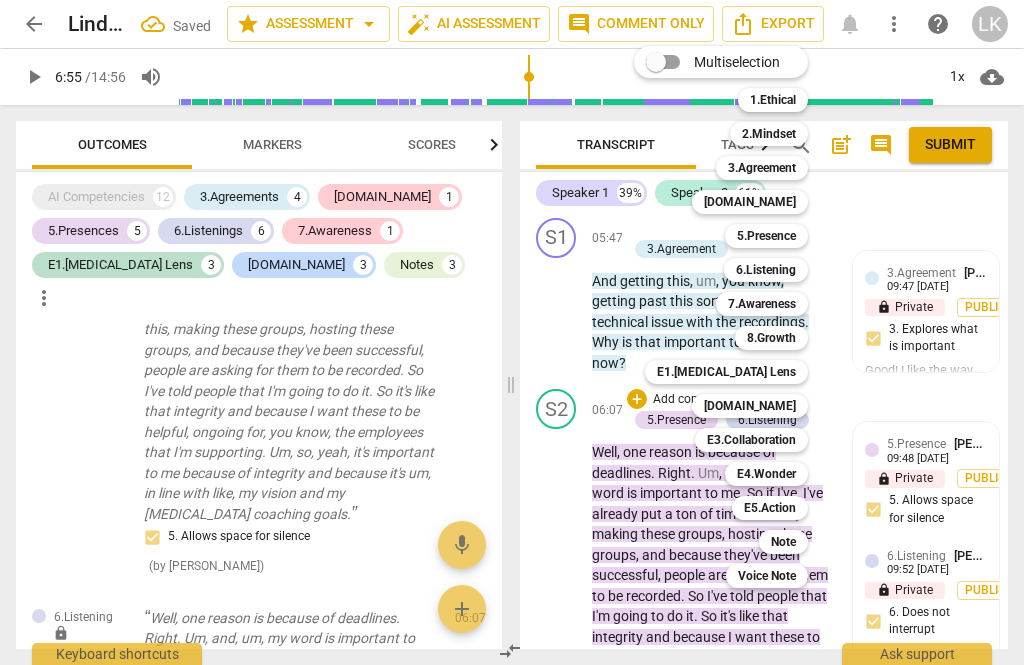 click on "Multiselection m 1.Ethical 1 2.Mindset 2 3.Agreement 3 [DOMAIN_NAME] 4 5.Presence 5 6.Listening 6 7.Awareness 7 8.Growth 8 E1.[MEDICAL_DATA] Lens 9 [DOMAIN_NAME] 0 E3.Collaboration q E4.Wonder w E5.Action r Note t Voice Note y" at bounding box center (736, 317) 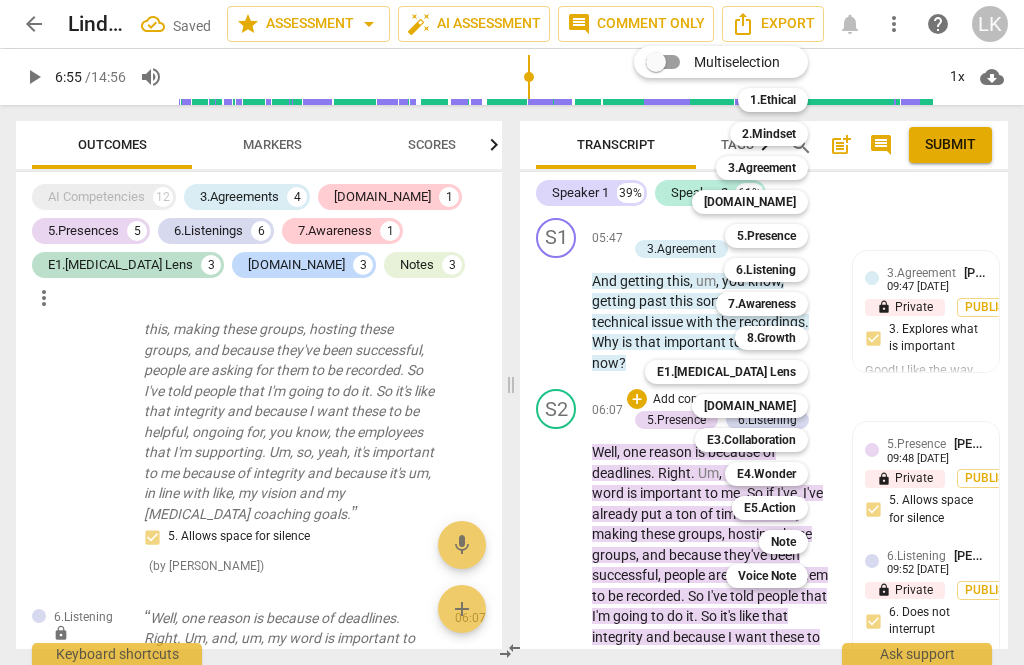click on "[DOMAIN_NAME]" at bounding box center [750, 406] 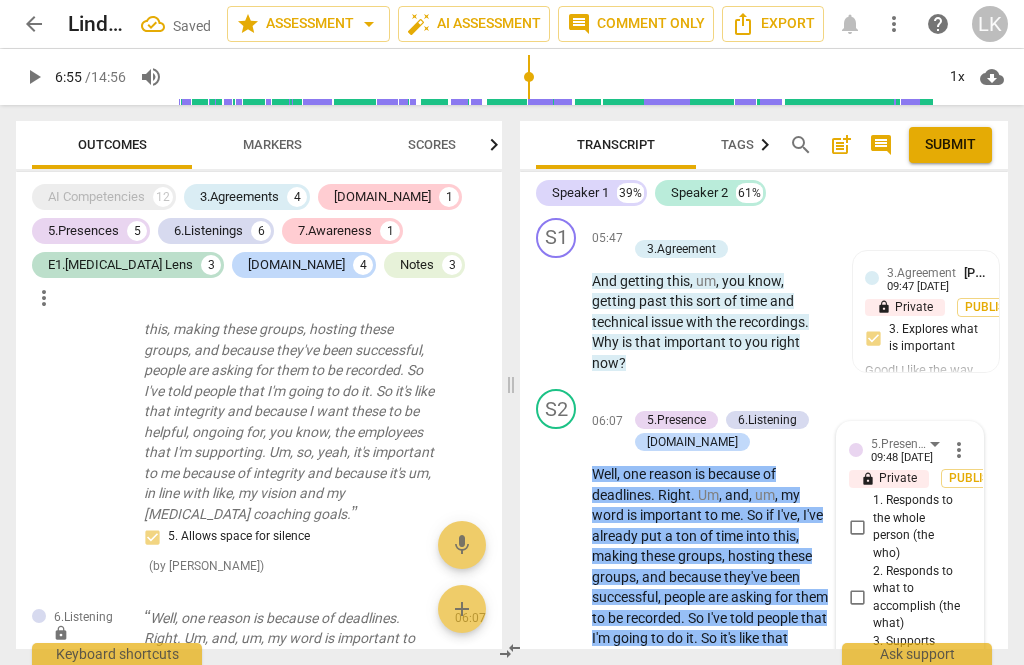 scroll, scrollTop: 5878, scrollLeft: 0, axis: vertical 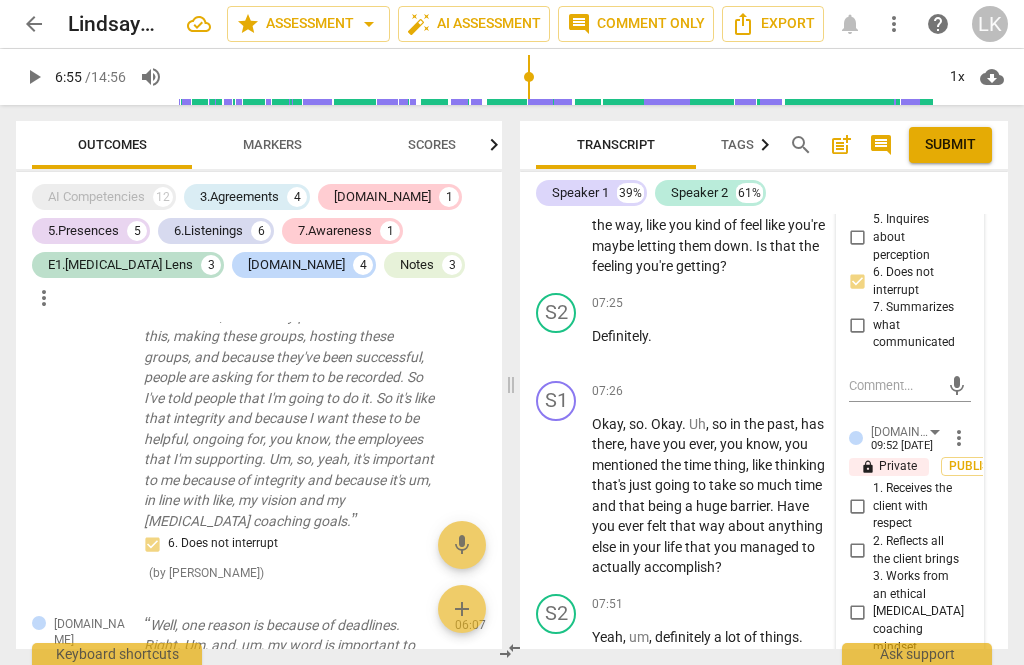 click on "4. Provides abundant processing space and reflects succinctly" at bounding box center [918, 708] 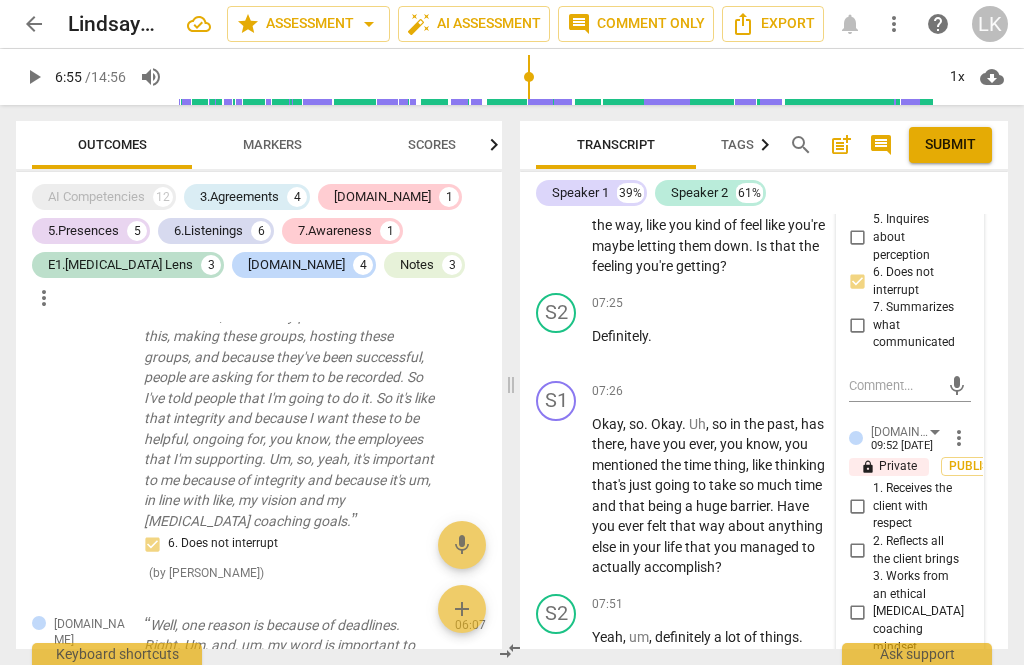 click on "4. Provides abundant processing space and reflects succinctly" at bounding box center (857, 709) 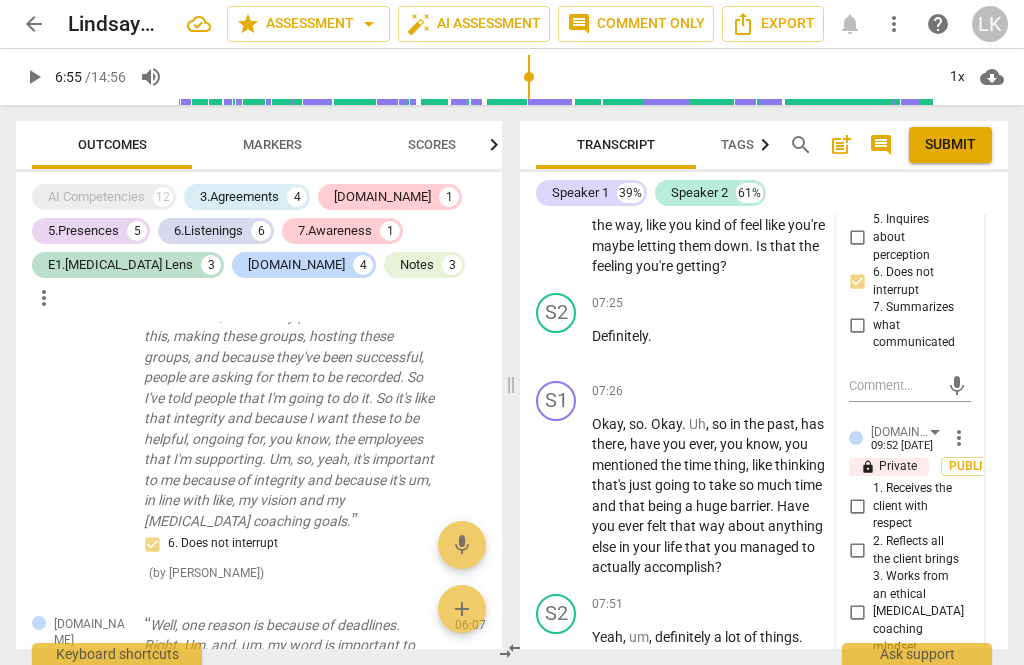 checkbox on "true" 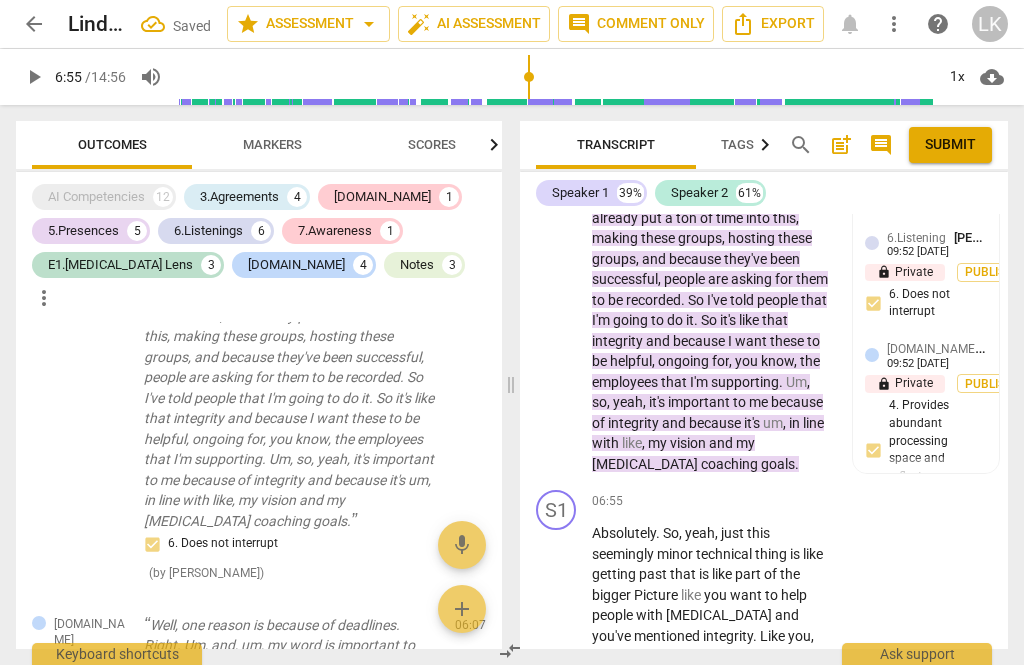 scroll, scrollTop: 4583, scrollLeft: 0, axis: vertical 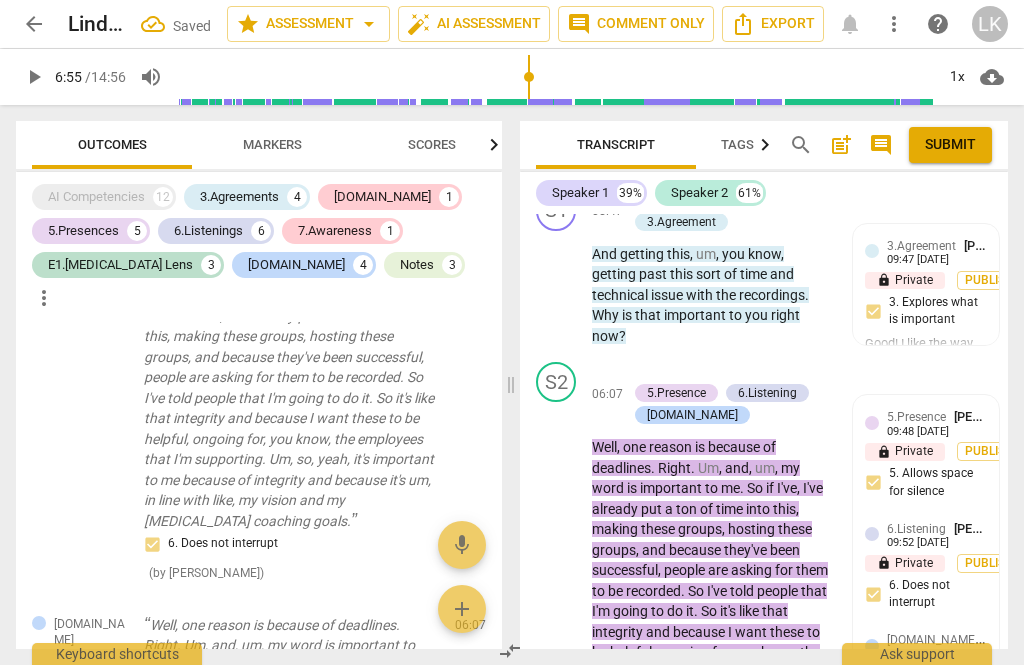 click on "5.Presence" at bounding box center (676, 393) 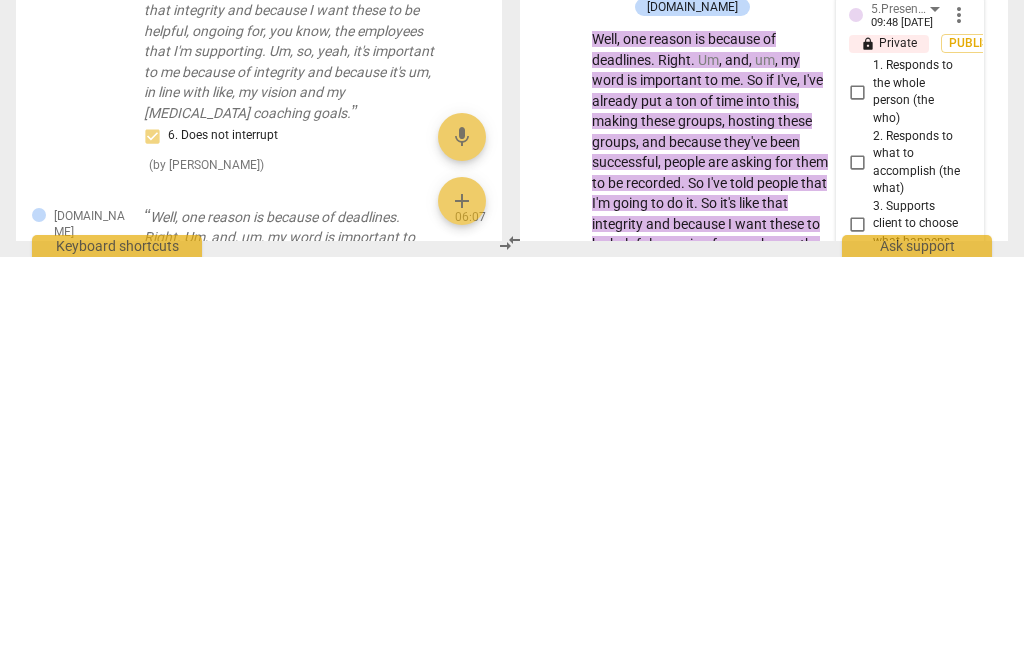 scroll, scrollTop: 4822, scrollLeft: 0, axis: vertical 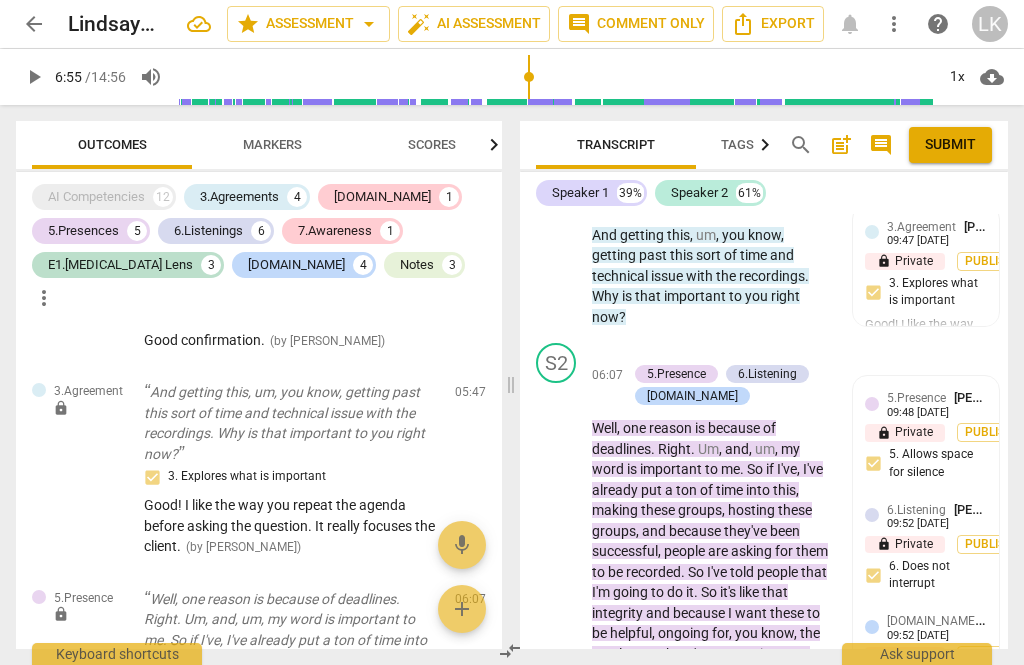 click on "+ Add competency" at bounding box center [686, 353] 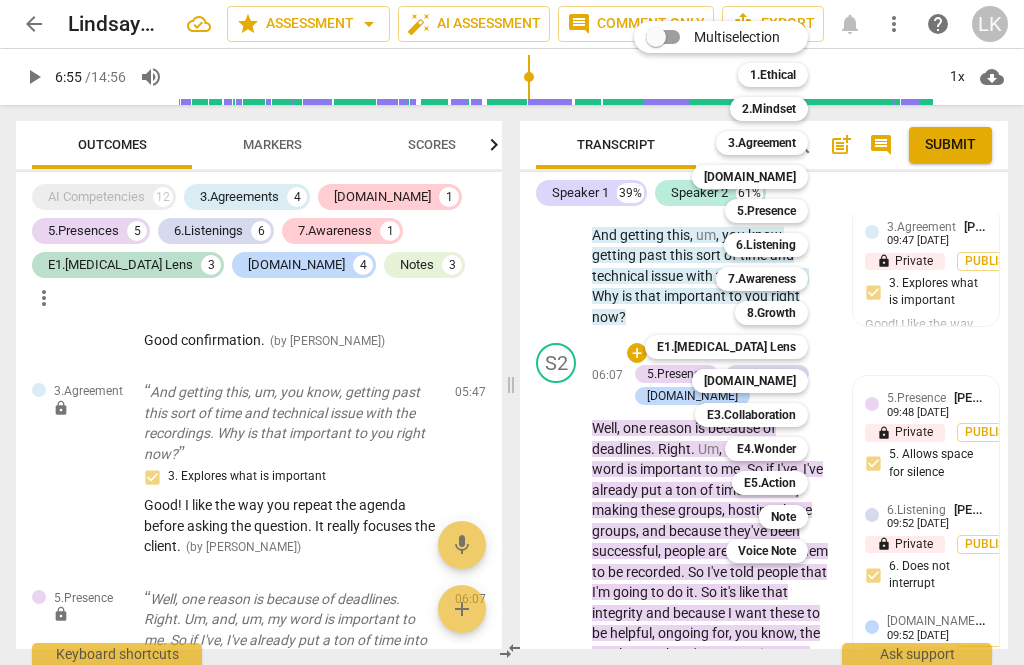 click on "Note" at bounding box center [783, 517] 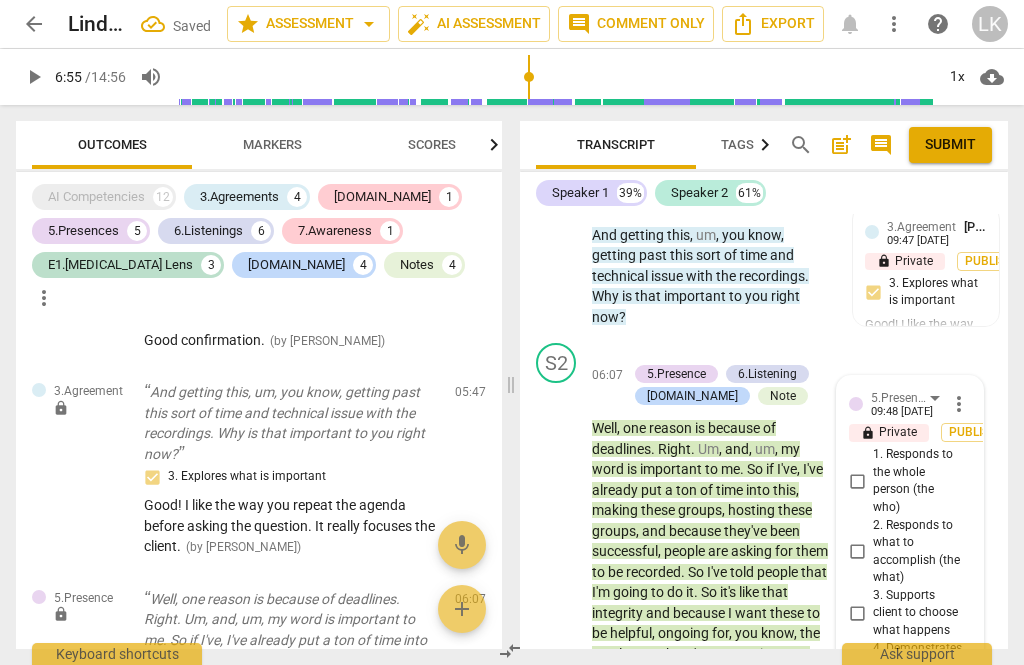 scroll, scrollTop: 6228, scrollLeft: 0, axis: vertical 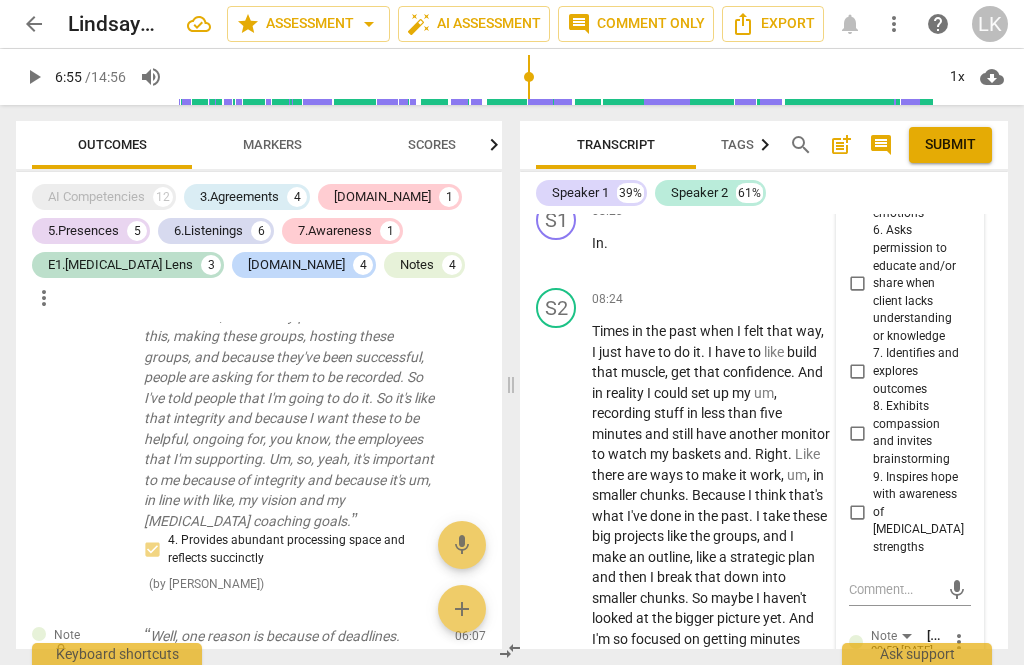 click at bounding box center [894, 712] 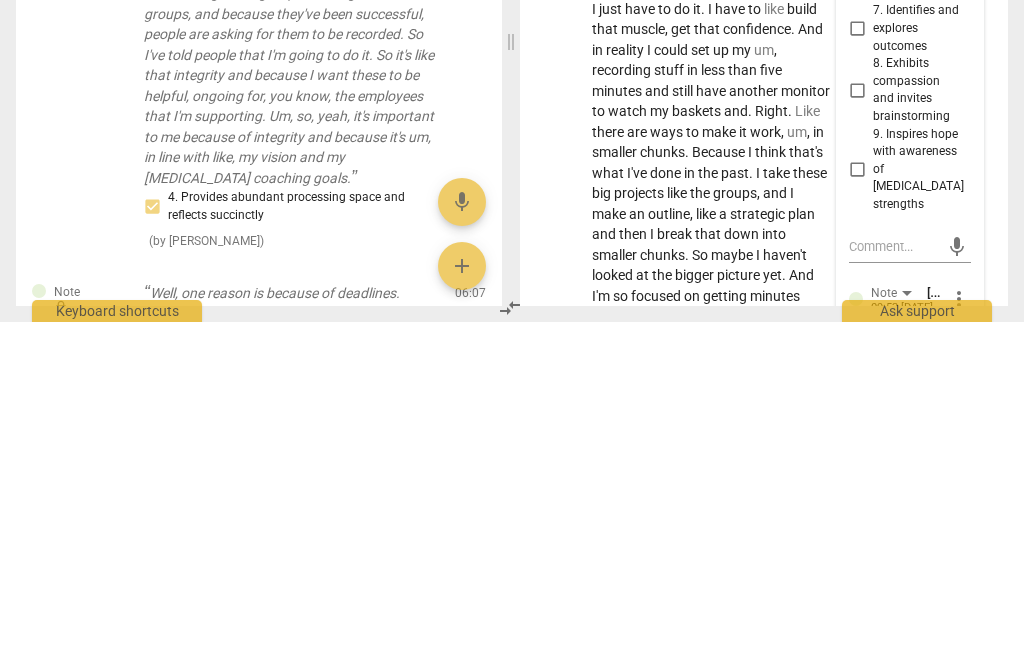 type on "I don’t" 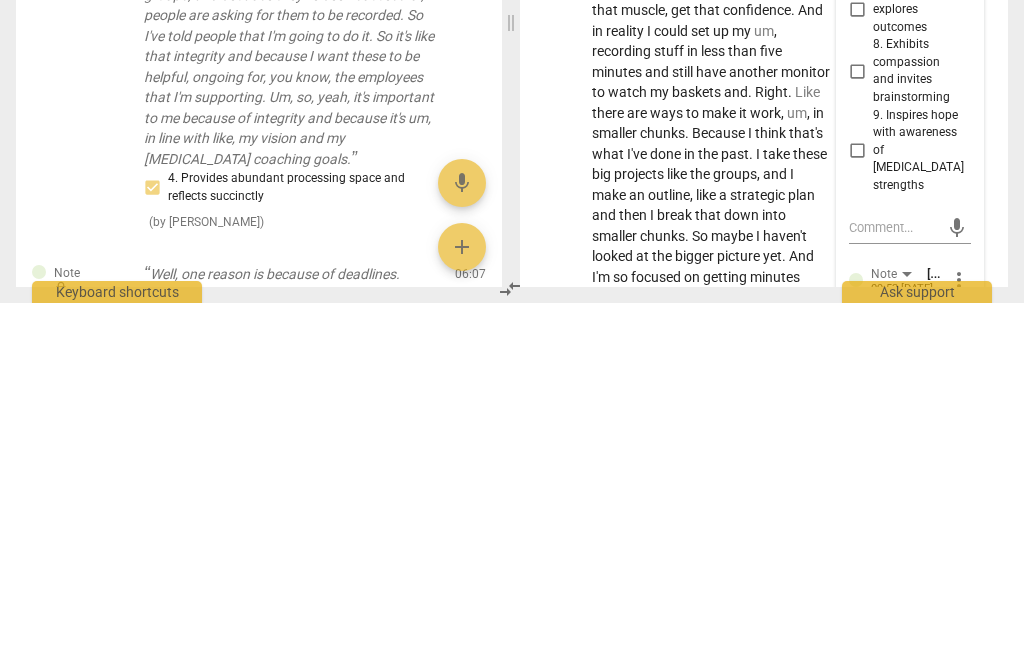 type on "I don’t need to keep marking these competencies or this essential, you are doing them consistently." 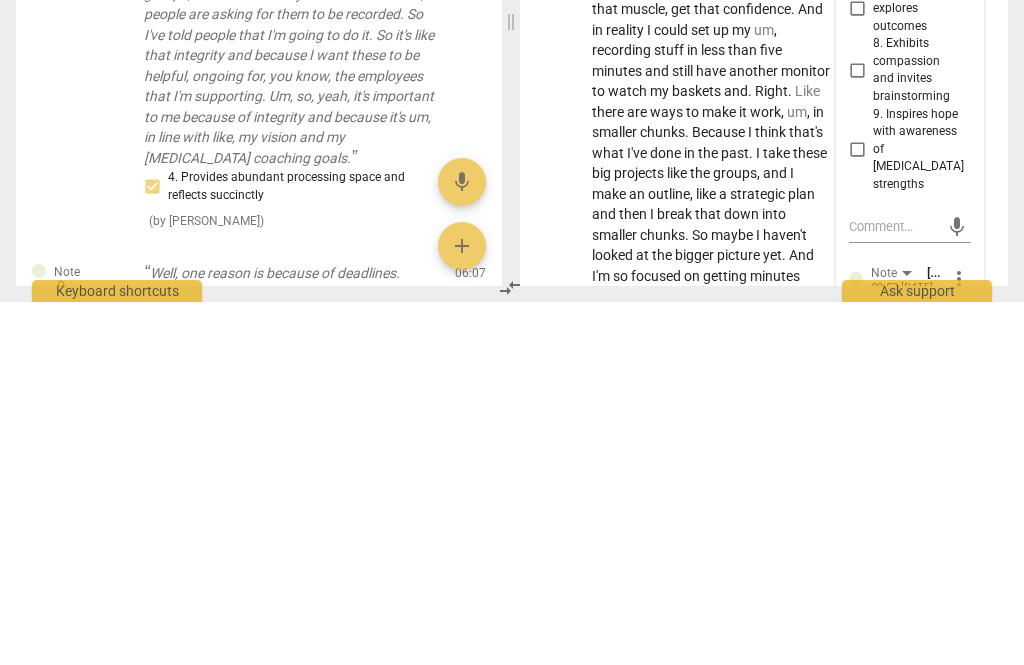 type 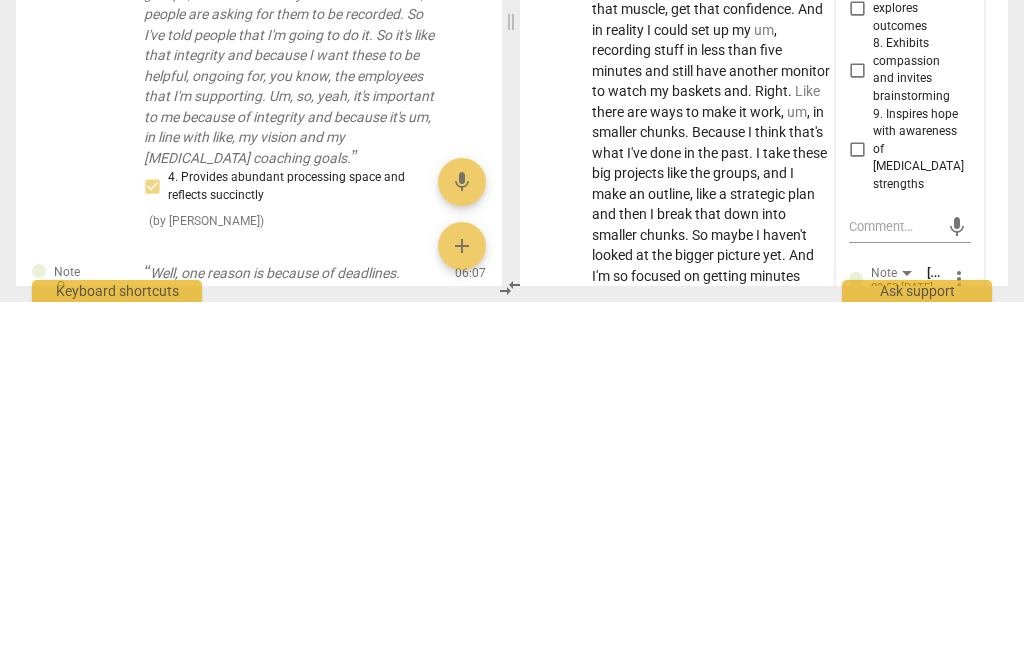 scroll, scrollTop: 0, scrollLeft: 0, axis: both 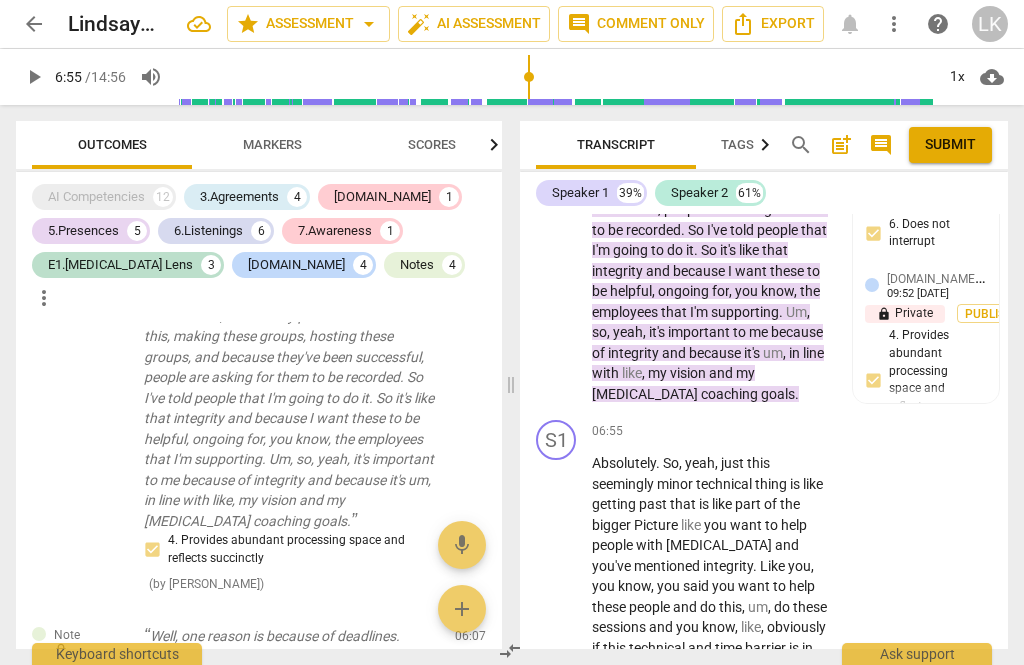 click on "play_arrow" at bounding box center (557, 587) 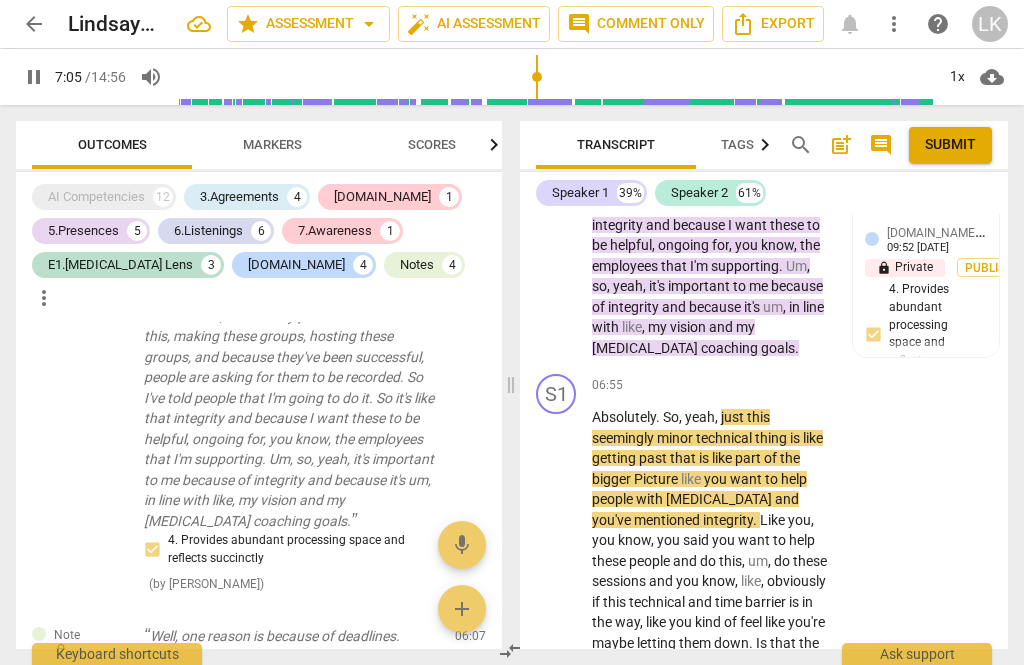 scroll, scrollTop: 5000, scrollLeft: 0, axis: vertical 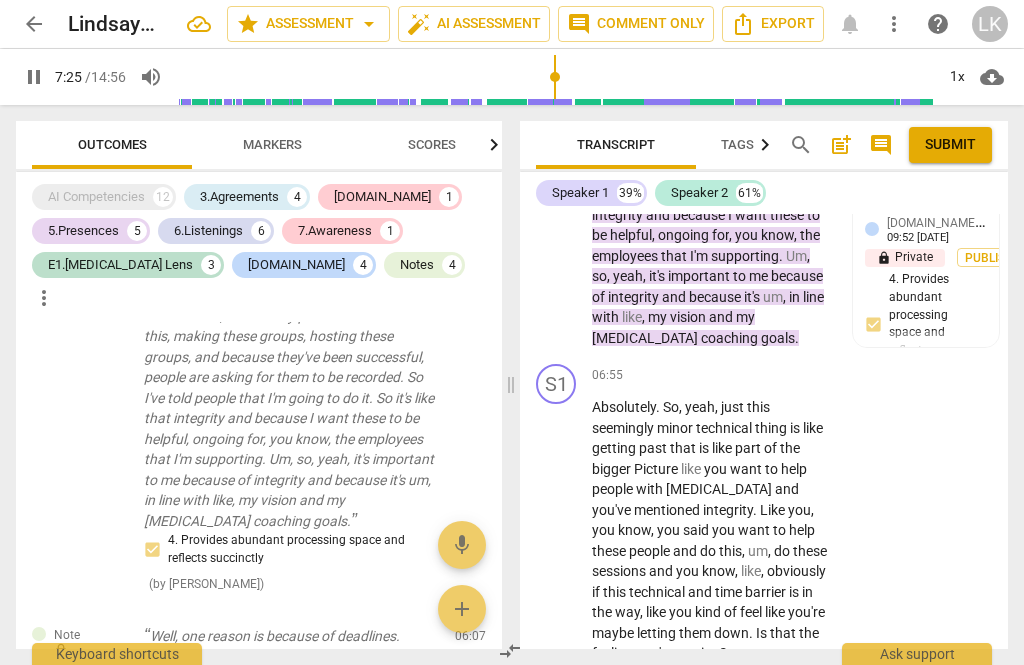 click on "pause" at bounding box center (557, 531) 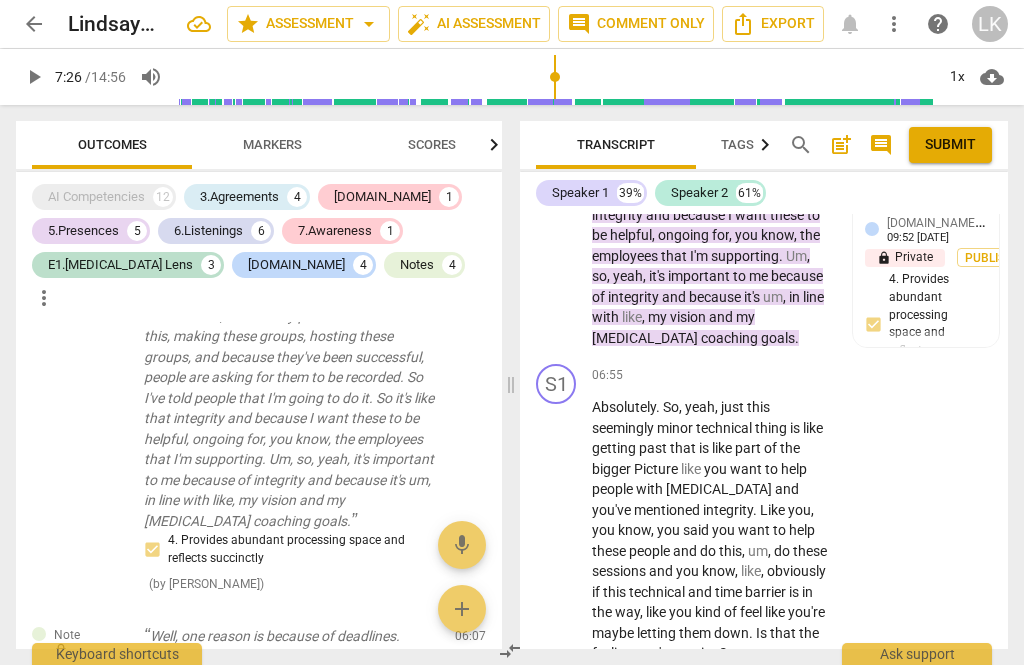 click on "+ Add competency" at bounding box center (757, 375) 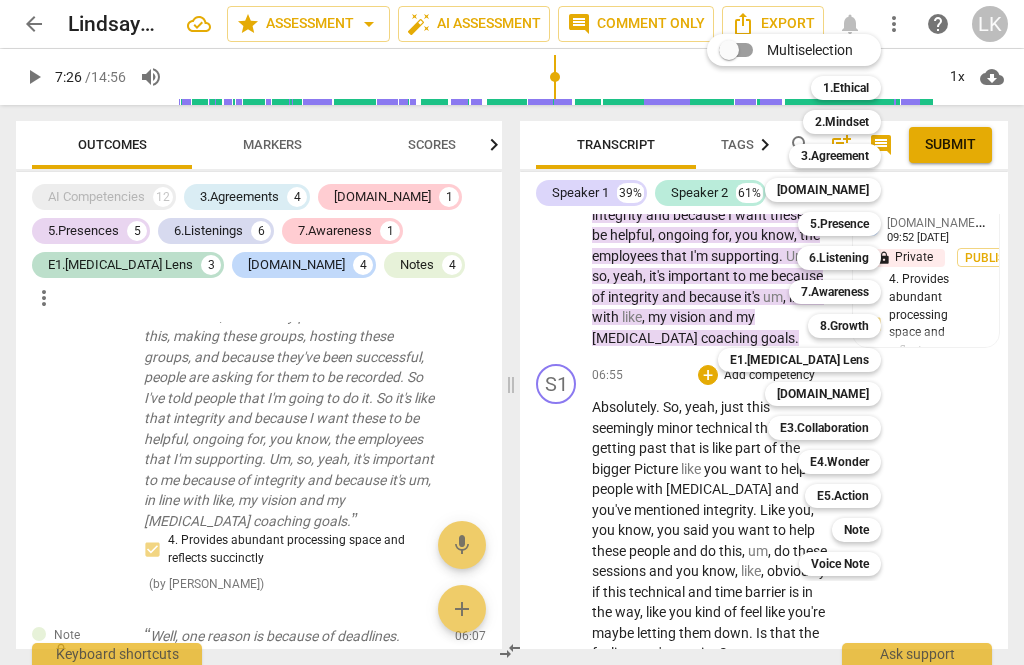 click on "6.Listening" at bounding box center (839, 258) 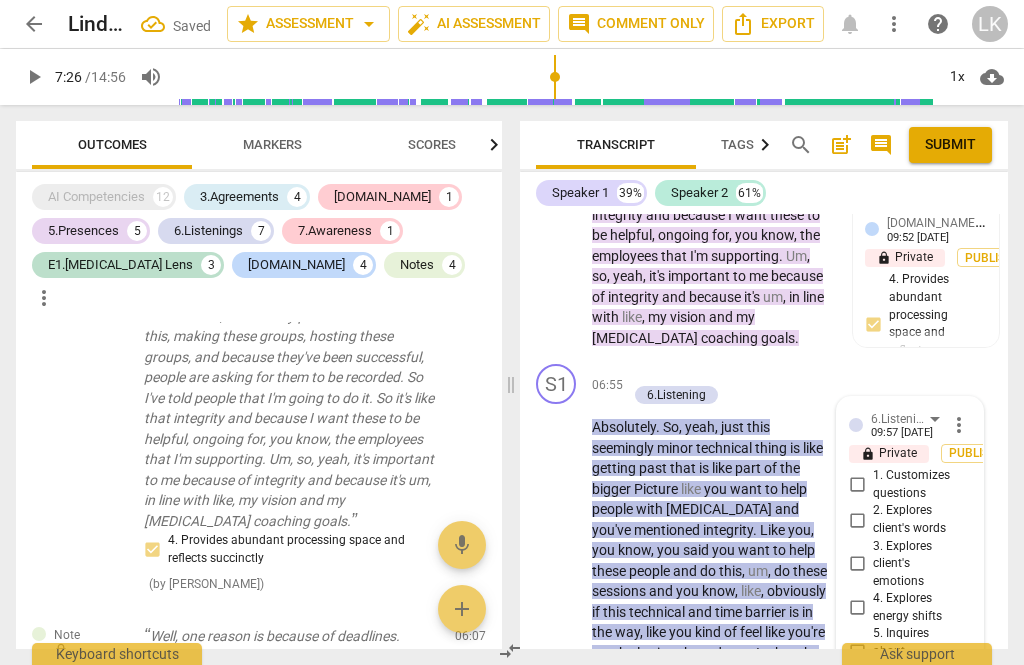 scroll, scrollTop: 6554, scrollLeft: 0, axis: vertical 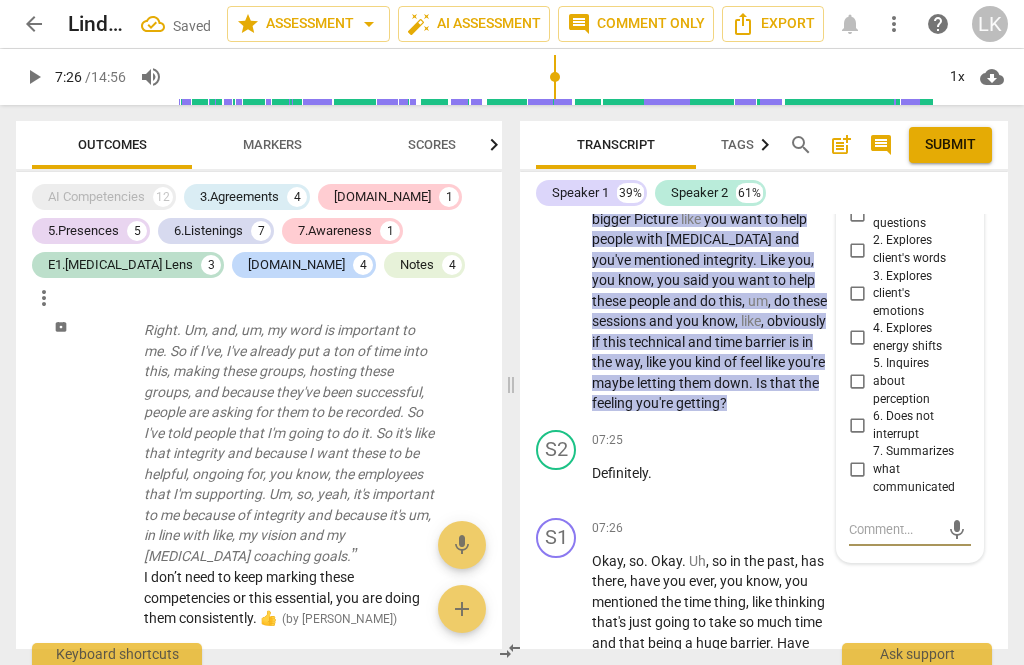 click on "7. Summarizes what communicated" at bounding box center [857, 470] 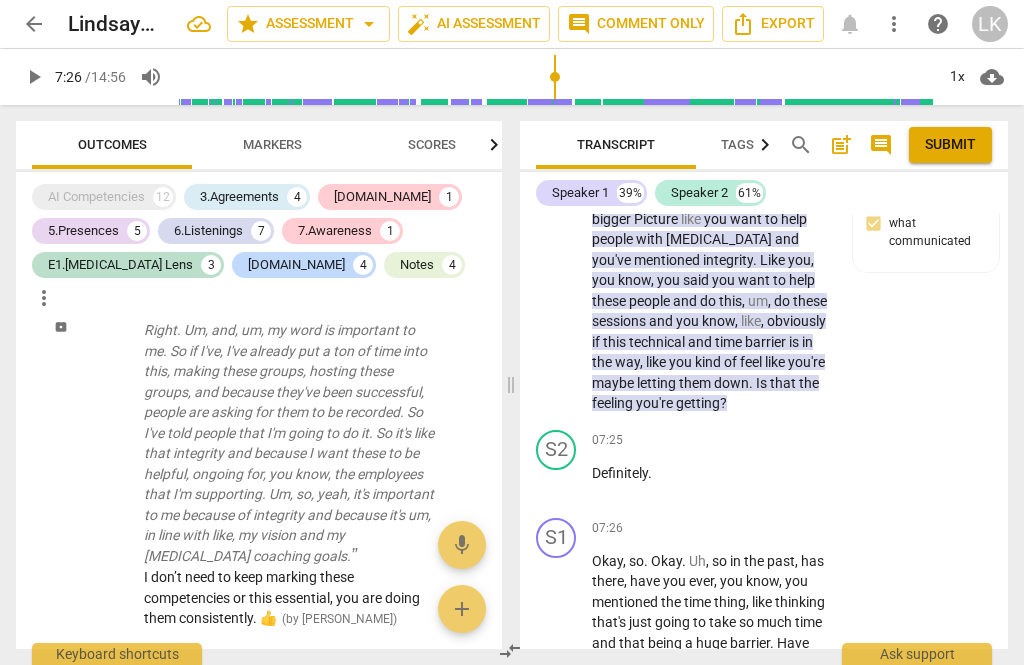 scroll, scrollTop: 4990, scrollLeft: 0, axis: vertical 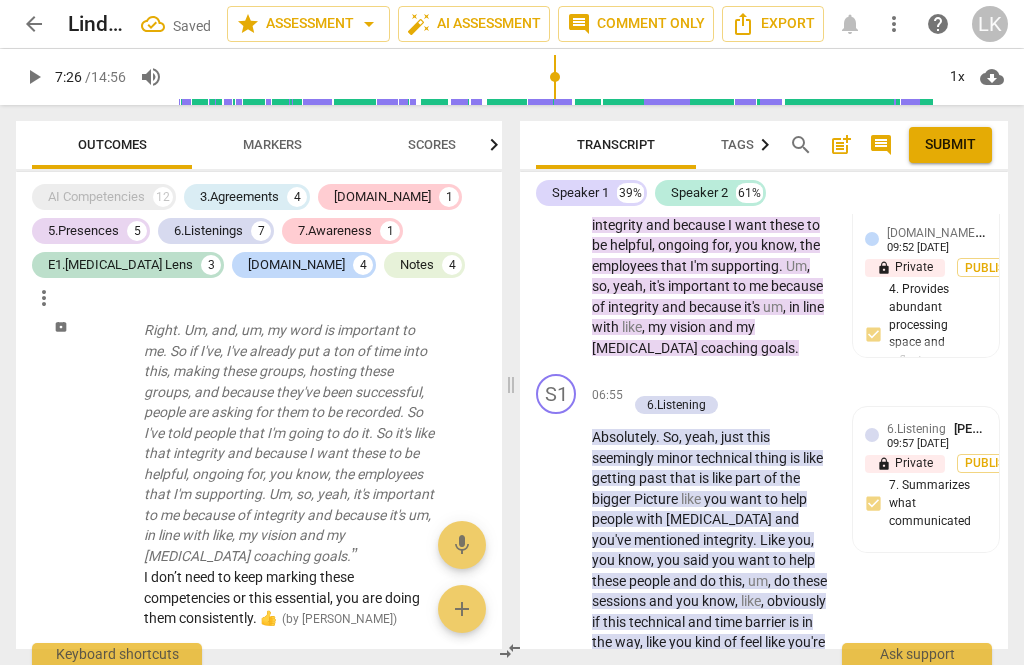 click on "+ Add competency 6.Listening" at bounding box center [722, 395] 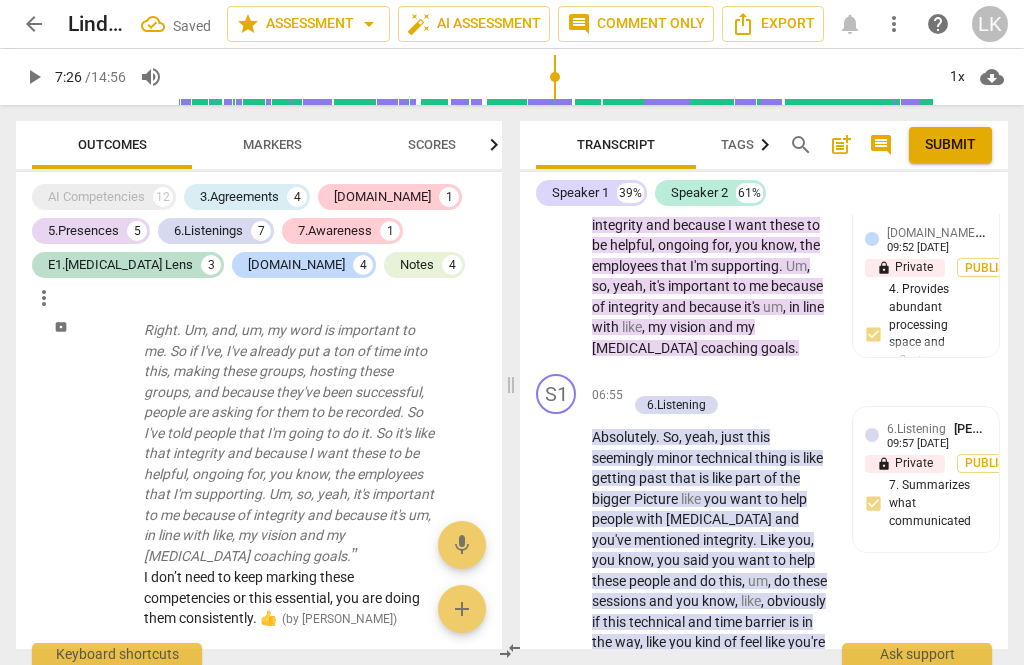 click on "+" at bounding box center (637, 384) 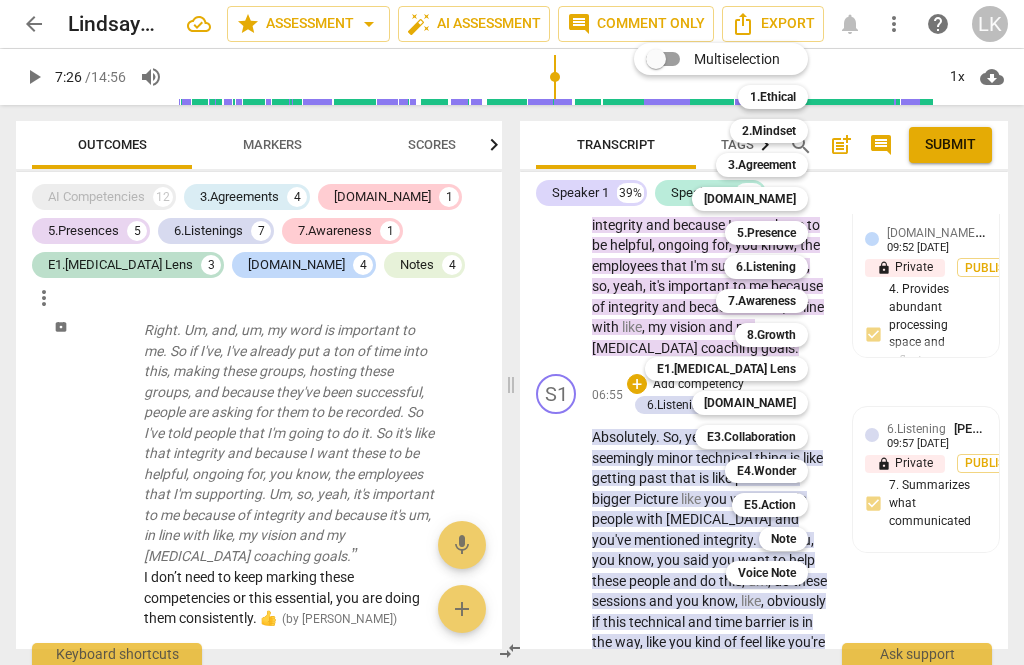 click on "7.Awareness" at bounding box center [762, 301] 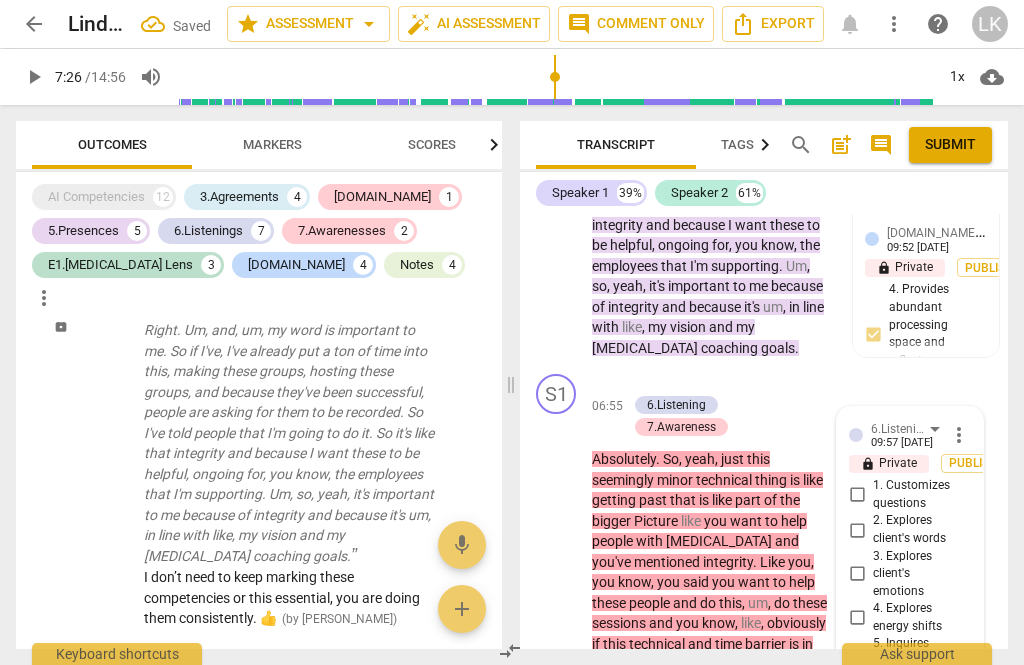 scroll, scrollTop: 5270, scrollLeft: 0, axis: vertical 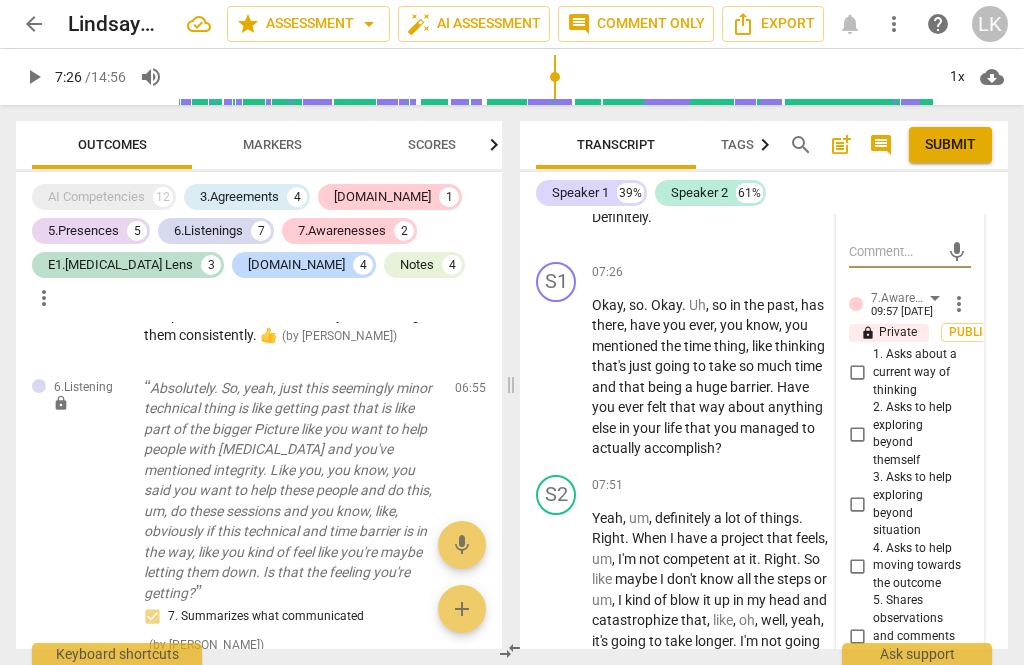 click on "5. Shares observations and comments without attachment" at bounding box center (857, 636) 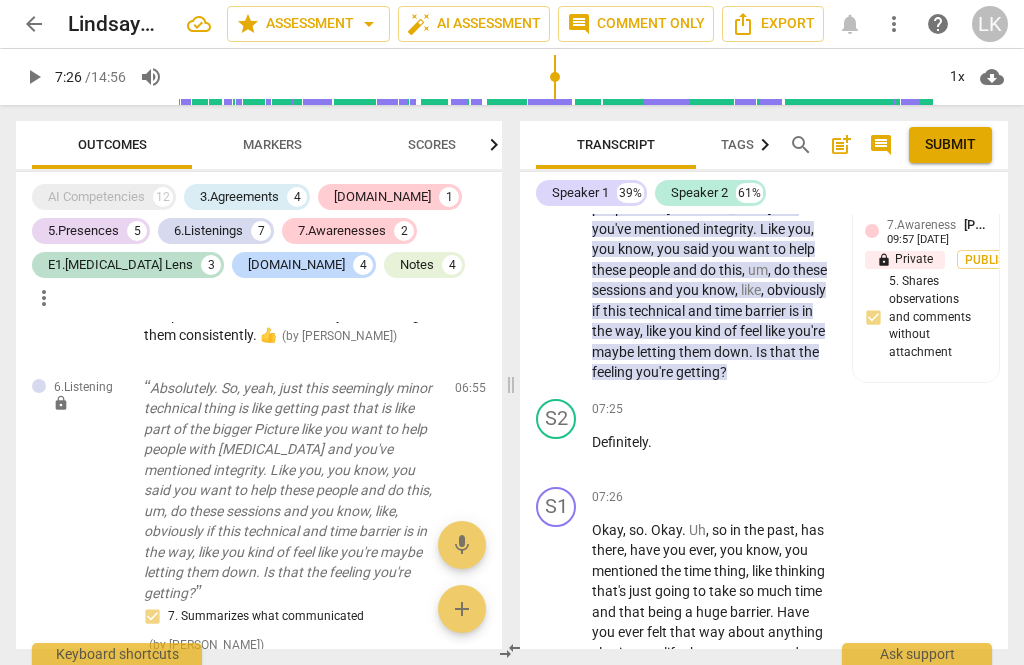 scroll, scrollTop: 5337, scrollLeft: 0, axis: vertical 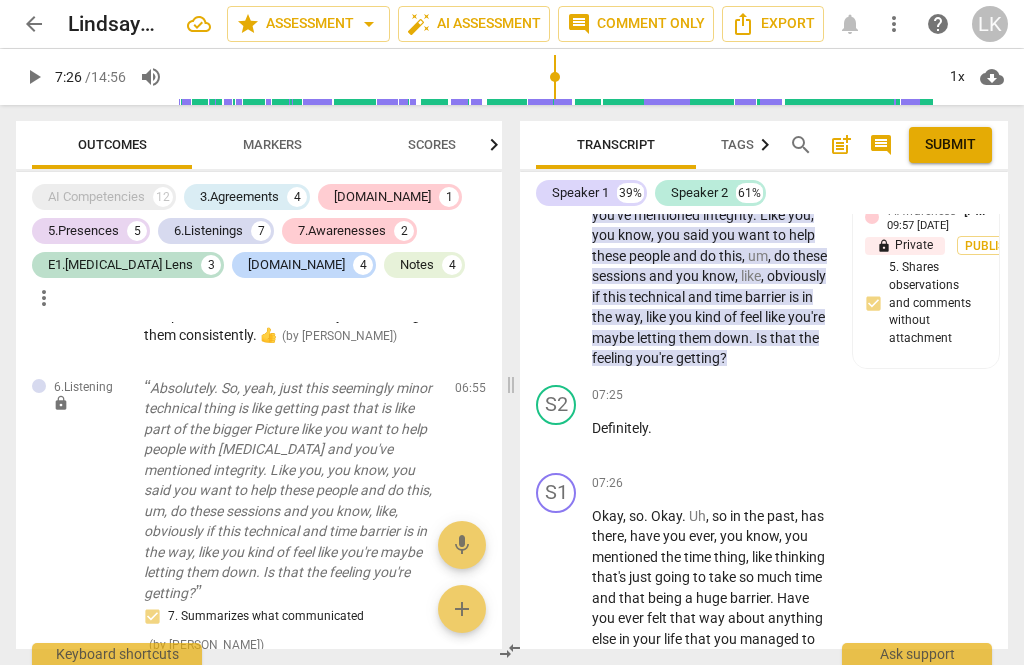 click on "play_arrow" at bounding box center (557, 588) 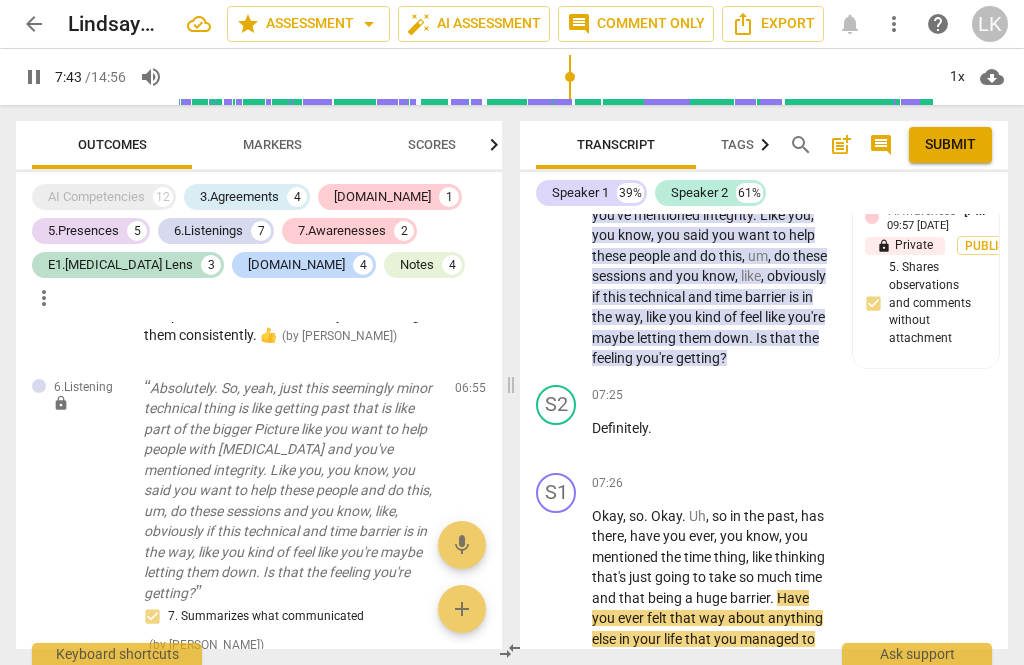 click on "pause" at bounding box center [557, 588] 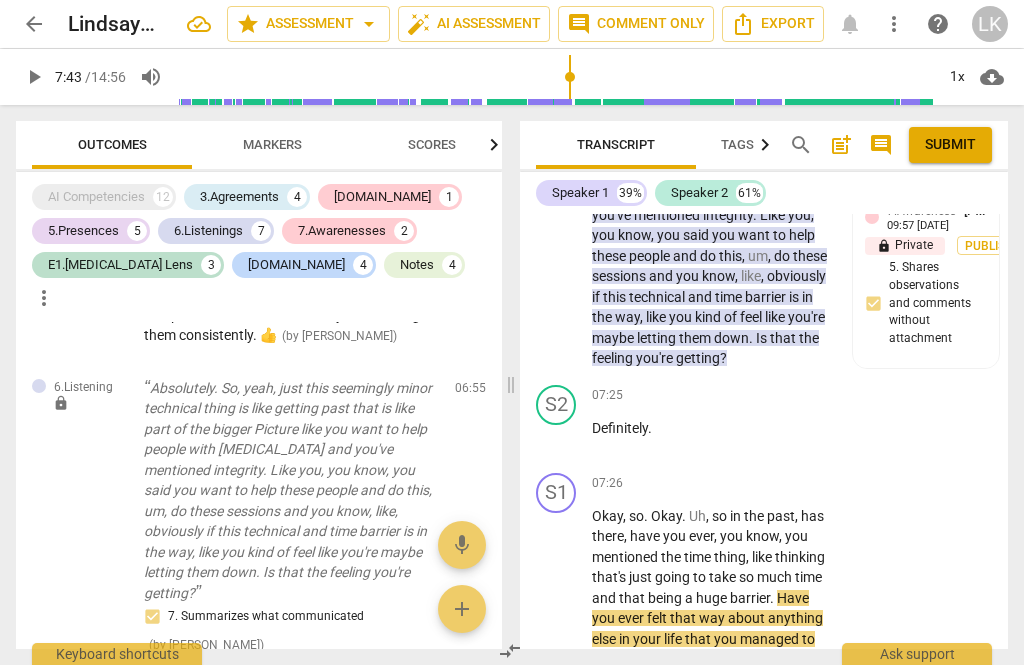 click on "+ Add competency" at bounding box center [757, 484] 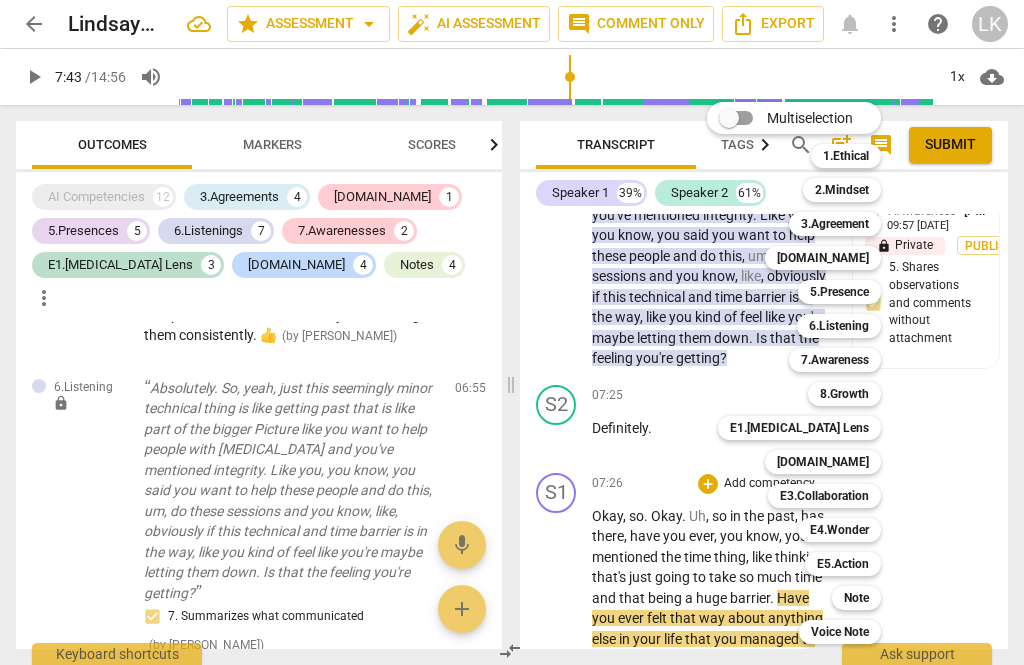 click on "Note" at bounding box center [856, 598] 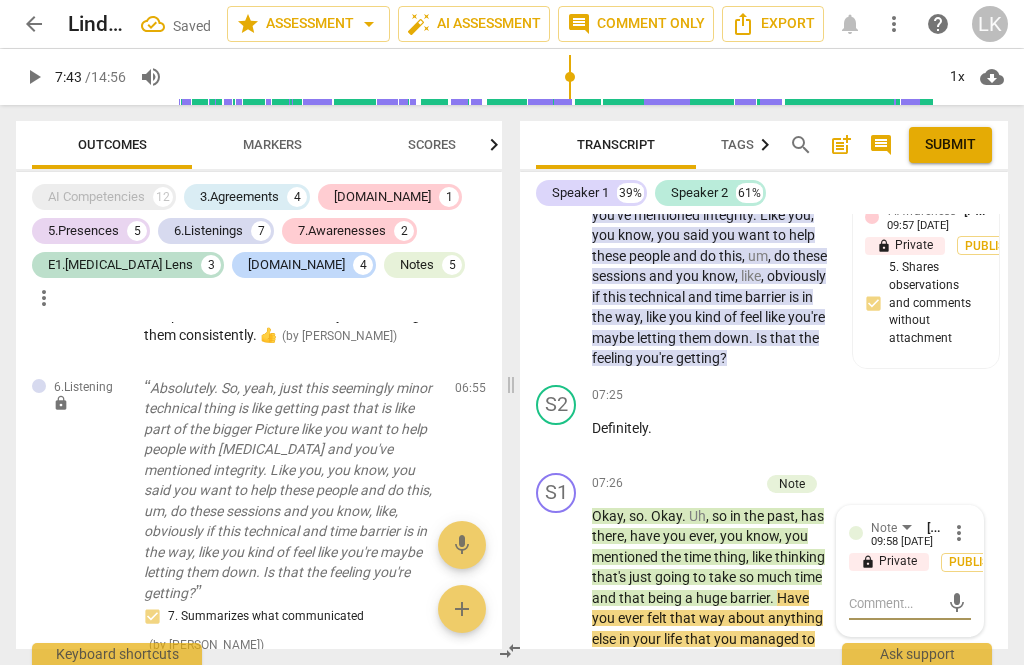 scroll, scrollTop: 7097, scrollLeft: 0, axis: vertical 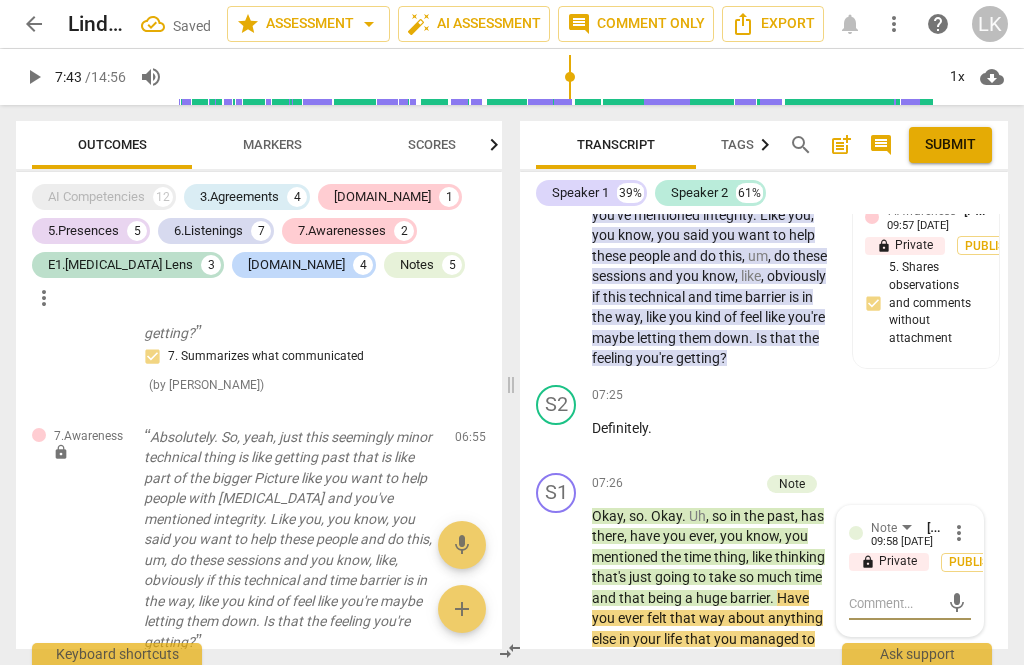click at bounding box center [894, 603] 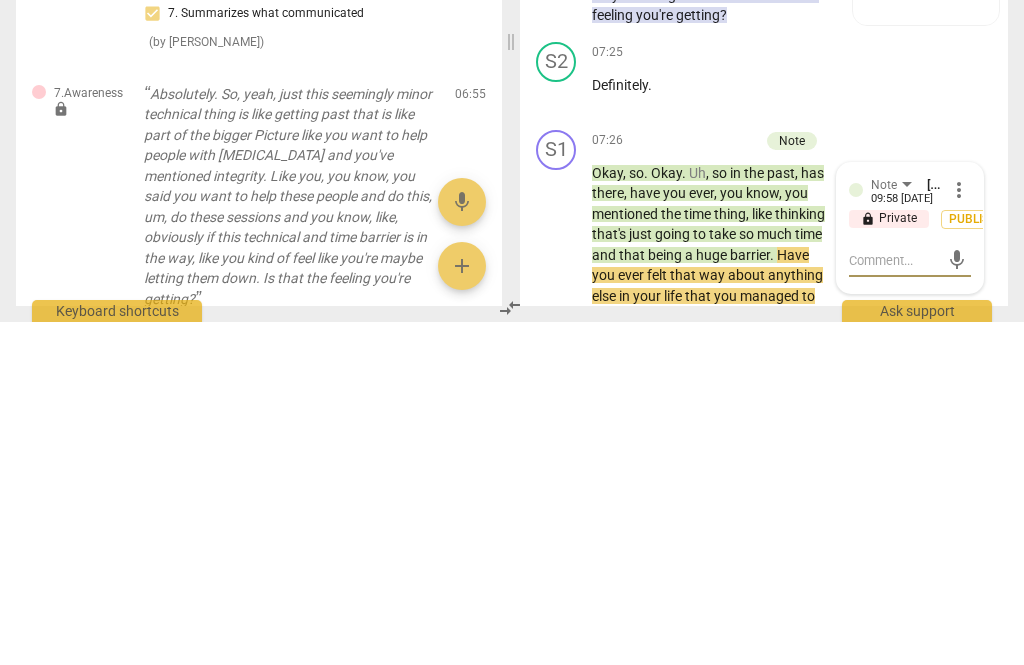 type on "Ther" 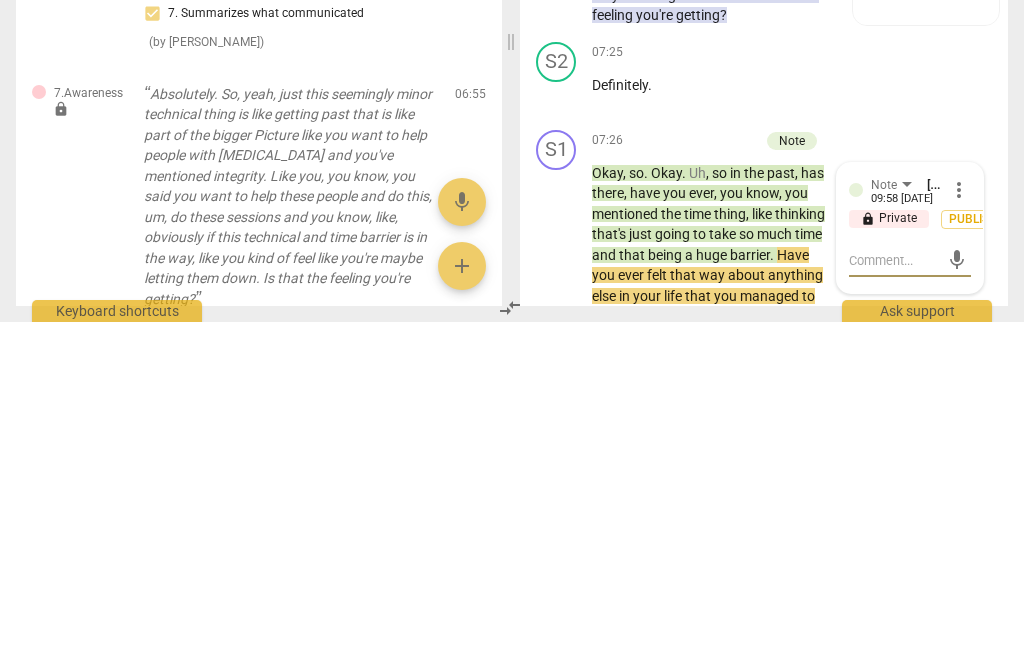 type on "Ther" 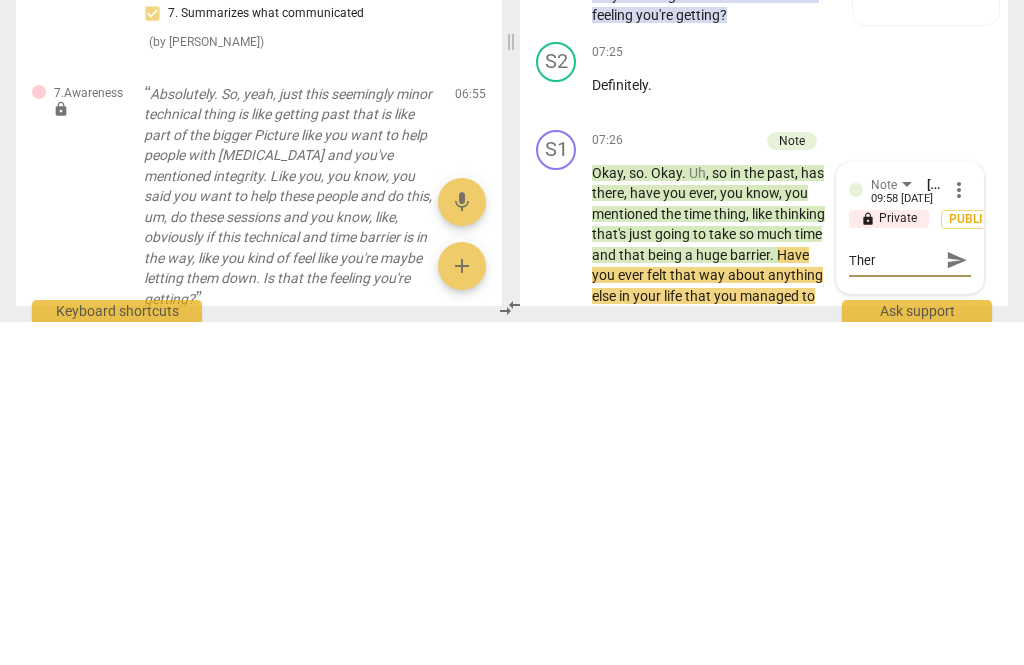 type on "There" 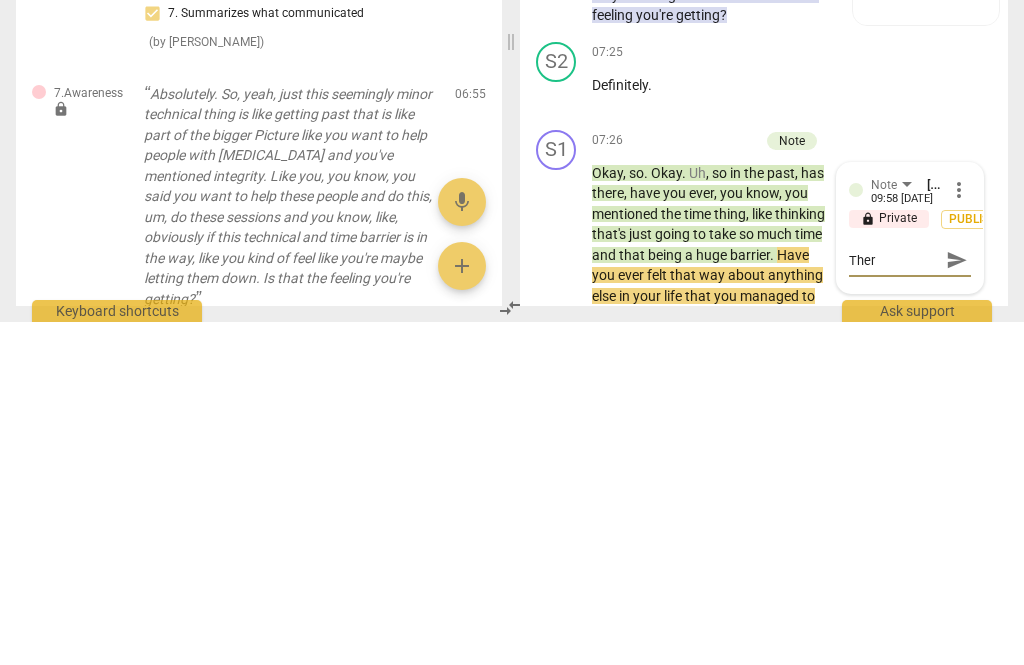 type on "There" 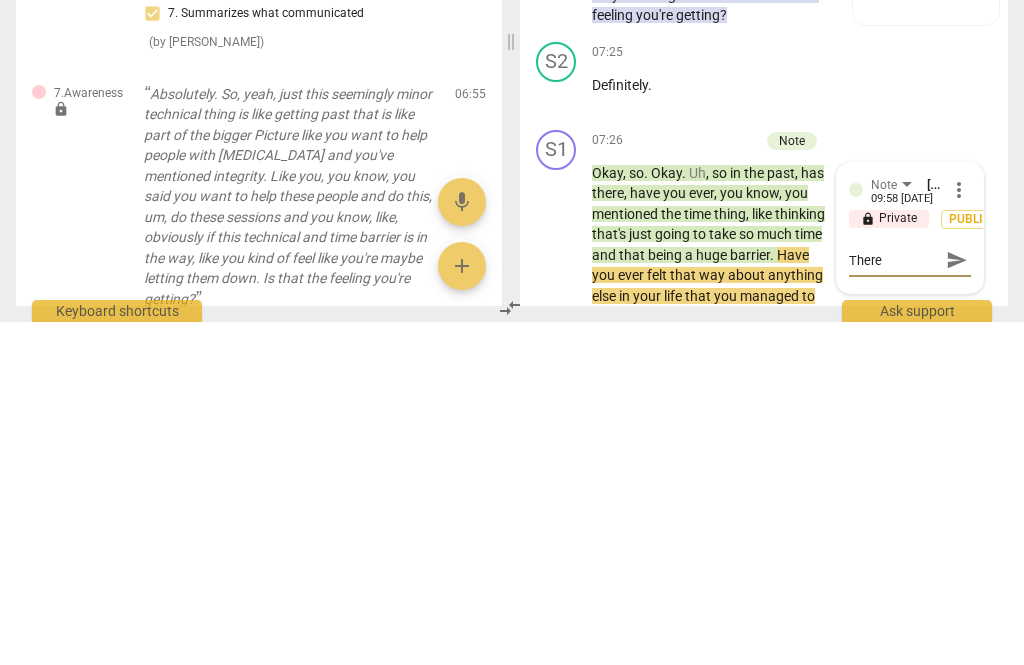 type on "There are" 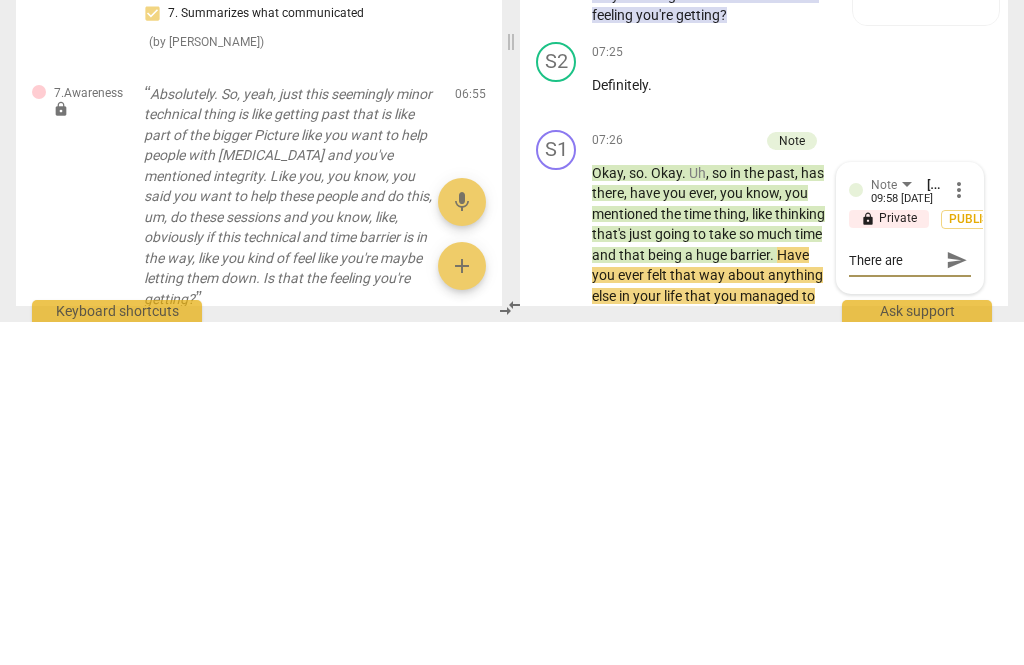 type on "There are really" 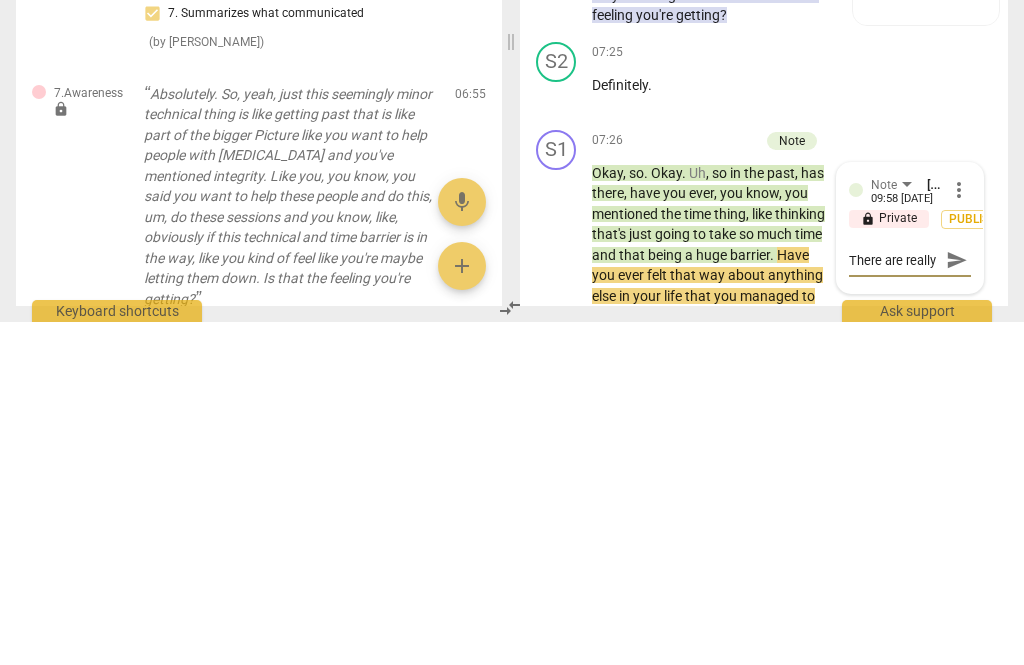 type on "There are really two issues on" 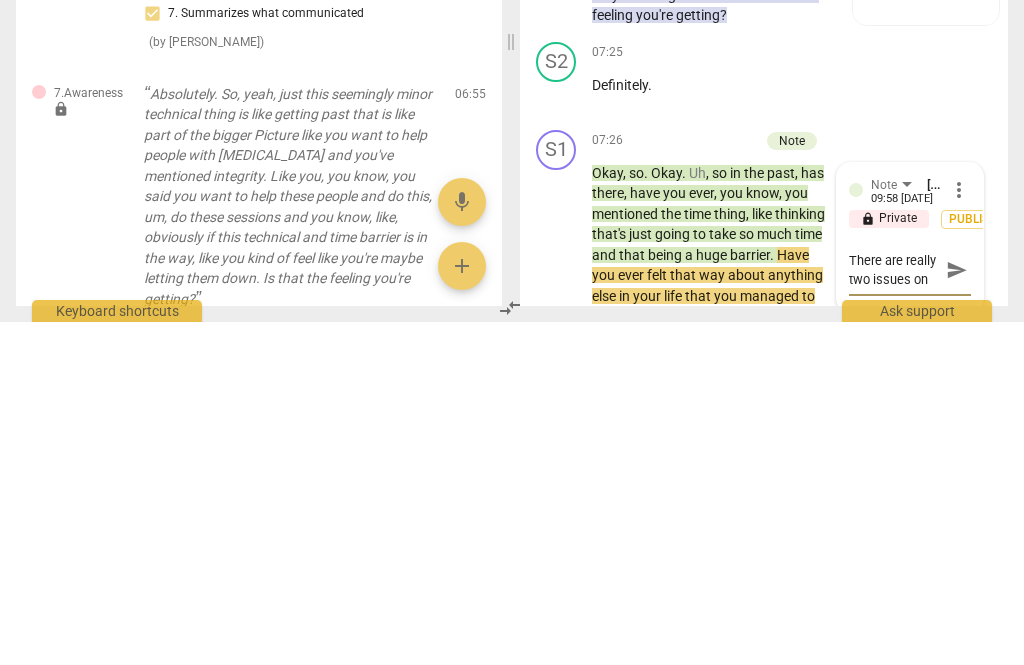 type on "There are really two issues on the" 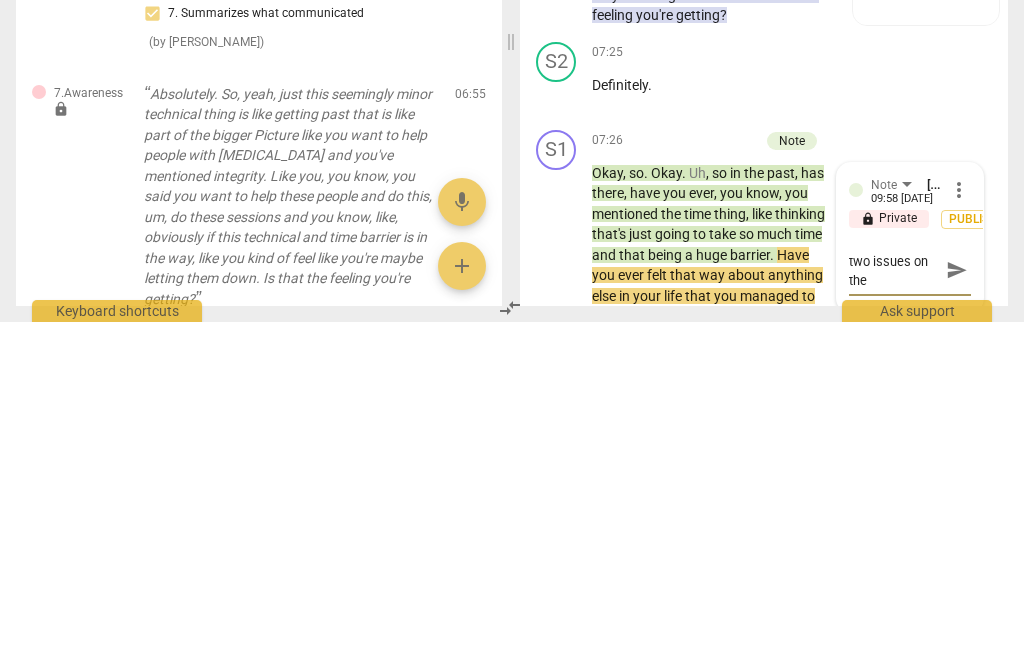 type on "There are really two issues on the table" 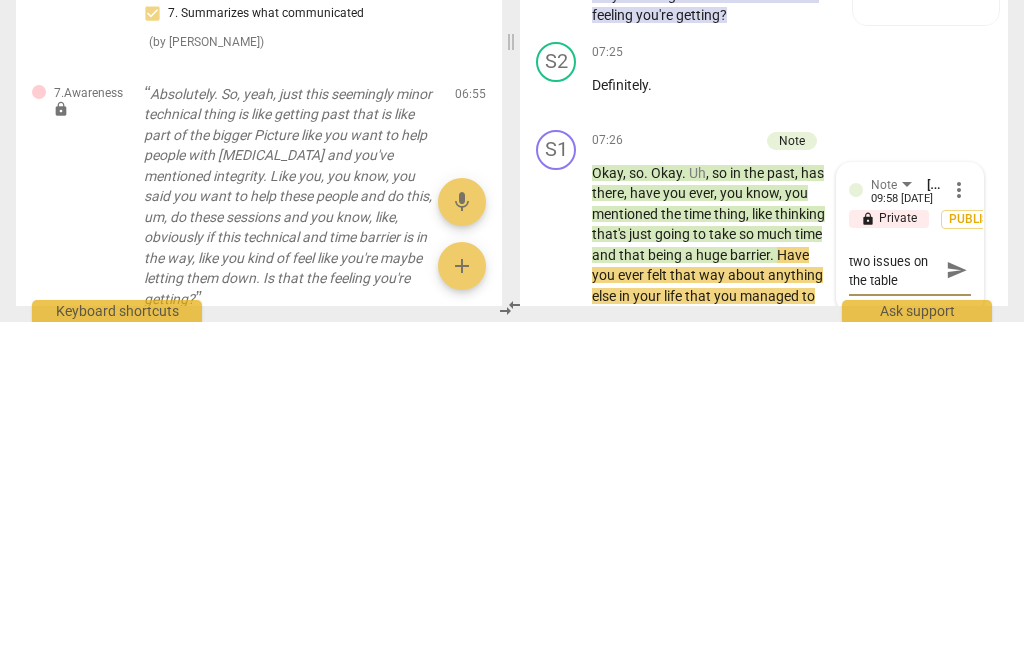 scroll, scrollTop: 18, scrollLeft: 0, axis: vertical 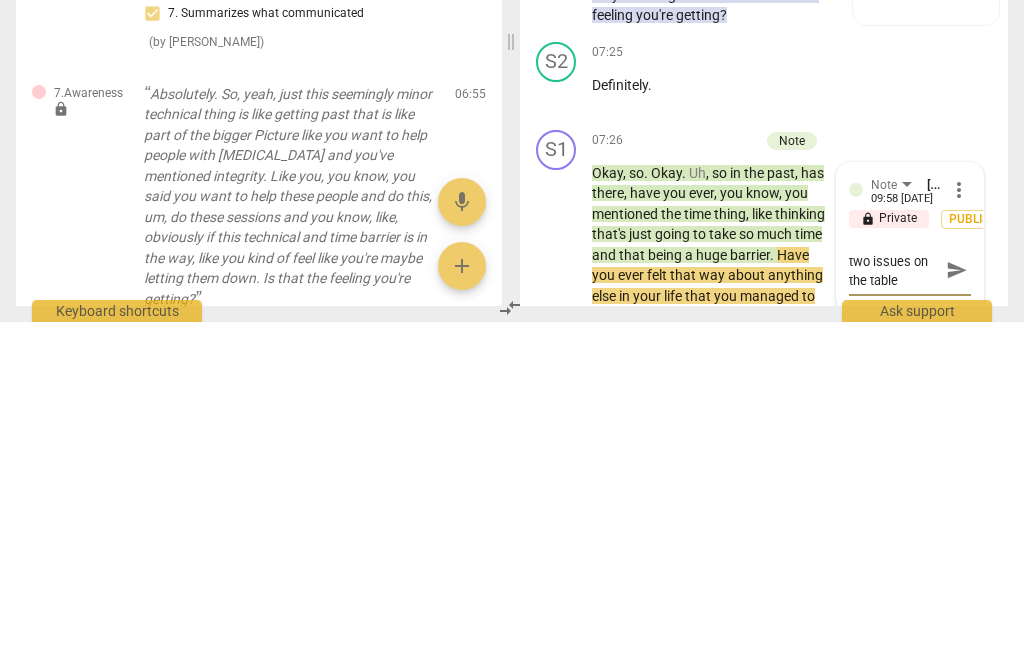 type on "There are really two issues on the table here" 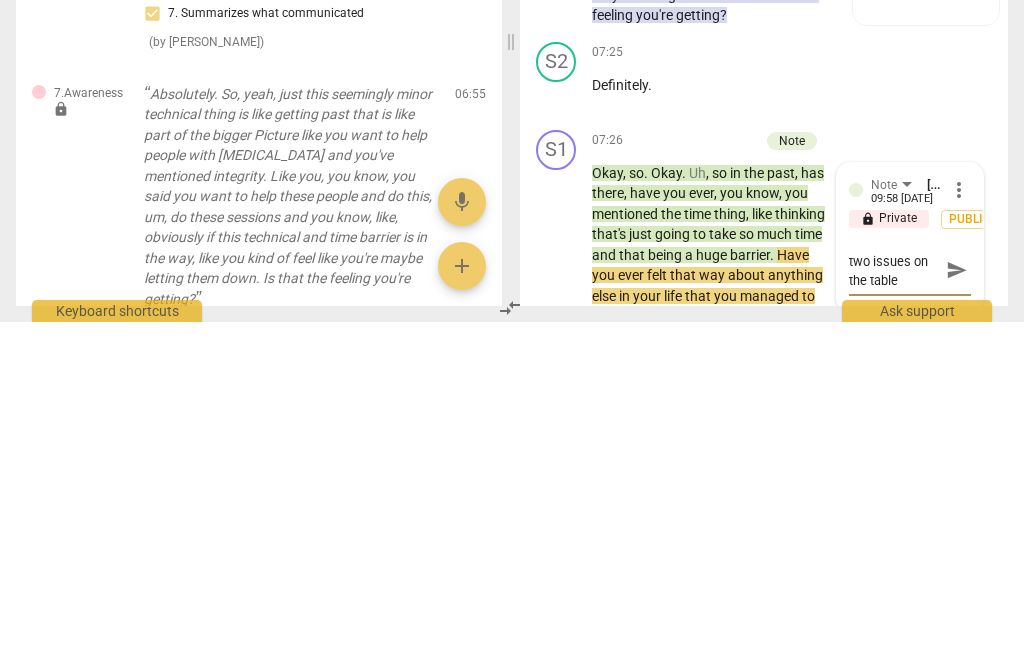 type on "There are really two issues on the table here" 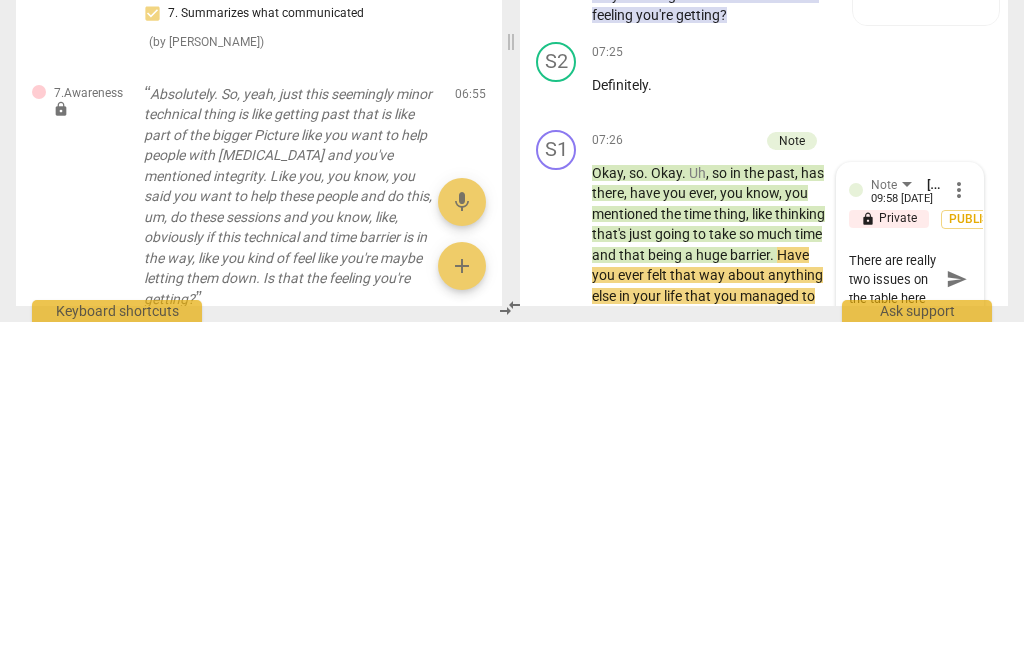 scroll, scrollTop: 0, scrollLeft: 0, axis: both 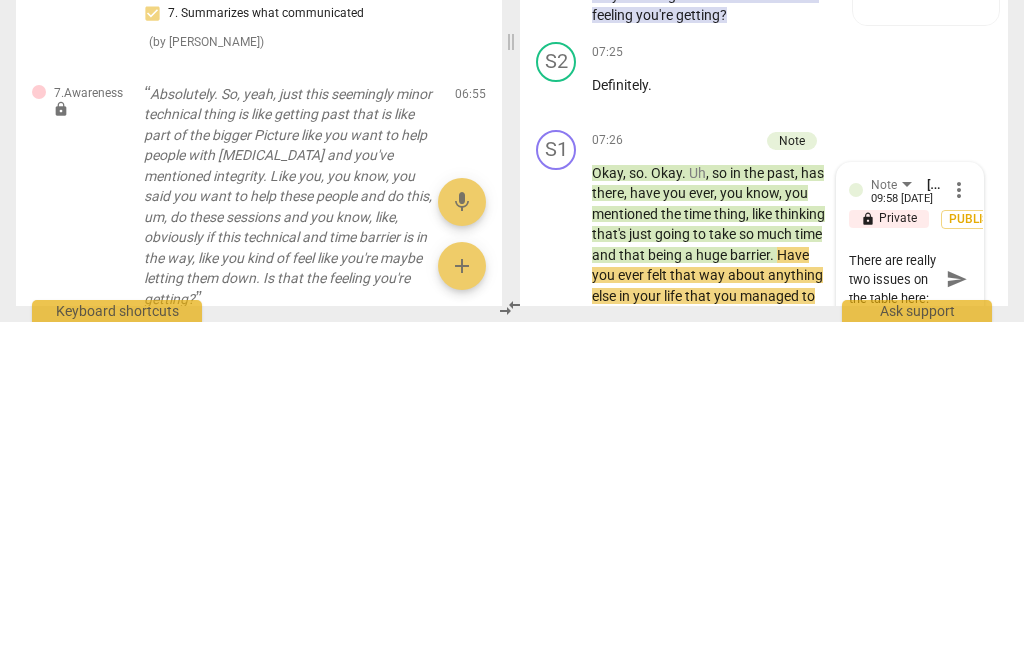 type on "There are really two issues on the table here: the" 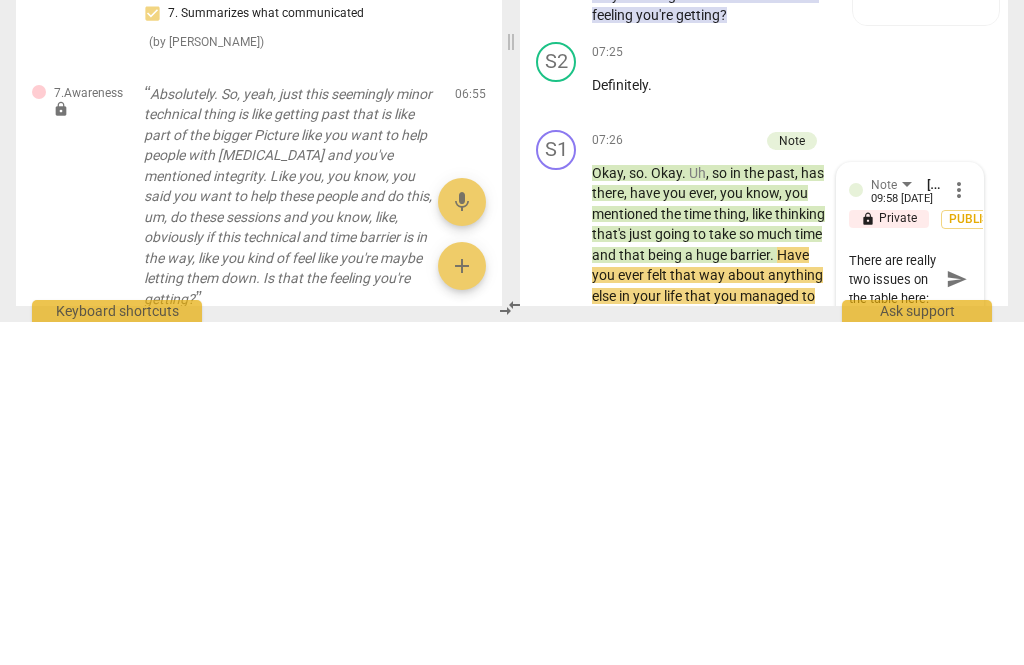 type on "There are really two issues on the table here: the" 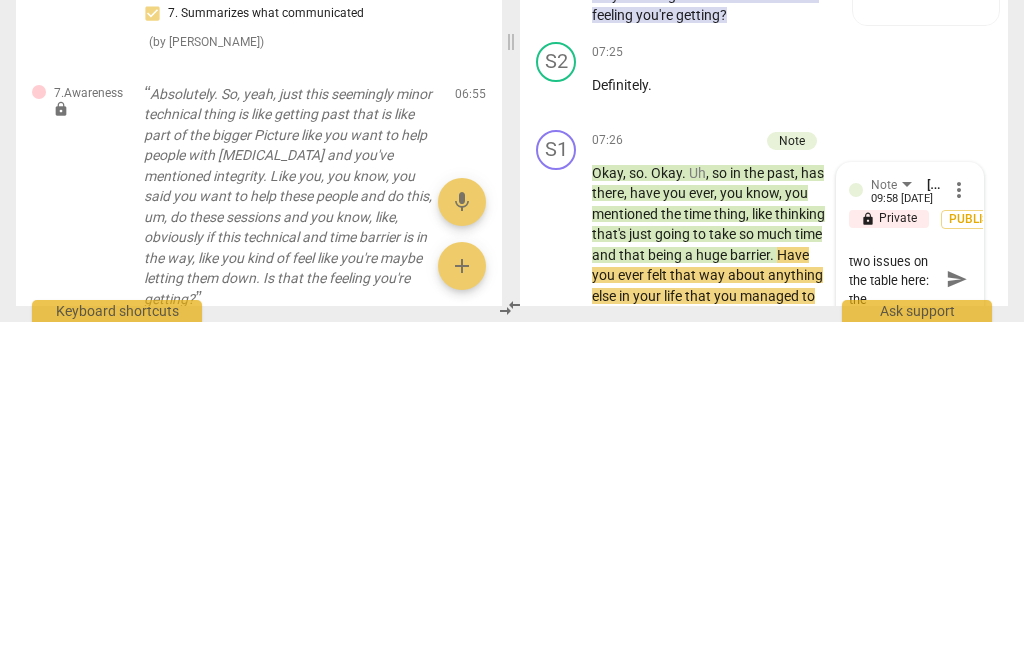 type on "There are really two issues on the table here: the technical" 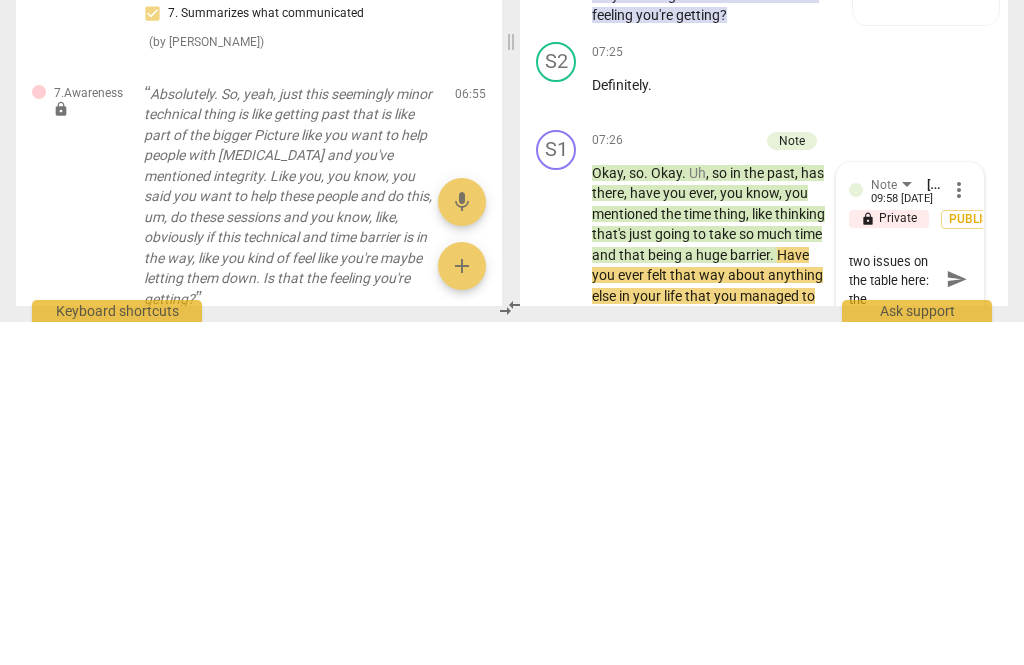 type on "There are really two issues on the table here: the technical" 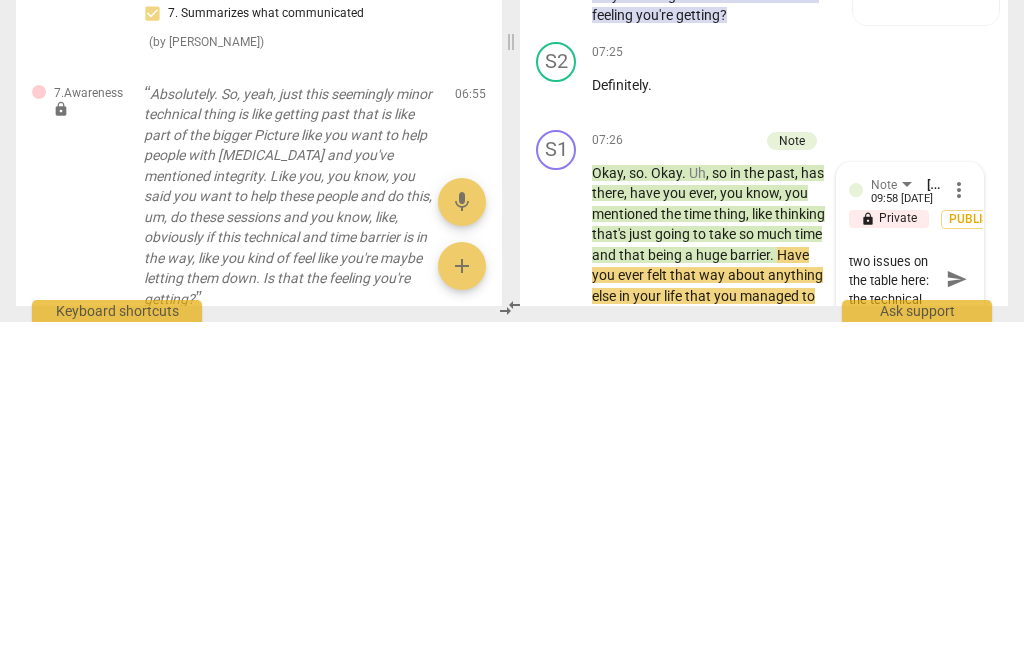 scroll, scrollTop: 18, scrollLeft: 0, axis: vertical 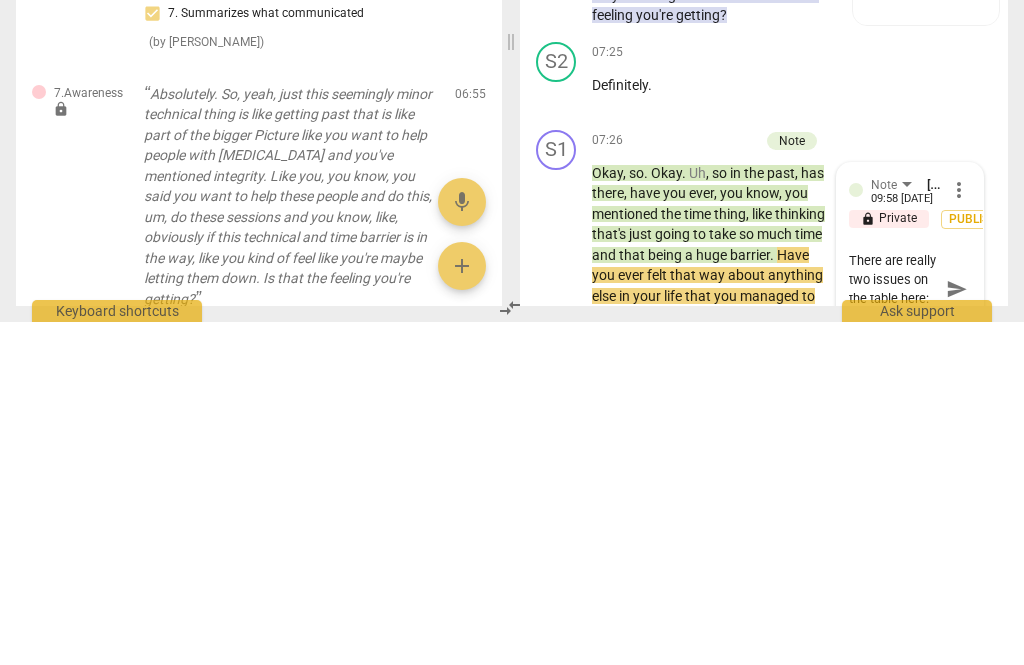 type on "There are really two issues on the table here: the technical issue" 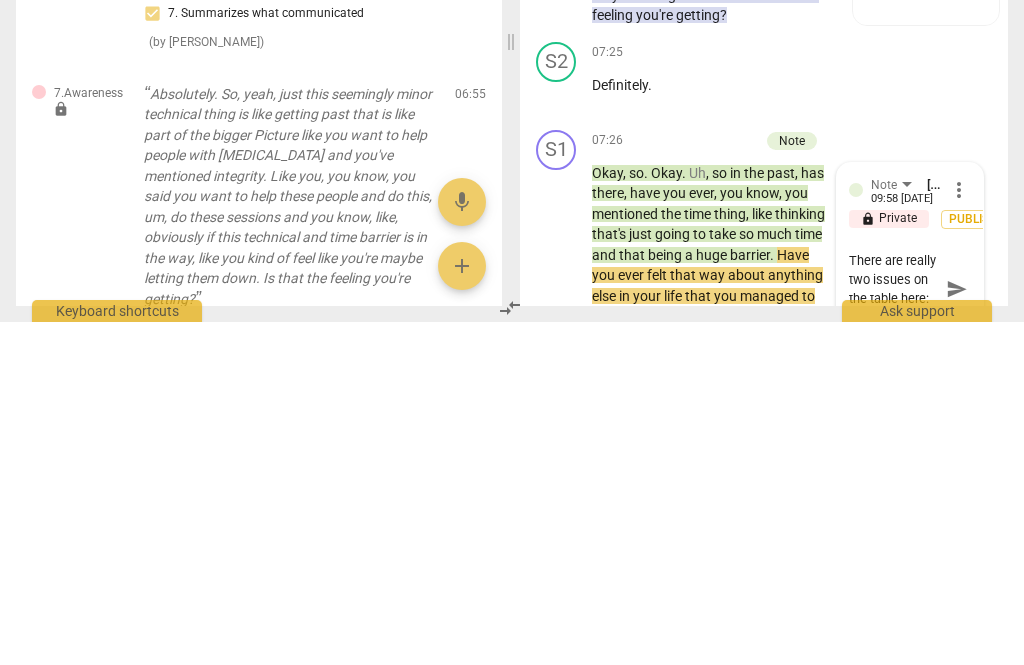 type on "There are really two issues on the table here: the technical issue" 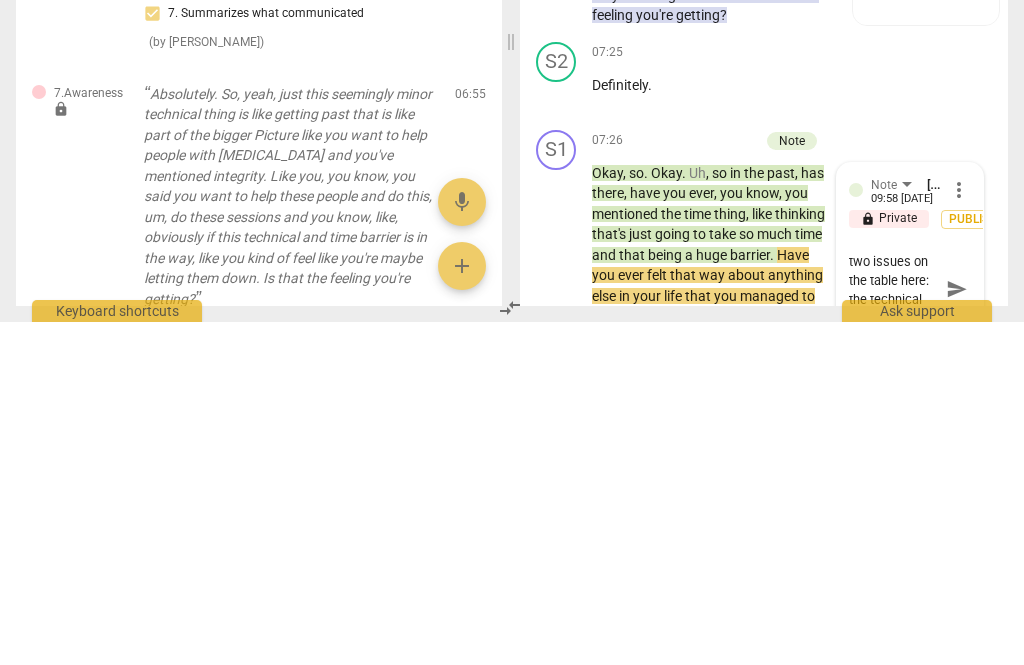 type on "There are really two issues on the table here: the technical issue and the" 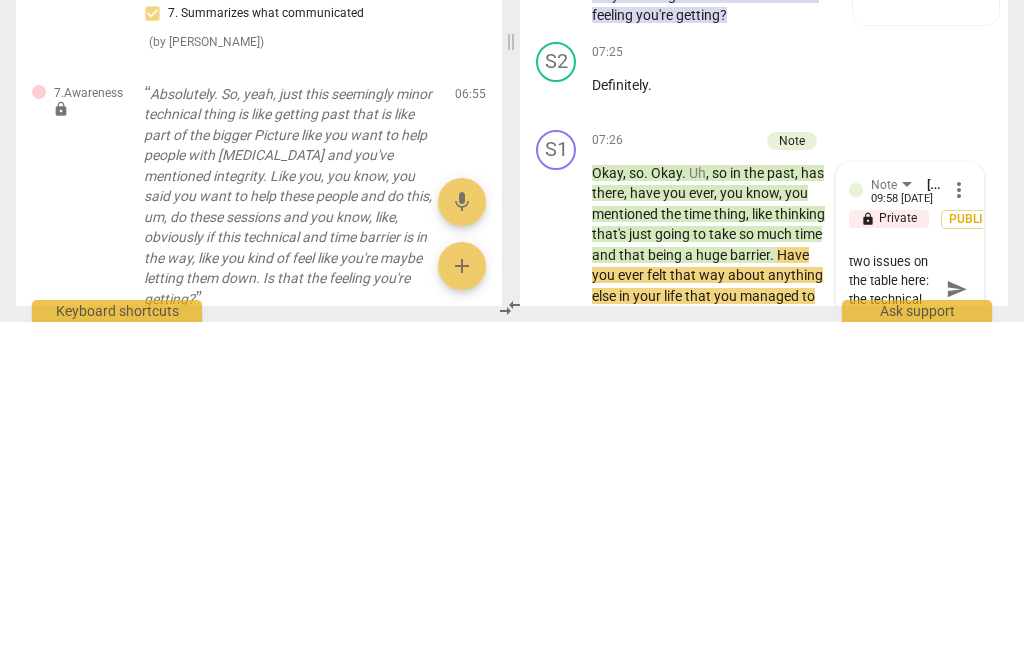 type on "There are really two issues on the table here: the technical issue and the time" 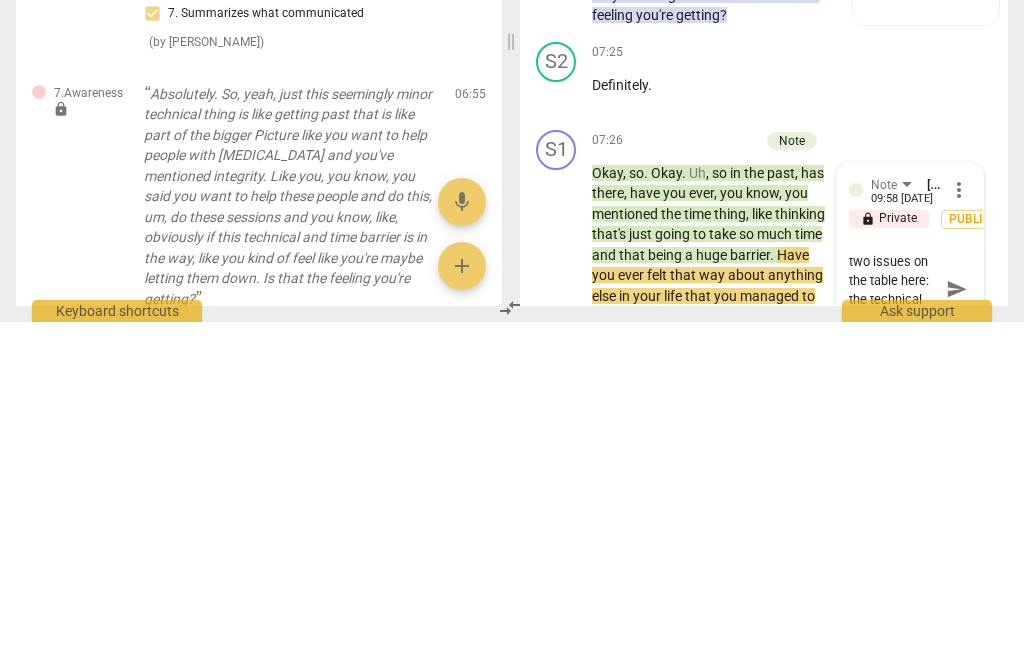 type on "There are really two issues on the table here: the technical issue and the time" 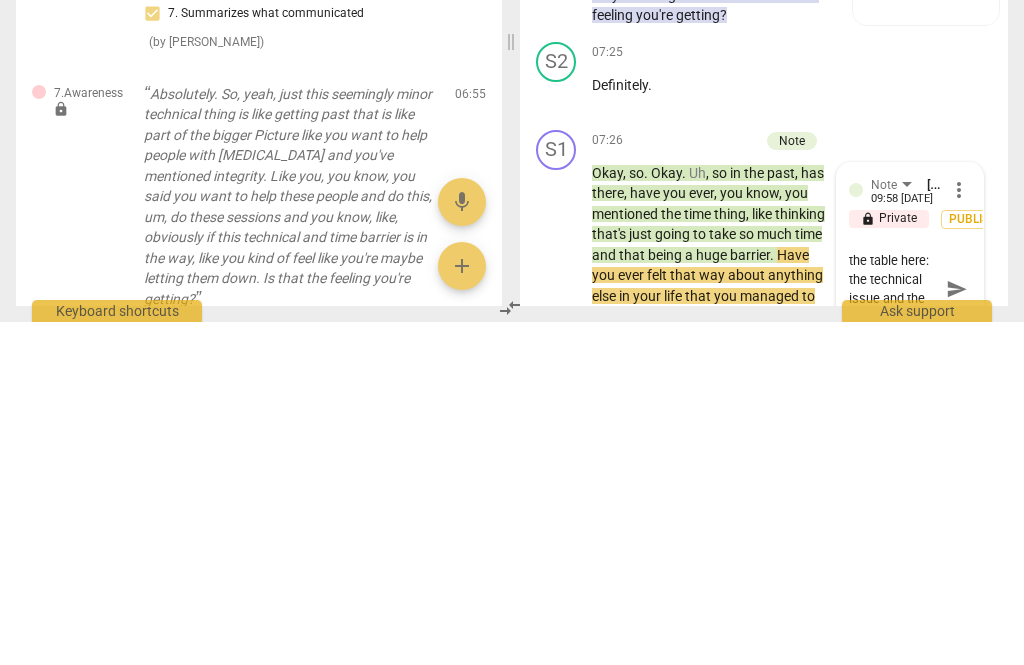 type on "There are really two issues on the table here: the technical issue and the time issue" 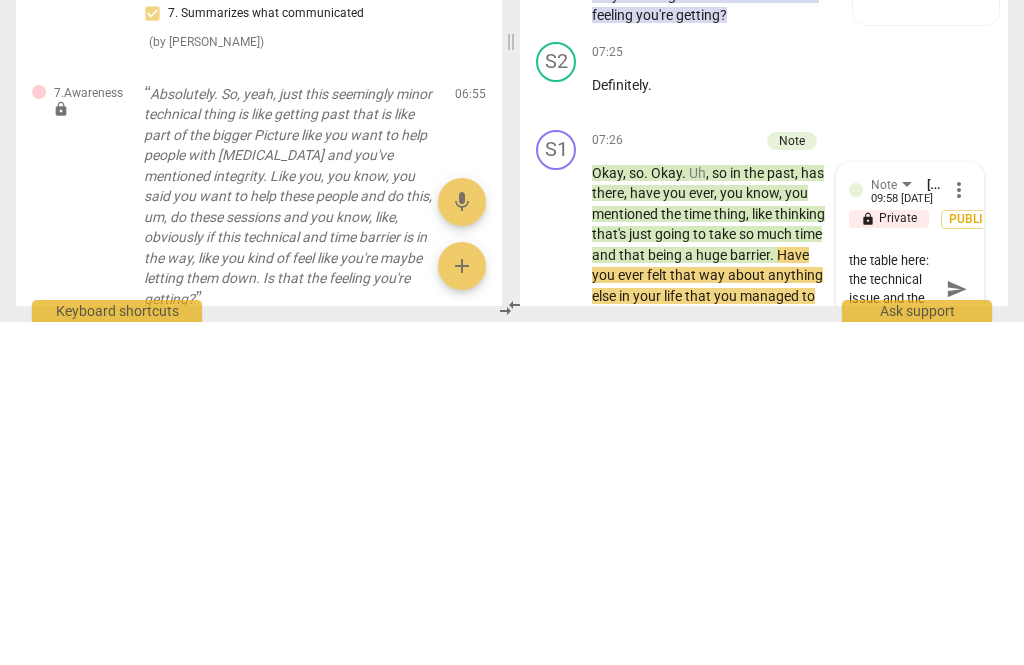 type on "There are really two issues on the table here: the technical issue and the time issue" 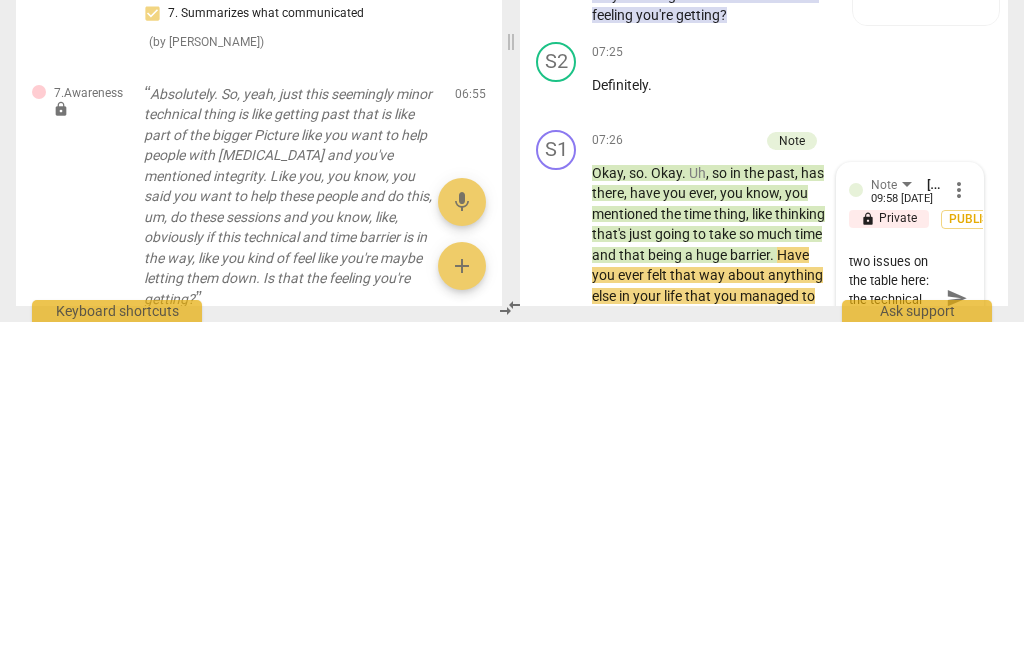 type on "There are really two issues on the table here: the technical issue and the time issue." 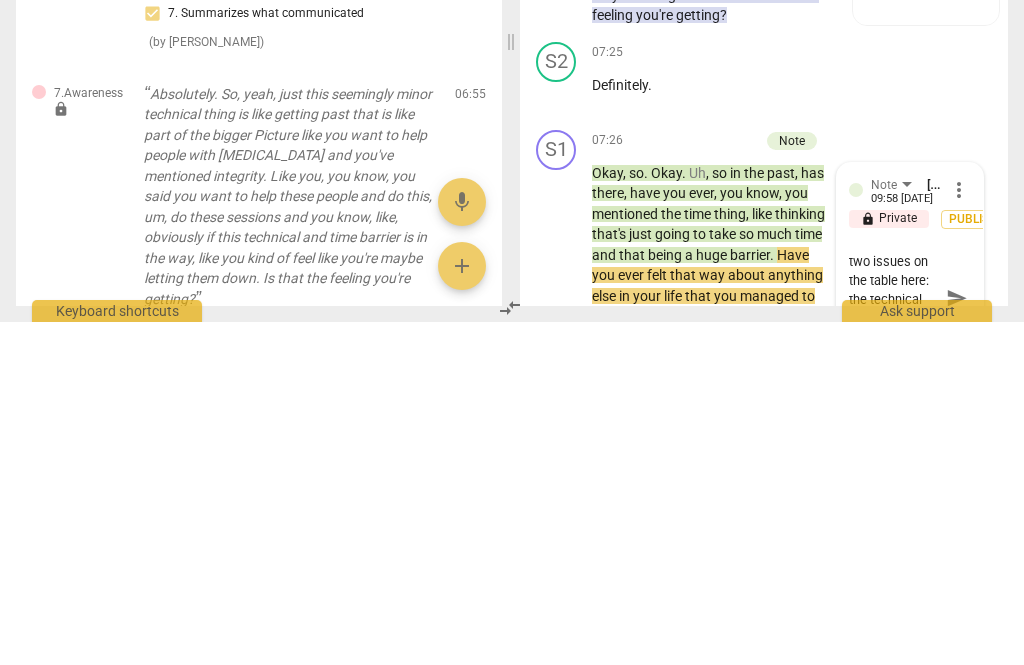 scroll, scrollTop: 18, scrollLeft: 0, axis: vertical 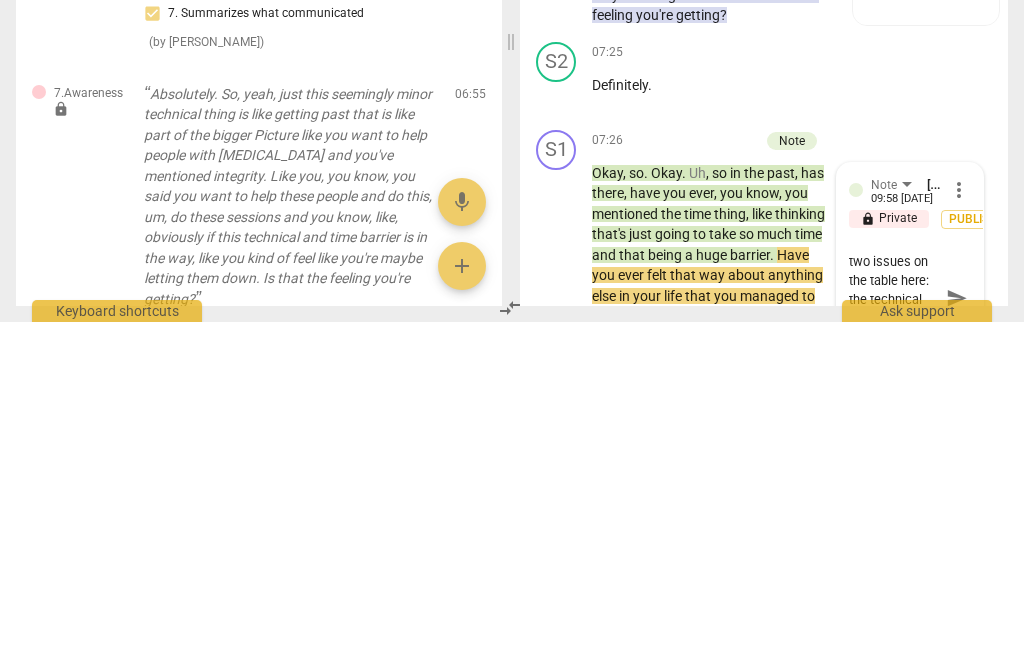 type on "There are really two issues on the table here: the technical issue and the time issue. It would" 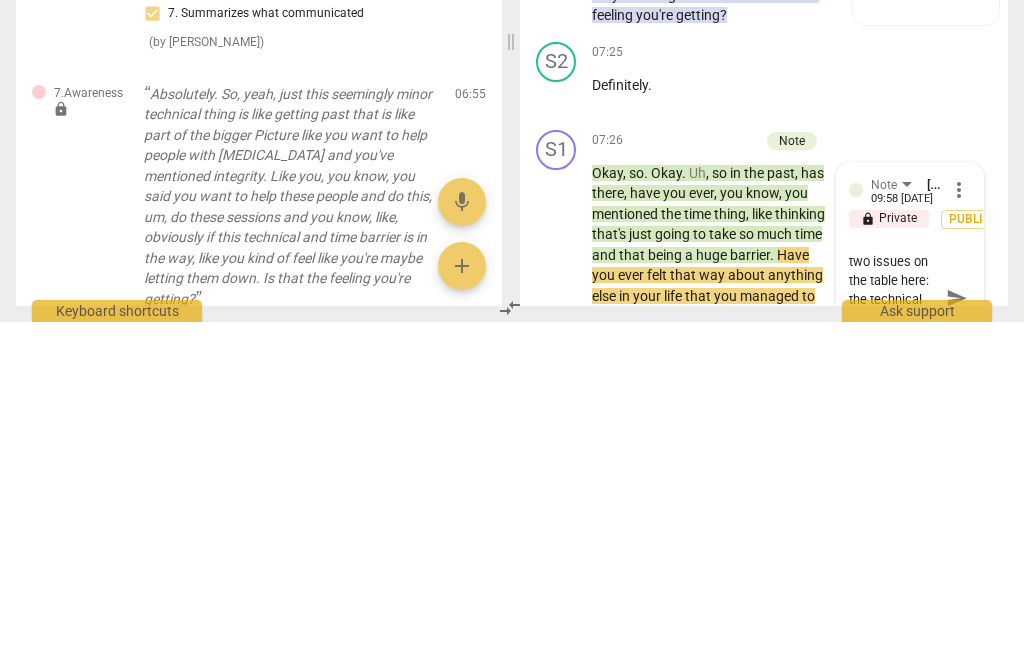 type on "There are really two issues on the table here: the technical issue and the time issue. It would" 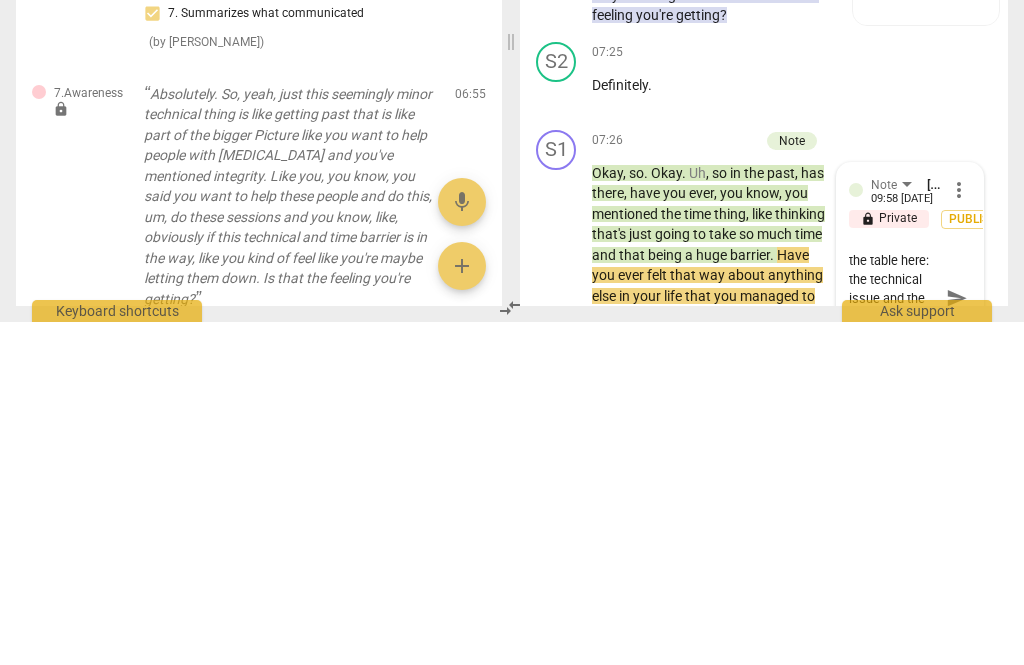 type on "There are really two issues on the table here: the technical issue and the time issue. It would have" 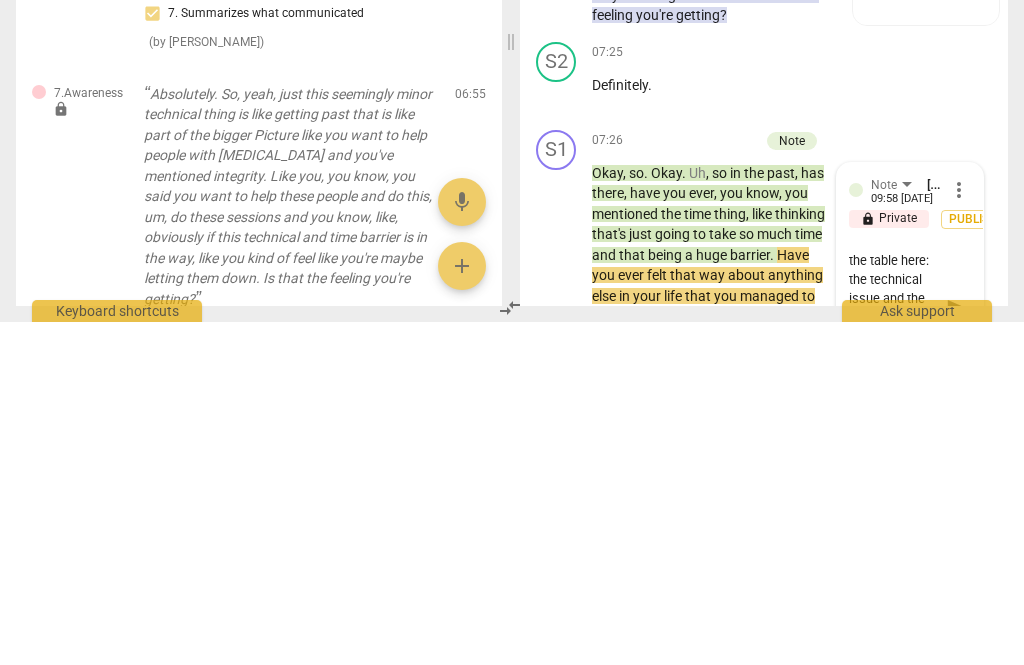 type on "There are really two issues on the table here: the technical issue and the time issue. It would have been good to" 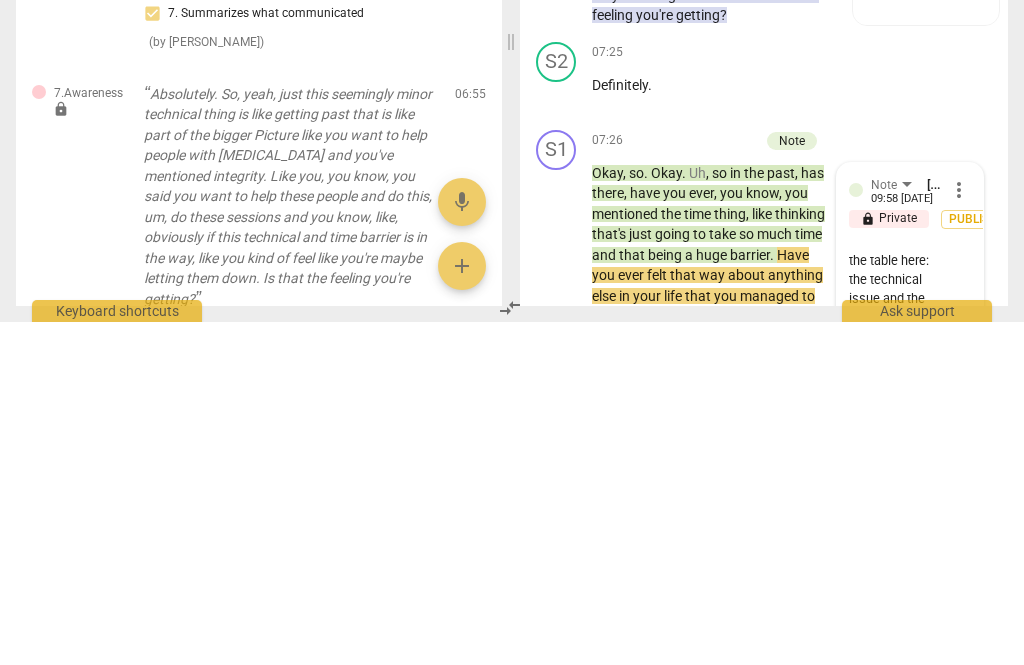 scroll, scrollTop: 38, scrollLeft: 0, axis: vertical 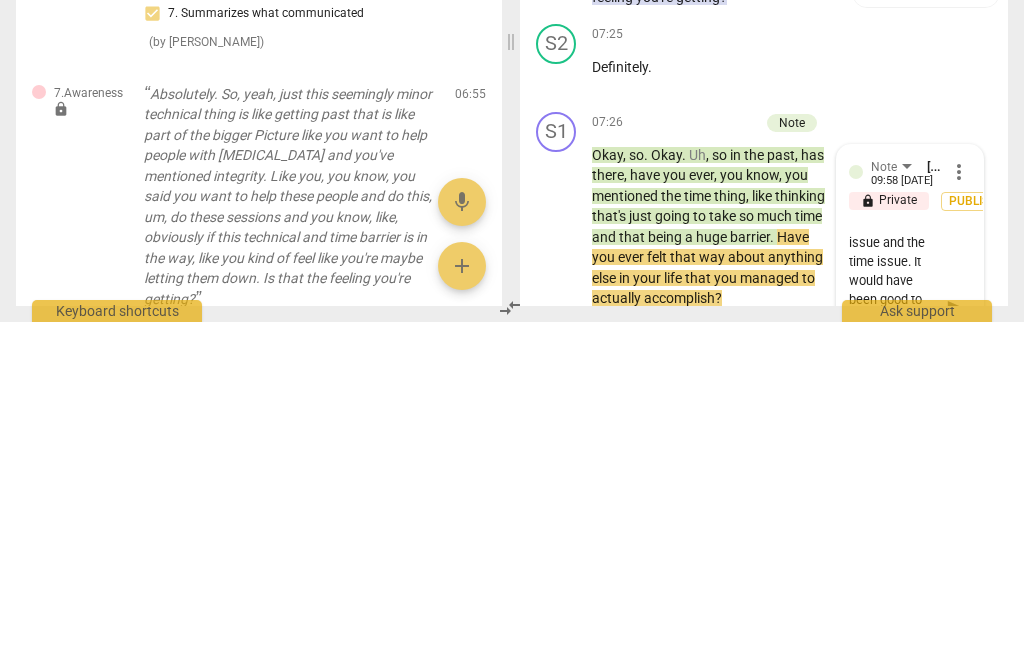 click on "send" at bounding box center (956, 651) 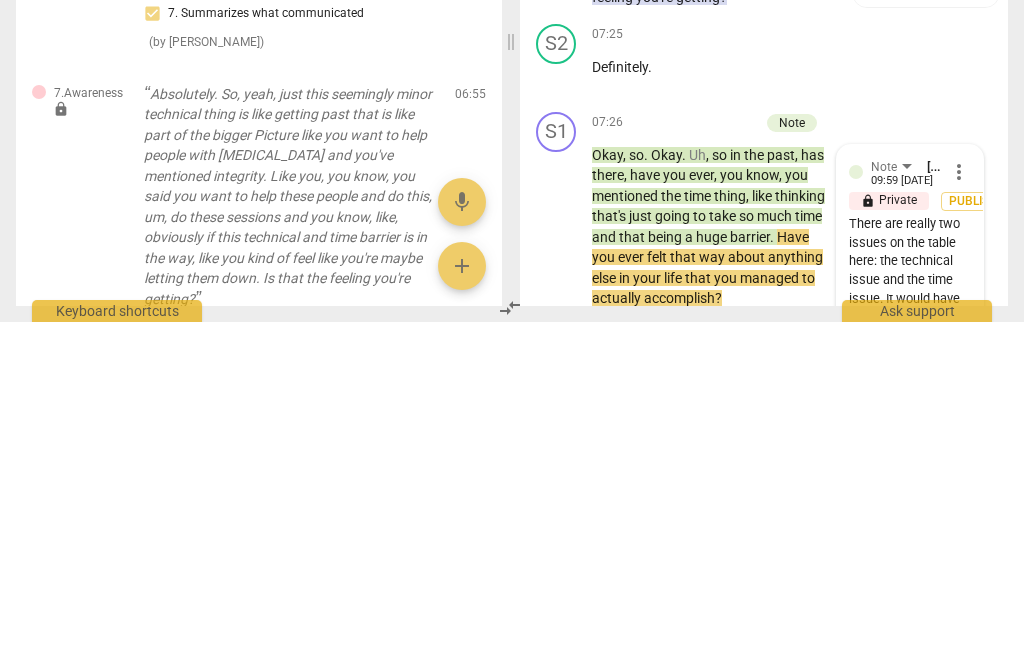 scroll, scrollTop: 0, scrollLeft: 0, axis: both 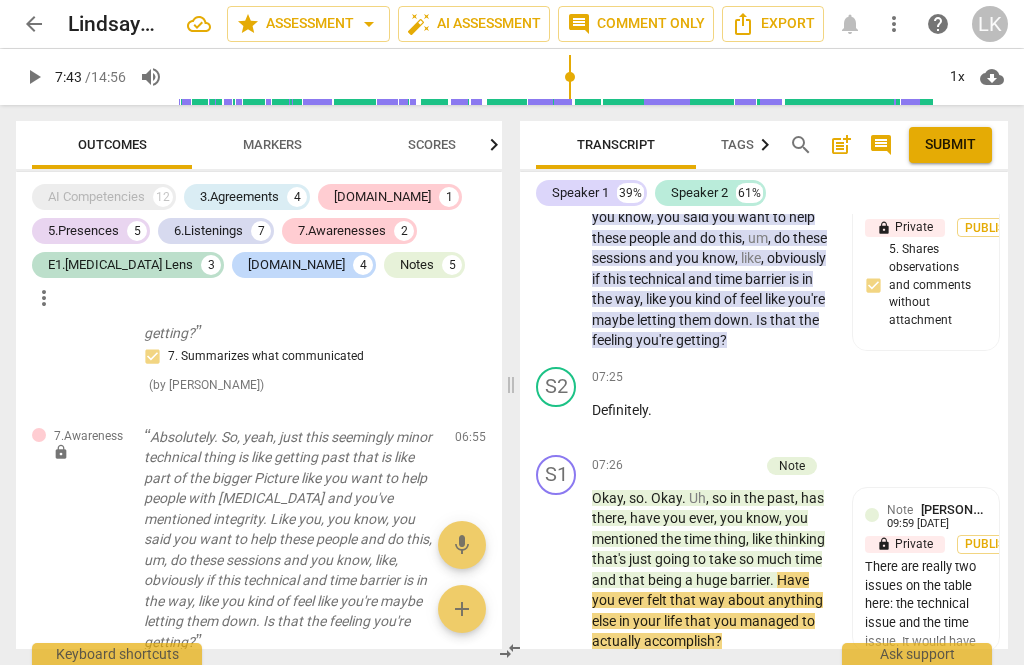click on "Okay" at bounding box center [666, 498] 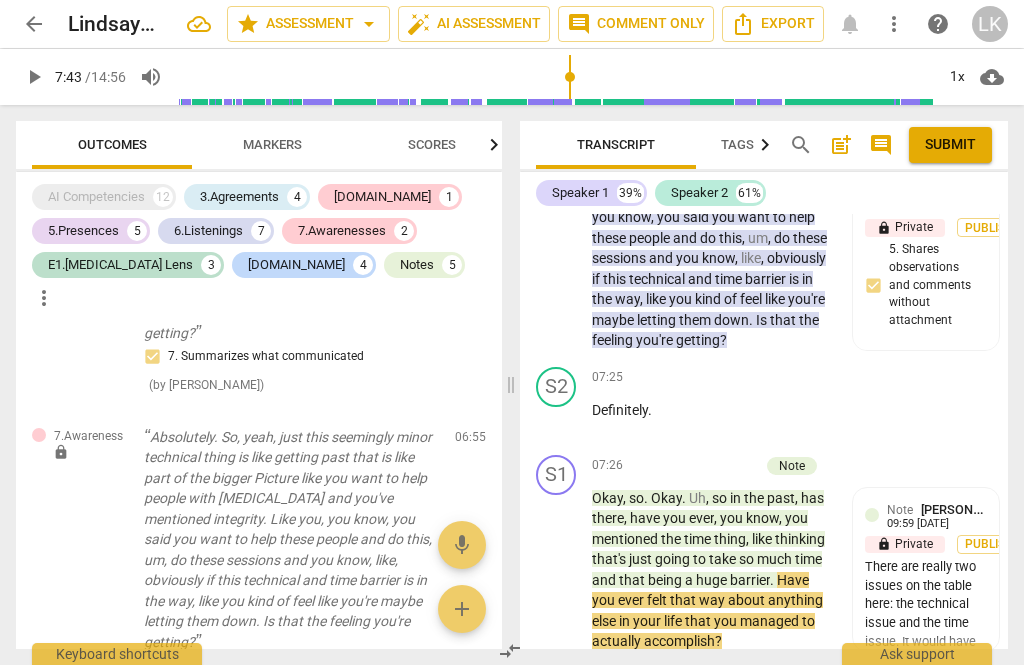 click on "+" at bounding box center (650, 466) 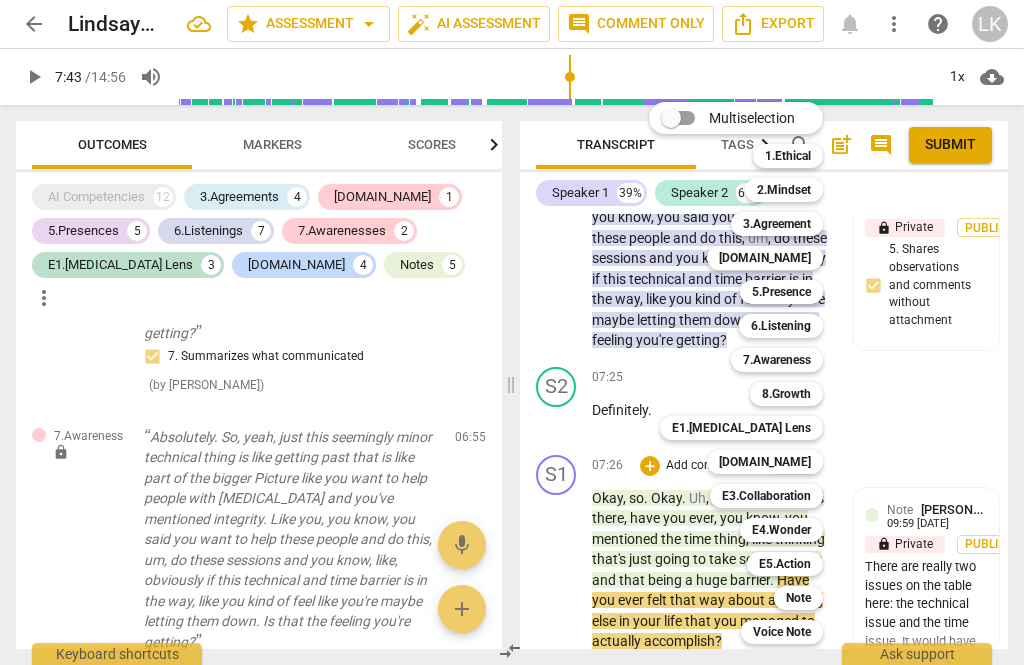 click on "5.Presence" at bounding box center (781, 292) 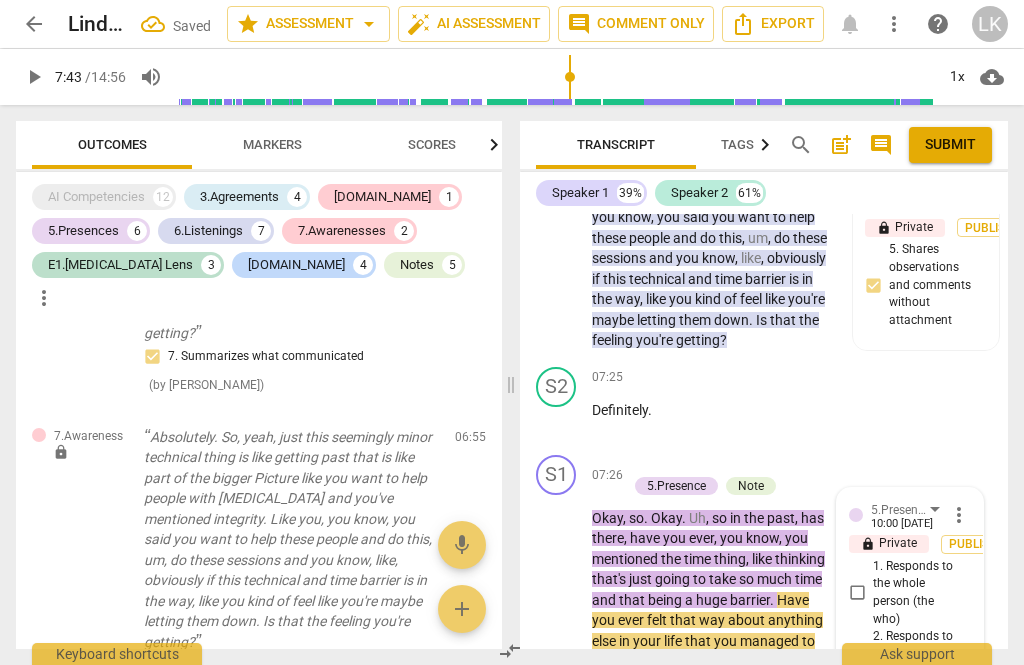 scroll, scrollTop: 7353, scrollLeft: 0, axis: vertical 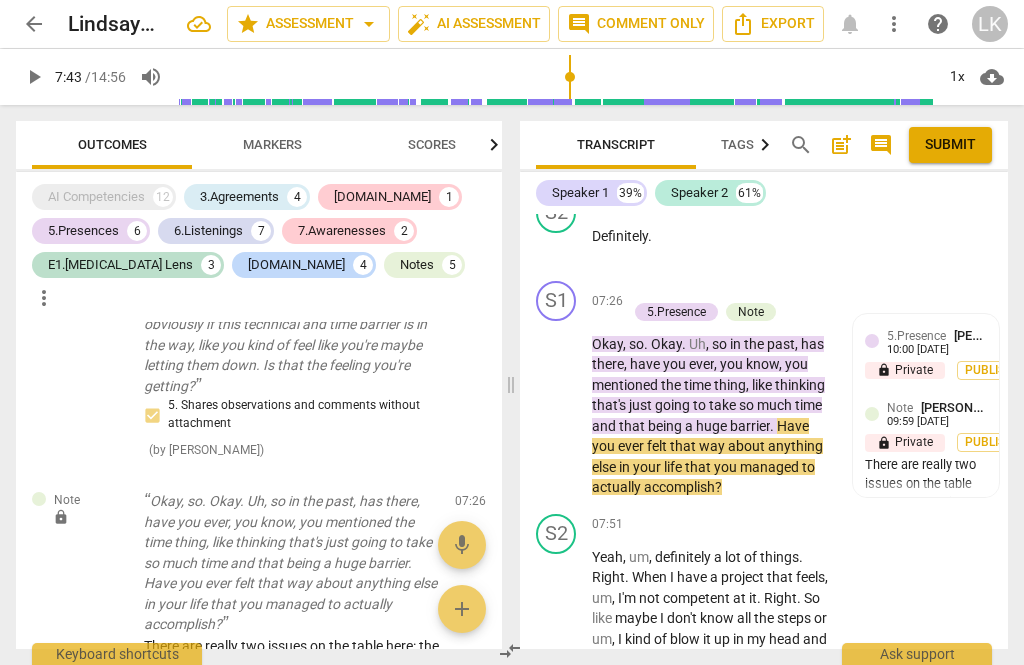 click on "Note Linda King 09:59 07-27-2025" at bounding box center (937, 413) 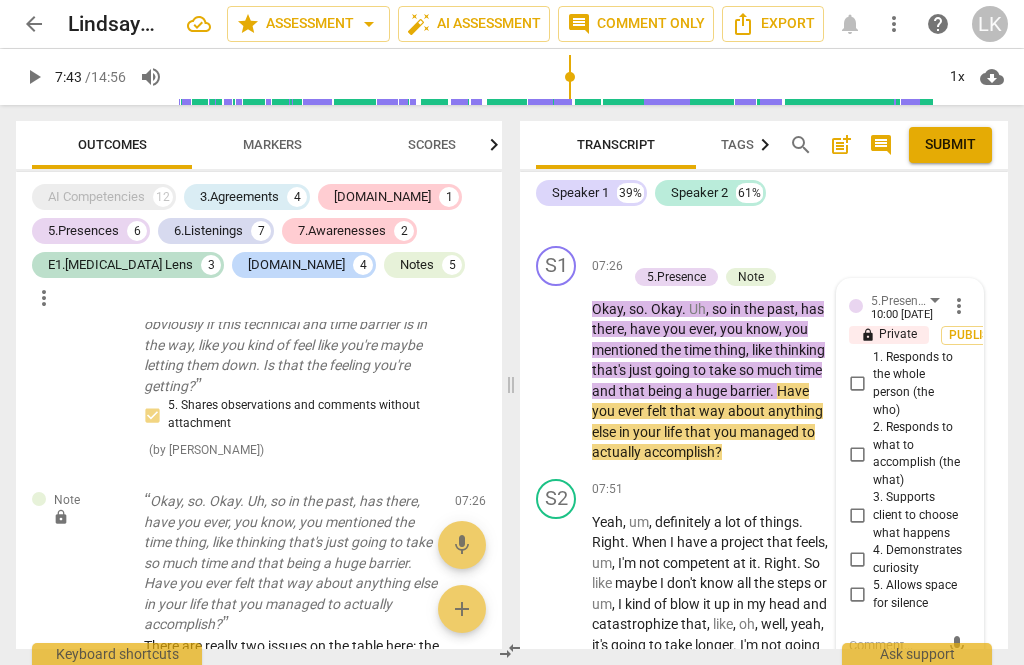 scroll, scrollTop: 5564, scrollLeft: 0, axis: vertical 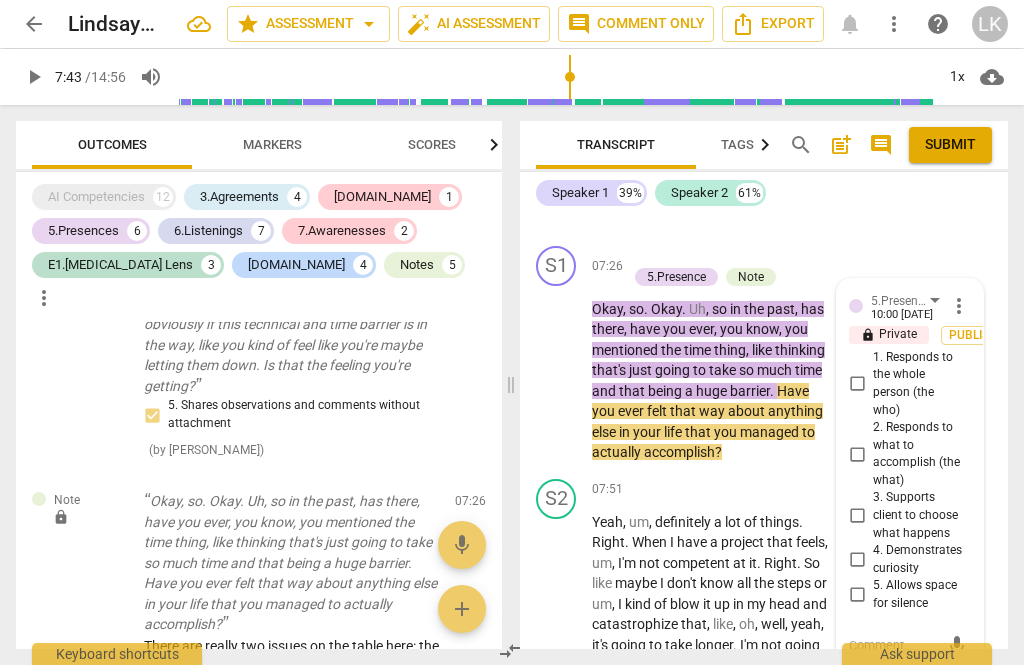 click on "more_vert" at bounding box center [959, 306] 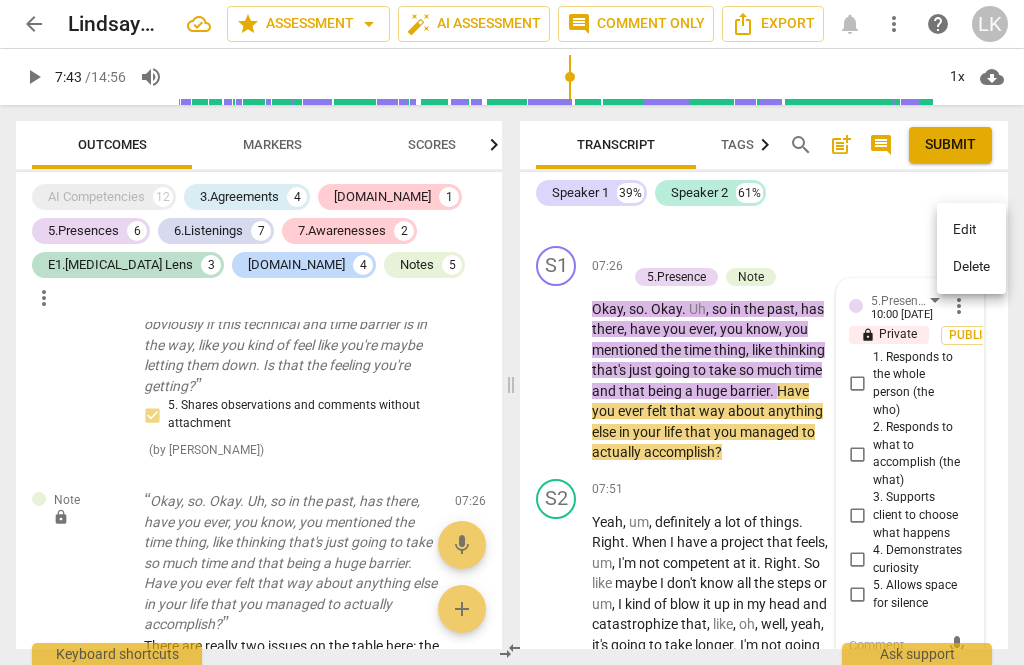 click at bounding box center (512, 332) 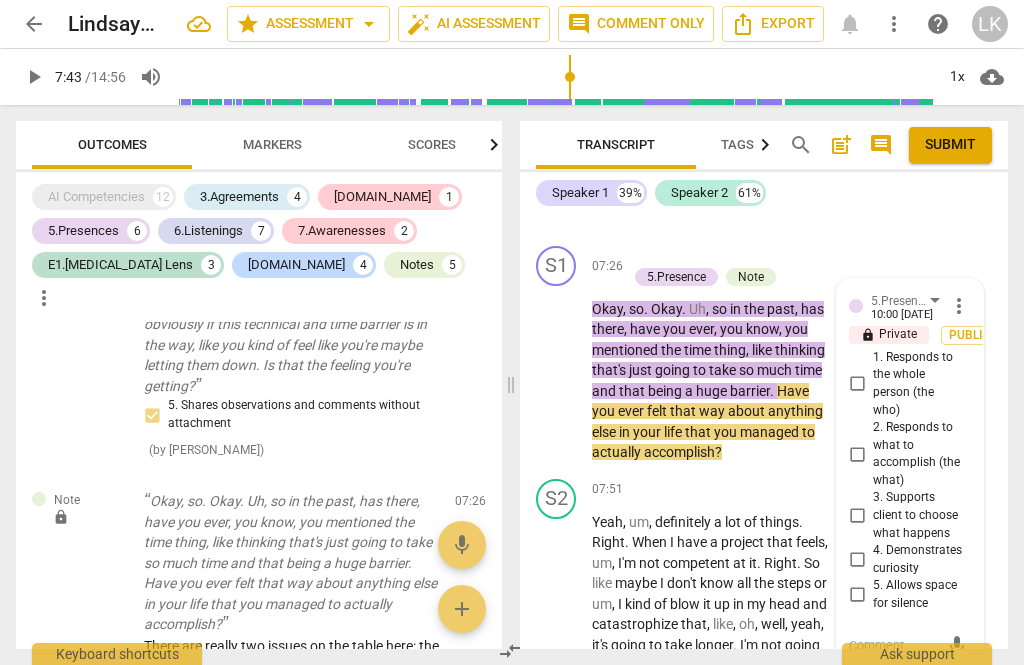 click on "2. Responds to what to accomplish (the what)" at bounding box center [857, 454] 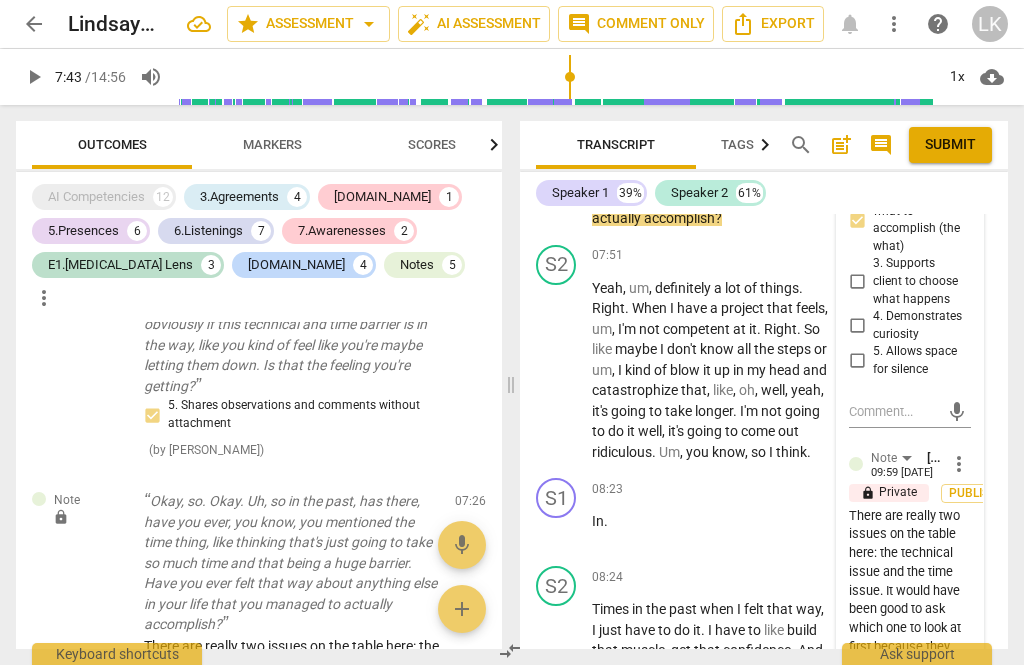 scroll, scrollTop: 5814, scrollLeft: 0, axis: vertical 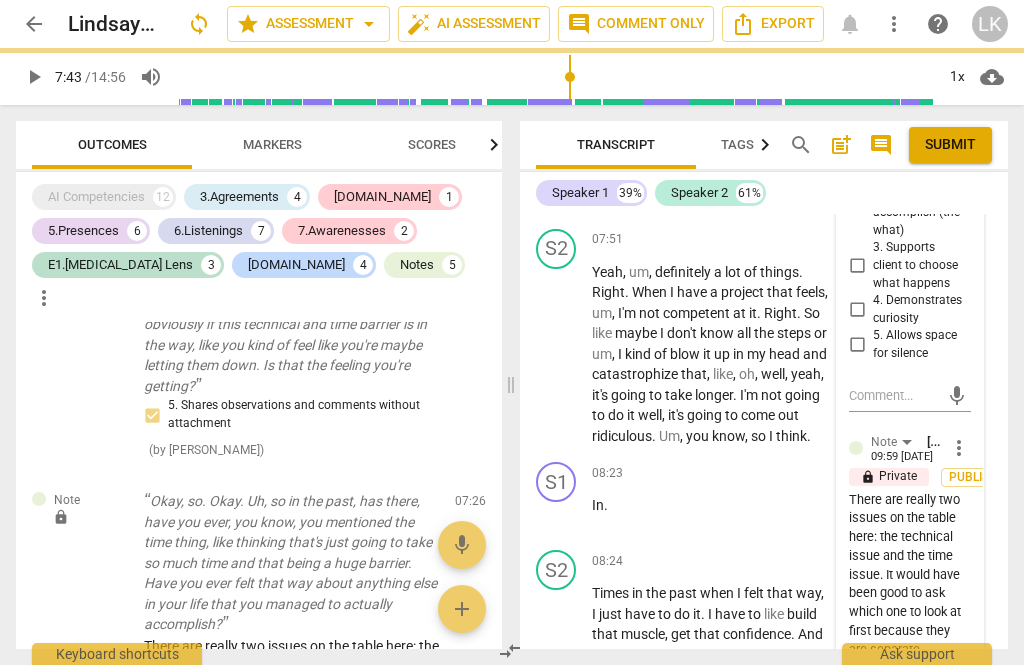 click on "4. Demonstrates curiosity" at bounding box center [857, 310] 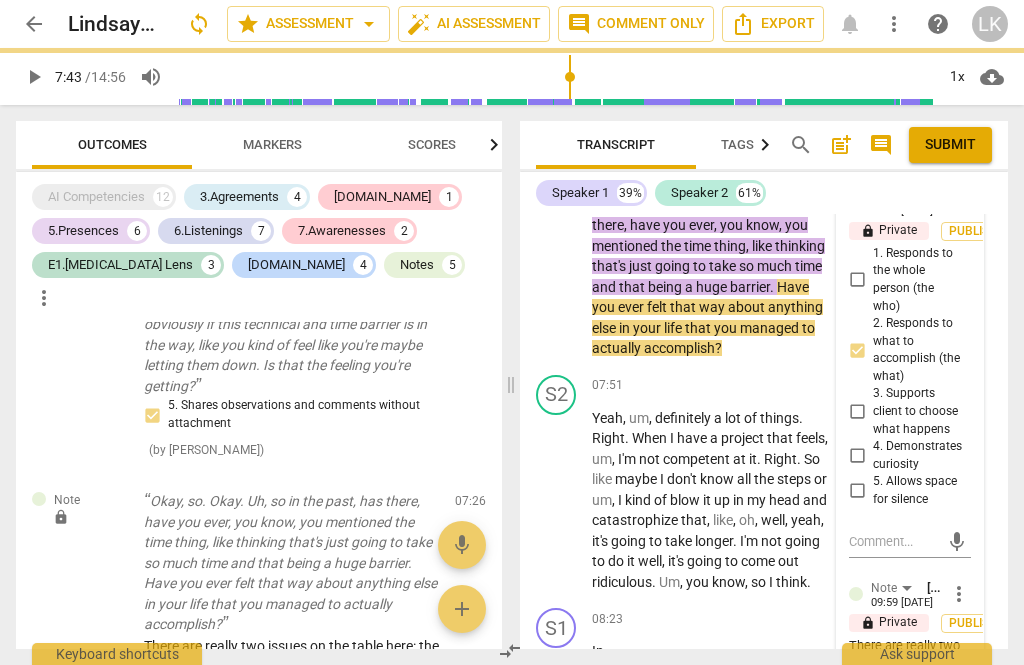 click on "4. Demonstrates curiosity" at bounding box center [857, 456] 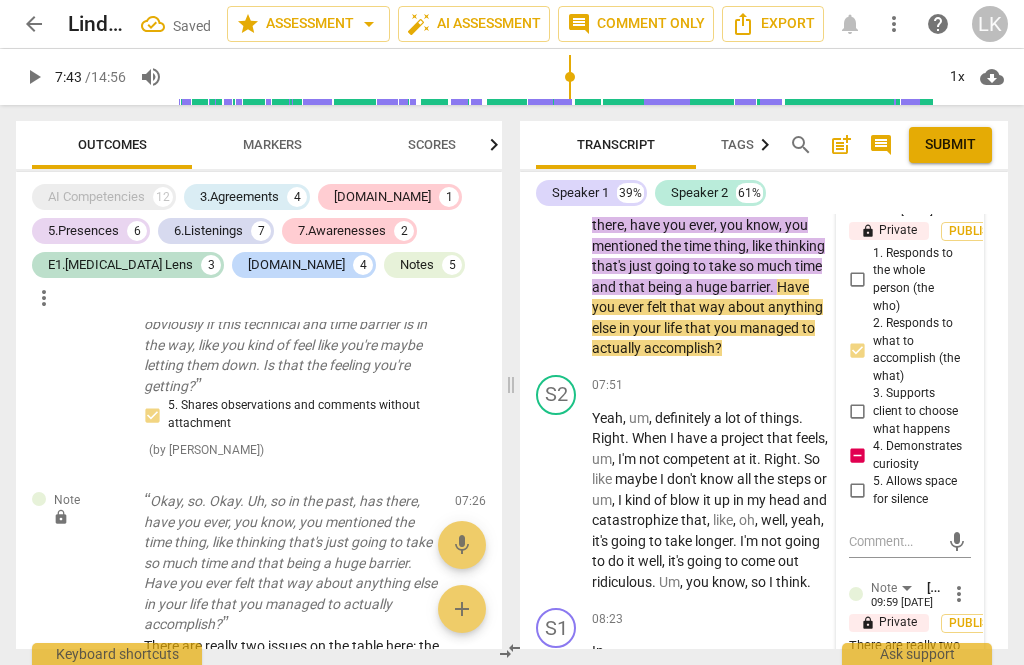click on "4. Demonstrates curiosity" at bounding box center [857, 456] 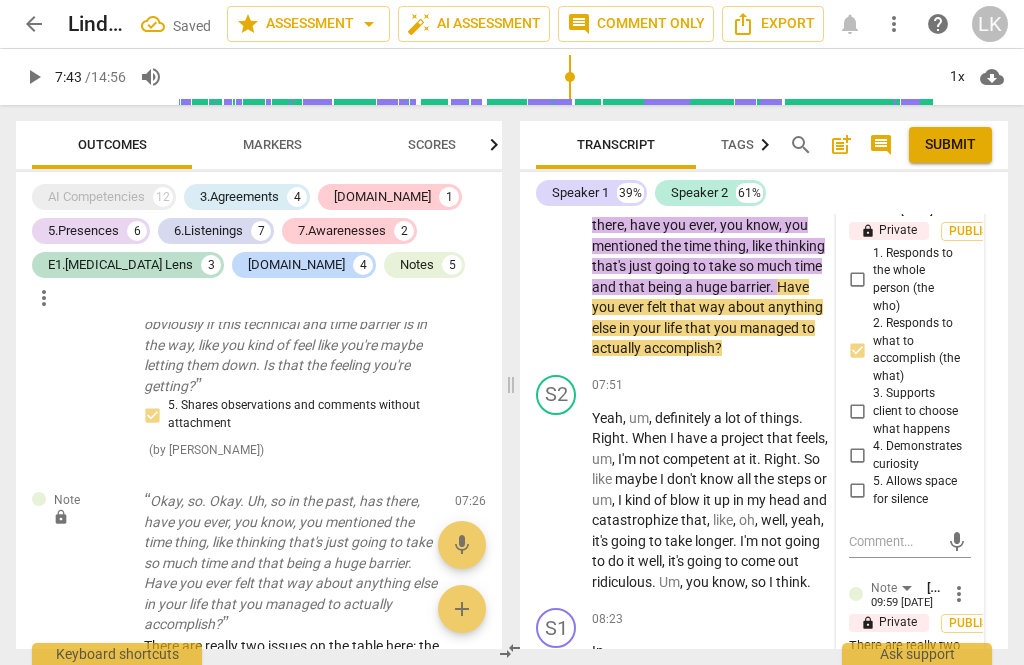 click on "4. Demonstrates curiosity" at bounding box center (857, 456) 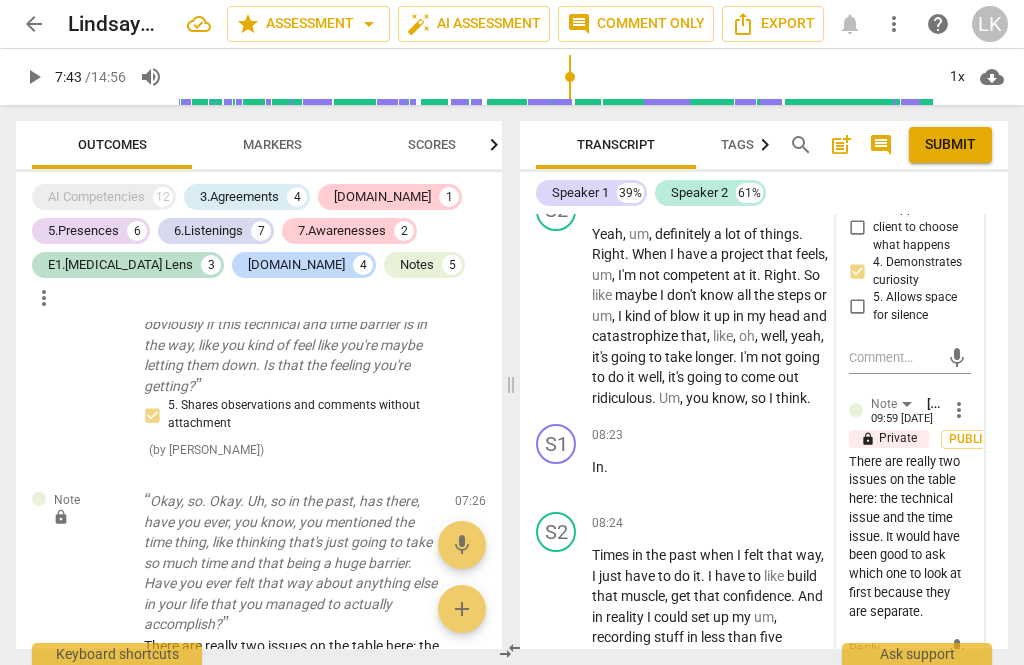 scroll, scrollTop: 5858, scrollLeft: 0, axis: vertical 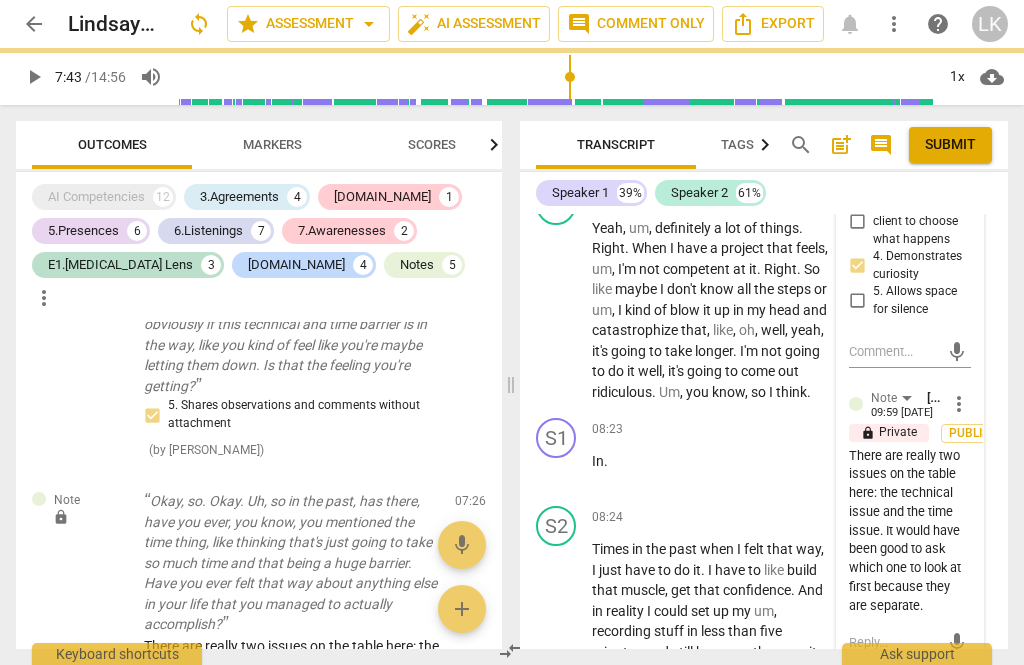 click on "more_vert" at bounding box center [959, 404] 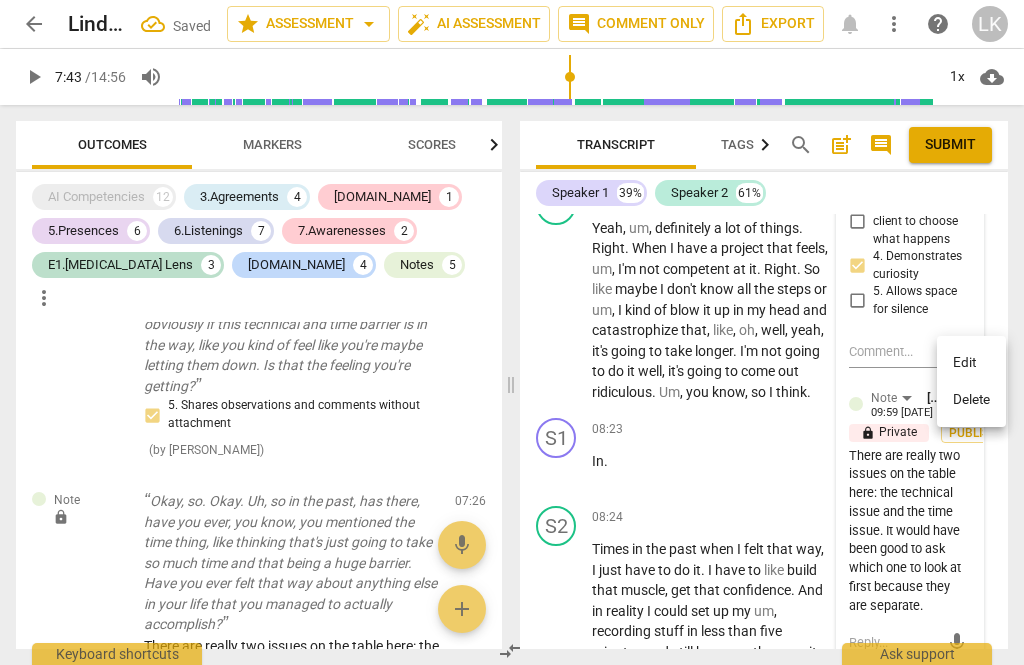 scroll, scrollTop: 5813, scrollLeft: 0, axis: vertical 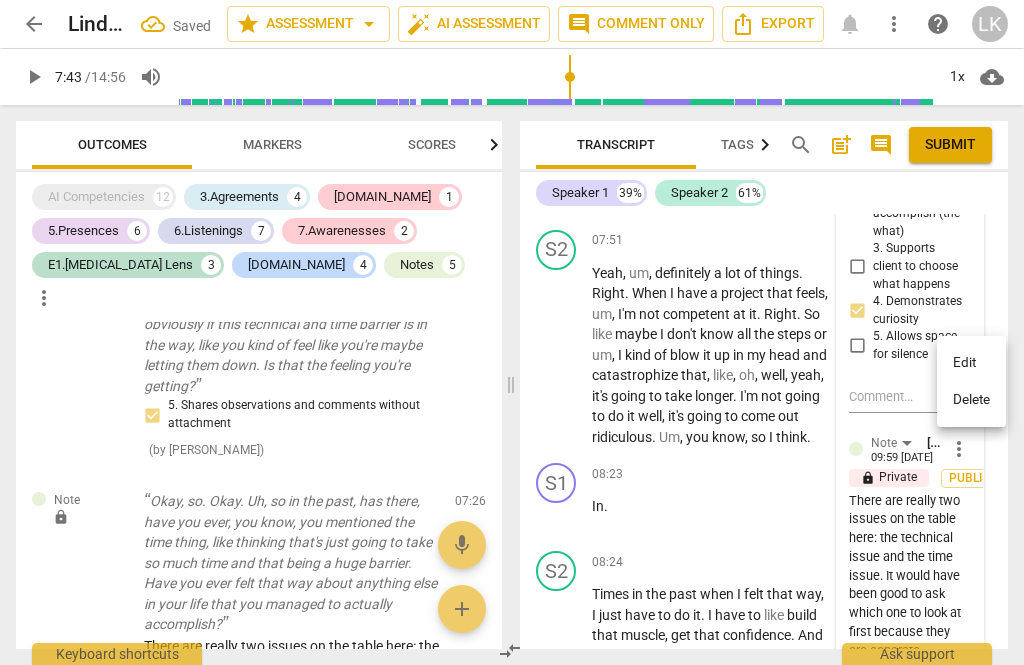 click on "Edit" at bounding box center [971, 363] 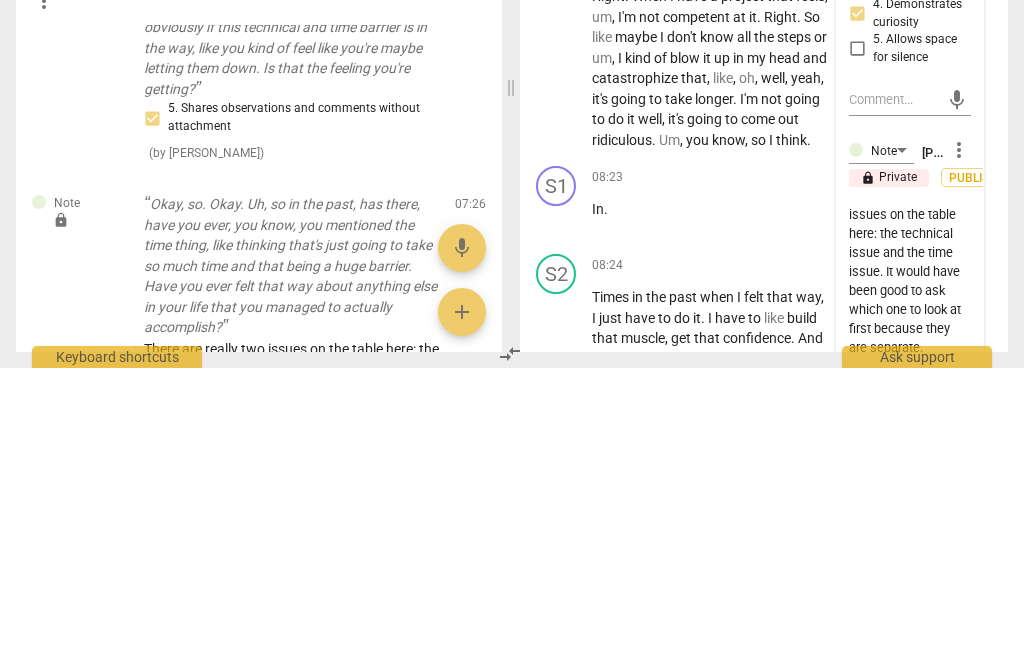 scroll, scrollTop: 19, scrollLeft: 0, axis: vertical 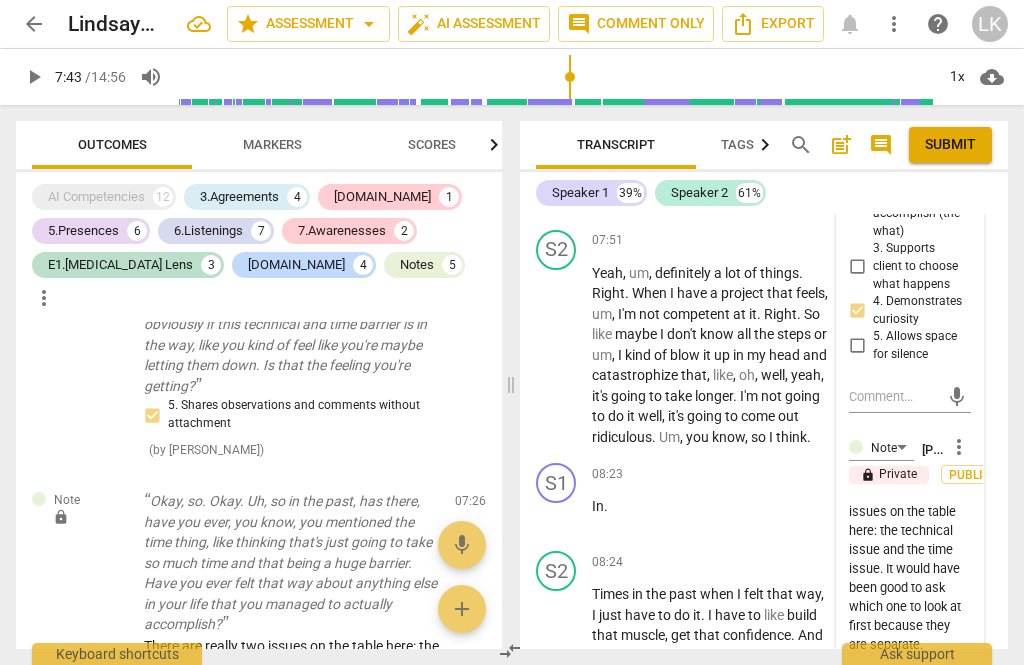 click on "There are really two issues on the table here: the technical issue and the time issue. It would have been good to ask which one to look at first because they are separate." at bounding box center (910, 578) 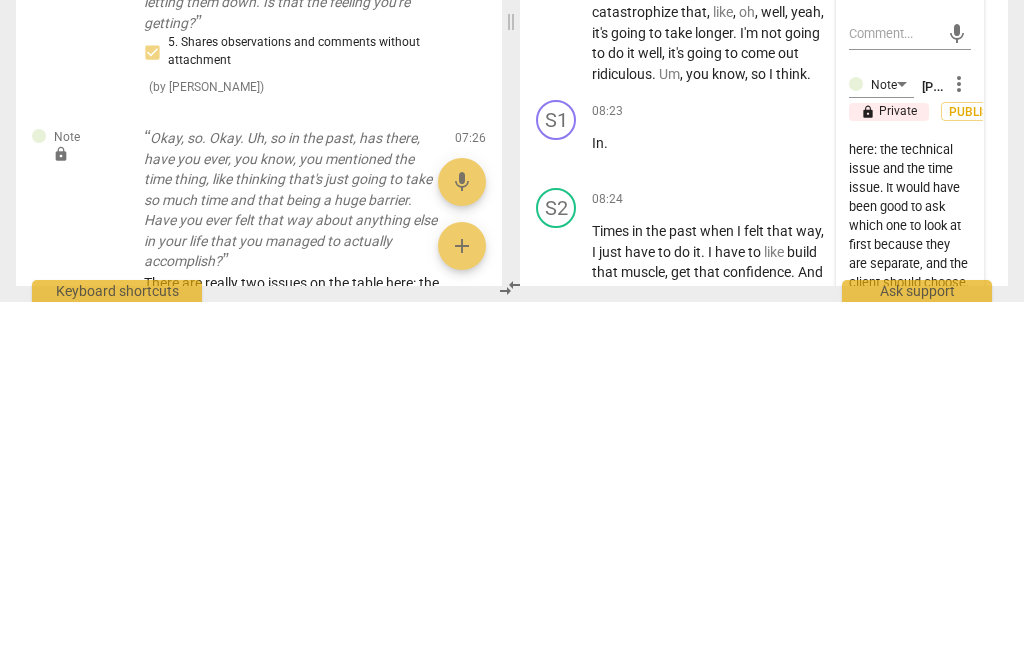 scroll, scrollTop: 57, scrollLeft: 0, axis: vertical 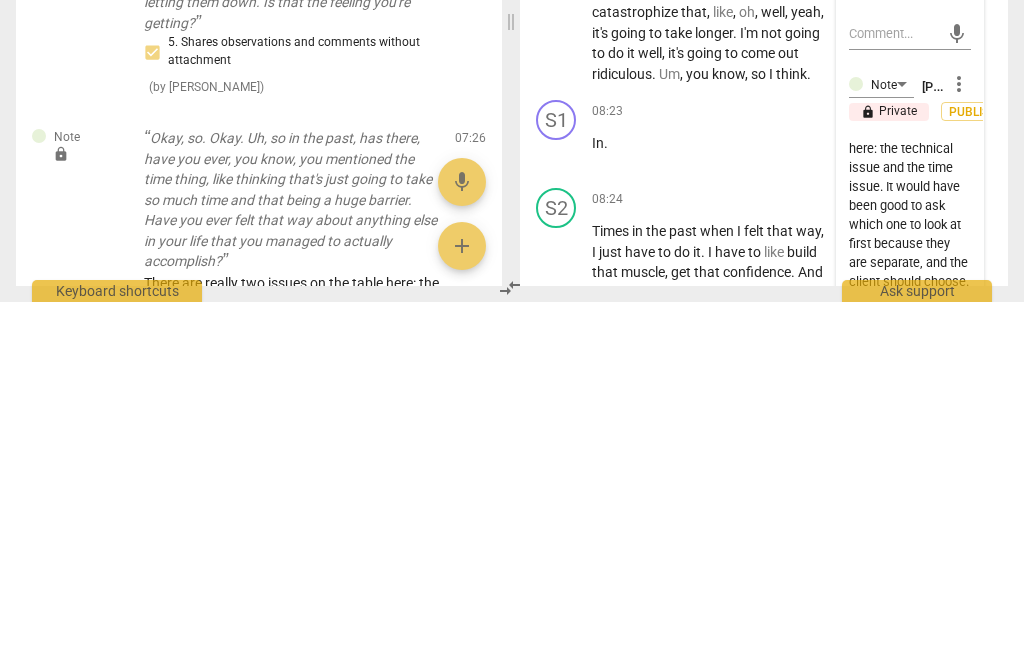 click on "check_circle" at bounding box center (863, 688) 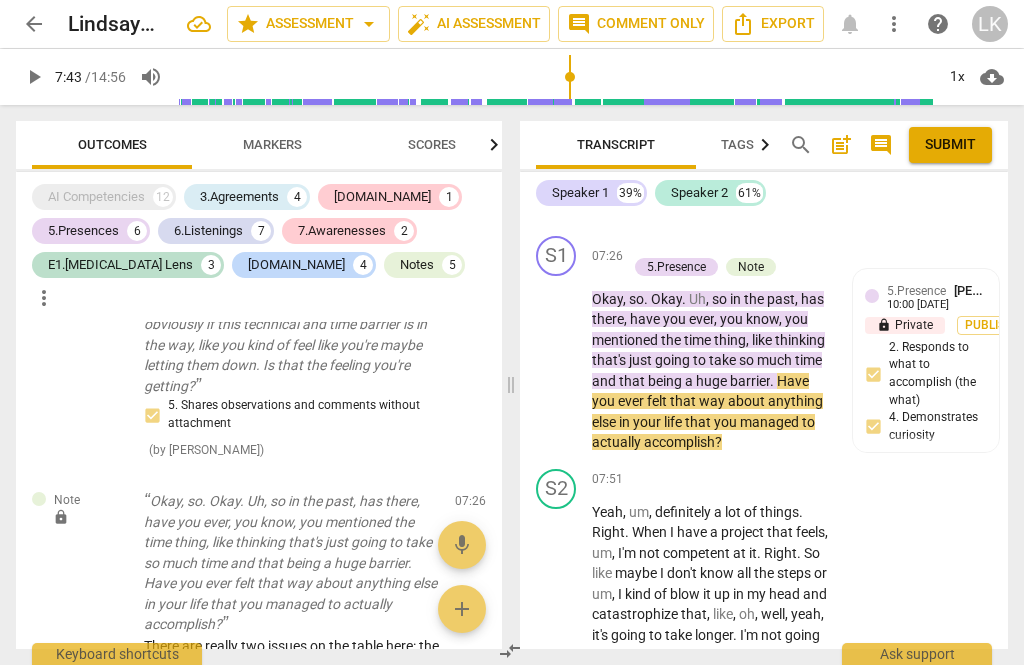 scroll, scrollTop: 5574, scrollLeft: 0, axis: vertical 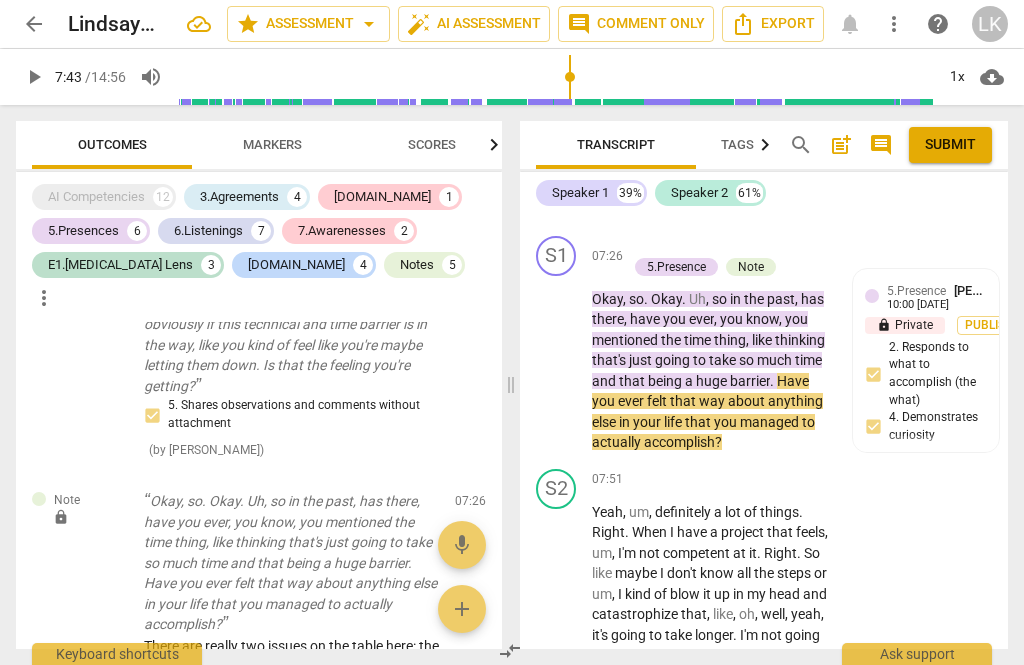 click on "play_arrow" at bounding box center (557, 361) 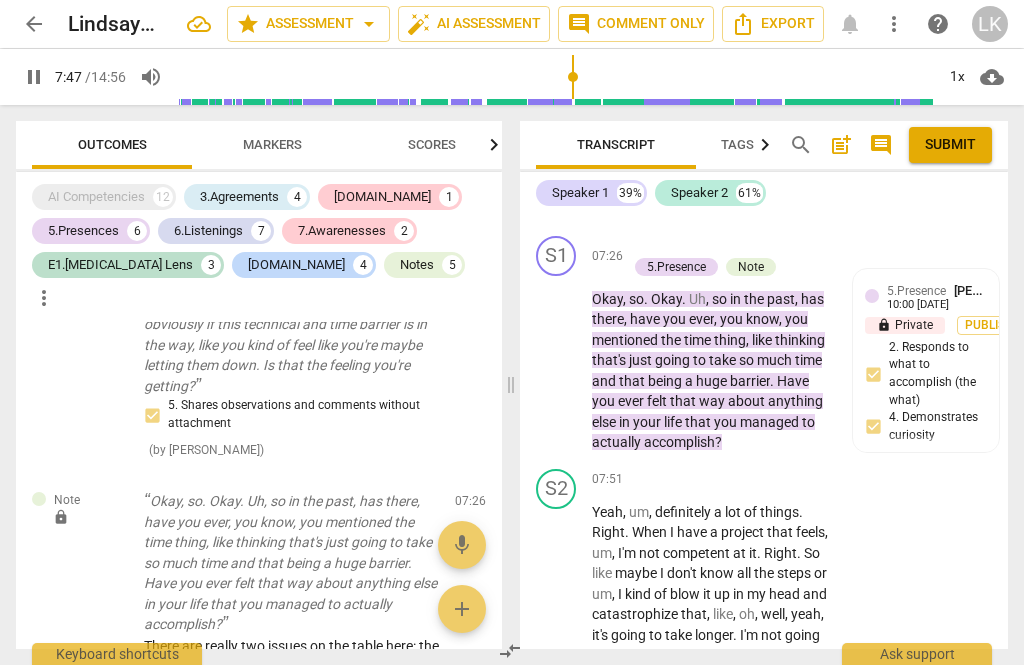 scroll, scrollTop: 5748, scrollLeft: 0, axis: vertical 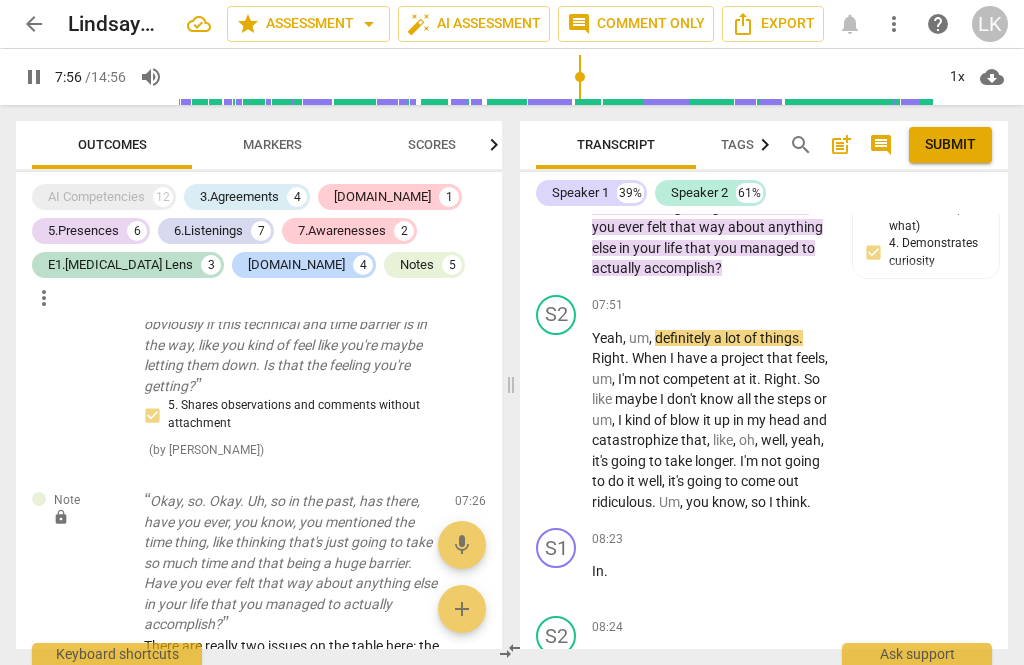 click on "pause" at bounding box center (557, 420) 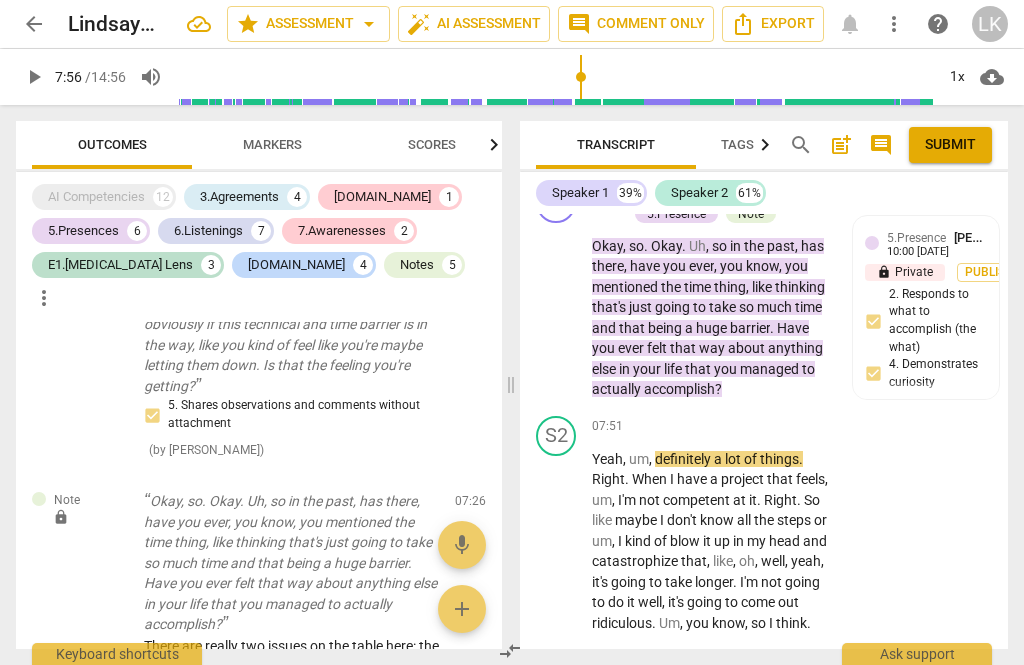 scroll, scrollTop: 5626, scrollLeft: 0, axis: vertical 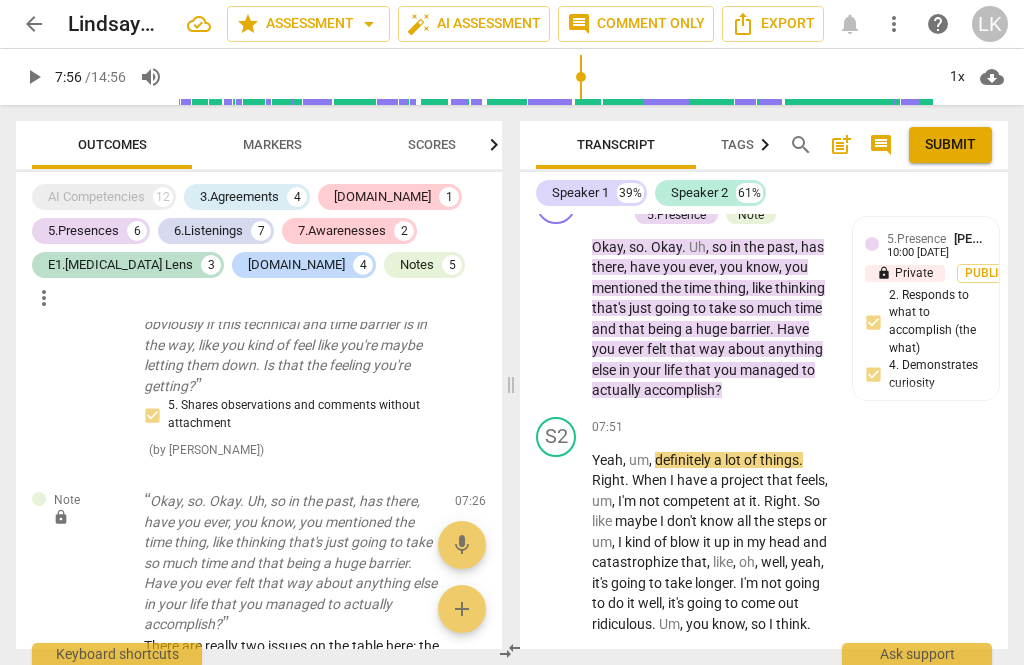 click on "play_arrow" at bounding box center (557, 542) 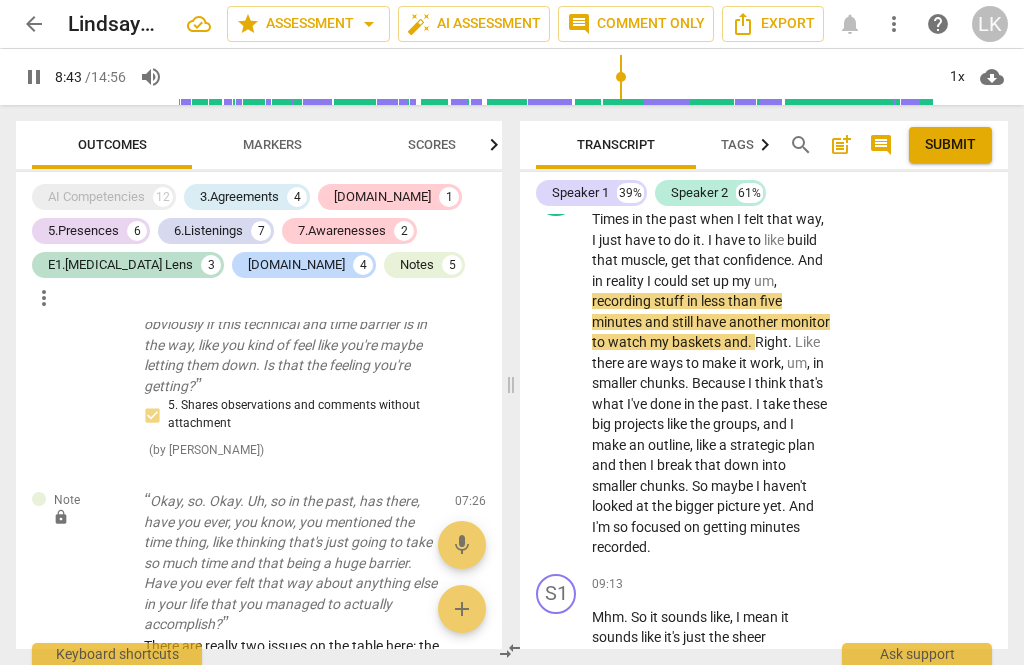 scroll, scrollTop: 6193, scrollLeft: 0, axis: vertical 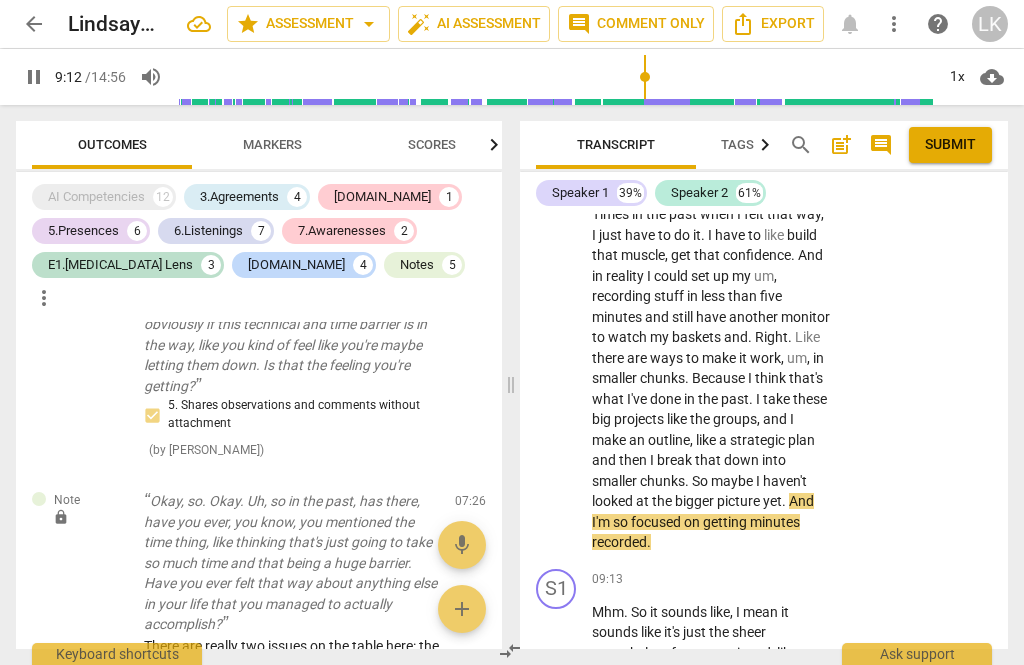 click on "pause" at bounding box center (557, 379) 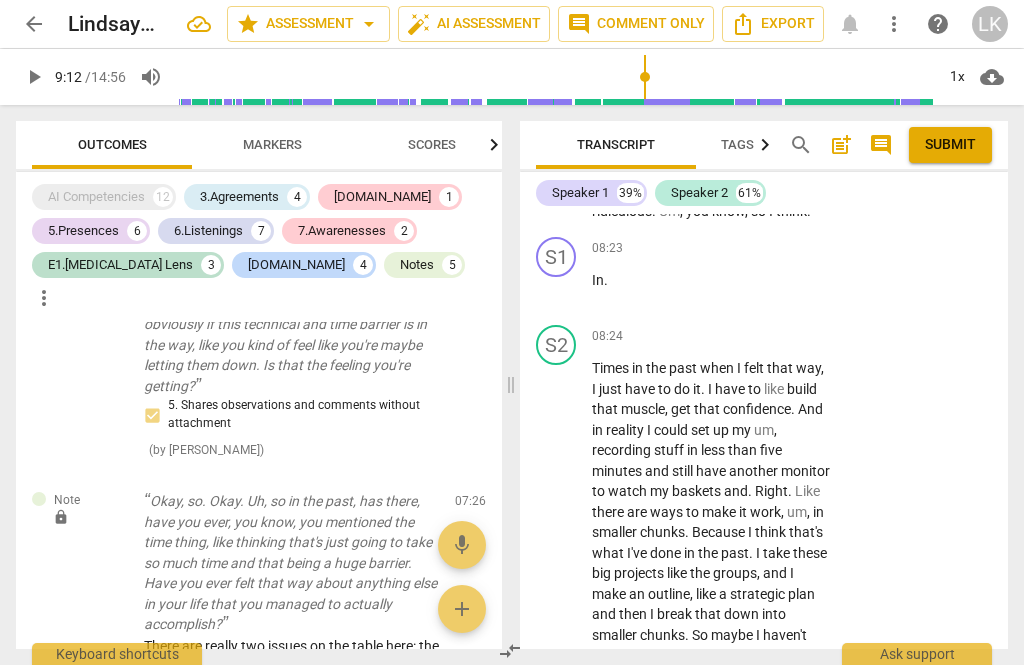 scroll, scrollTop: 6041, scrollLeft: 0, axis: vertical 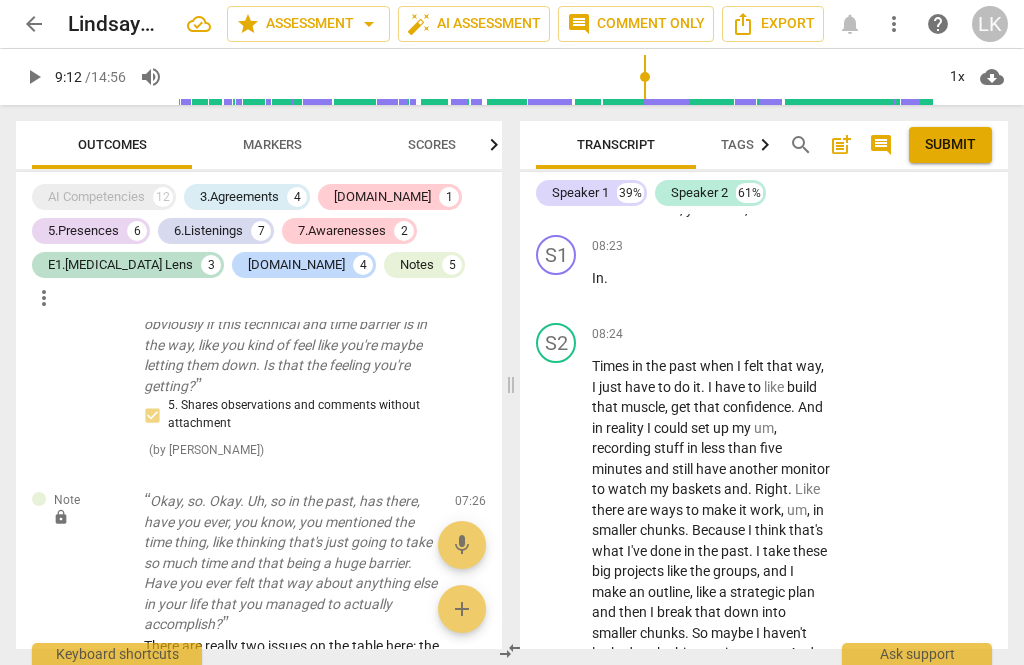 click on "+ Add competency" at bounding box center (757, 334) 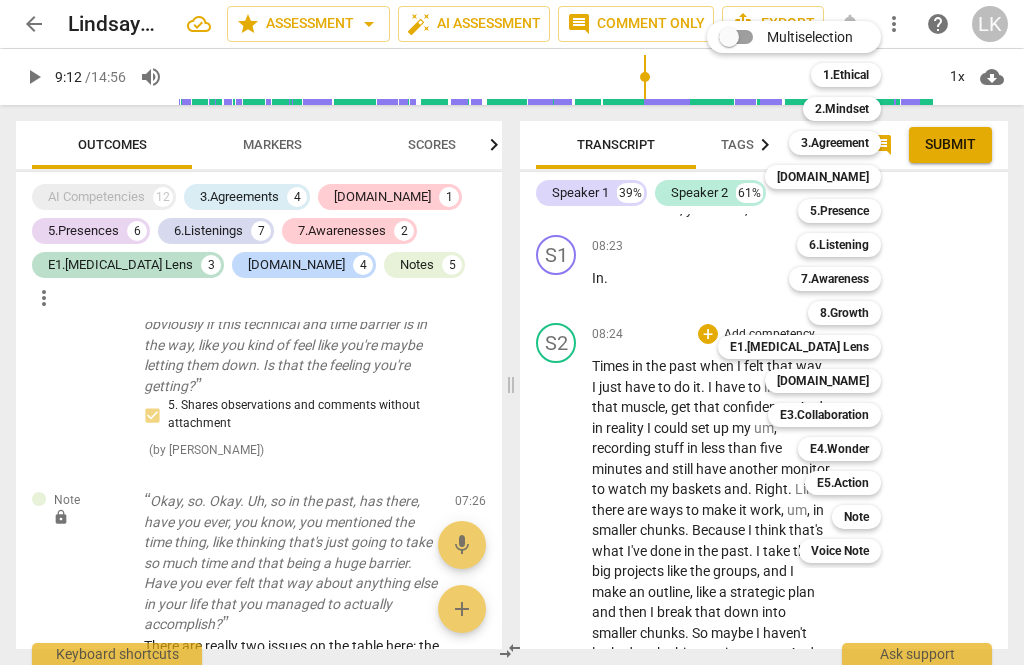 click on "Note" at bounding box center [856, 517] 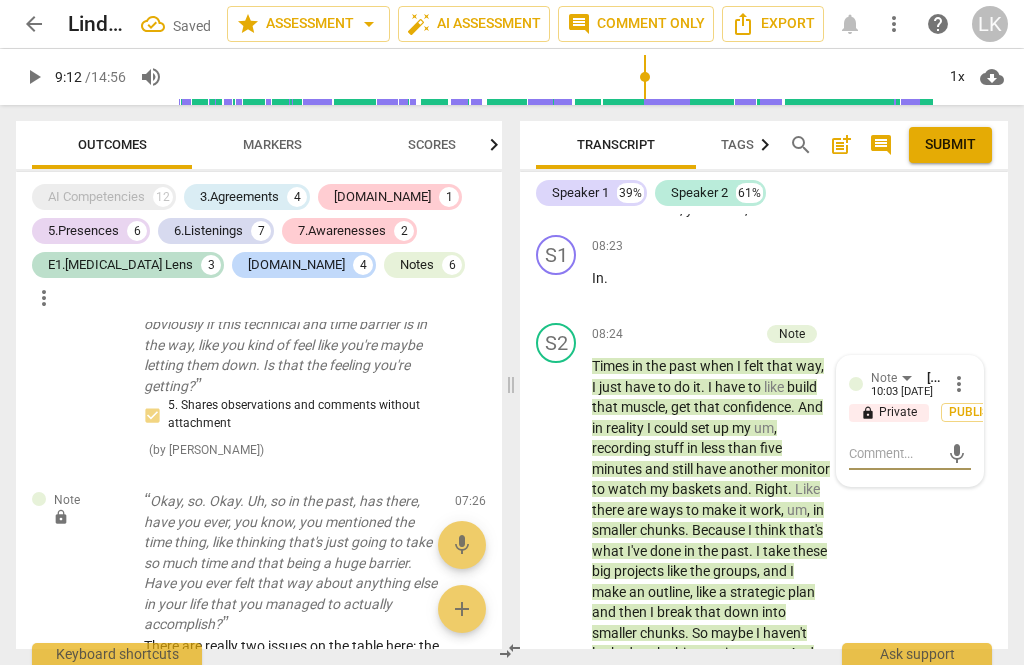 scroll, scrollTop: 7677, scrollLeft: 0, axis: vertical 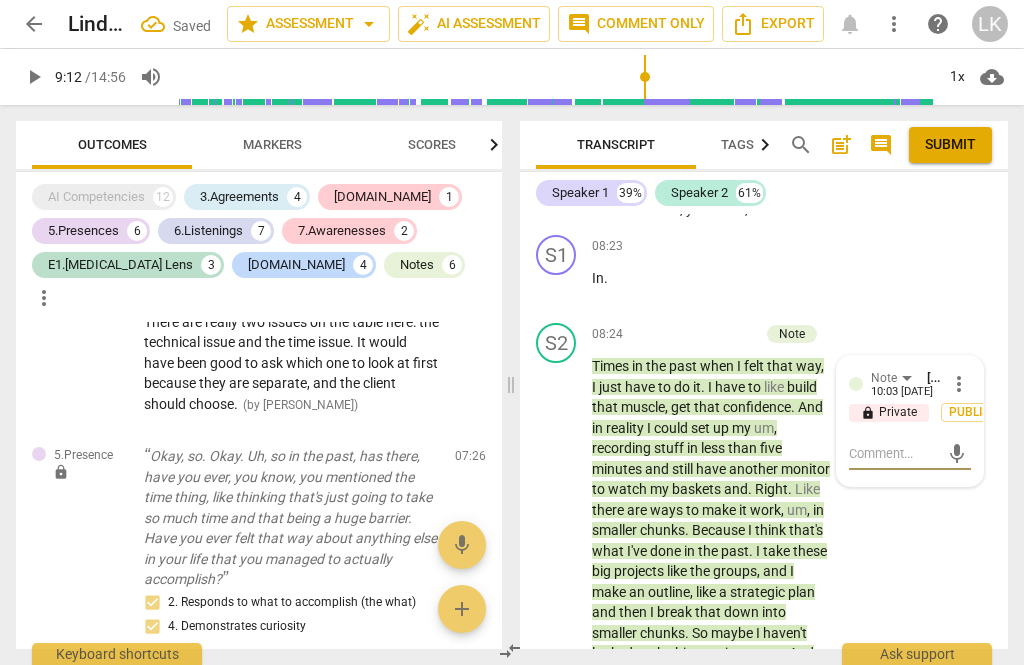 click at bounding box center [894, 453] 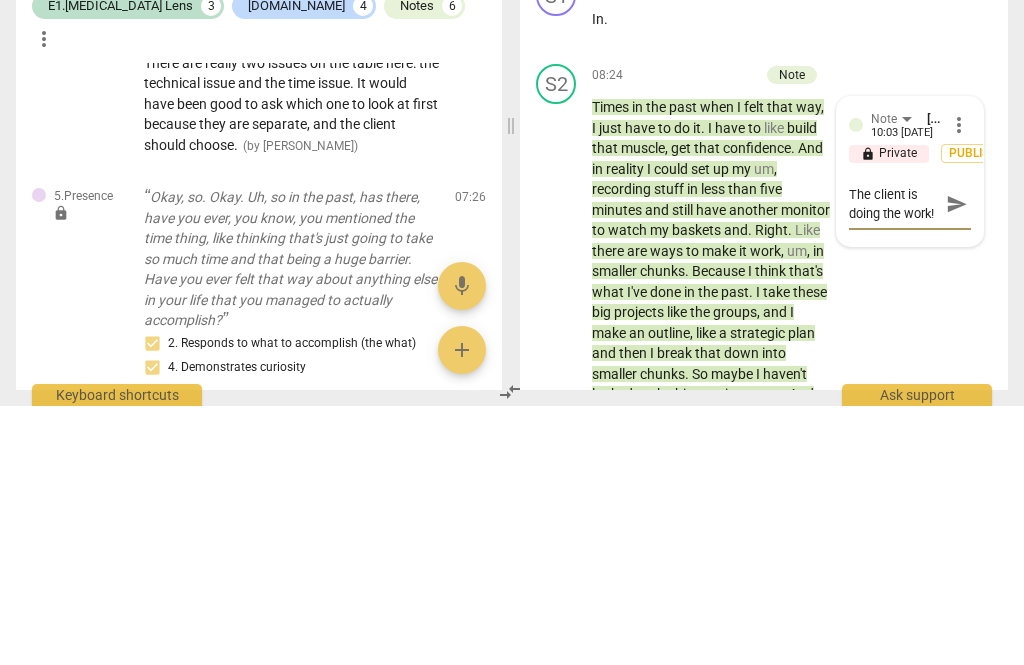 scroll, scrollTop: 18, scrollLeft: 0, axis: vertical 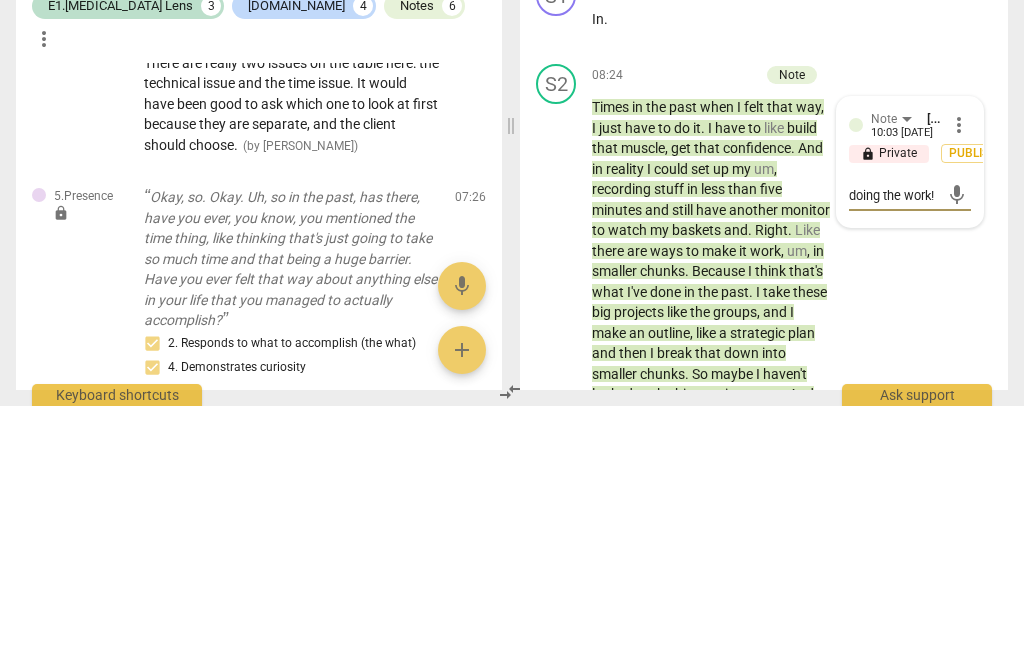 click on "mic" at bounding box center (957, 454) 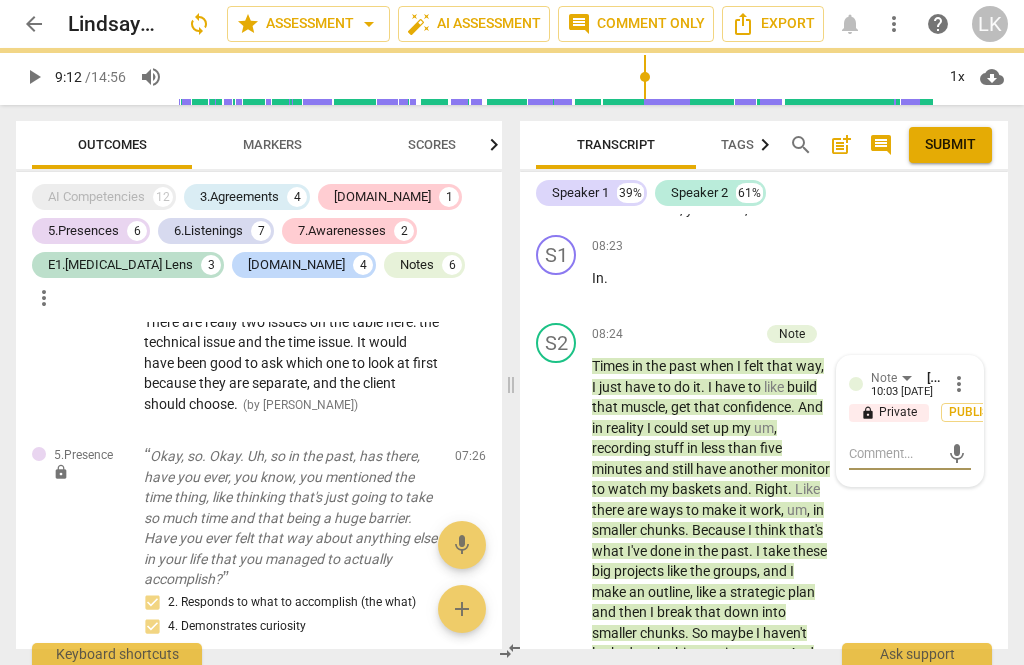 scroll, scrollTop: 0, scrollLeft: 0, axis: both 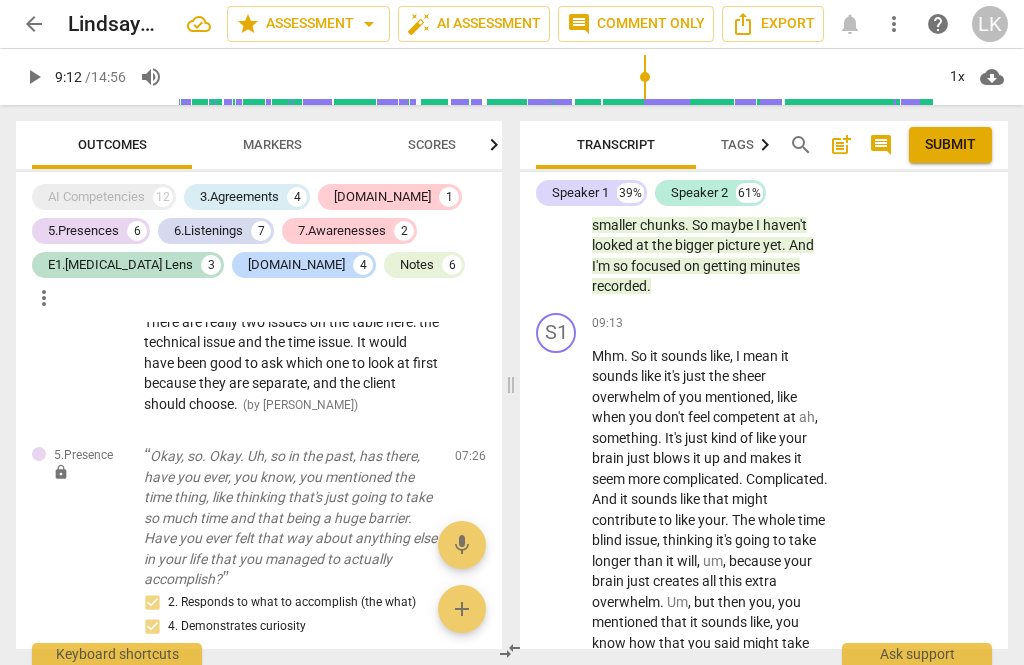 click on "play_arrow" at bounding box center (557, 592) 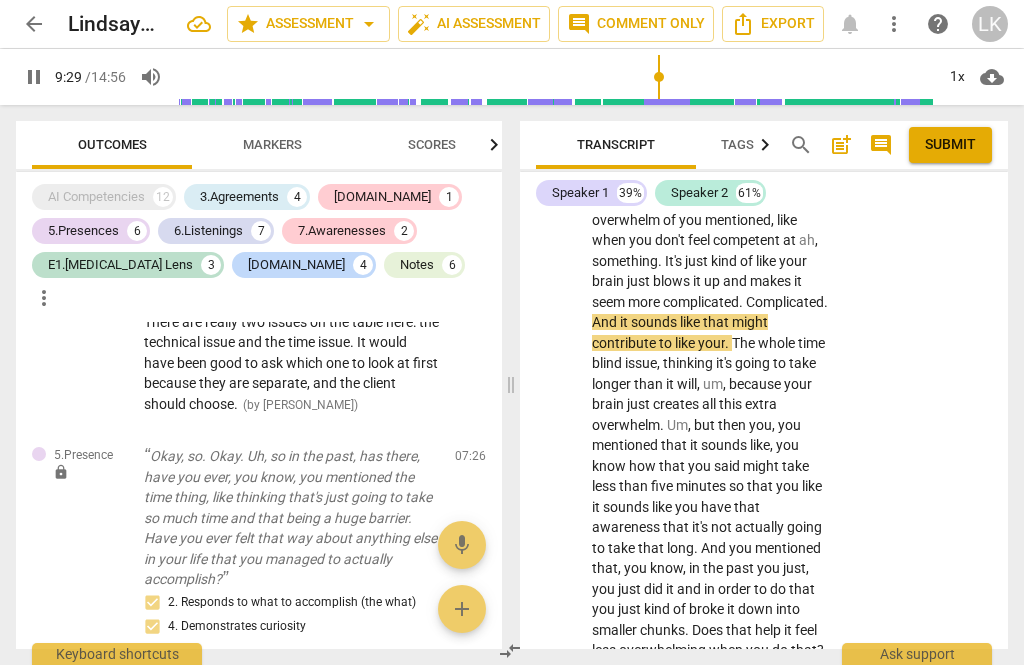 scroll, scrollTop: 6626, scrollLeft: 0, axis: vertical 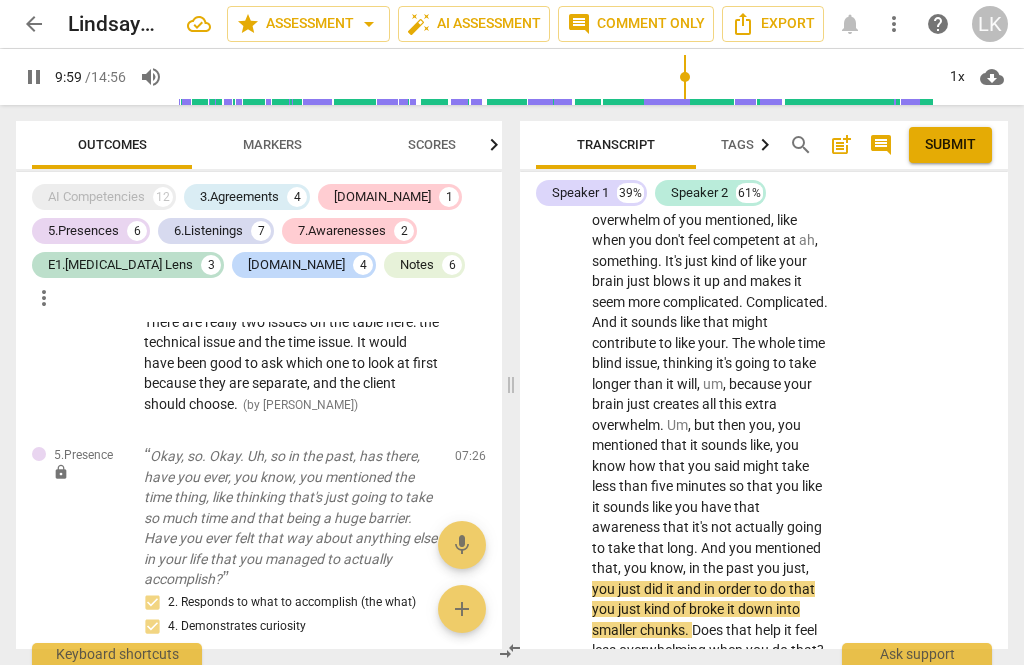 click on "pause" at bounding box center [557, 415] 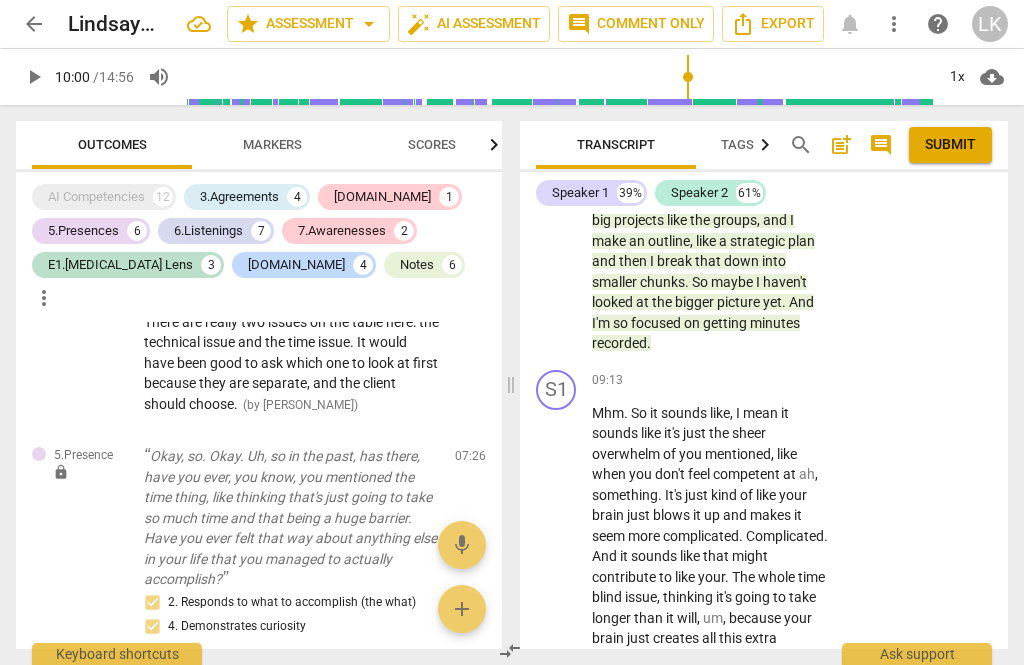 scroll, scrollTop: 6375, scrollLeft: 0, axis: vertical 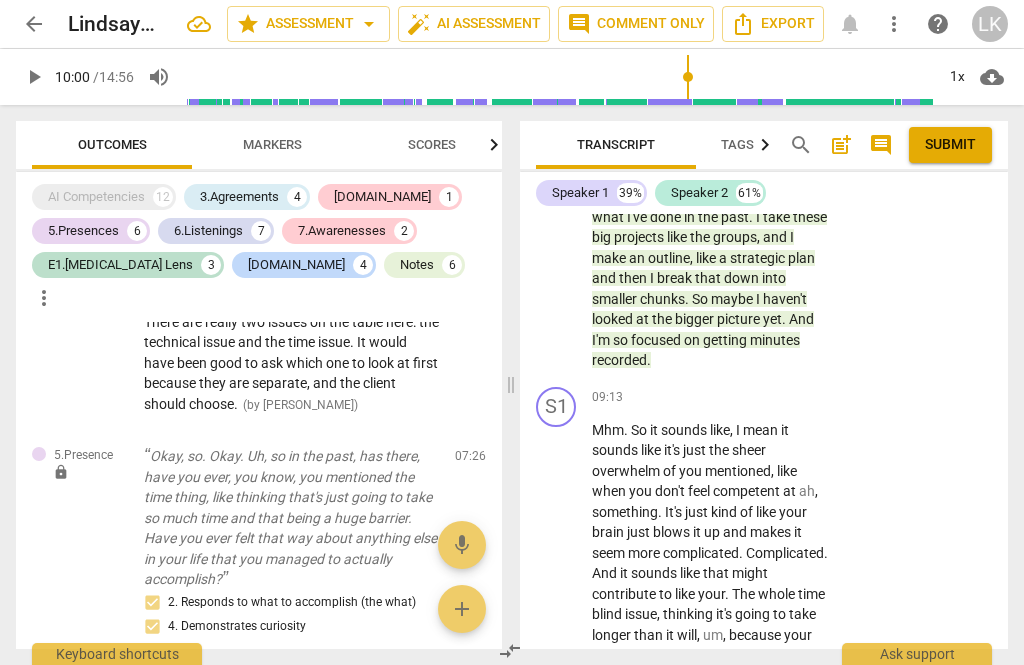 click on "+" at bounding box center (708, 398) 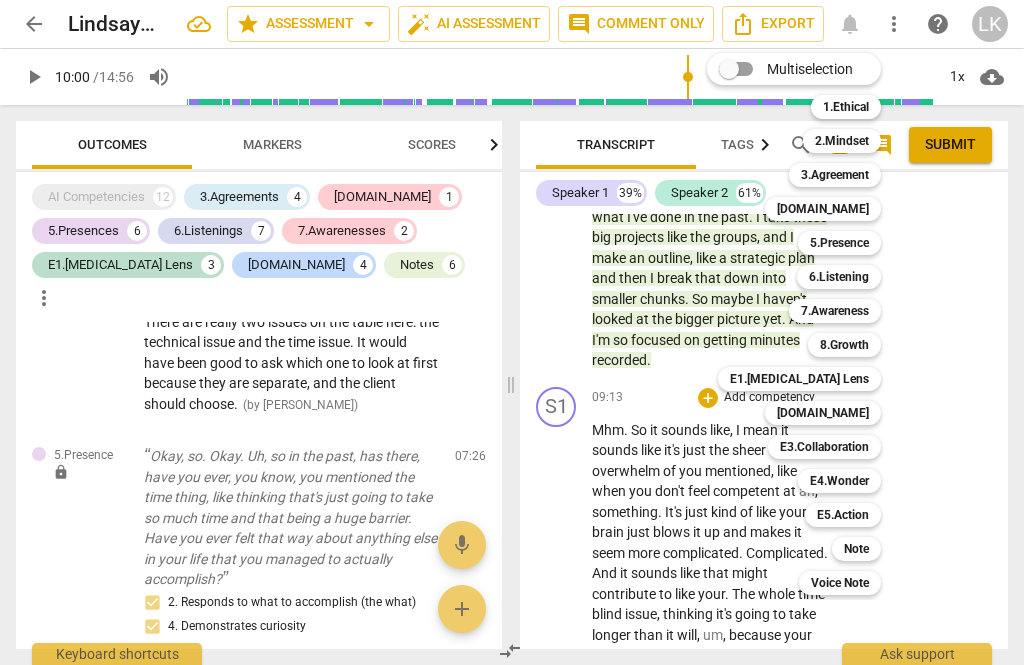click on "Note" at bounding box center (856, 549) 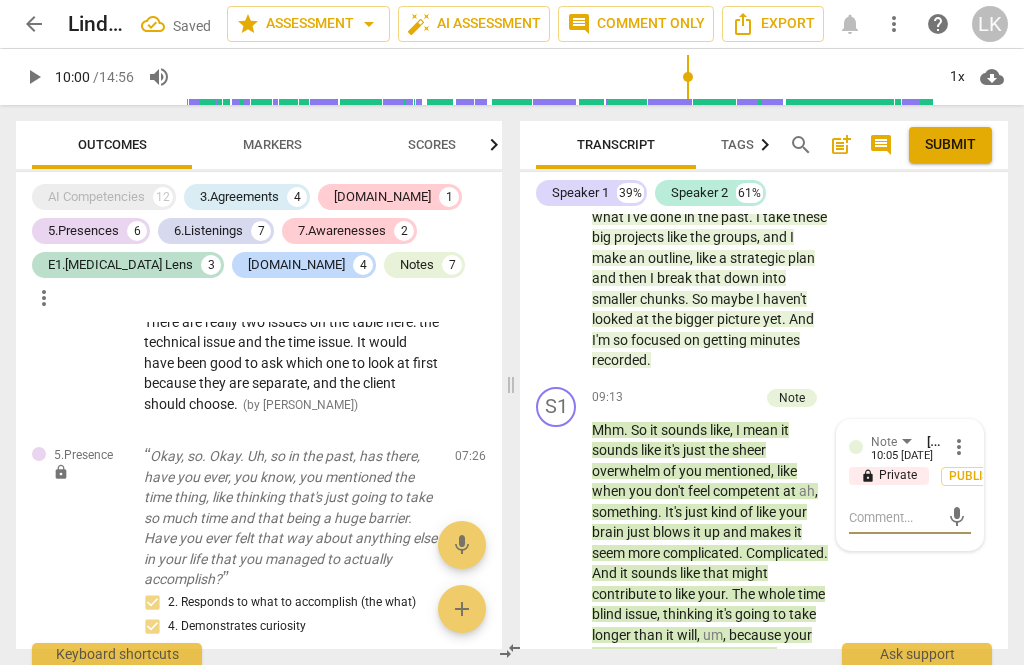 scroll, scrollTop: 6513, scrollLeft: 0, axis: vertical 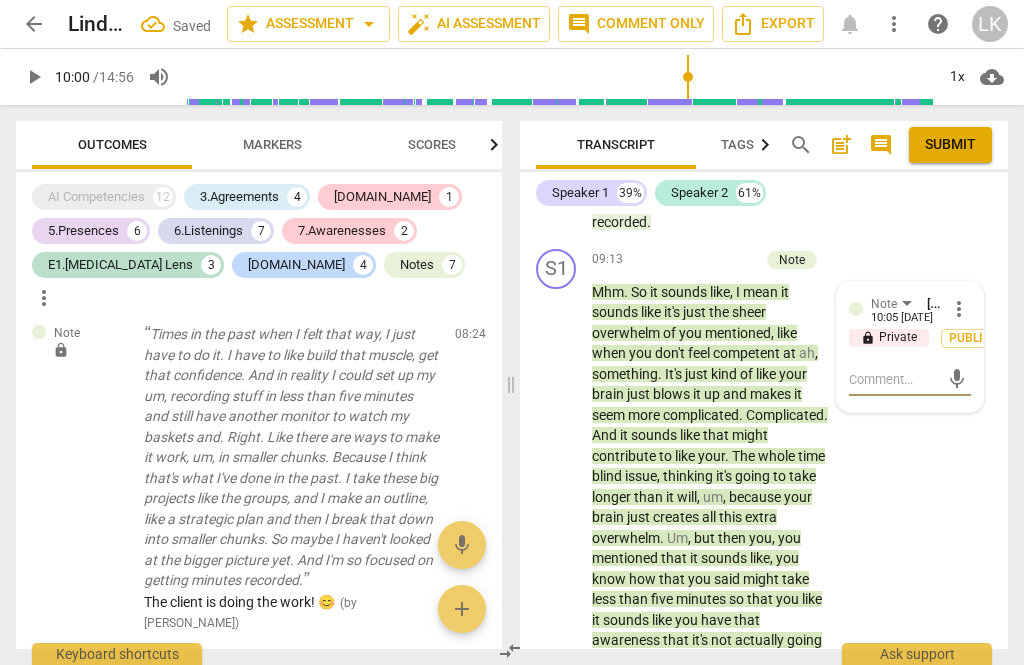 click at bounding box center (894, 379) 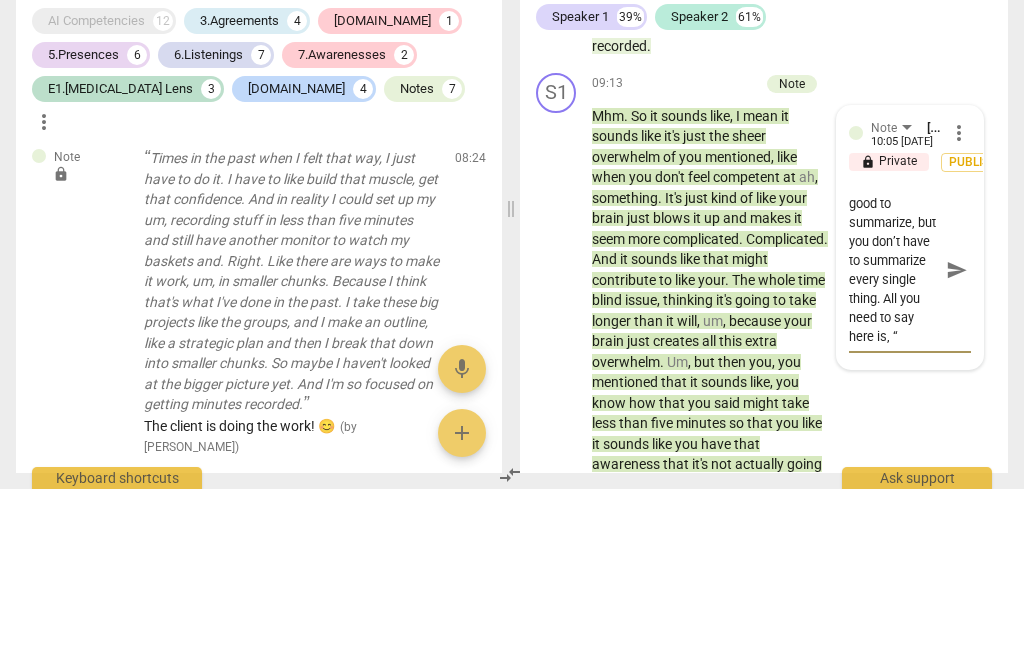 scroll, scrollTop: 133, scrollLeft: 0, axis: vertical 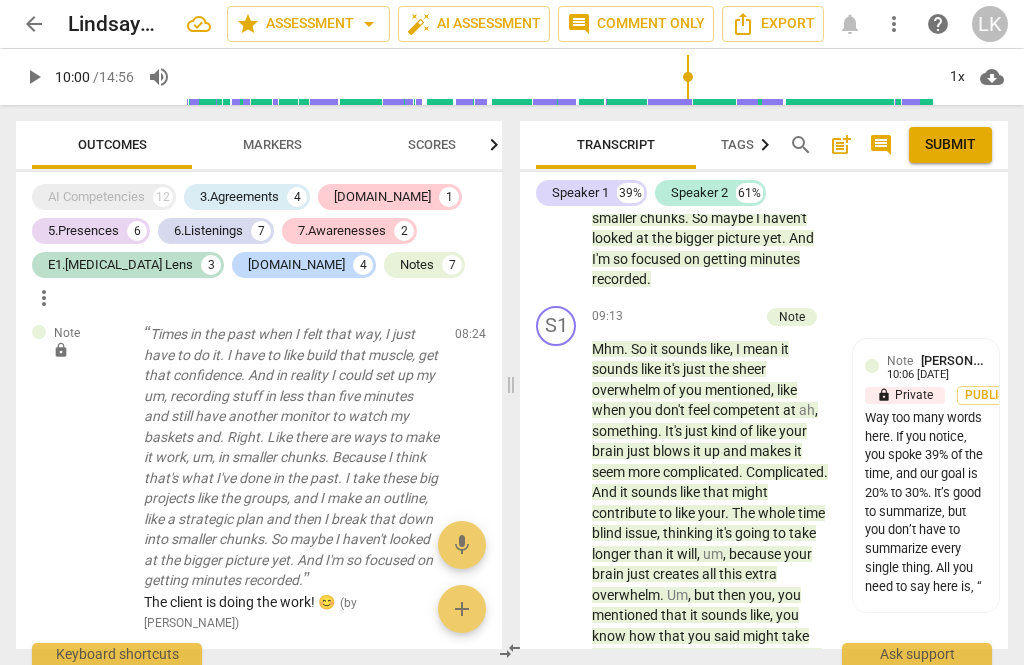 click on "Note Linda King 10:06 07-27-2025 lock Private Publish Way too many words here. If you notice, you spoke 39% of the time, and our goal is 20% to 30%. It’s good to summarize, but you don’t have to summarize every single thing. All you need to say here is, “" at bounding box center [926, 476] 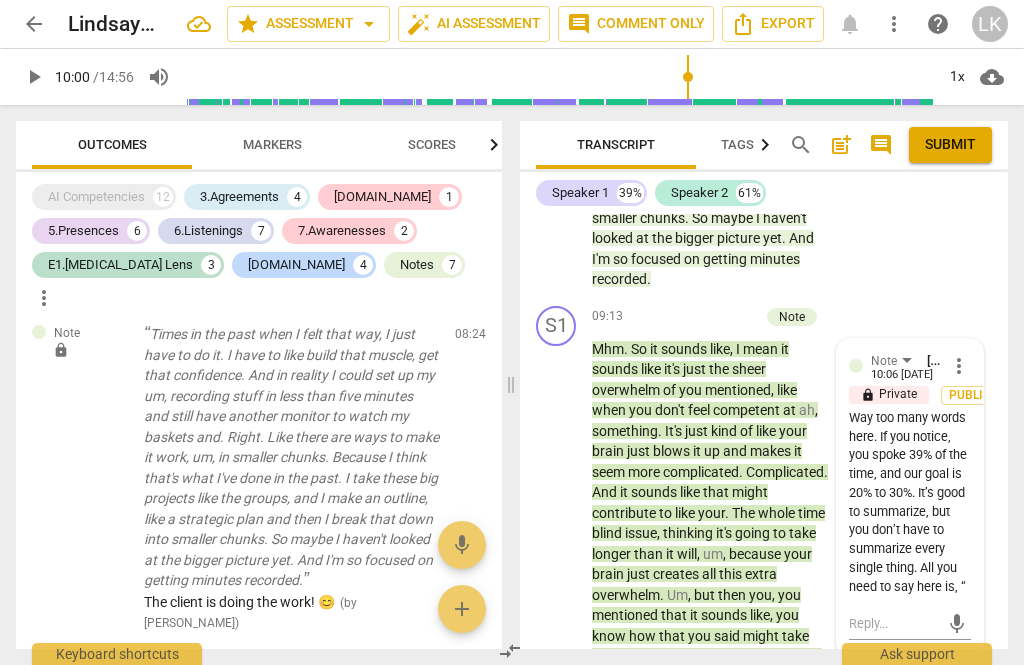 click on "more_vert" at bounding box center [959, 366] 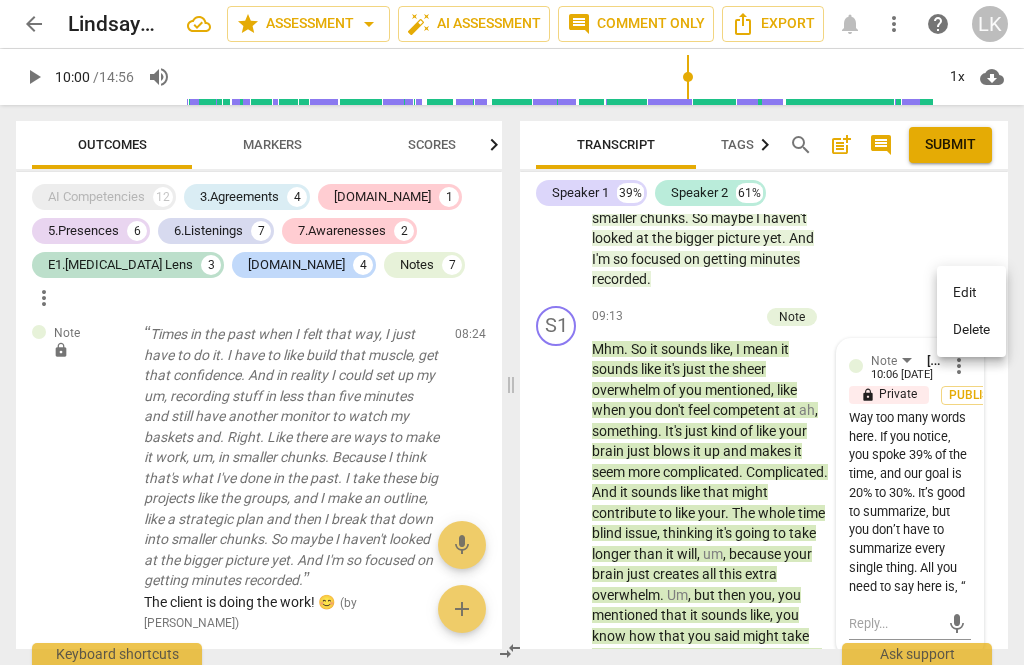 click on "Edit" at bounding box center [971, 293] 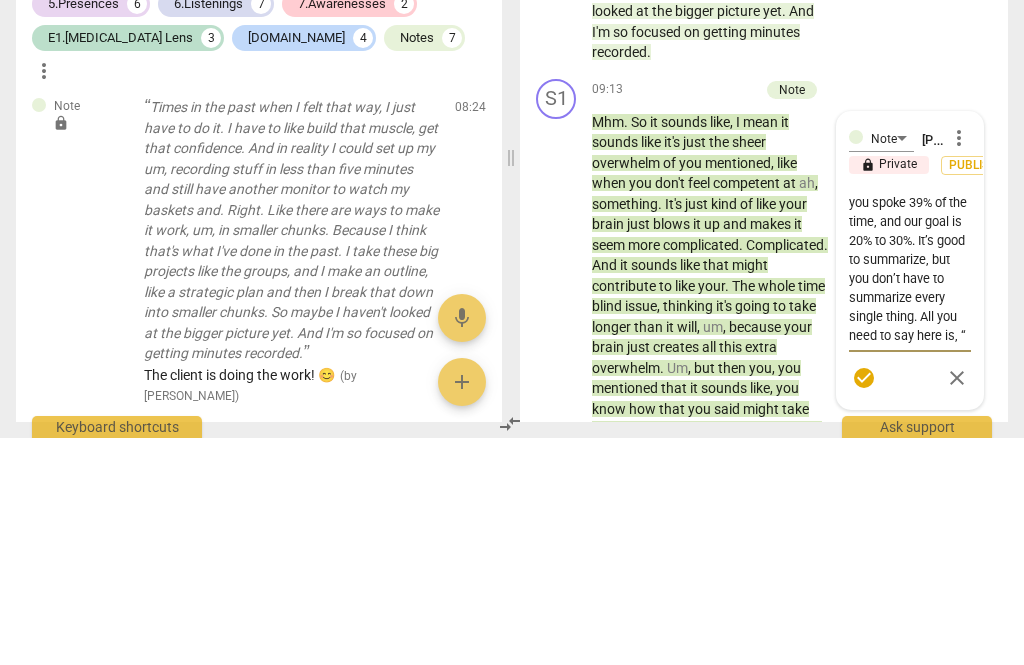 scroll, scrollTop: 57, scrollLeft: 0, axis: vertical 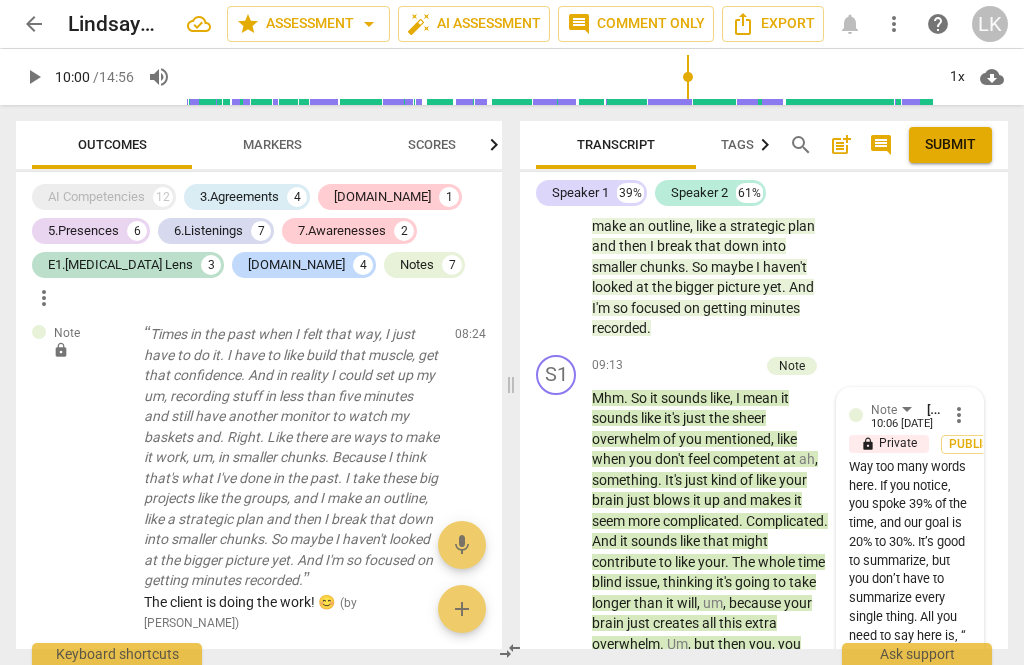 click on "more_vert" at bounding box center [959, 415] 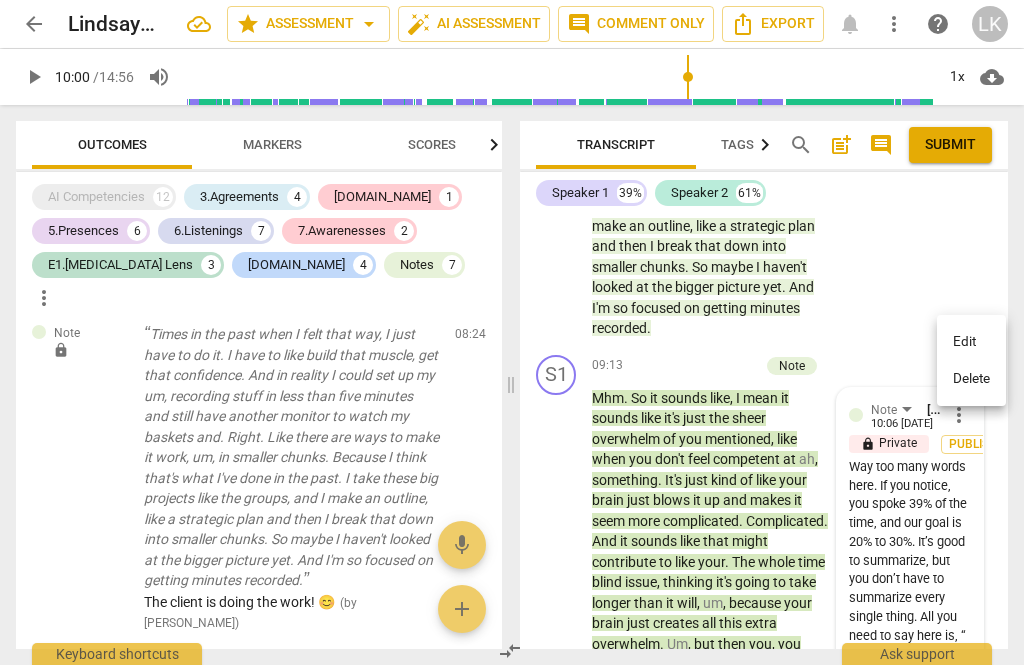 click on "Edit" at bounding box center [971, 342] 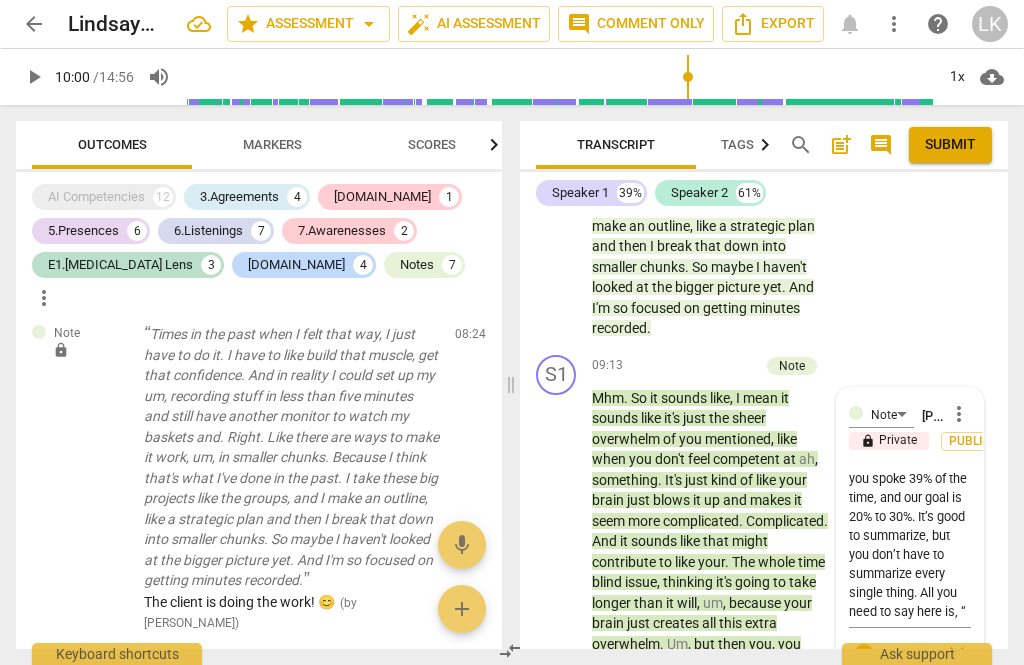 scroll, scrollTop: 57, scrollLeft: 0, axis: vertical 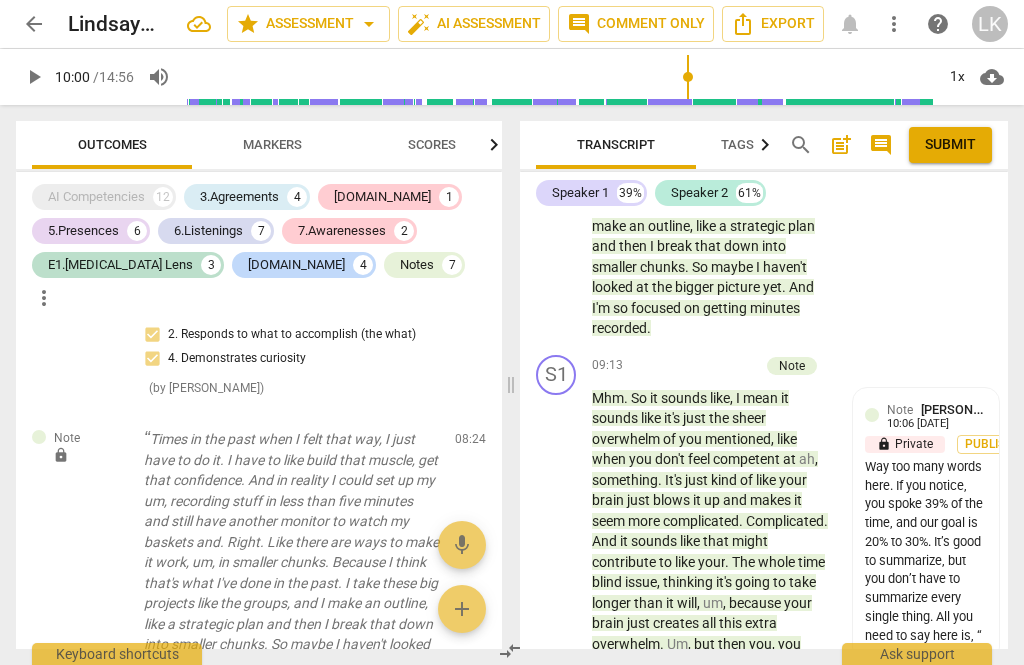 click on "edit" at bounding box center (435, 784) 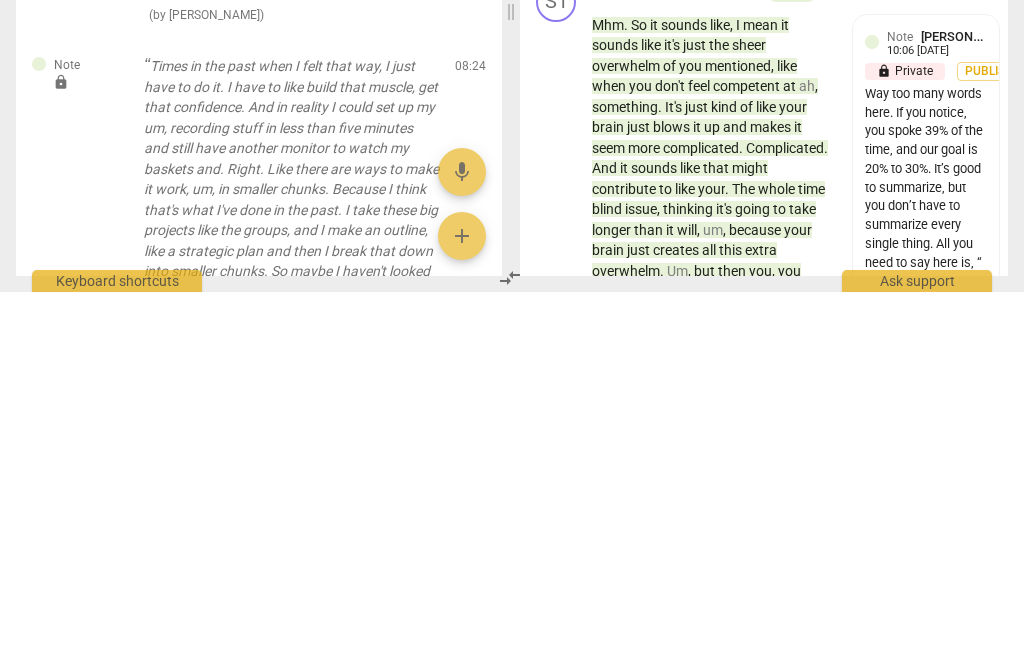 scroll, scrollTop: 7945, scrollLeft: 0, axis: vertical 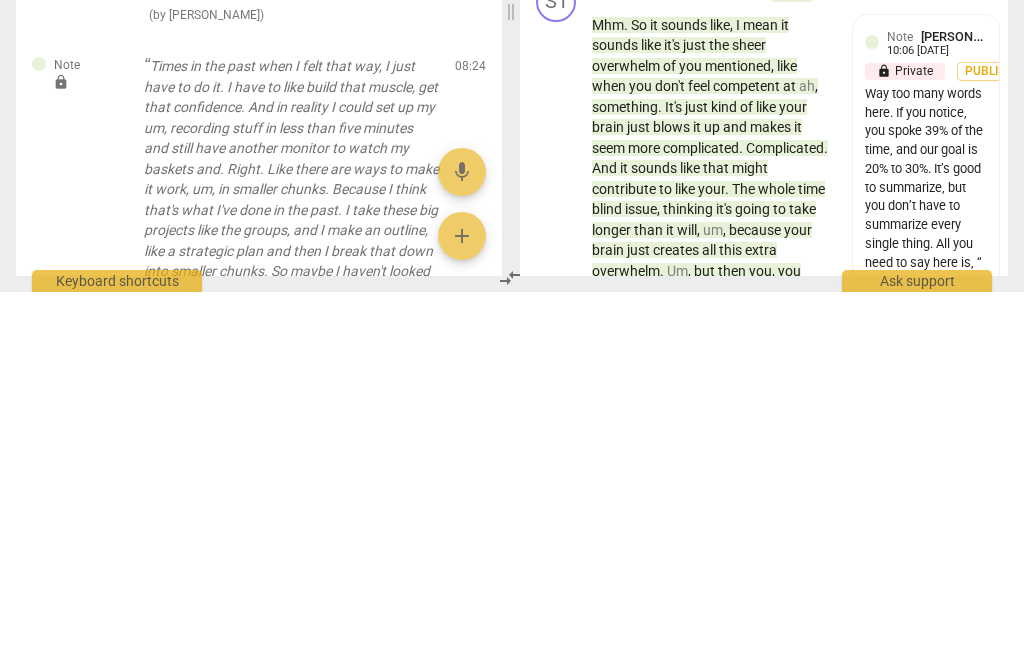 click on "check_circle close" at bounding box center [431, 821] 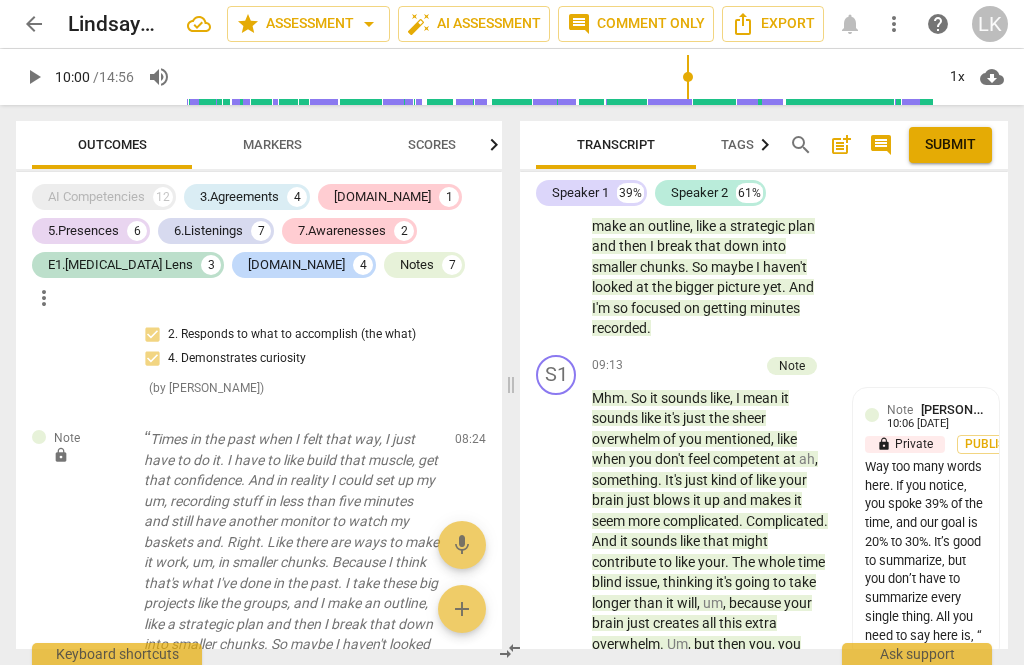 scroll, scrollTop: 7865, scrollLeft: 0, axis: vertical 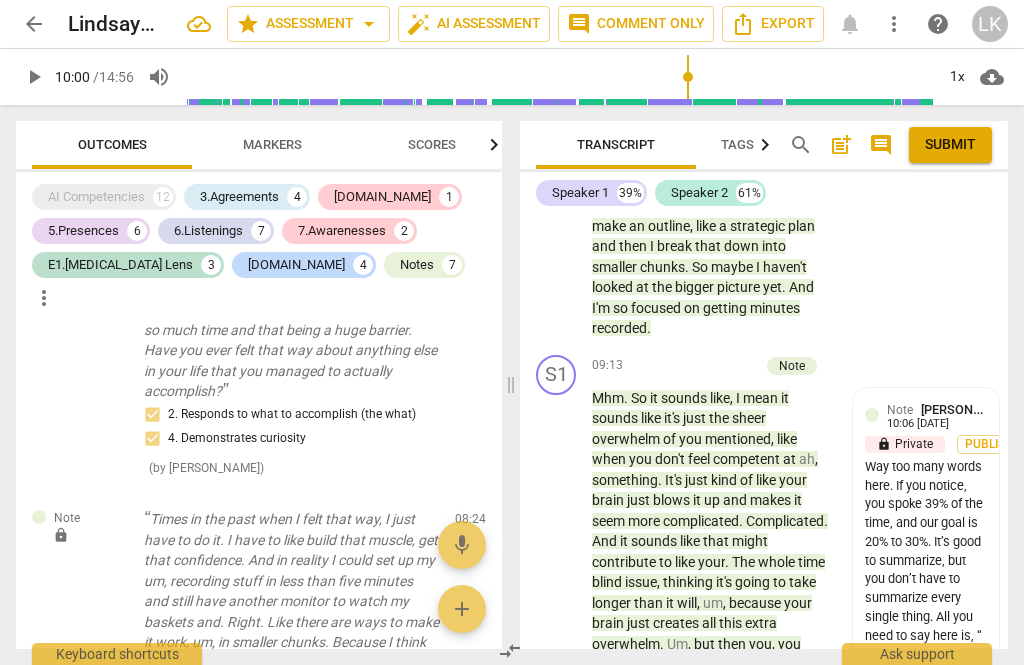 click on "Way too many words here. If you notice, you spoke 39% of the time, and our goal is 20% to 30%. It’s good to summarize, but you don’t have to summarize every single thing. All you need to say here is, “" at bounding box center (252, 888) 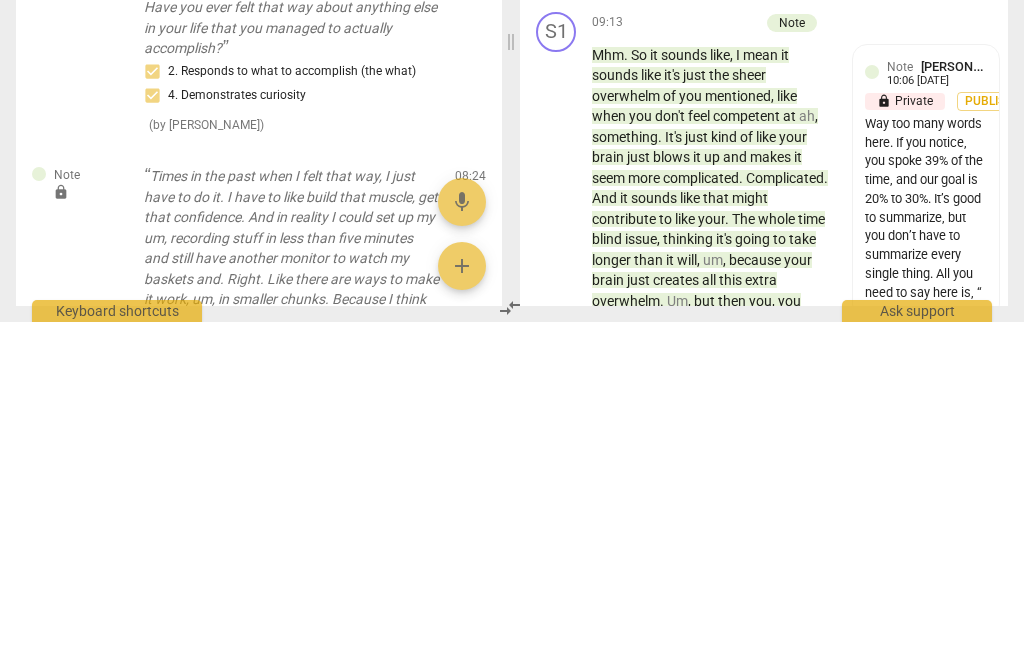 scroll, scrollTop: 112, scrollLeft: 0, axis: vertical 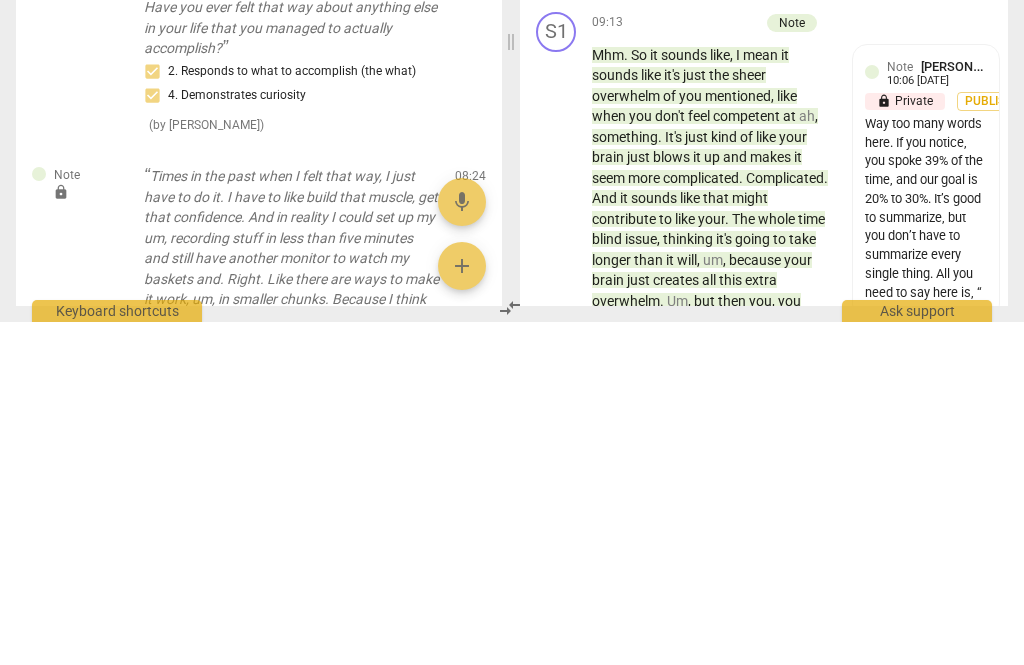 click on "Way too many words here. If you notice, you spoke 39% of the time, and our goal is 20% to 30%. It’s good to summarize, but you don’t have to summarize every single thing. All you need to say here is, “It sounds like when you break it down in this text, it’s less overwhelming. And it sounds like you know how to do that. Is that correct?”" at bounding box center (252, 888) 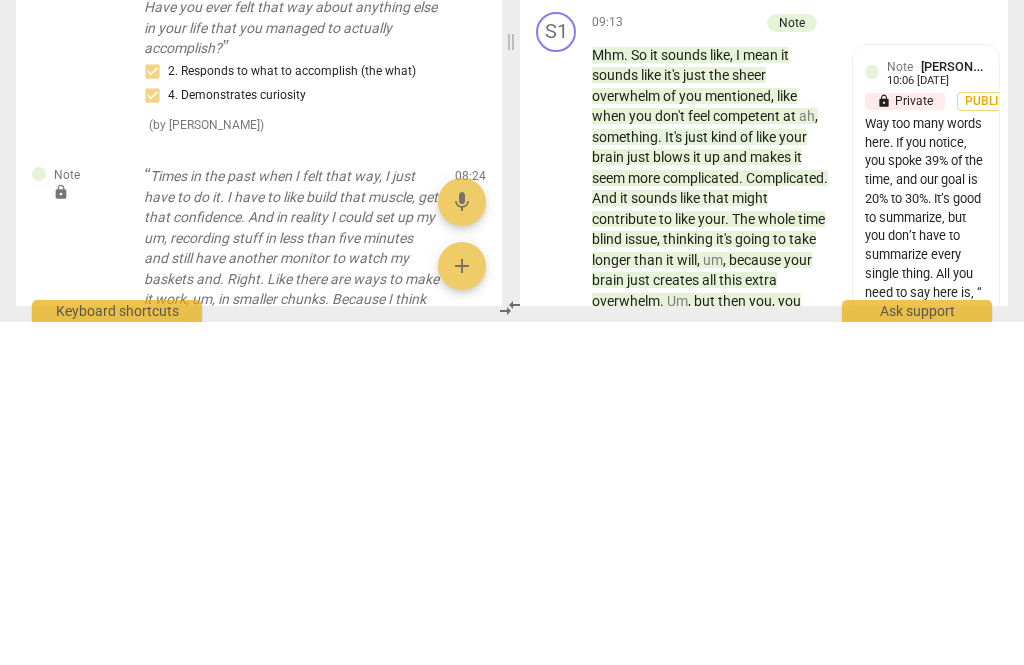 click on "Way too many words here. If you notice, you spoke 39% of the time, and our goal is 20% to 30%. It’s good to summarize, but you don’t have to summarize every single thing. All you need to say here is, “It sounds like when you break it down in this text, it’s less overwhelming. And it sounds like you know how to do that. Is that correct?”" at bounding box center (252, 888) 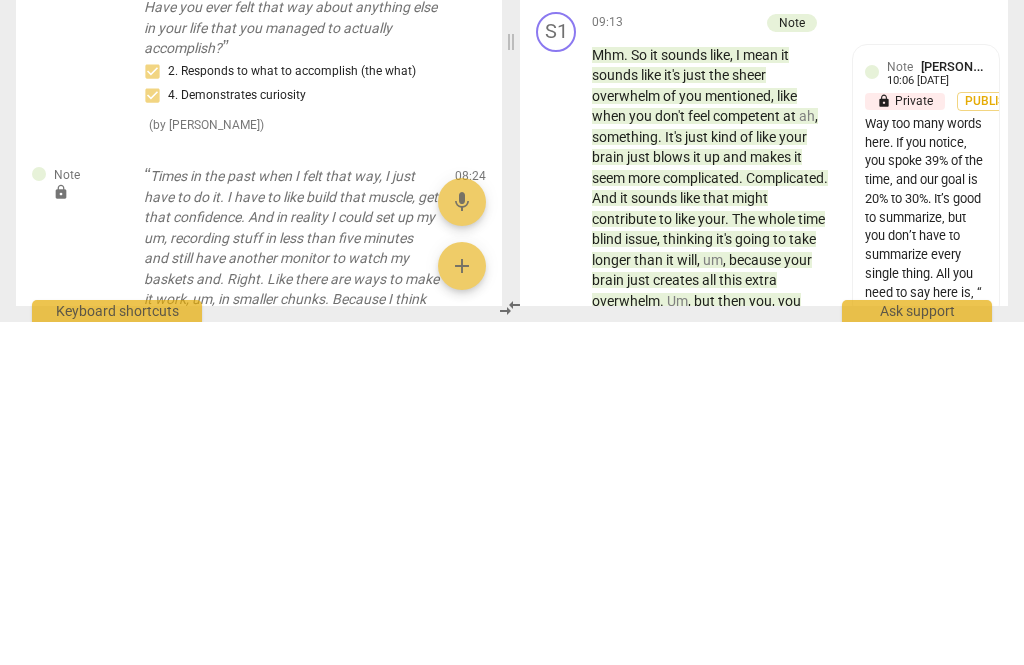 scroll, scrollTop: 114, scrollLeft: 0, axis: vertical 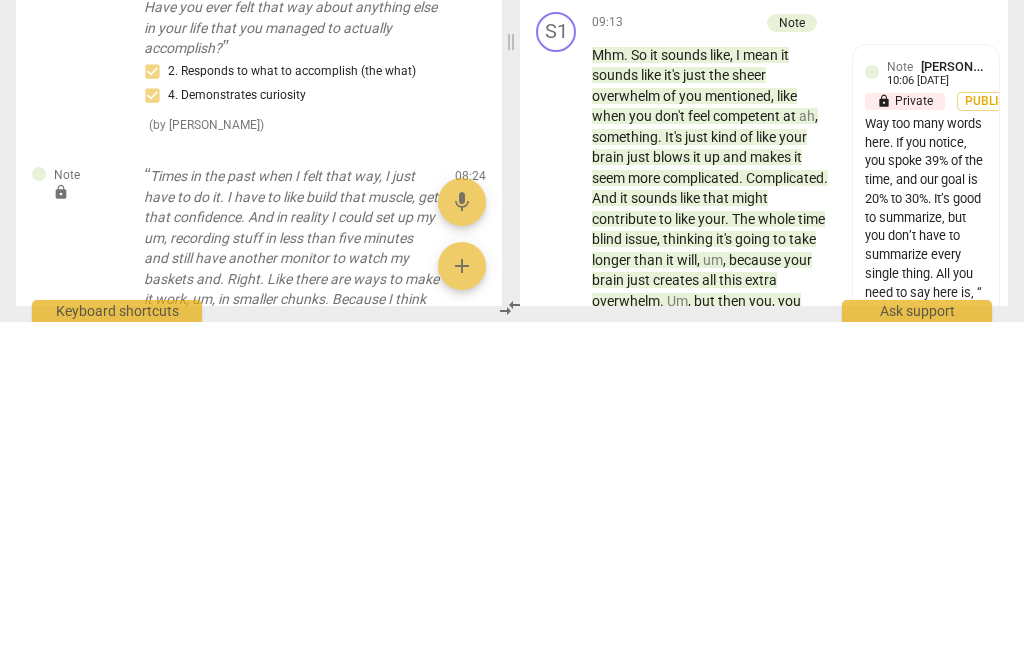 click on "check_circle" at bounding box center (439, 901) 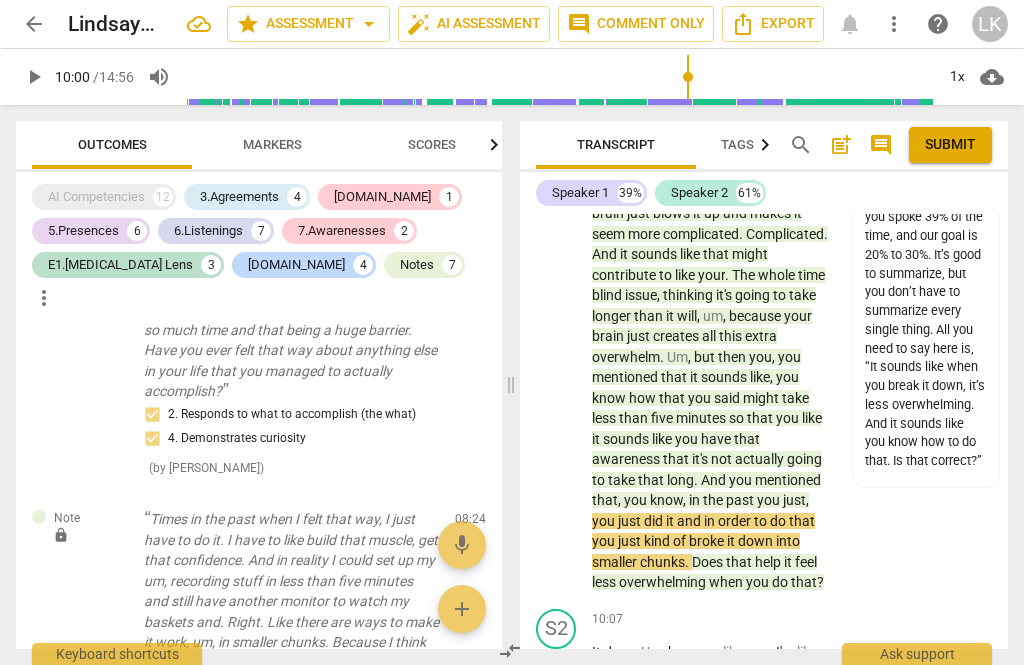 scroll, scrollTop: 6695, scrollLeft: 0, axis: vertical 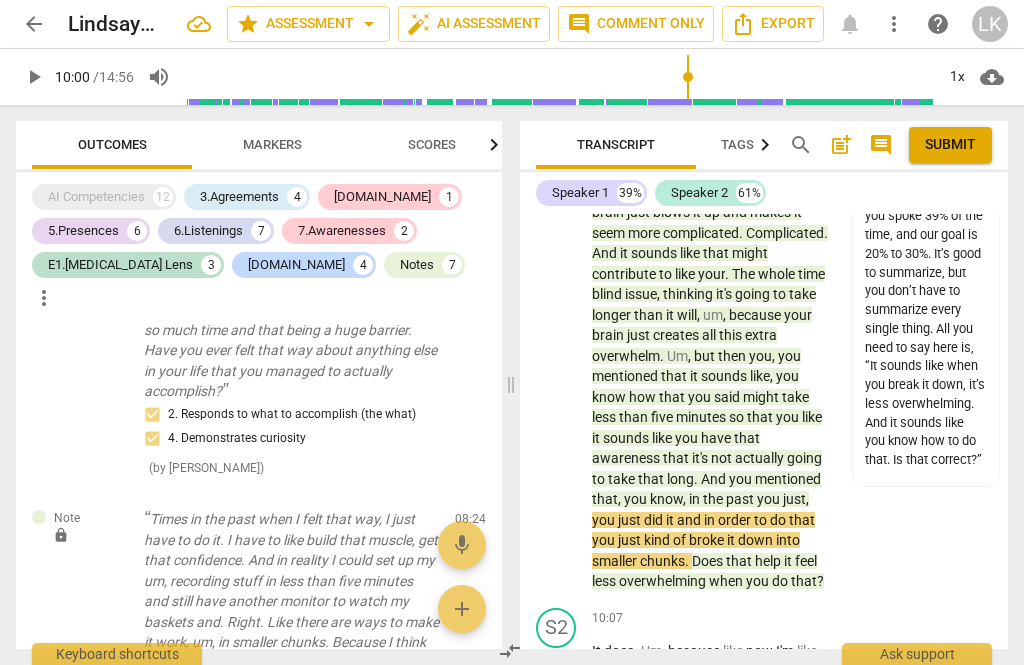 click on "play_arrow" at bounding box center [557, 346] 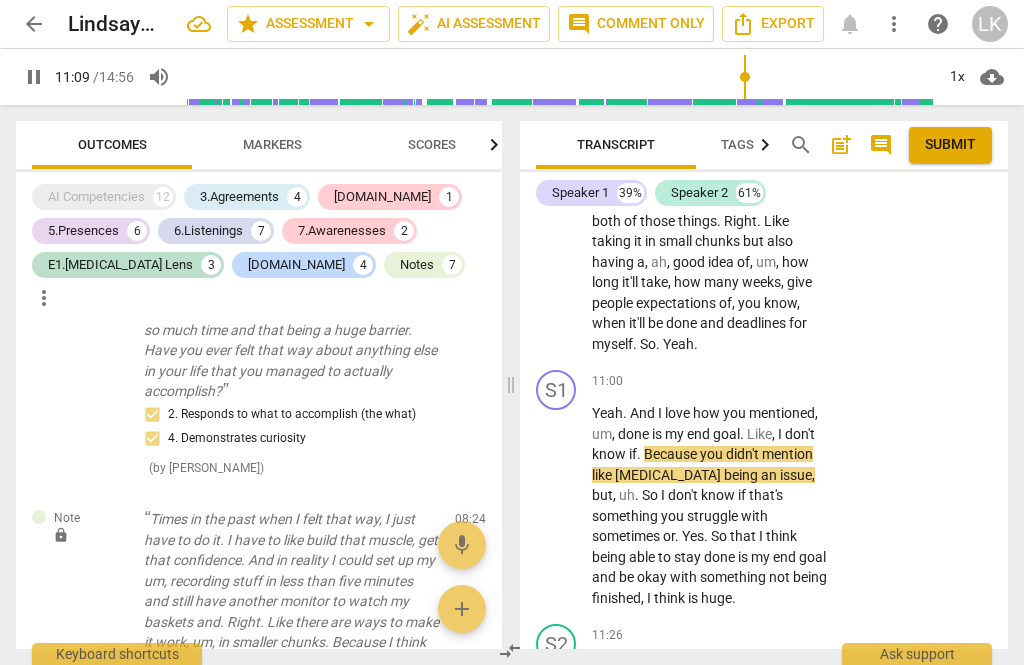 scroll, scrollTop: 7295, scrollLeft: 0, axis: vertical 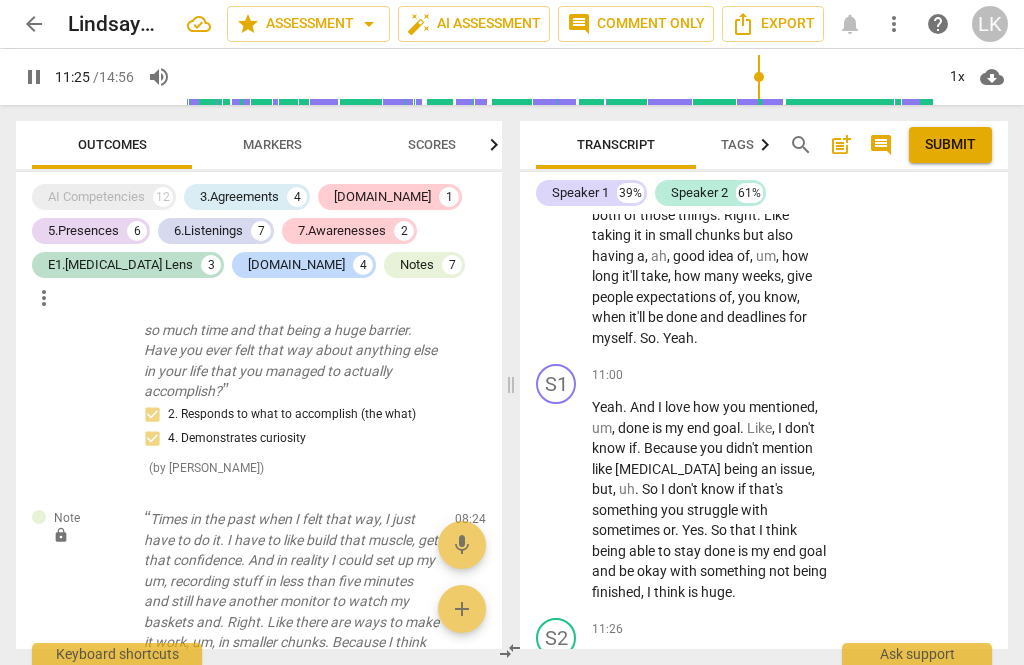 click on "pause" at bounding box center (557, 500) 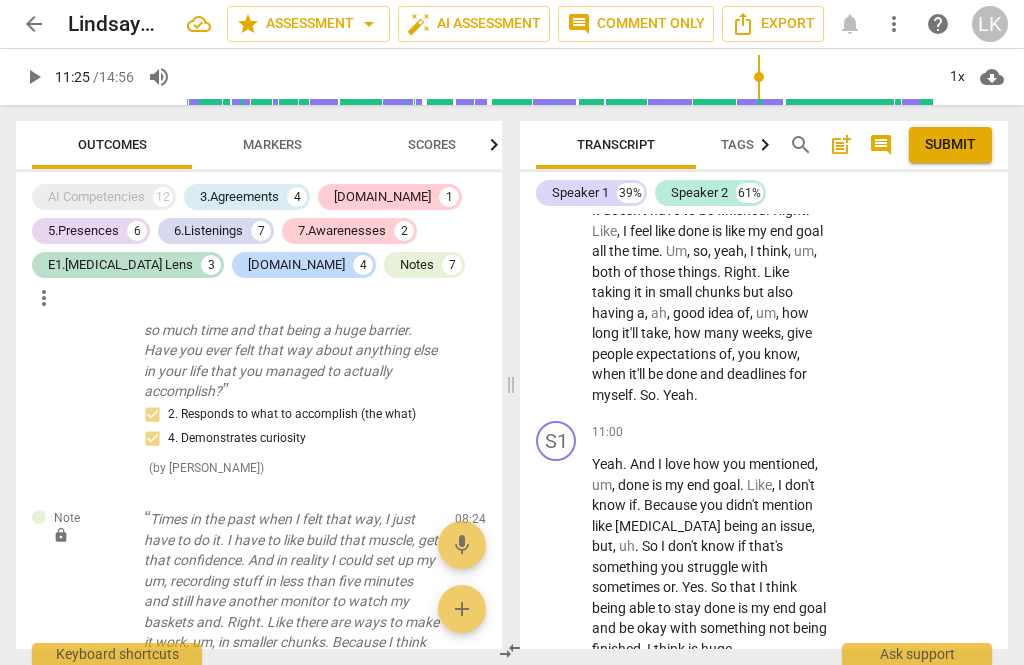 scroll, scrollTop: 7238, scrollLeft: 0, axis: vertical 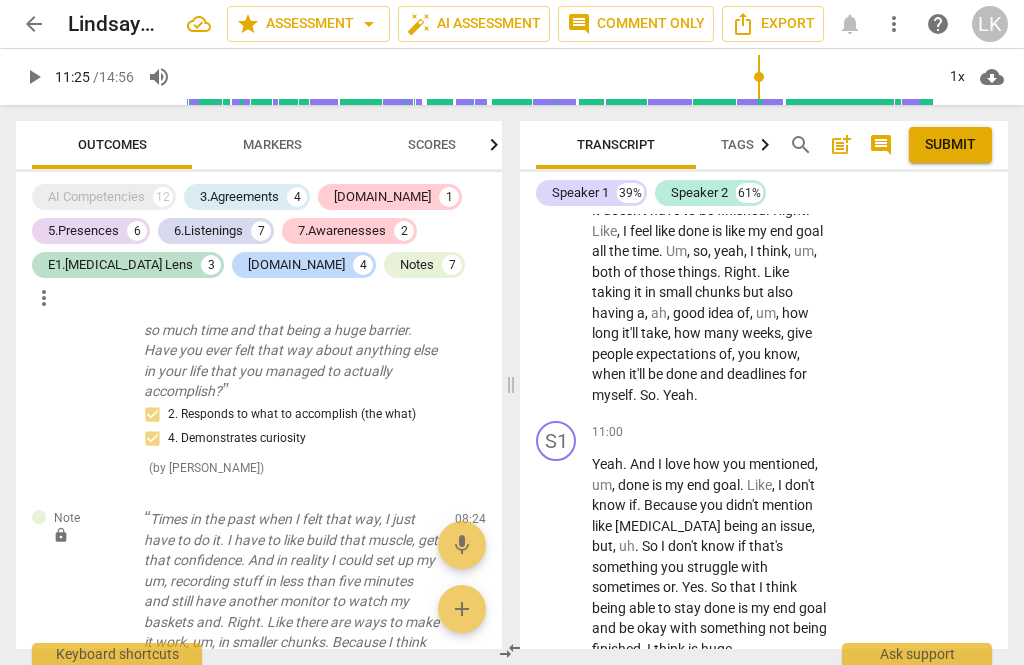 click on "+" at bounding box center (708, 432) 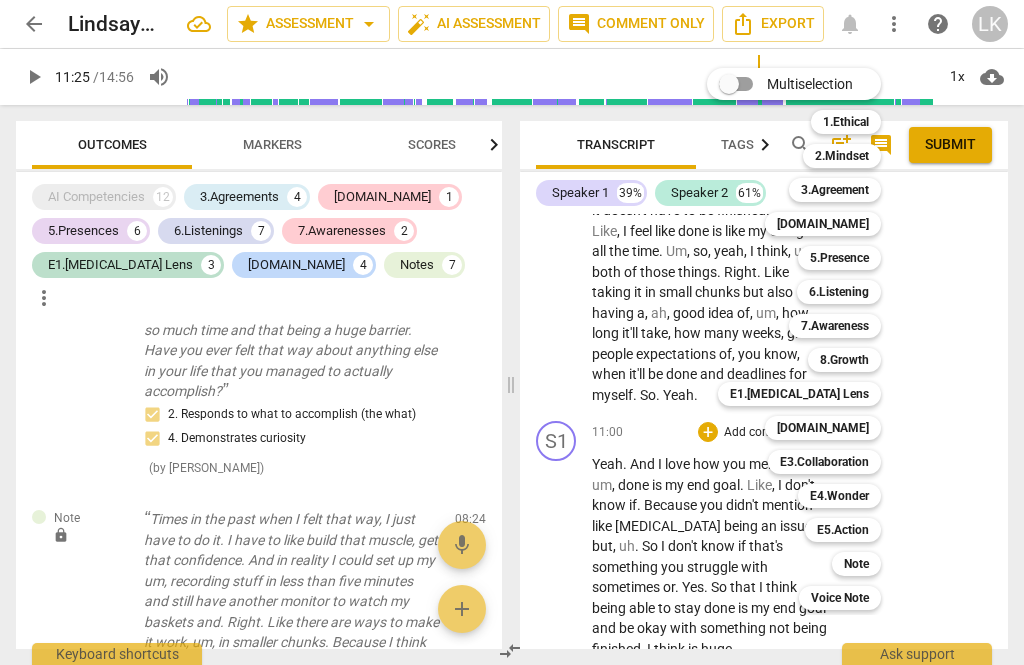 click on "6.Listening" at bounding box center [839, 292] 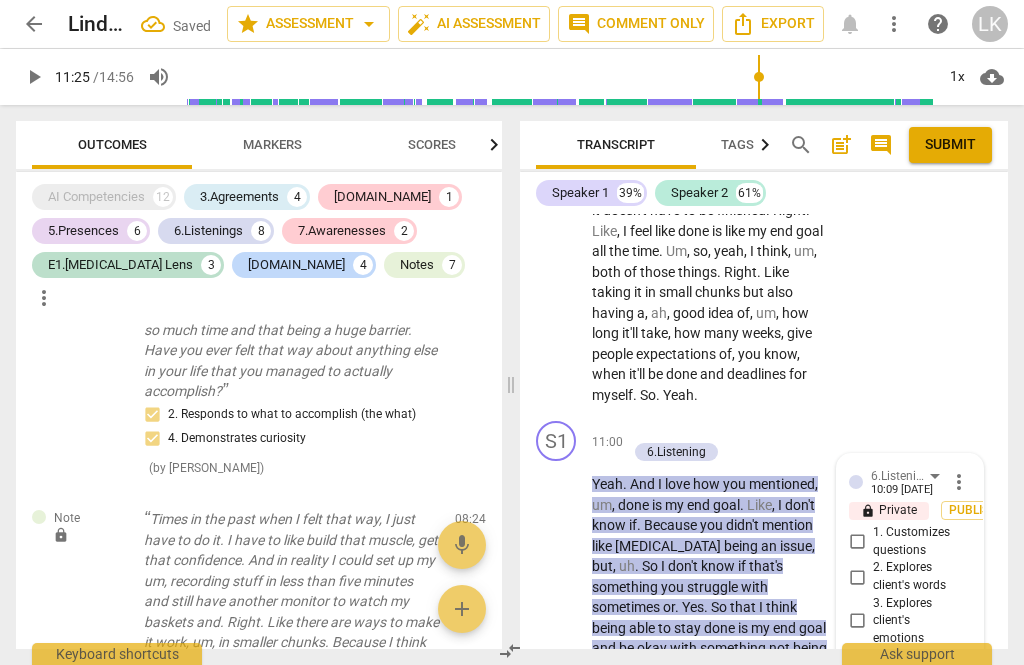 scroll, scrollTop: 8516, scrollLeft: 0, axis: vertical 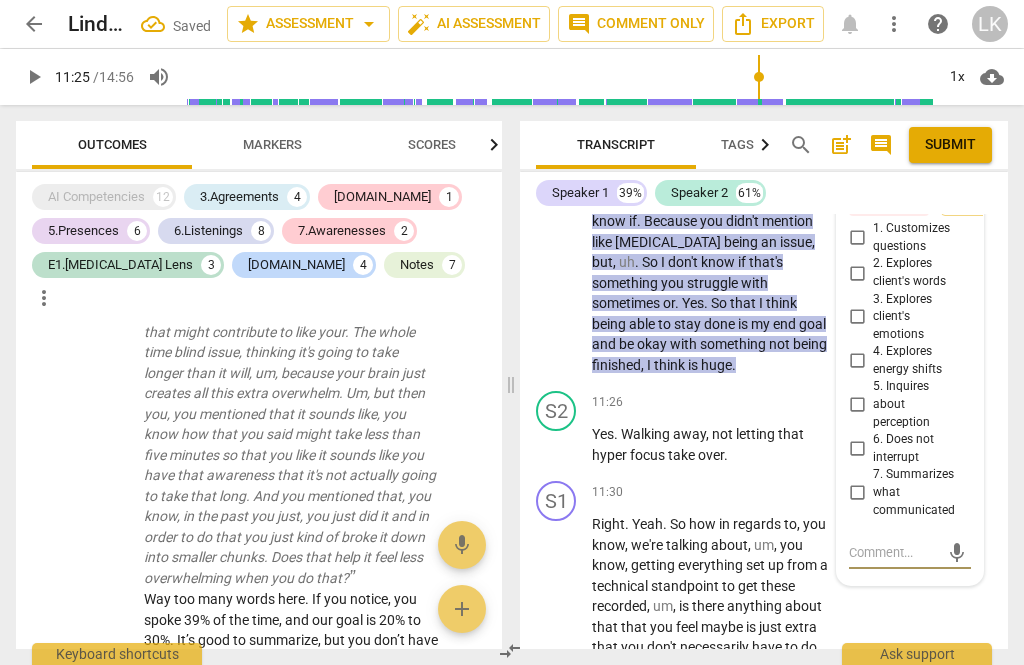 click on "7. Summarizes what communicated" at bounding box center (857, 493) 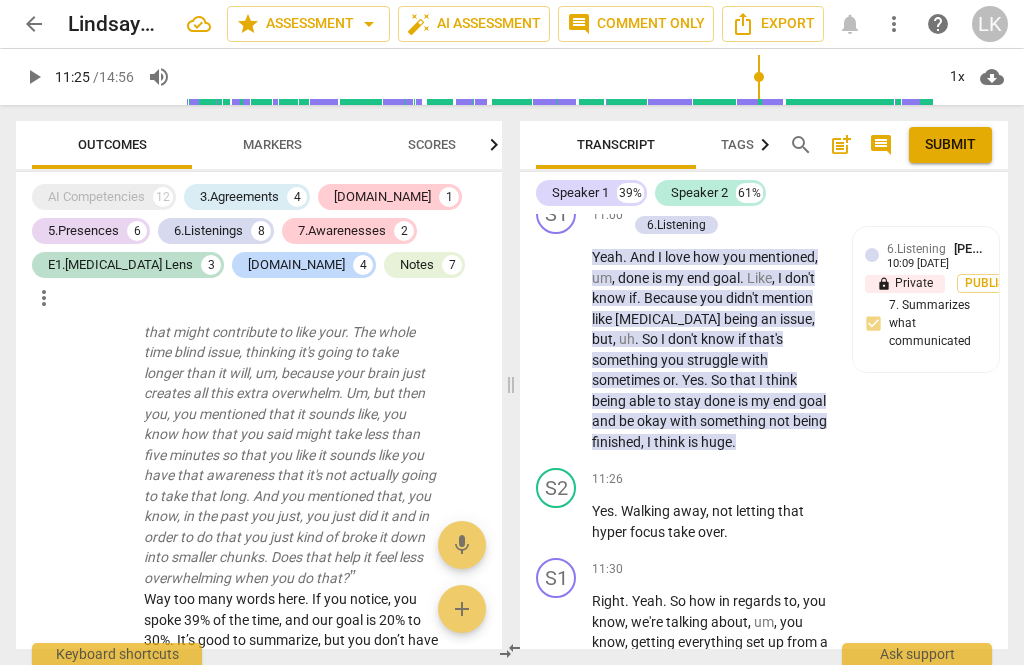 scroll, scrollTop: 7305, scrollLeft: 0, axis: vertical 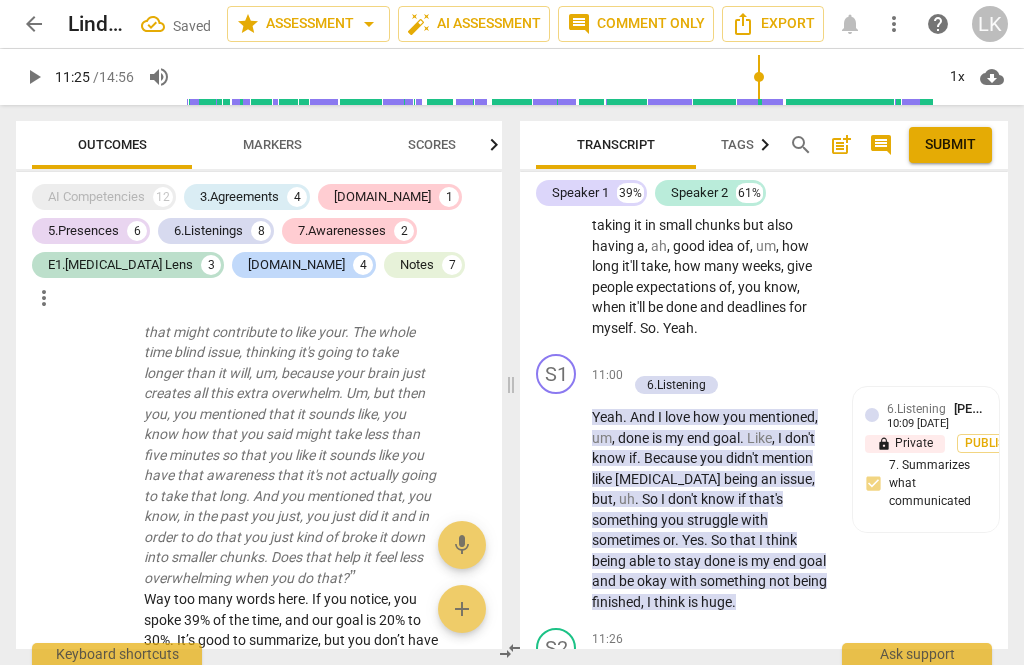 click on "+ Add competency 6.Listening" at bounding box center [722, 375] 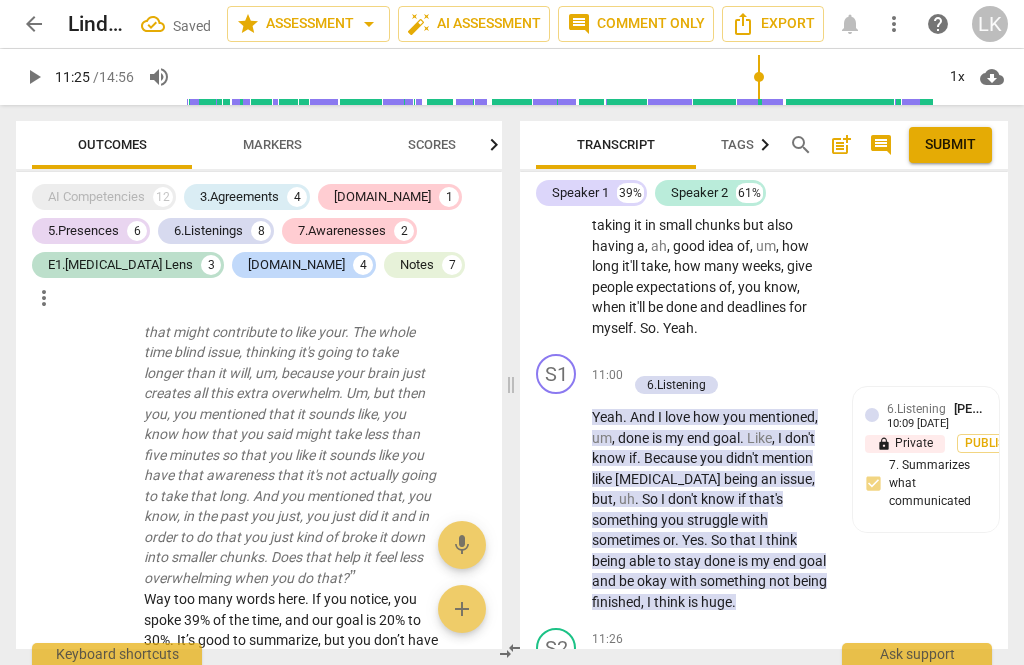 click on "+" at bounding box center [637, 364] 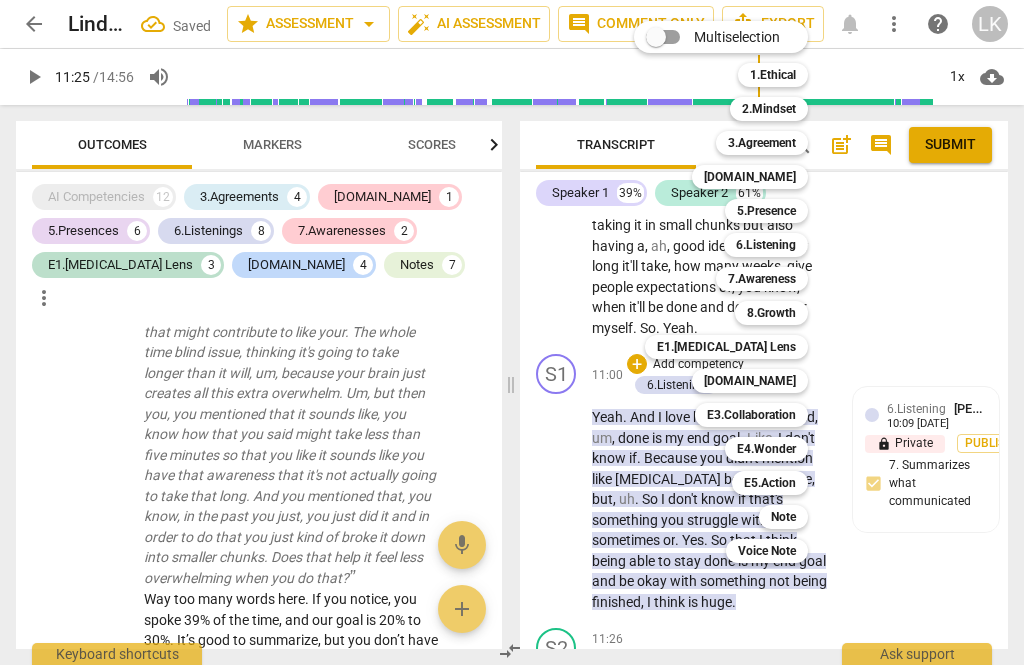 click on "Note" at bounding box center [783, 517] 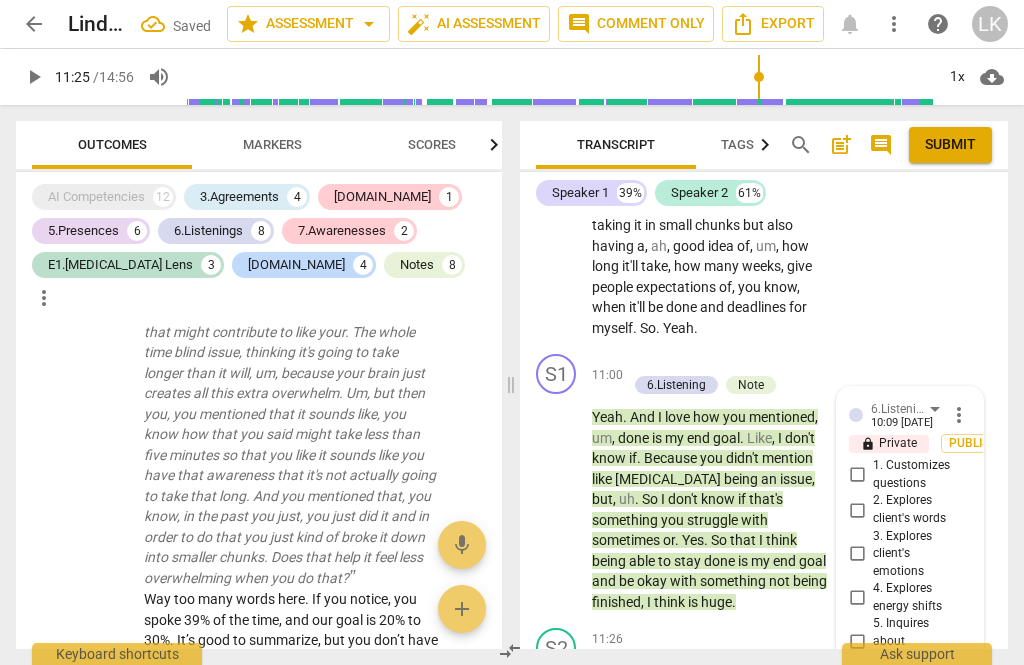 scroll, scrollTop: 7542, scrollLeft: 0, axis: vertical 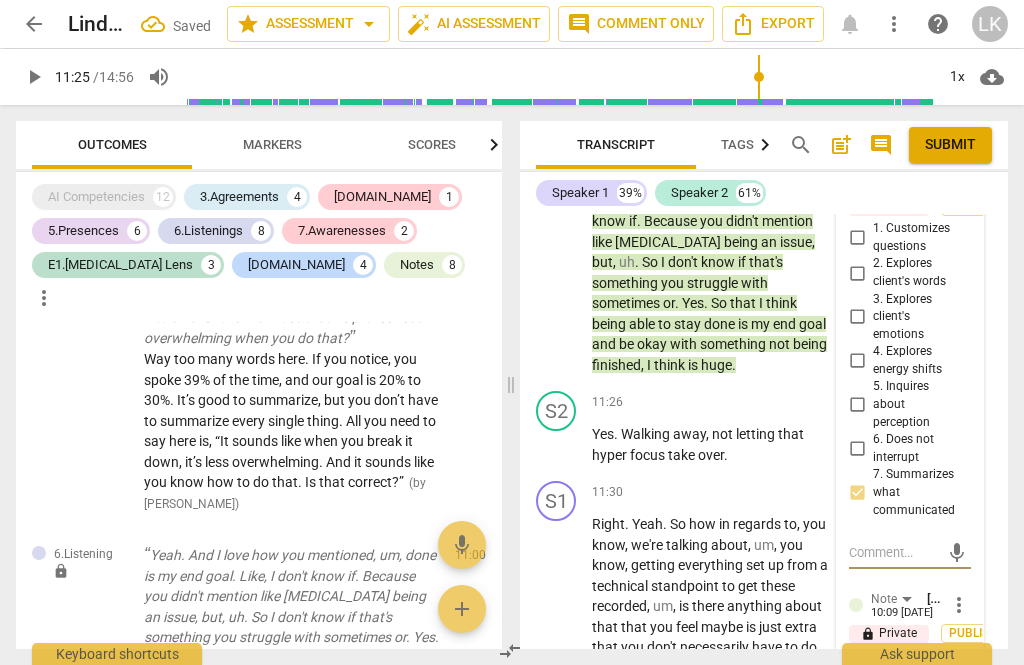 click at bounding box center [894, 674] 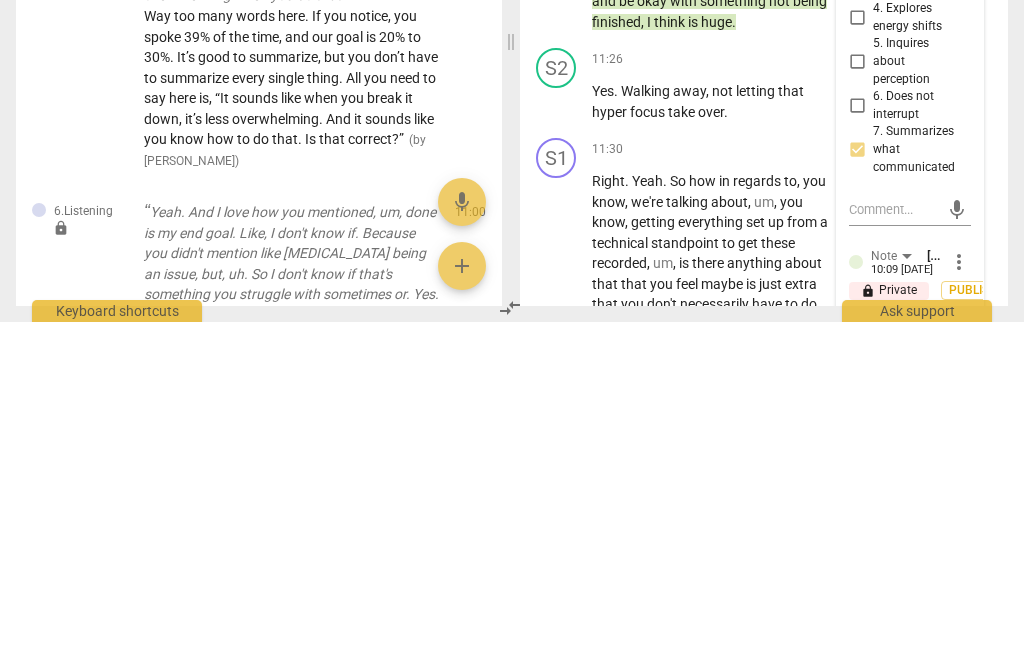 scroll, scrollTop: 18, scrollLeft: 0, axis: vertical 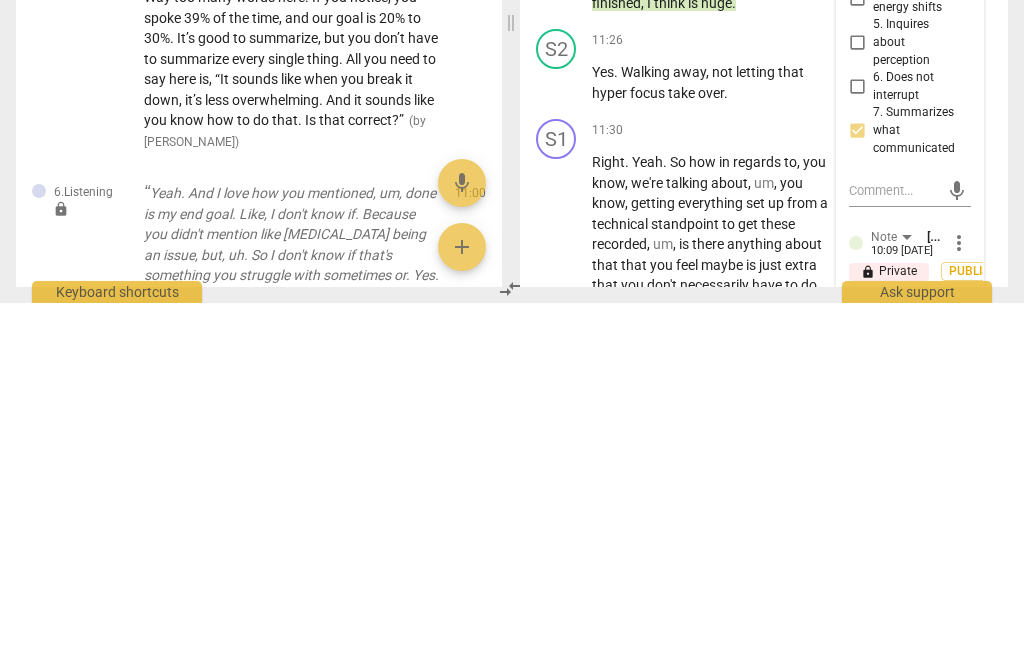 click on "Better: “ you said that Dan is your end goal. What does Dan look like?“" at bounding box center (894, 703) 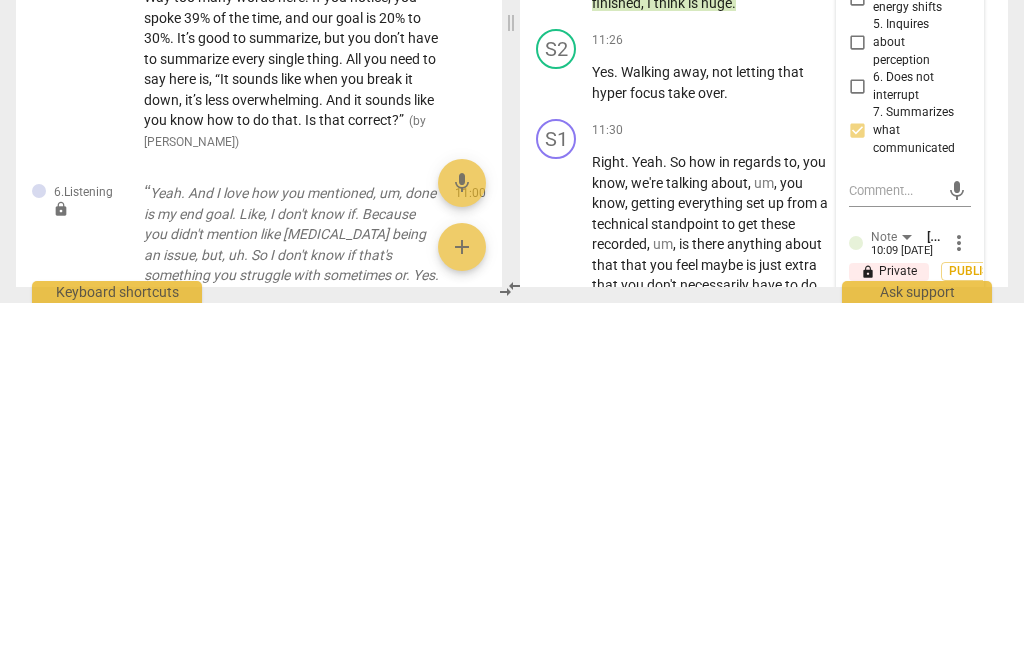 scroll, scrollTop: 5, scrollLeft: 0, axis: vertical 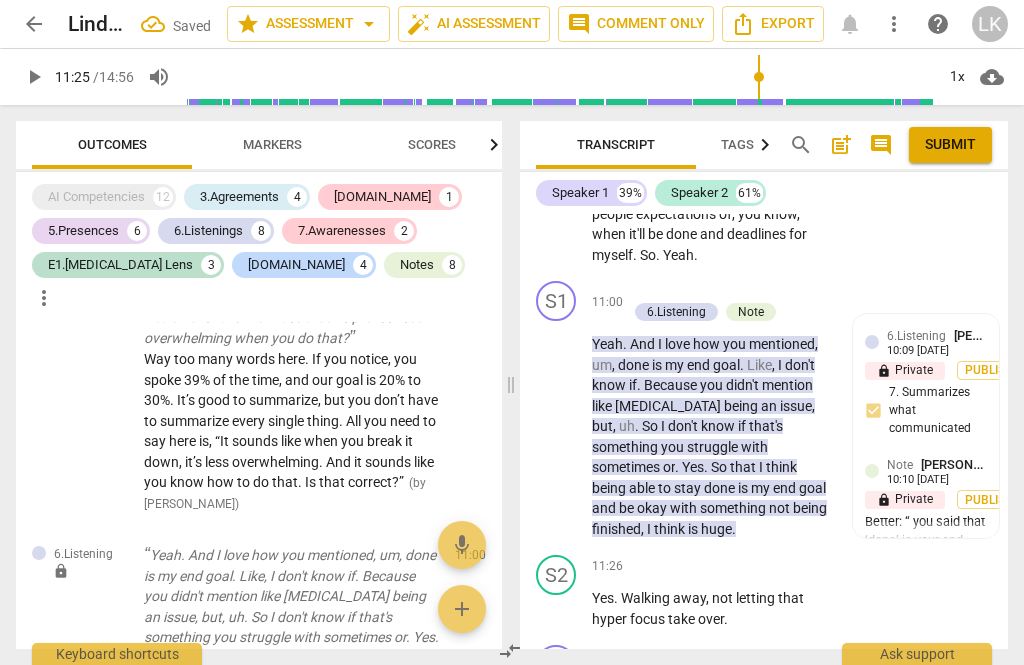 click on "play_arrow" at bounding box center [557, 609] 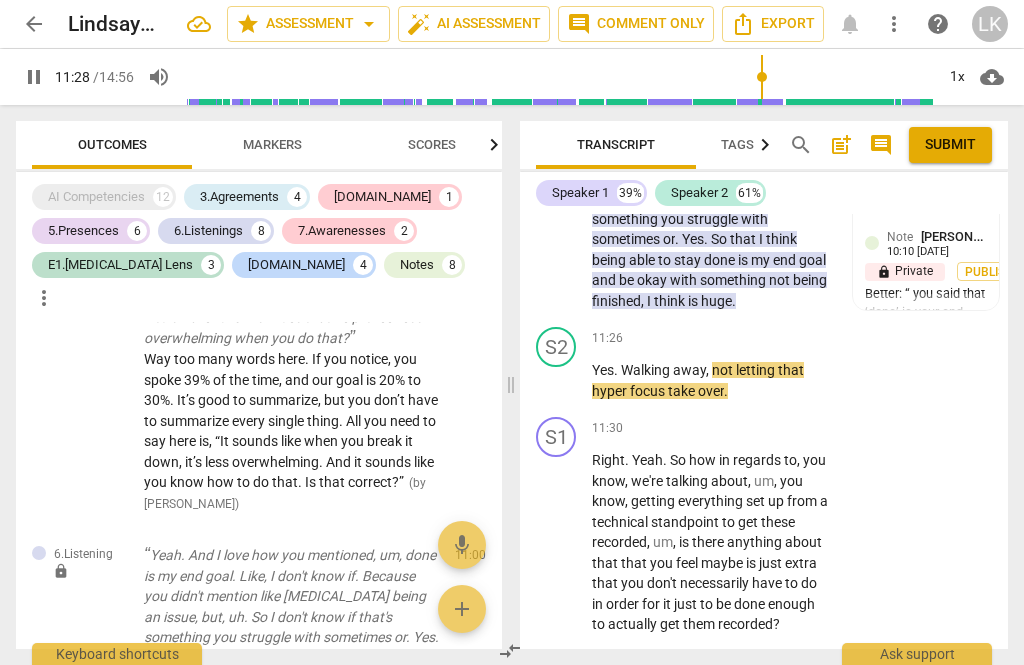 scroll, scrollTop: 7622, scrollLeft: 0, axis: vertical 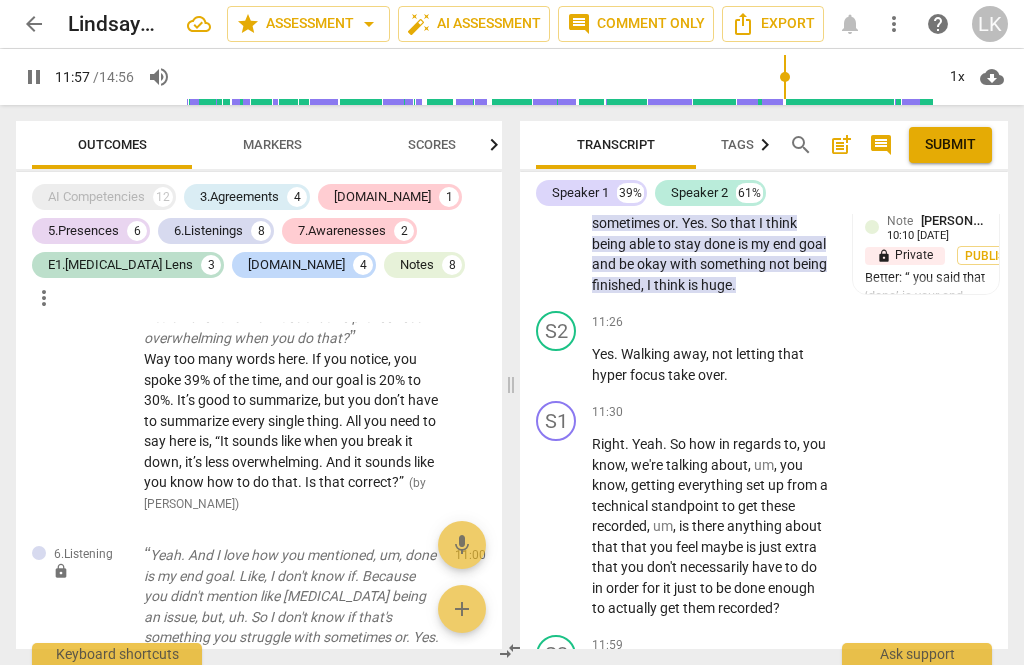 click on "pause" at bounding box center [557, 527] 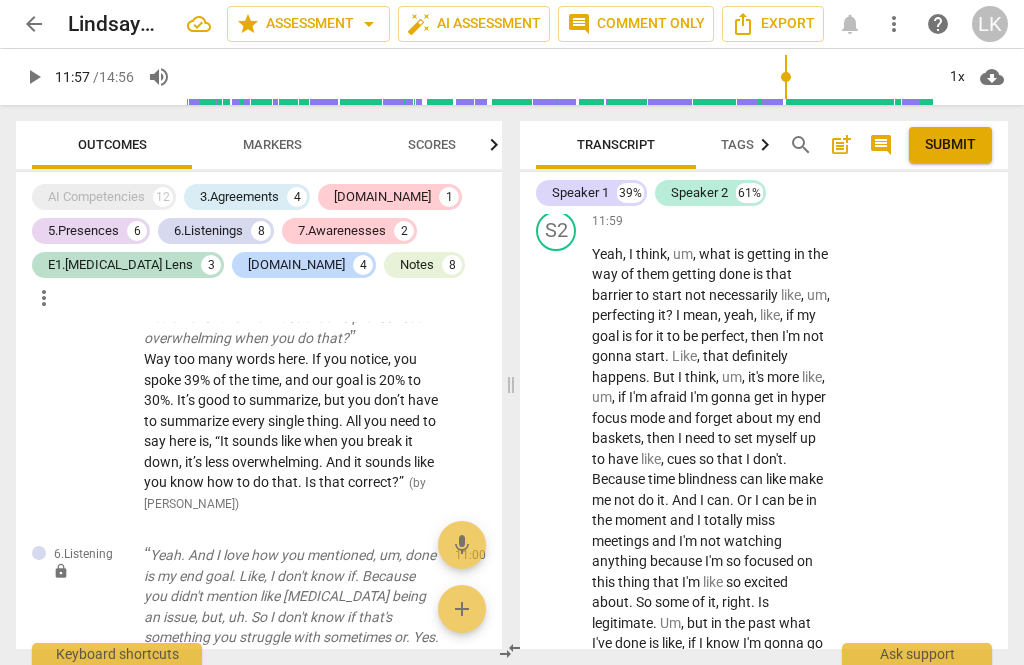 scroll, scrollTop: 8043, scrollLeft: 0, axis: vertical 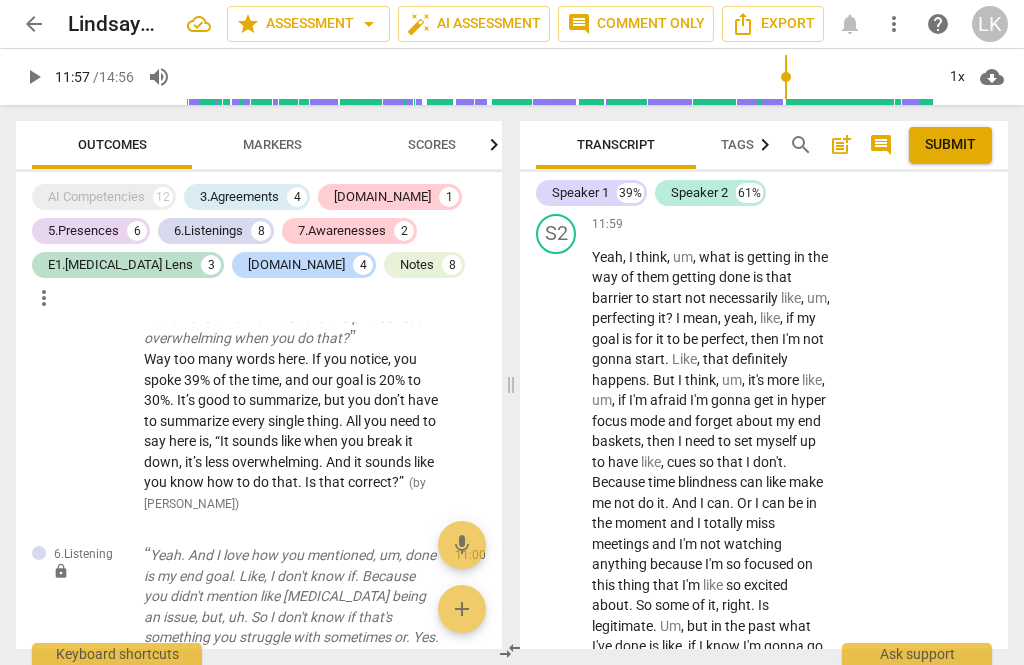 click on "play_arrow" at bounding box center [557, 698] 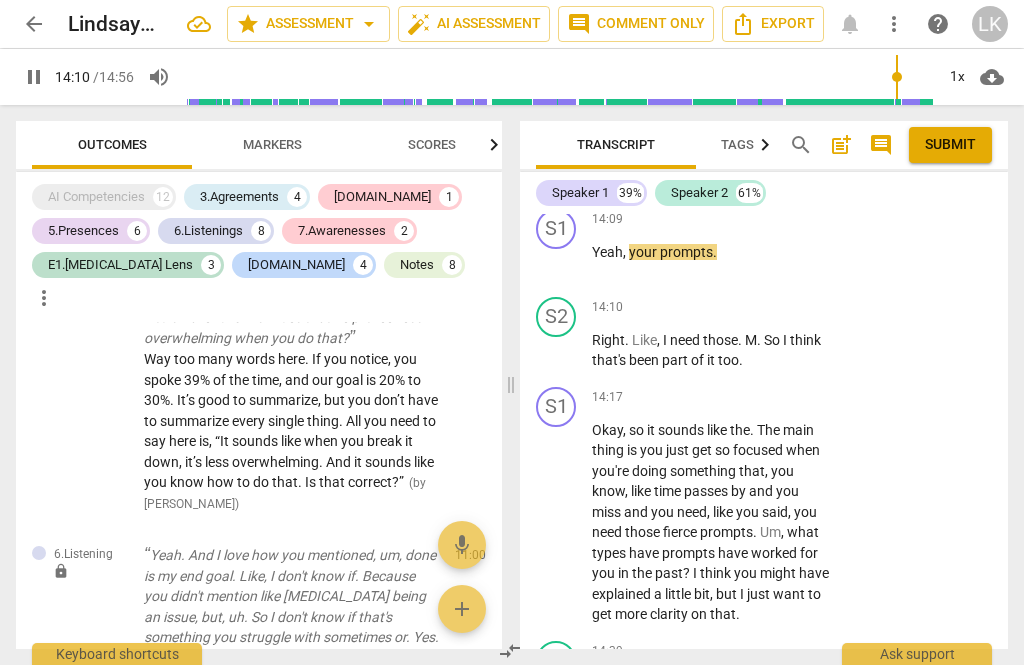 scroll, scrollTop: 8980, scrollLeft: 0, axis: vertical 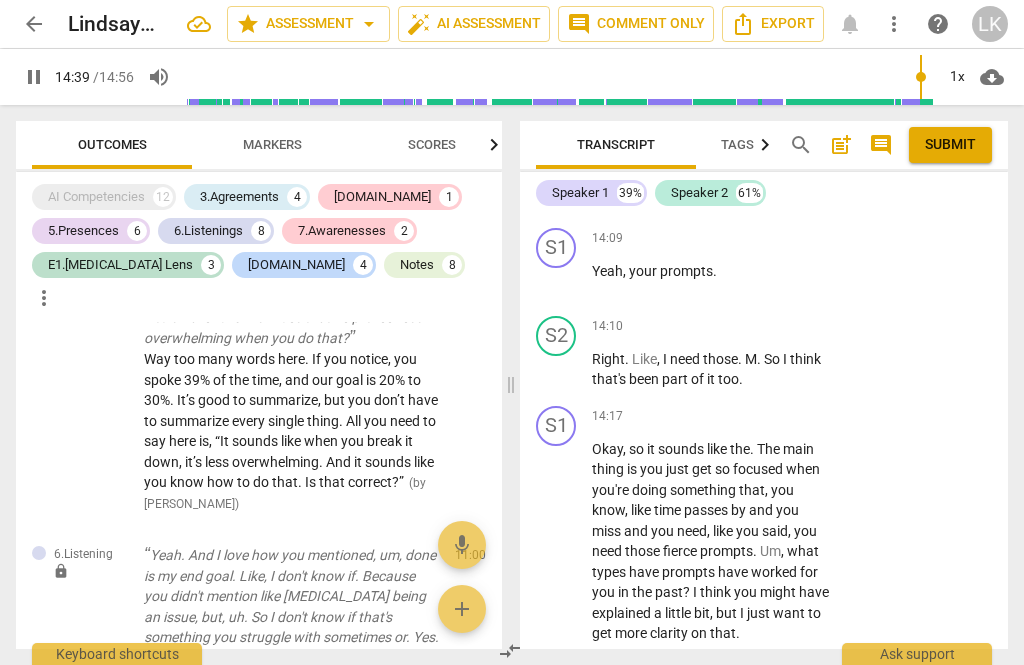 click on "pause" at bounding box center (557, 542) 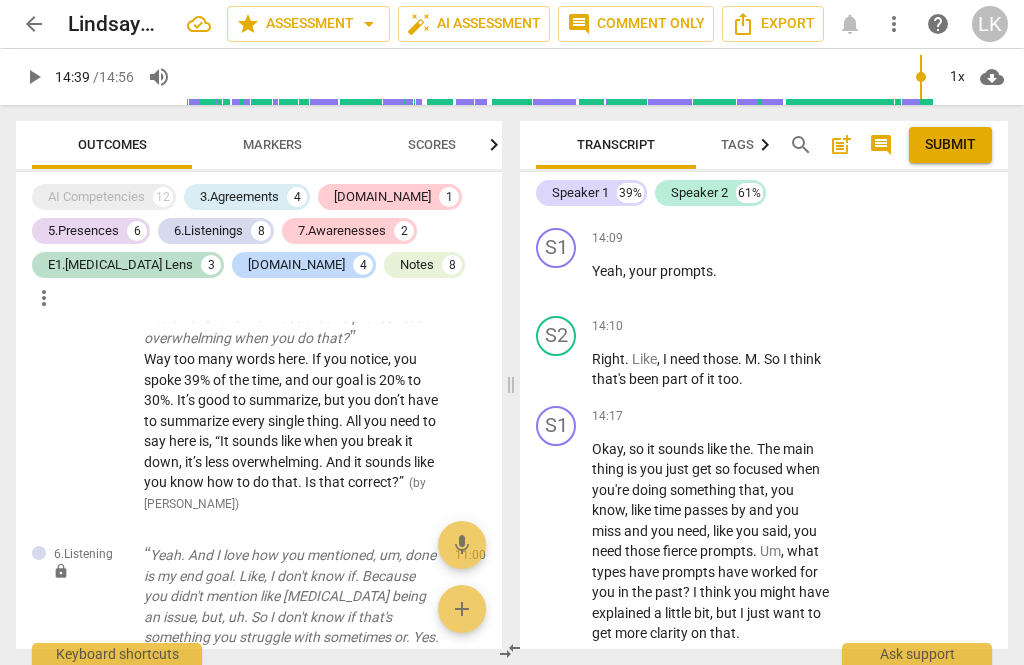 click on "+" at bounding box center [708, 417] 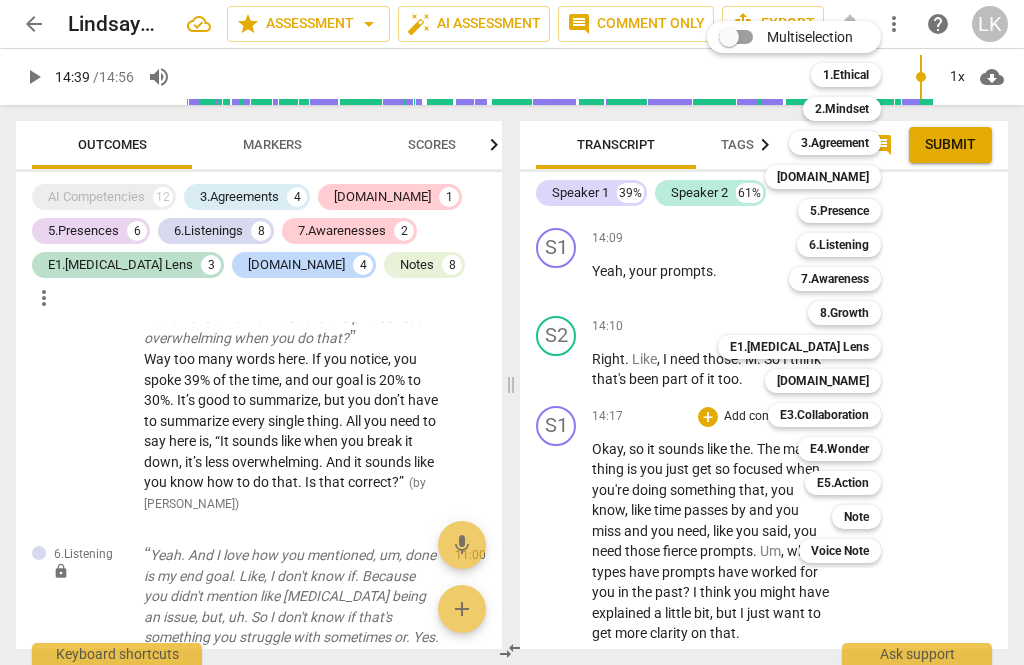 click on "Note" at bounding box center (856, 517) 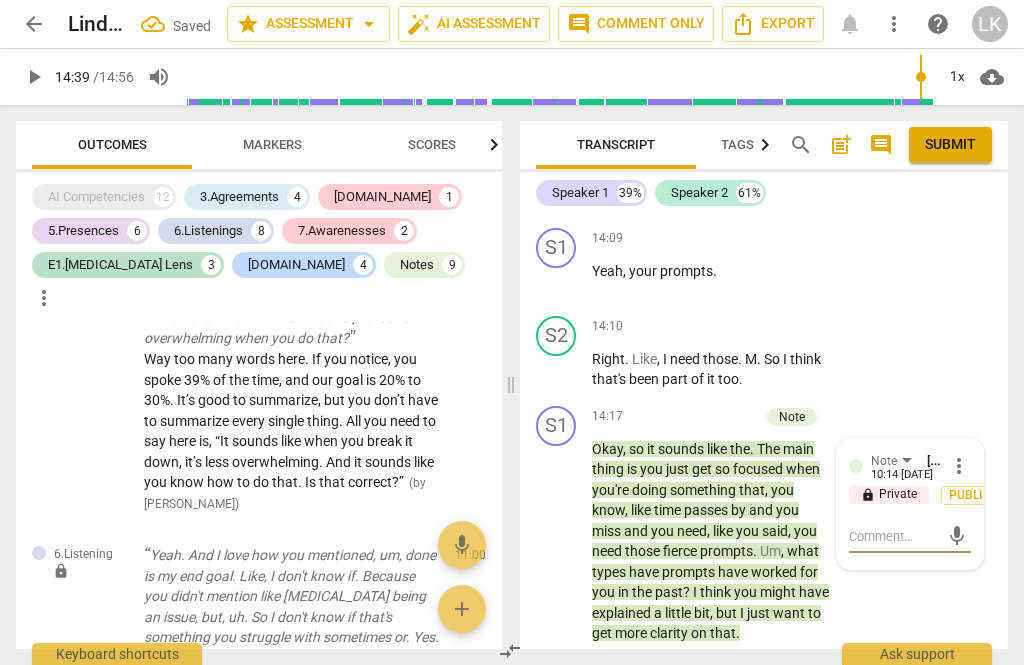 scroll, scrollTop: 8989, scrollLeft: 0, axis: vertical 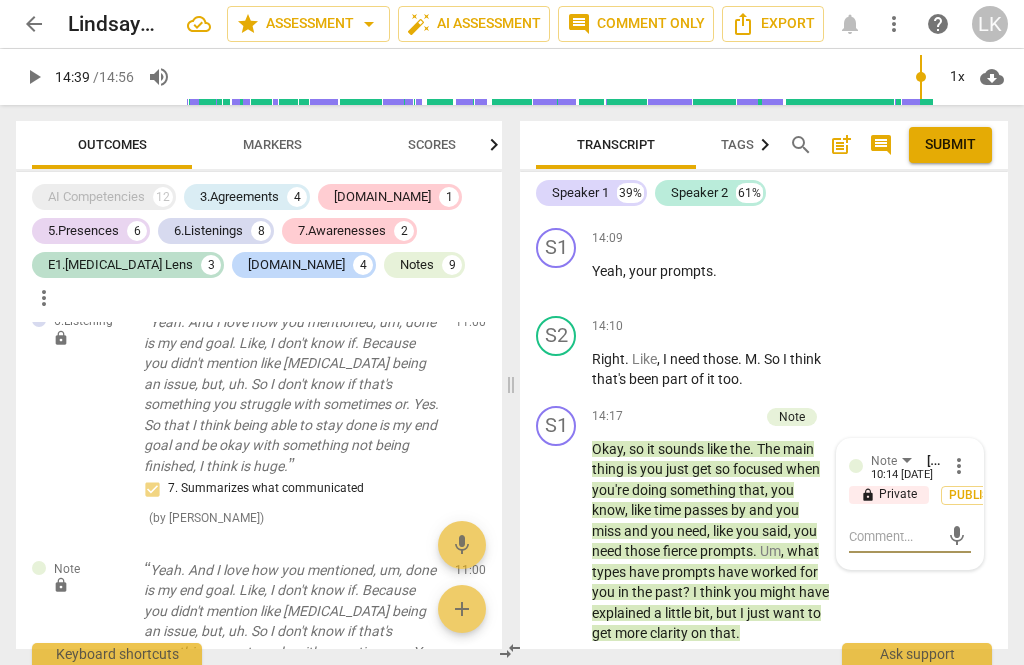 click at bounding box center [894, 536] 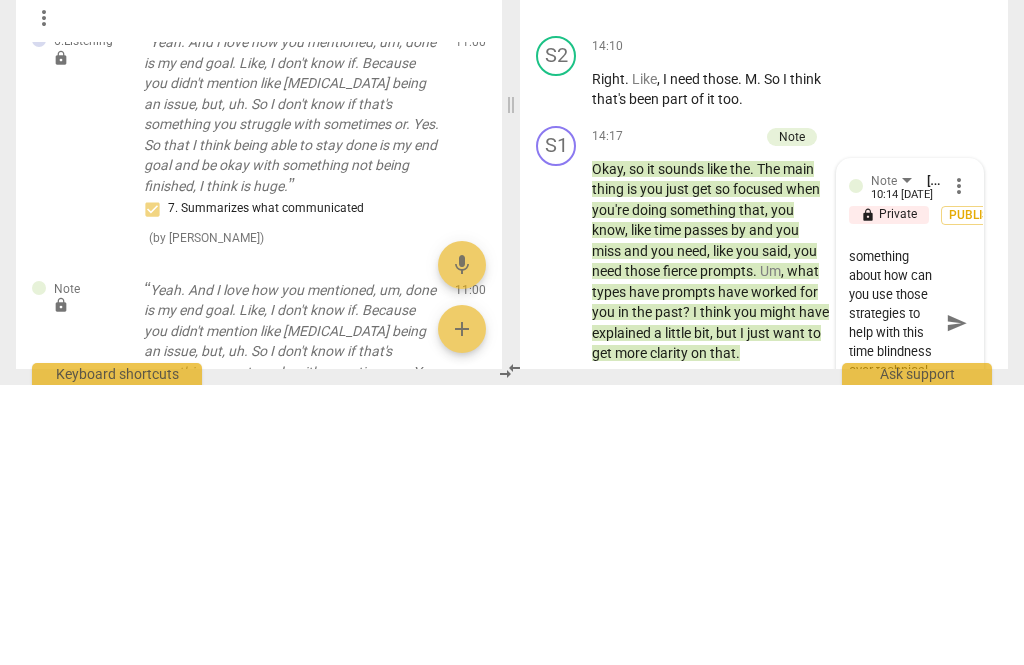 scroll, scrollTop: 304, scrollLeft: 0, axis: vertical 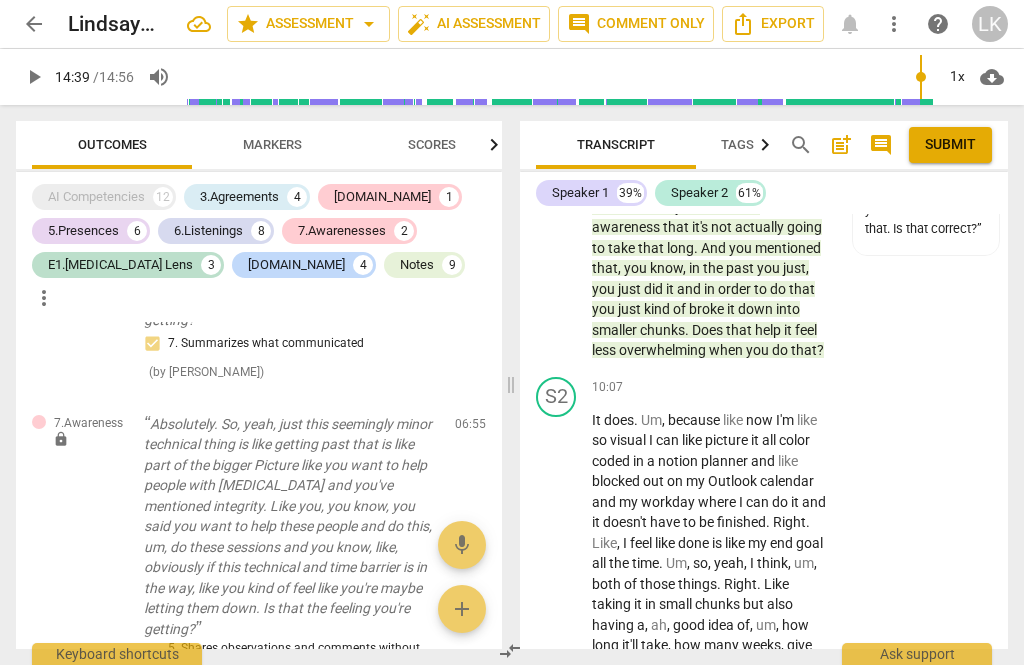 click on "delete" at bounding box center (471, 749) 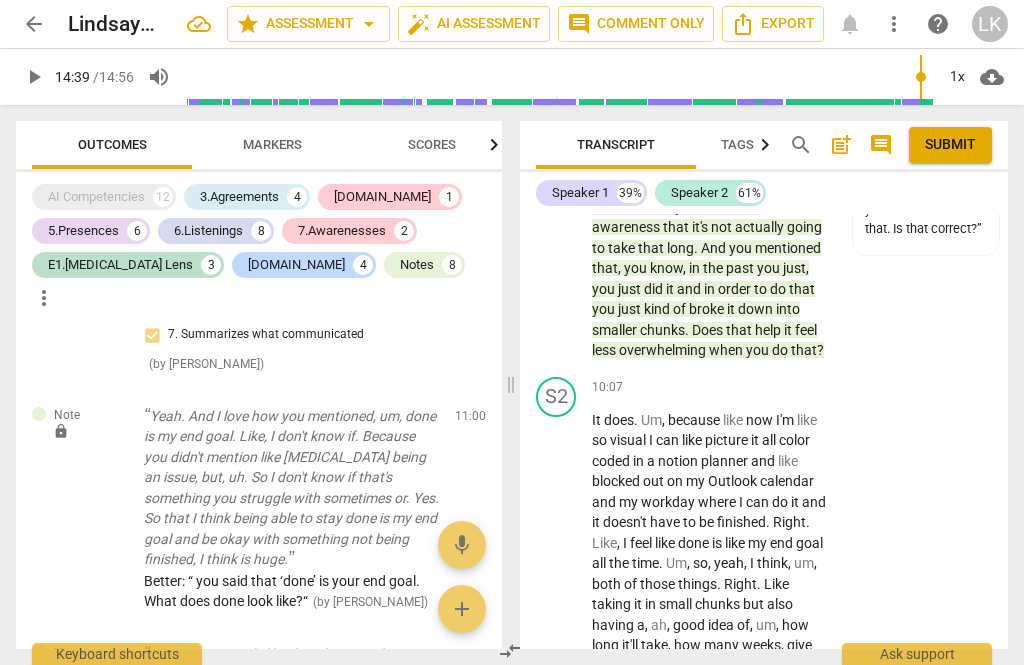 scroll, scrollTop: 8863, scrollLeft: 0, axis: vertical 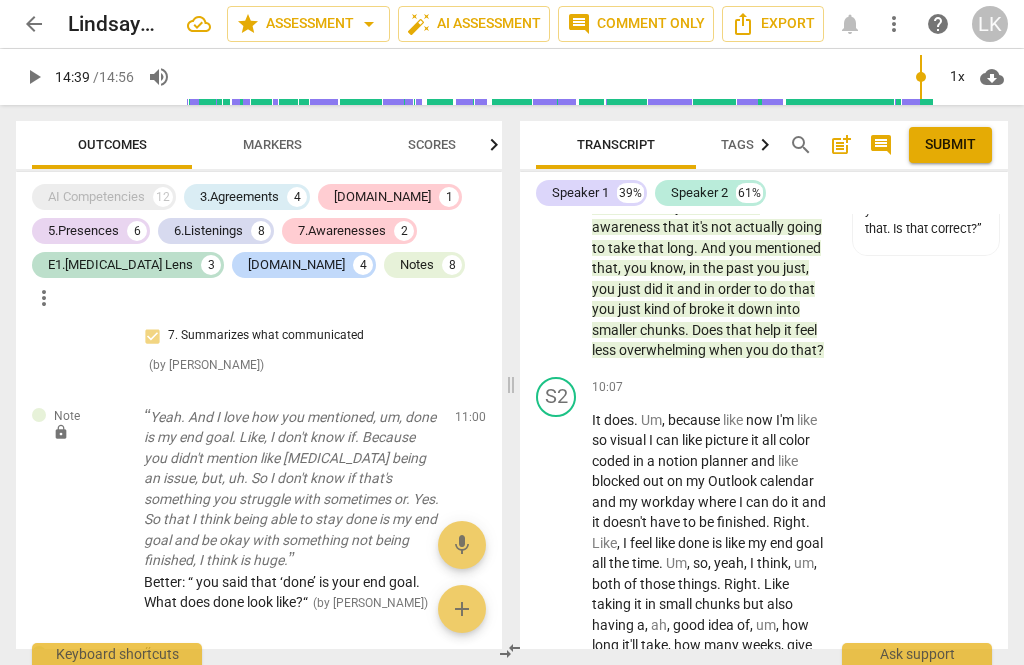 click on "Add competency" at bounding box center (769, 388) 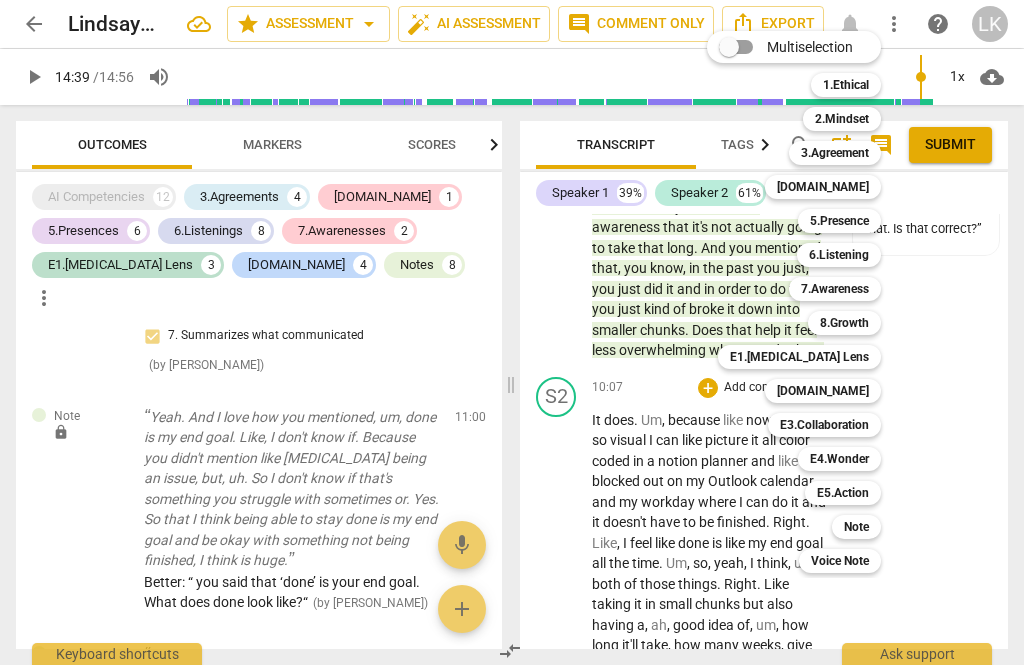 click on "Note" at bounding box center (856, 527) 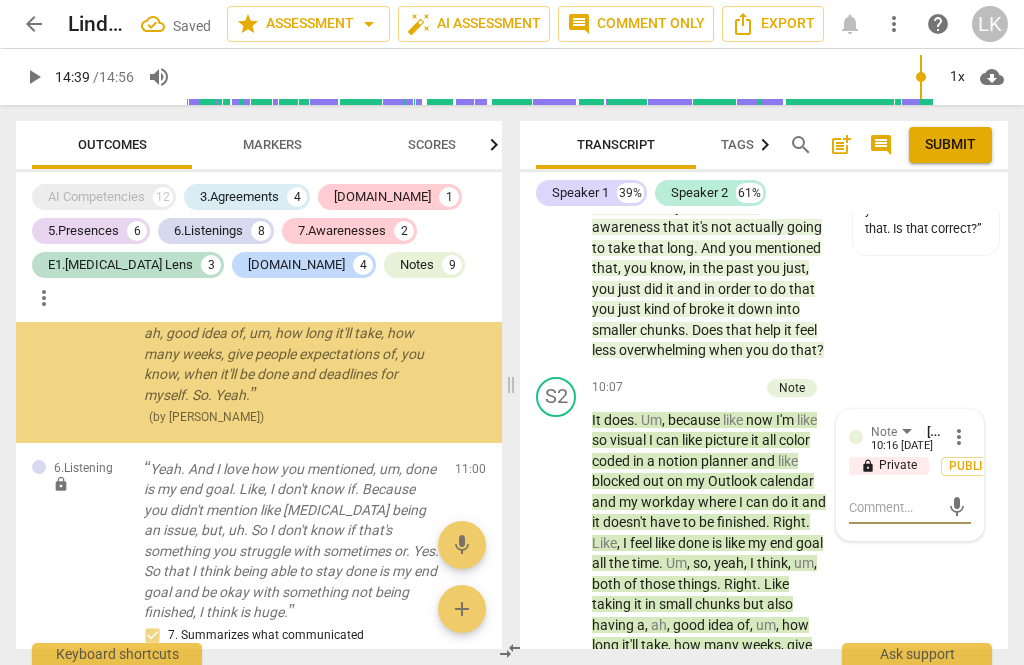 scroll, scrollTop: 8280, scrollLeft: 0, axis: vertical 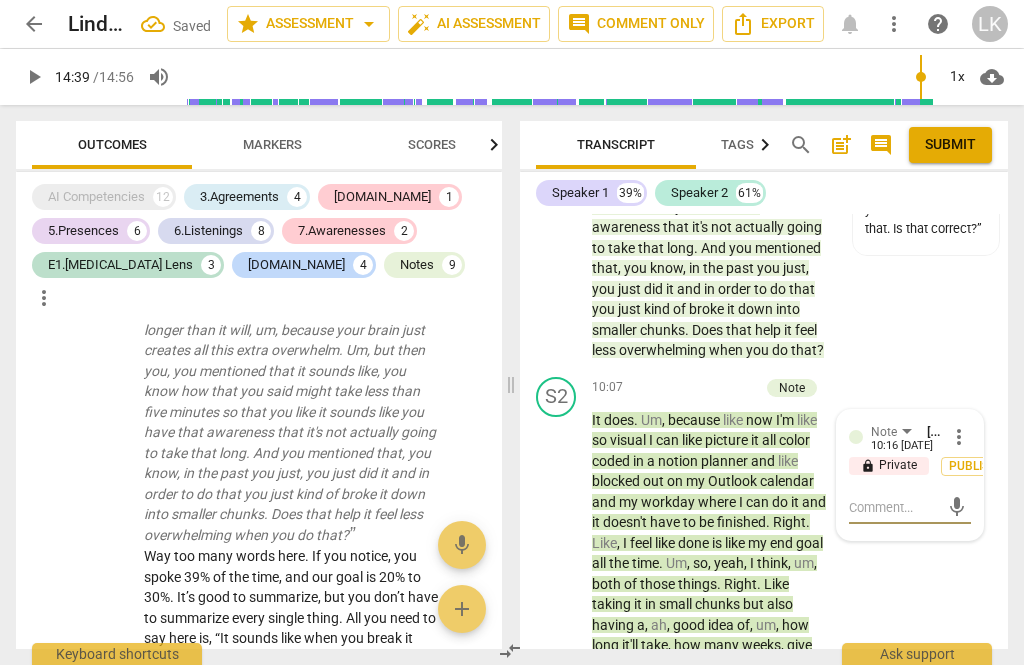 click at bounding box center (894, 507) 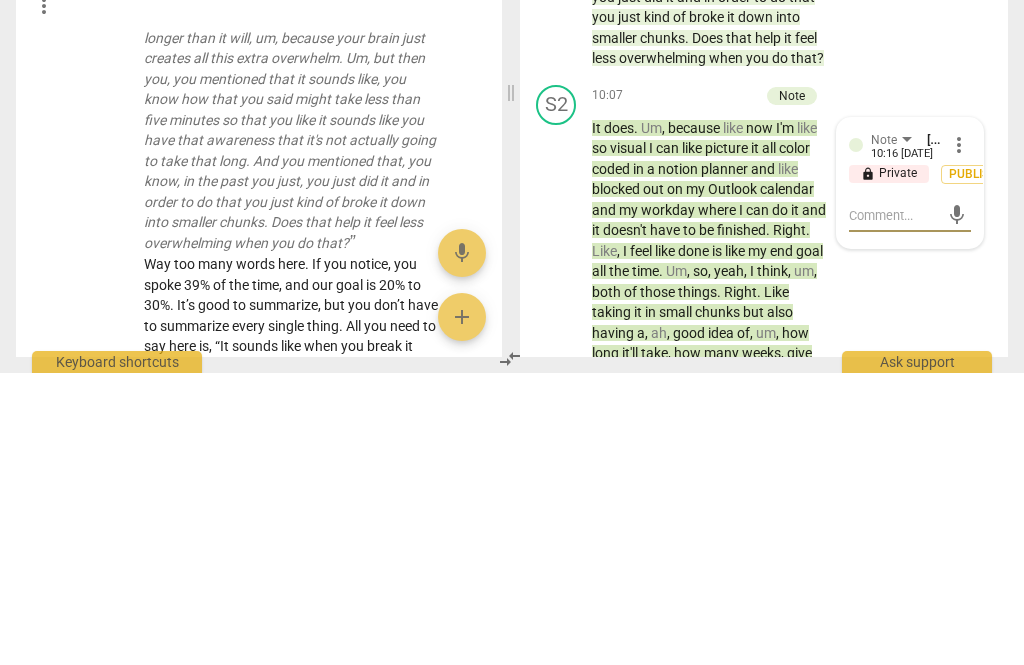 click at bounding box center (894, 507) 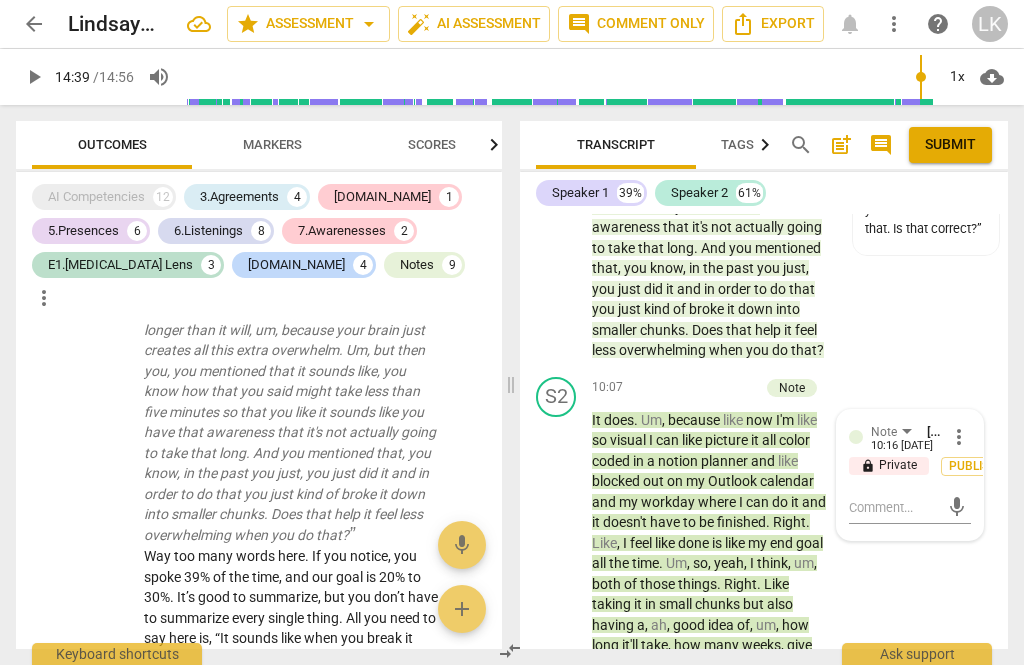 click on "arrow_back" at bounding box center (34, 24) 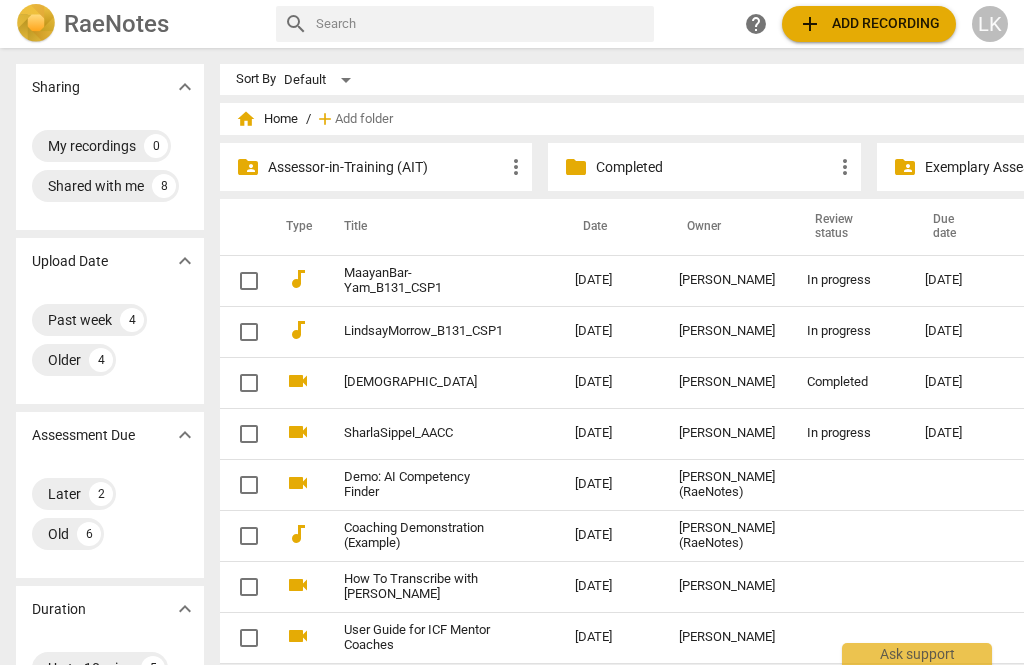 click on "KristenHassler_B131_CSP1" at bounding box center (439, 382) 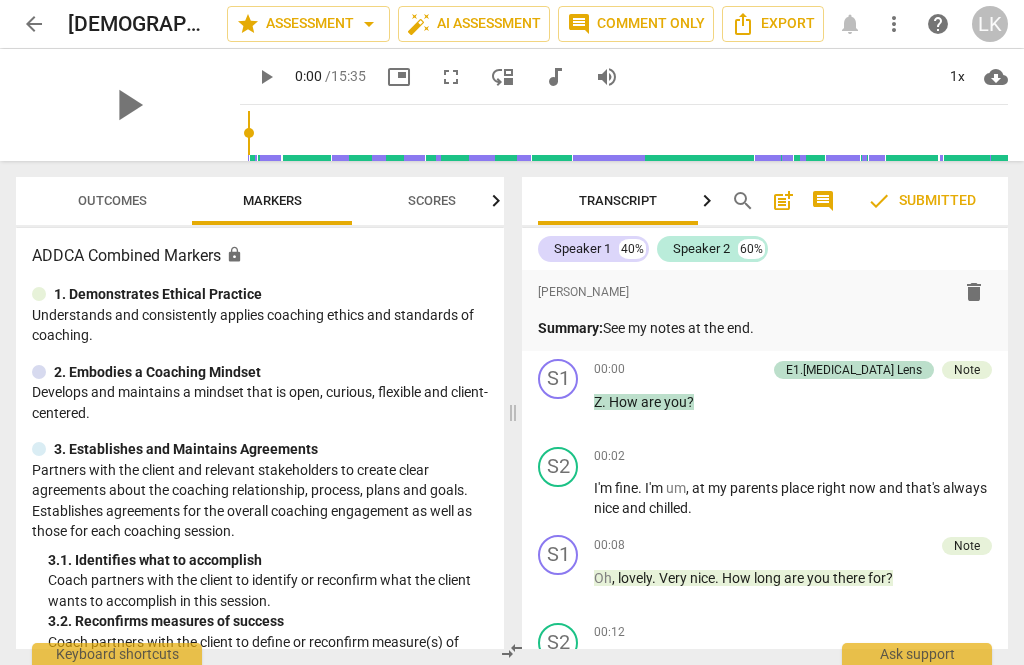 click on "Outcomes" at bounding box center [112, 201] 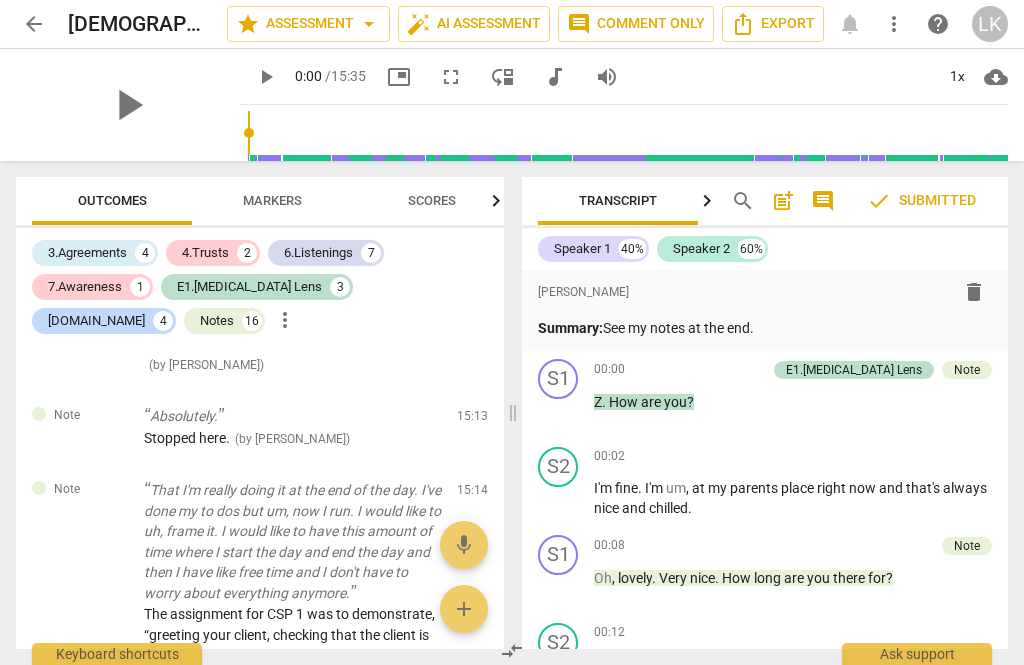 scroll, scrollTop: 9456, scrollLeft: 0, axis: vertical 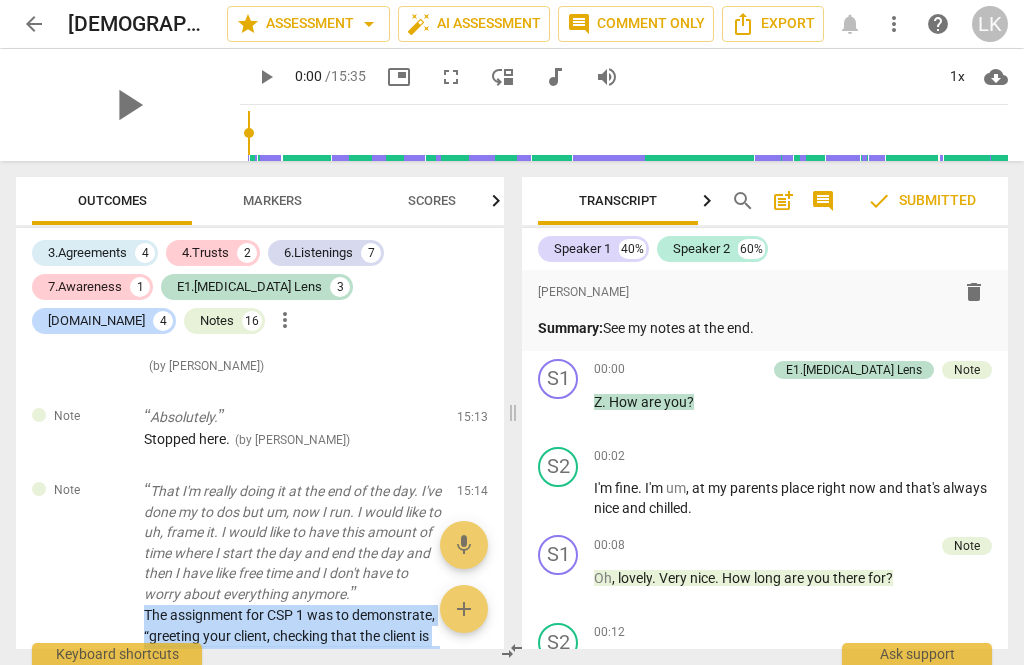 click on "arrow_back" at bounding box center (34, 24) 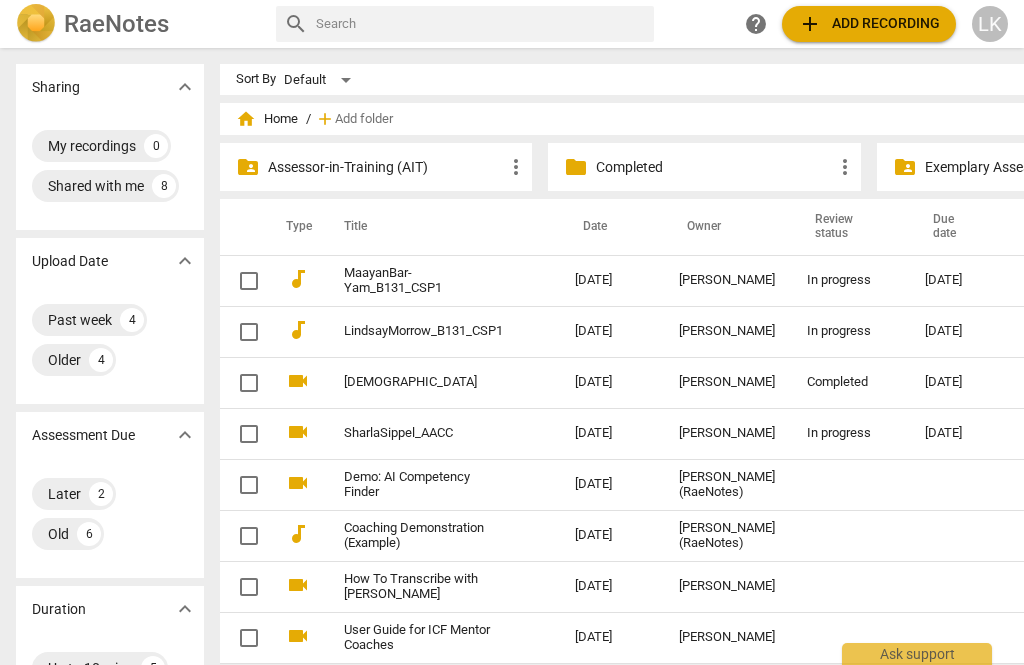 click on "08-07-2025" at bounding box center [960, 331] 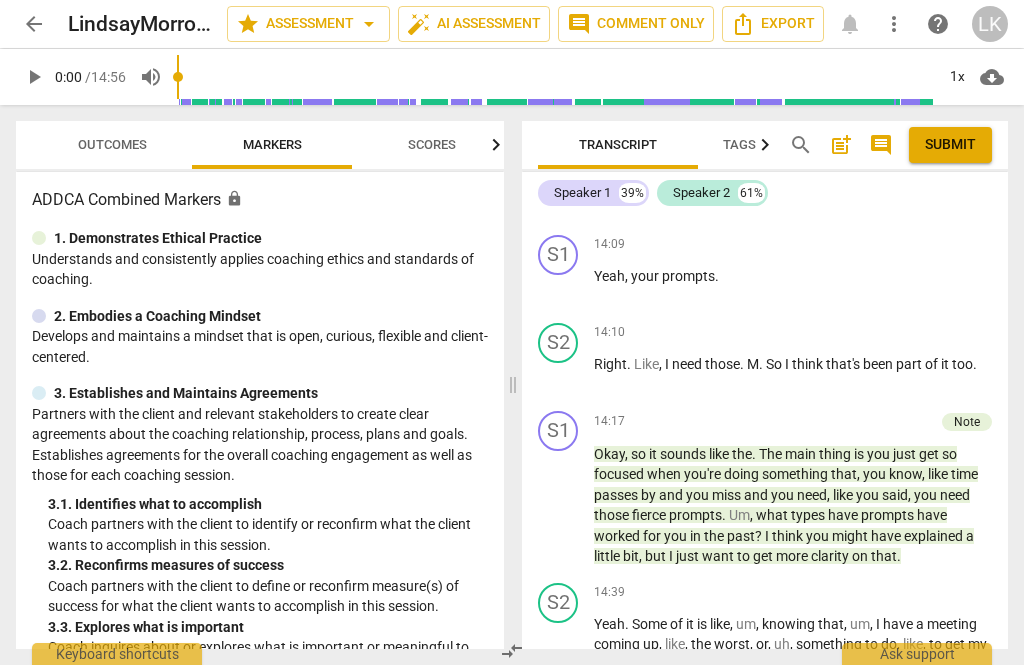 scroll, scrollTop: 6287, scrollLeft: 0, axis: vertical 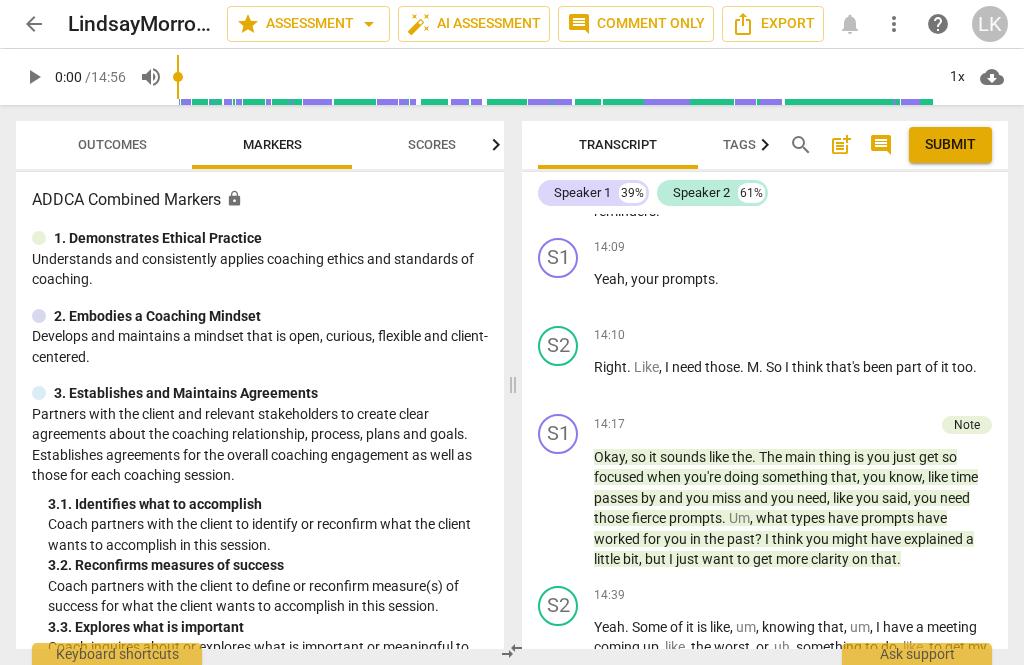 click on "Add competency" at bounding box center (944, 596) 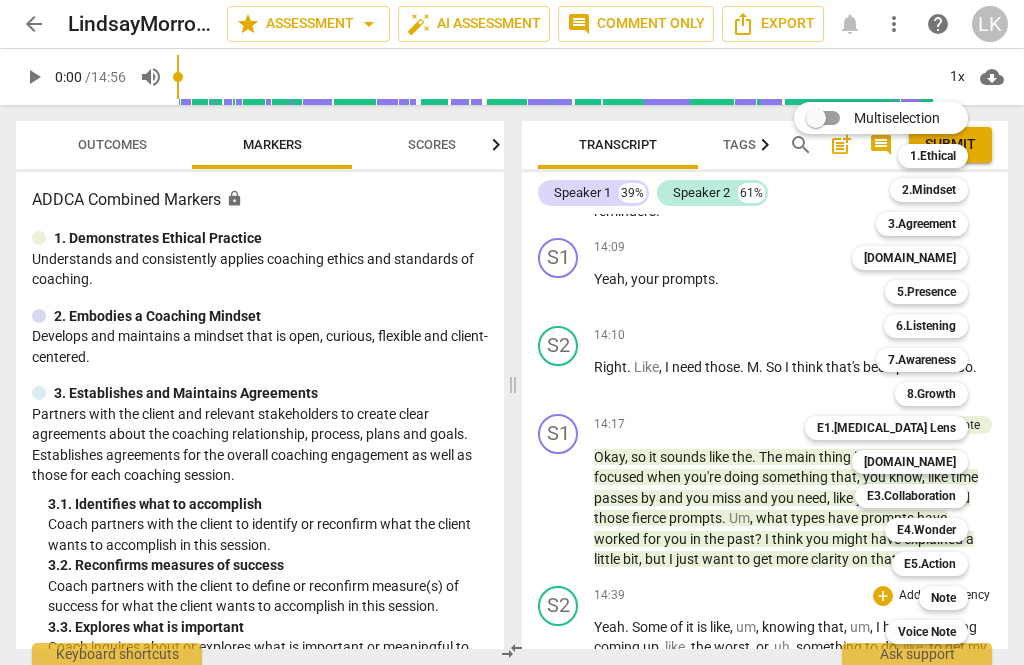click on "Note" at bounding box center (943, 598) 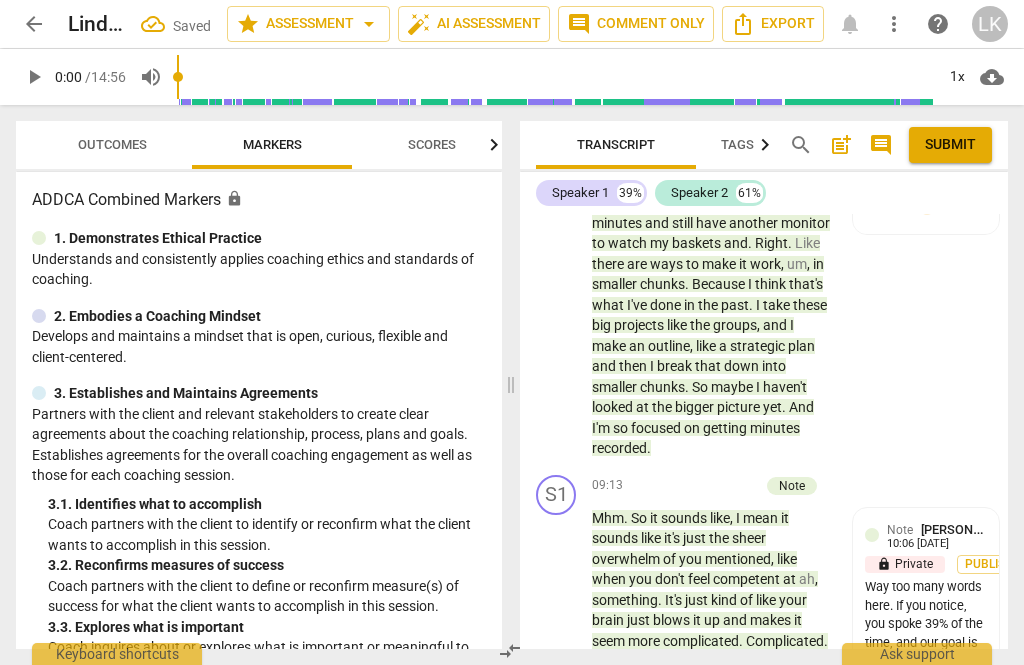 scroll, scrollTop: 9054, scrollLeft: 0, axis: vertical 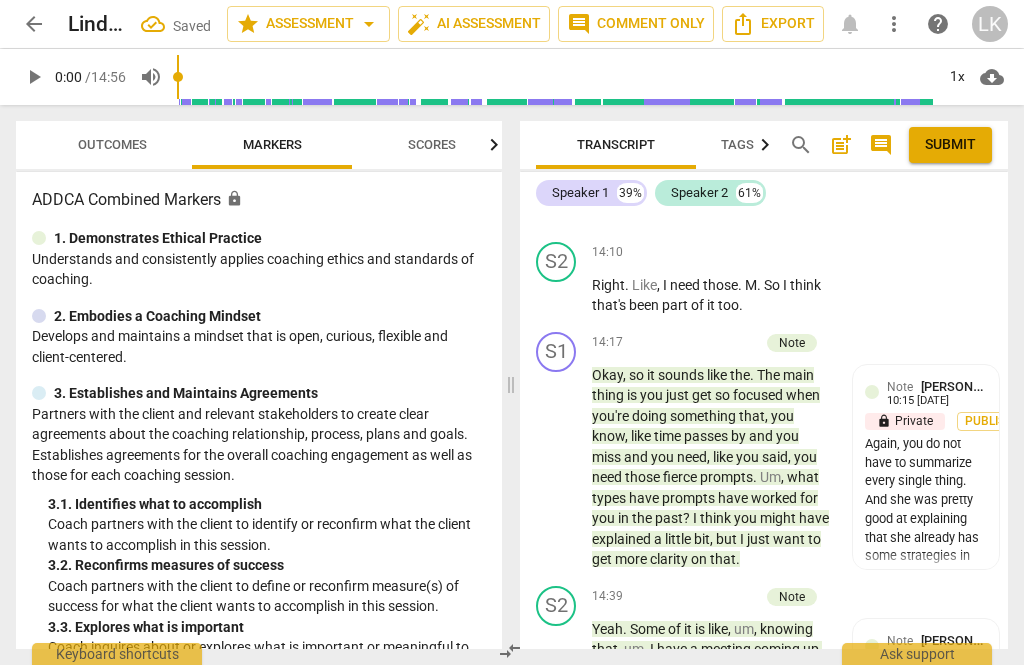 click on "[PERSON_NAME]" at bounding box center (969, 640) 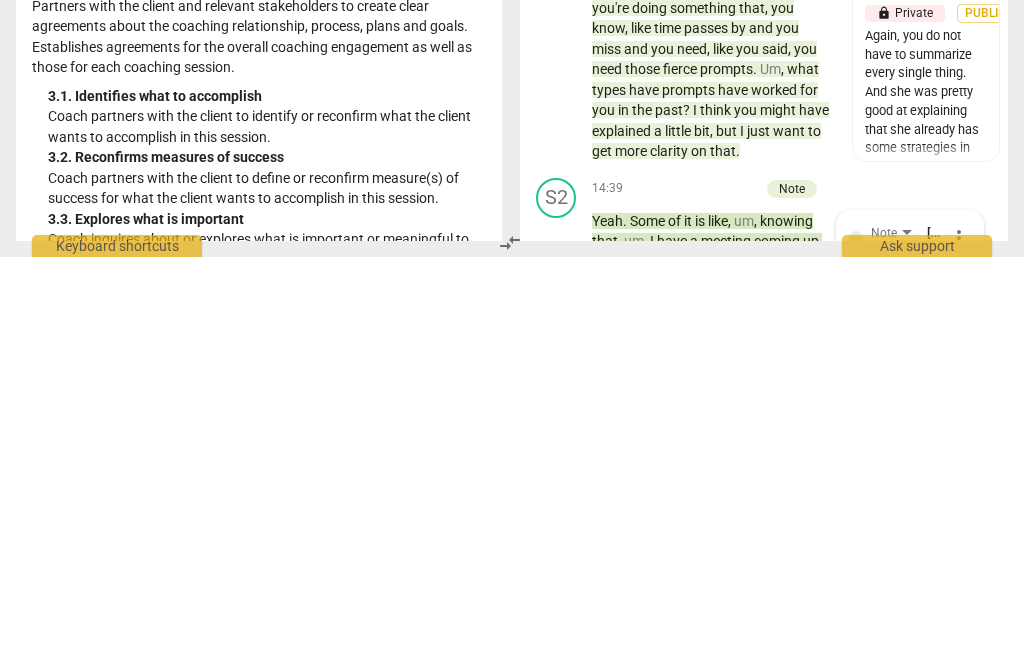 click at bounding box center [894, 716] 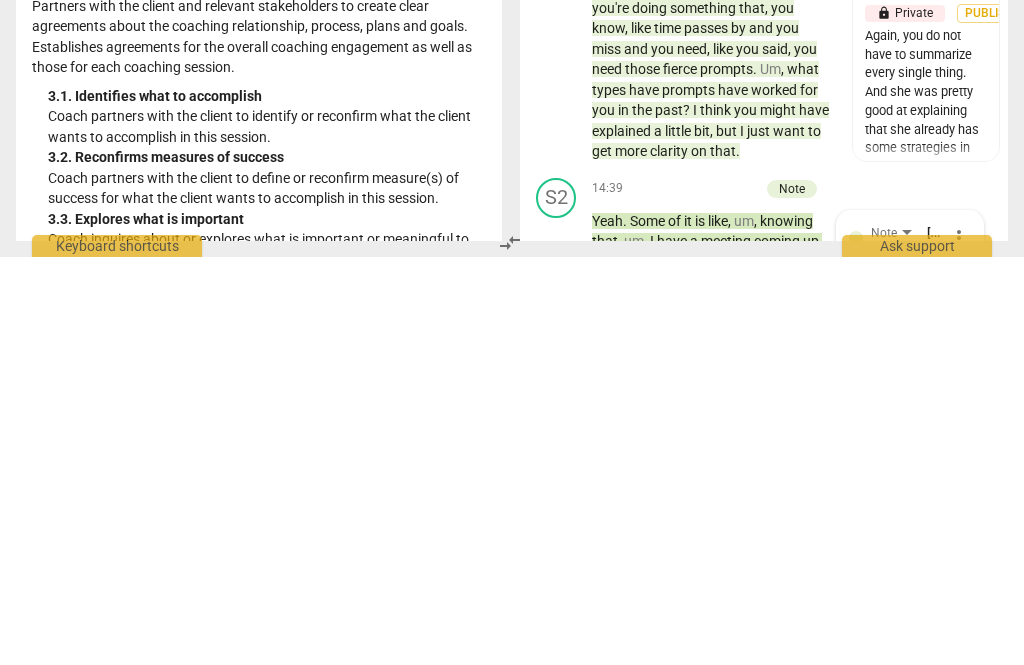 scroll, scrollTop: 228, scrollLeft: 0, axis: vertical 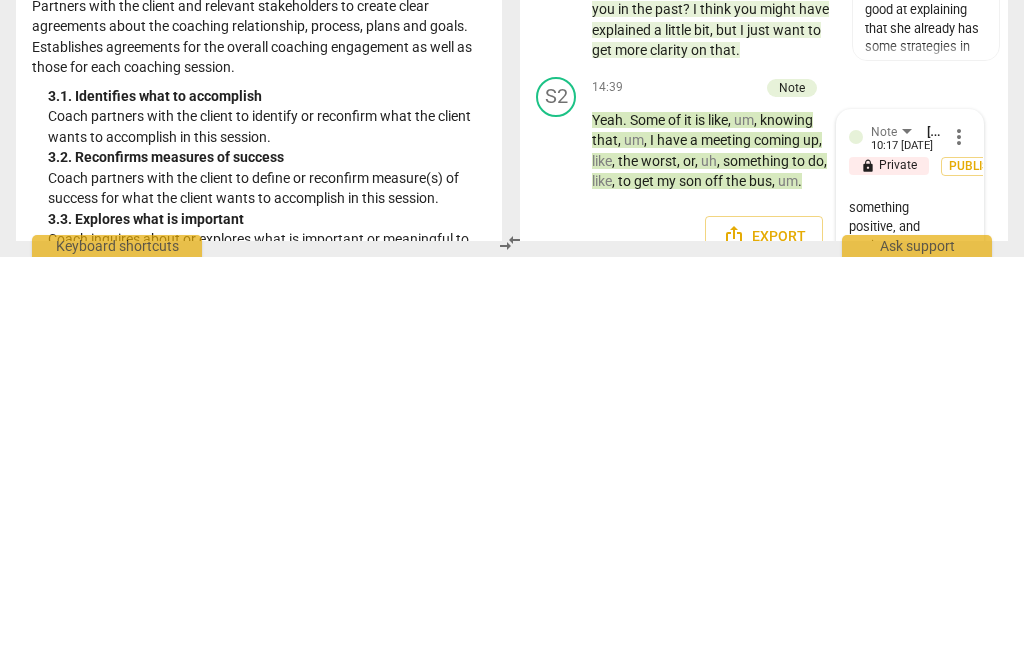 click on "send" at bounding box center [956, 682] 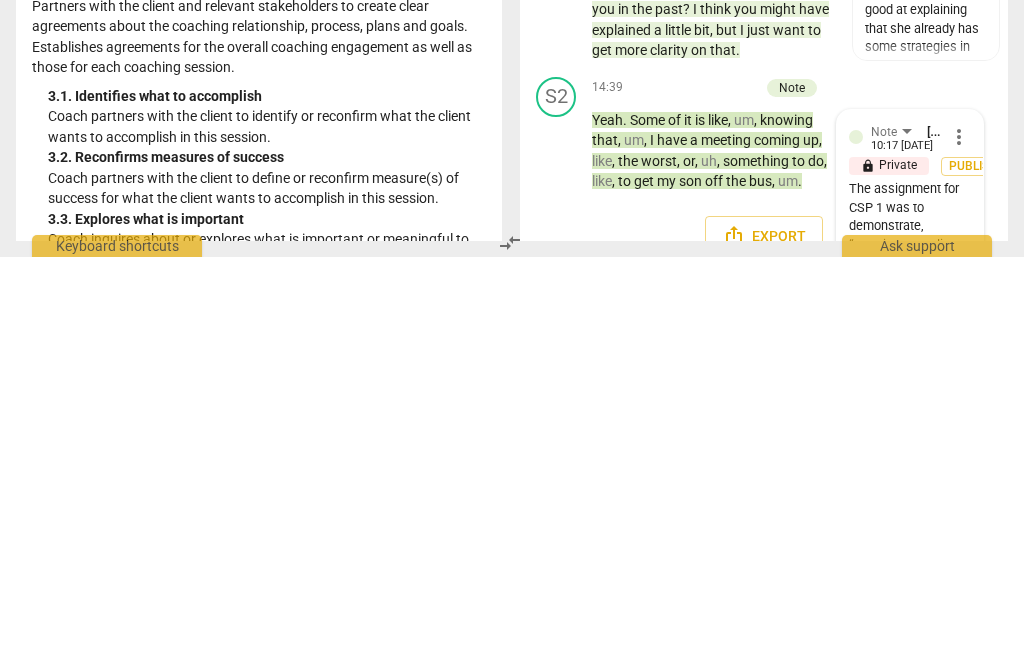 scroll, scrollTop: 0, scrollLeft: 0, axis: both 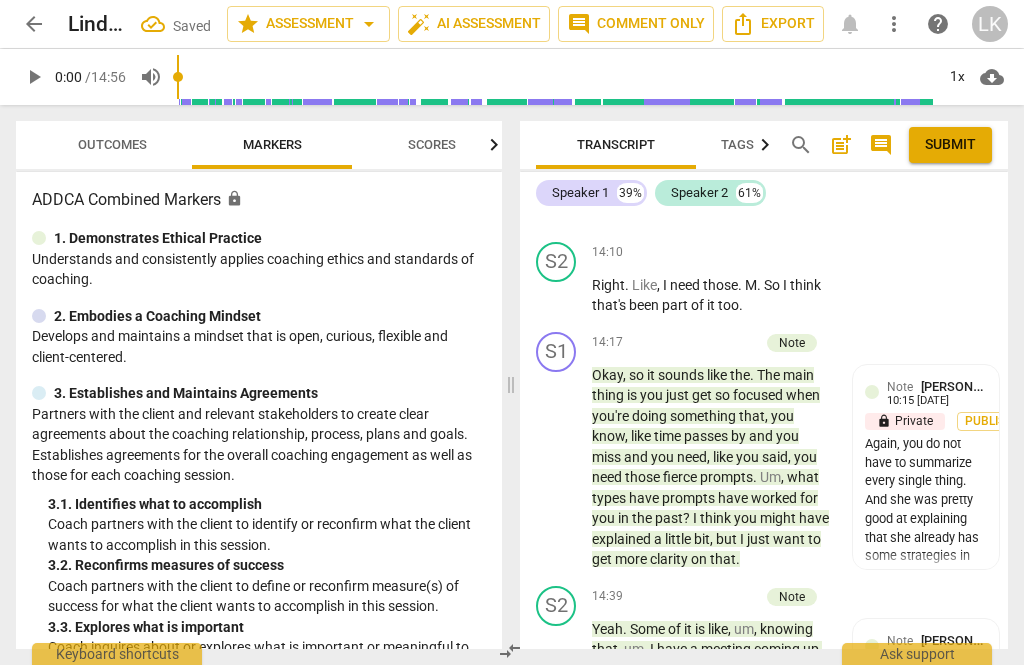 click on "Transcript Tags & Speakers Analytics   New search post_add comment Submit Speaker 1 39% Speaker 2 61% format_bold format_list_bulleted Linda King lock Private Publish delete Summary:   see my notes throughout the tracr and at the end.  S1 play_arrow pause 00:02 + Add competency E1.ADHD Lens keyboard_arrow_right Hi ,   Mary .   How   are   you   doing ? E1.ADHD Lens Linda King 08:30 07-27-2025 lock Private Publish 1. Checks readiness/invites a positive mindset S2 play_arrow pause 00:04 + Add competency keyboard_arrow_right Thanks .   How   are   you ? S1 play_arrow pause 00:06 + Add competency 5.Presence E1.ADHD Lens keyboard_arrow_right I   am   great ,   thank   you .   Um ,   is   there   a   high   light   from   this   week   or   this   past   month   that   you   want   to   share ? 5.Presence Linda King 08:35 07-27-2025 lock Private Publish 3. Supports client to choose what happens E1.ADHD Lens Linda King 08:33 07-27-2025 lock Private Publish 8. Discovers/acknowledges strengths and successes S2 pause +" at bounding box center (768, 385) 